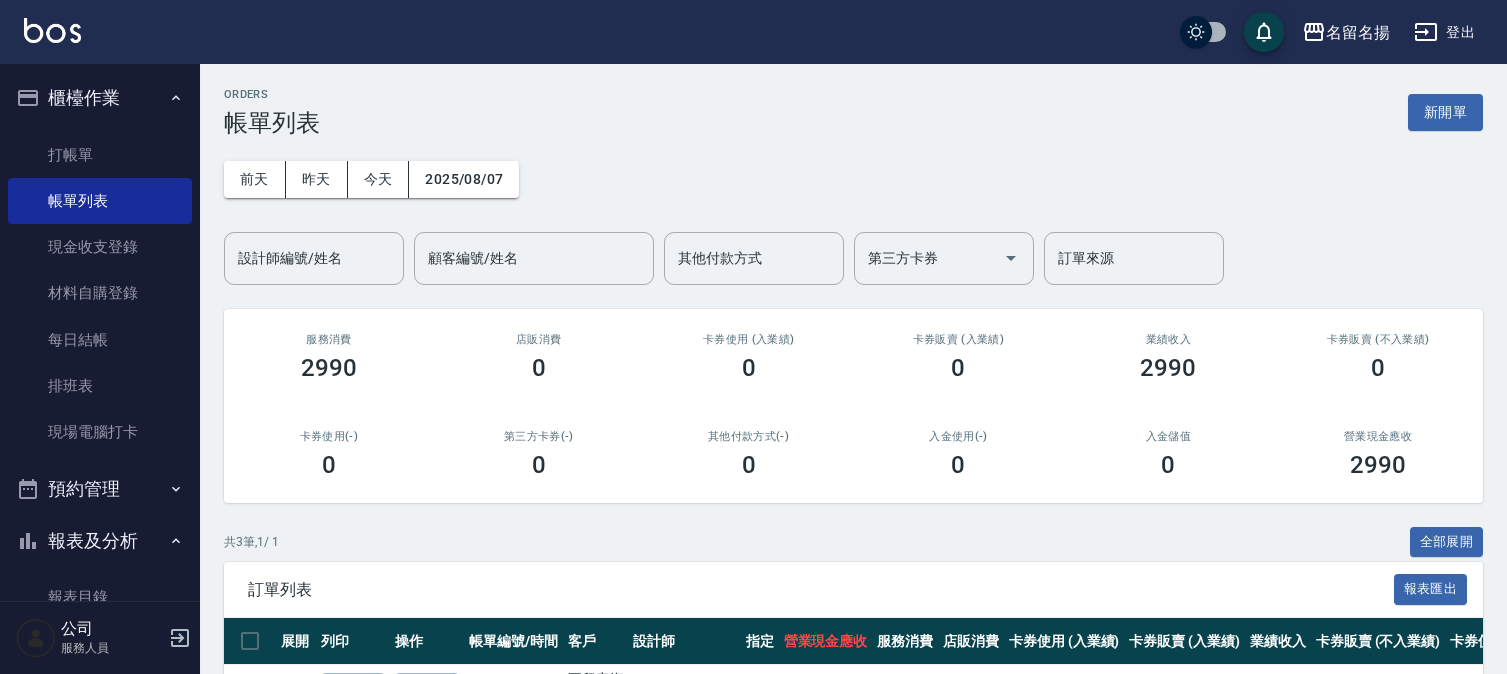 scroll, scrollTop: 0, scrollLeft: 0, axis: both 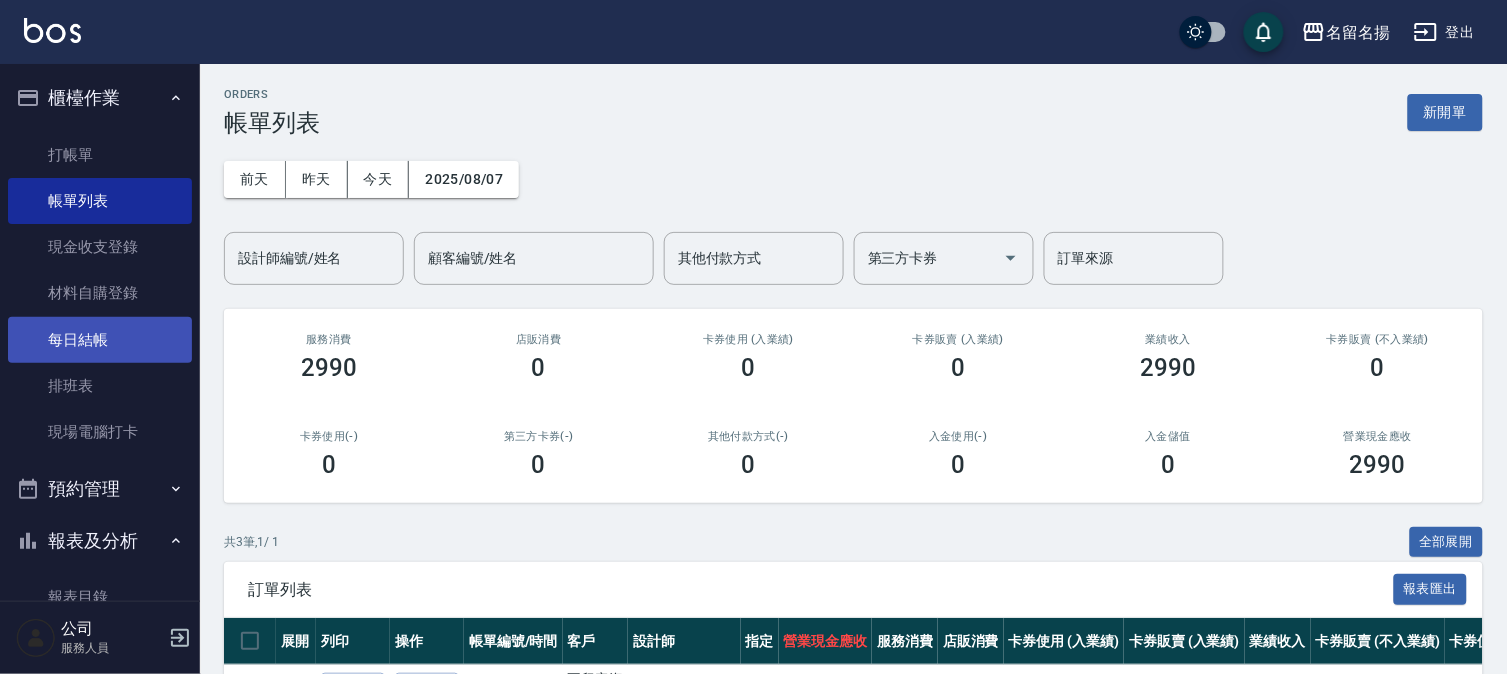 click on "每日結帳" at bounding box center [100, 340] 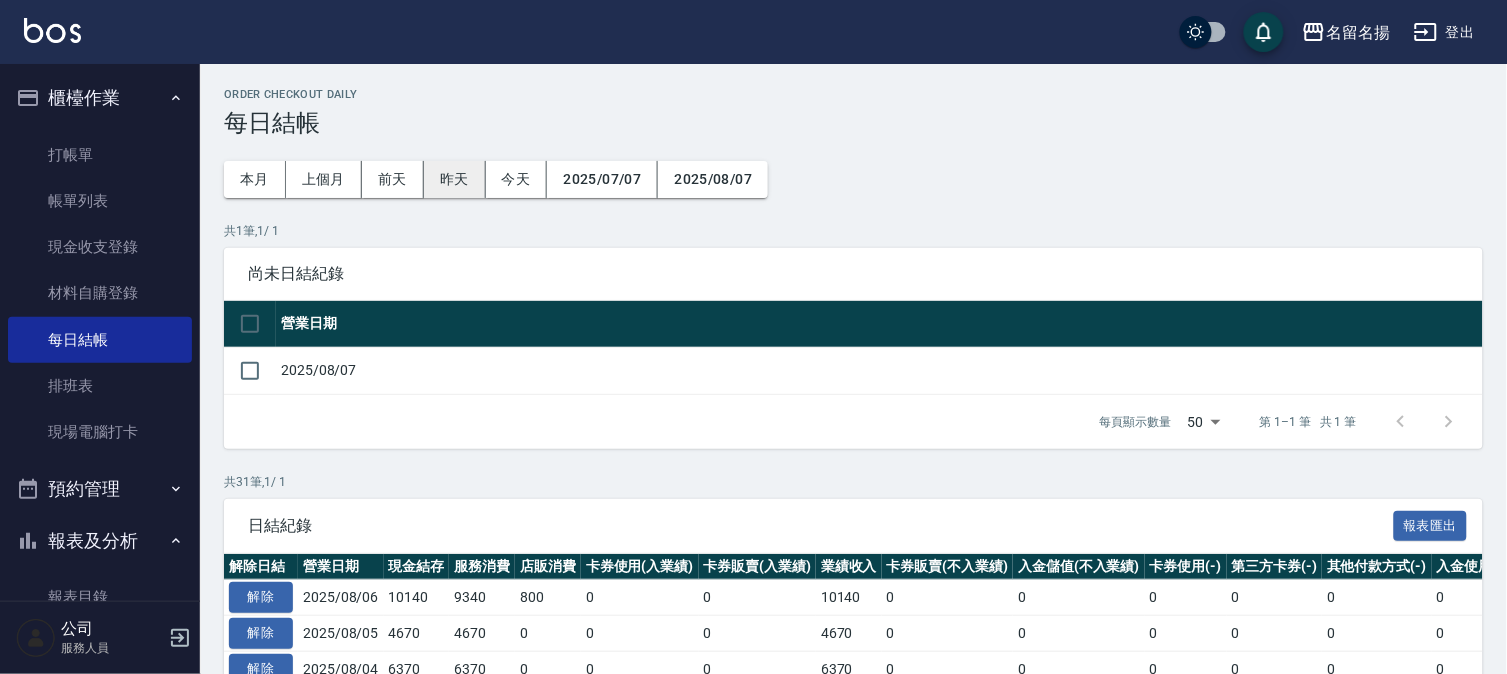 click on "昨天" at bounding box center [455, 179] 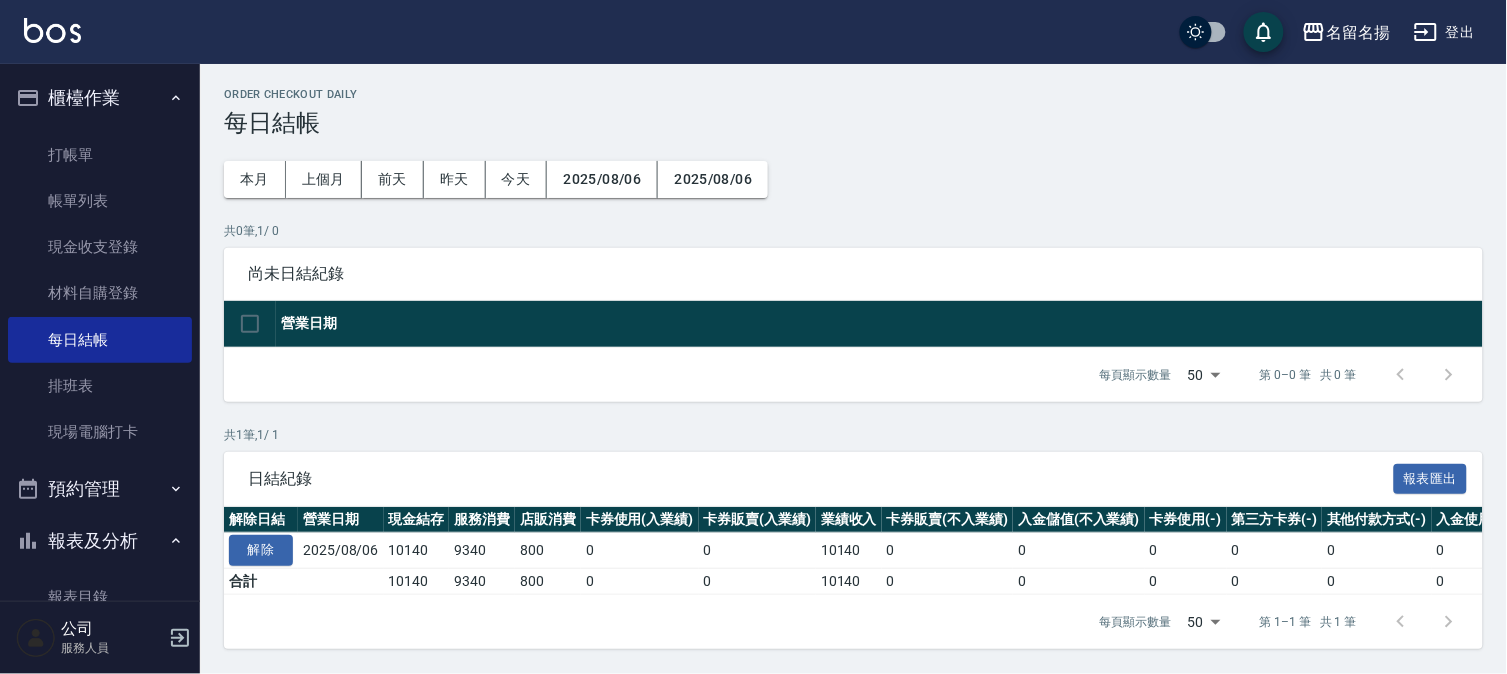 scroll, scrollTop: 15, scrollLeft: 0, axis: vertical 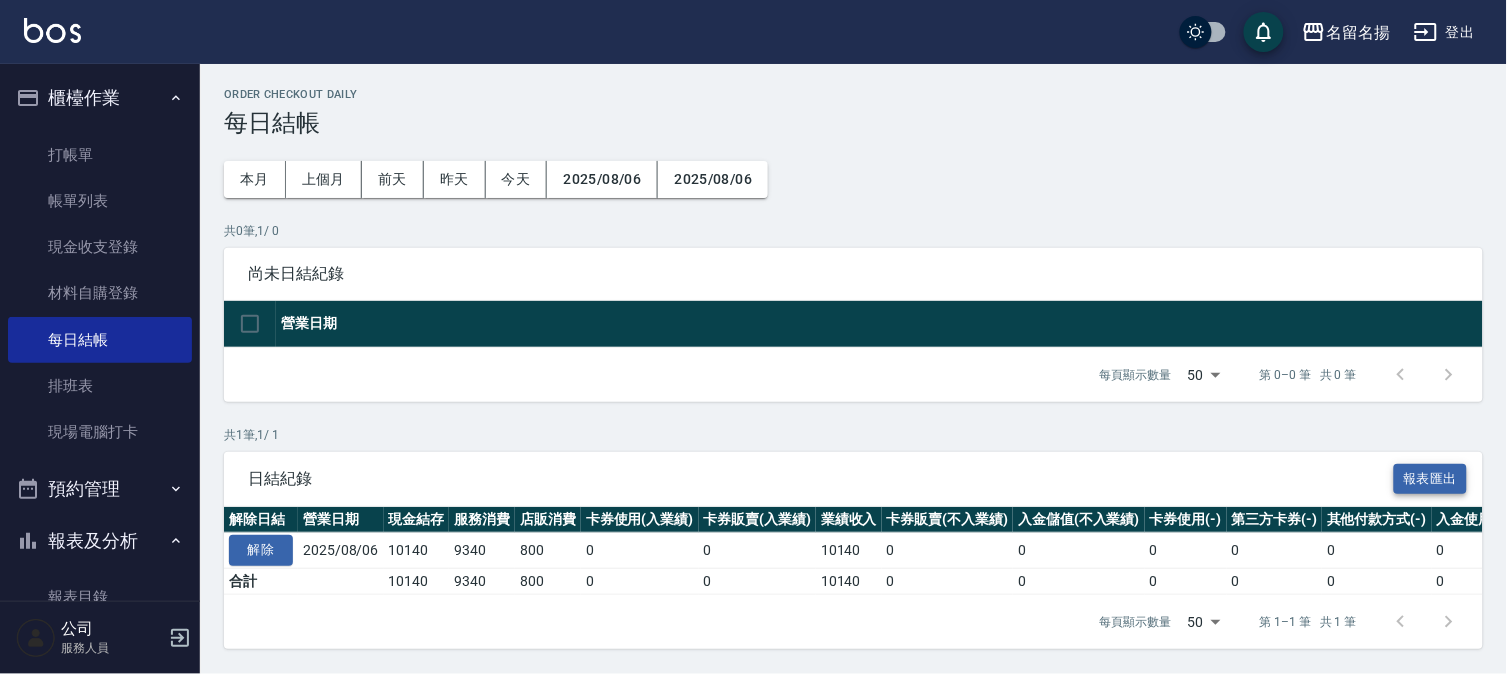 click on "報表匯出" at bounding box center (1431, 479) 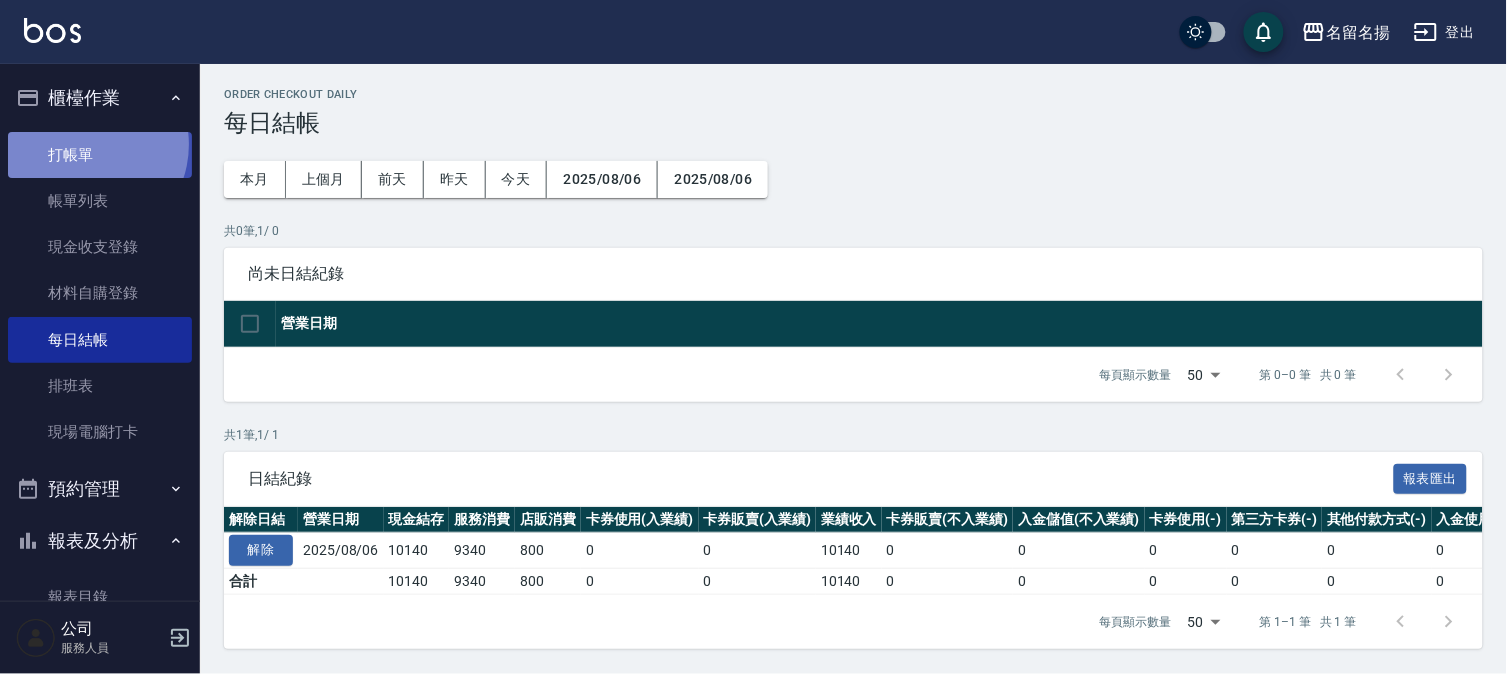 click on "打帳單" at bounding box center [100, 155] 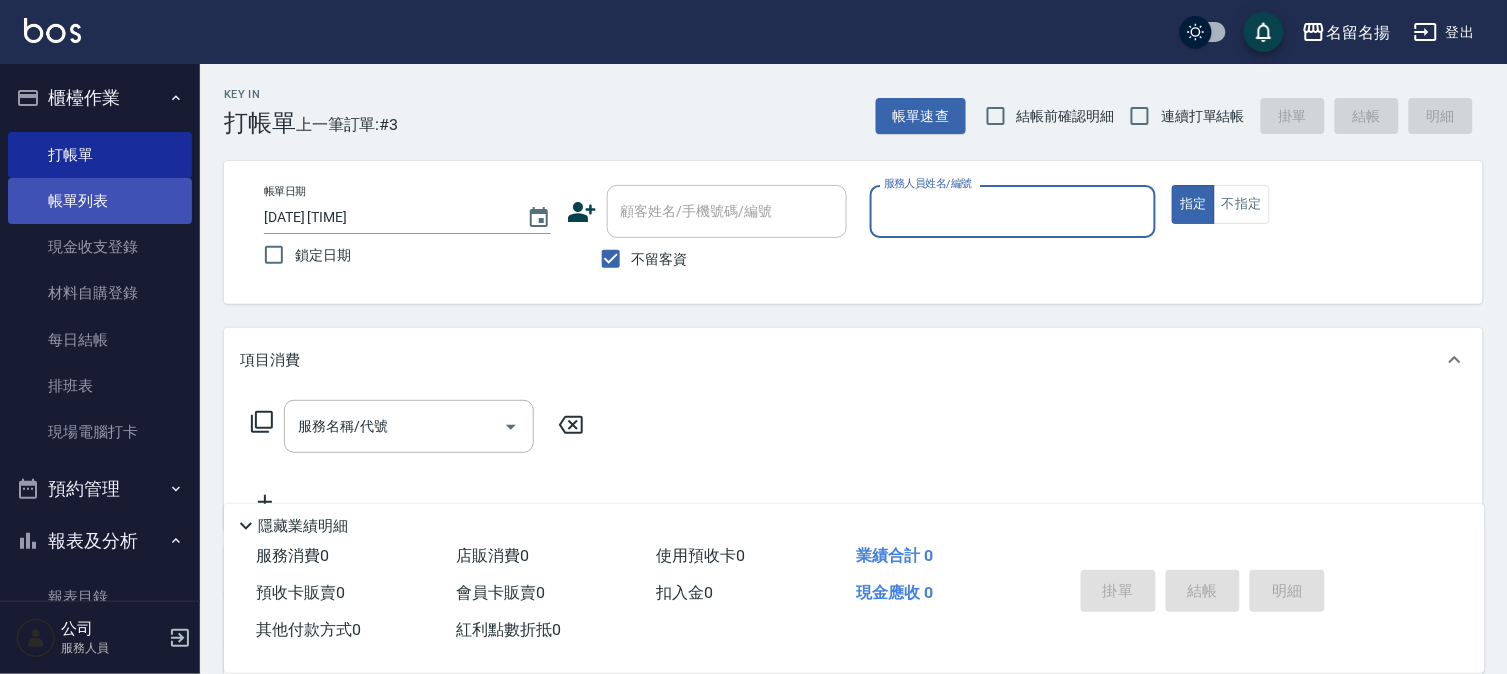 click on "帳單列表" at bounding box center [100, 201] 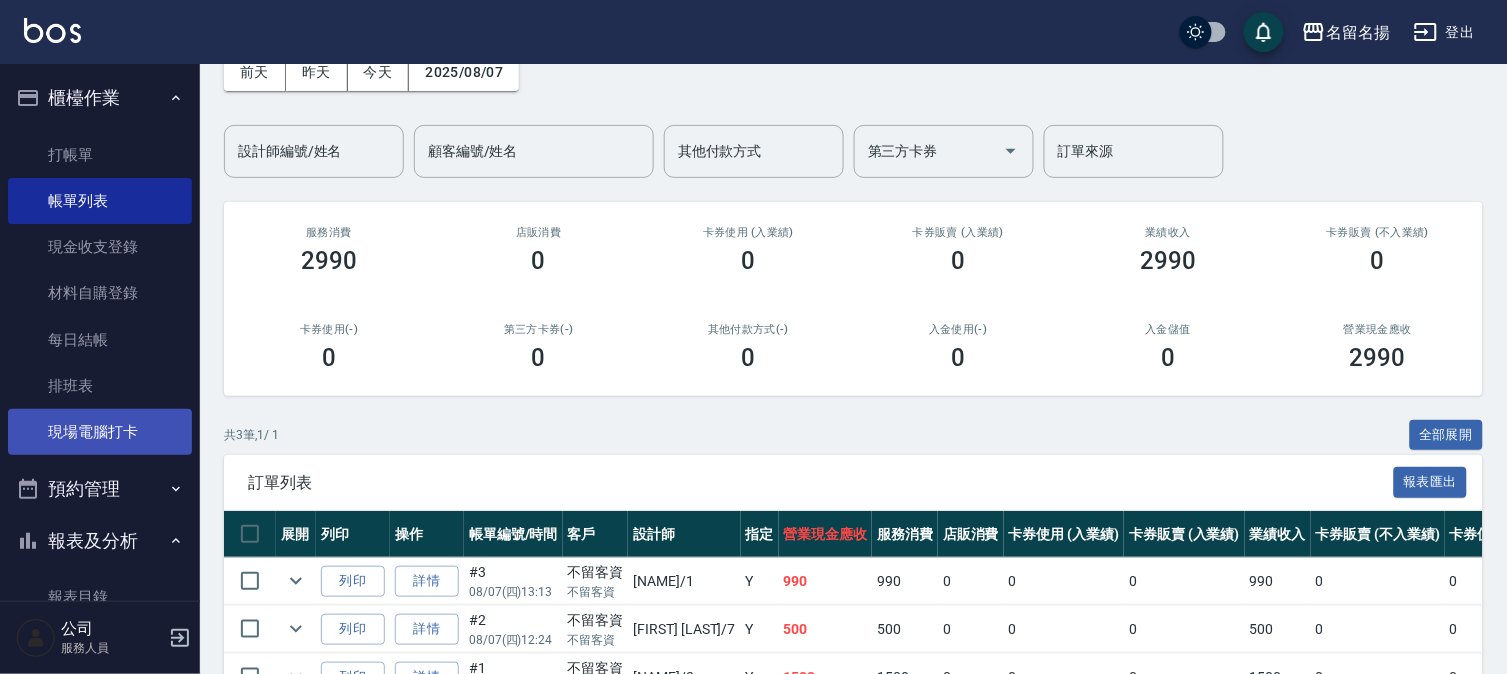 scroll, scrollTop: 0, scrollLeft: 0, axis: both 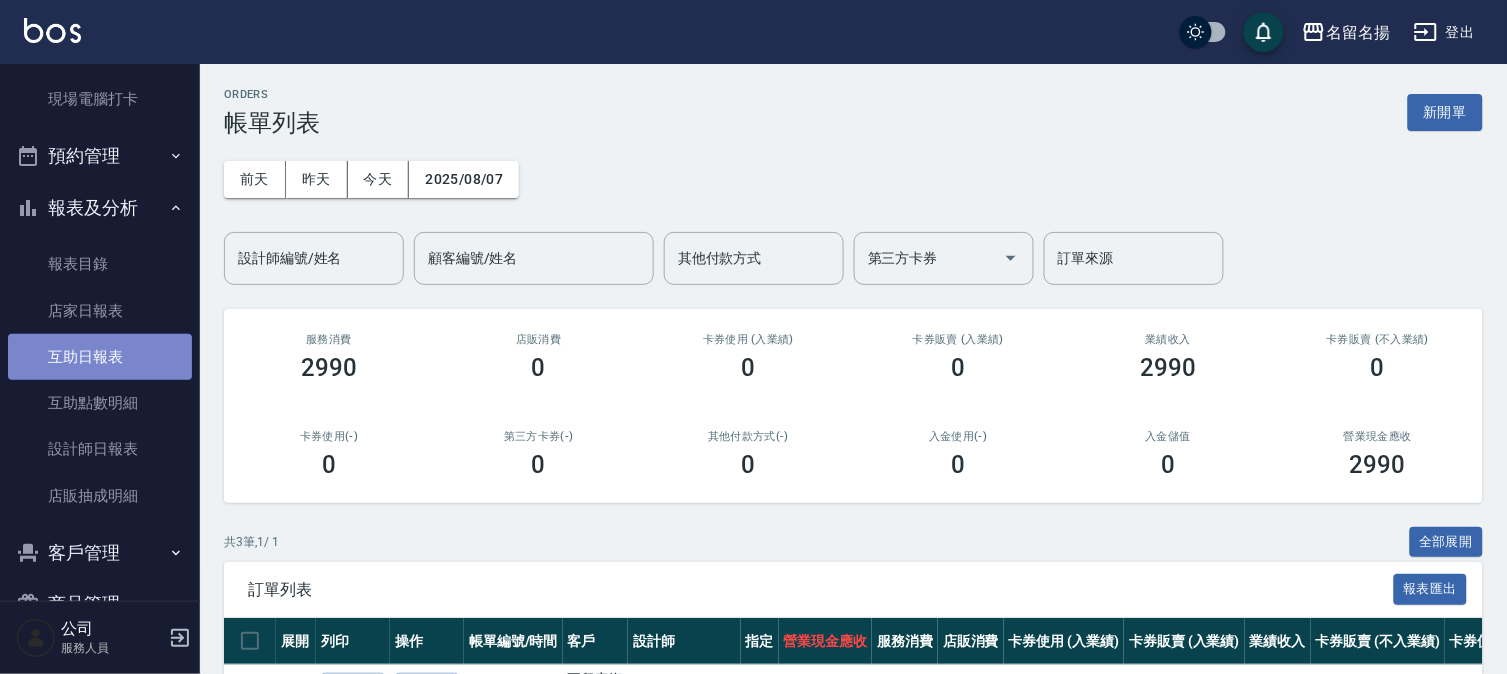 click on "互助日報表" at bounding box center (100, 357) 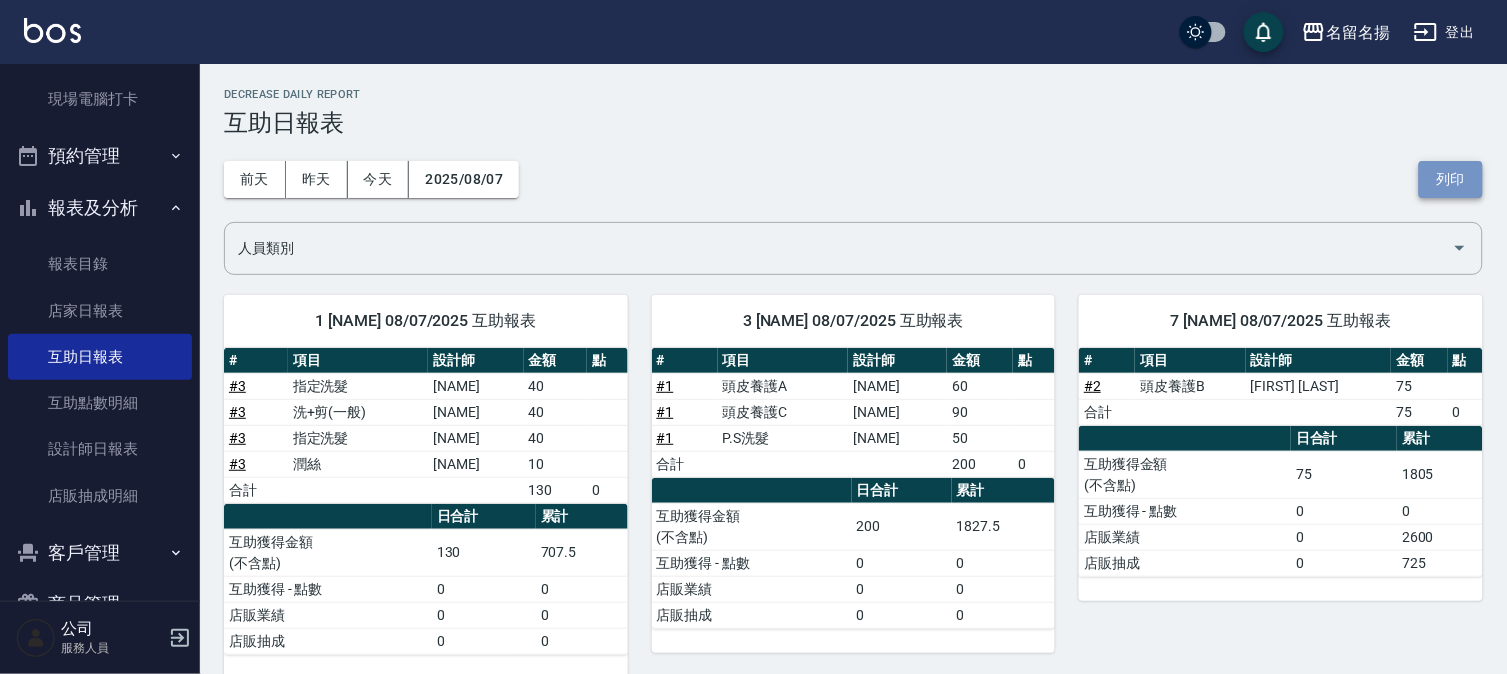 click on "列印" at bounding box center (1451, 179) 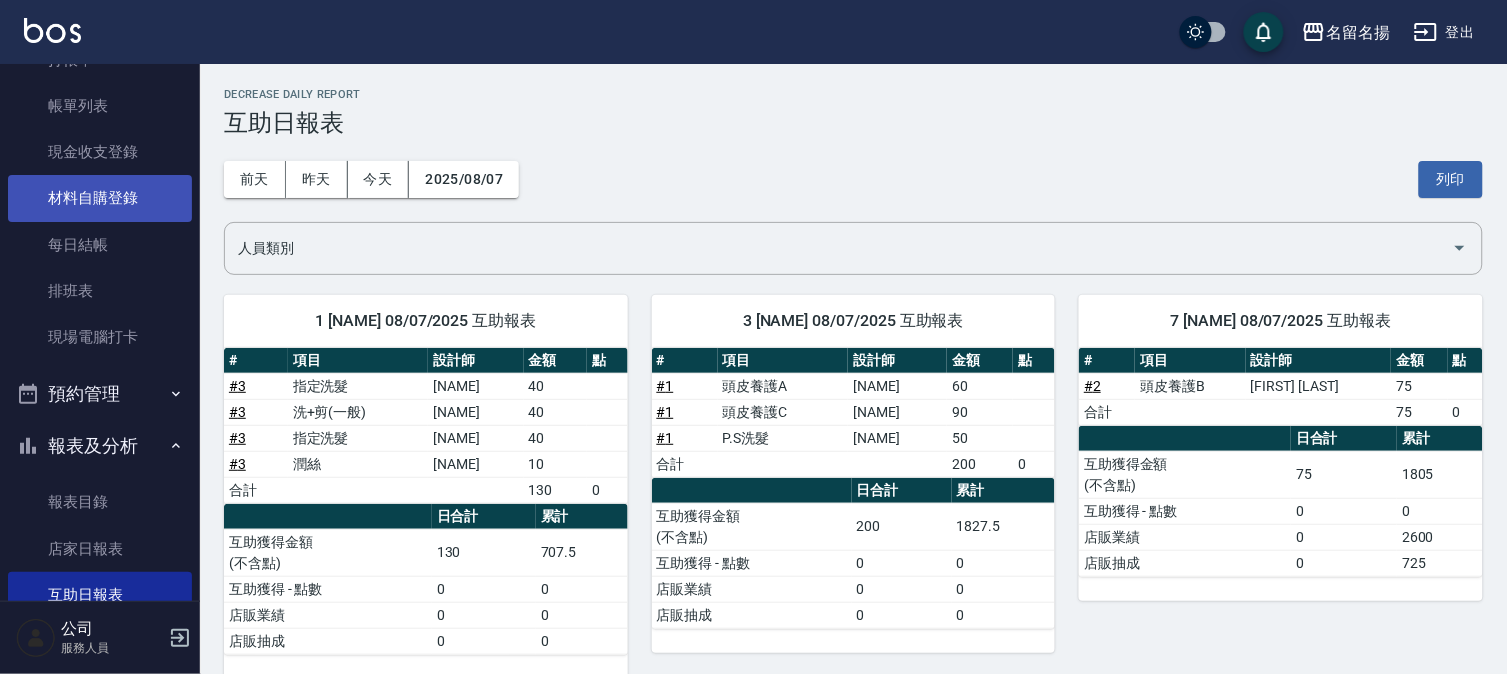scroll, scrollTop: 0, scrollLeft: 0, axis: both 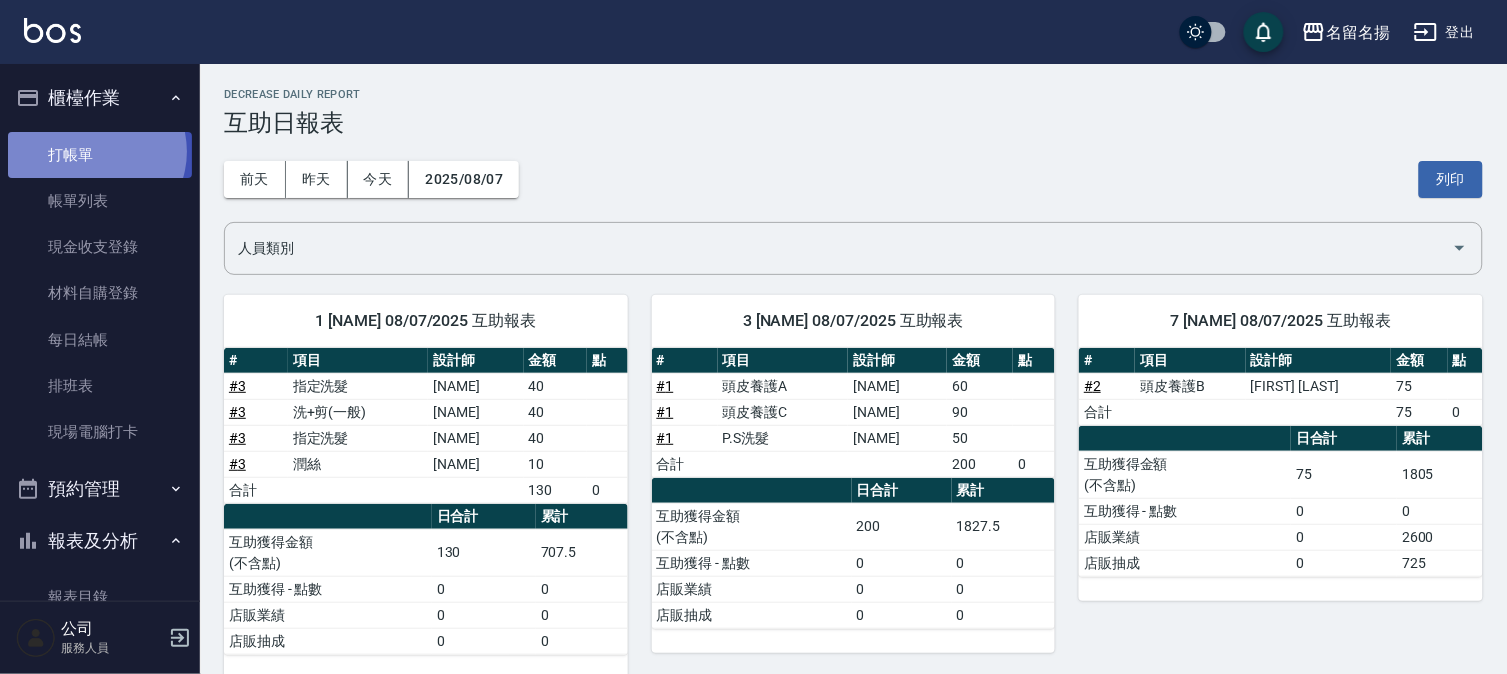click on "打帳單" at bounding box center [100, 155] 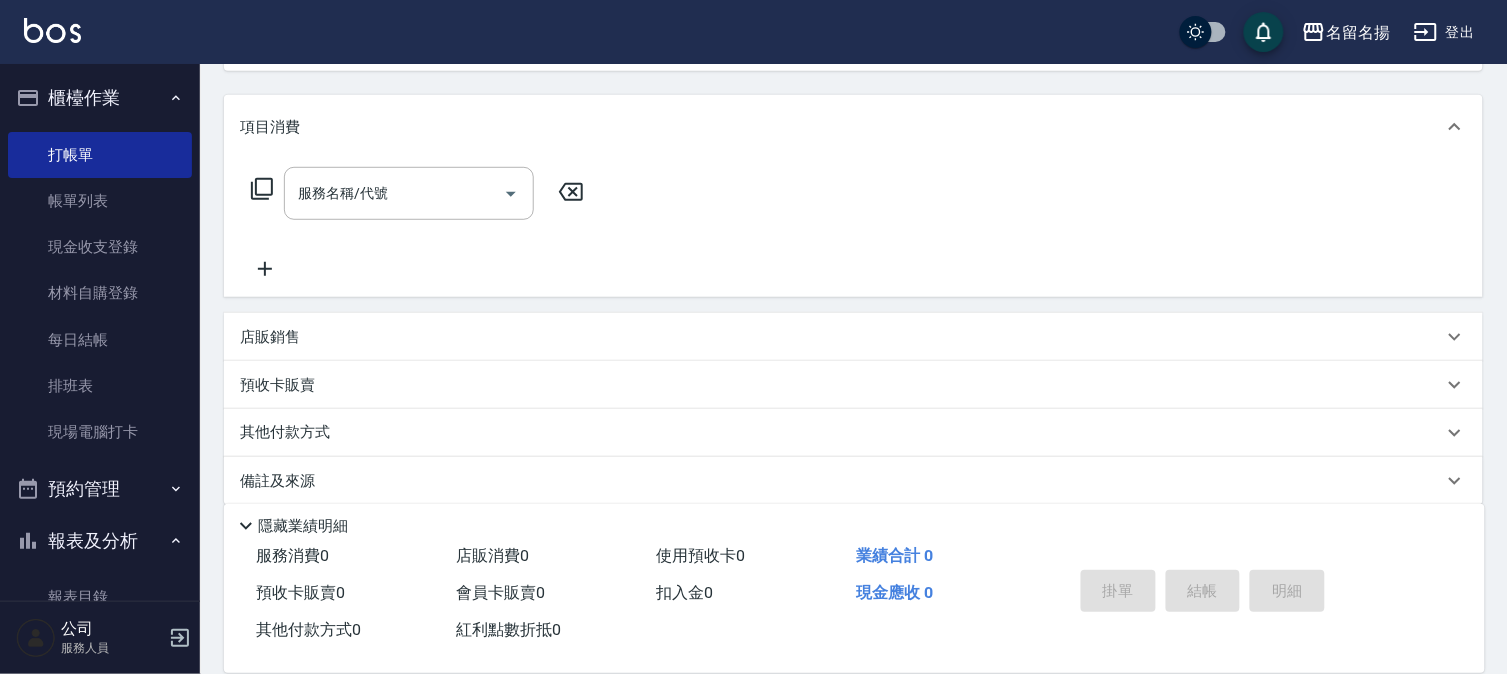 scroll, scrollTop: 253, scrollLeft: 0, axis: vertical 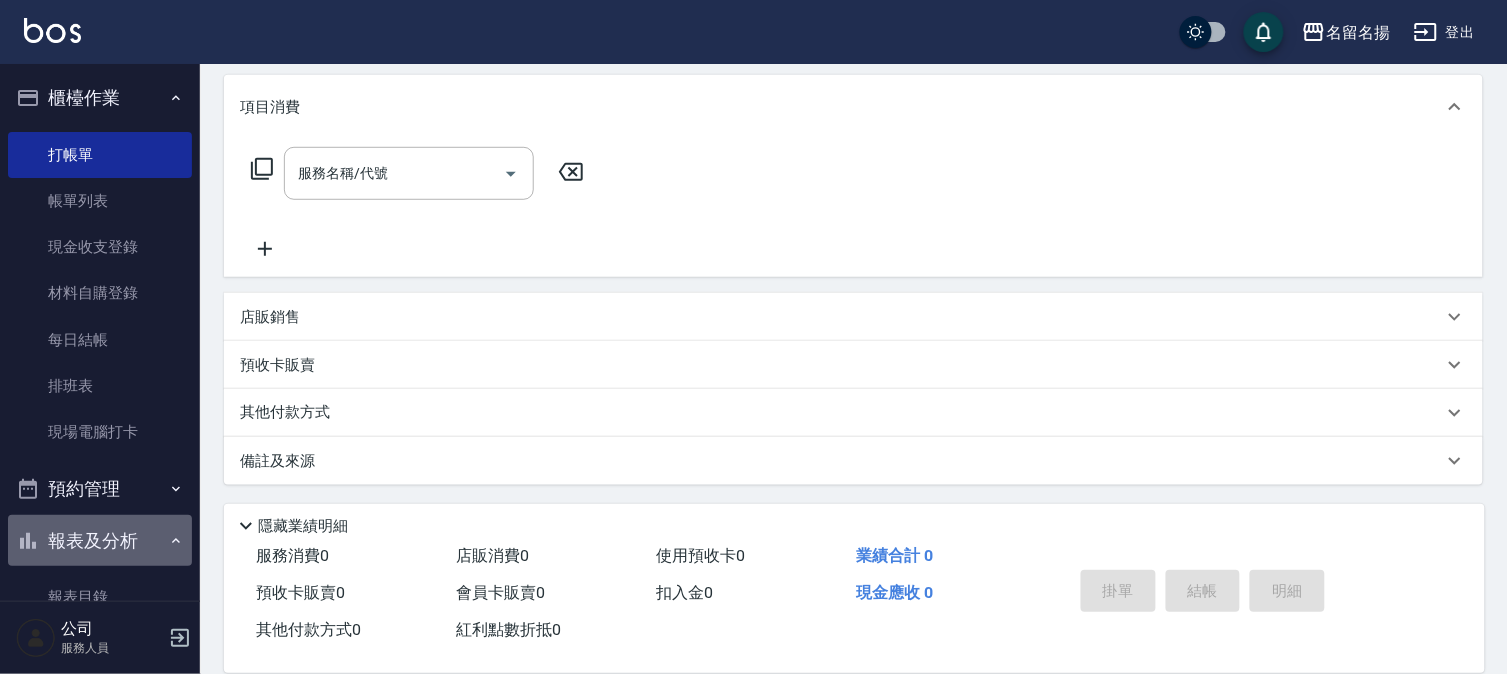 click on "報表及分析" at bounding box center (100, 541) 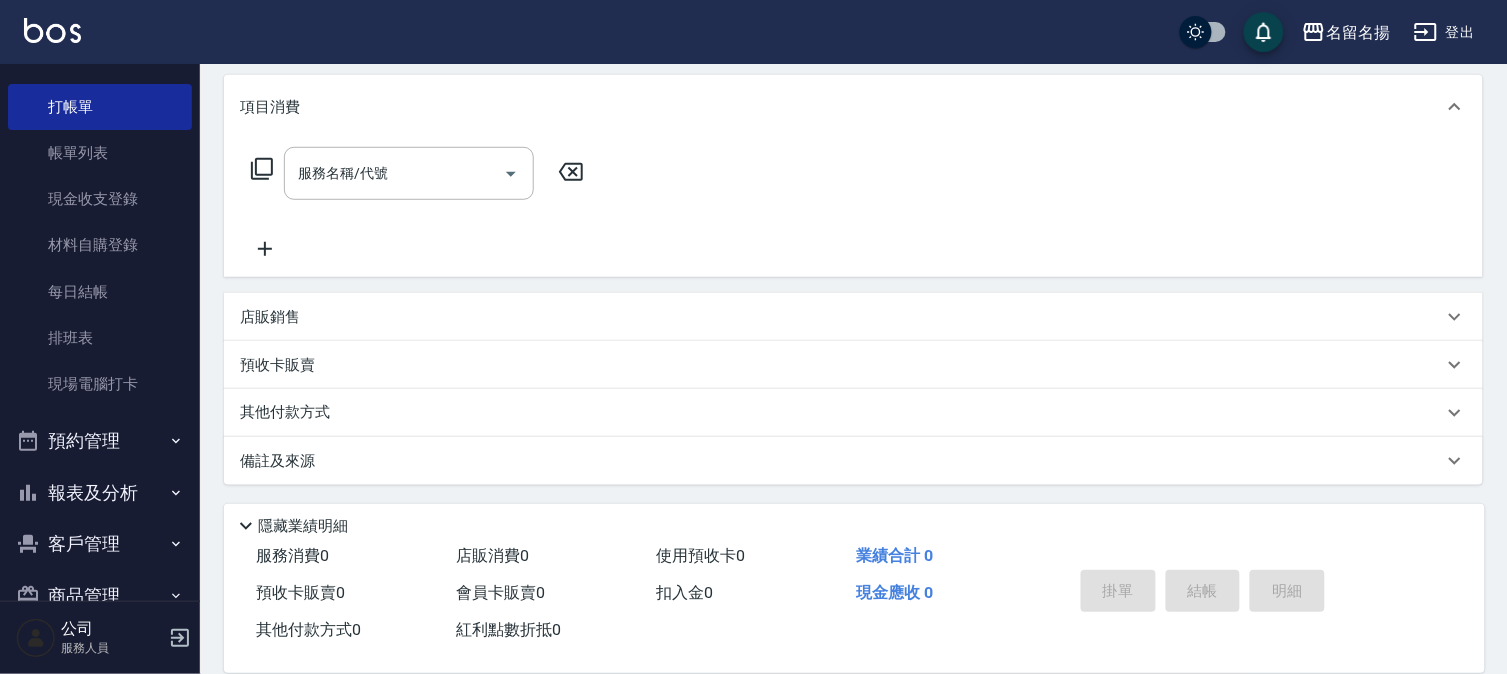 scroll, scrollTop: 91, scrollLeft: 0, axis: vertical 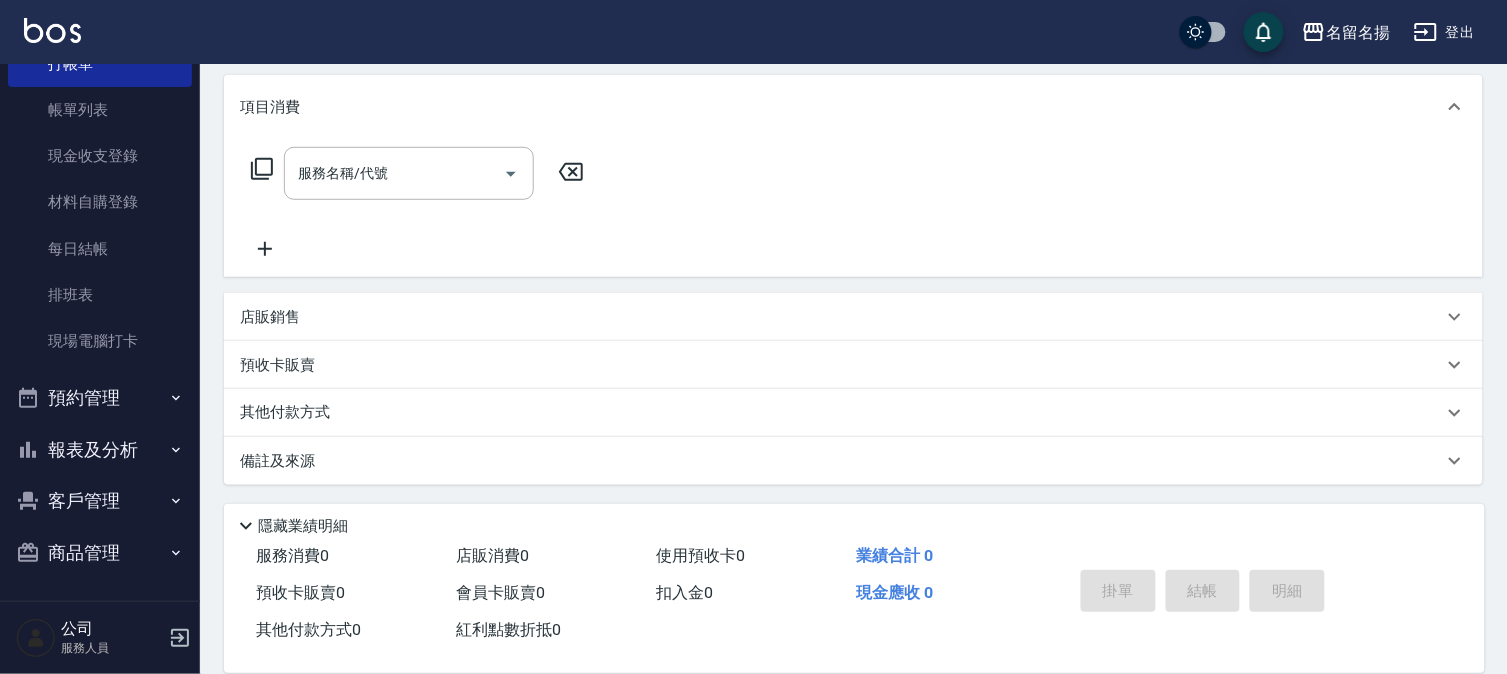 click on "報表及分析" at bounding box center [100, 450] 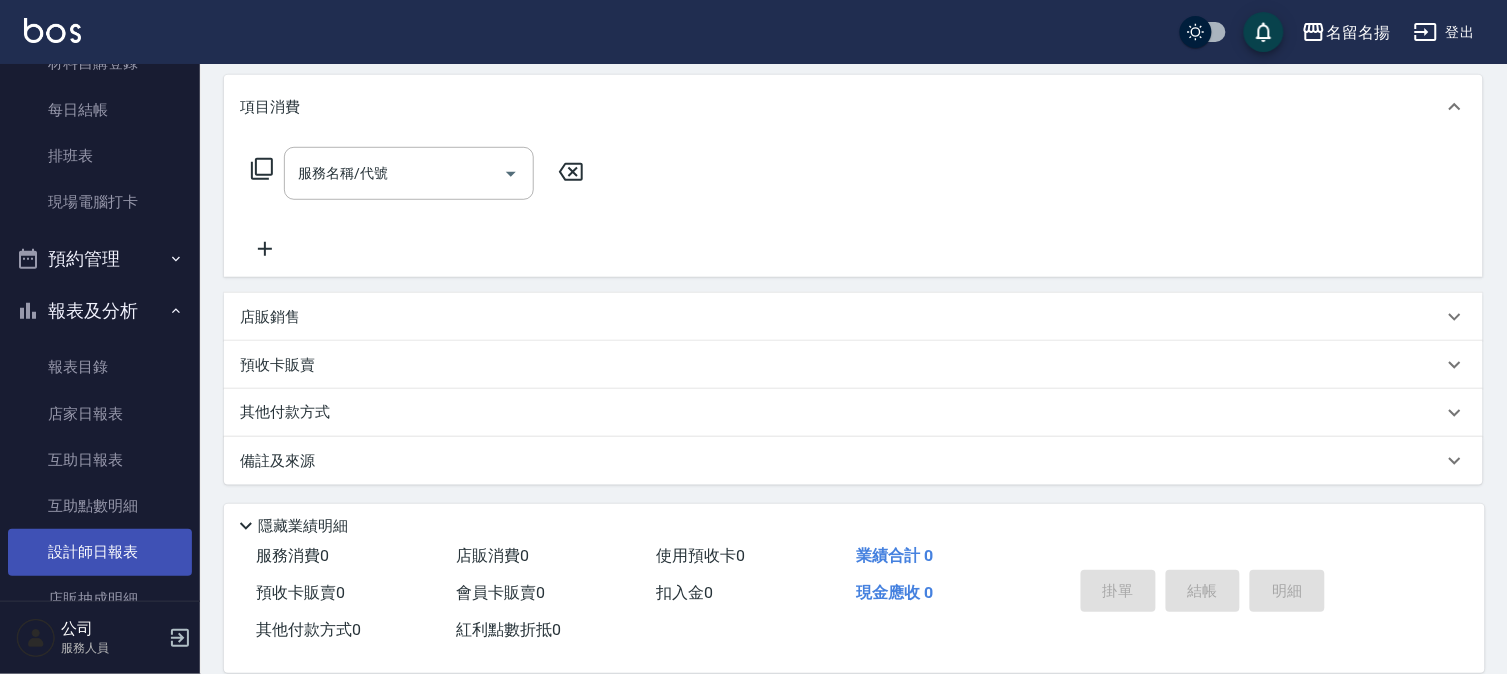 scroll, scrollTop: 384, scrollLeft: 0, axis: vertical 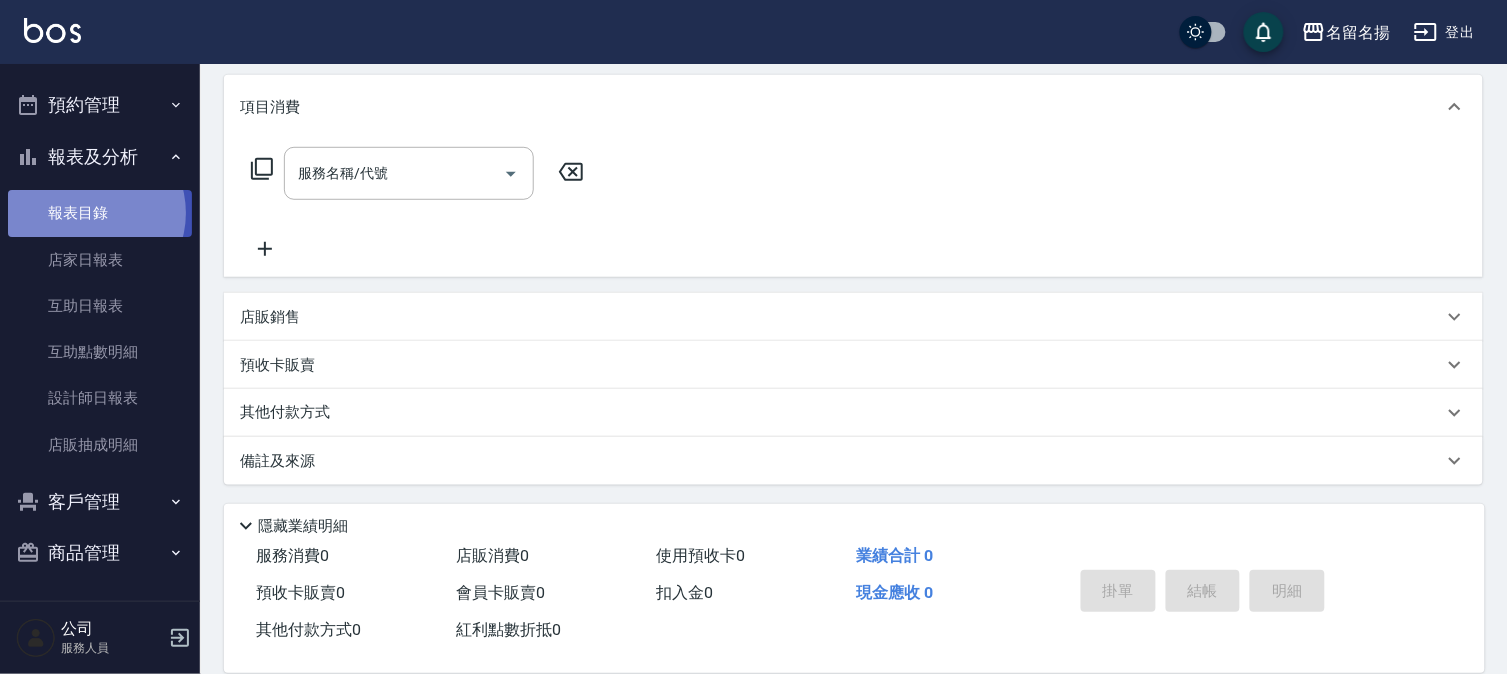 click on "報表目錄" at bounding box center [100, 213] 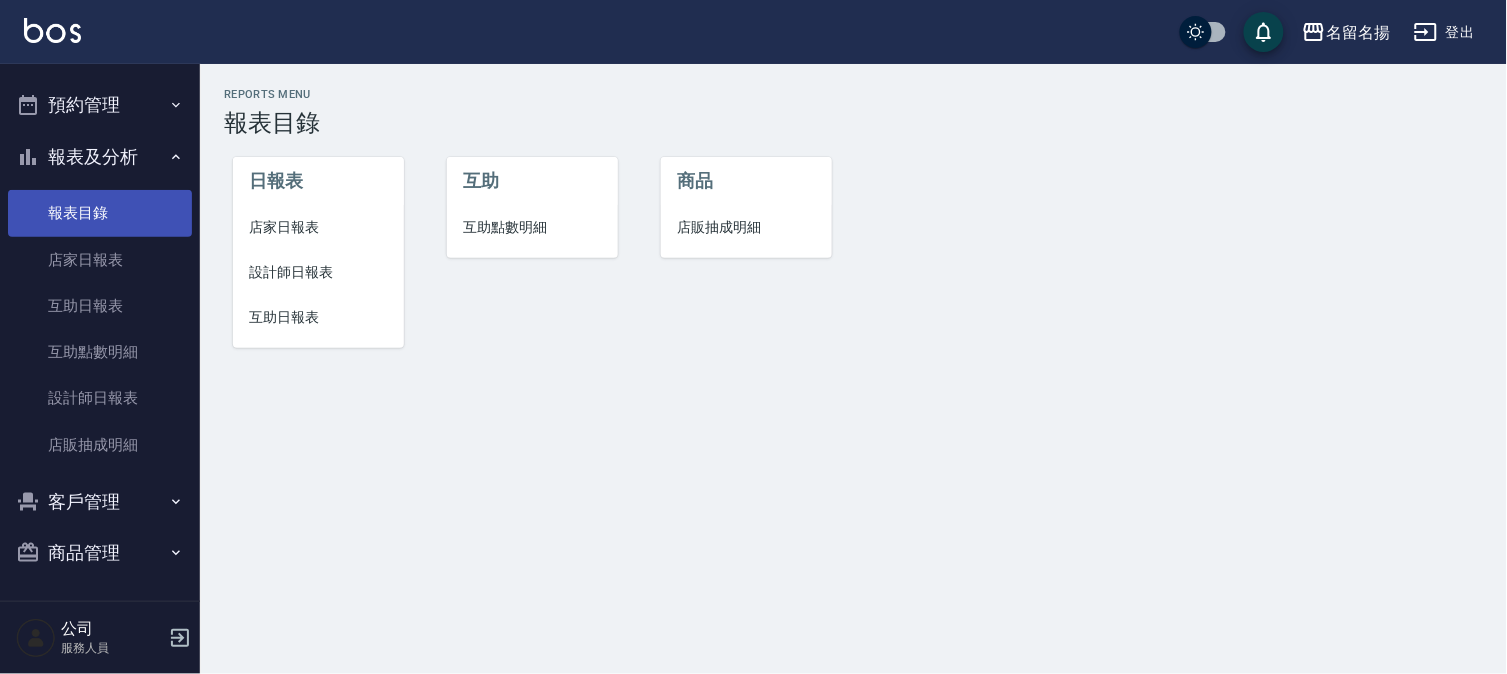 scroll, scrollTop: 0, scrollLeft: 0, axis: both 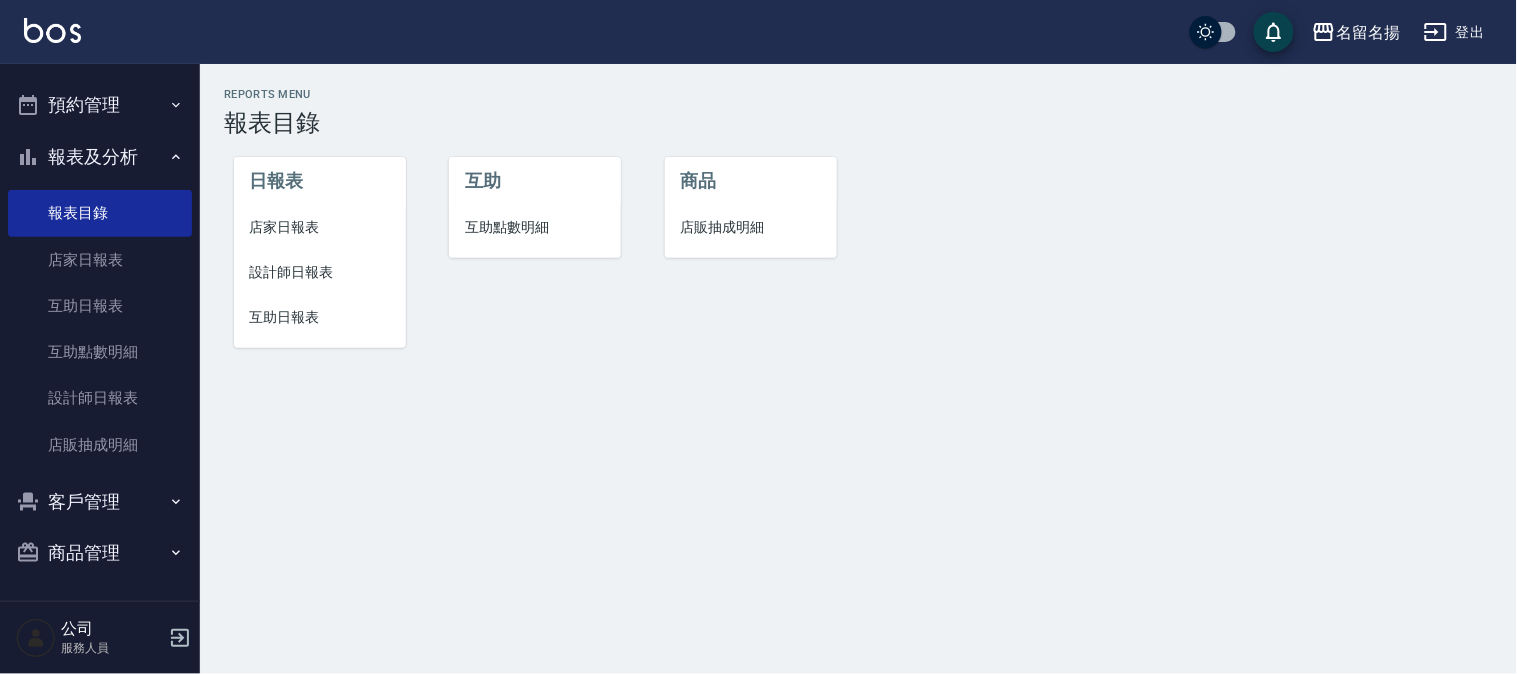 click on "店家日報表" at bounding box center (320, 227) 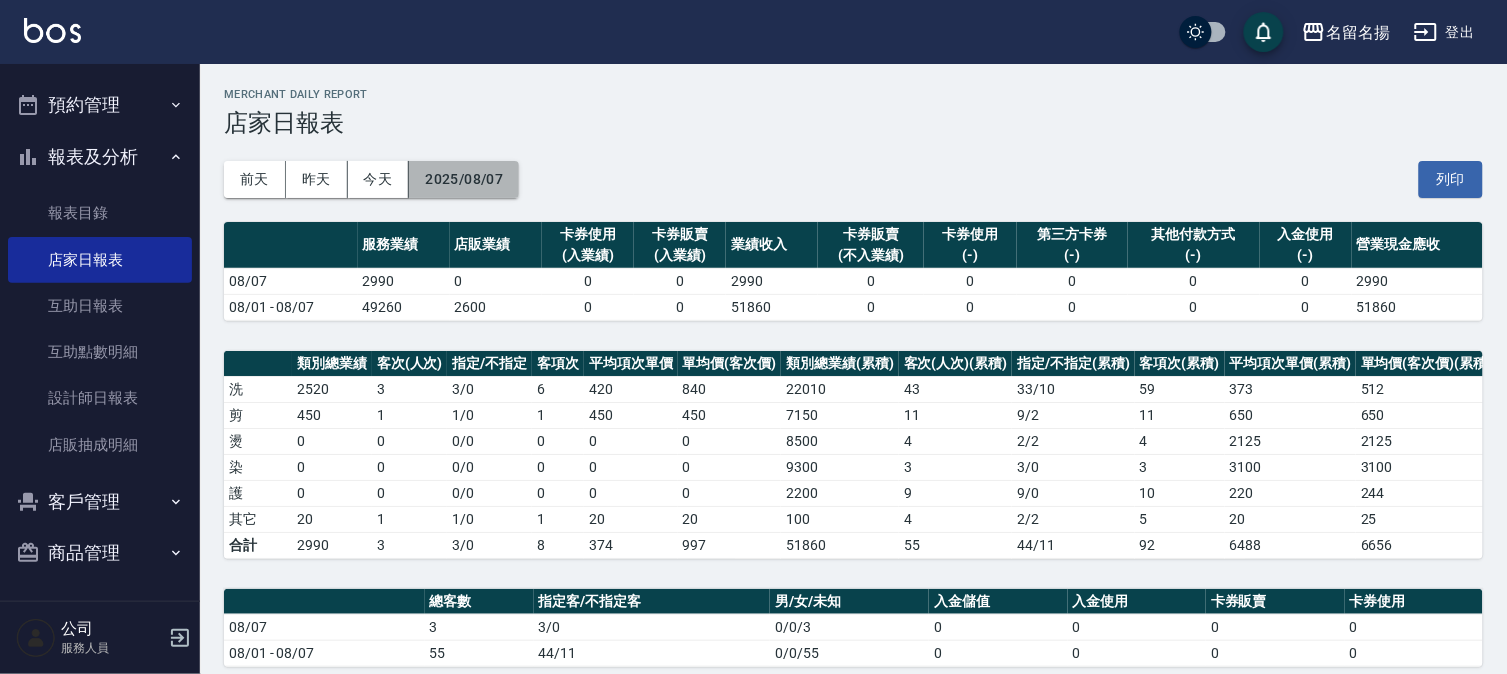 click on "2025/08/07" at bounding box center (464, 179) 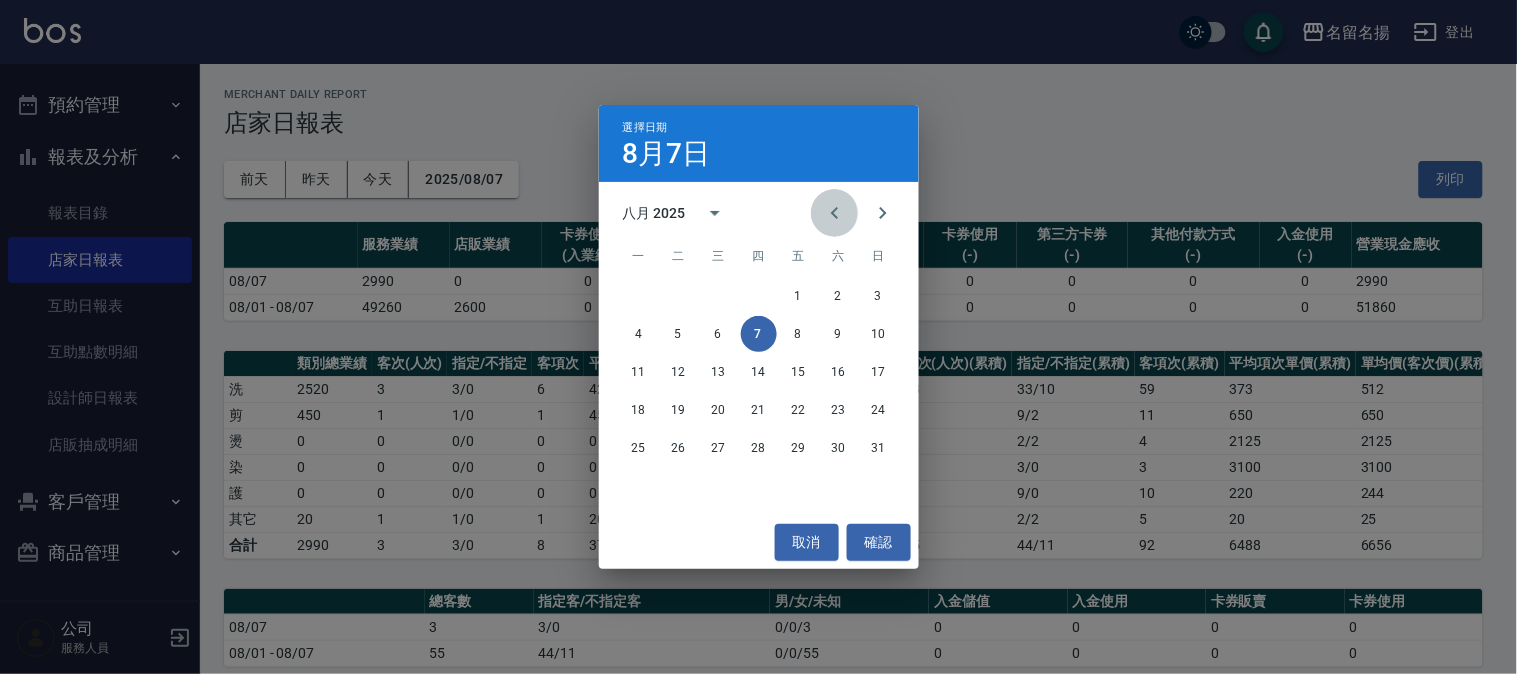 click 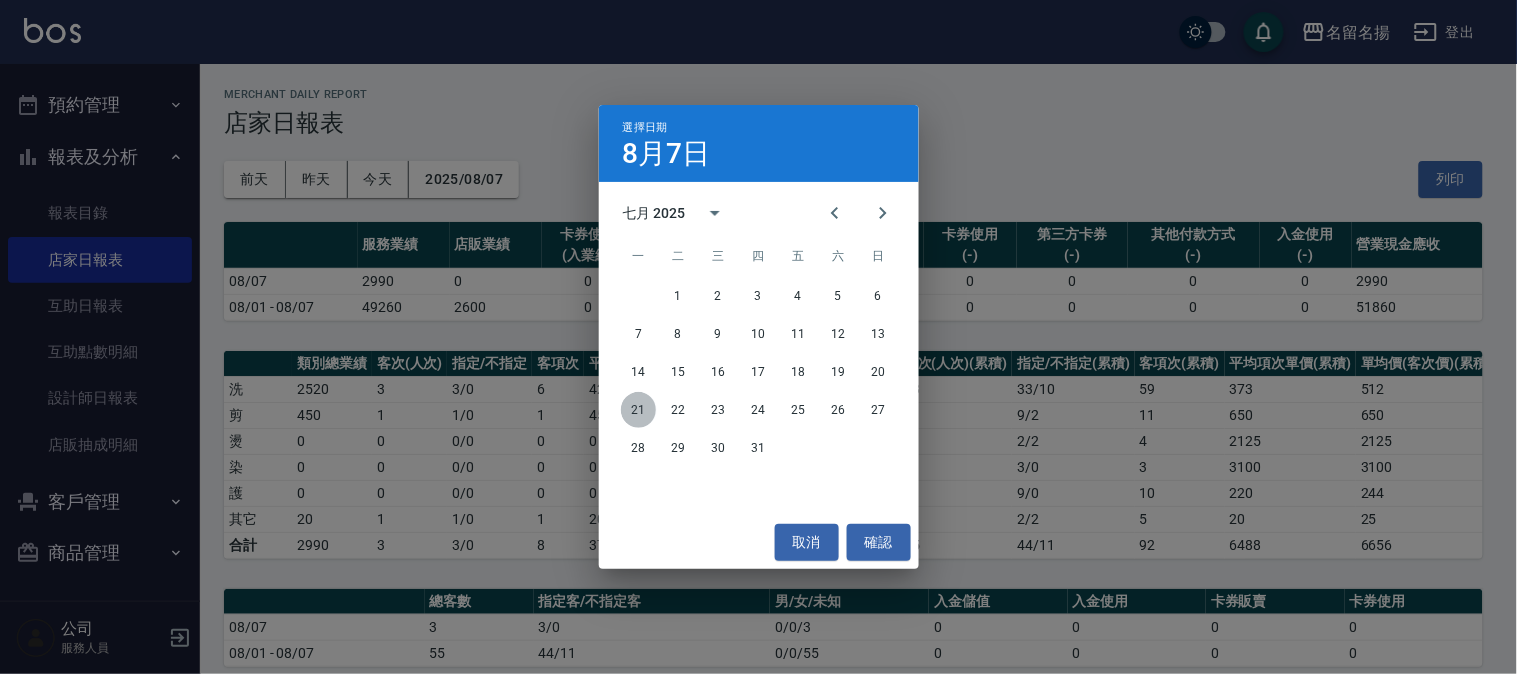 click on "21" at bounding box center [639, 410] 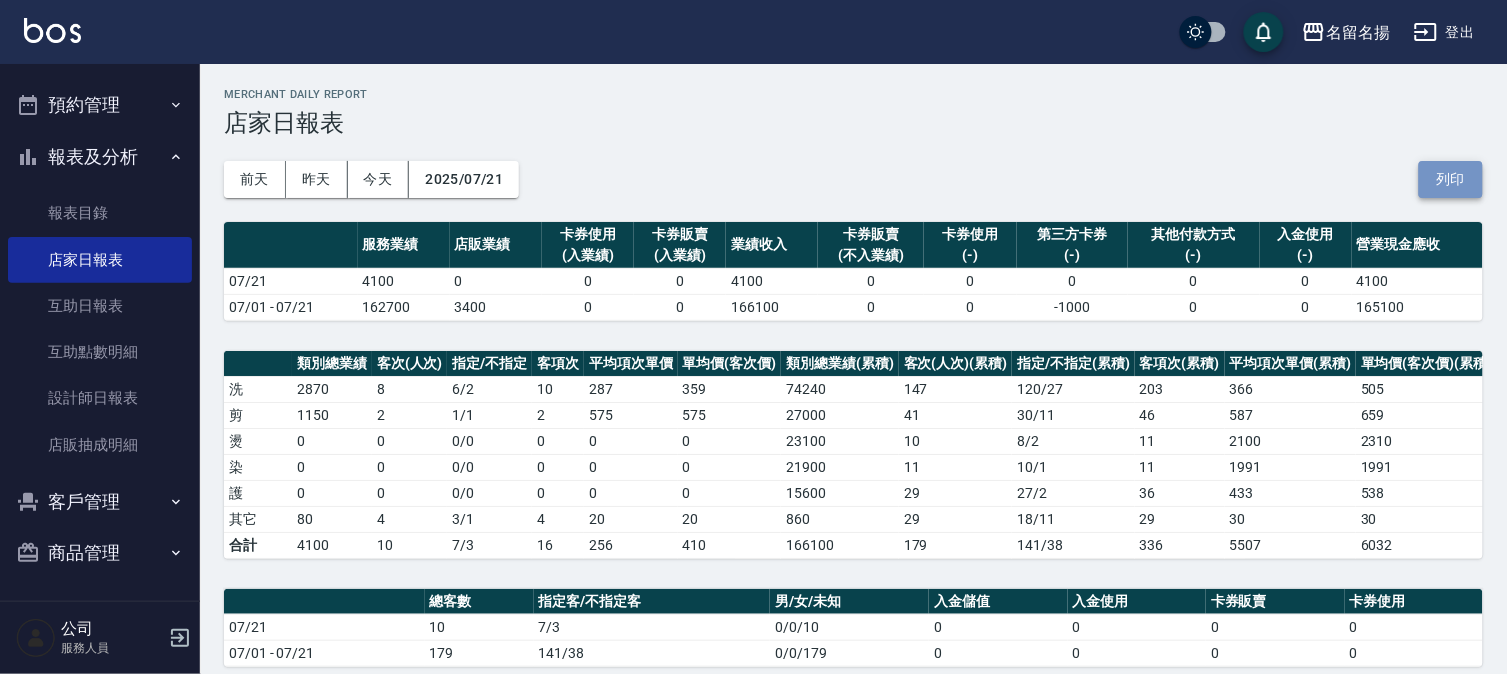 click on "列印" at bounding box center (1451, 179) 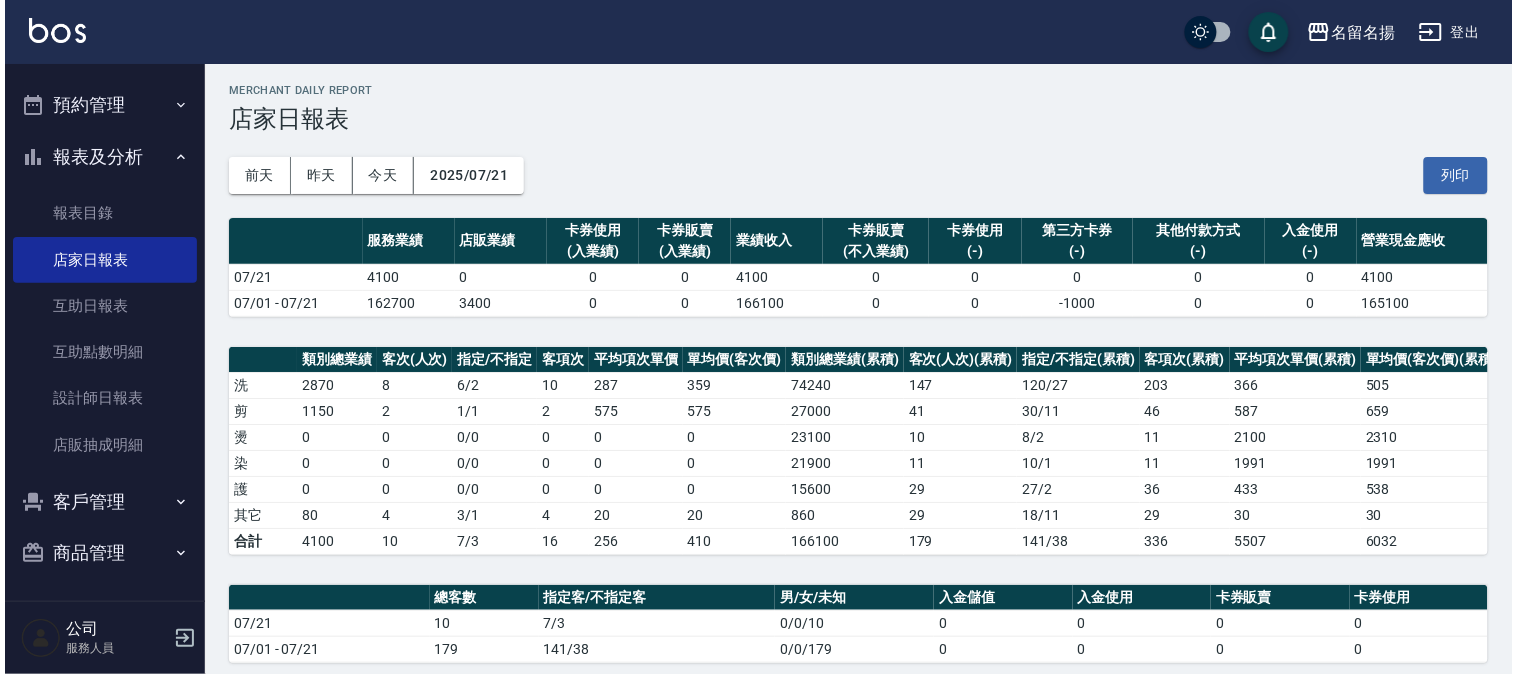 scroll, scrollTop: 0, scrollLeft: 0, axis: both 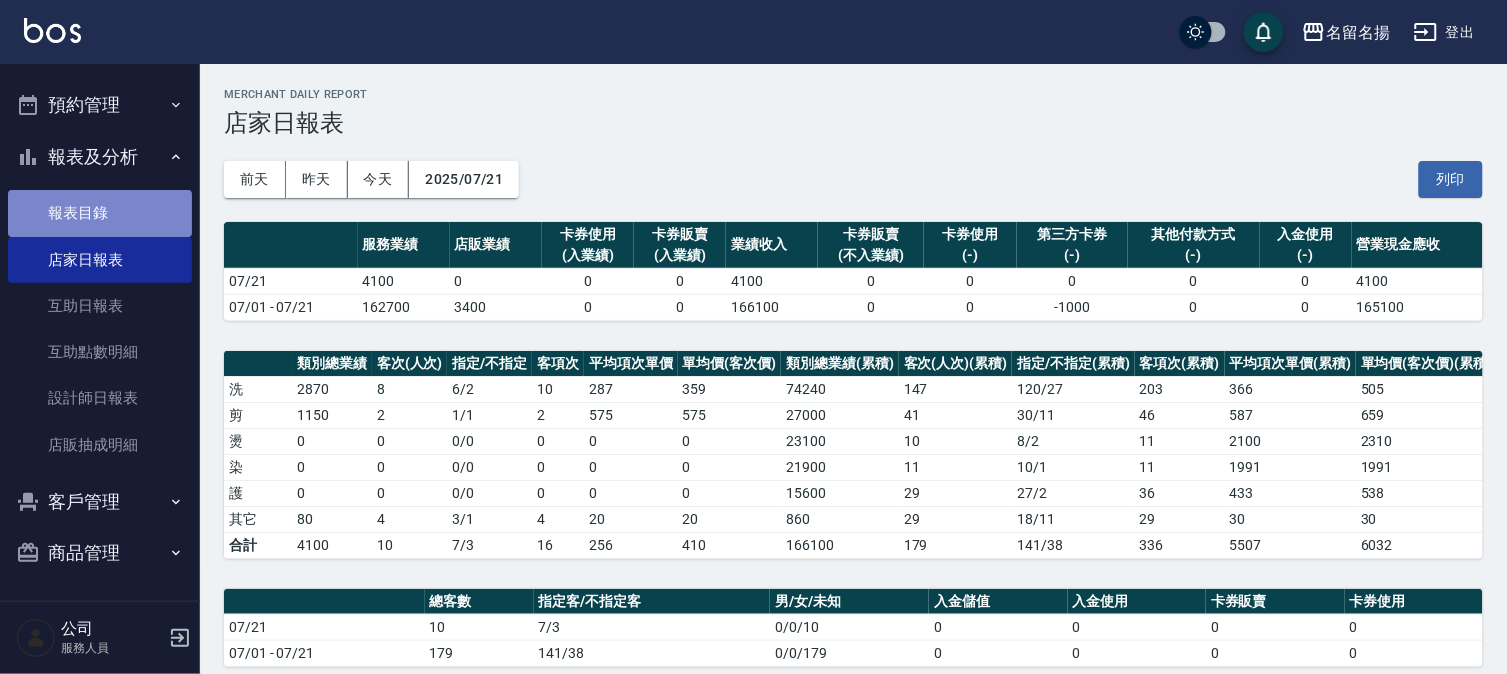 click on "報表目錄" at bounding box center (100, 213) 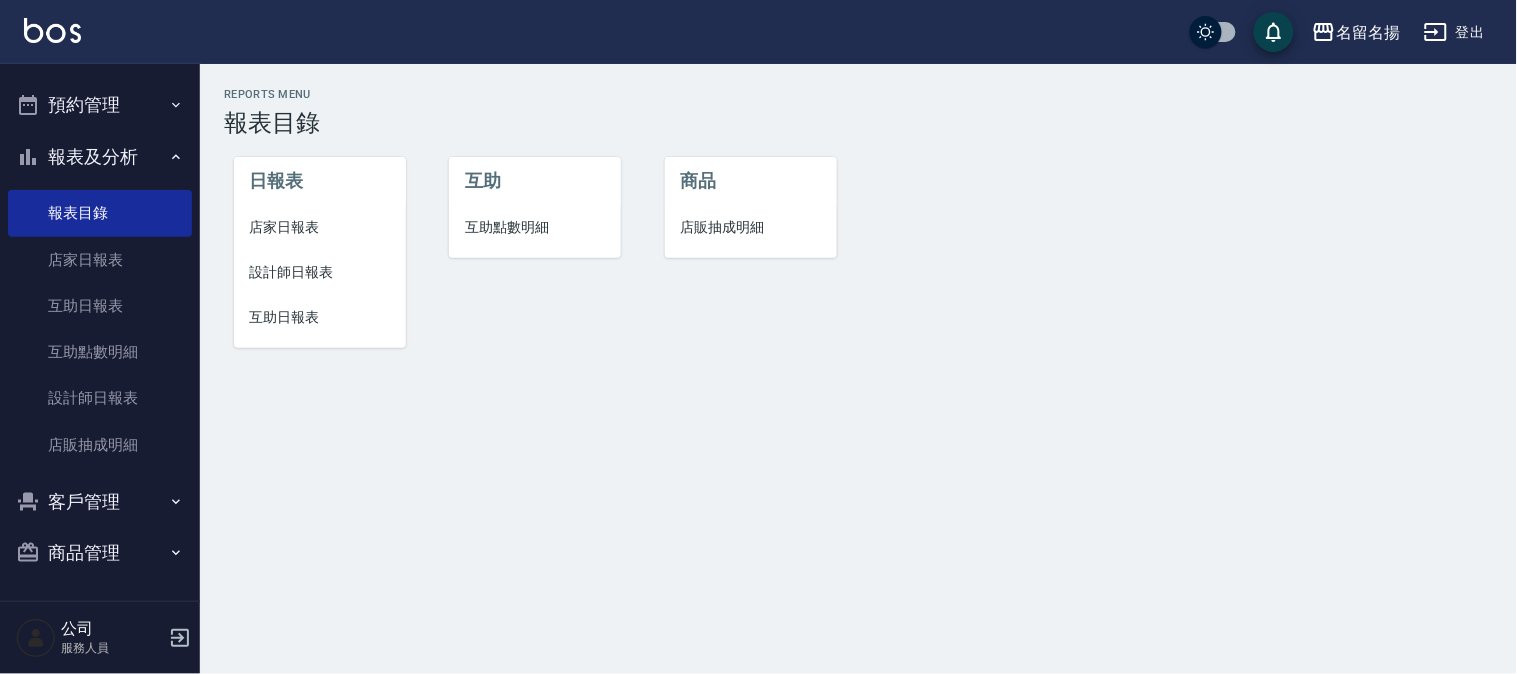 click on "設計師日報表" at bounding box center [320, 272] 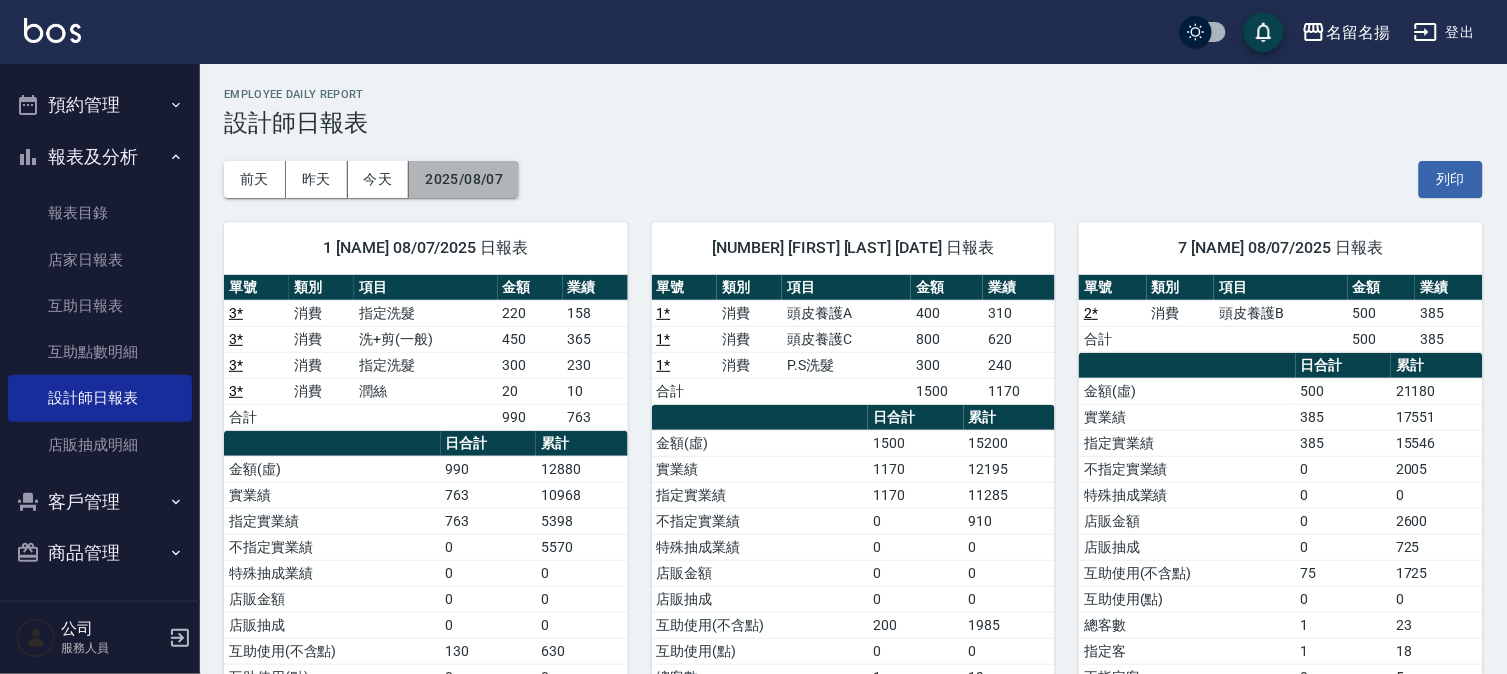 click on "2025/08/07" at bounding box center (464, 179) 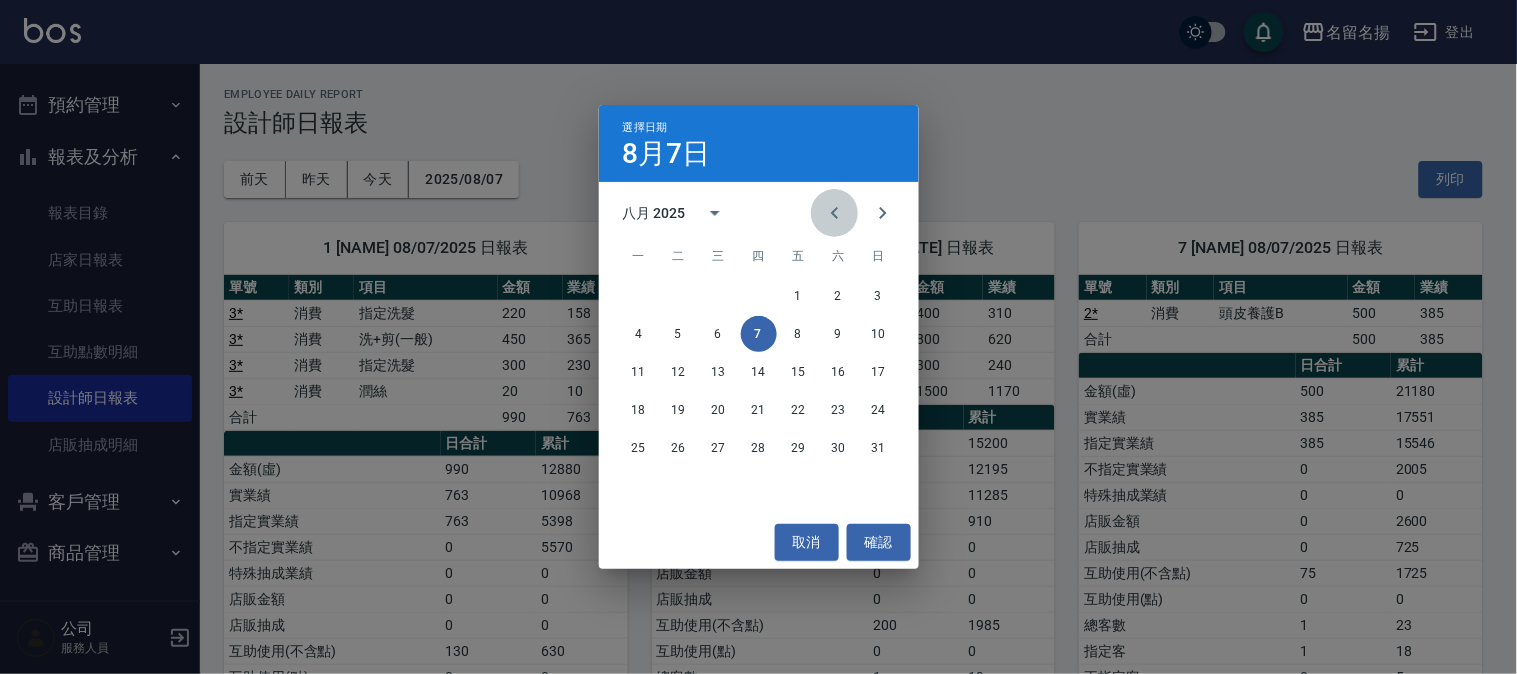 click 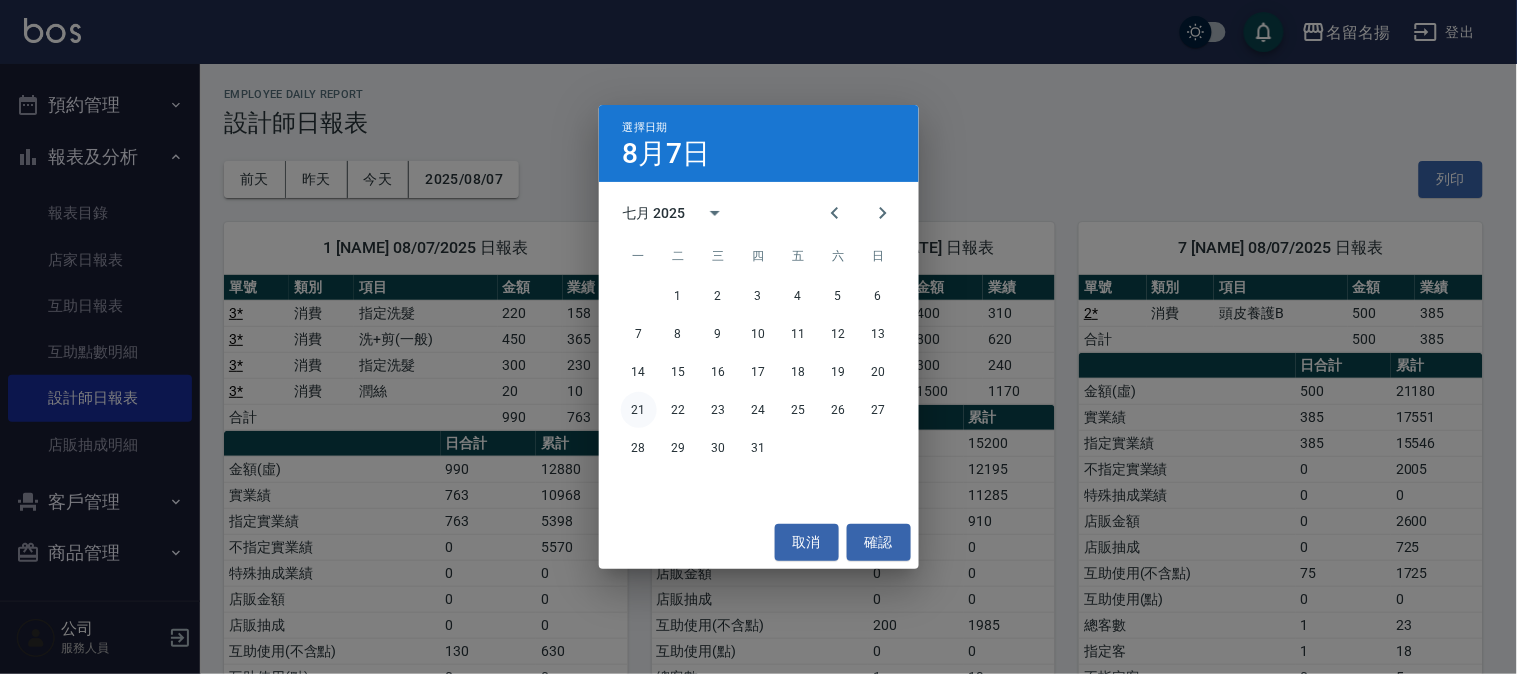 click on "21" at bounding box center [639, 410] 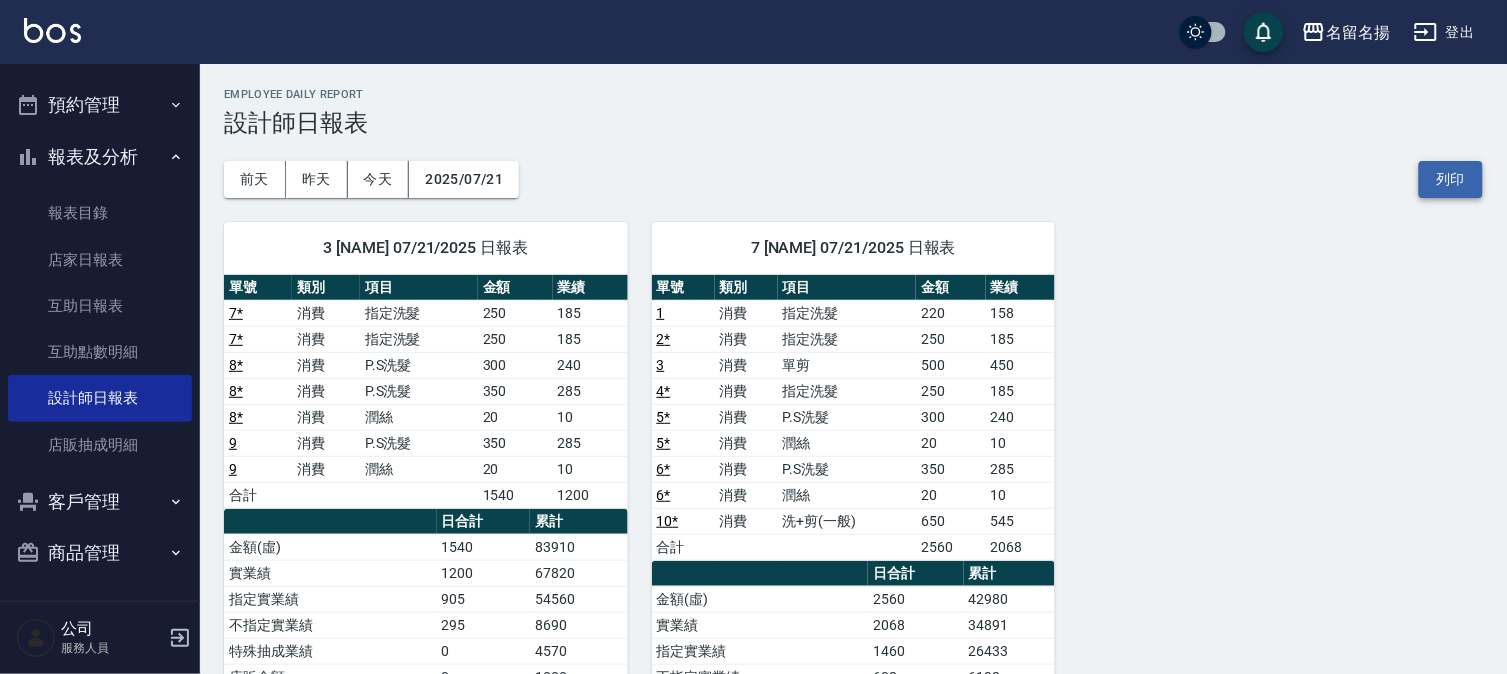 click on "列印" at bounding box center (1451, 179) 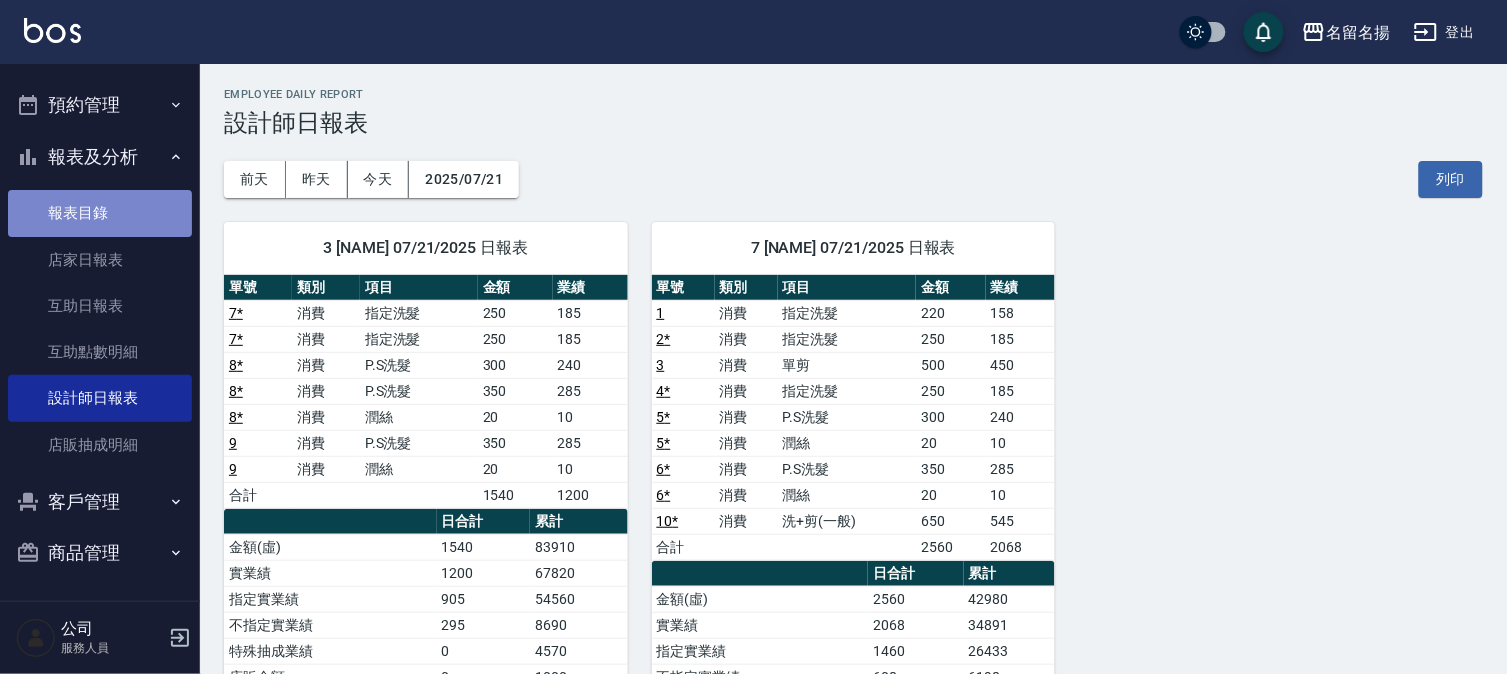 click on "報表目錄" at bounding box center (100, 213) 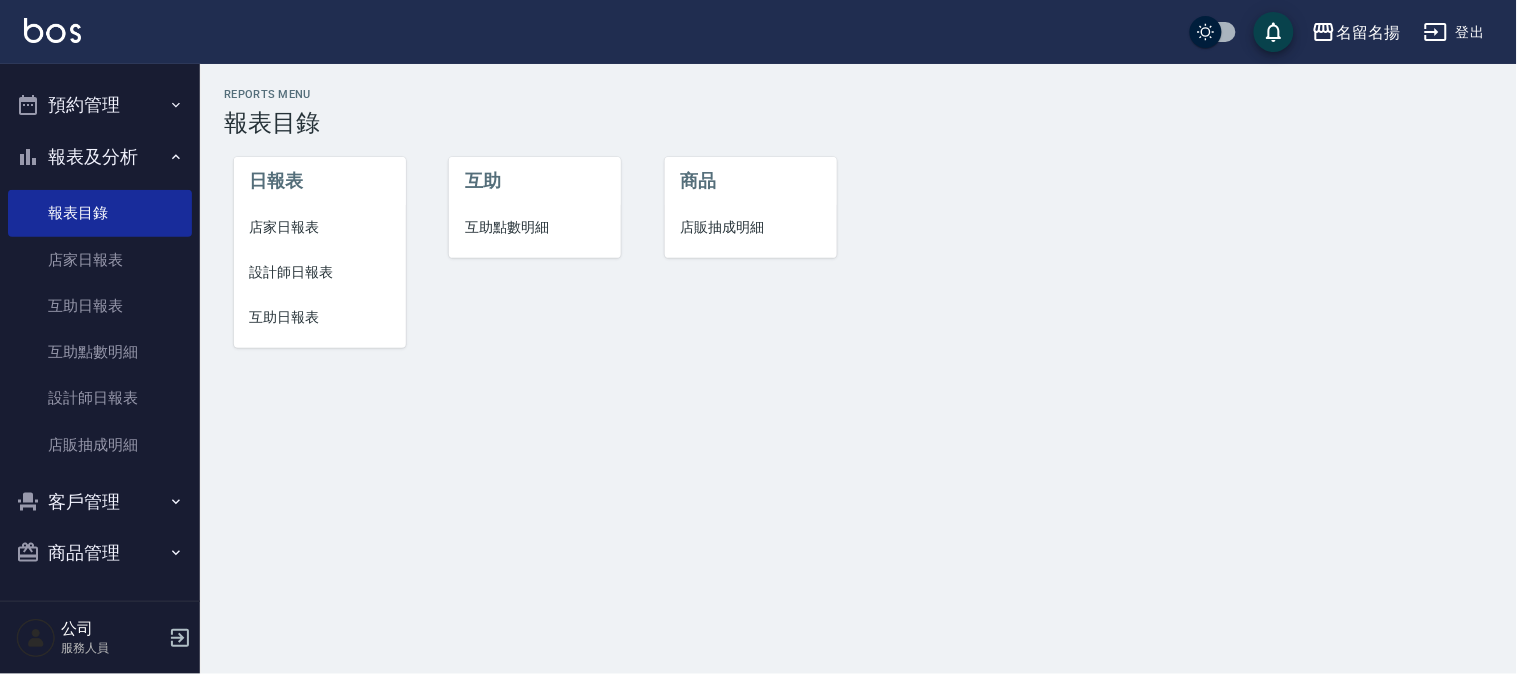 click on "互助日報表" at bounding box center [320, 317] 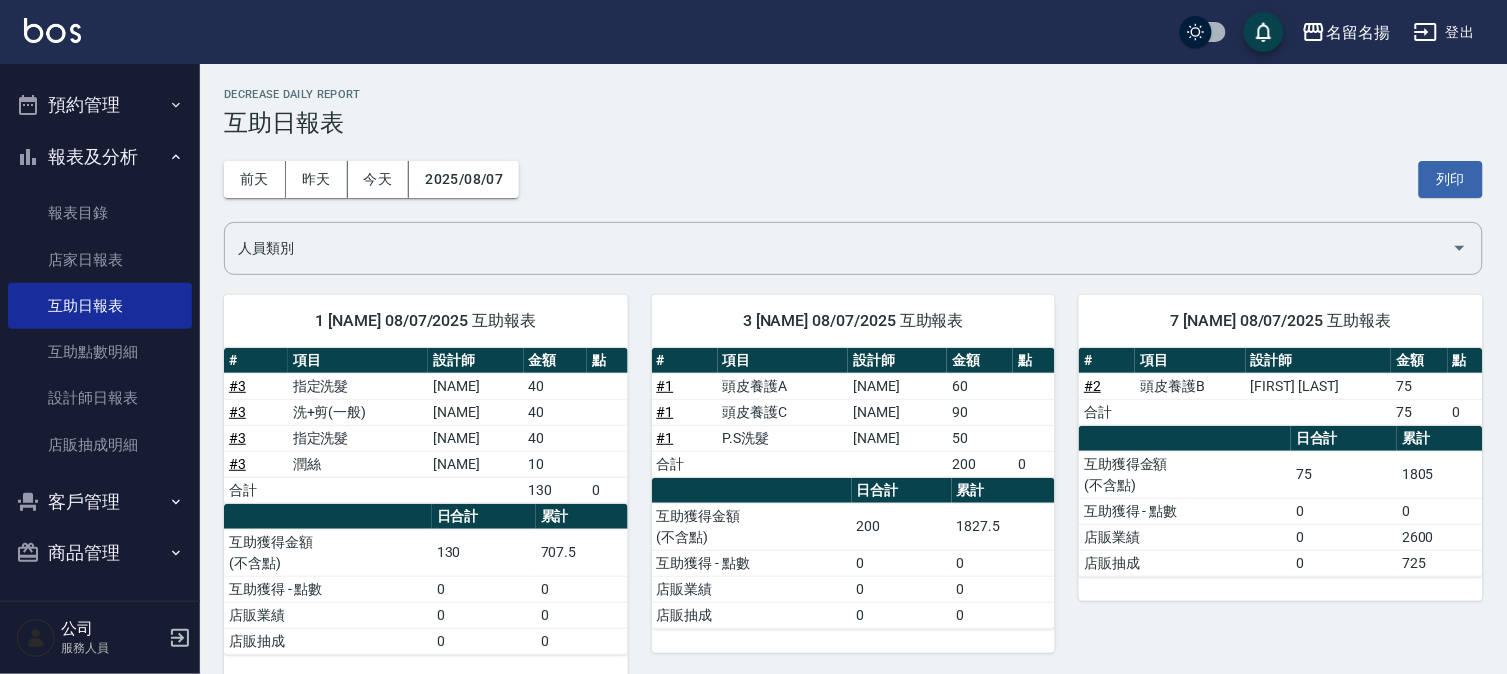 click on "前天 昨天 今天 [DATE] 列印" at bounding box center [853, 179] 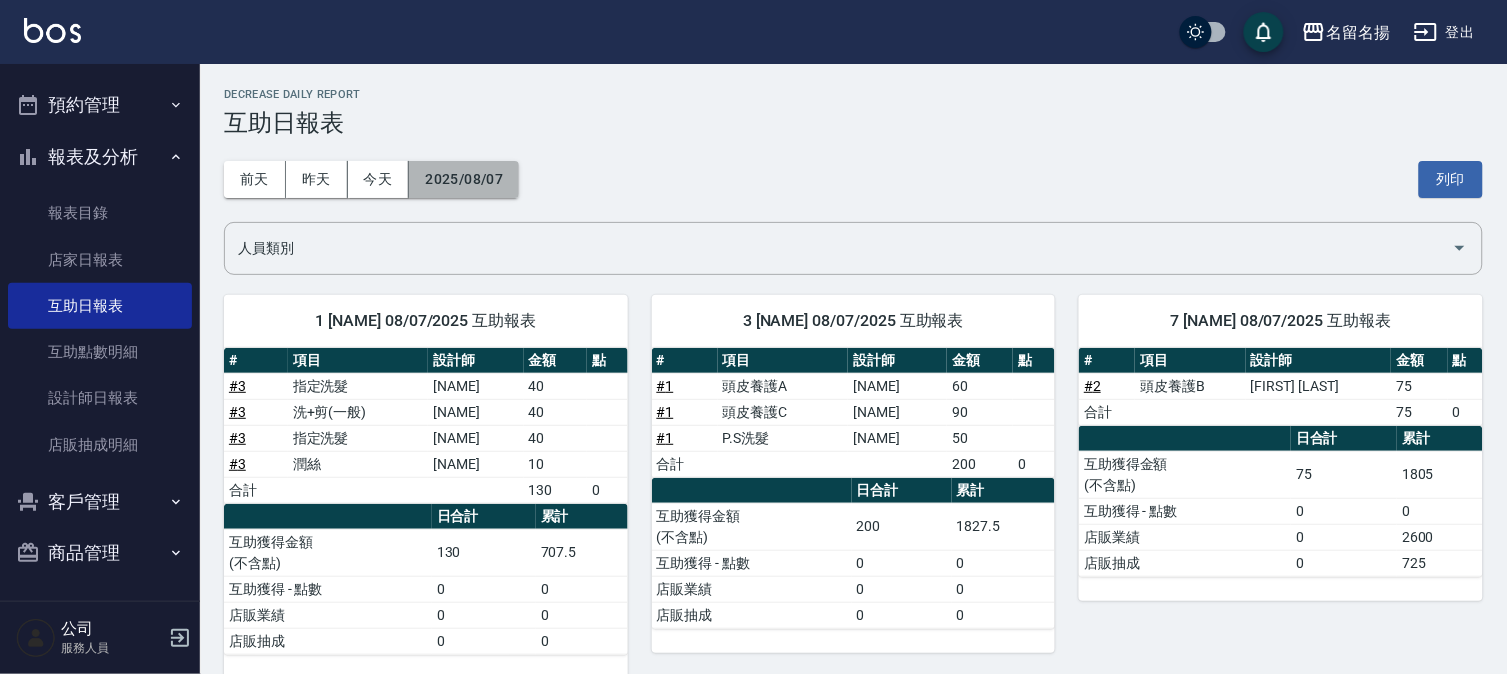 click on "2025/08/07" at bounding box center [464, 179] 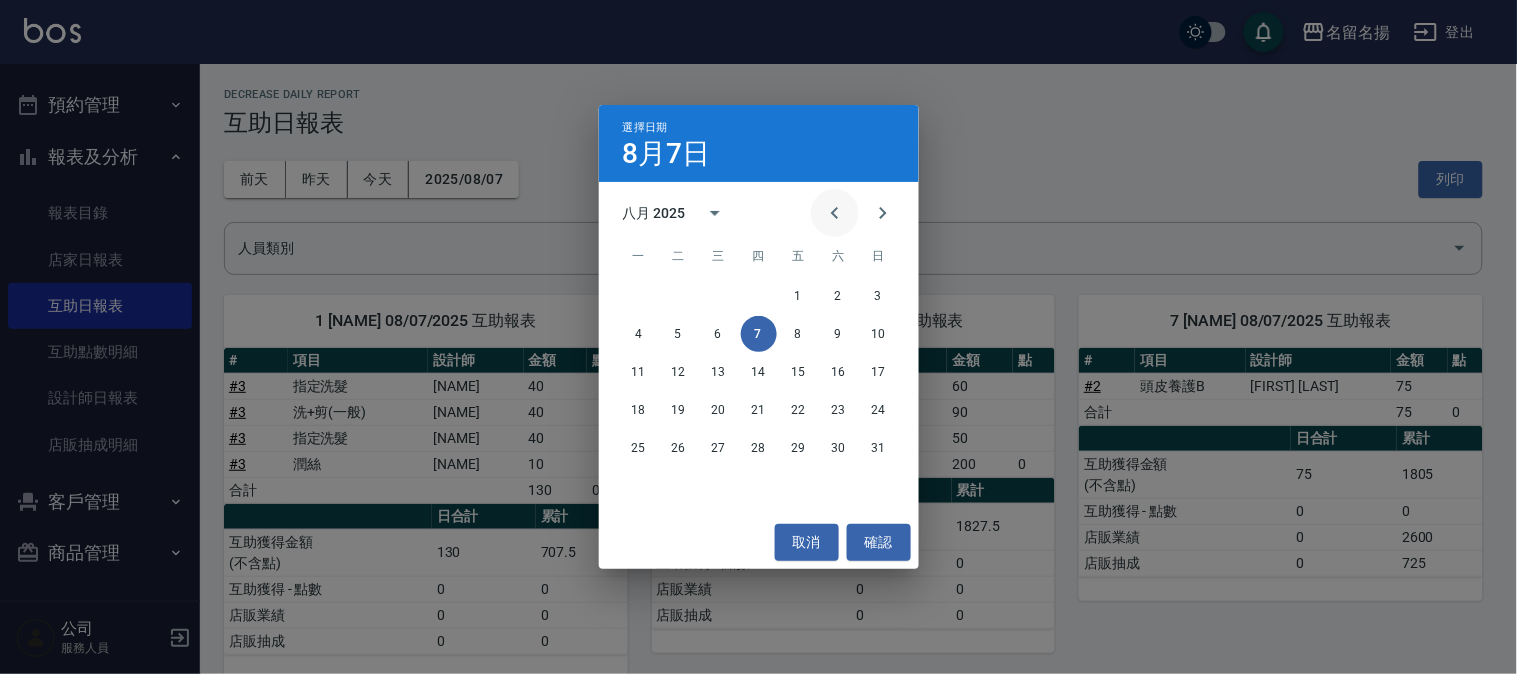 click 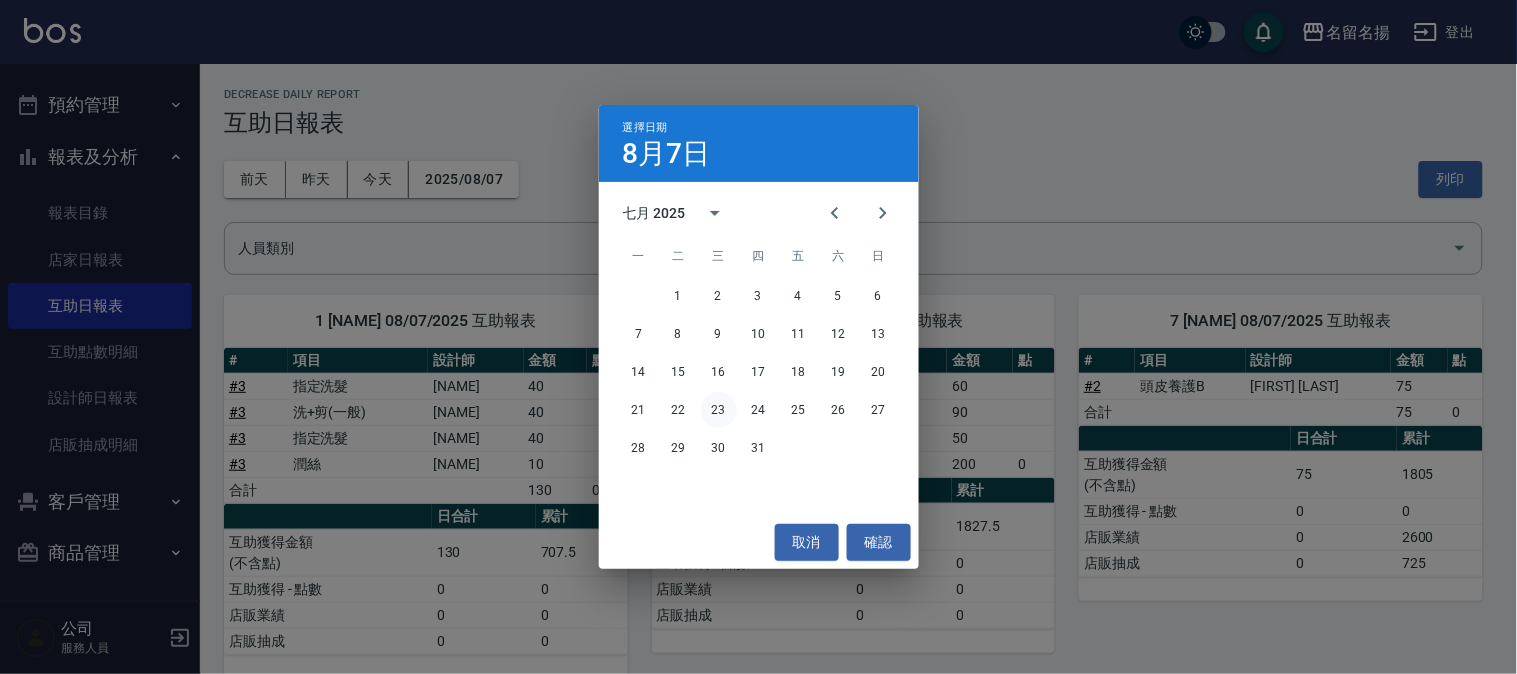 click on "23" at bounding box center (719, 410) 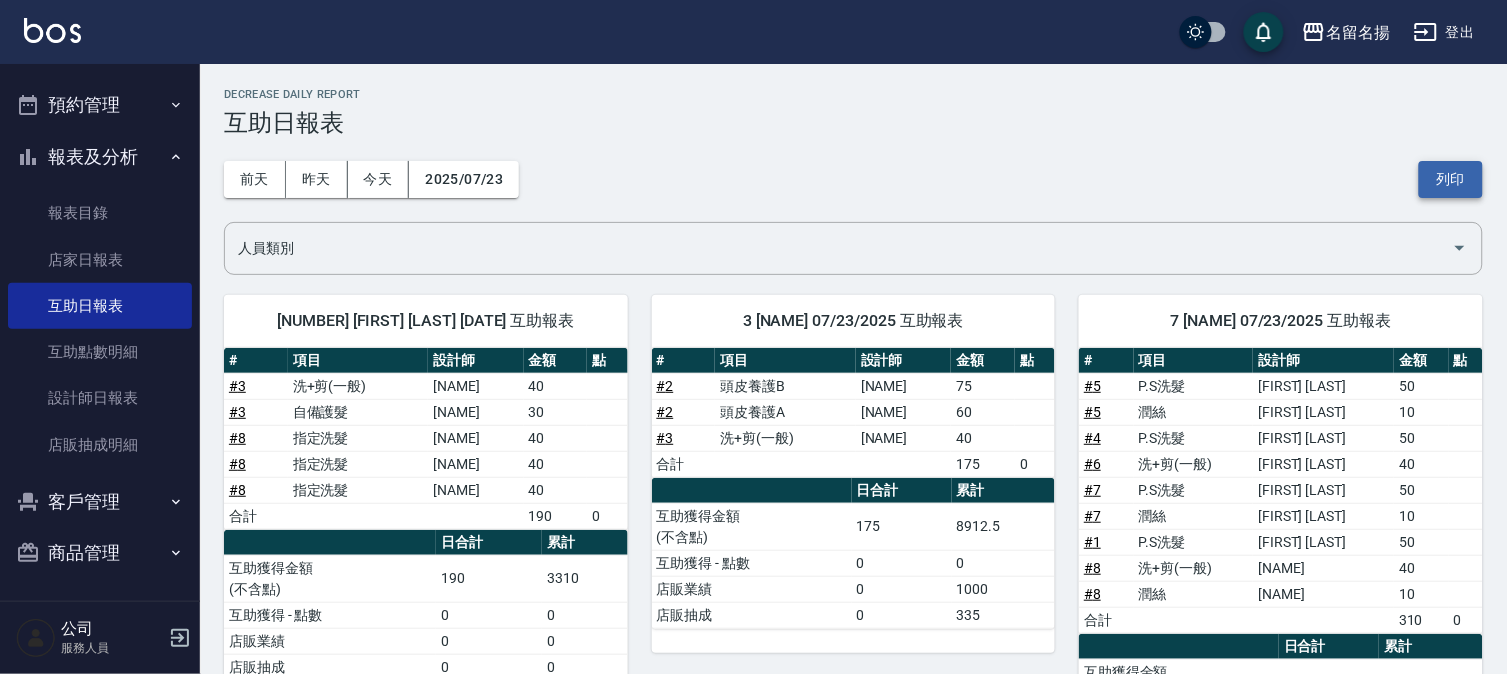 click on "列印" at bounding box center [1451, 179] 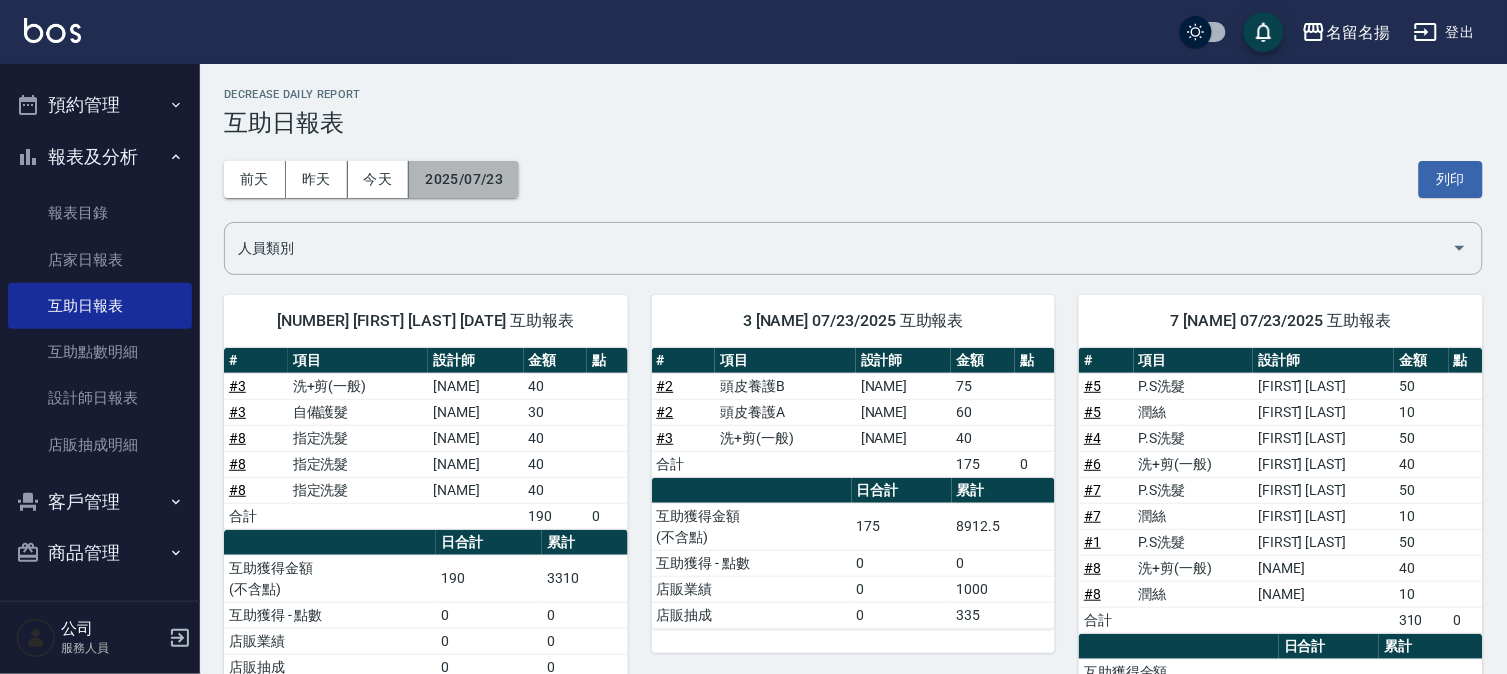 click on "2025/07/23" at bounding box center (464, 179) 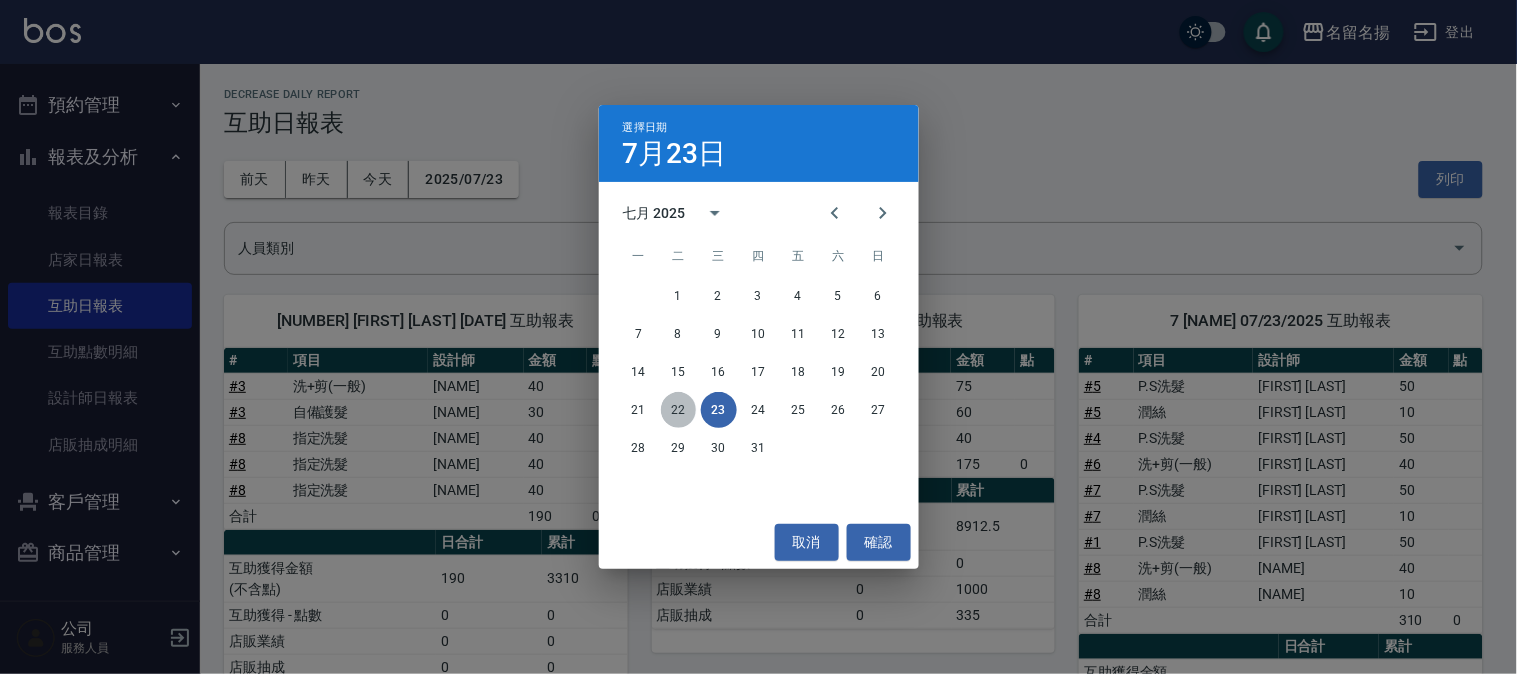 click on "22" at bounding box center (679, 410) 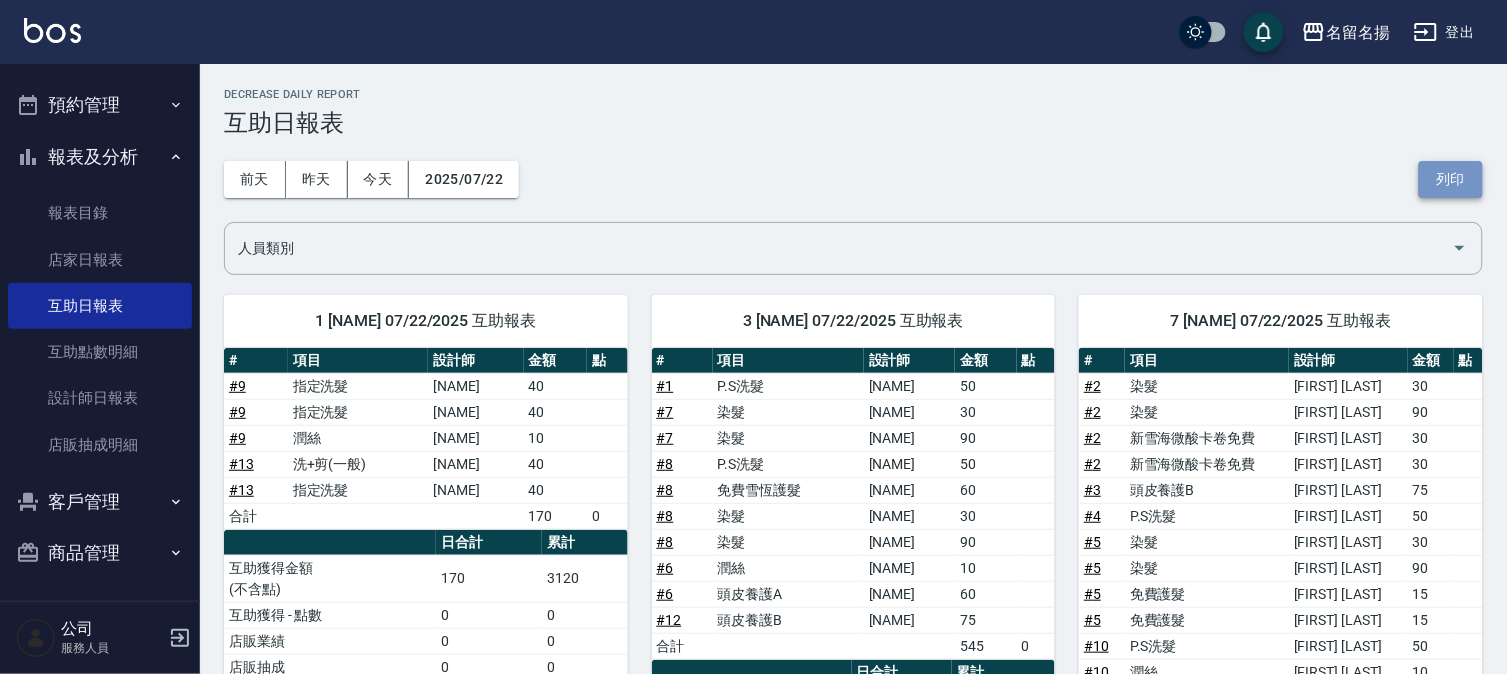 click on "列印" at bounding box center [1451, 179] 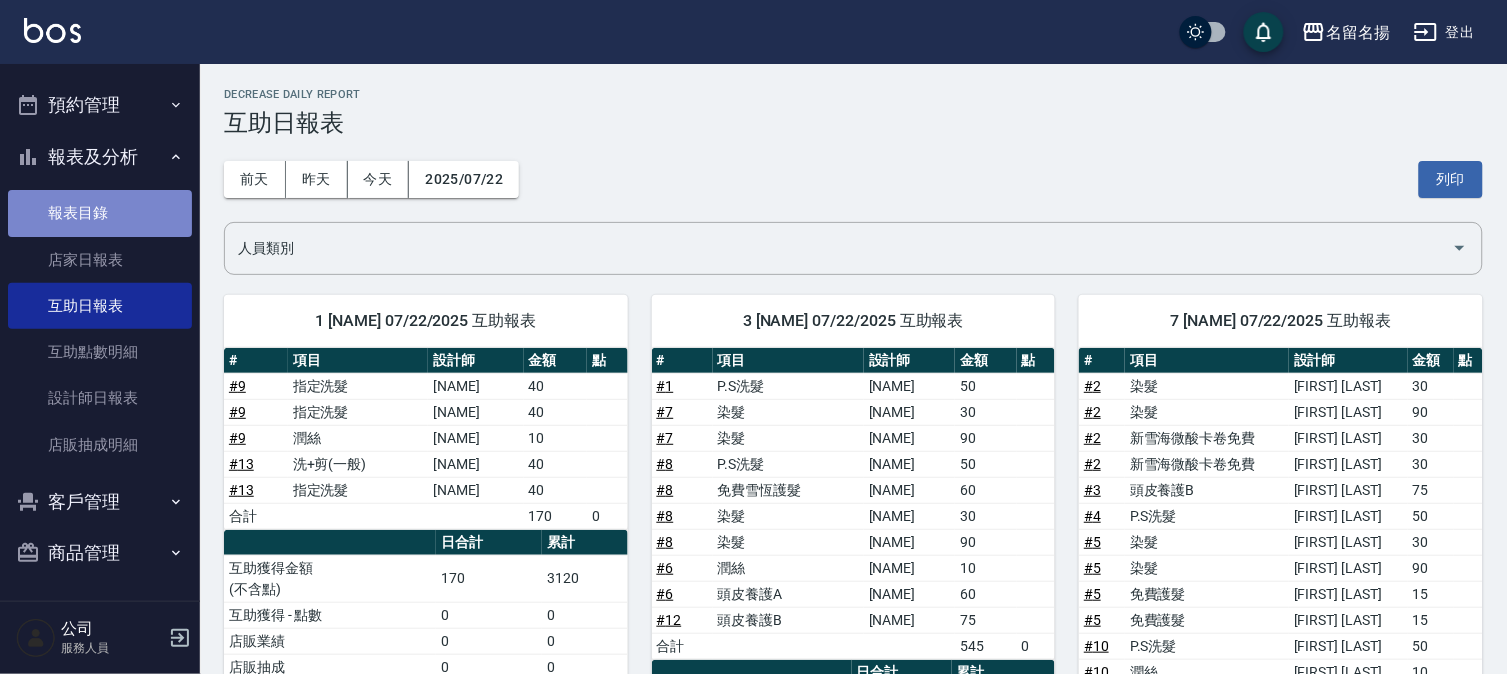 click on "報表目錄" at bounding box center (100, 213) 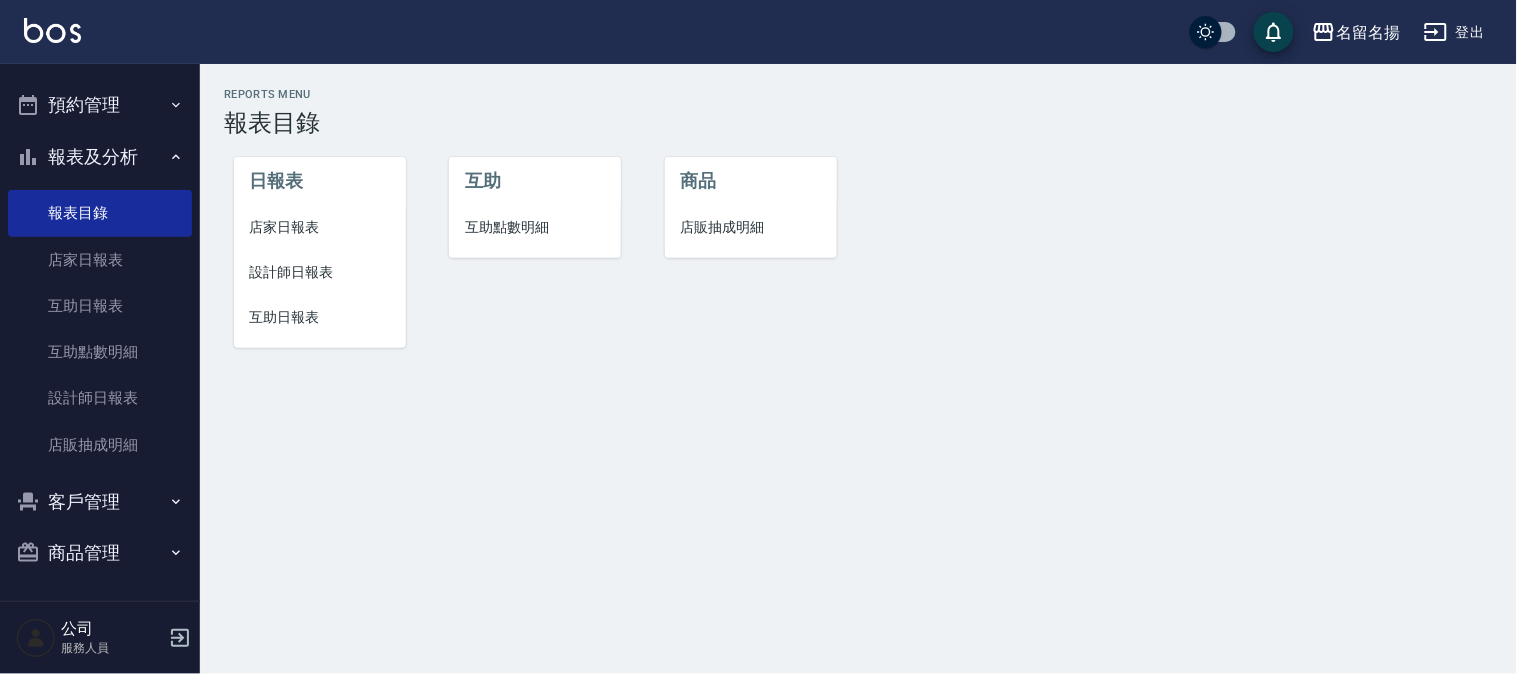 click on "互助日報表" at bounding box center [320, 317] 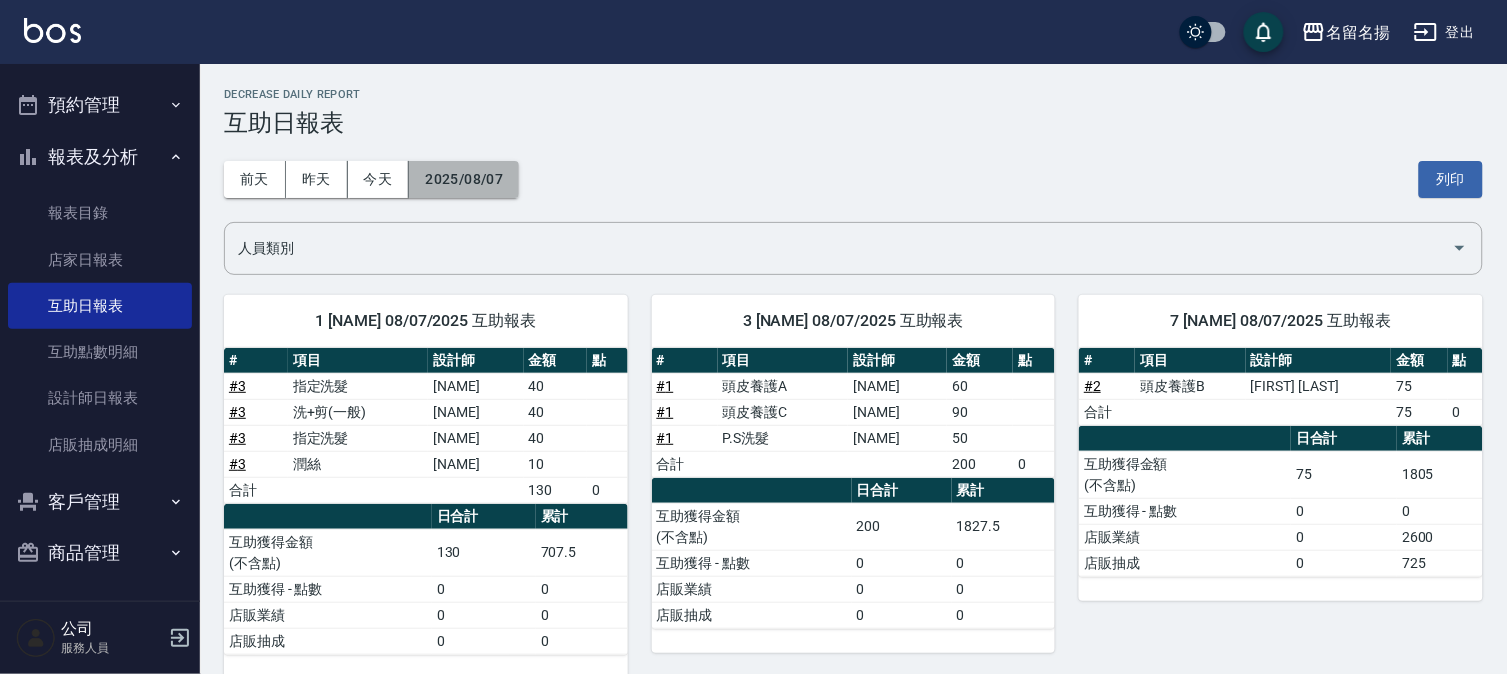 click on "2025/08/07" at bounding box center (464, 179) 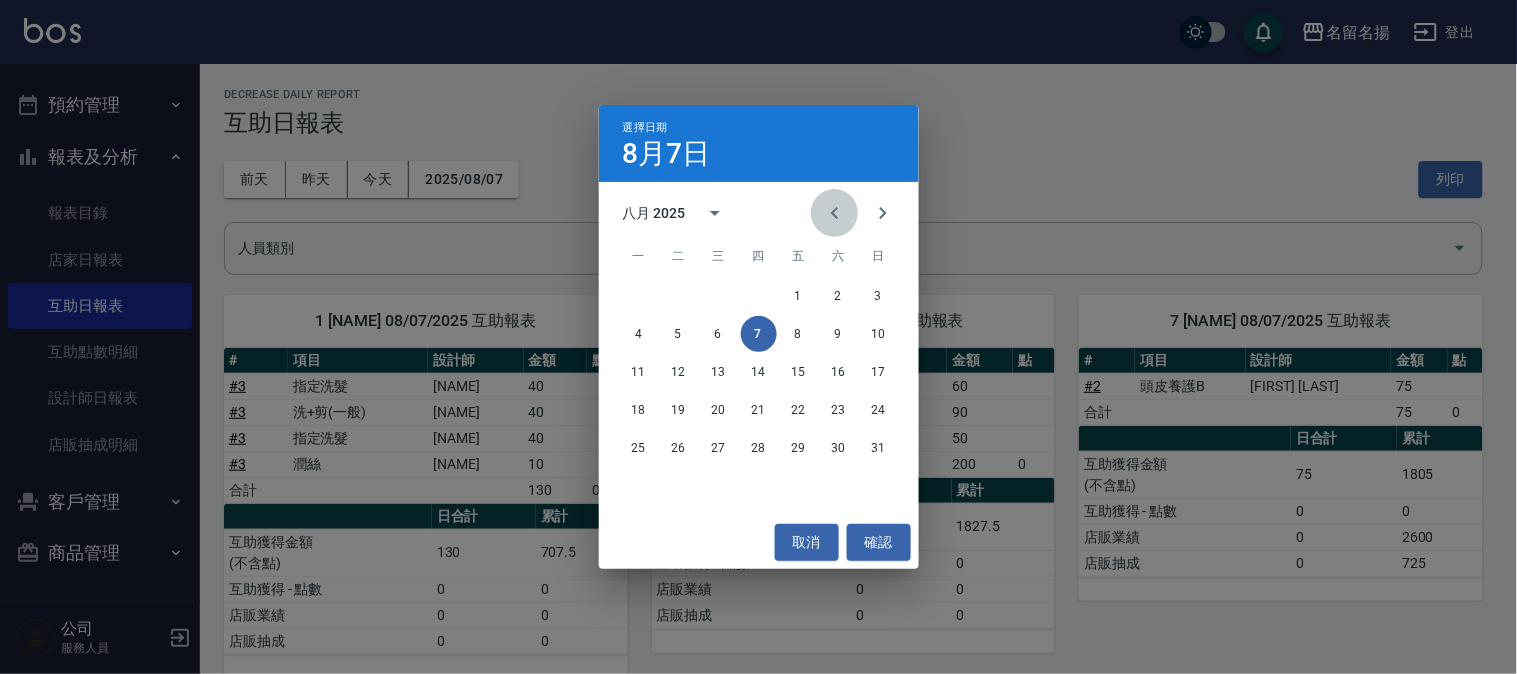 click 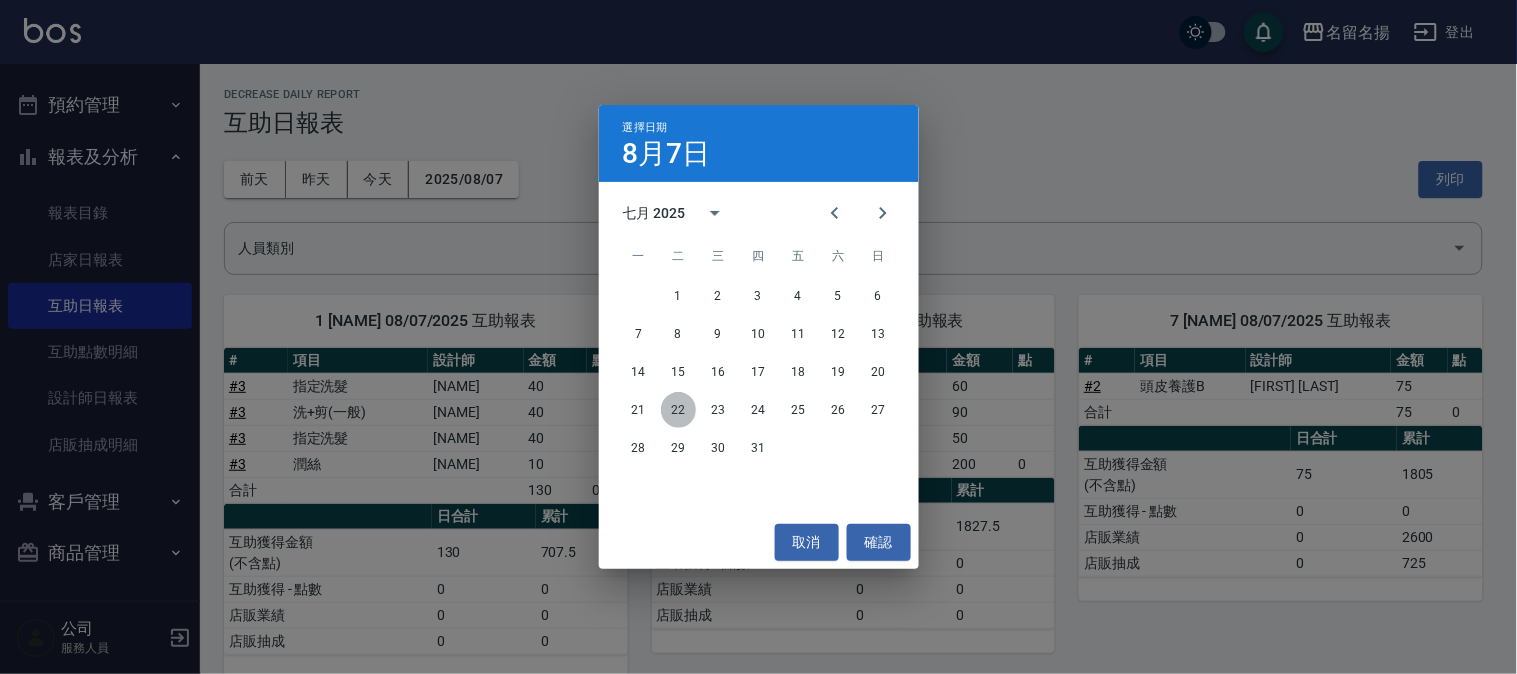 click on "22" at bounding box center [679, 410] 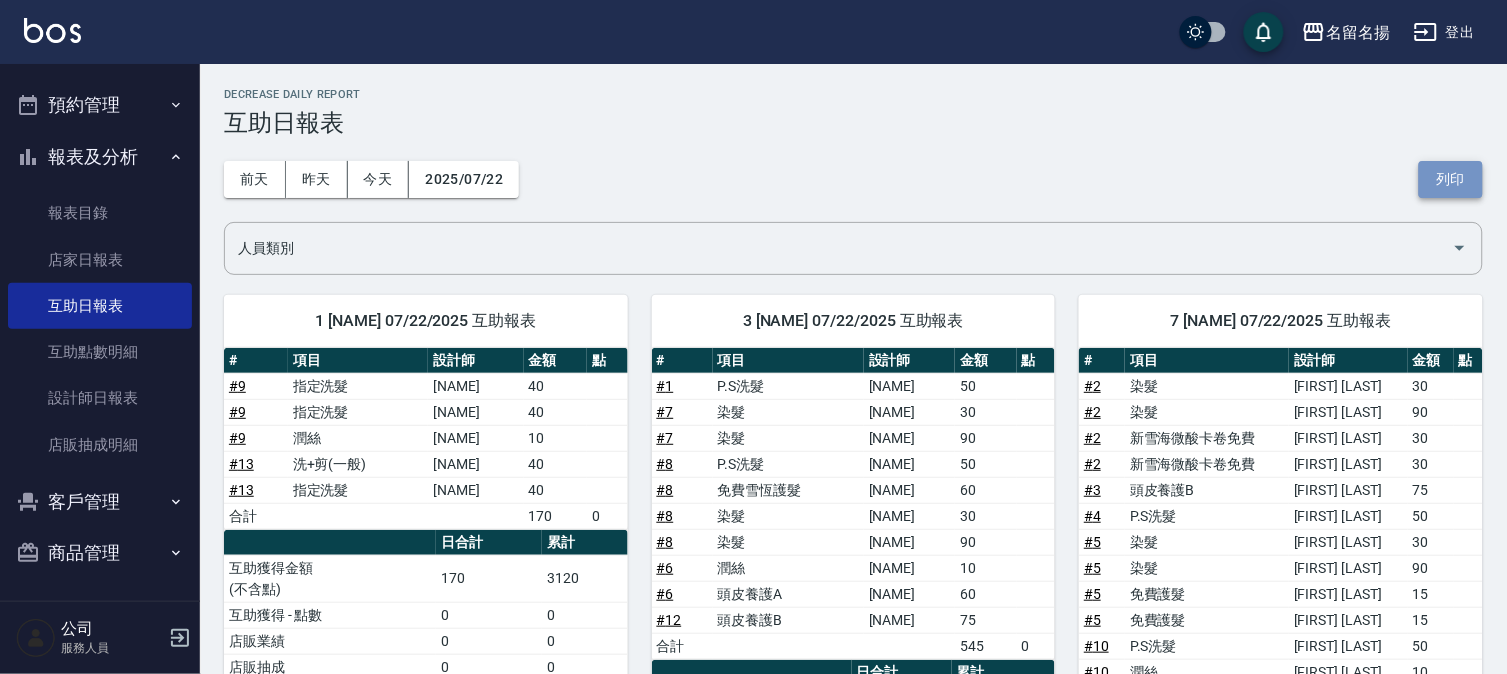 click on "列印" at bounding box center [1451, 179] 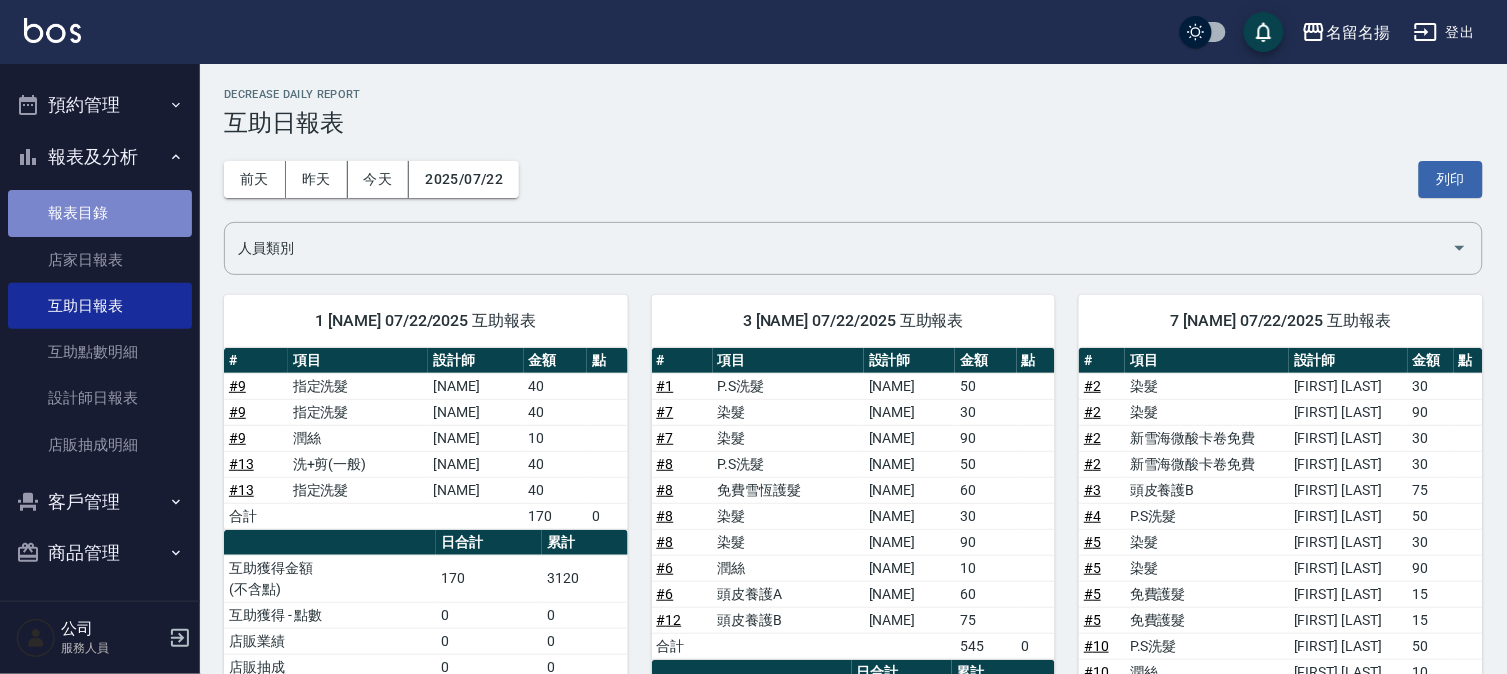 click on "報表目錄" at bounding box center [100, 213] 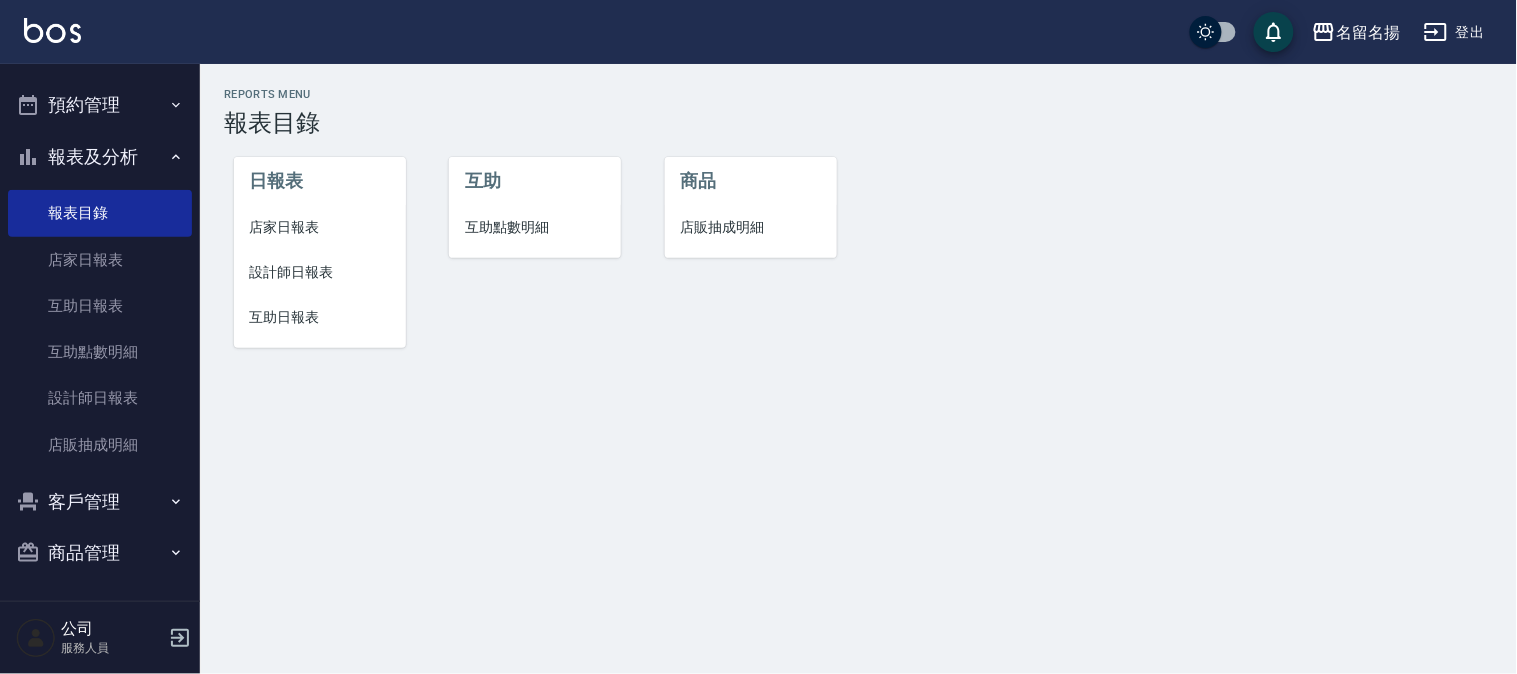 click on "店家日報表" at bounding box center (320, 227) 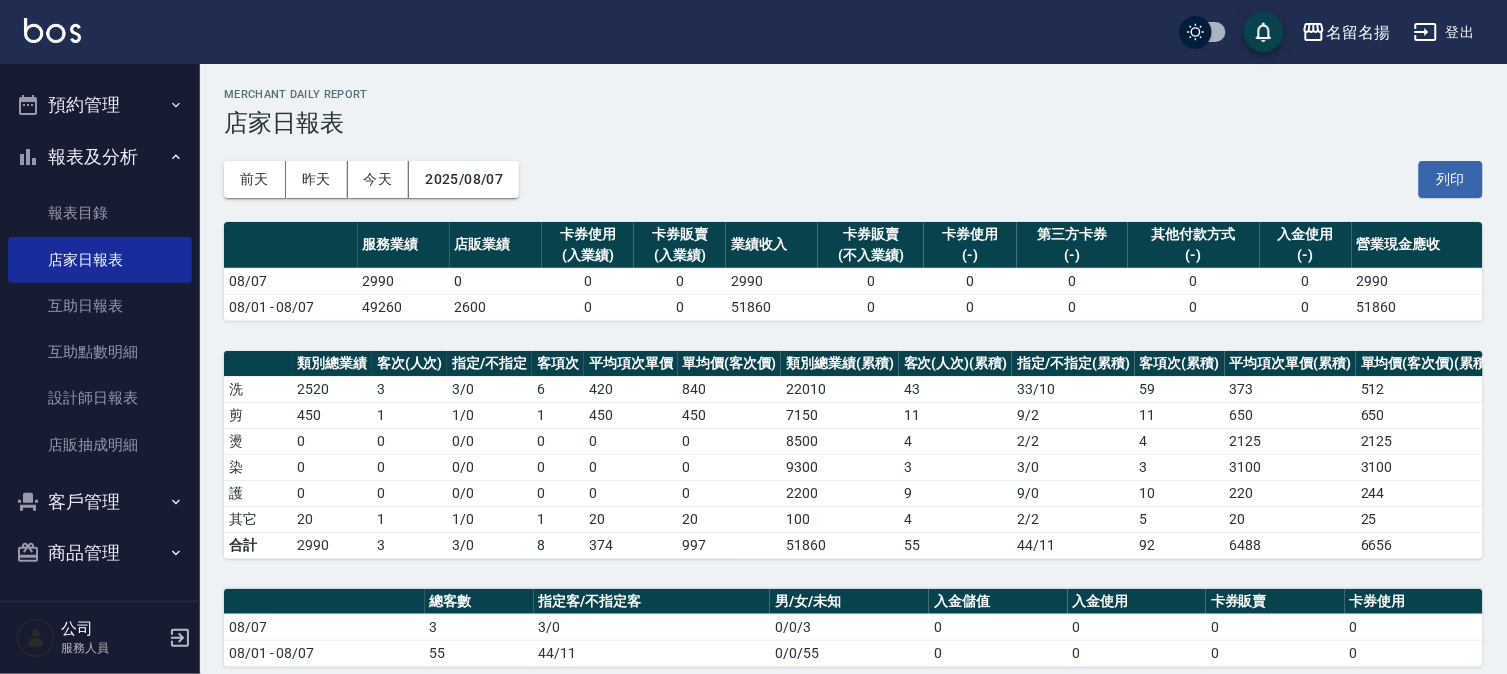 click on "前天 昨天 今天 [DATE] 列印" at bounding box center (853, 179) 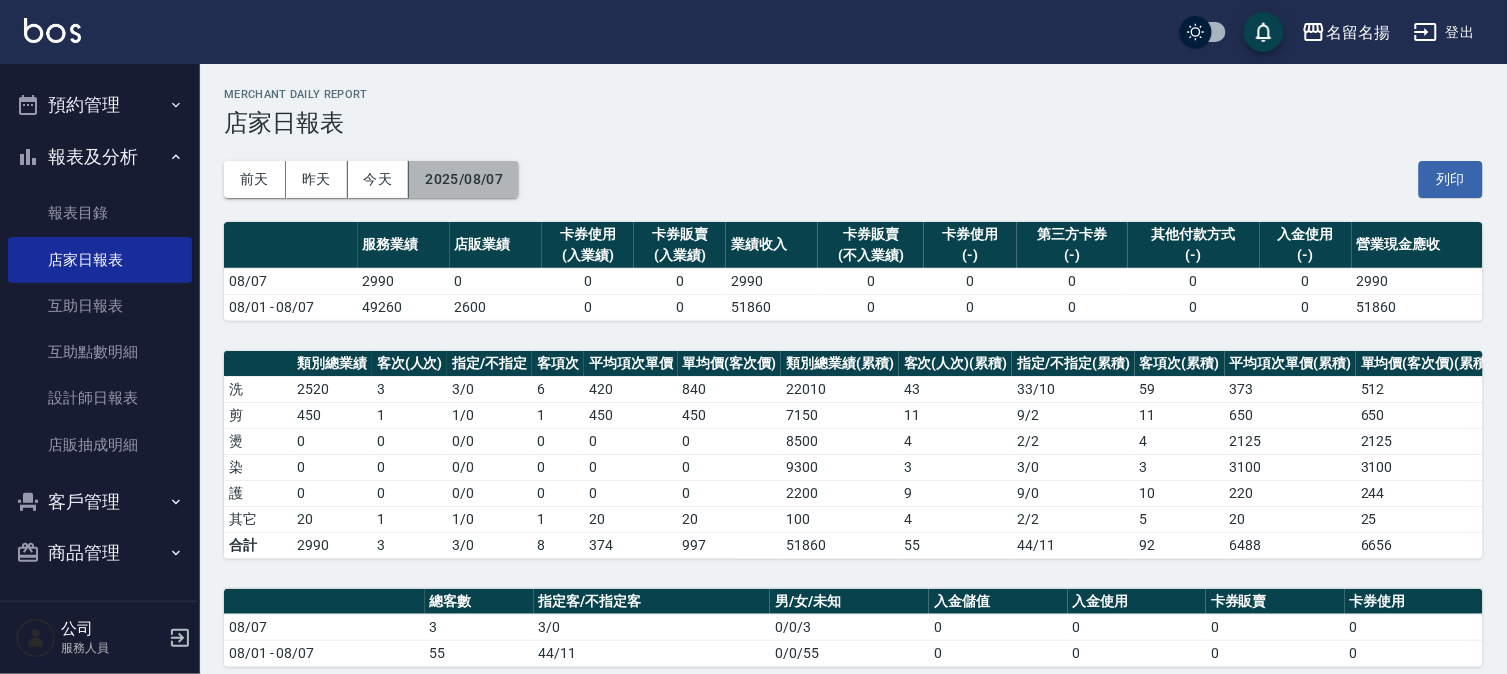 click on "2025/08/07" at bounding box center (464, 179) 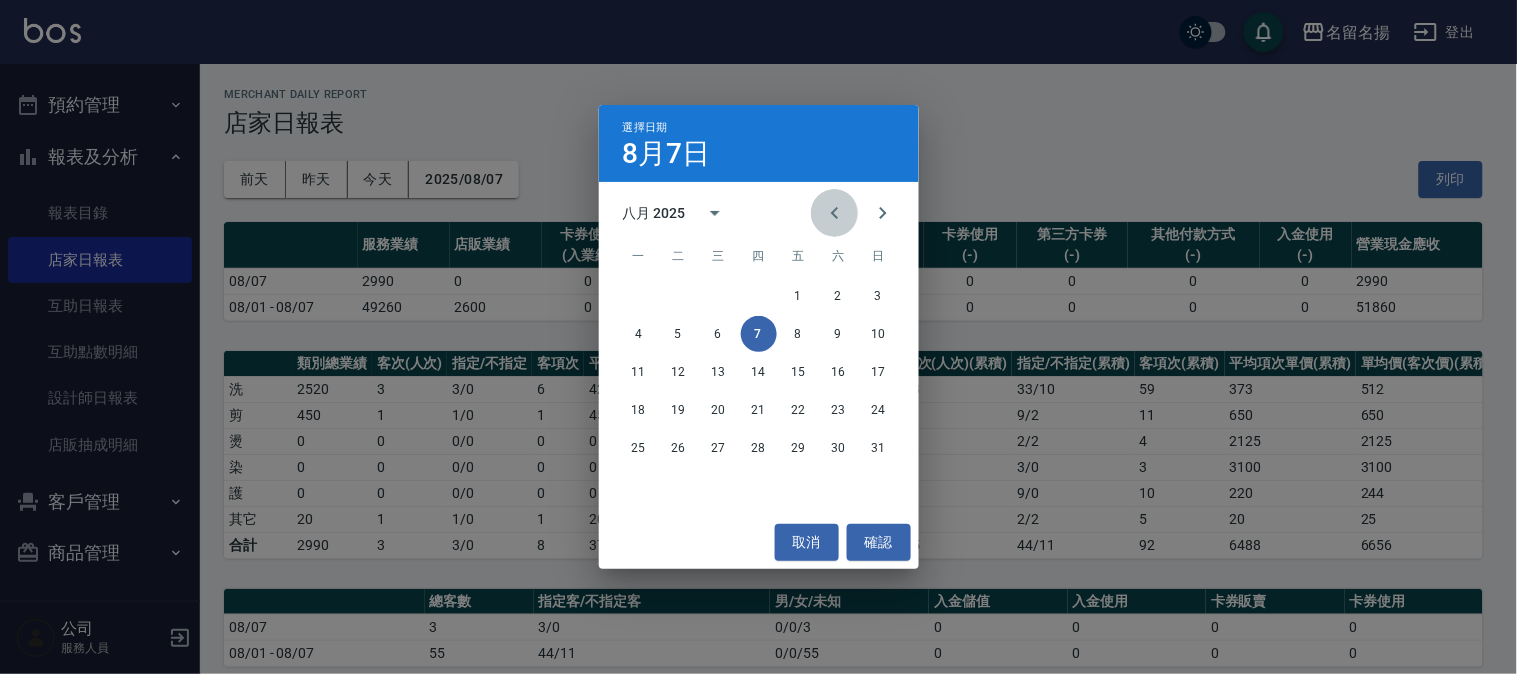 click 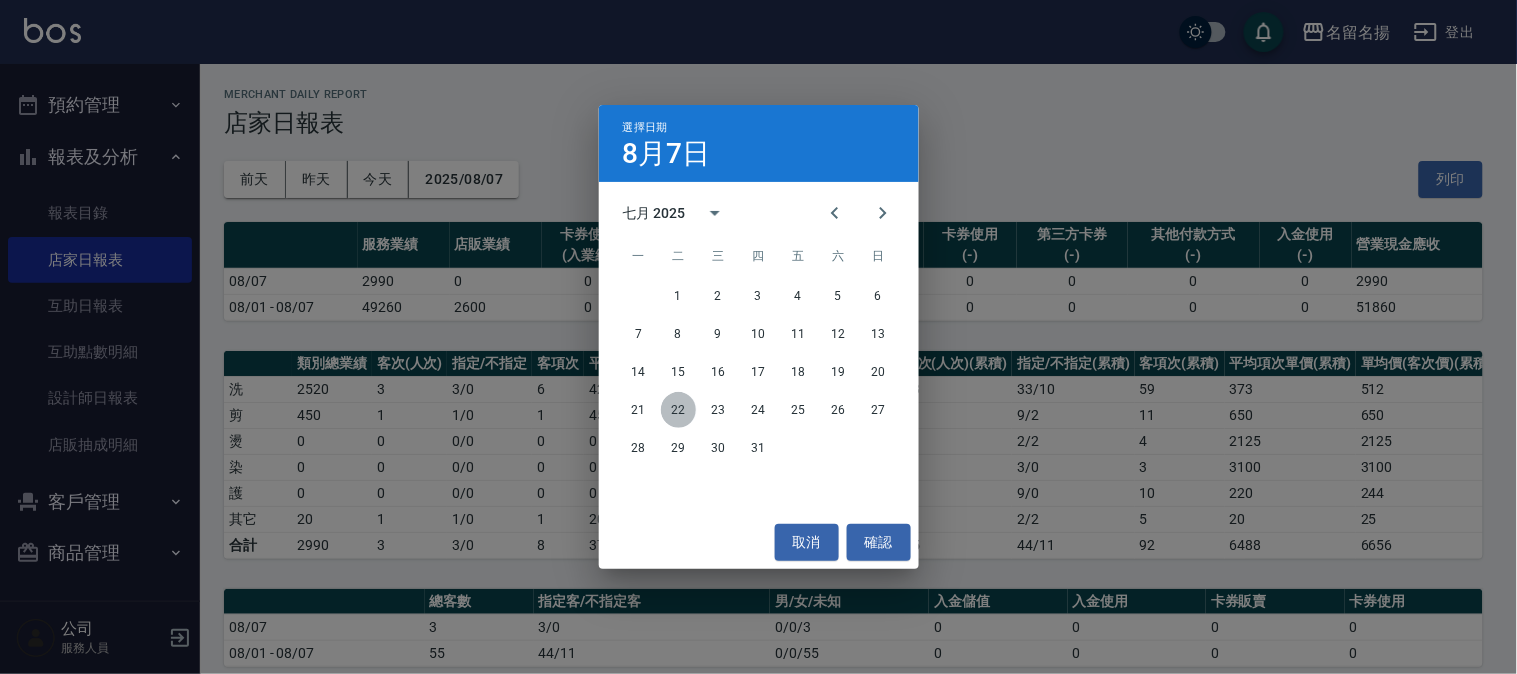 click on "22" at bounding box center [679, 410] 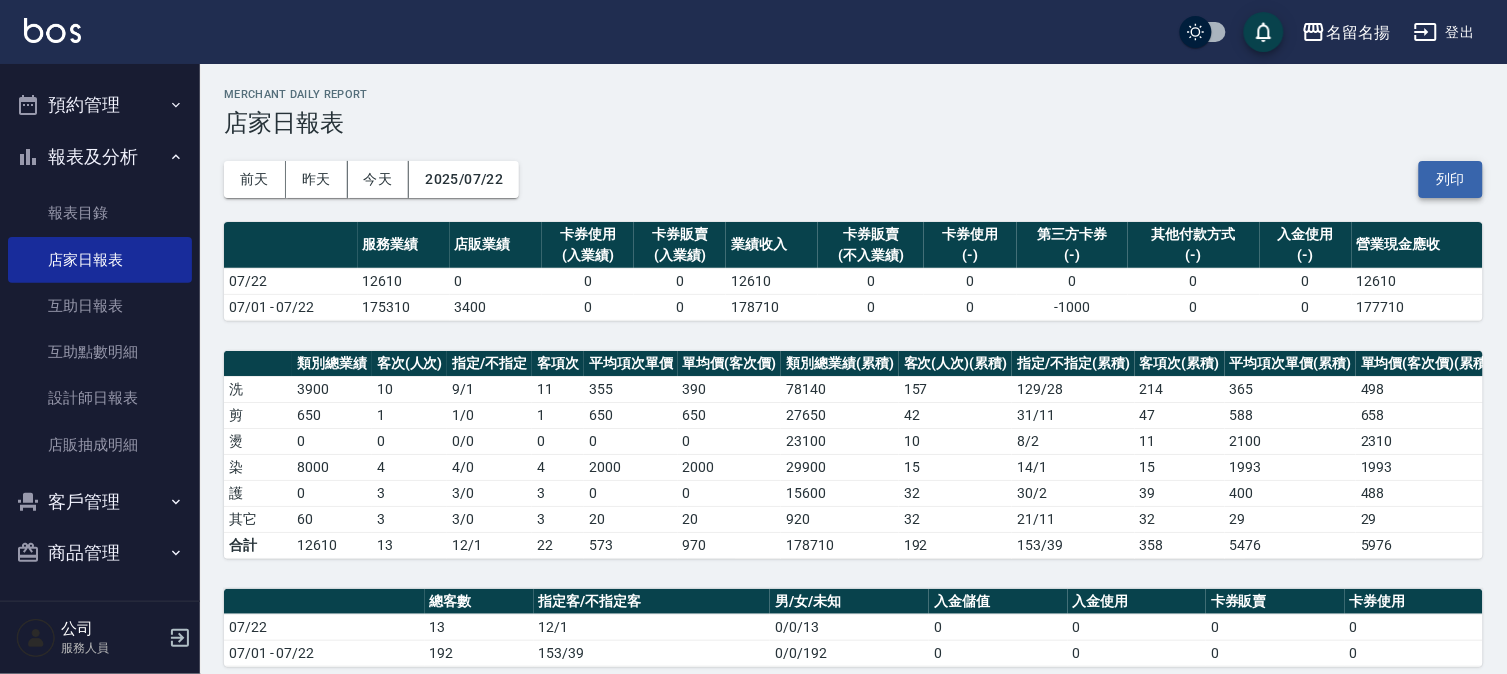 click on "列印" at bounding box center [1451, 179] 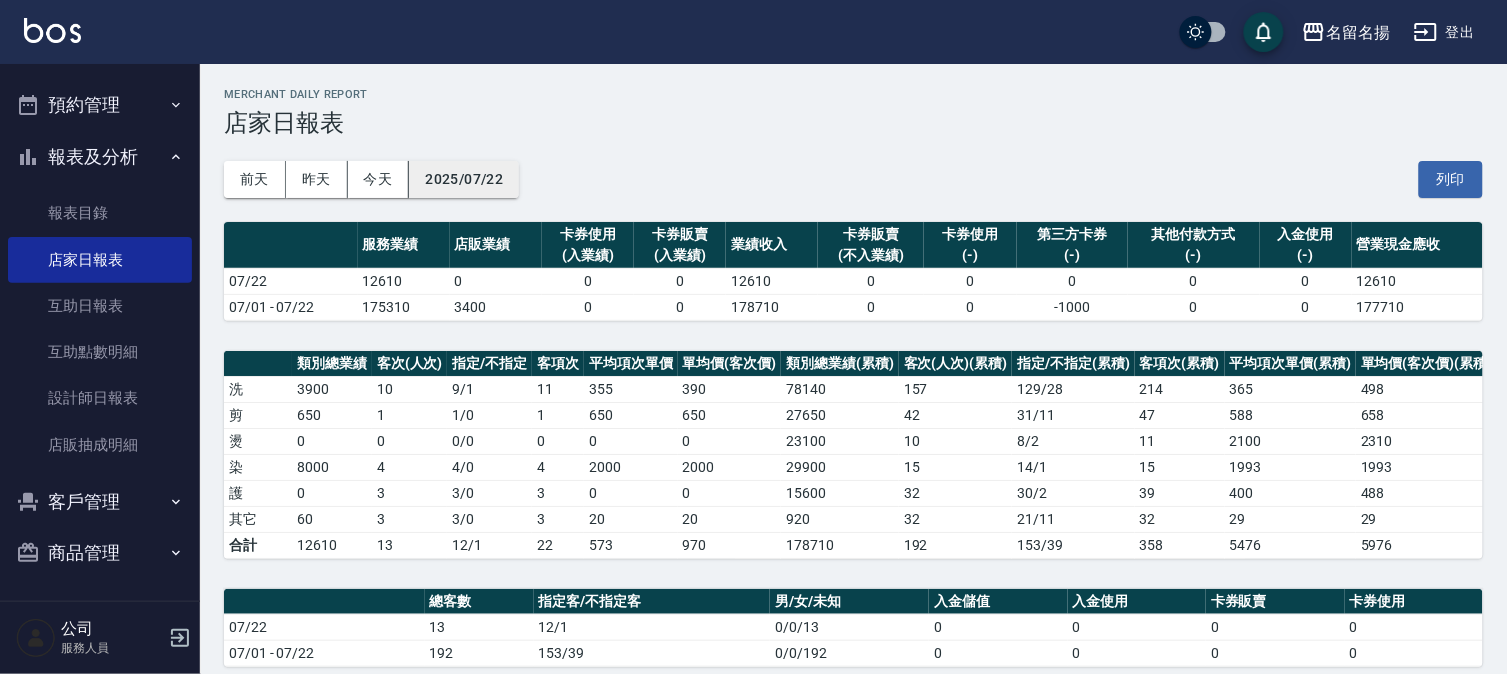 click on "2025/07/22" at bounding box center [464, 179] 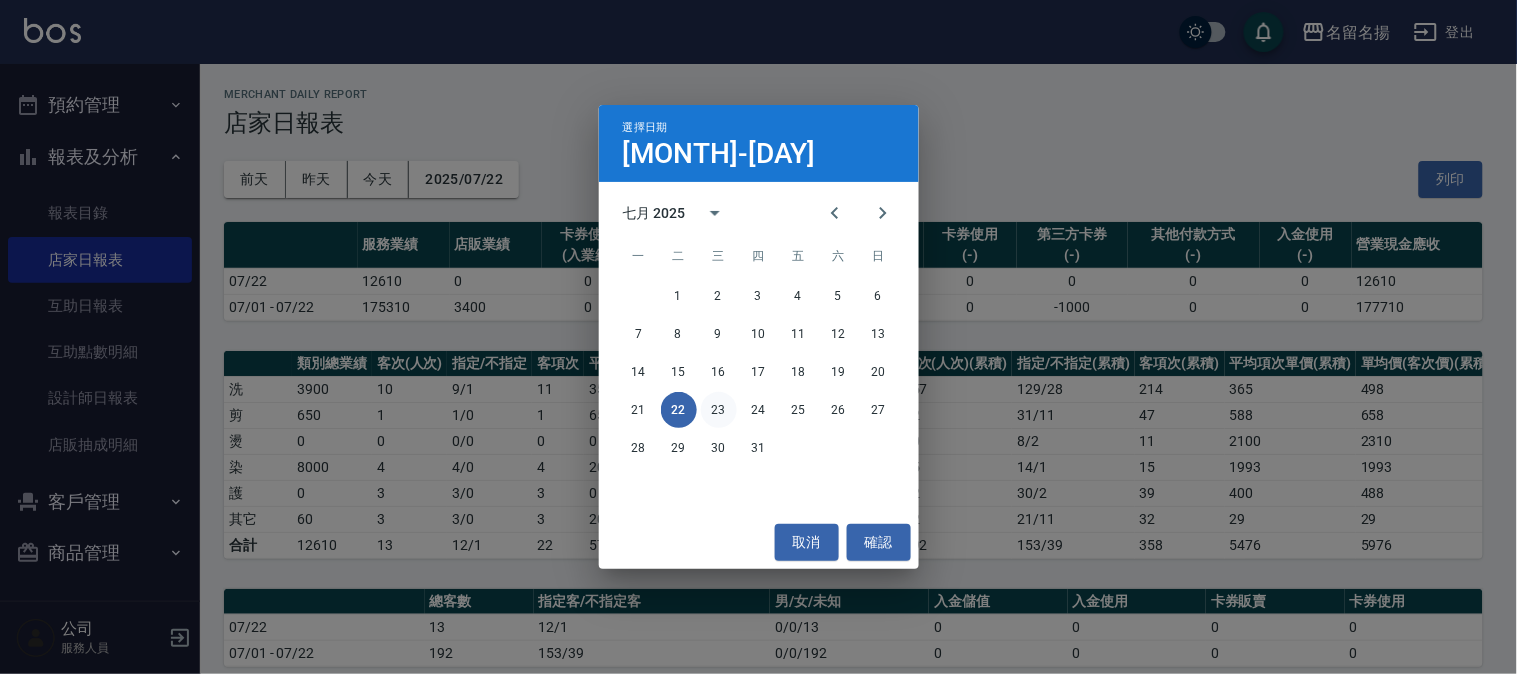 click on "23" at bounding box center (719, 410) 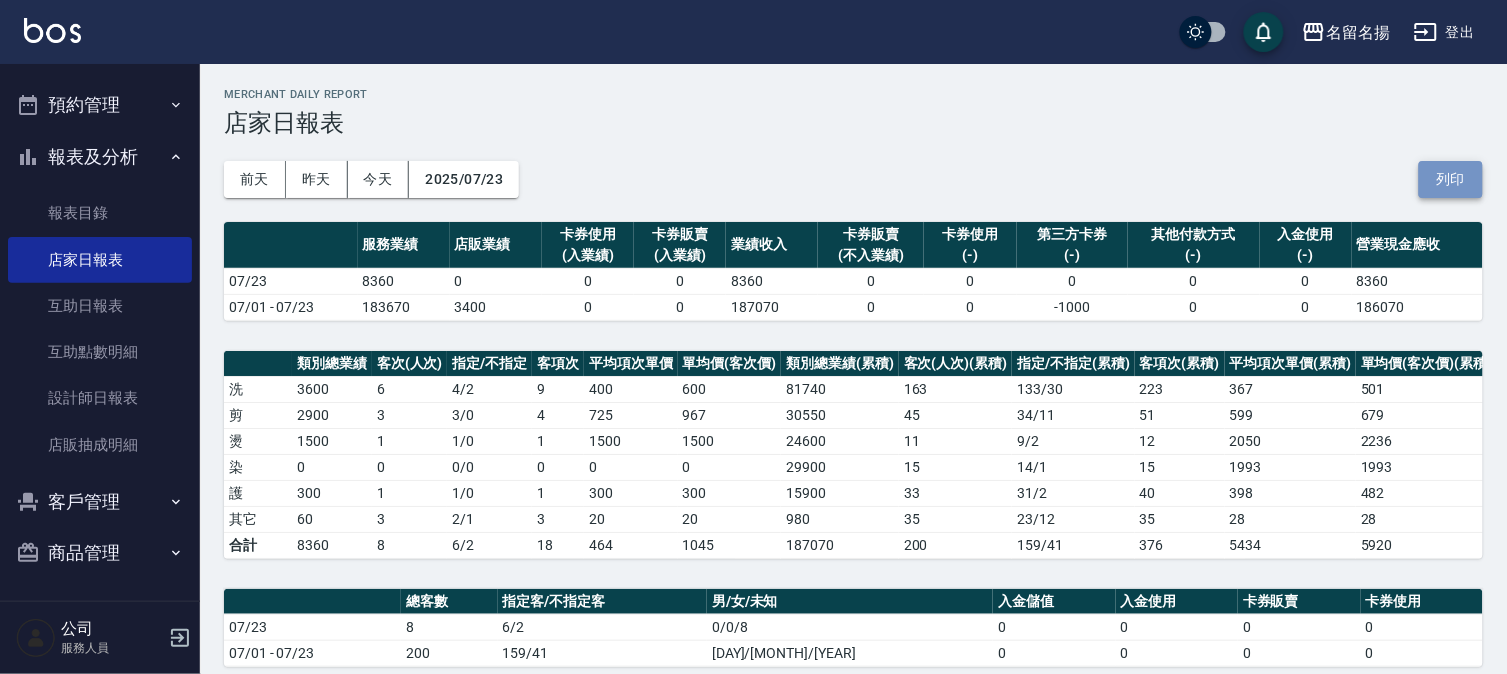 click on "列印" at bounding box center [1451, 179] 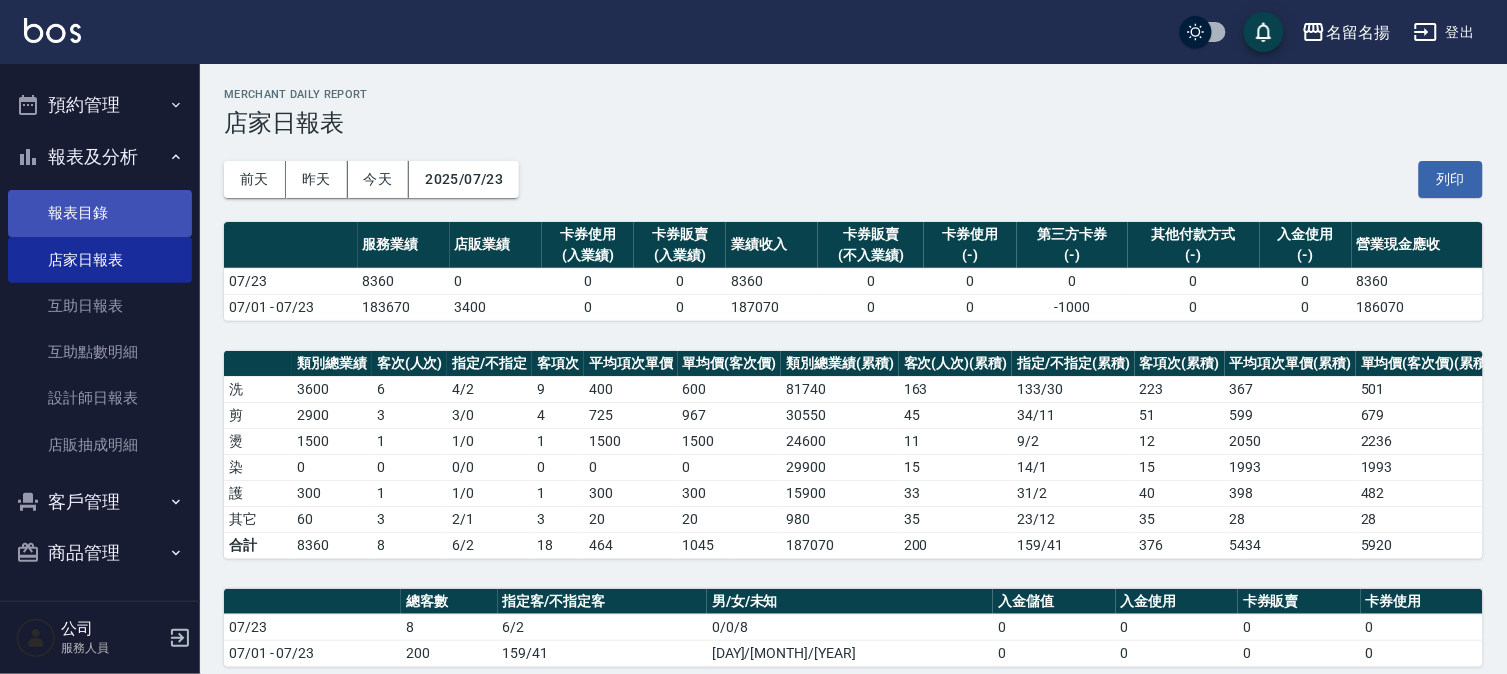 click on "報表目錄" at bounding box center [100, 213] 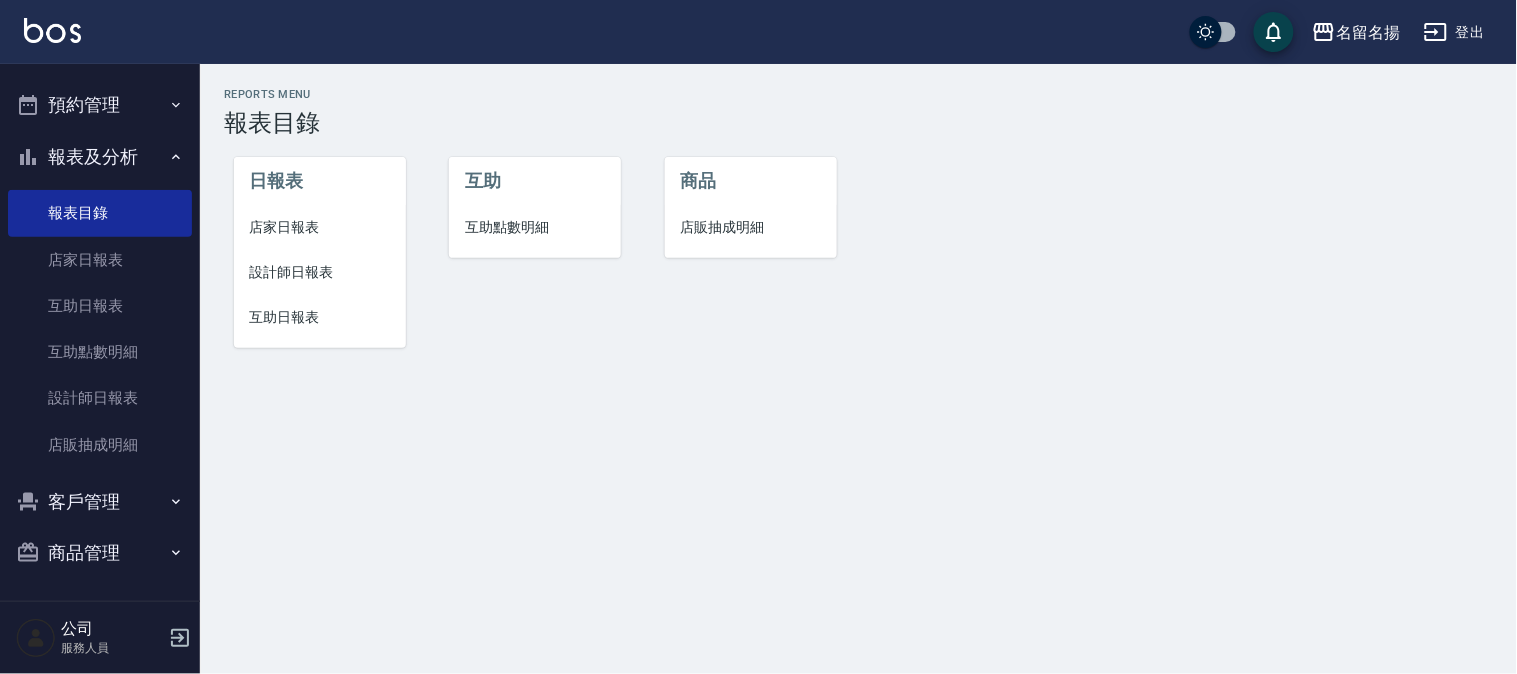 click on "設計師日報表" at bounding box center (320, 272) 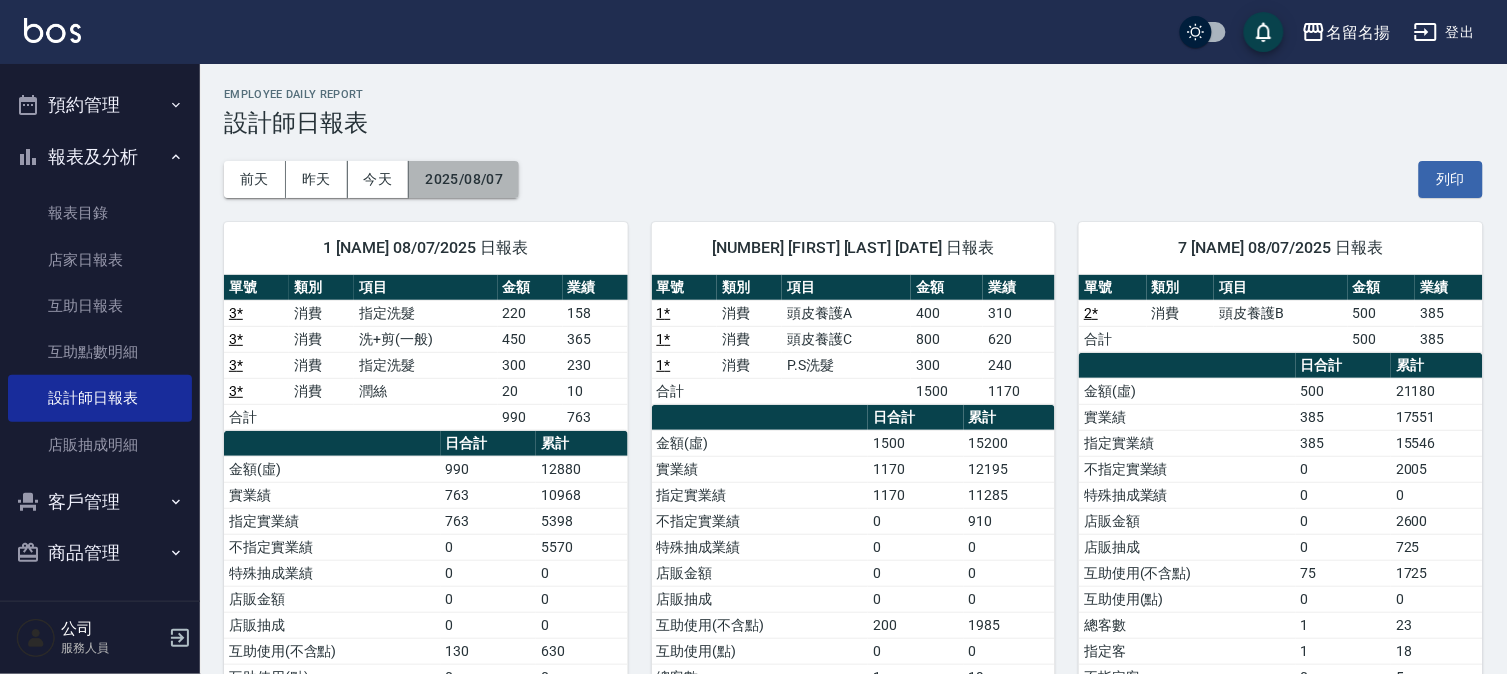 click on "2025/08/07" at bounding box center (464, 179) 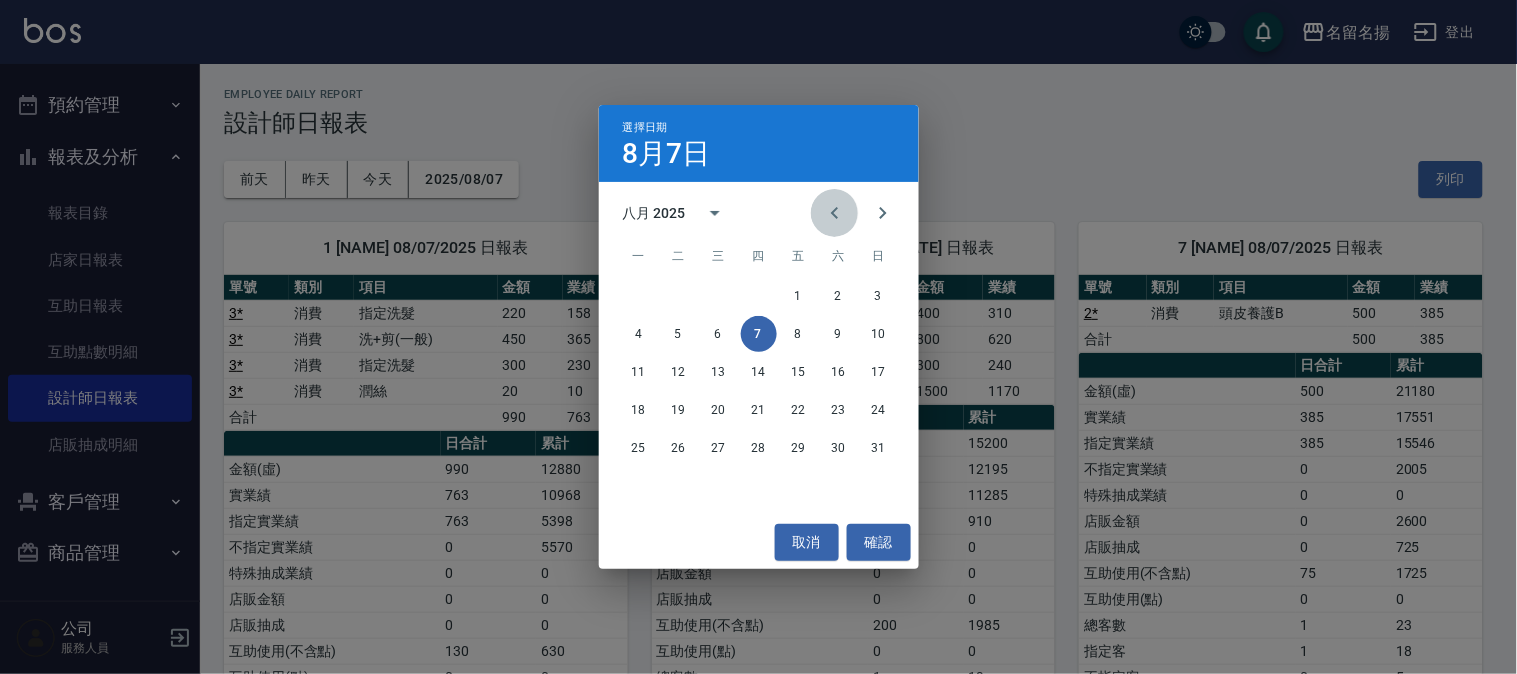 click 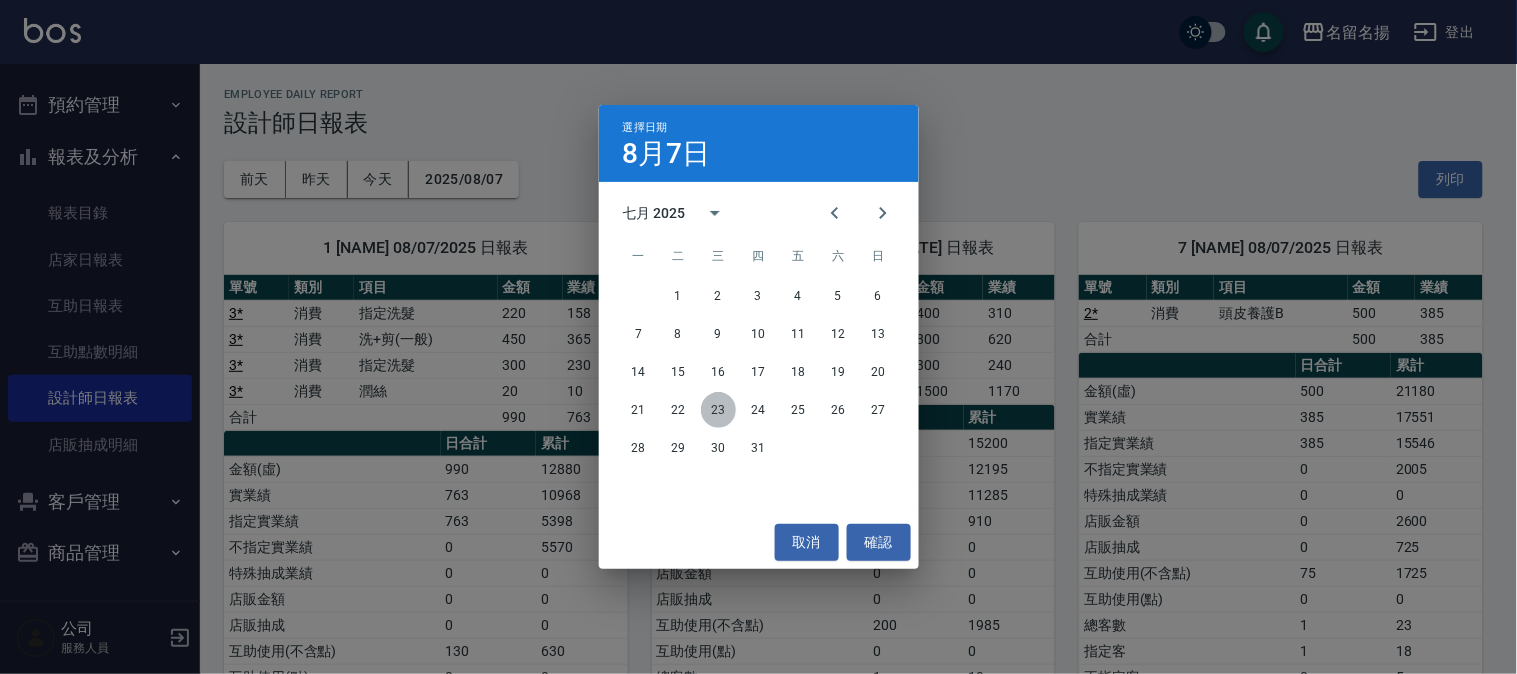 click on "23" at bounding box center [719, 410] 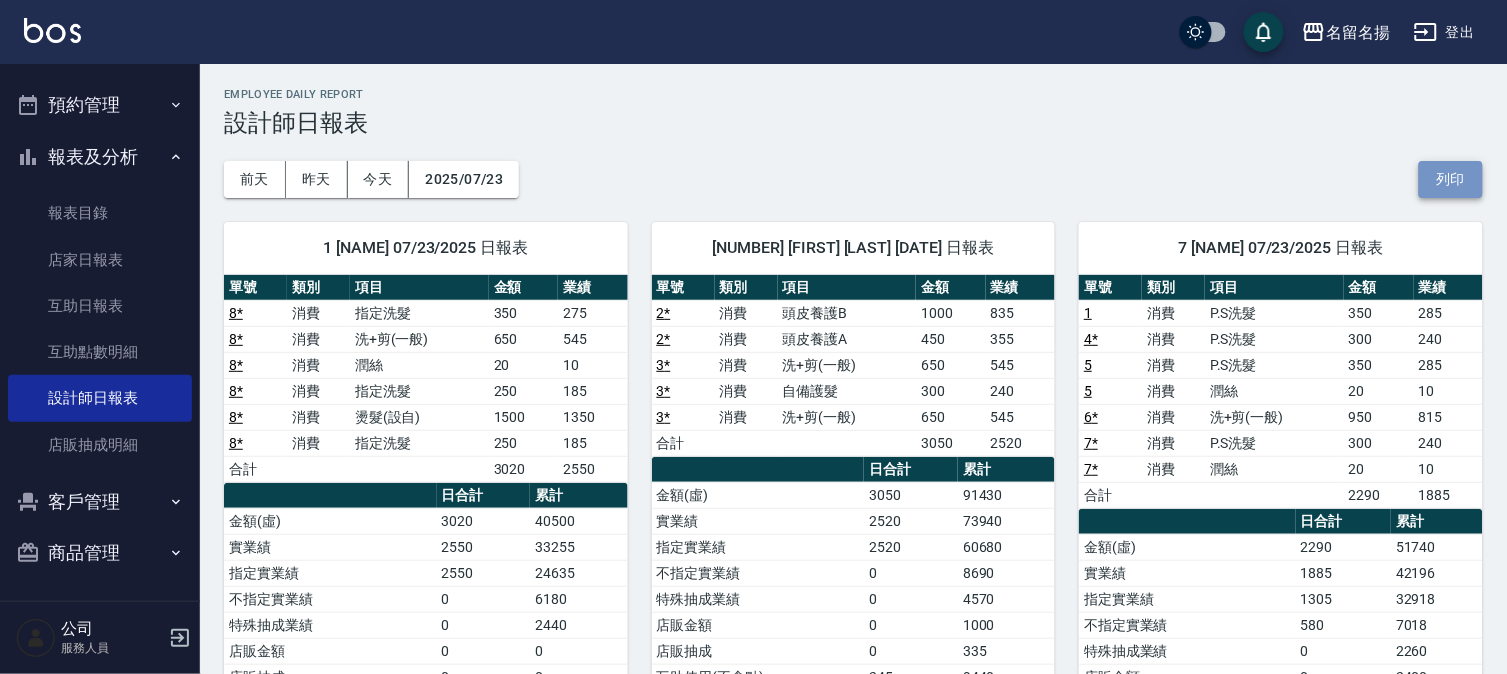 click on "列印" at bounding box center [1451, 179] 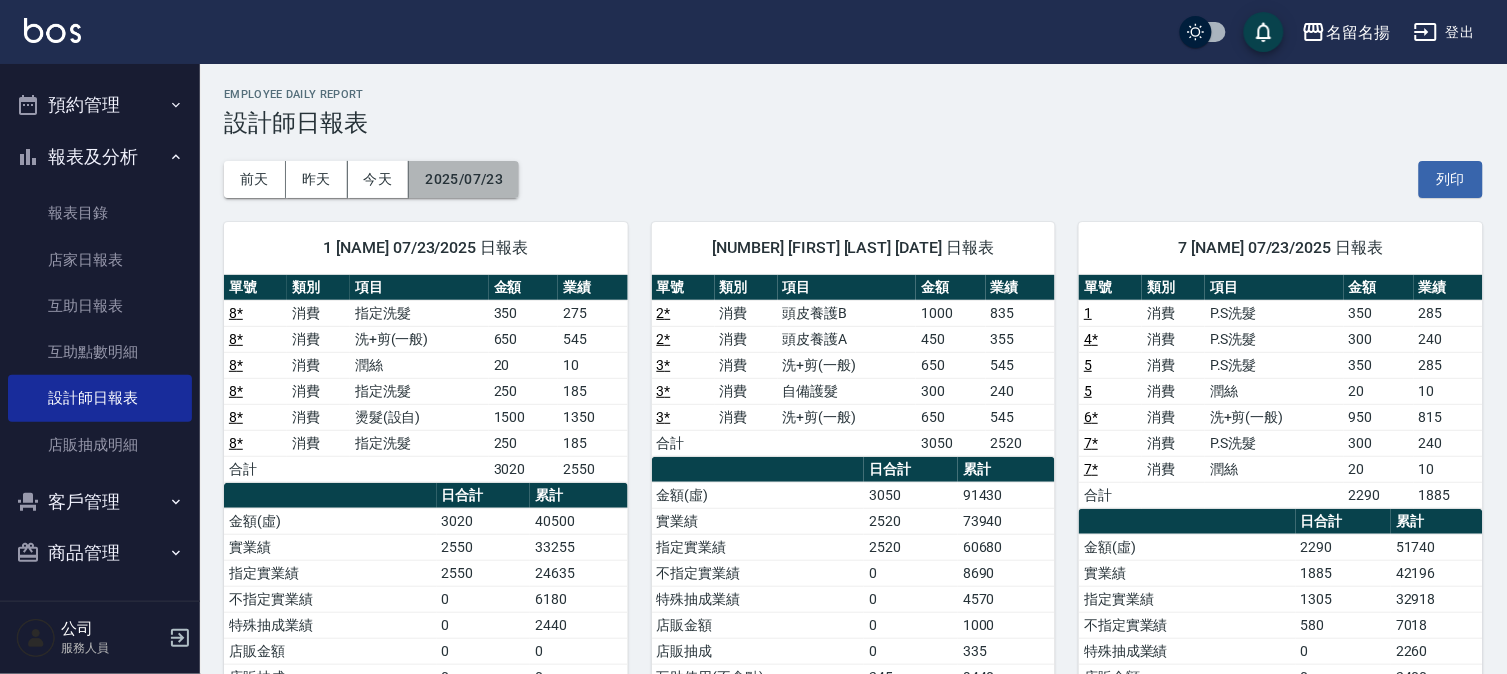 click on "2025/07/23" at bounding box center (464, 179) 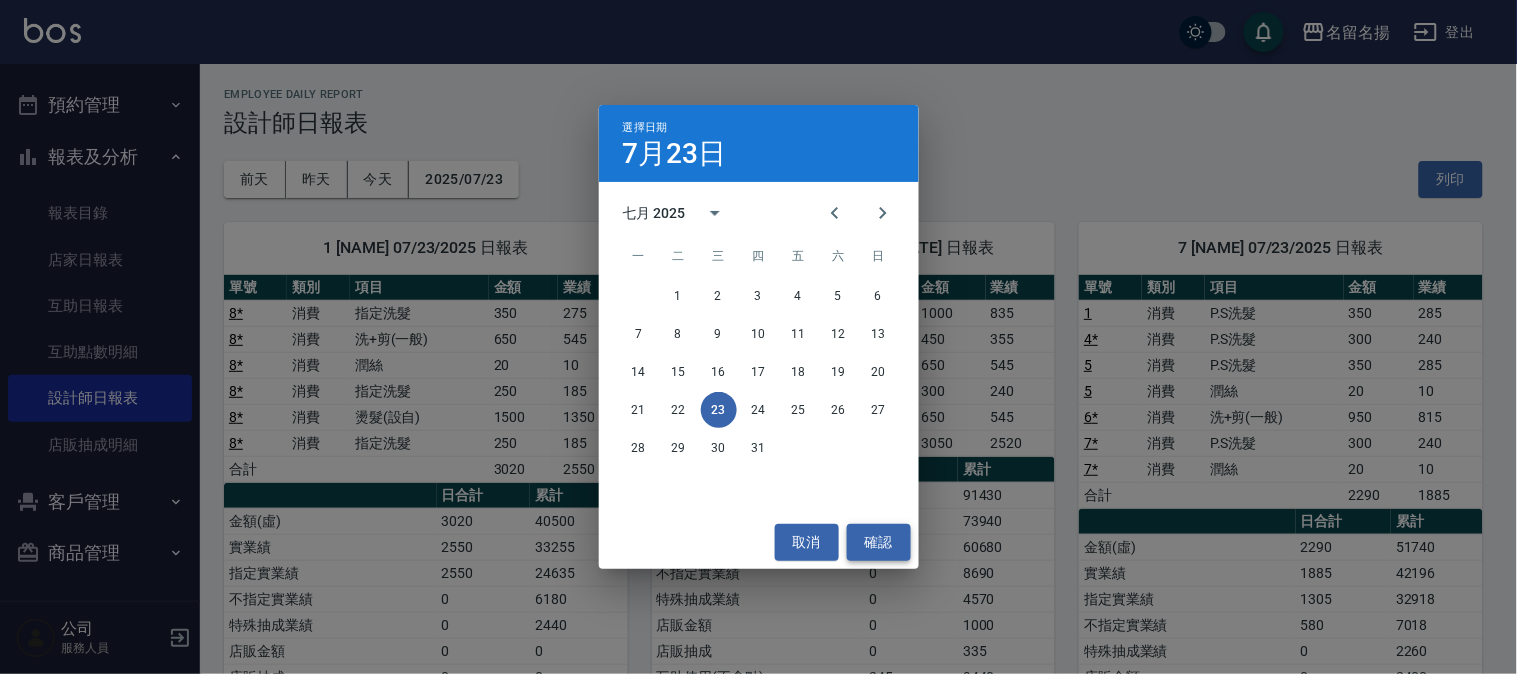 click on "確認" at bounding box center (879, 542) 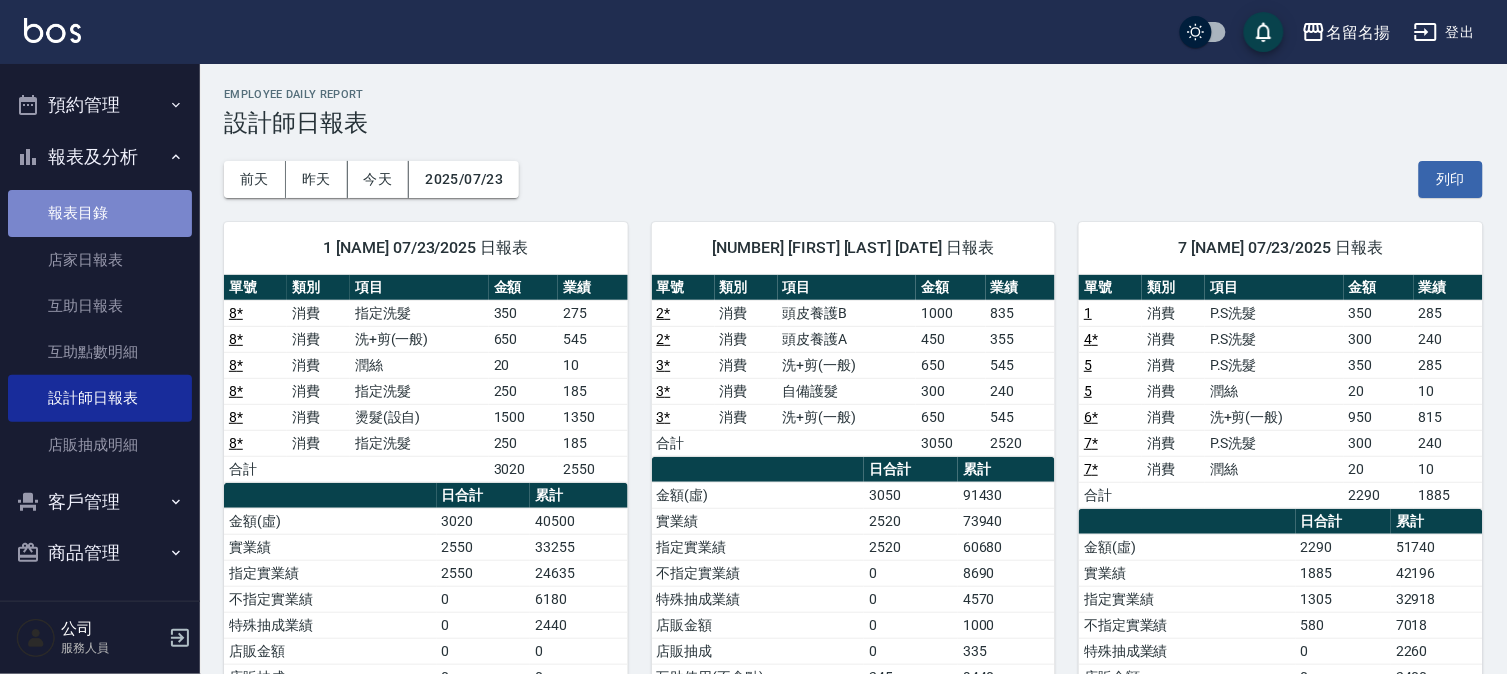 click on "報表目錄" at bounding box center (100, 213) 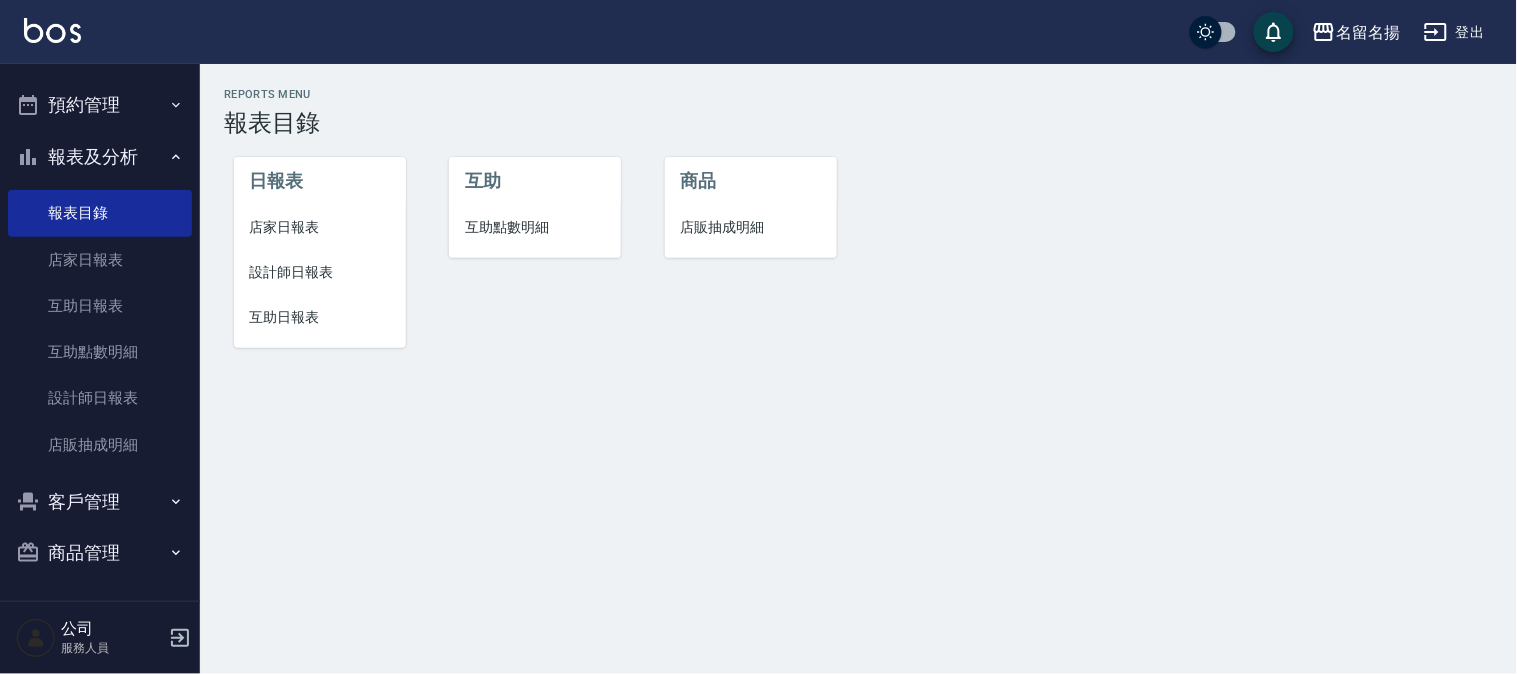 click on "互助日報表" at bounding box center (320, 317) 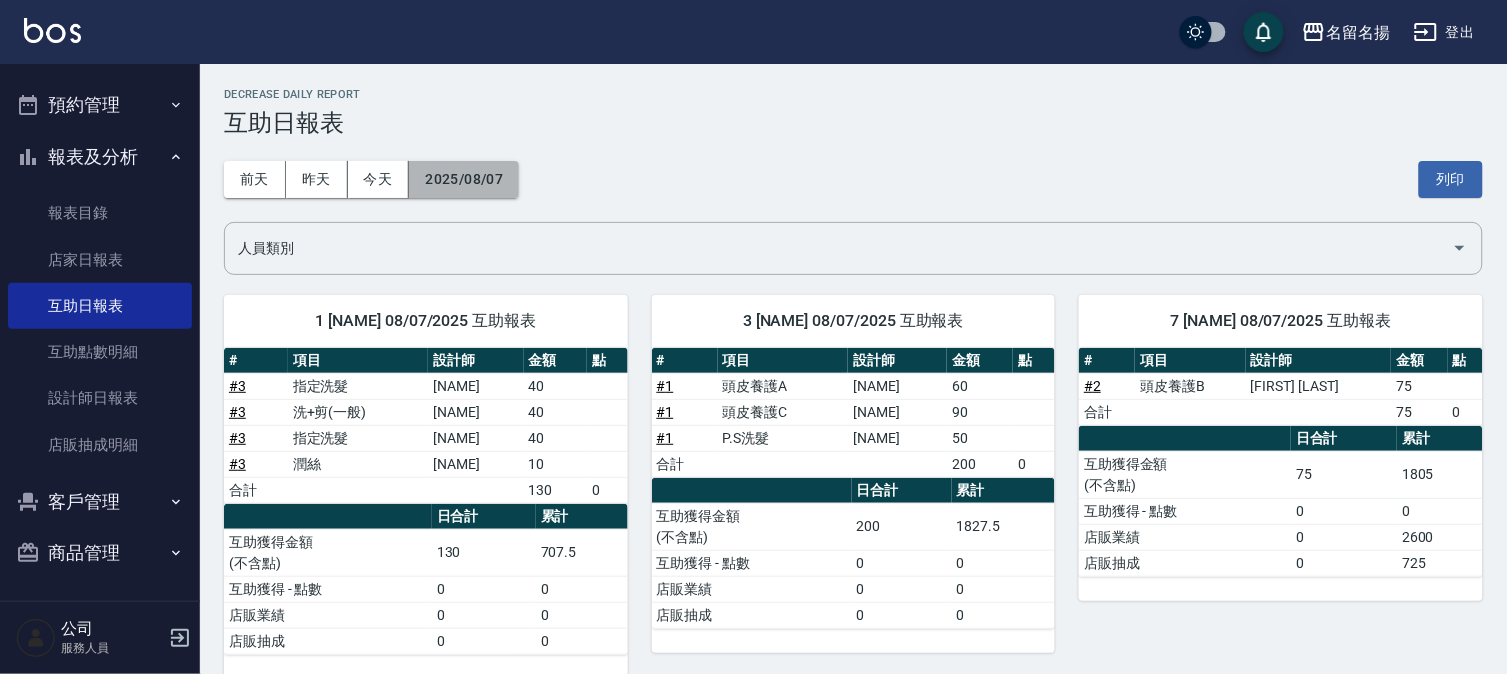 click on "2025/08/07" at bounding box center [464, 179] 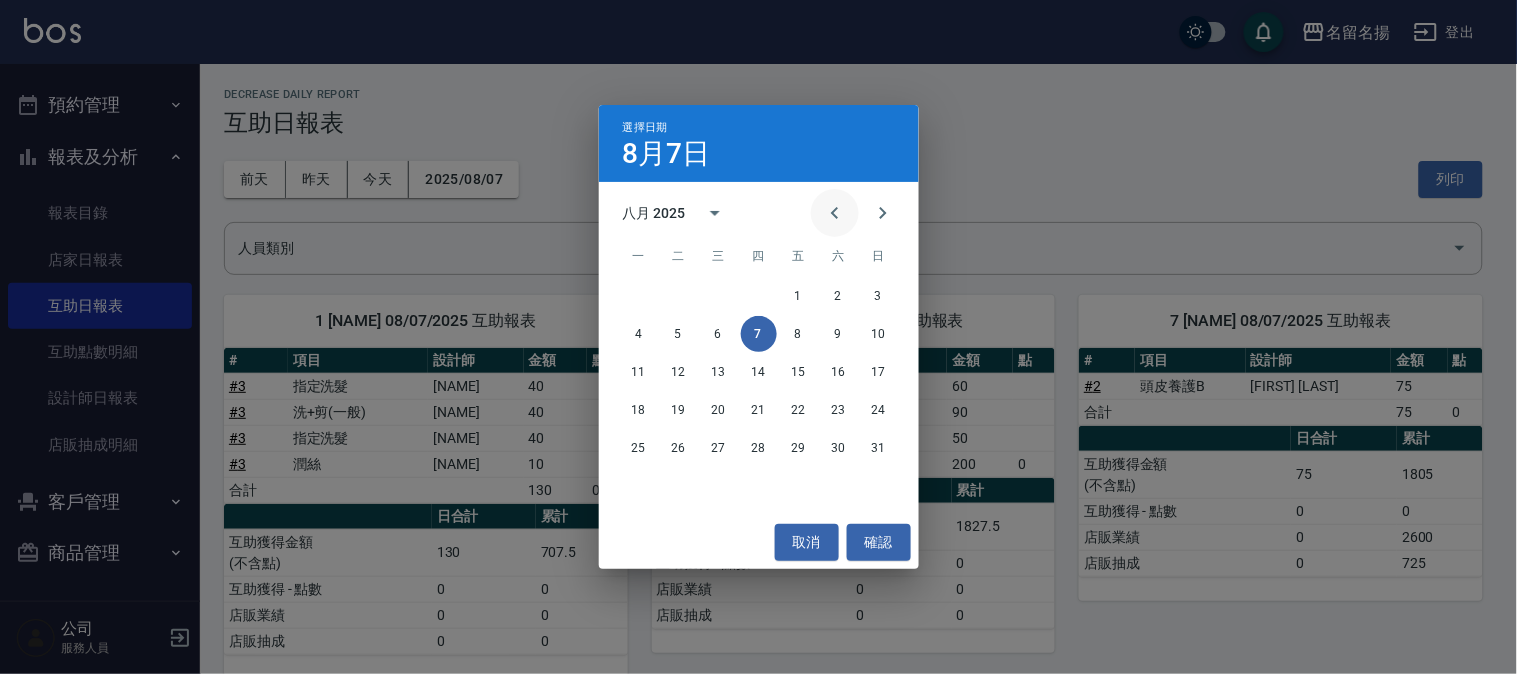 click 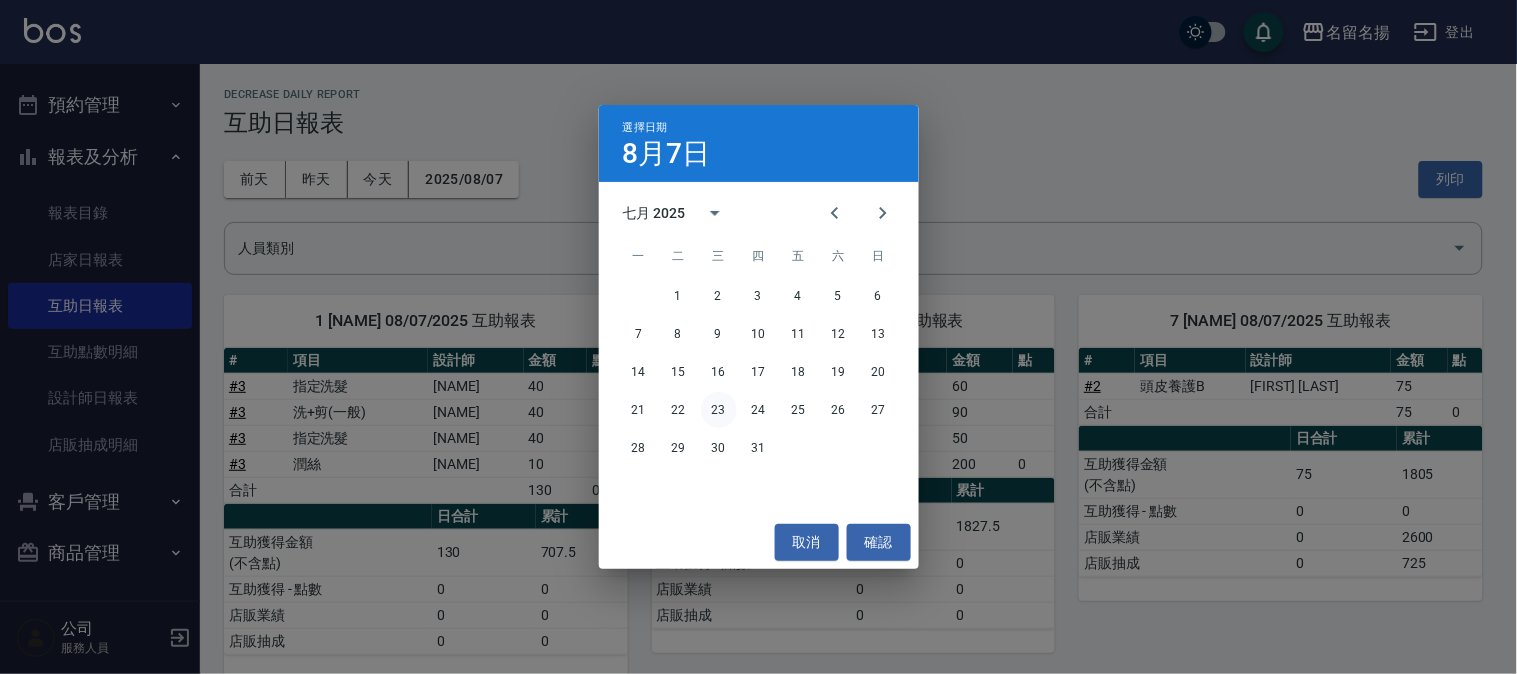 click on "23" at bounding box center [719, 410] 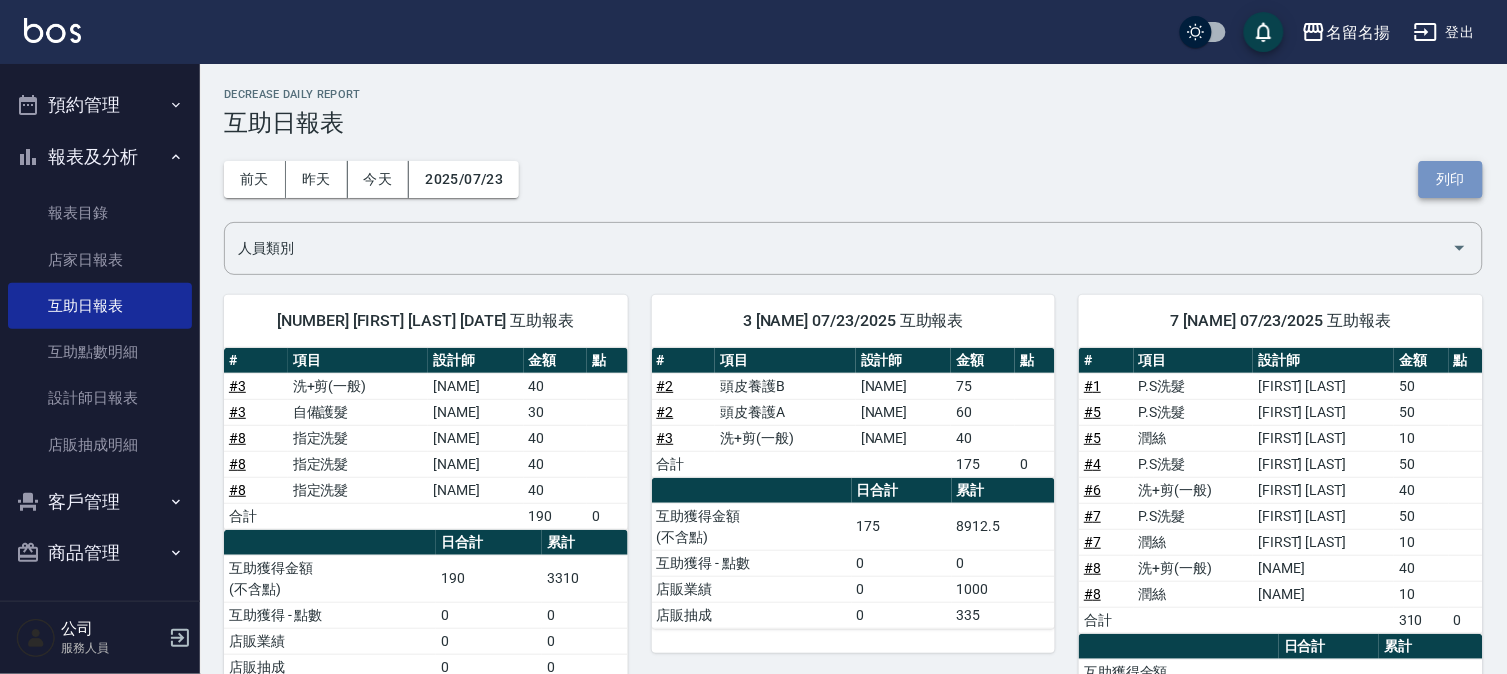 click on "列印" at bounding box center [1451, 179] 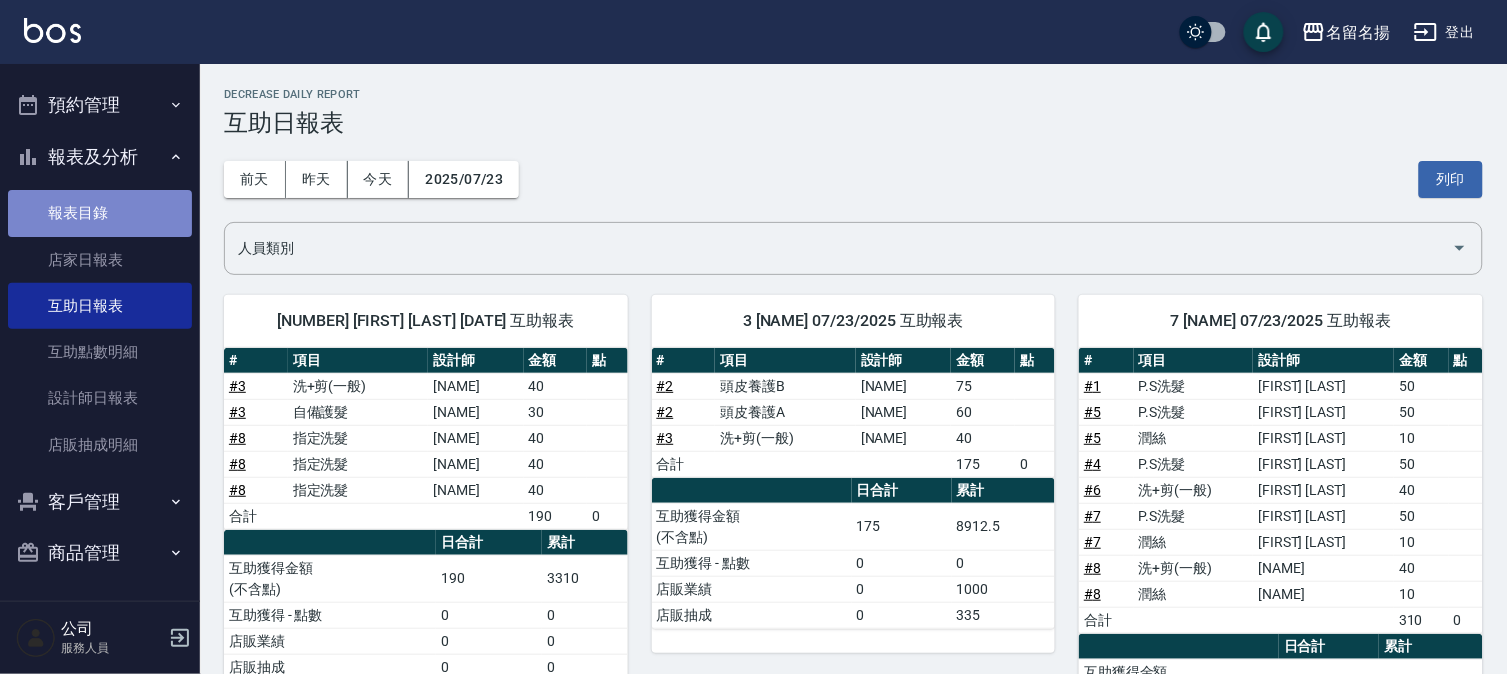click on "報表目錄" at bounding box center (100, 213) 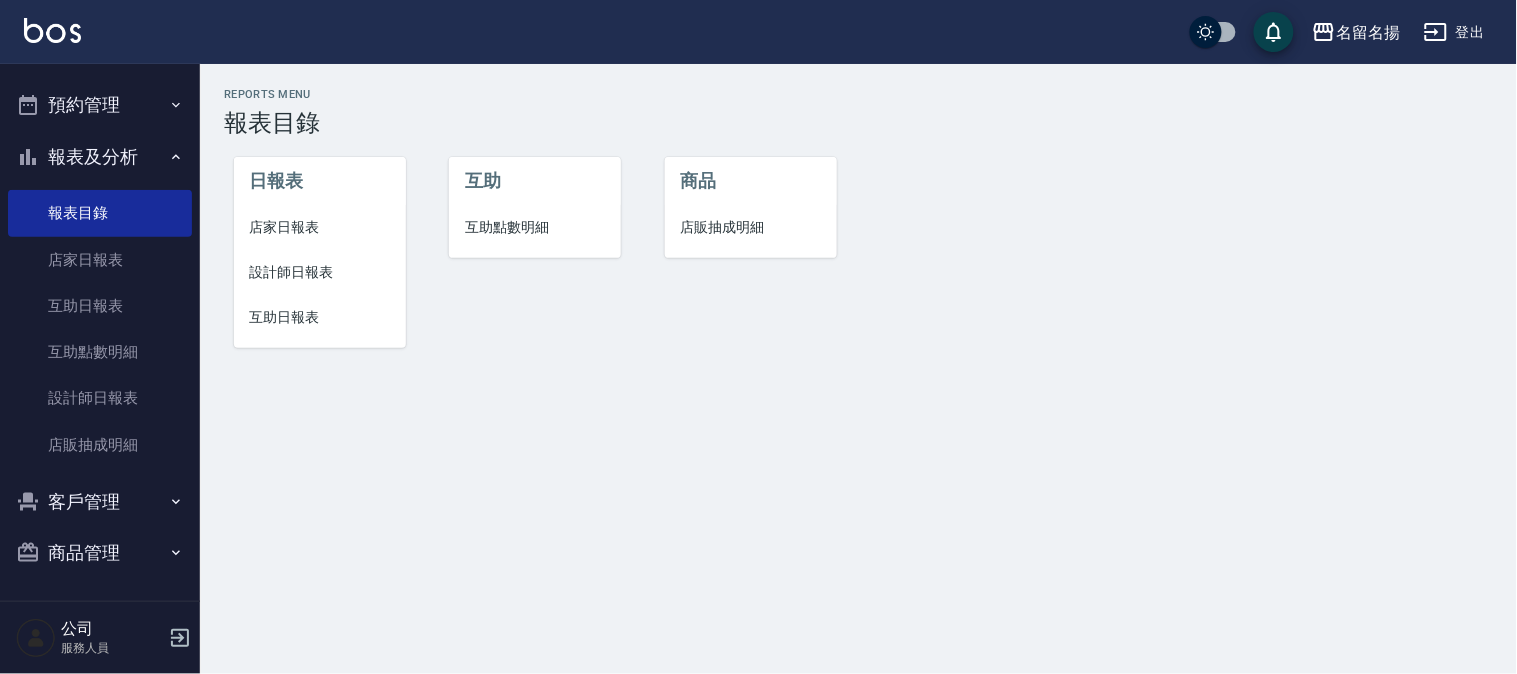 click on "店家日報表" at bounding box center (320, 227) 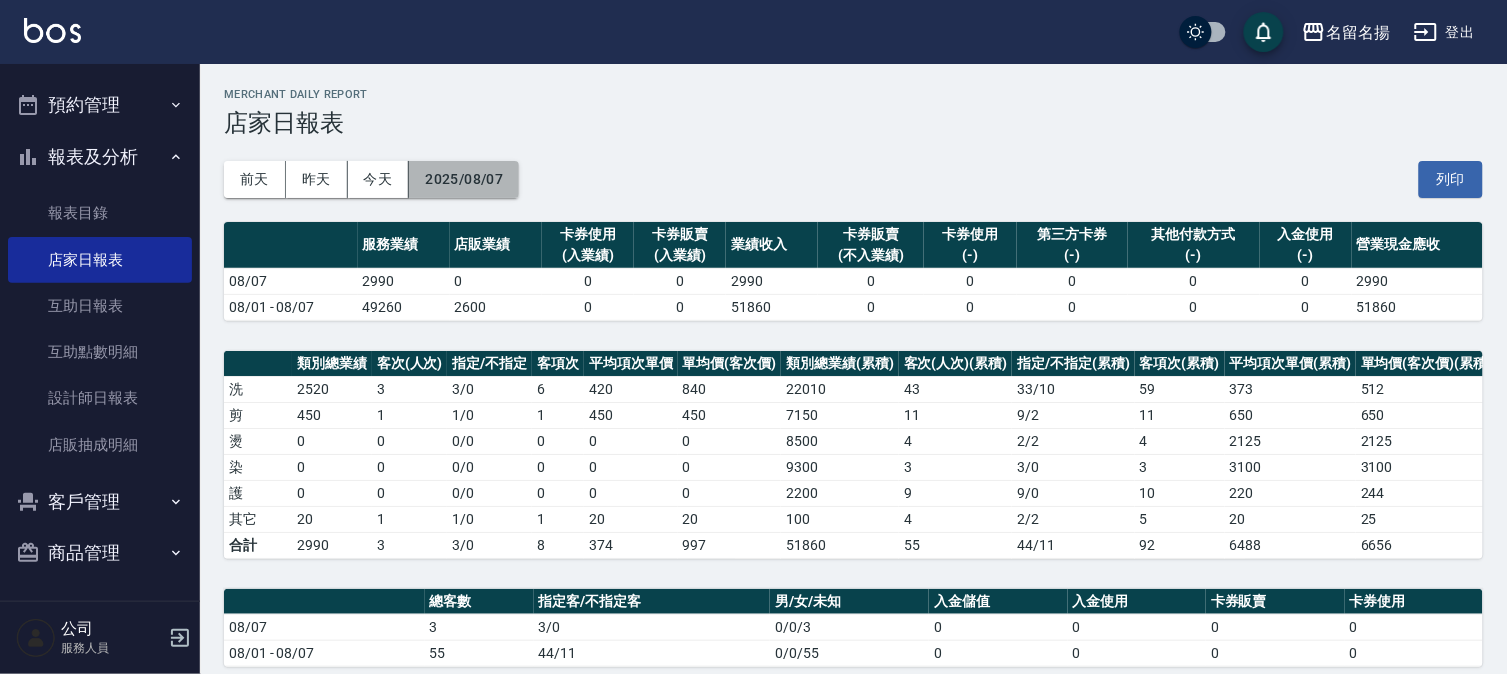 click on "2025/08/07" at bounding box center (464, 179) 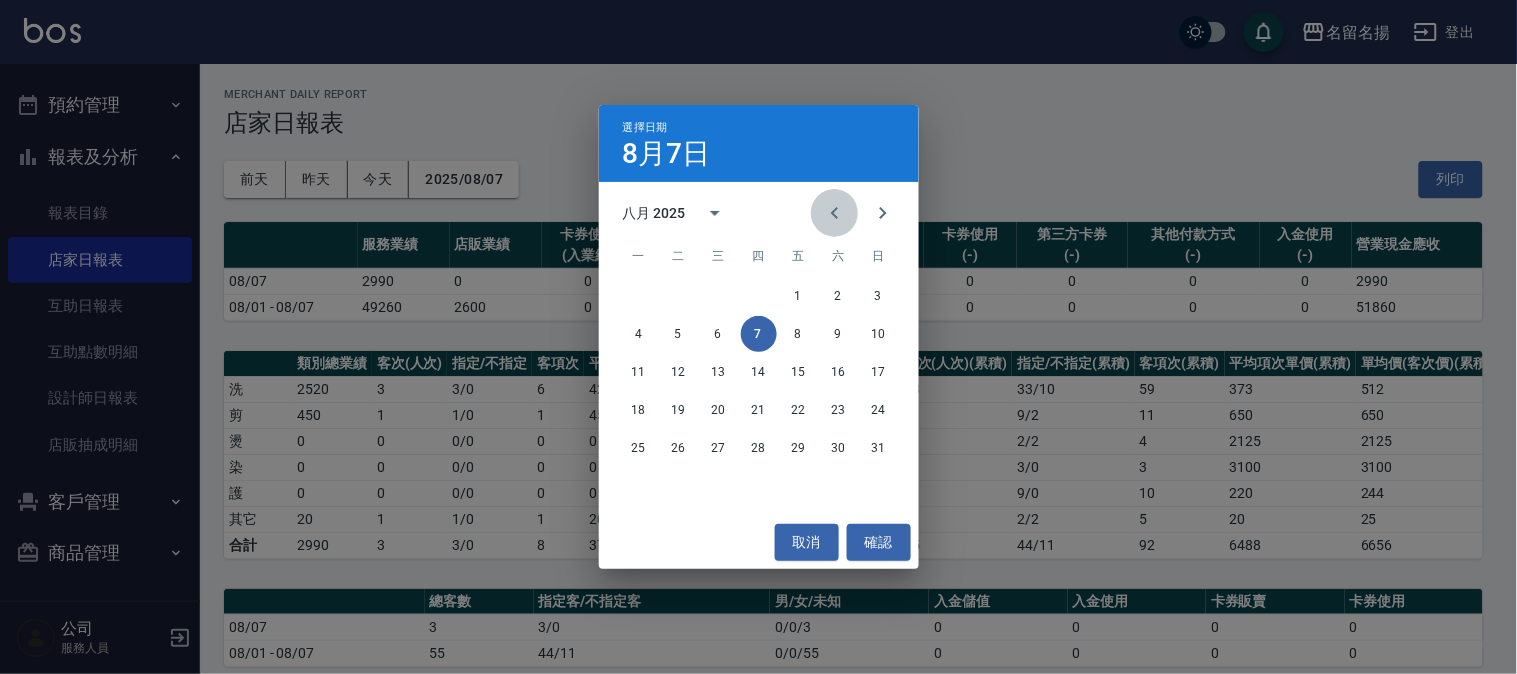 click 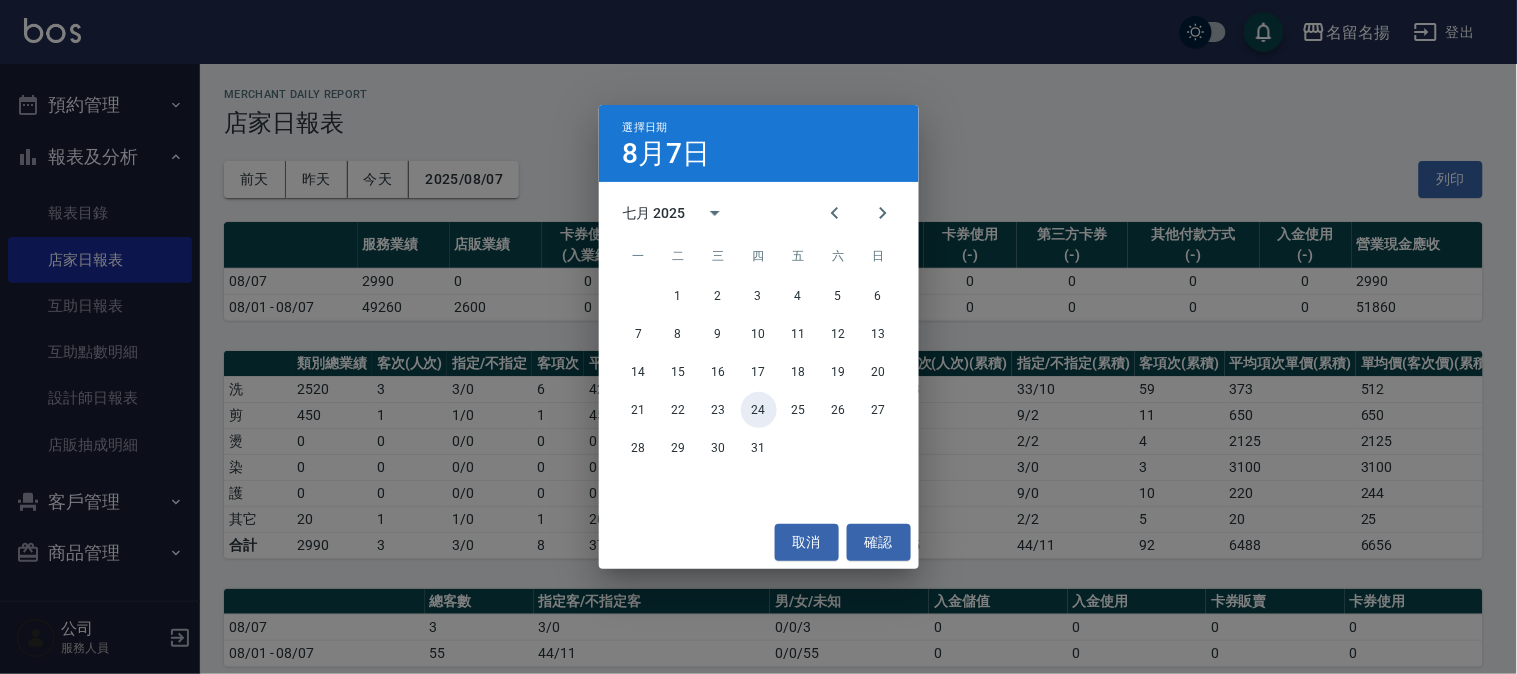 click on "24" at bounding box center [759, 410] 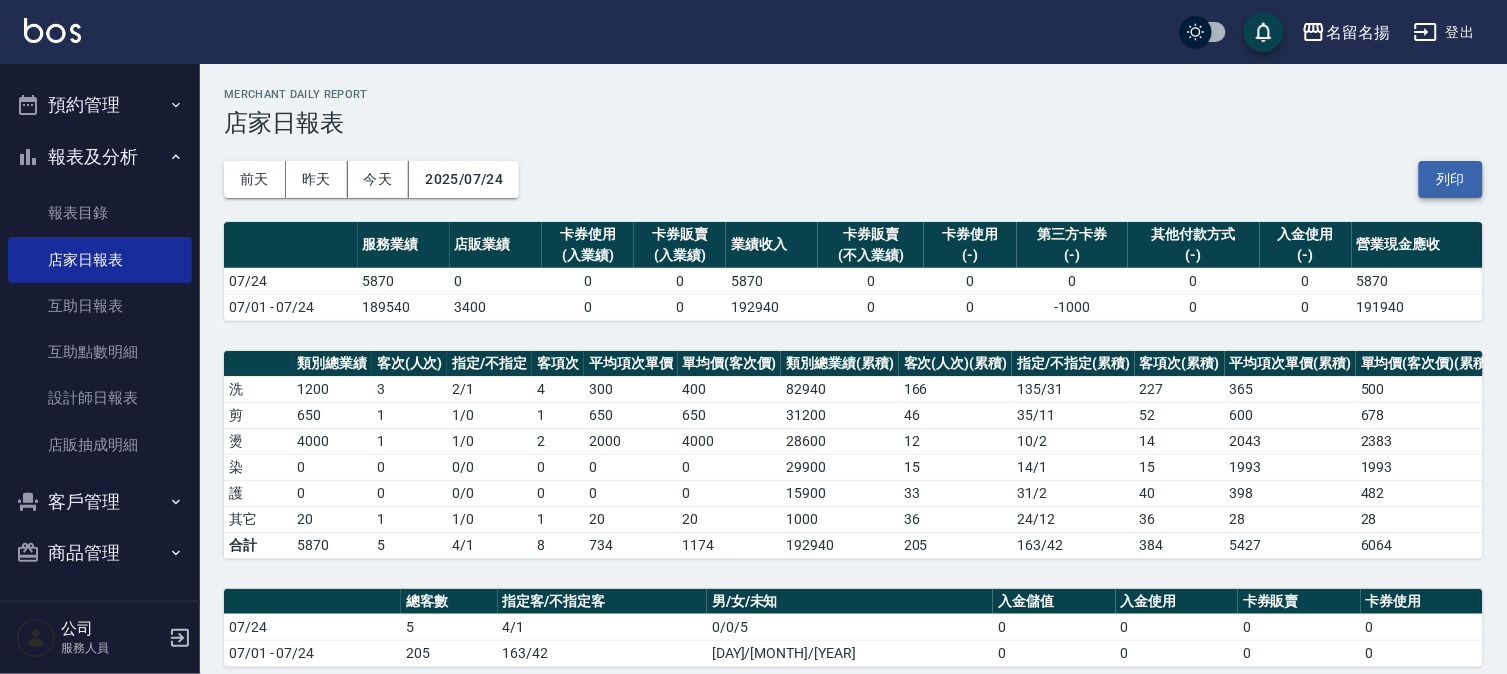 click on "列印" at bounding box center (1451, 179) 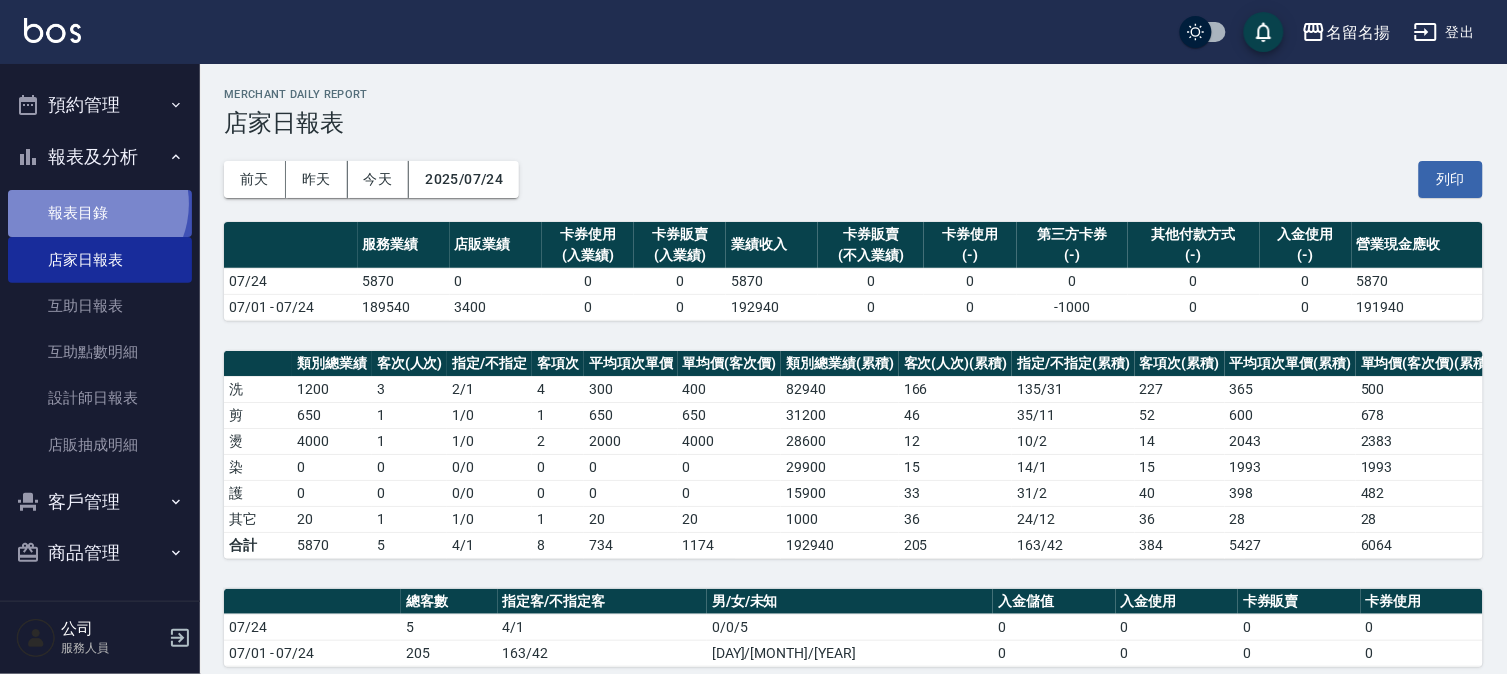 click on "報表目錄" at bounding box center (100, 213) 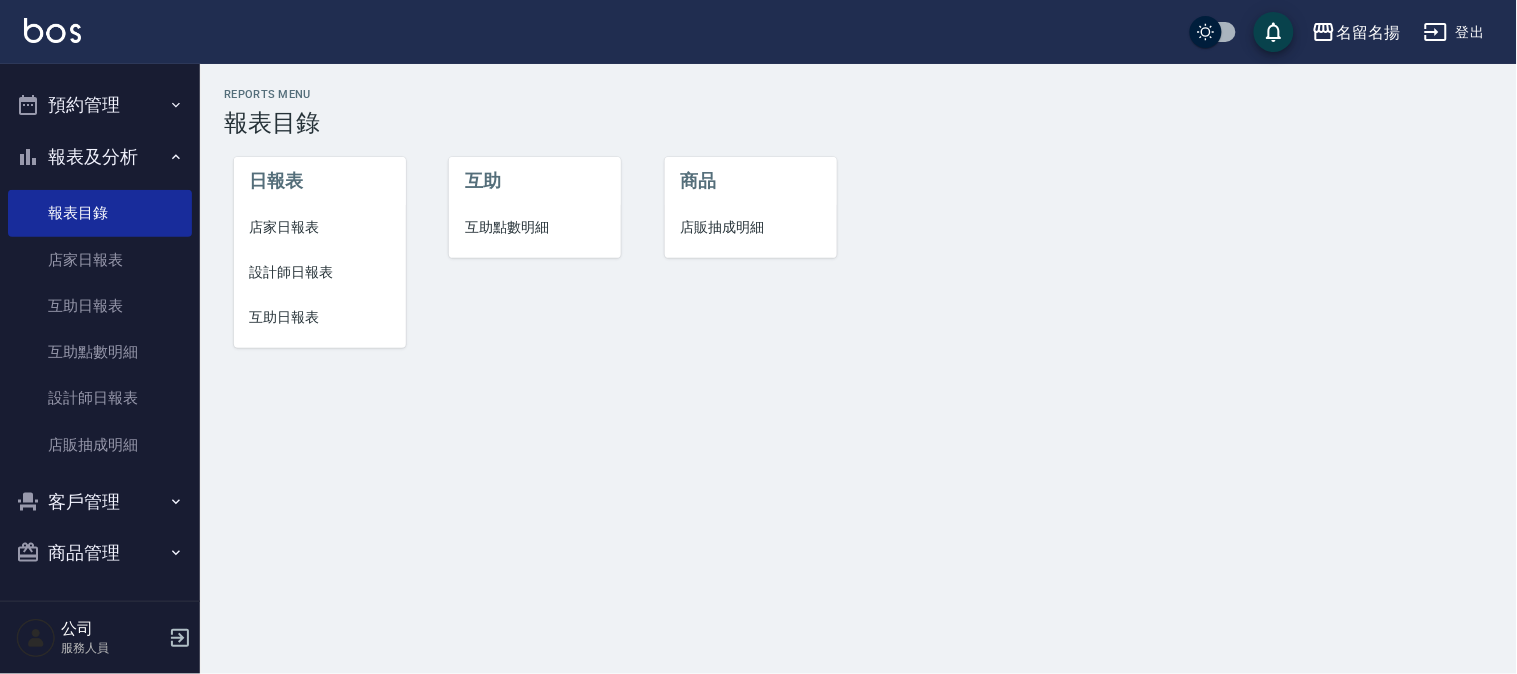 click on "設計師日報表" at bounding box center [320, 272] 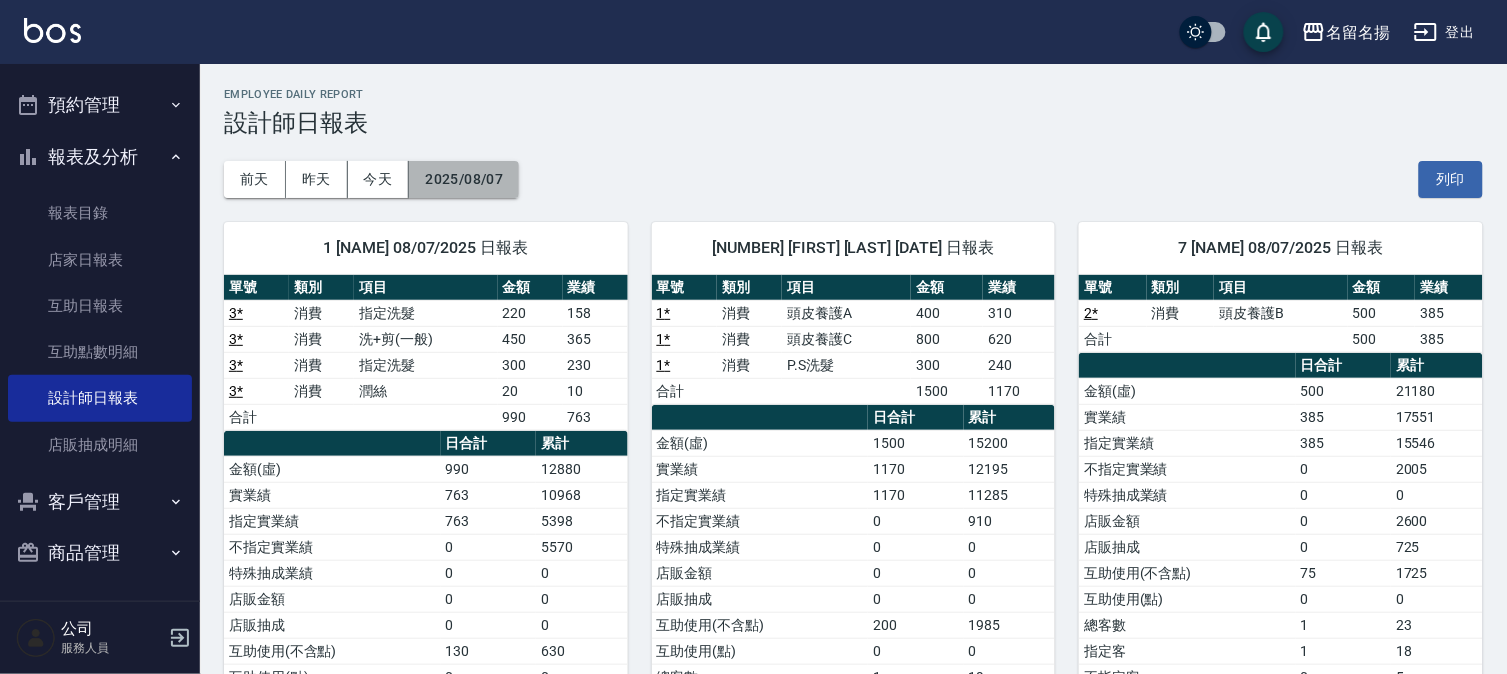 click on "2025/08/07" at bounding box center (464, 179) 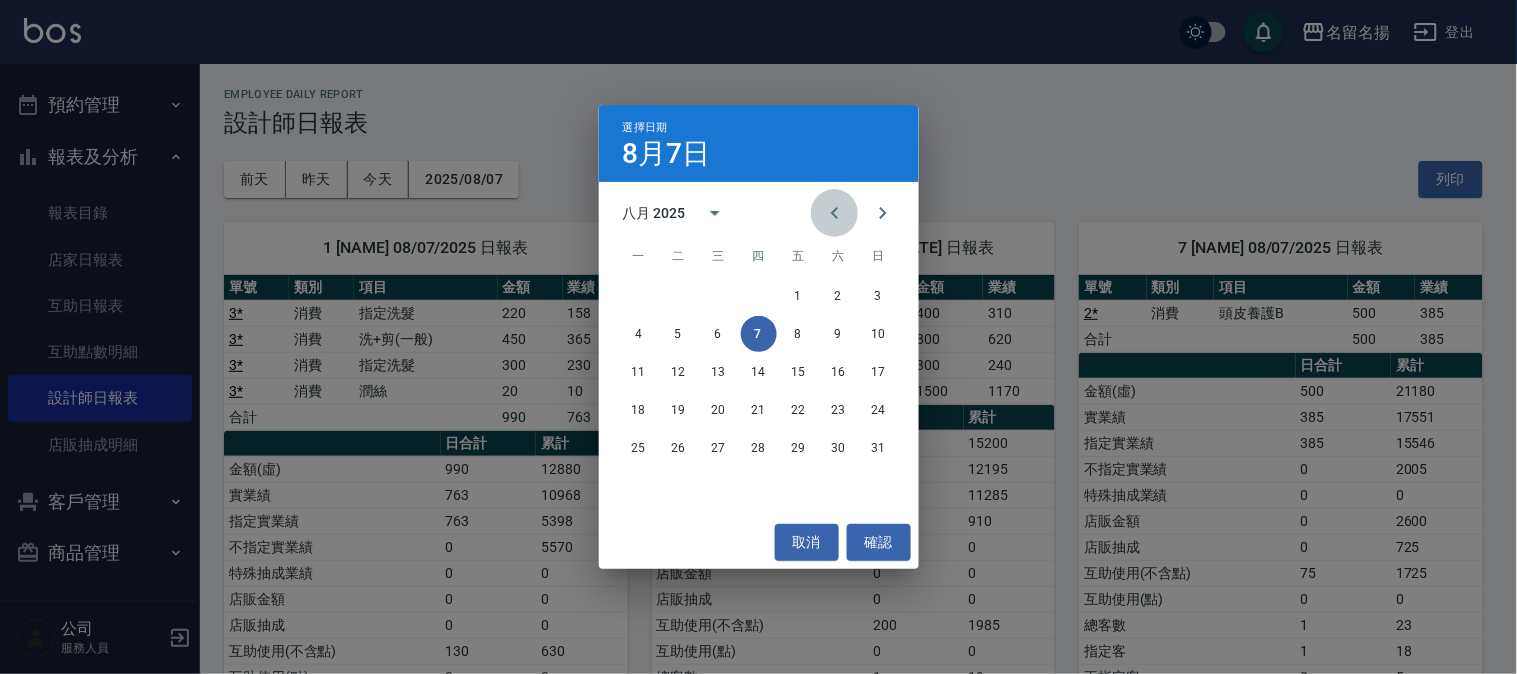 click 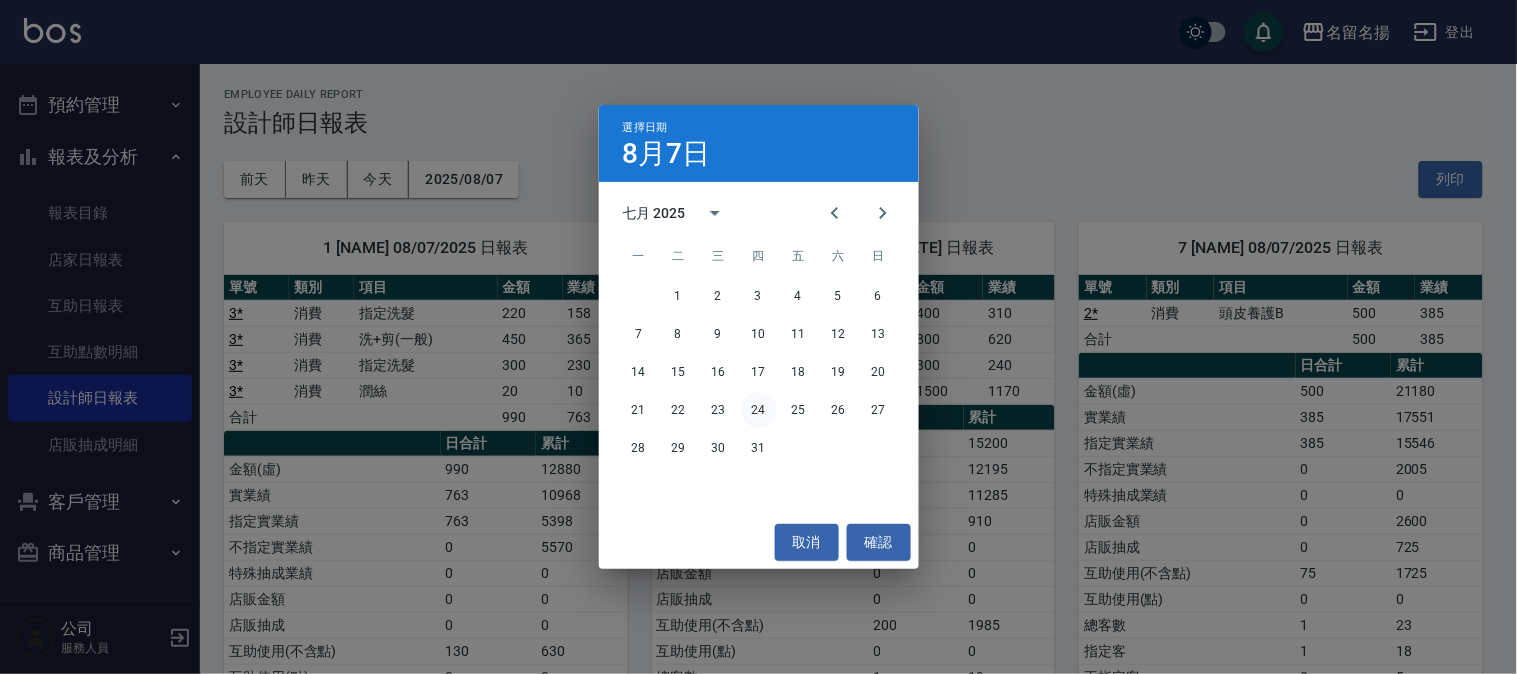 click on "24" at bounding box center [759, 410] 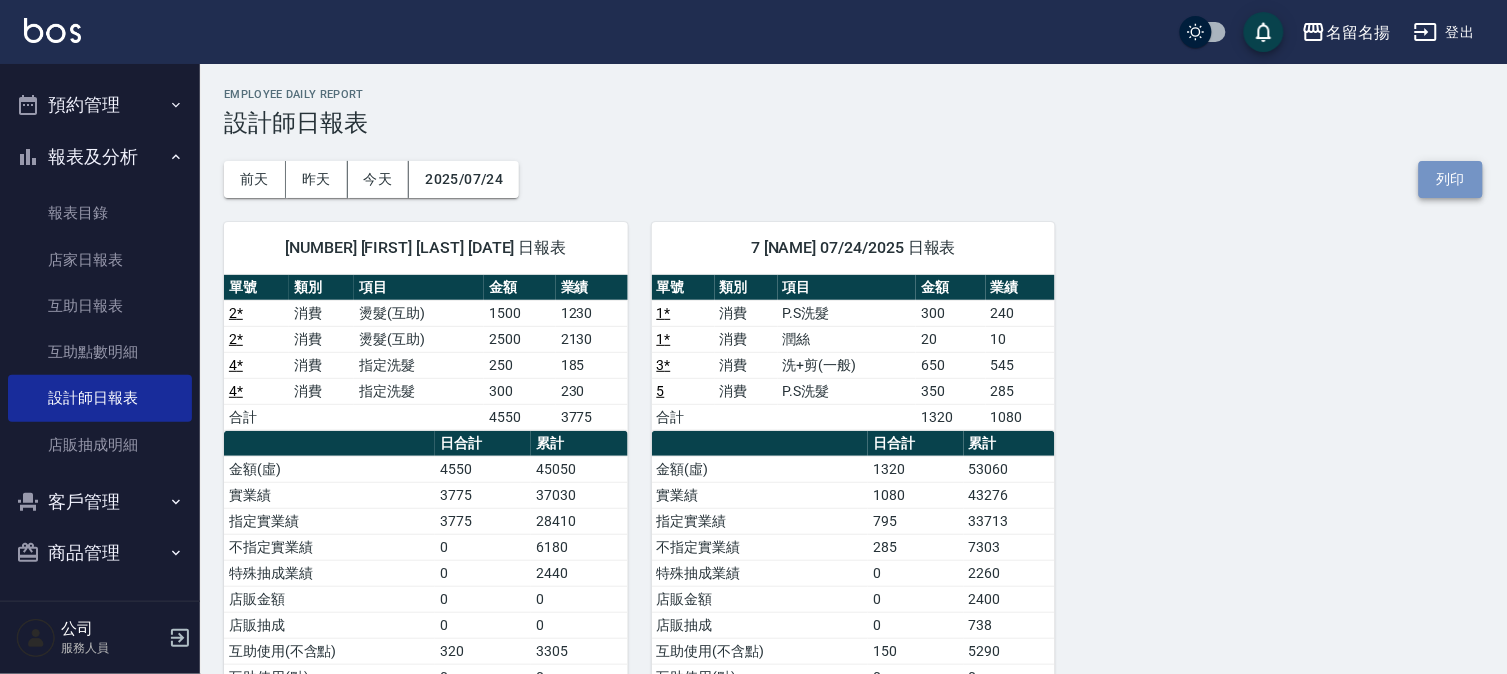 click on "列印" at bounding box center (1451, 179) 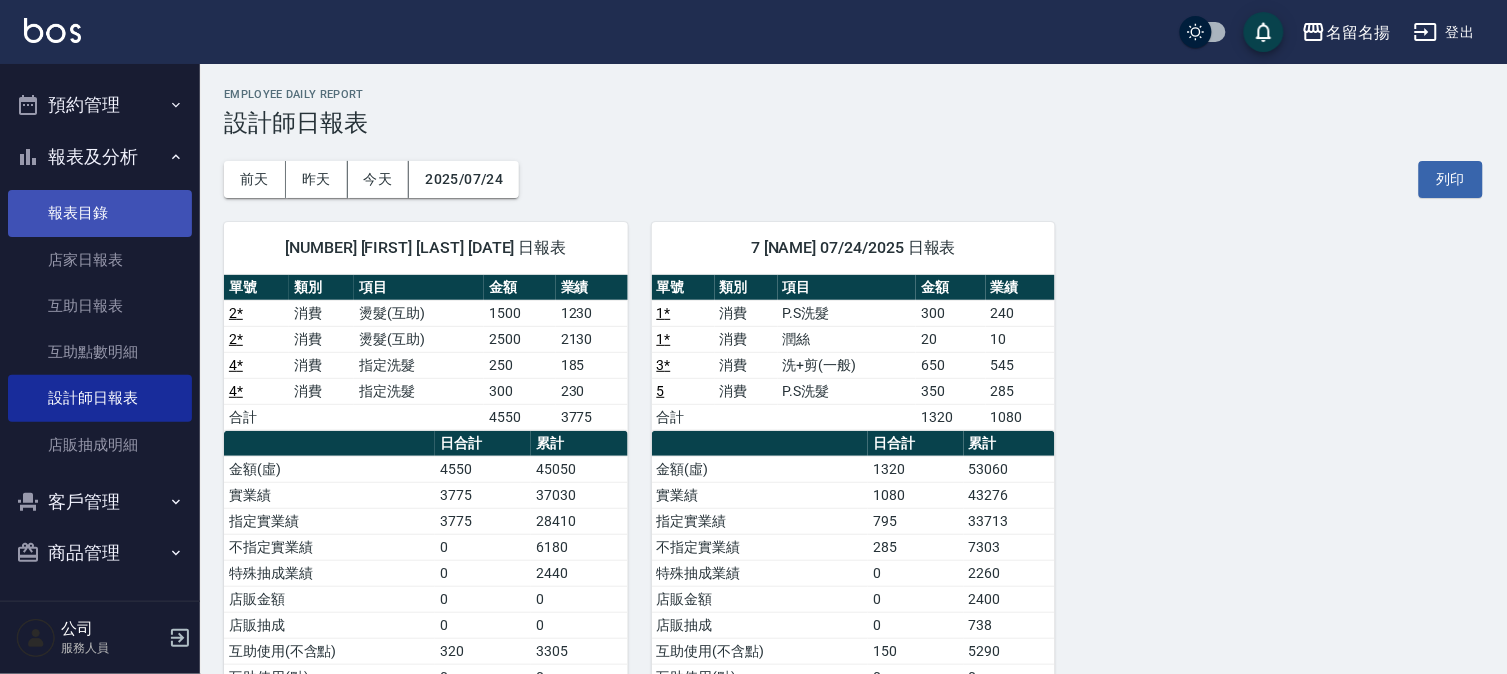 click on "報表目錄" at bounding box center (100, 213) 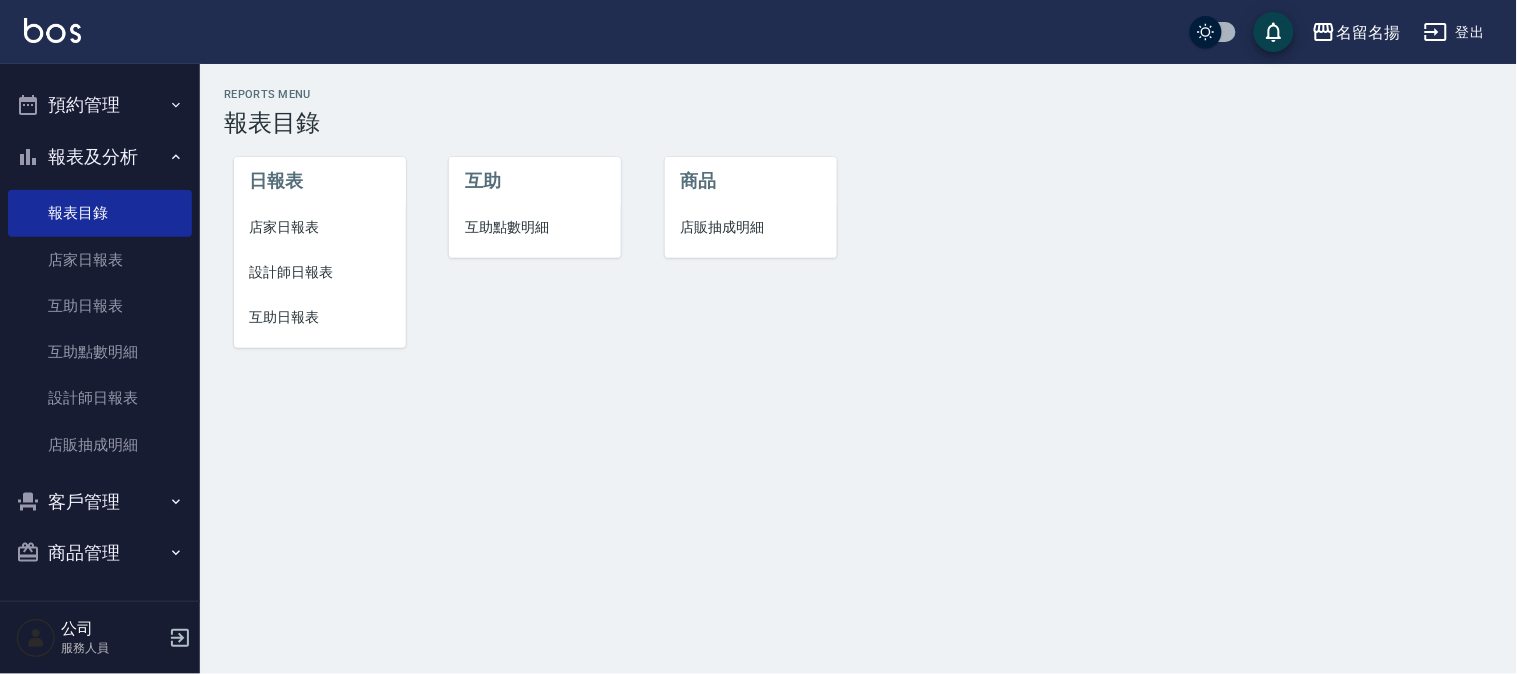 click on "互助日報表" at bounding box center [320, 317] 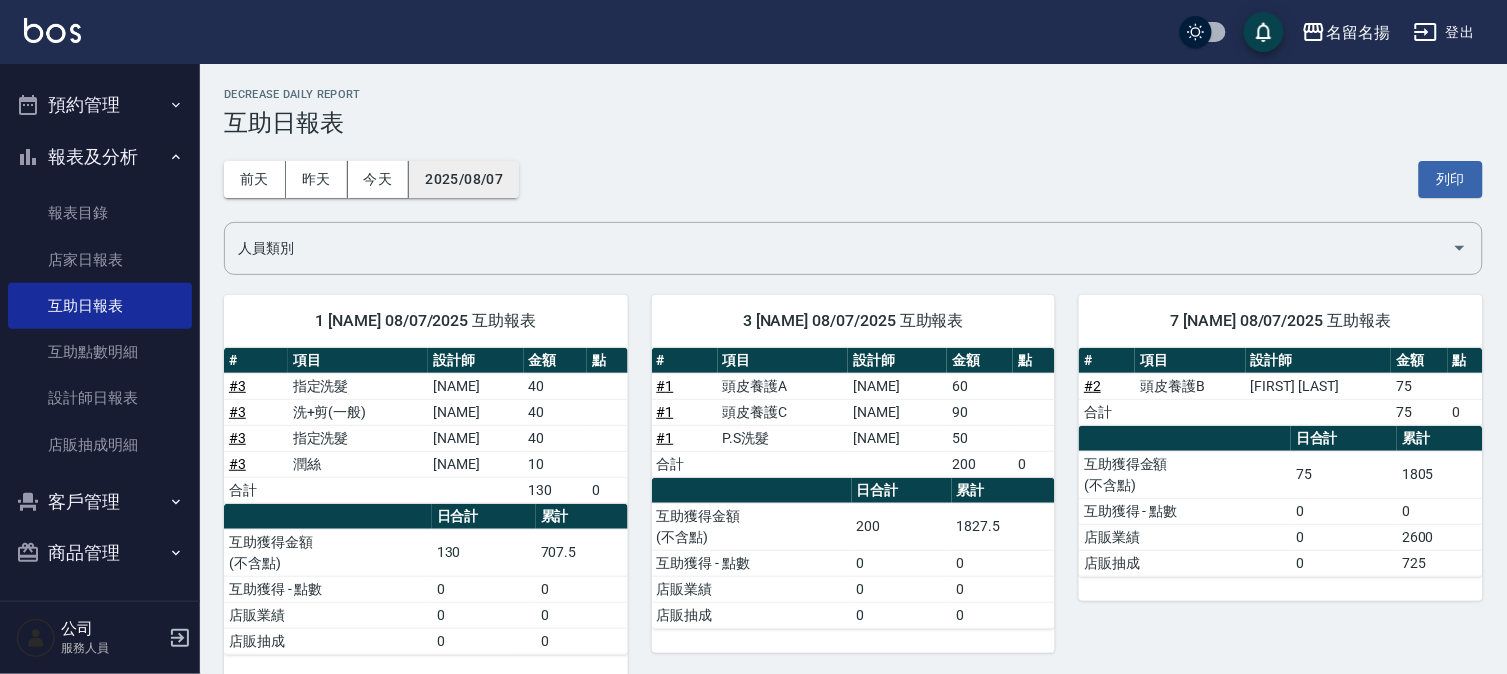 click on "2025/08/07" at bounding box center [464, 179] 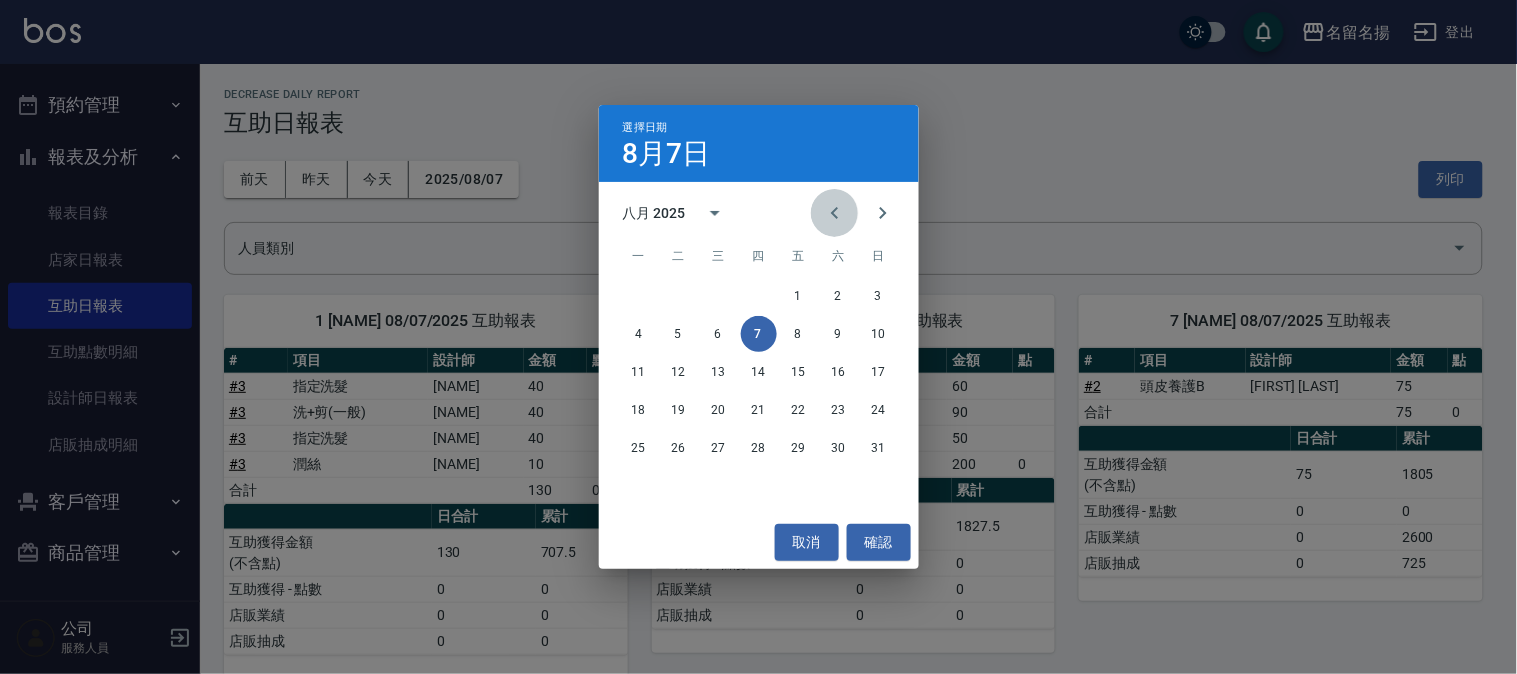 click 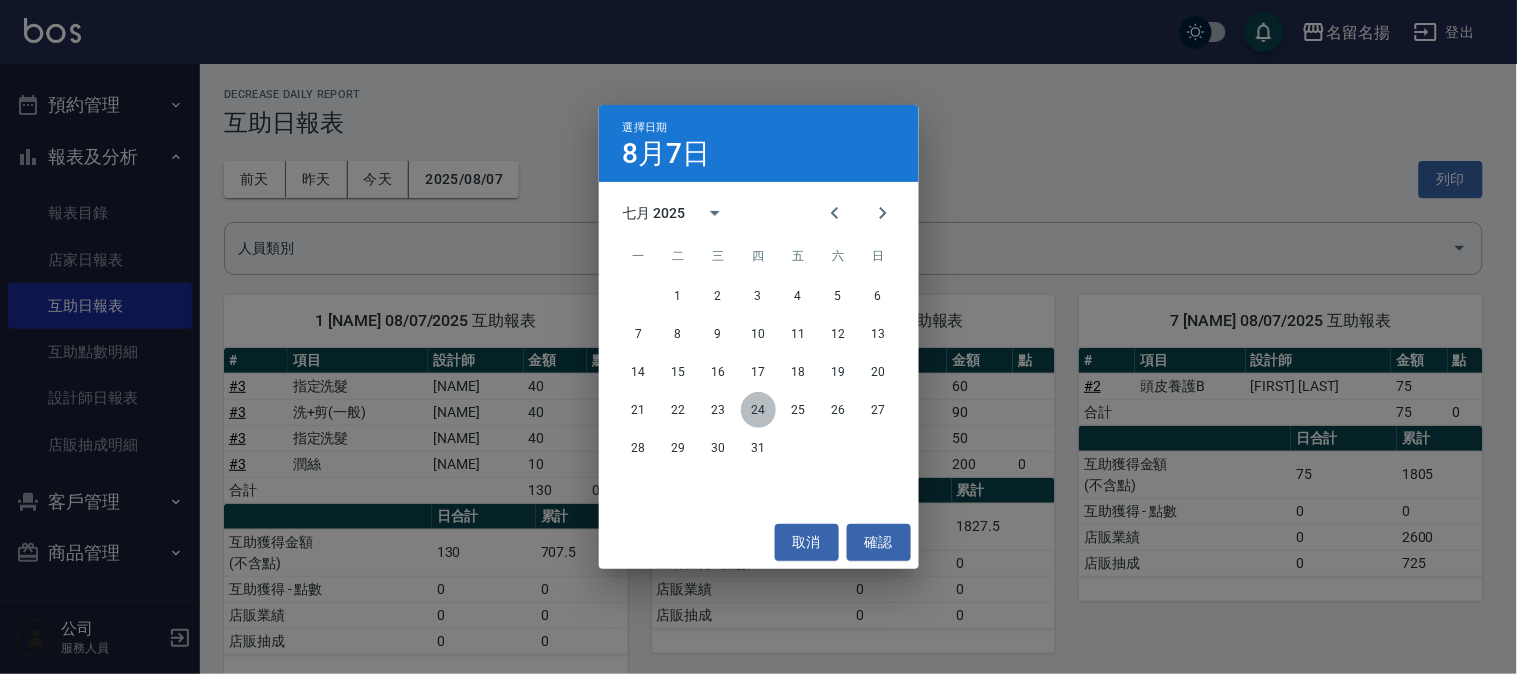 click on "24" at bounding box center [759, 410] 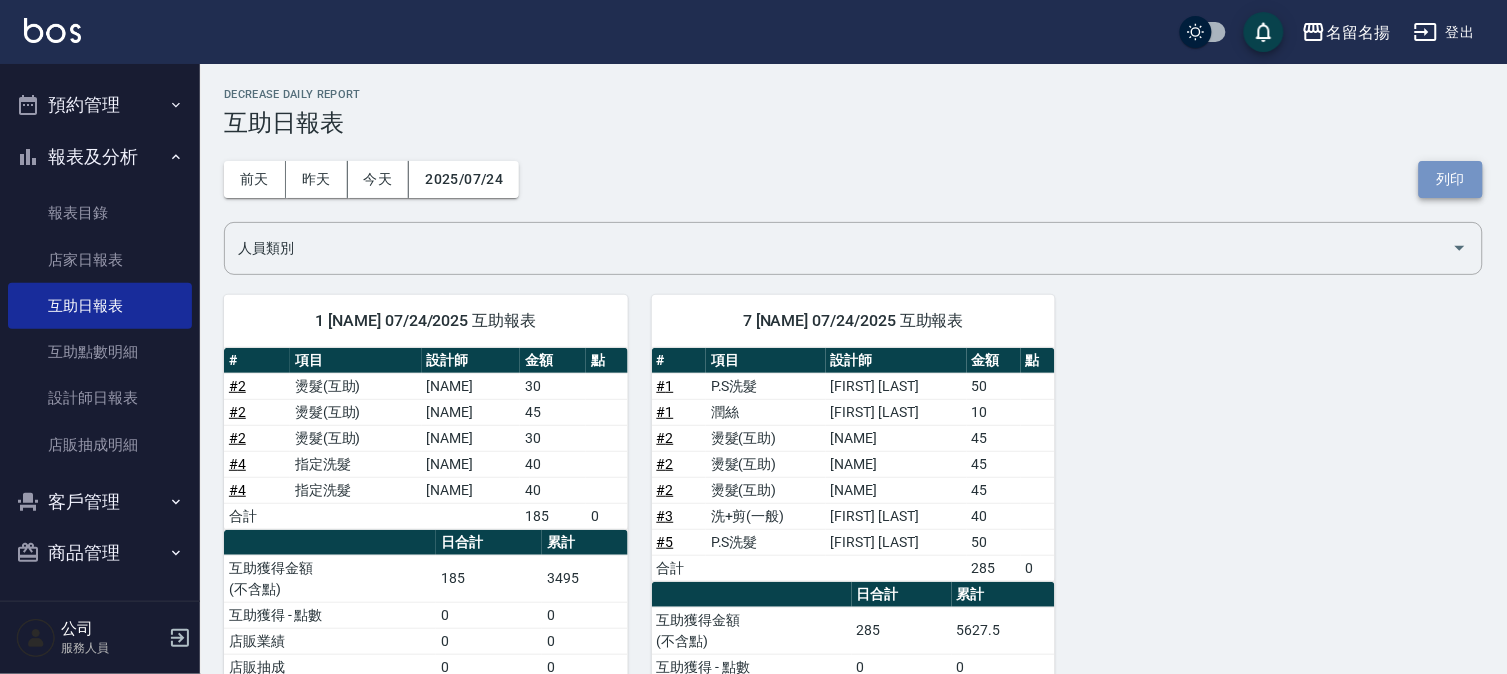 click on "列印" at bounding box center (1451, 179) 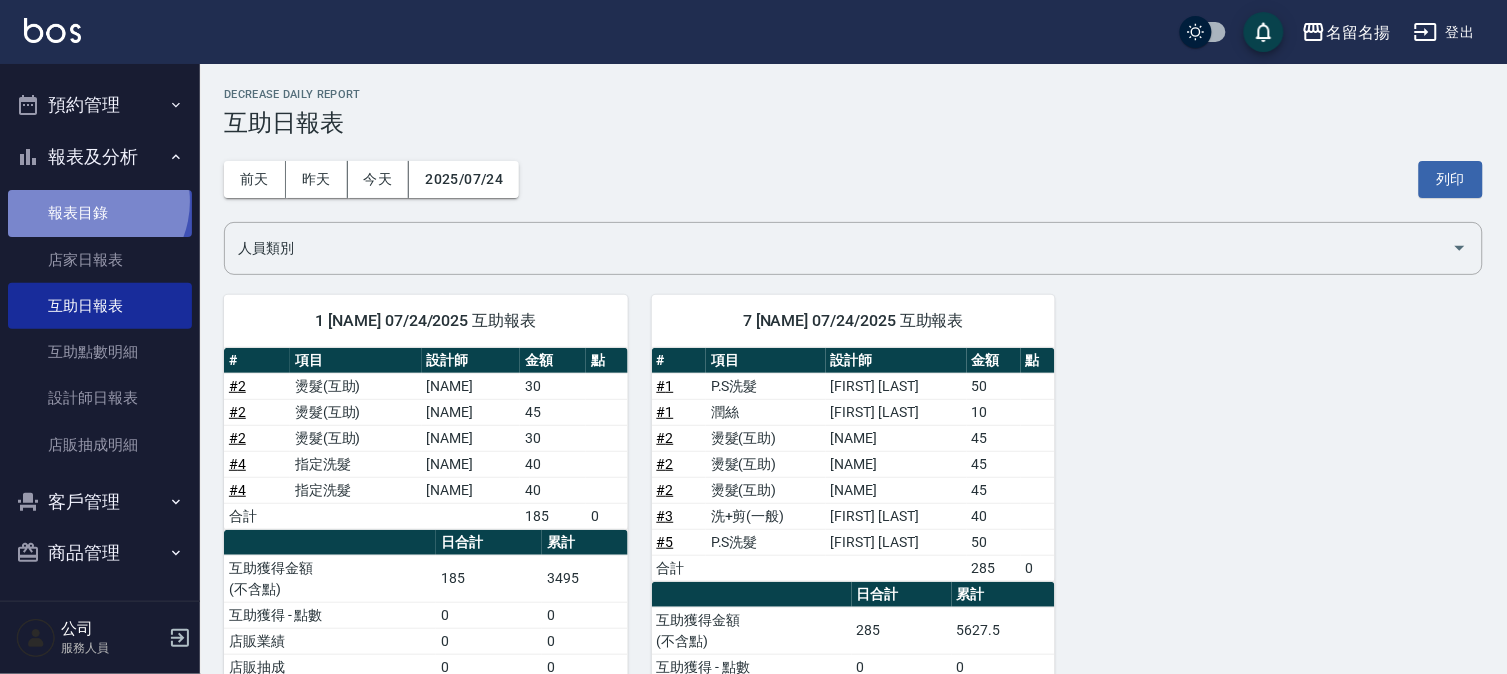 click on "報表目錄" at bounding box center [100, 213] 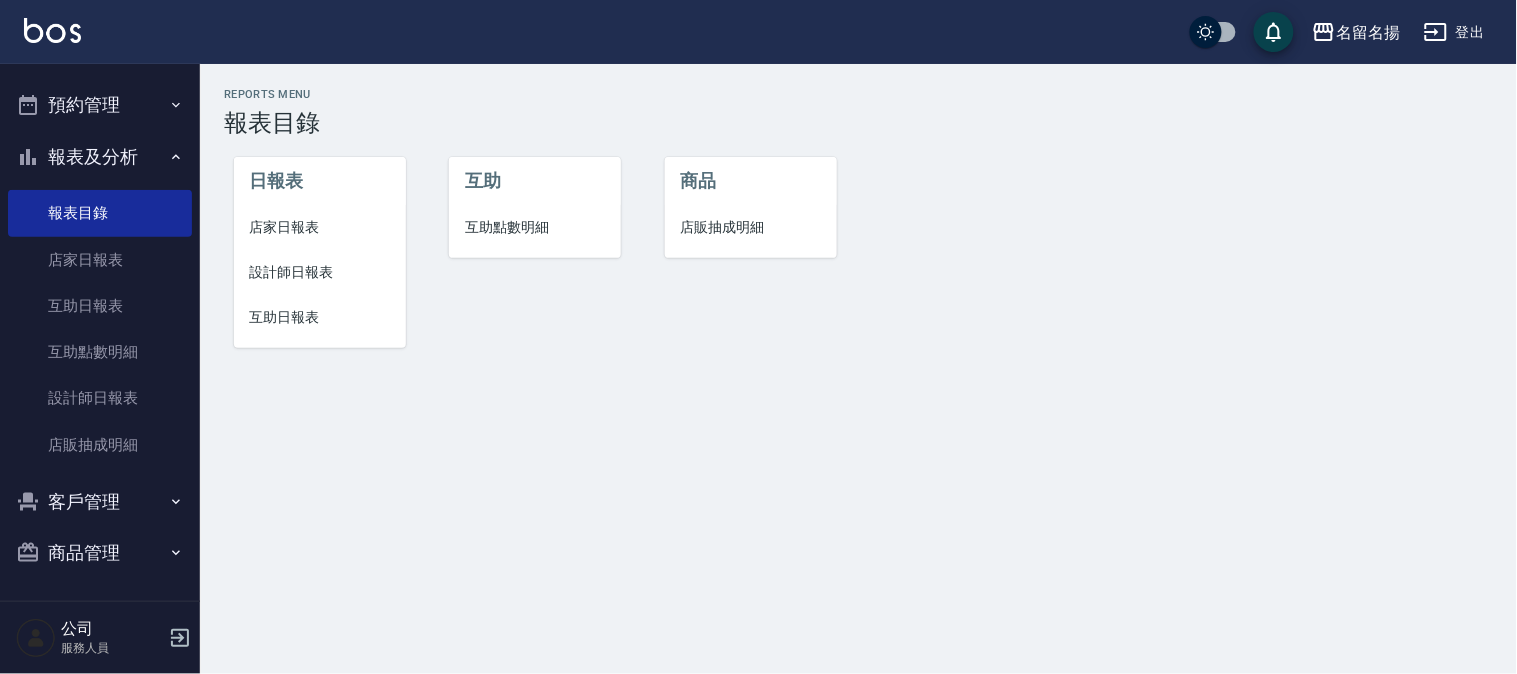 click on "店家日報表" at bounding box center (320, 227) 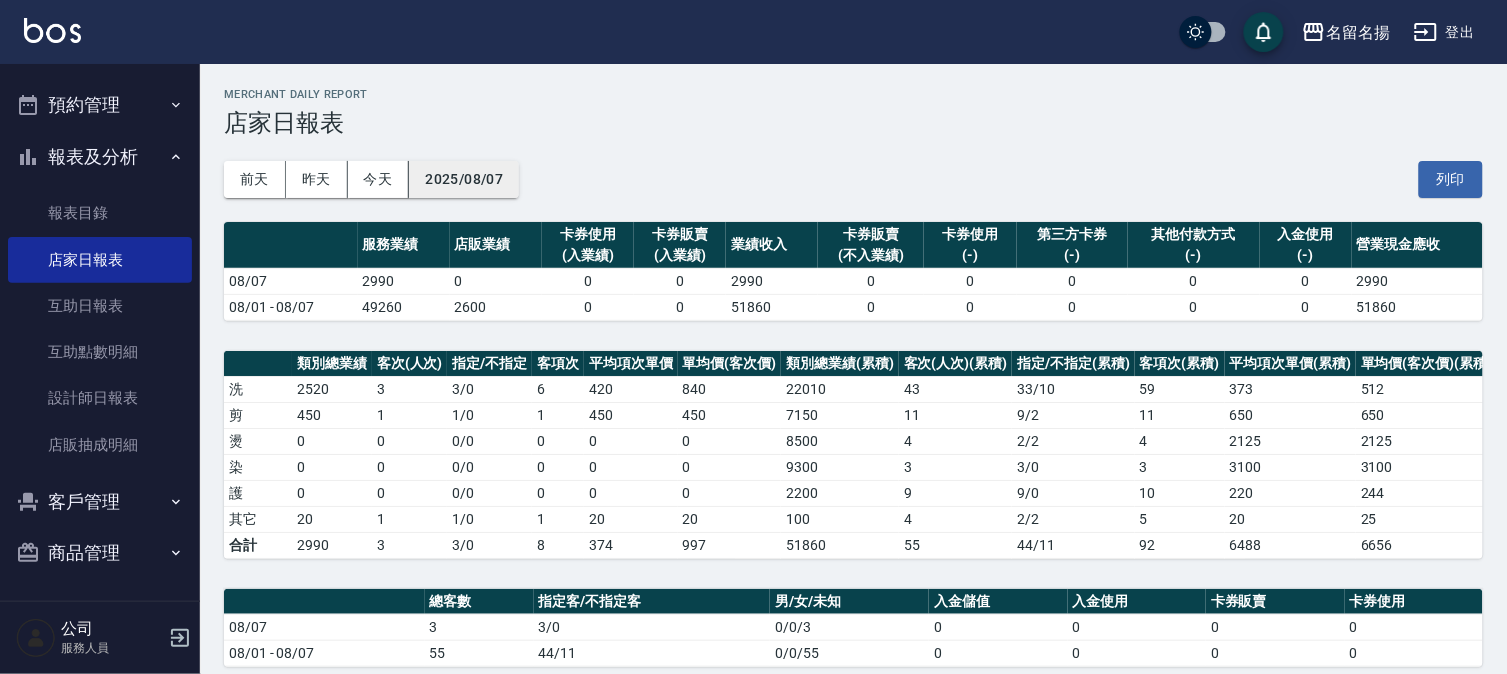 click on "2025/08/07" at bounding box center [464, 179] 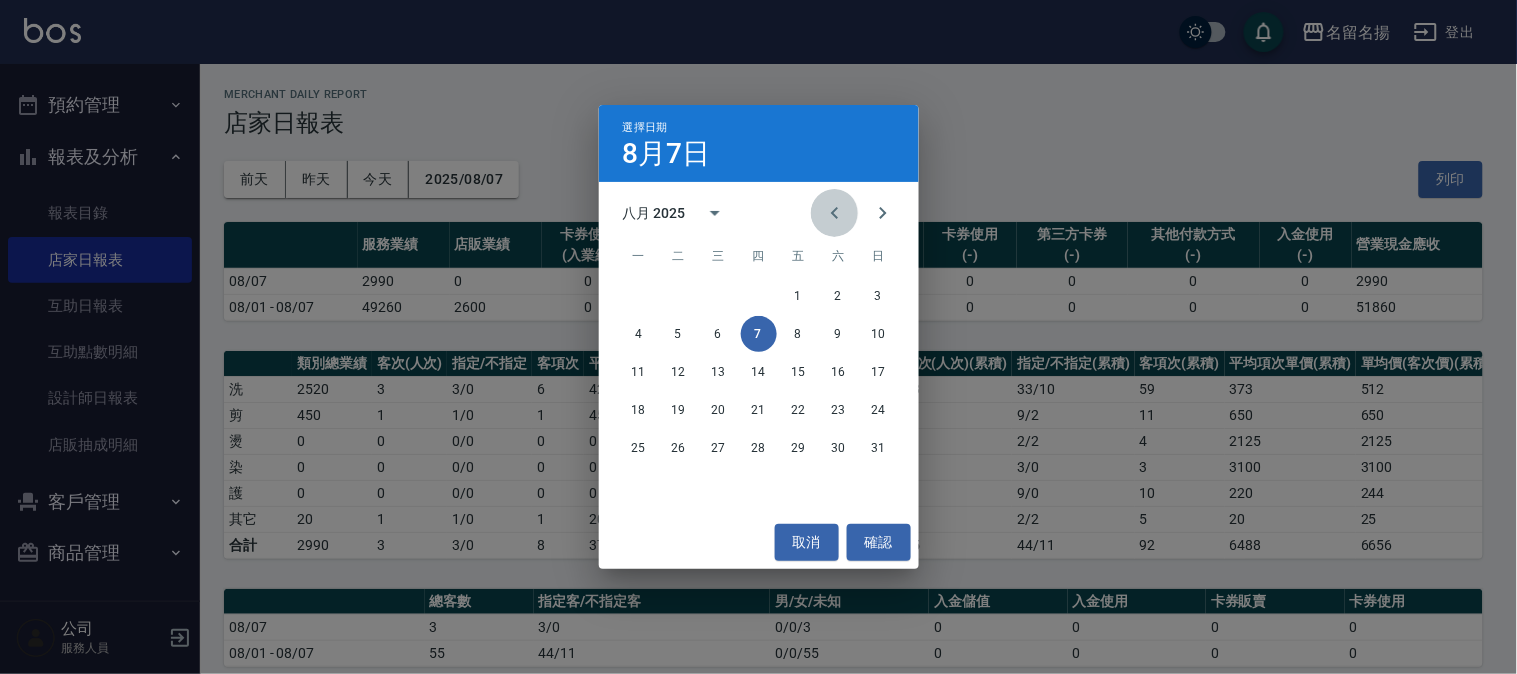 click 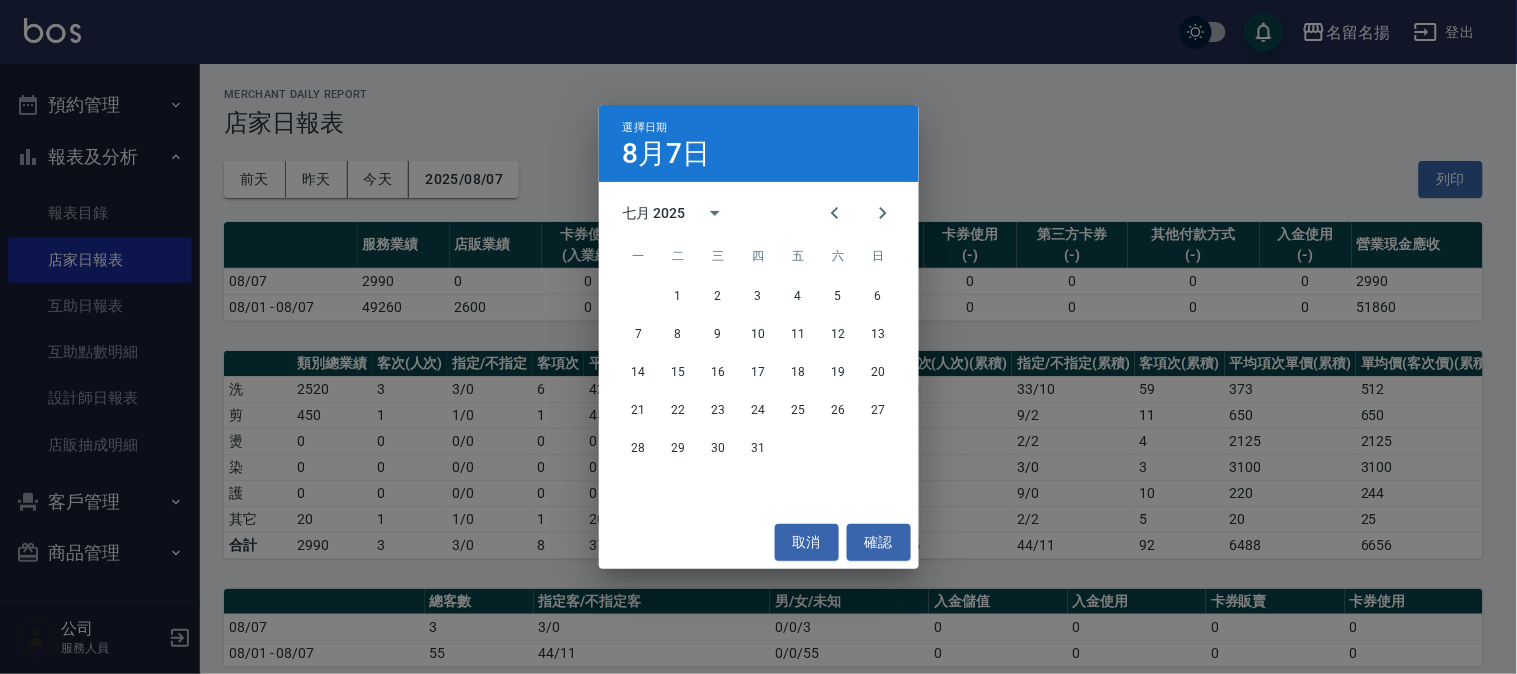 click on "8月7日" at bounding box center [667, 154] 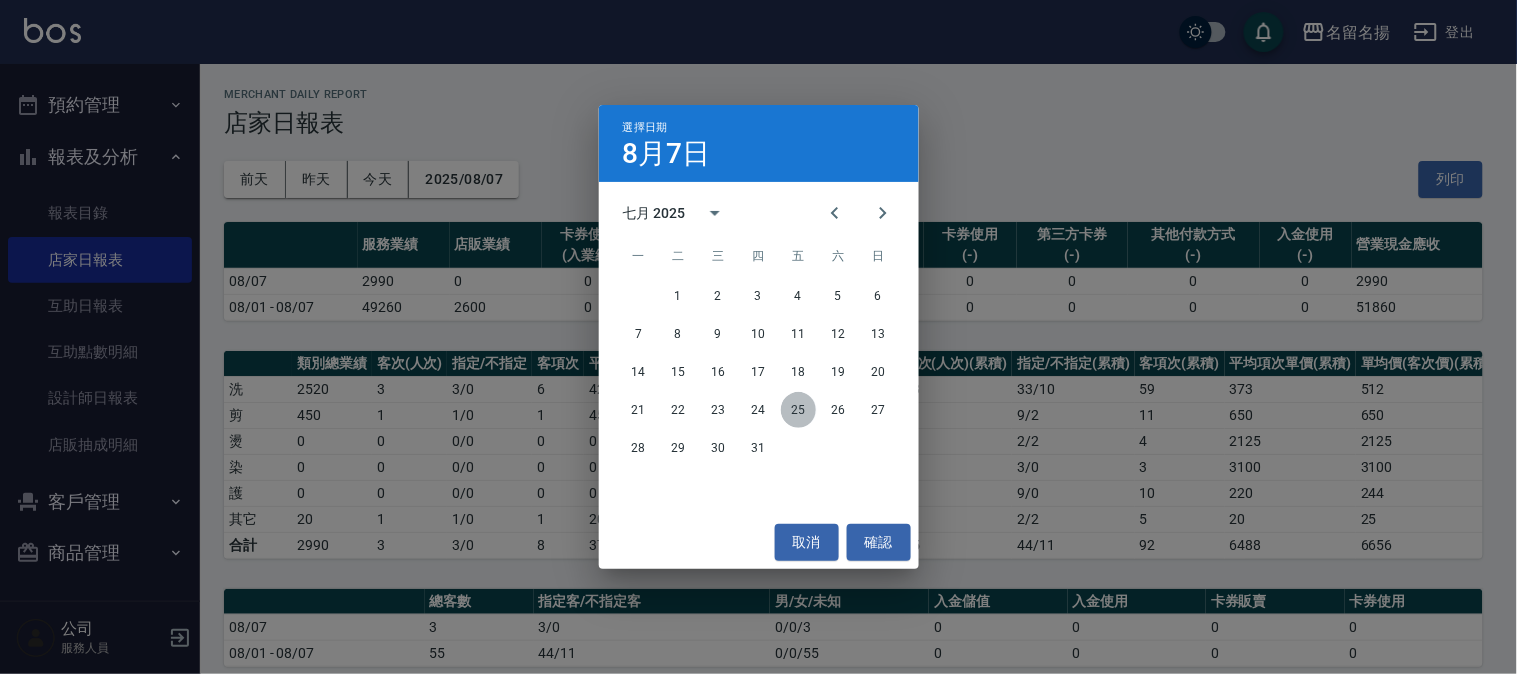 click on "25" at bounding box center [799, 410] 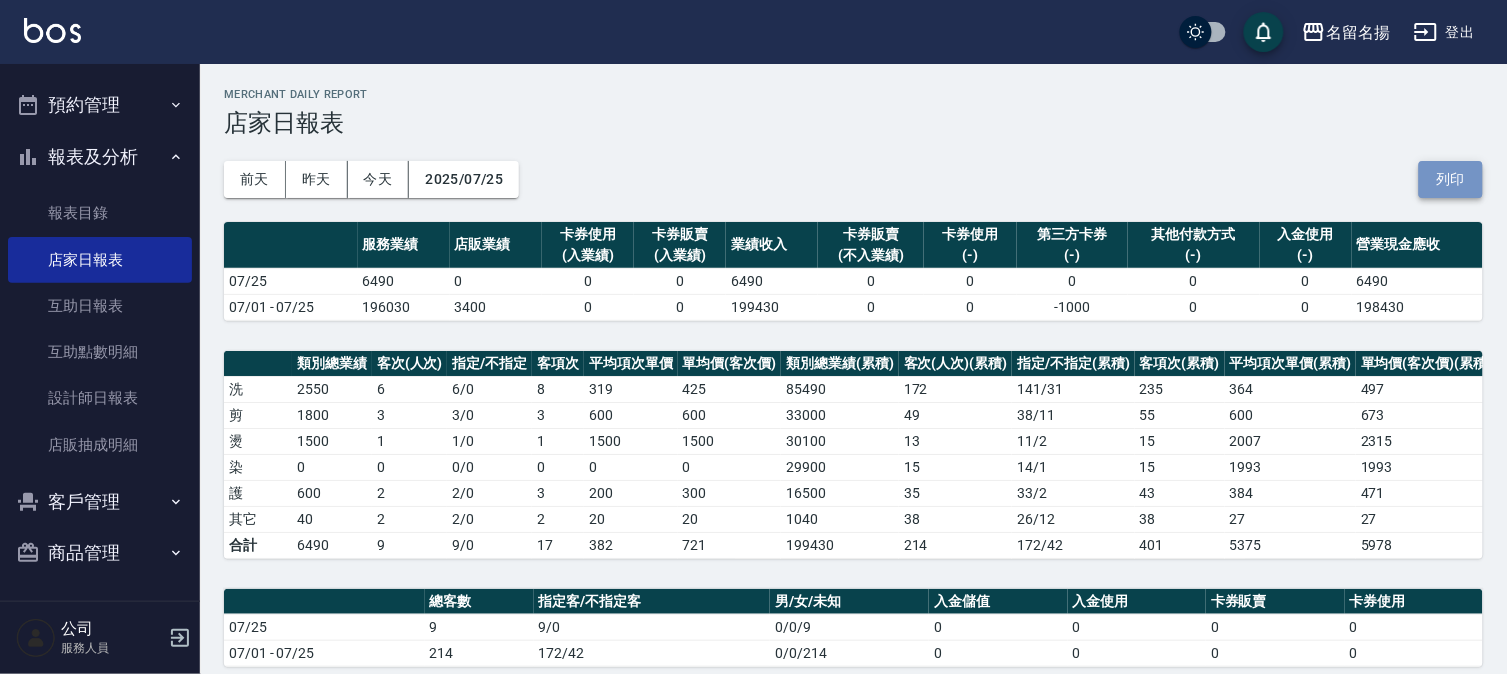 click on "列印" at bounding box center (1451, 179) 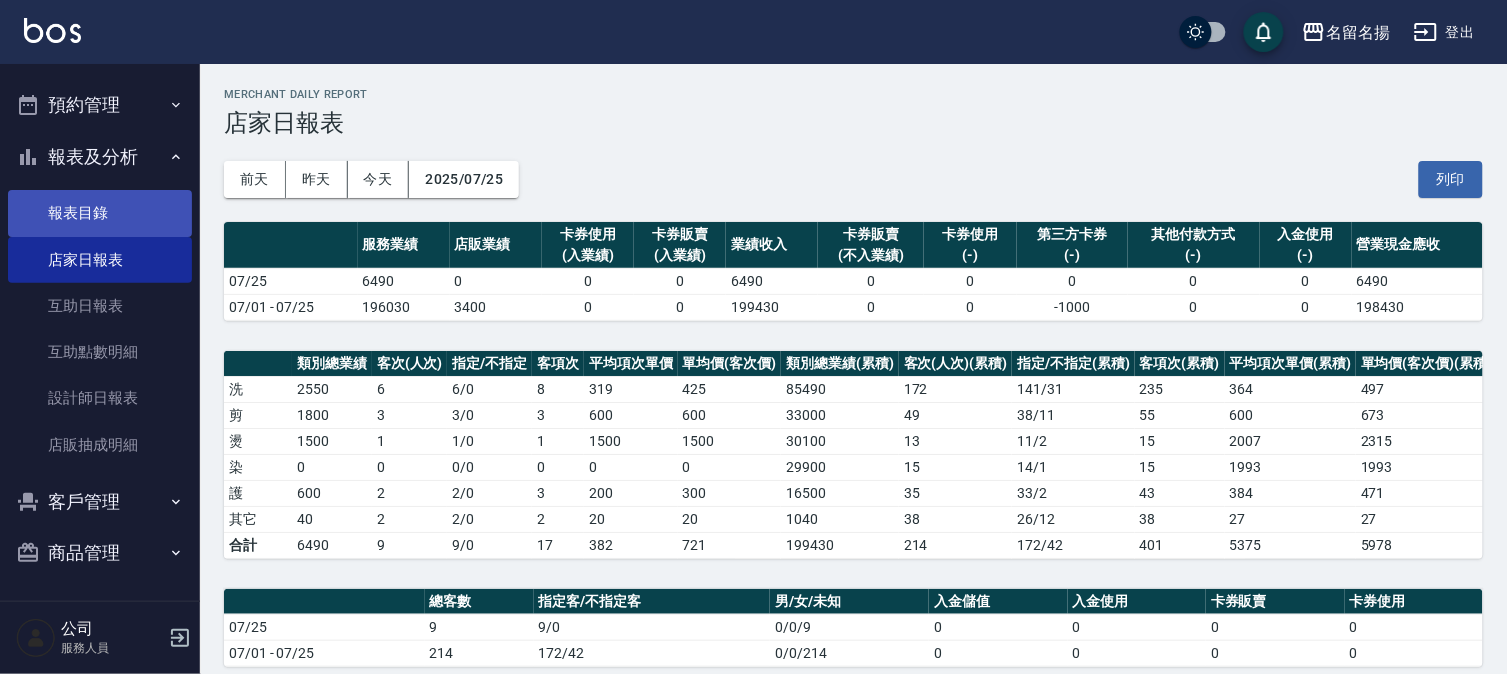 click on "報表目錄" at bounding box center [100, 213] 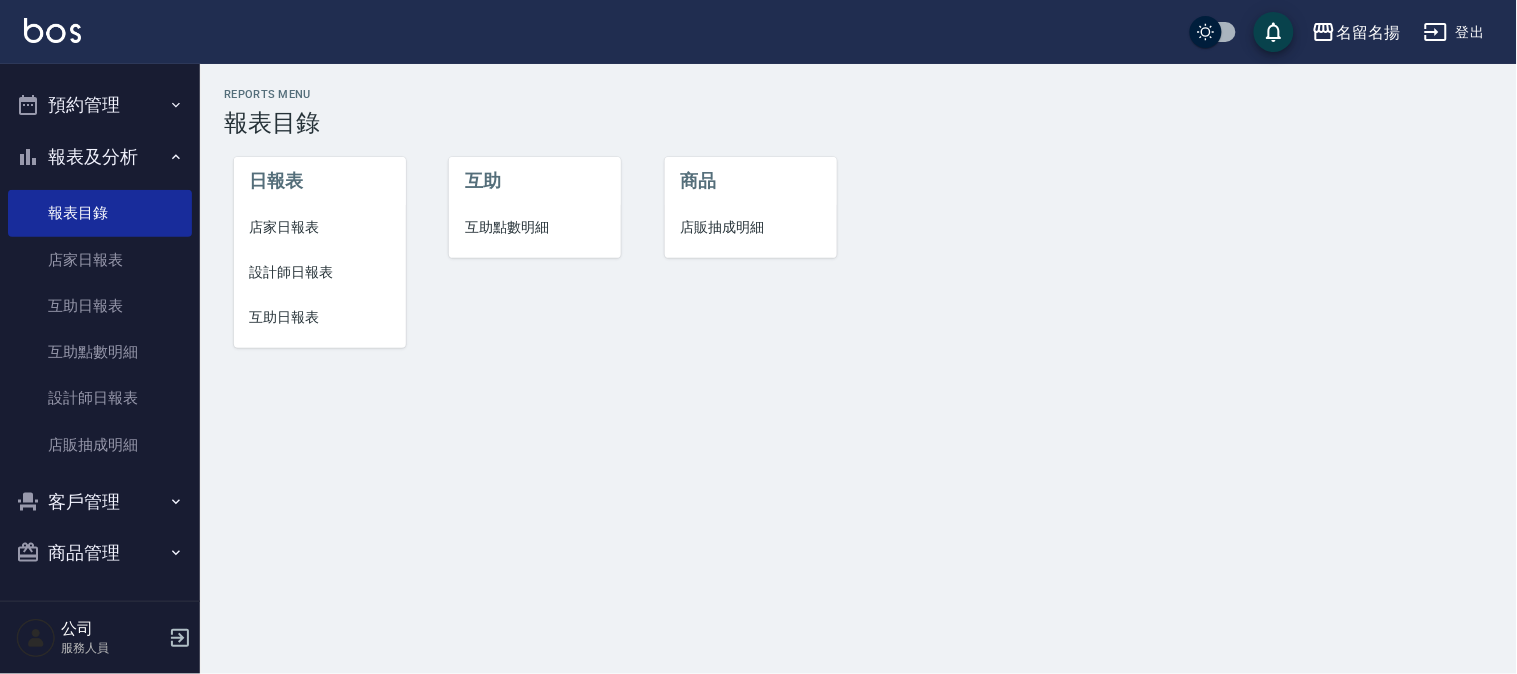 click on "設計師日報表" at bounding box center [320, 272] 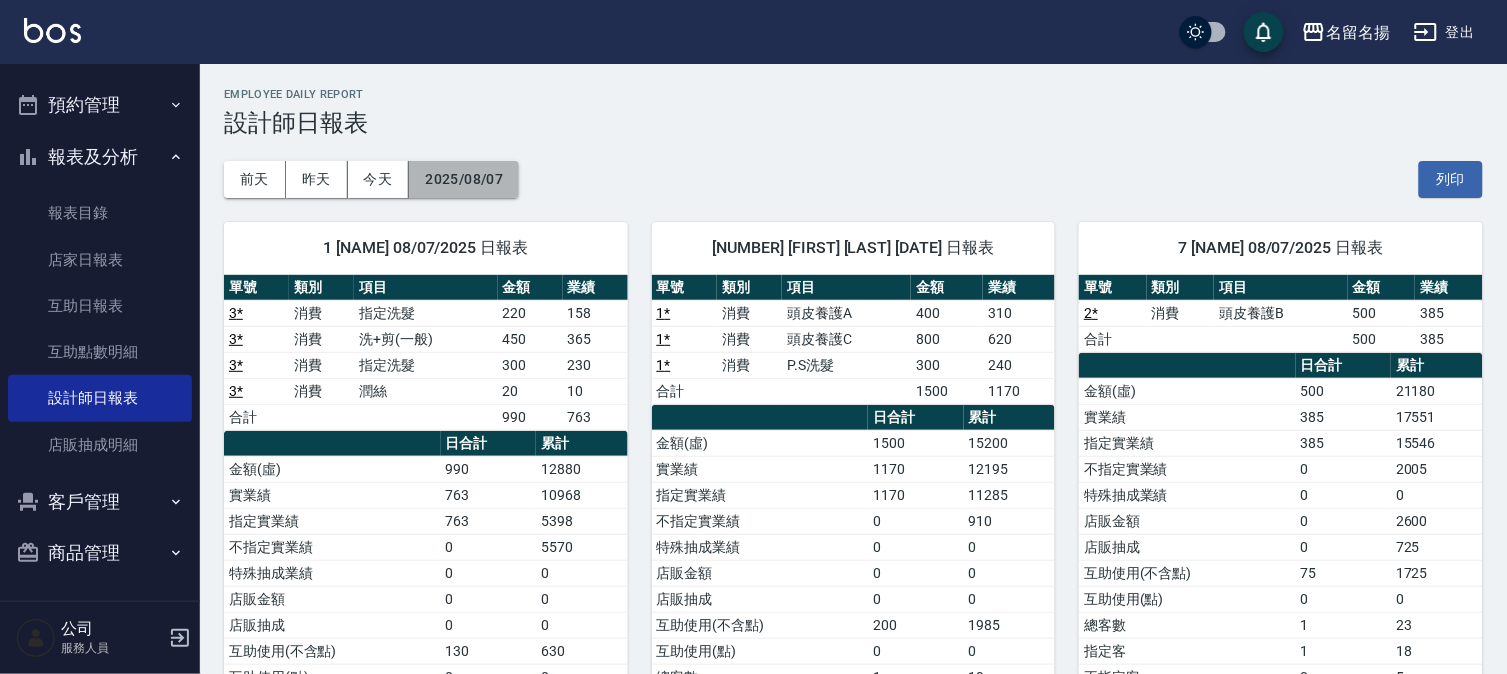 click on "2025/08/07" at bounding box center [464, 179] 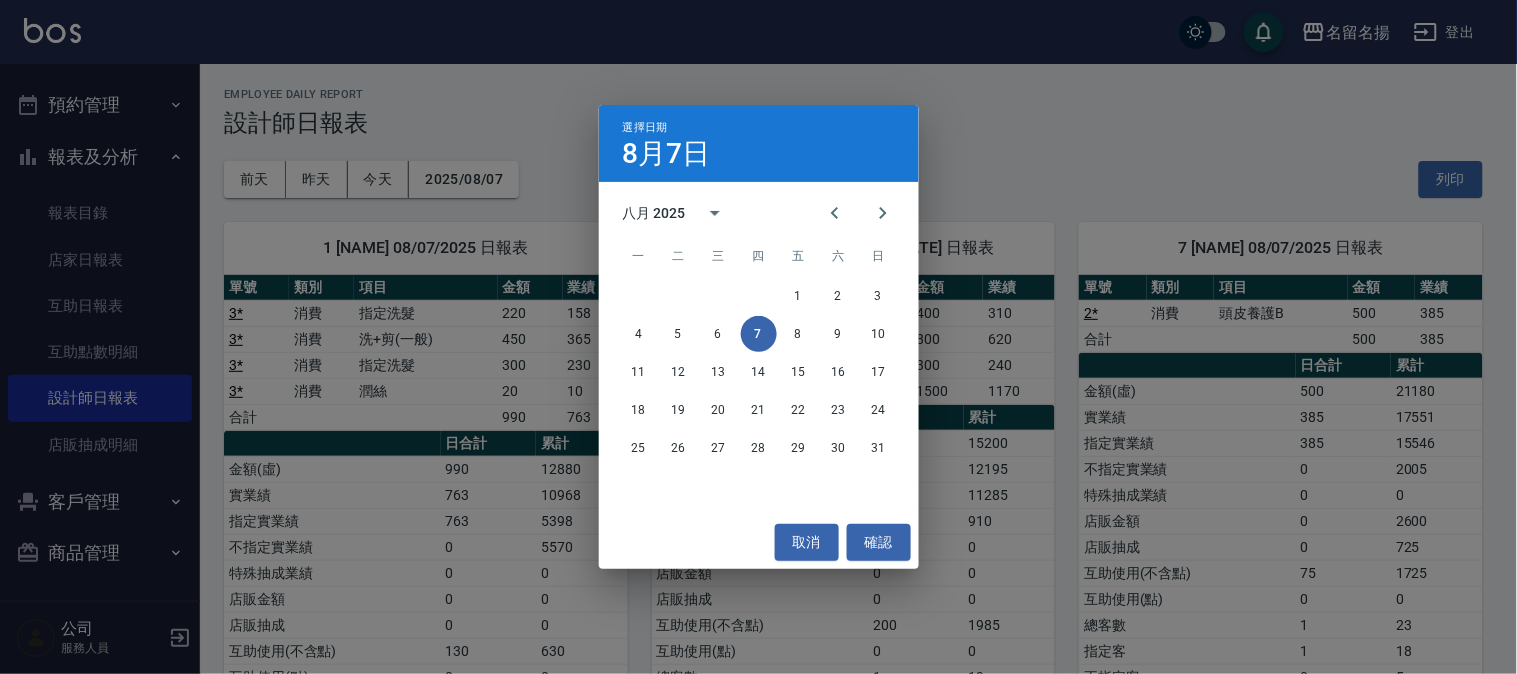 click on "選擇日期 8月7日 八月 2025 一 二 三 四 五 六 日 1 2 3 4 5 6 7 8 9 10 11 12 13 14 15 16 17 18 19 20 21 22 23 24 25 26 27 28 29 30 31 取消 確認" at bounding box center (758, 337) 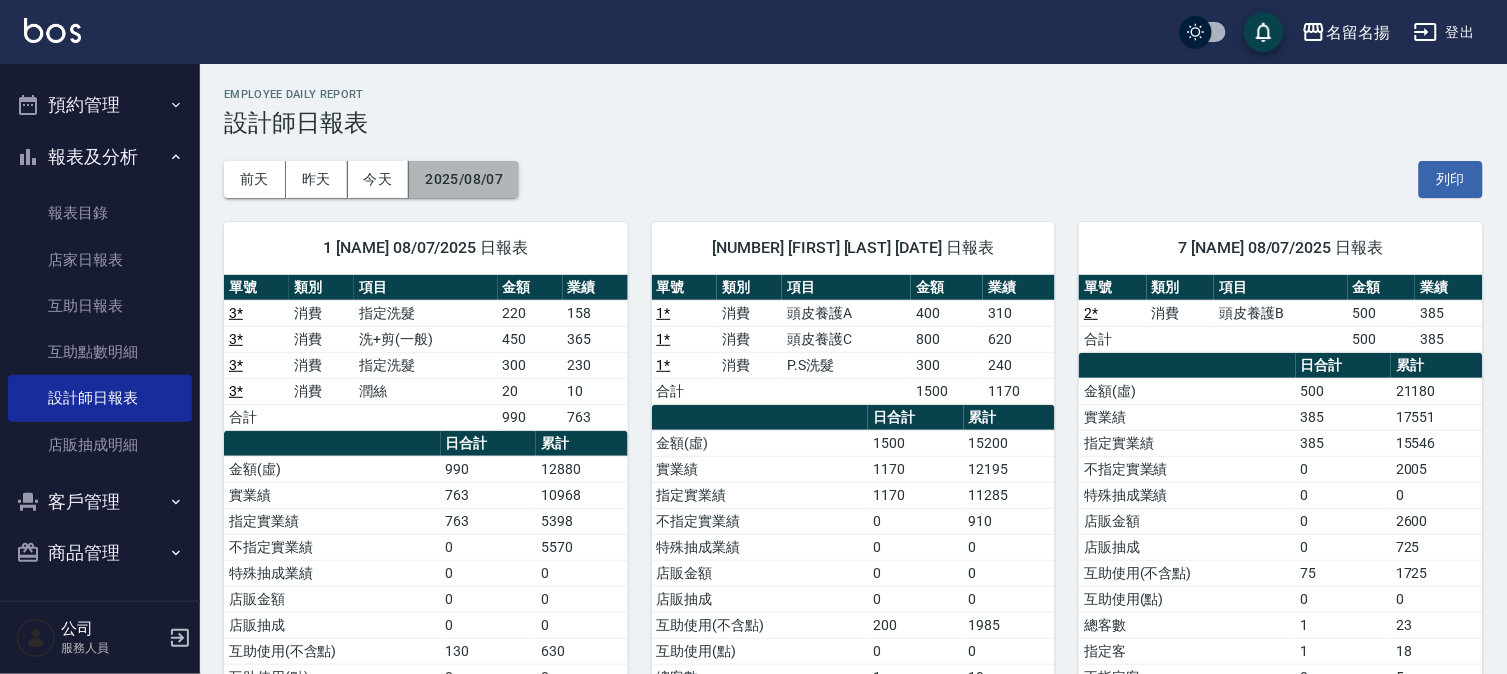click on "2025/08/07" at bounding box center [464, 179] 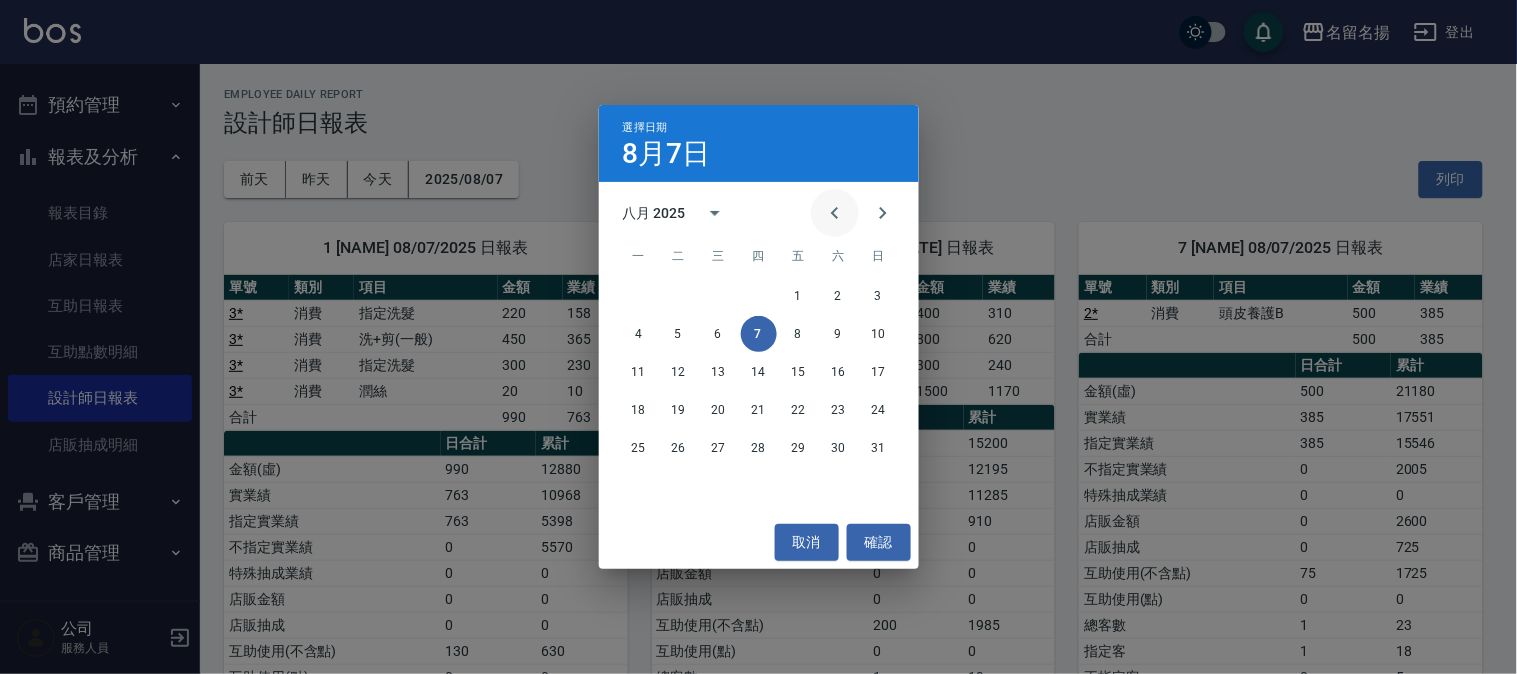 click 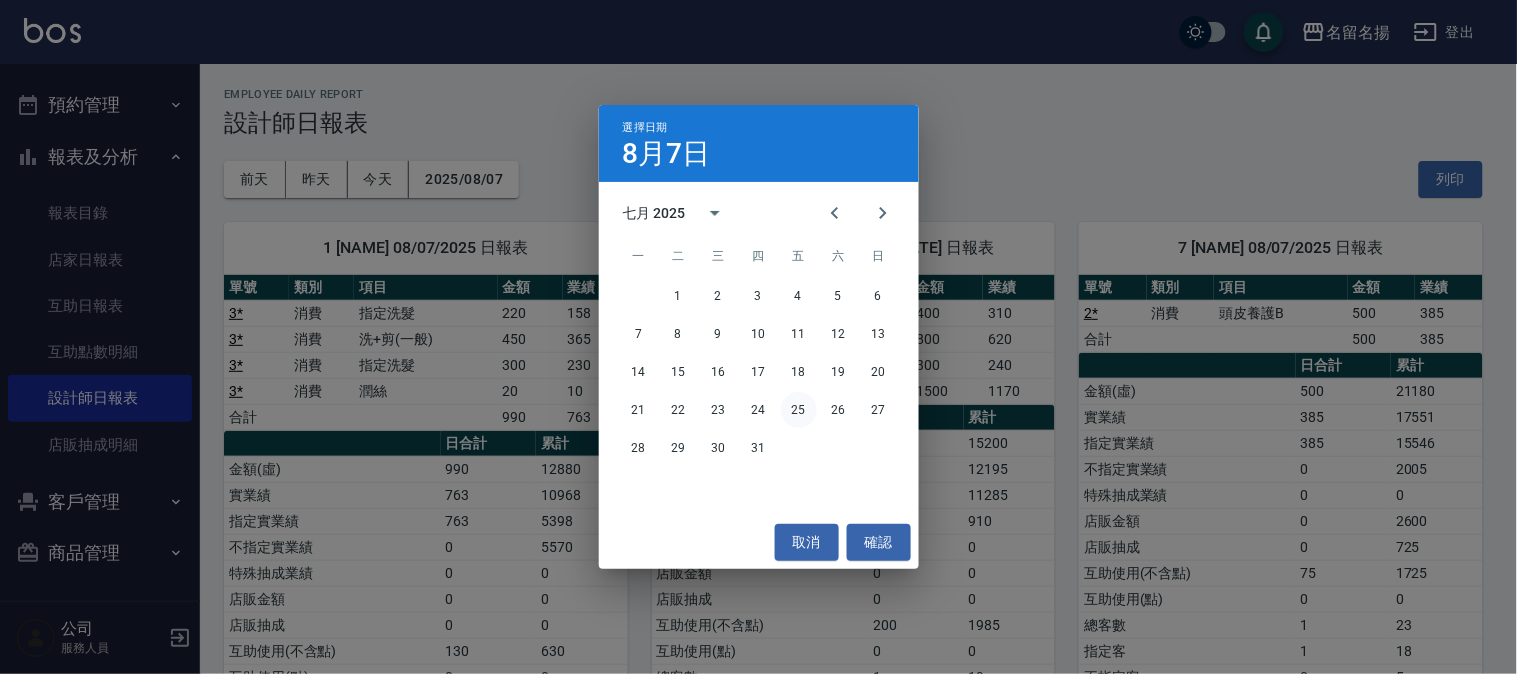 click on "25" at bounding box center (799, 410) 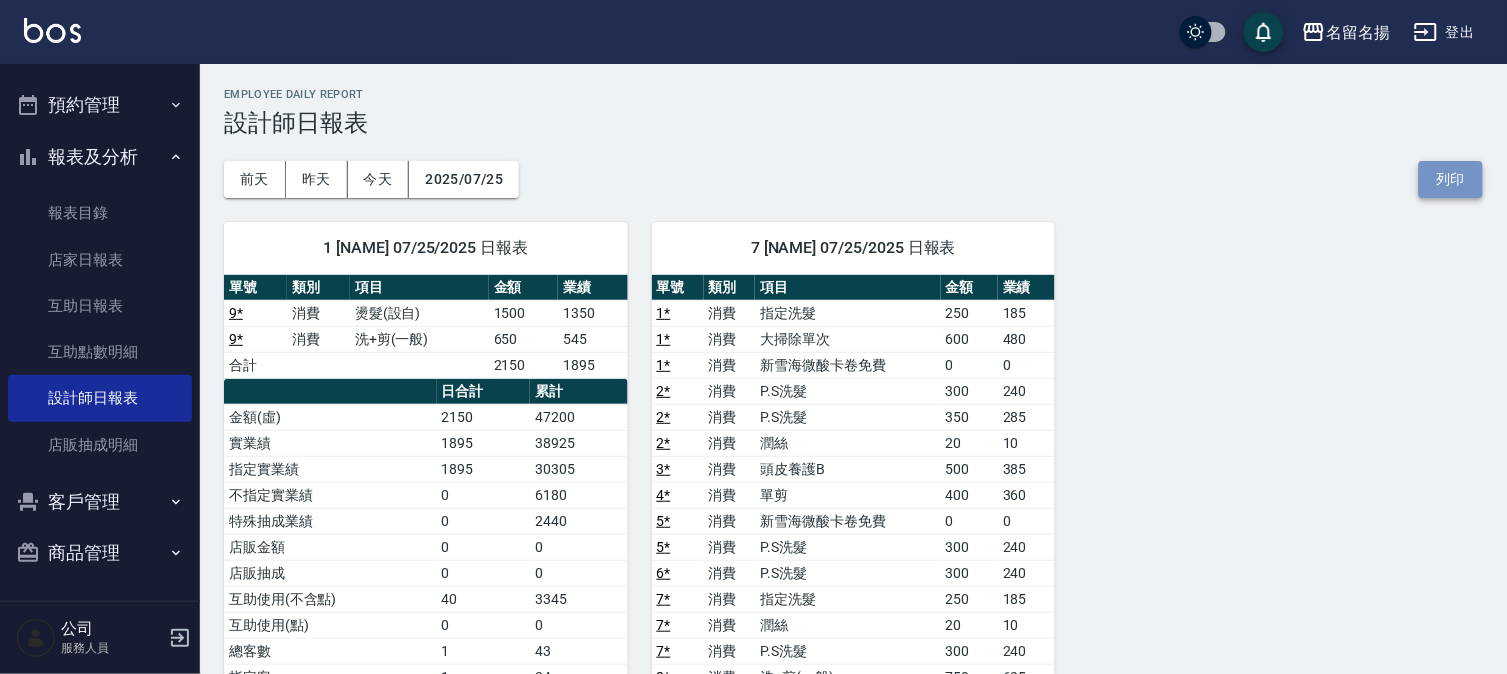 click on "列印" at bounding box center (1451, 179) 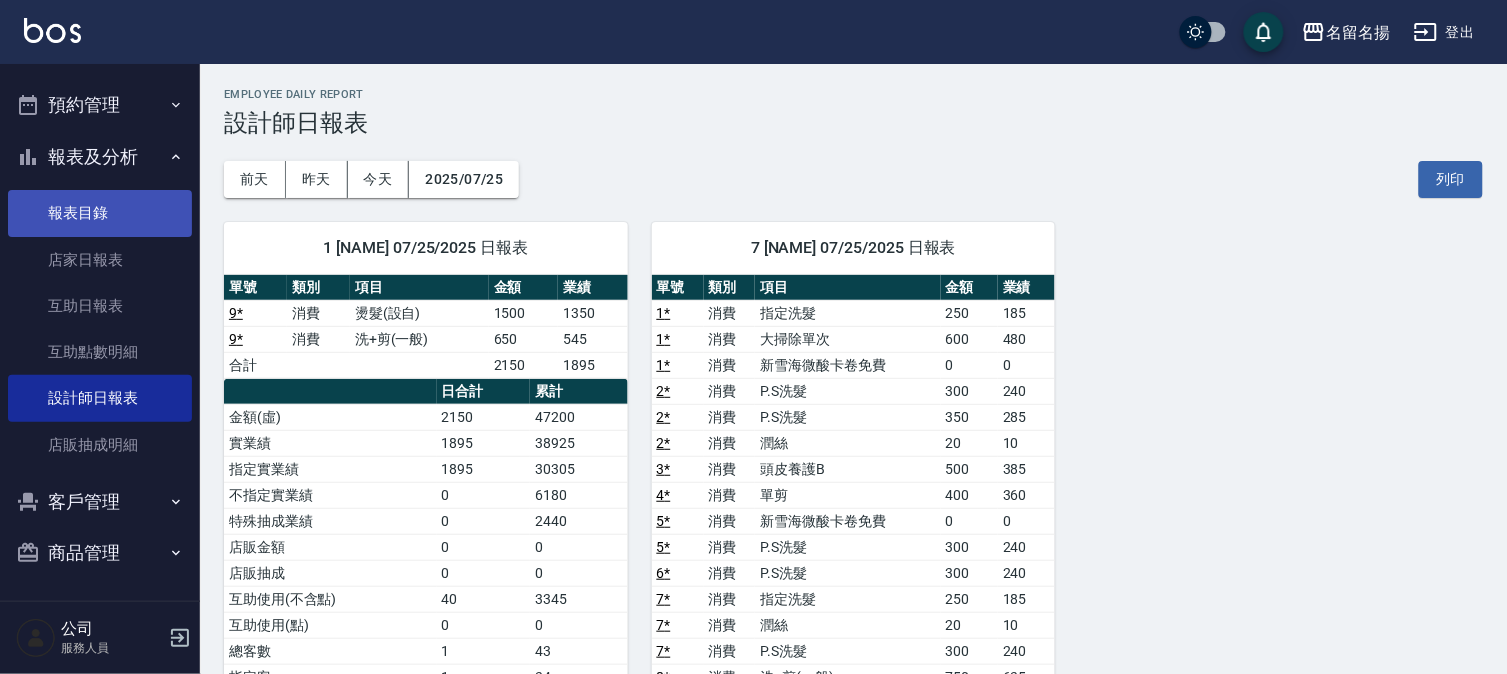 click on "報表目錄" at bounding box center (100, 213) 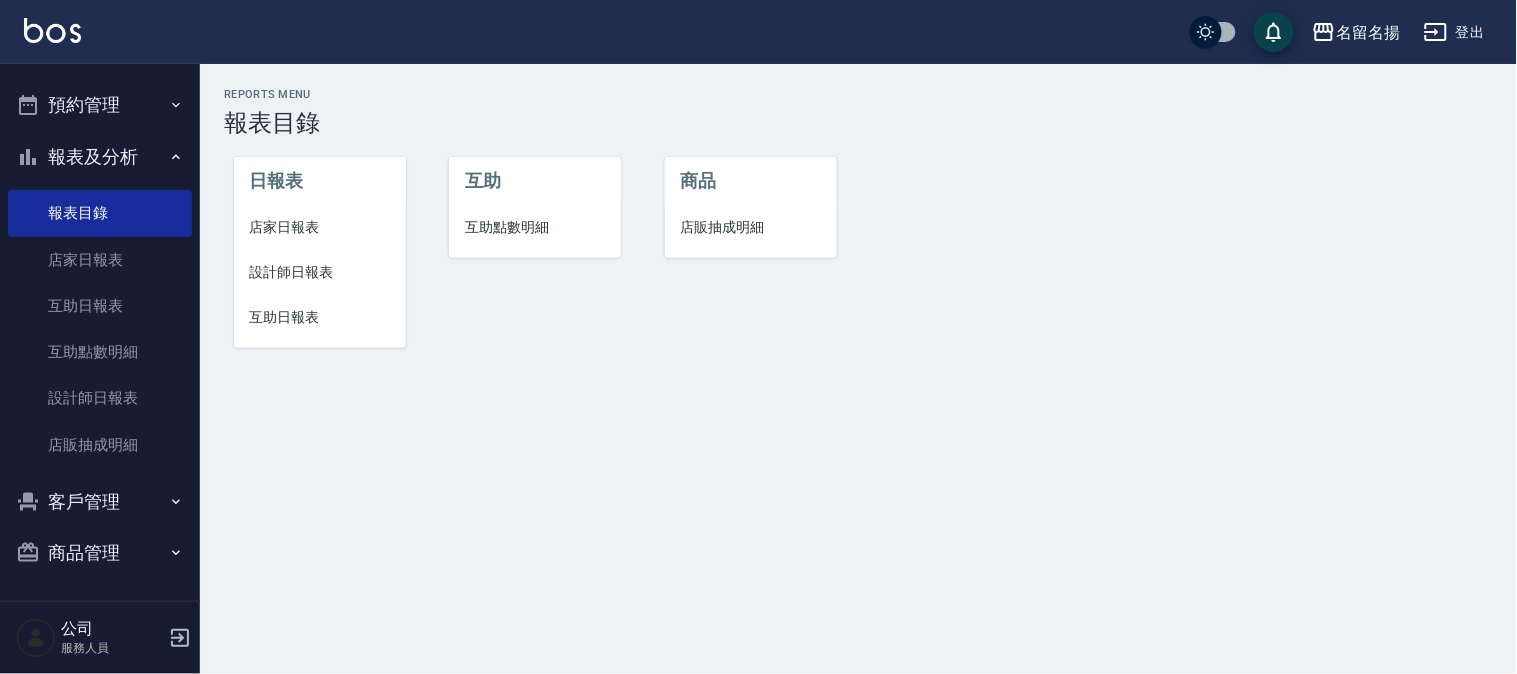 click on "互助日報表" at bounding box center (320, 317) 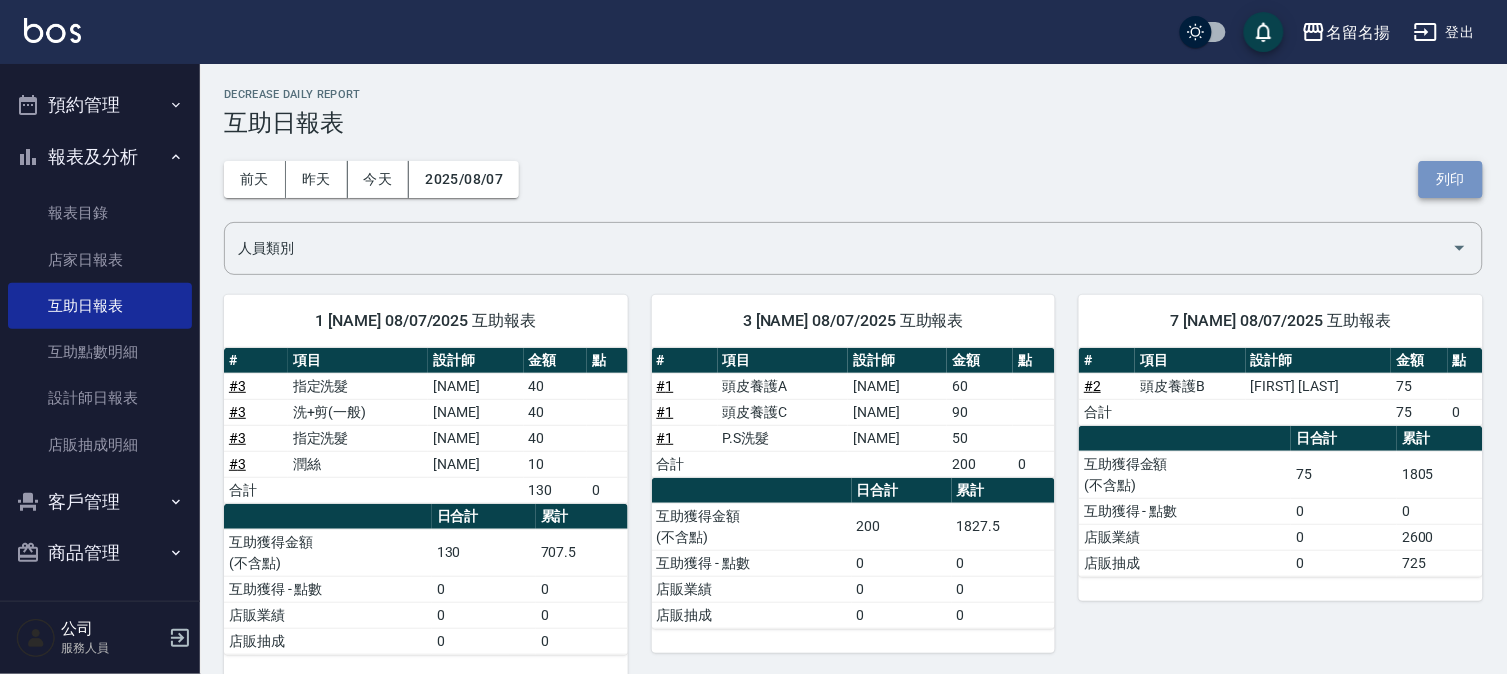 click on "列印" at bounding box center (1451, 179) 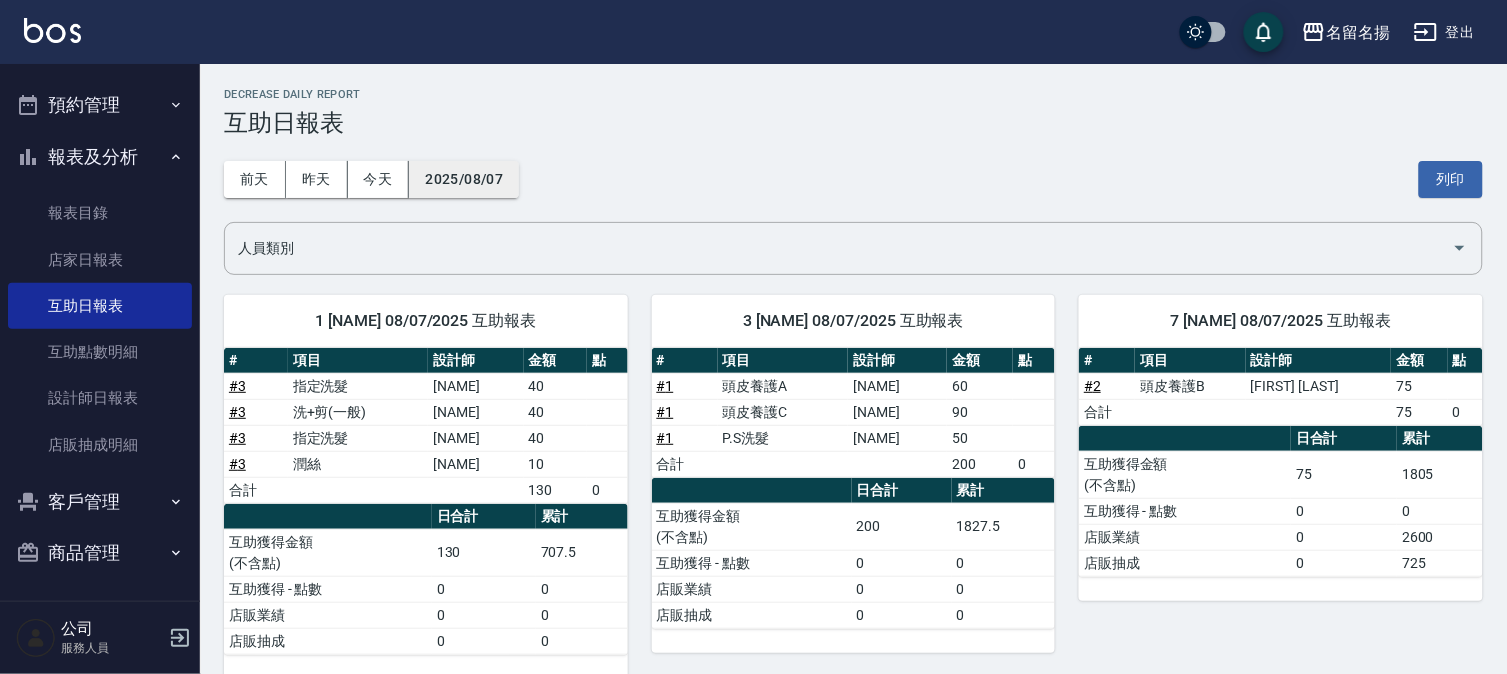click on "2025/08/07" at bounding box center [464, 179] 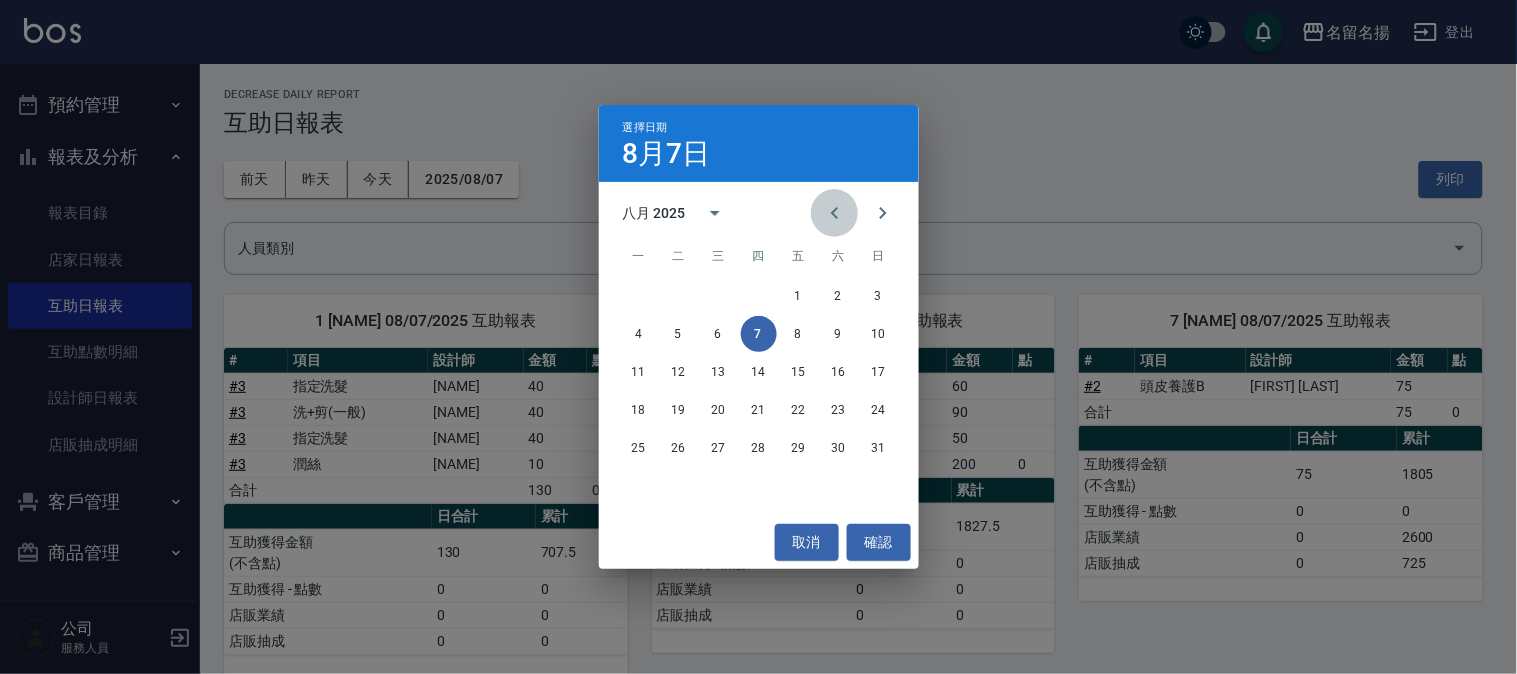 click 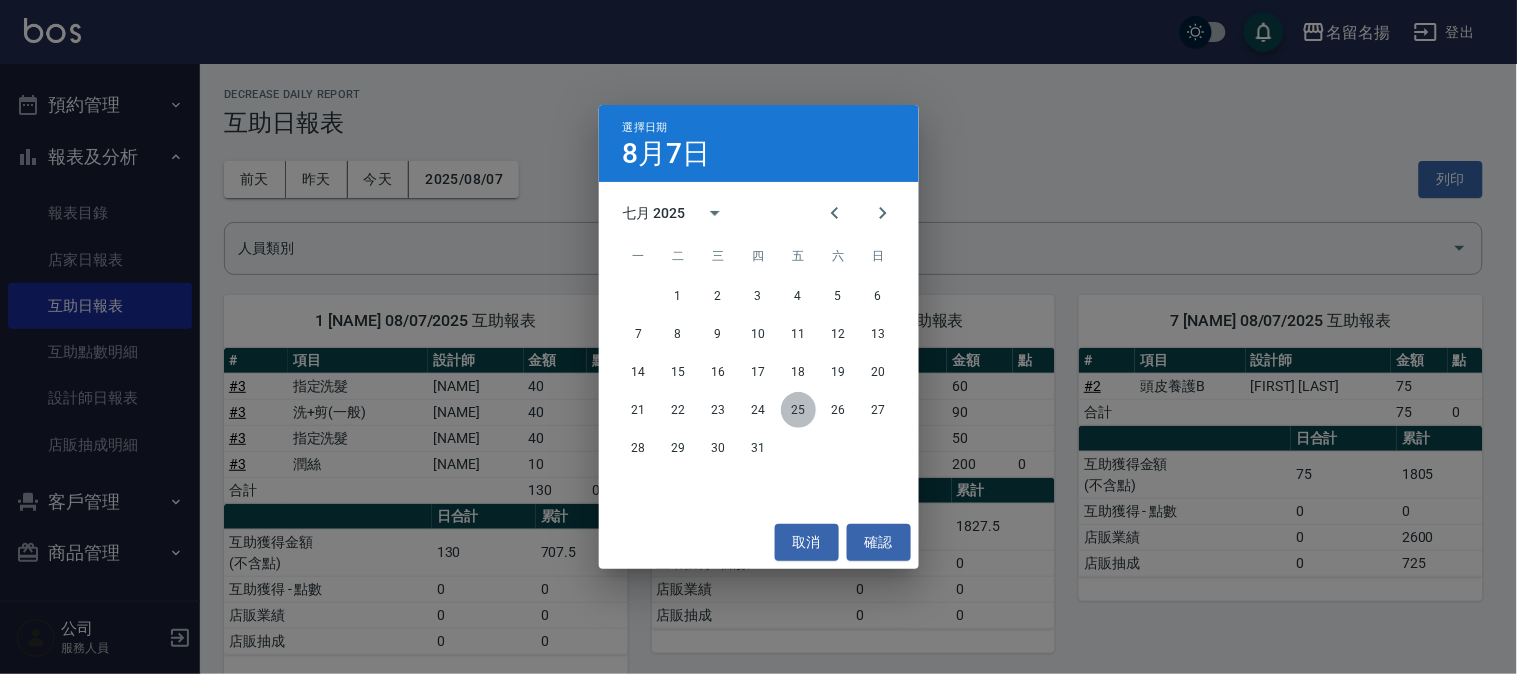click on "25" at bounding box center [799, 410] 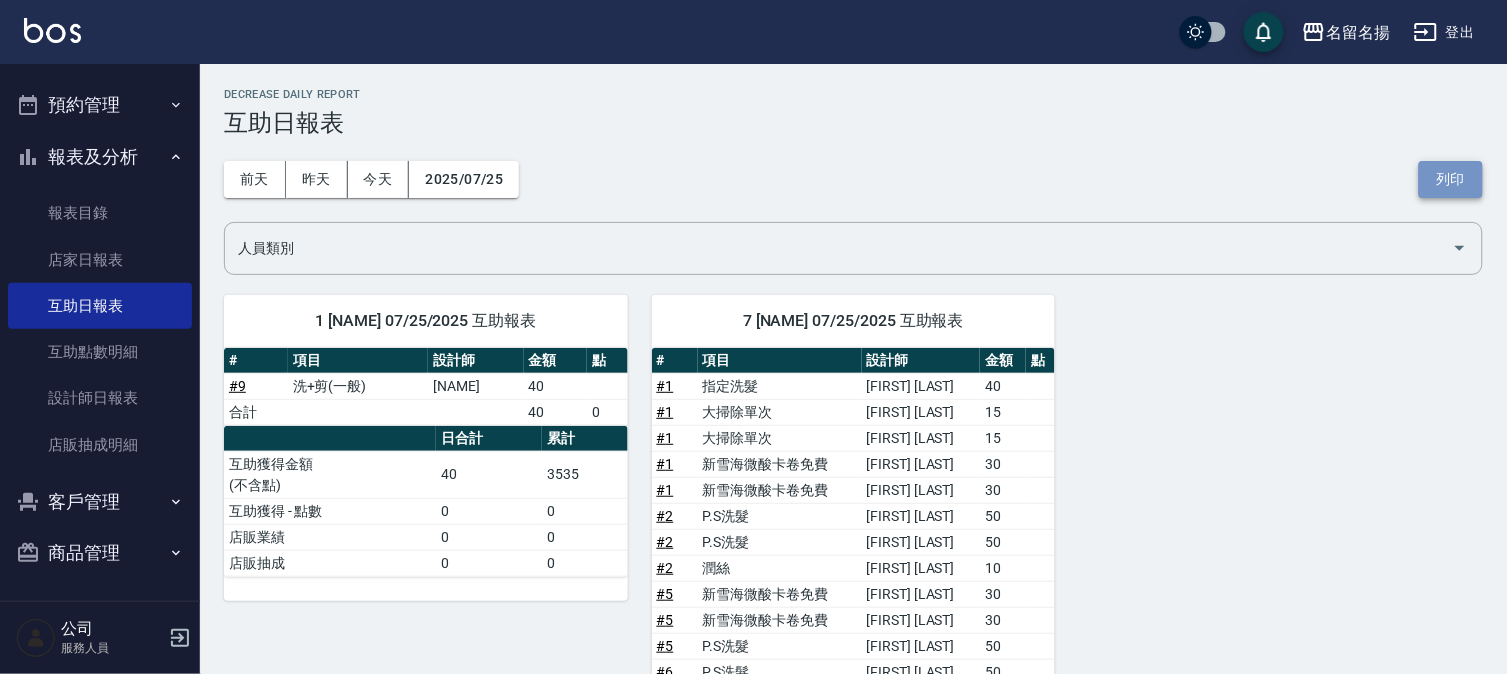 click on "列印" at bounding box center (1451, 179) 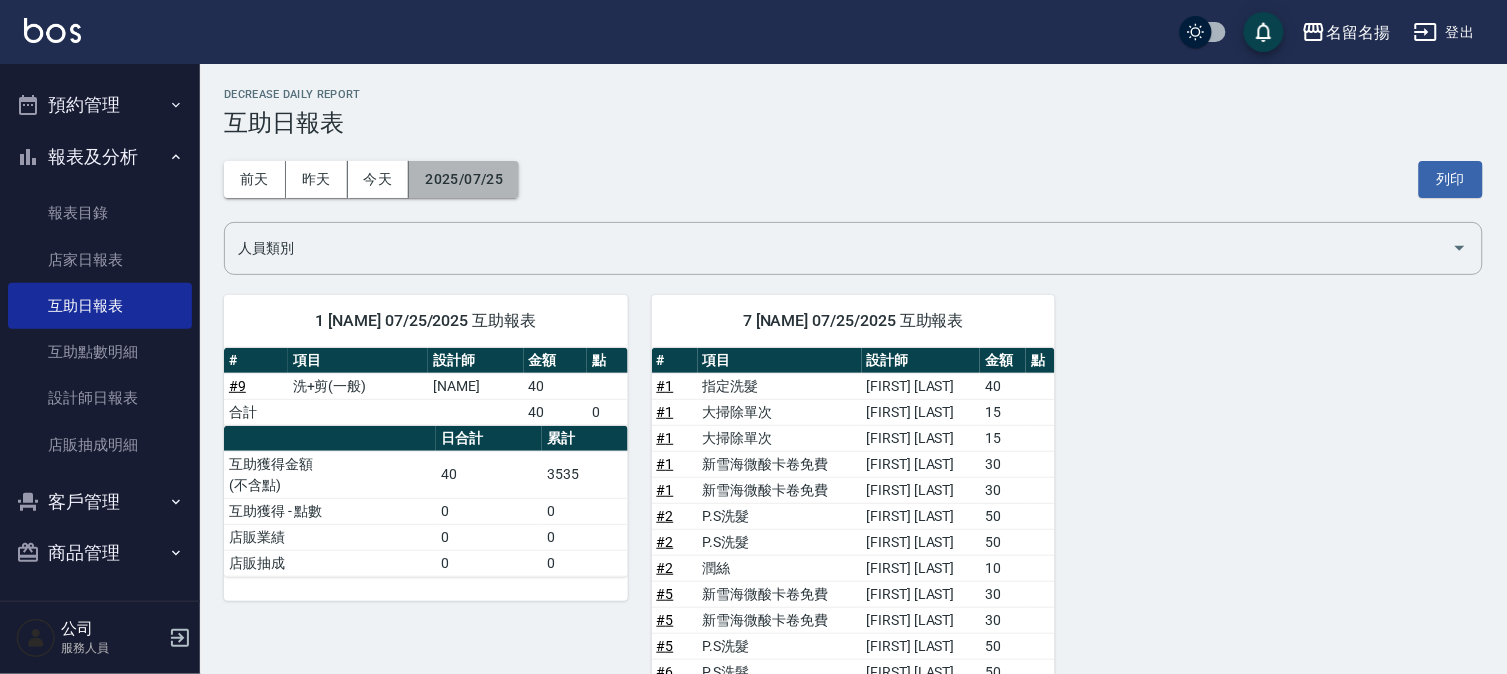 click on "2025/07/25" at bounding box center [464, 179] 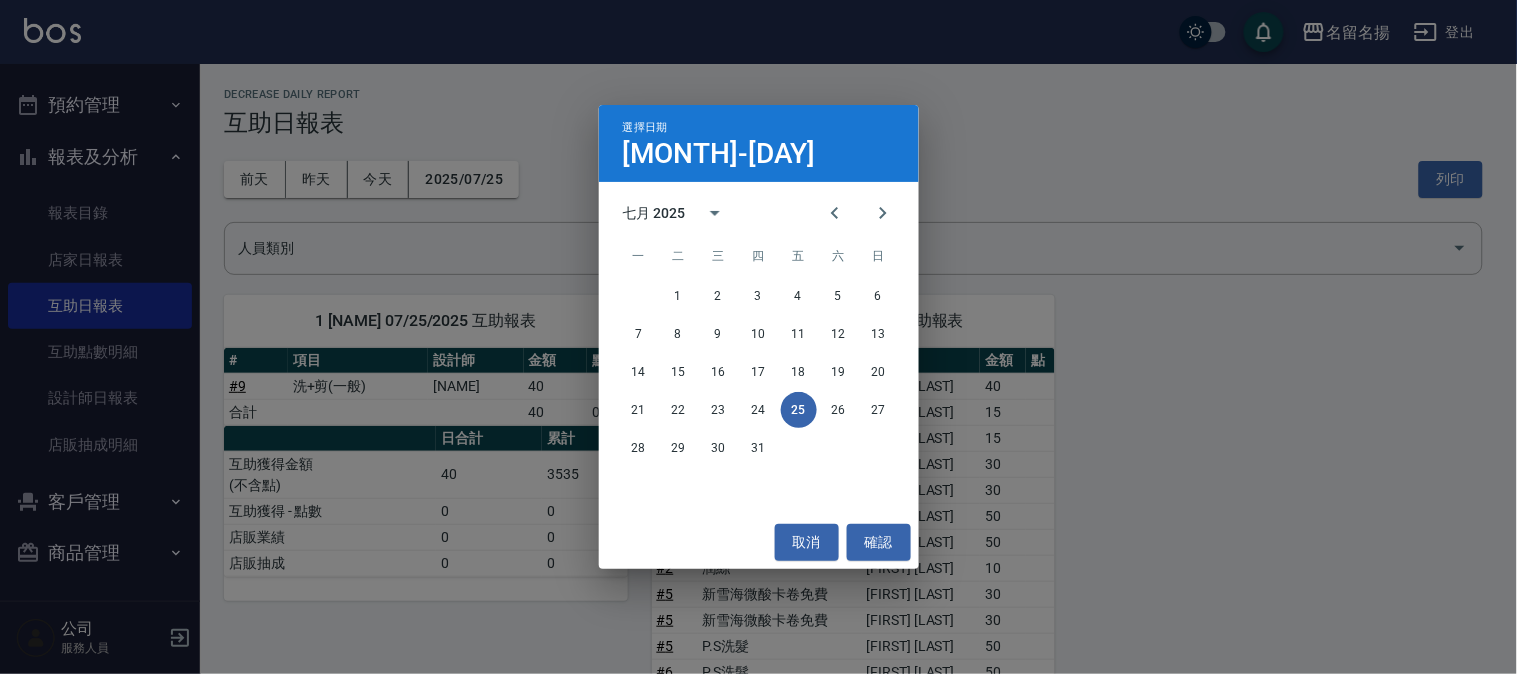 click on "選擇日期 7月25日 七月 2025 一 二 三 四 五 六 日 1 2 3 4 5 6 7 8 9 10 11 12 13 14 15 16 17 18 19 20 21 22 23 24 25 26 27 28 29 30 31 取消 確認" at bounding box center (758, 337) 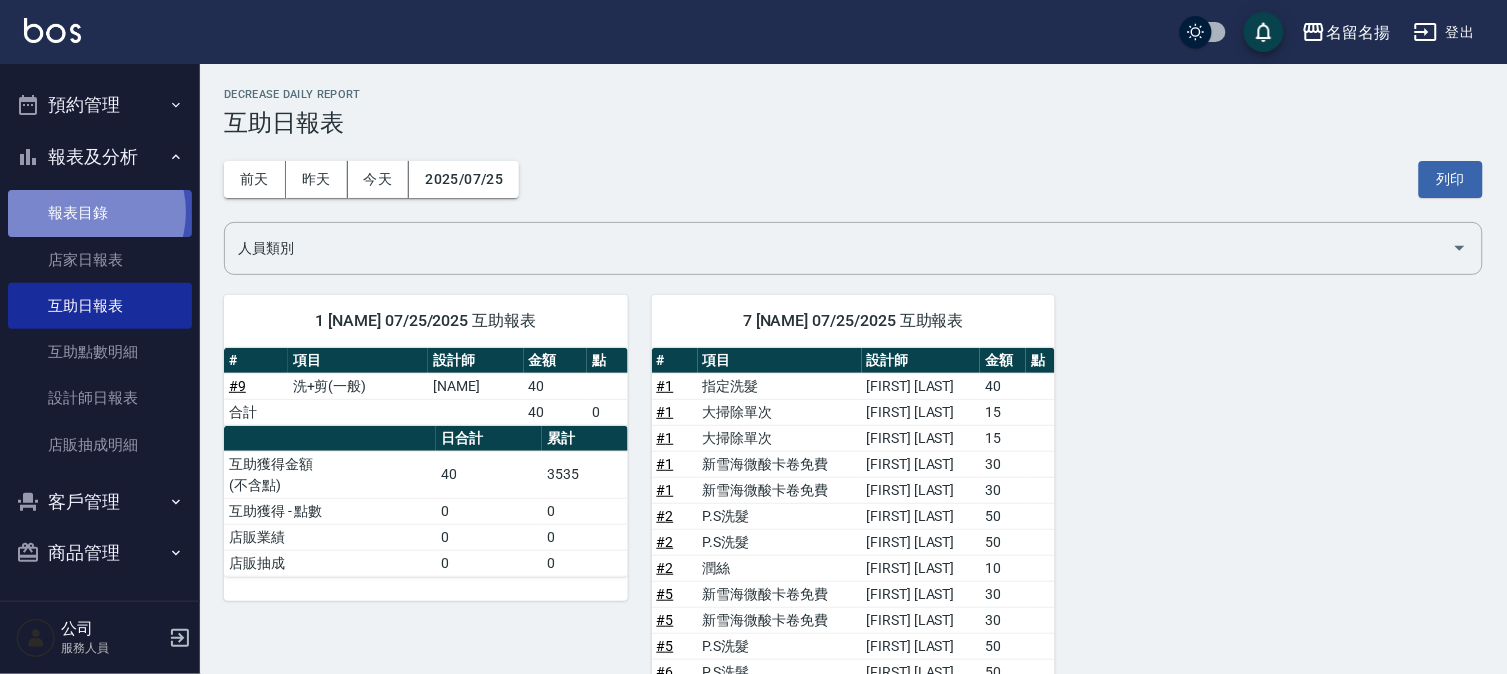 click on "報表目錄" at bounding box center (100, 213) 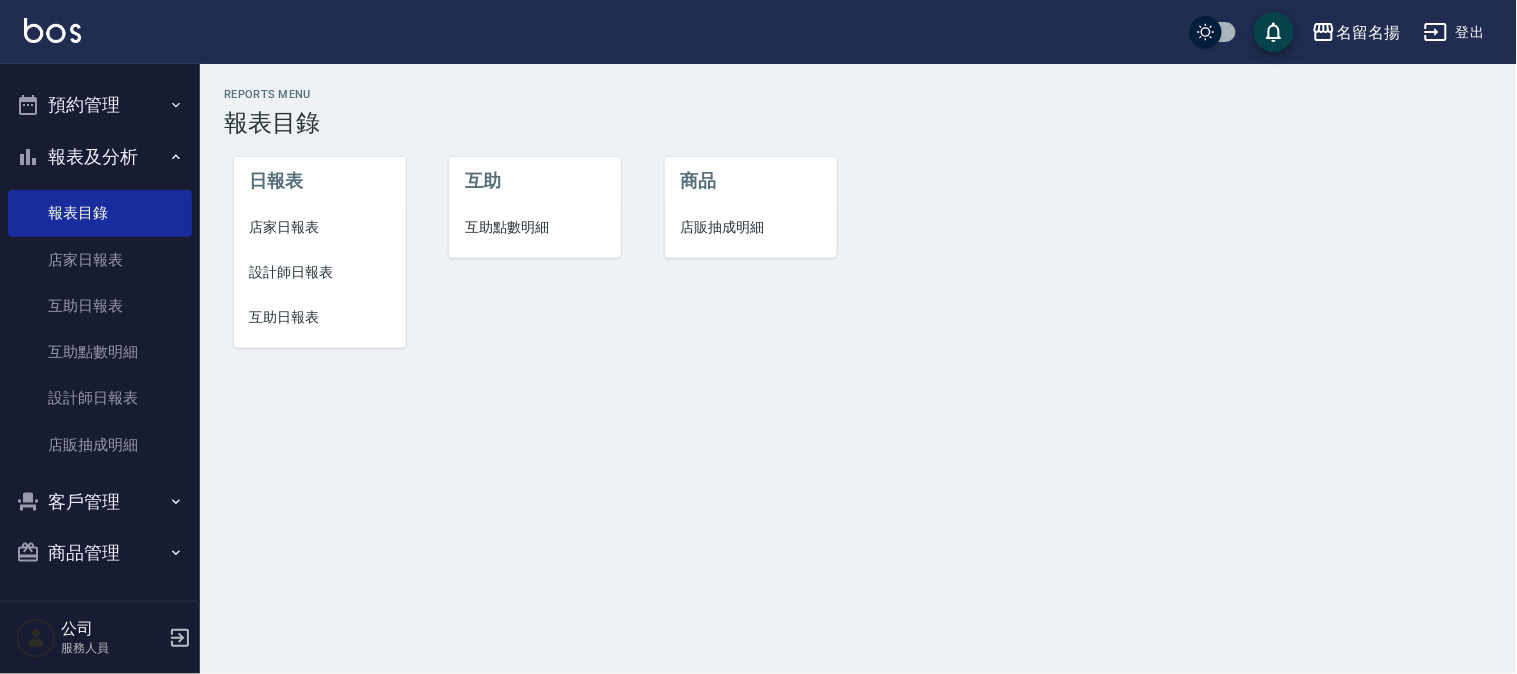 click on "店家日報表" at bounding box center [320, 227] 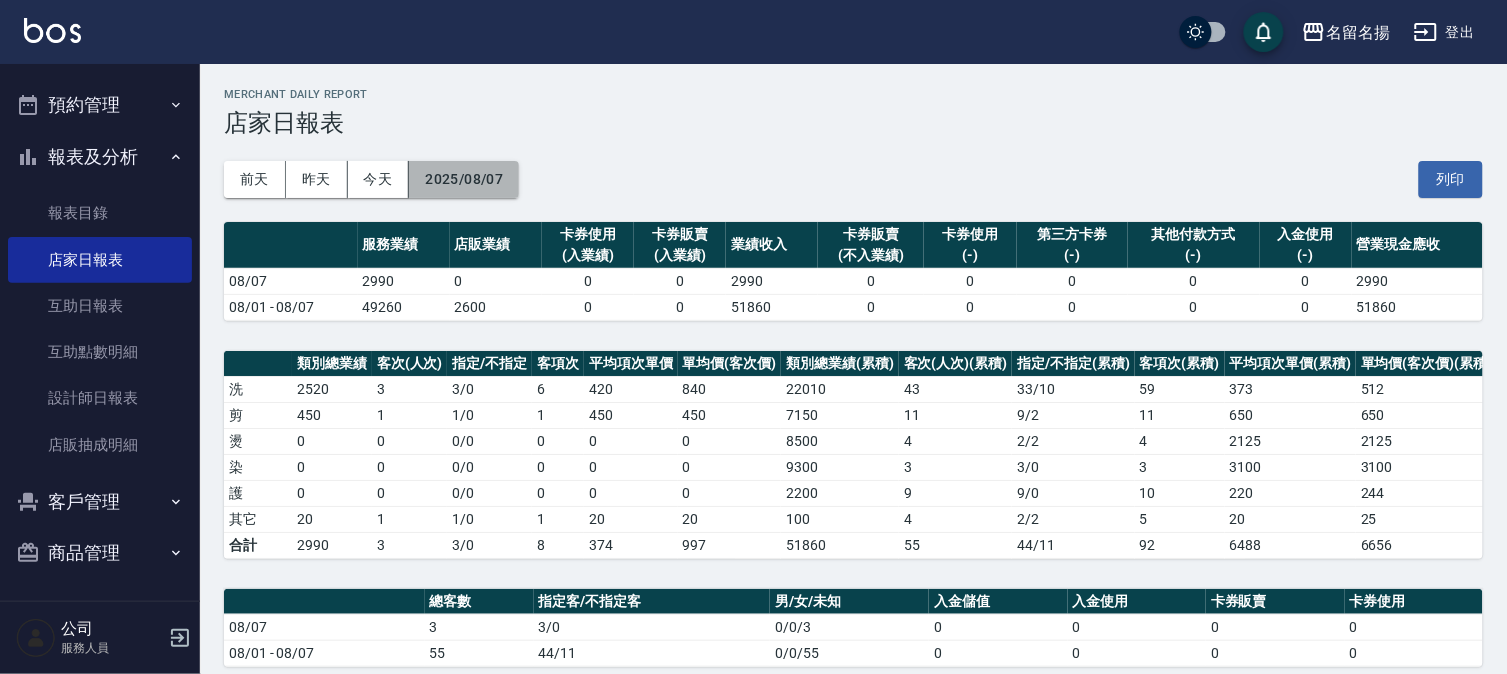 click on "2025/08/07" at bounding box center [464, 179] 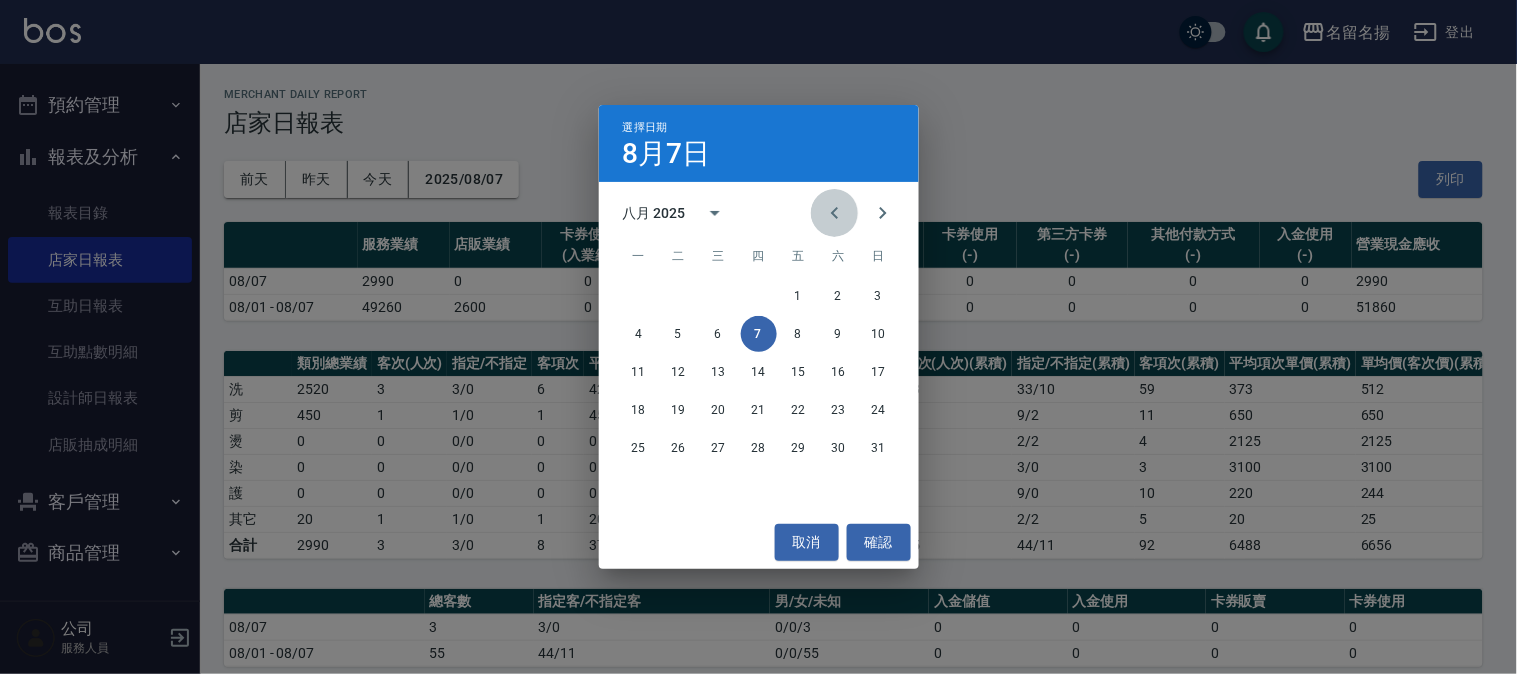 click 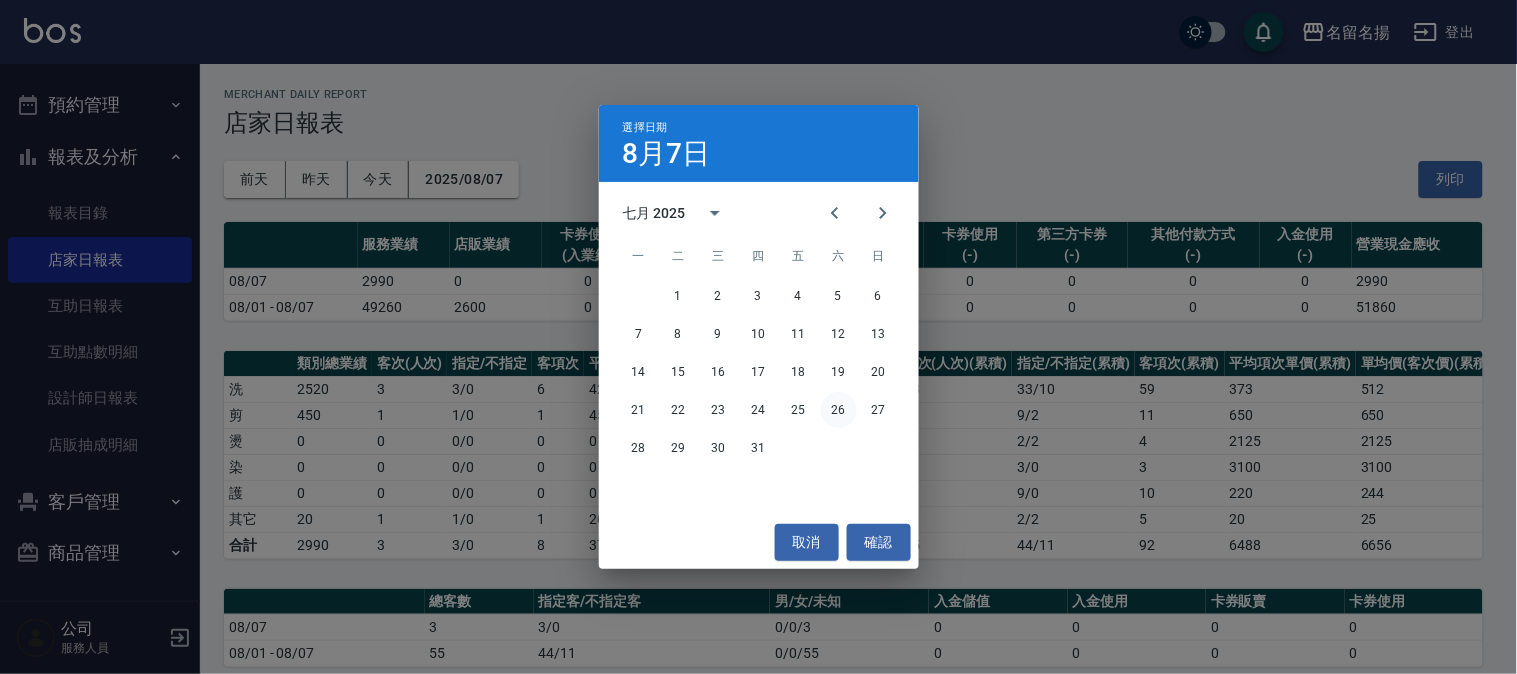 click on "26" at bounding box center (839, 410) 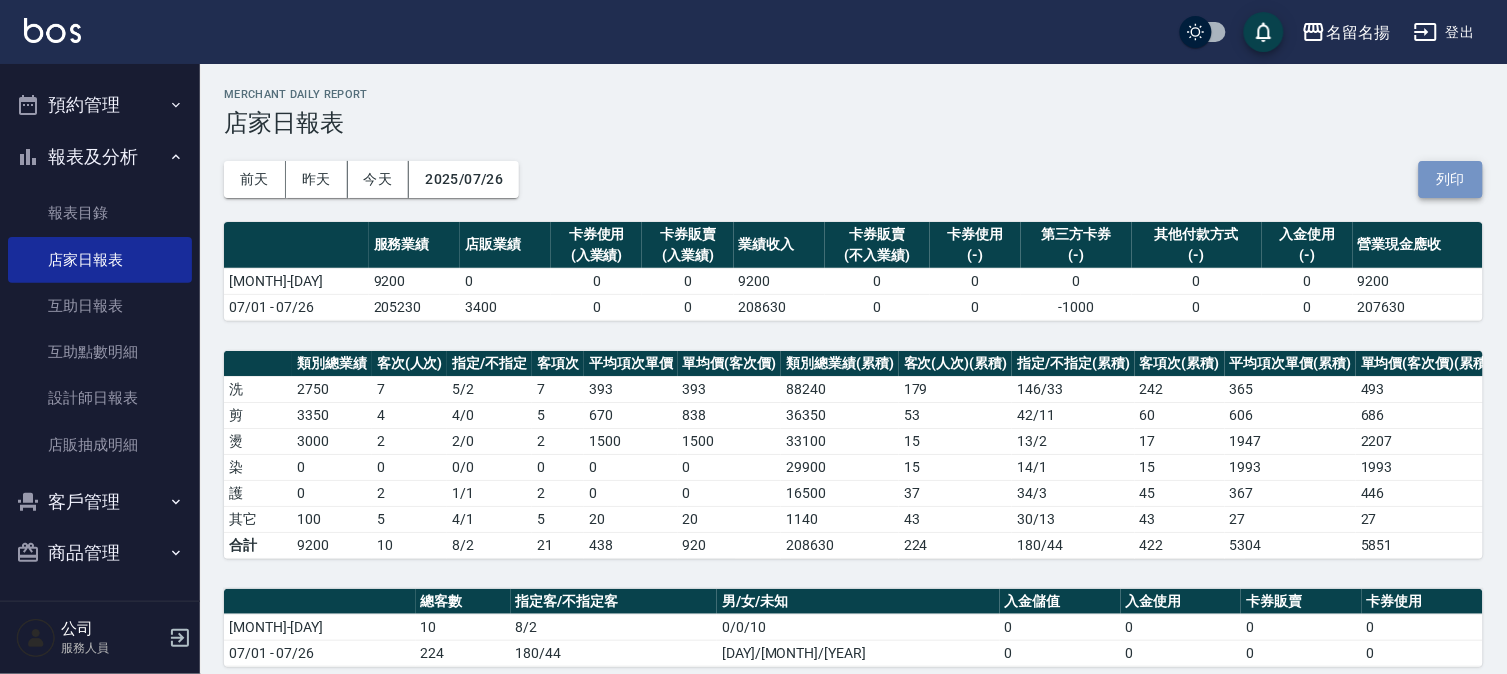 click on "列印" at bounding box center [1451, 179] 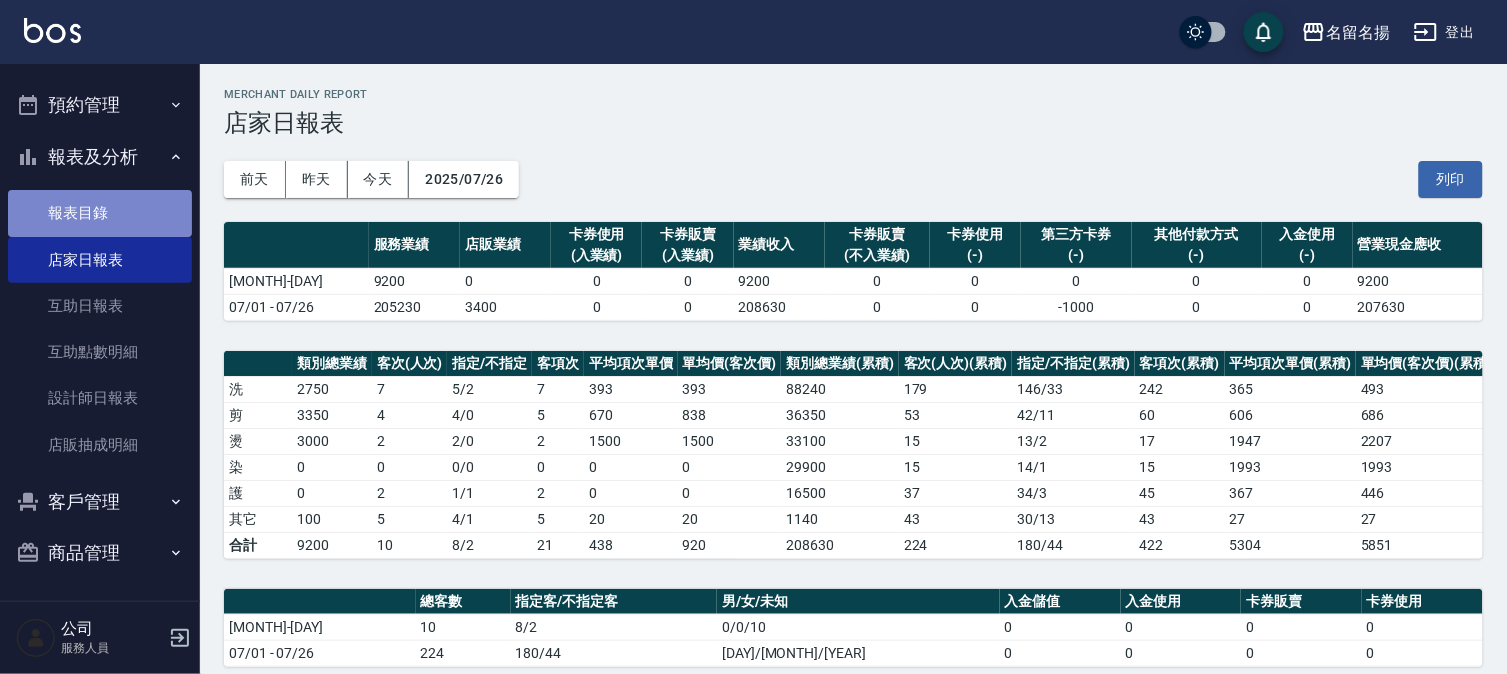 click on "報表目錄" at bounding box center [100, 213] 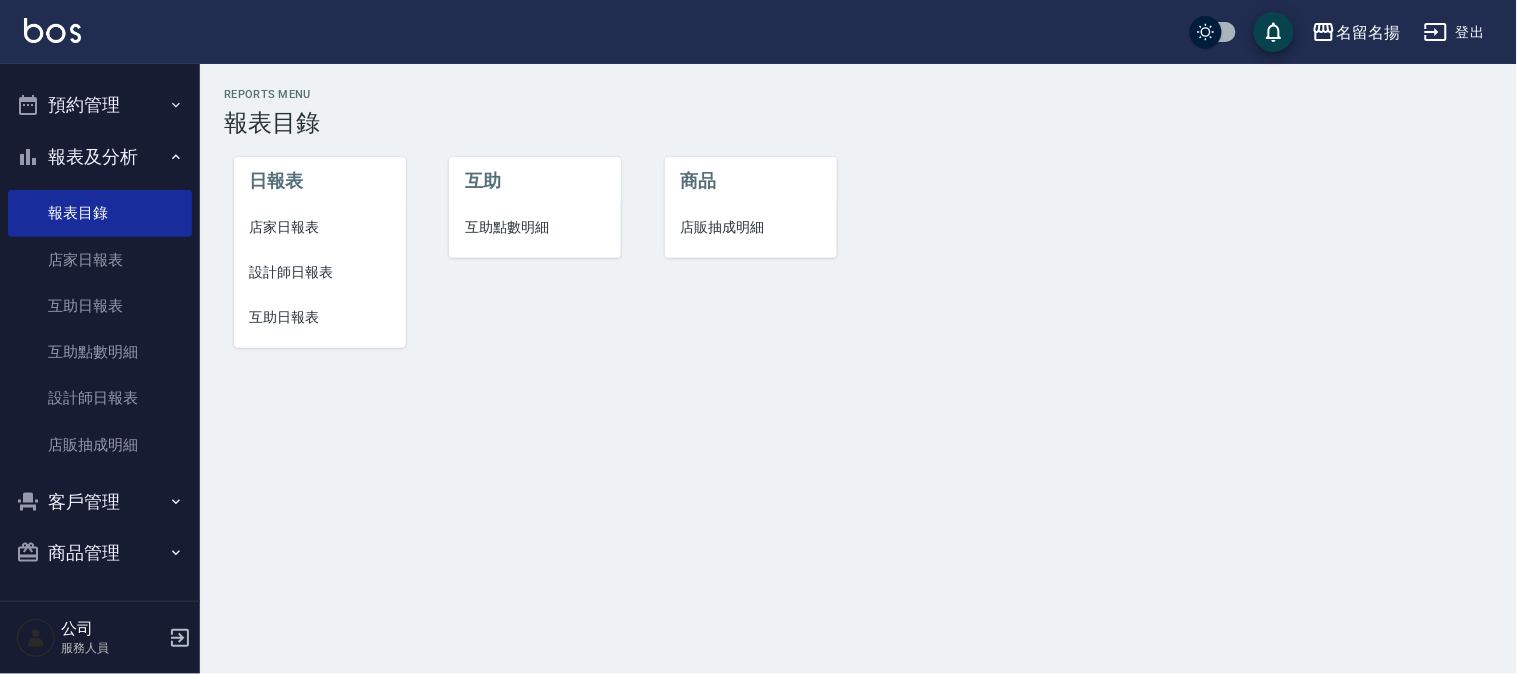 click on "設計師日報表" at bounding box center [320, 272] 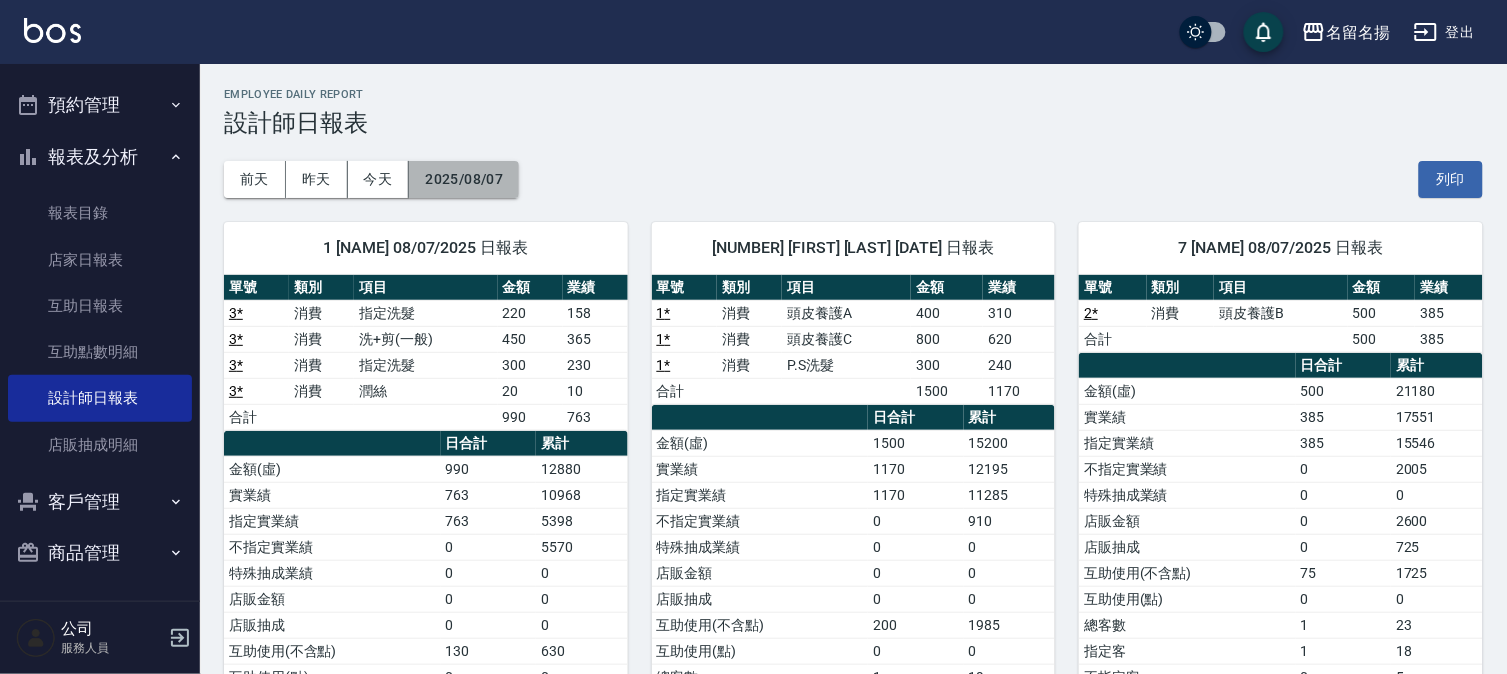 click on "2025/08/07" at bounding box center (464, 179) 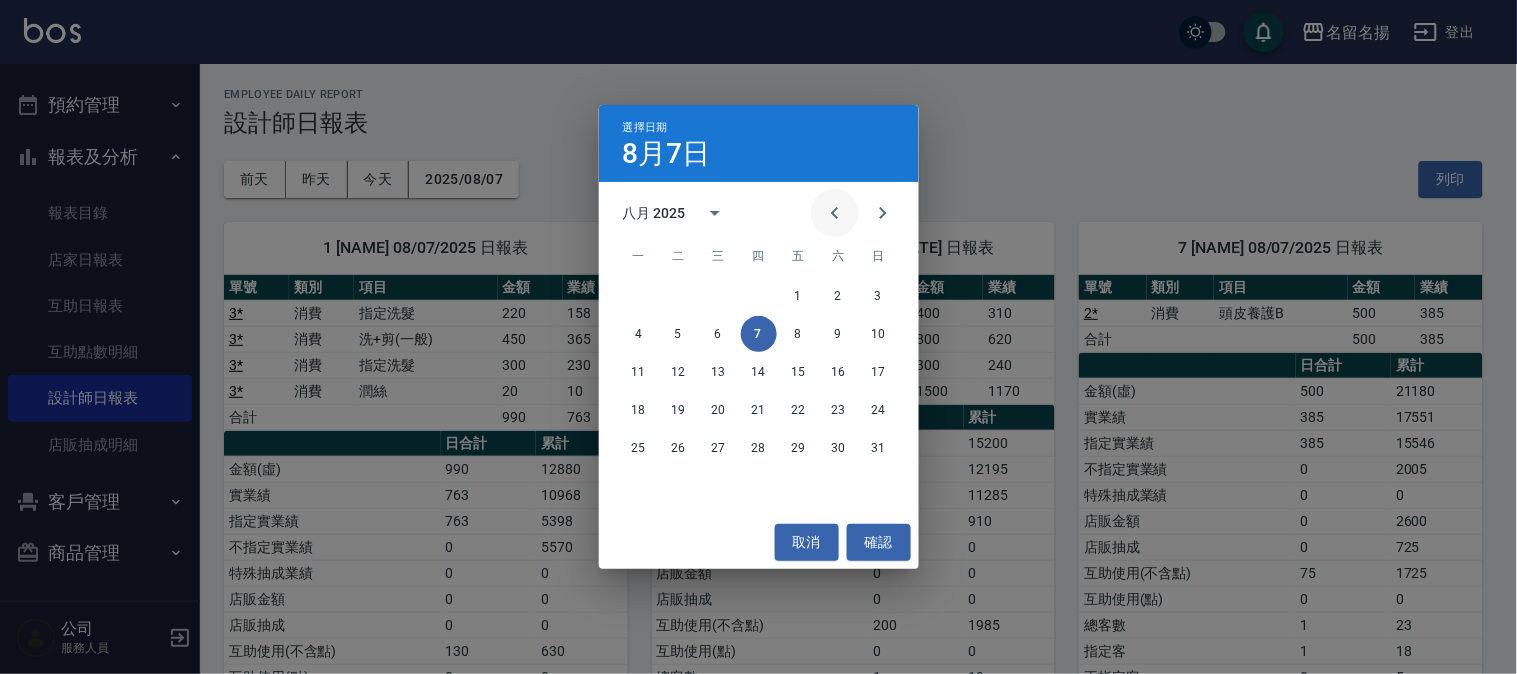 click 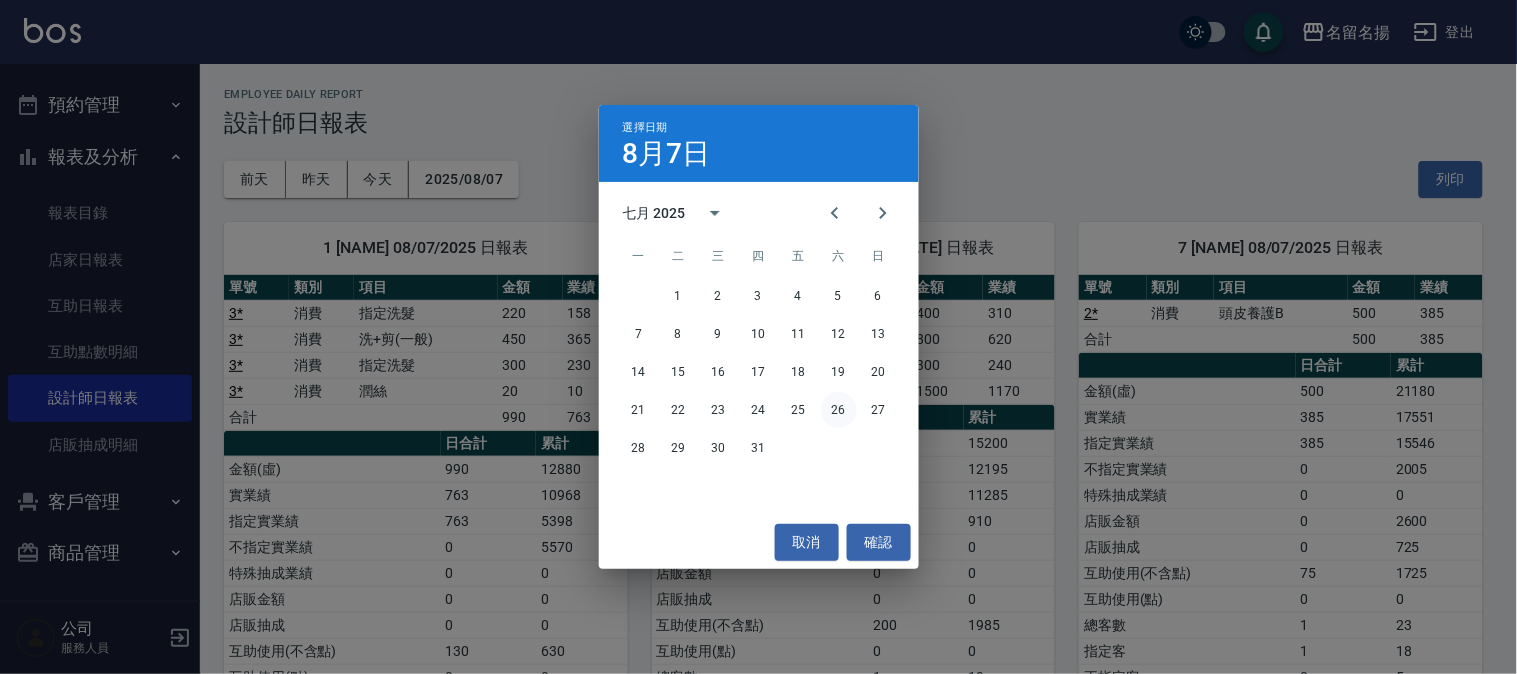 click on "26" at bounding box center (839, 410) 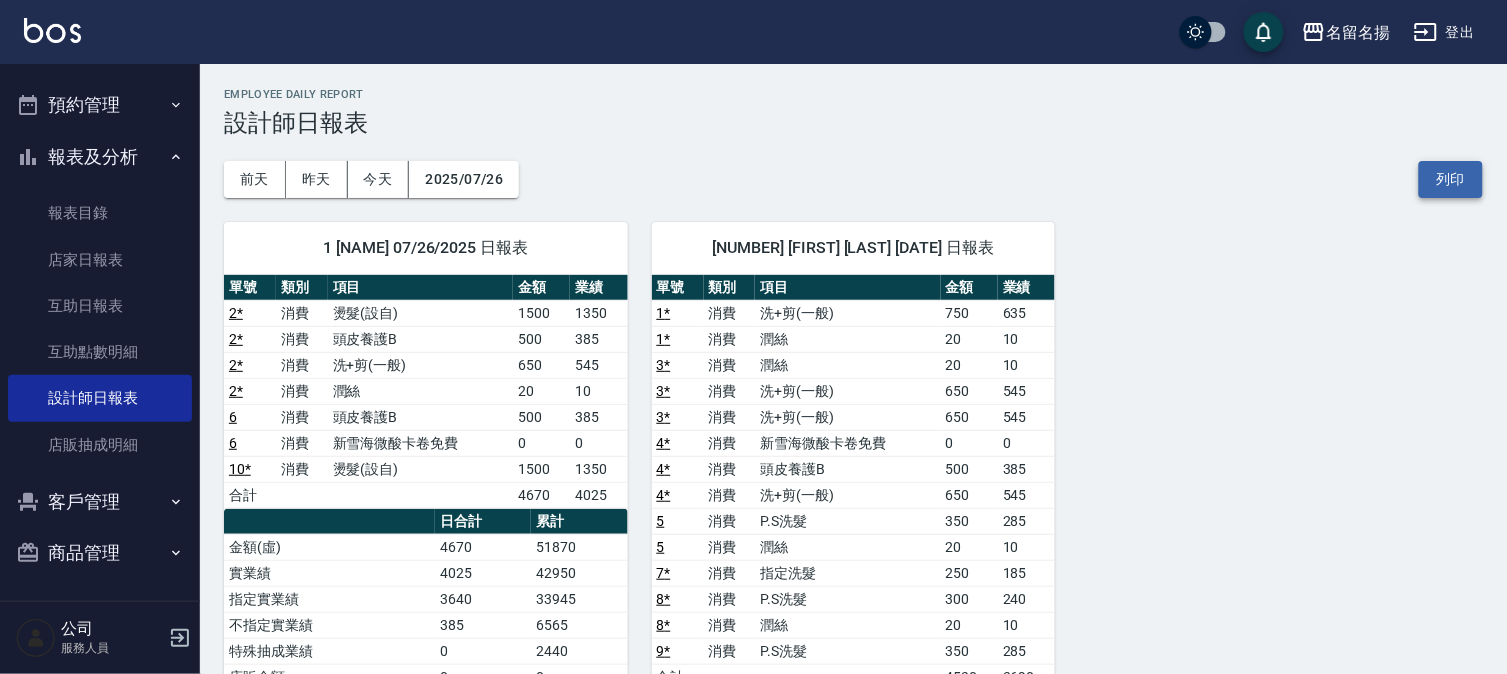 click on "列印" at bounding box center (1451, 179) 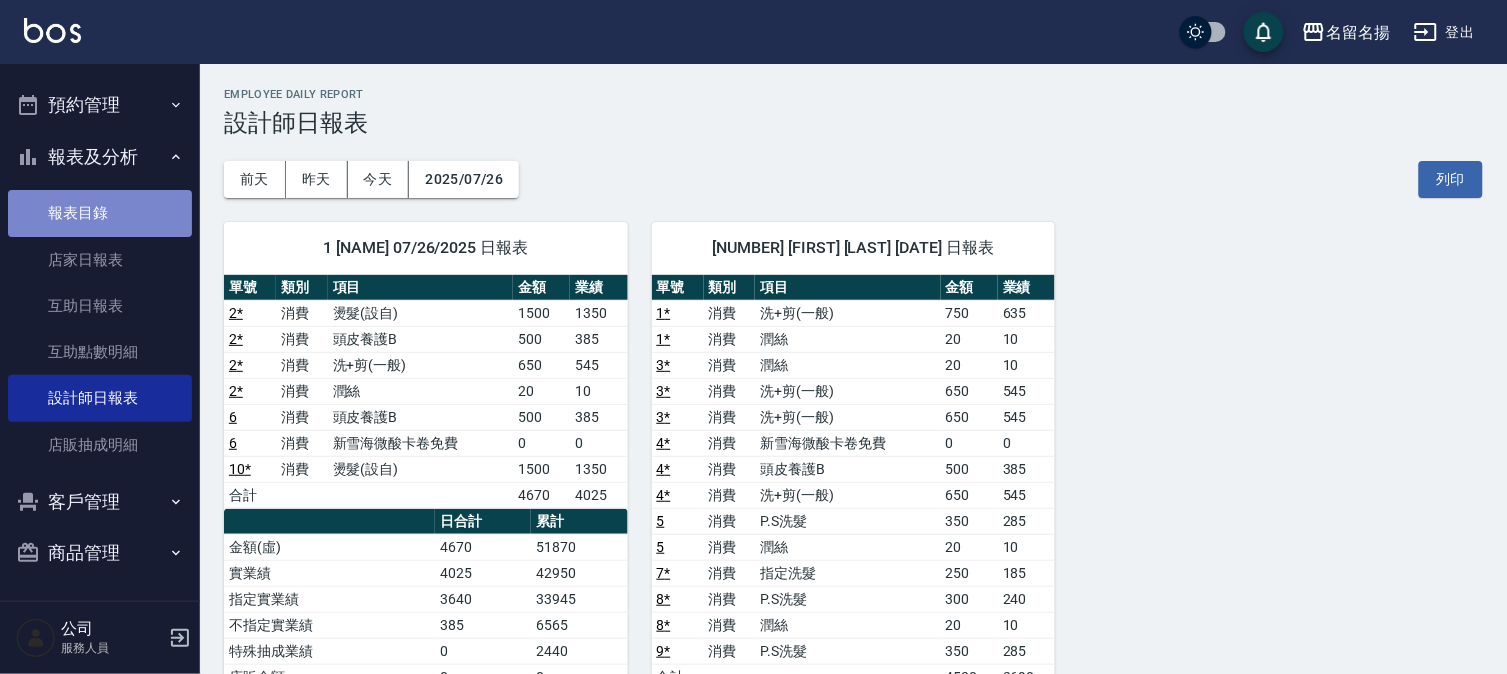 click on "報表目錄" at bounding box center [100, 213] 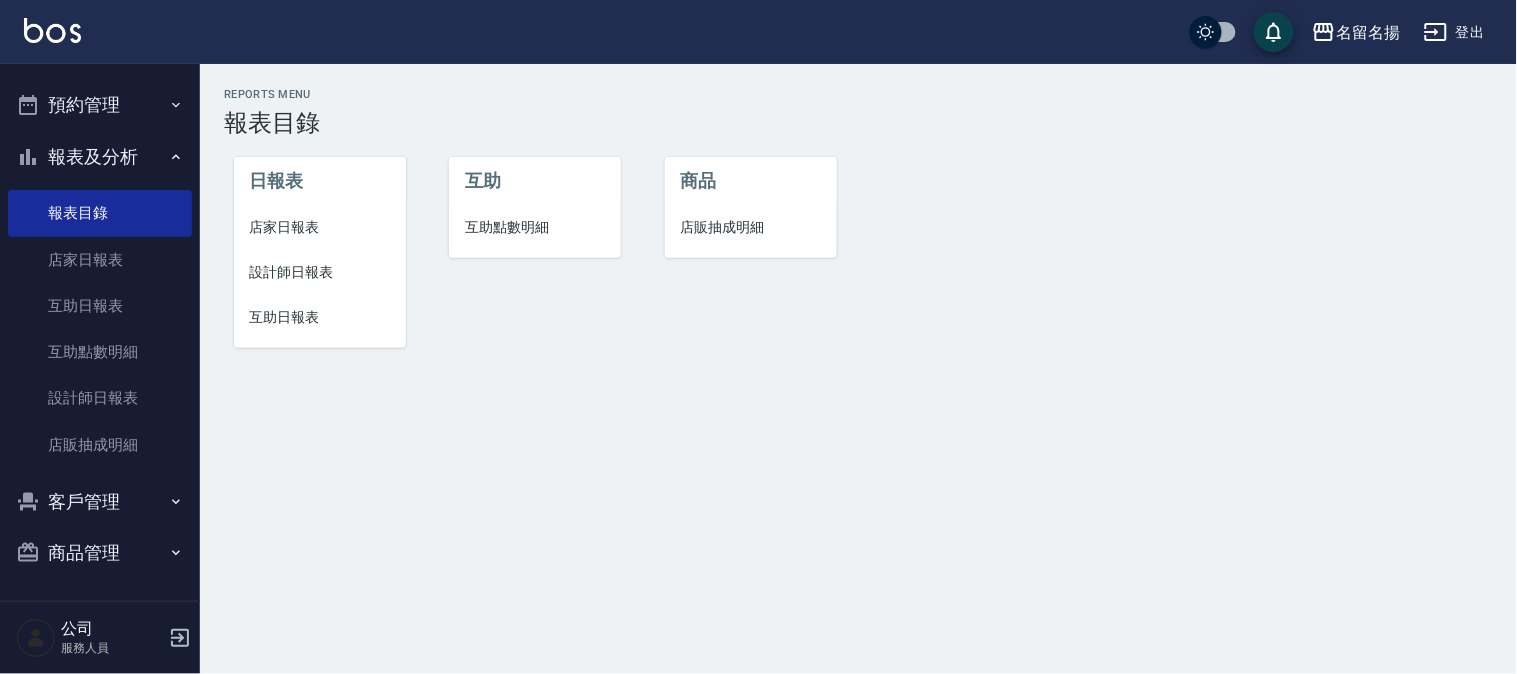 click on "互助日報表" at bounding box center [320, 317] 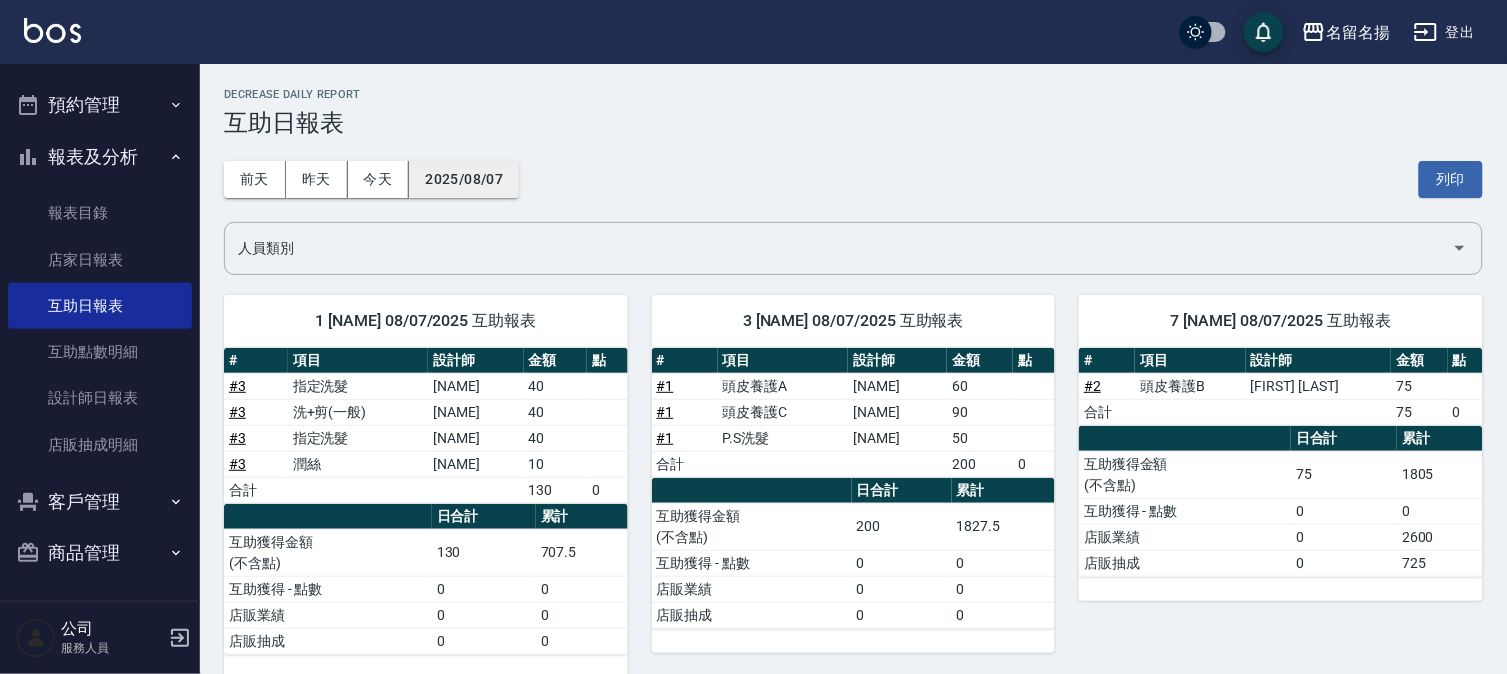 click on "2025/08/07" at bounding box center [464, 179] 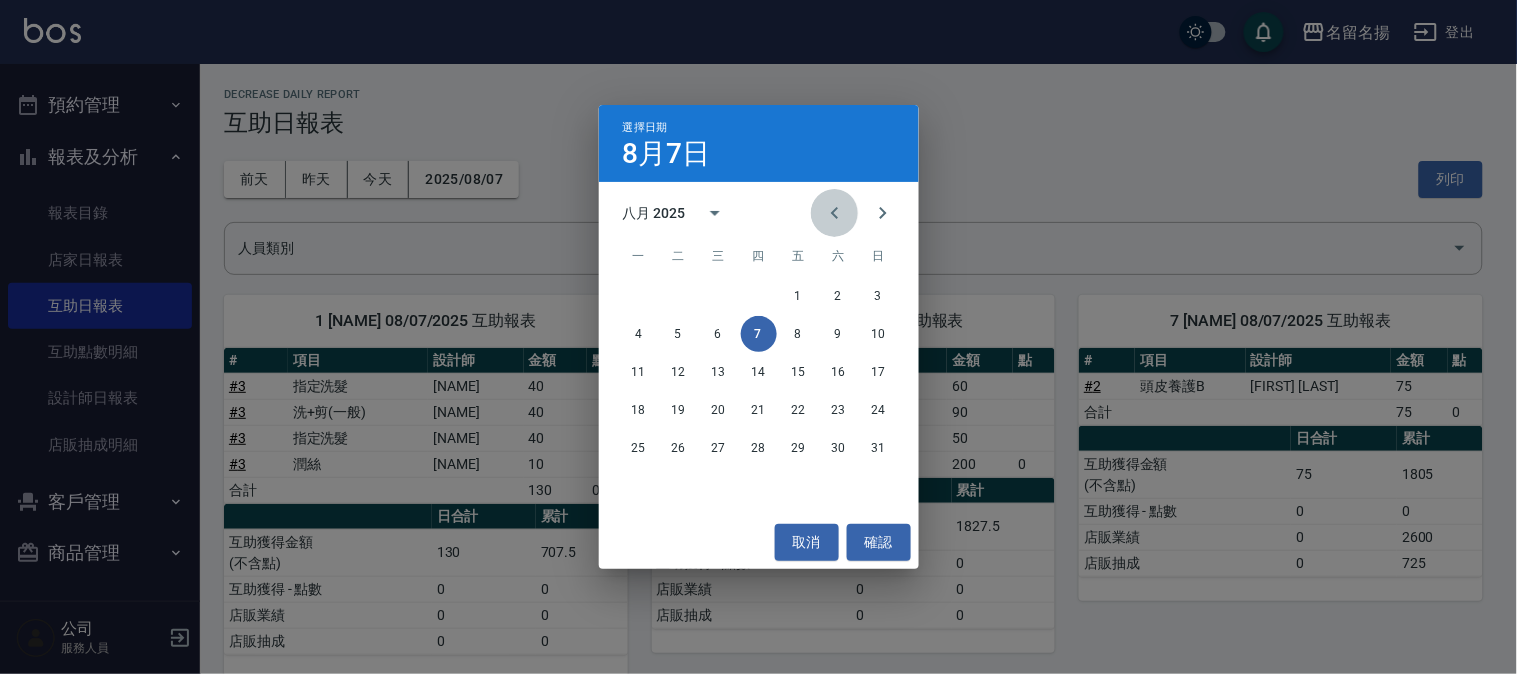 click 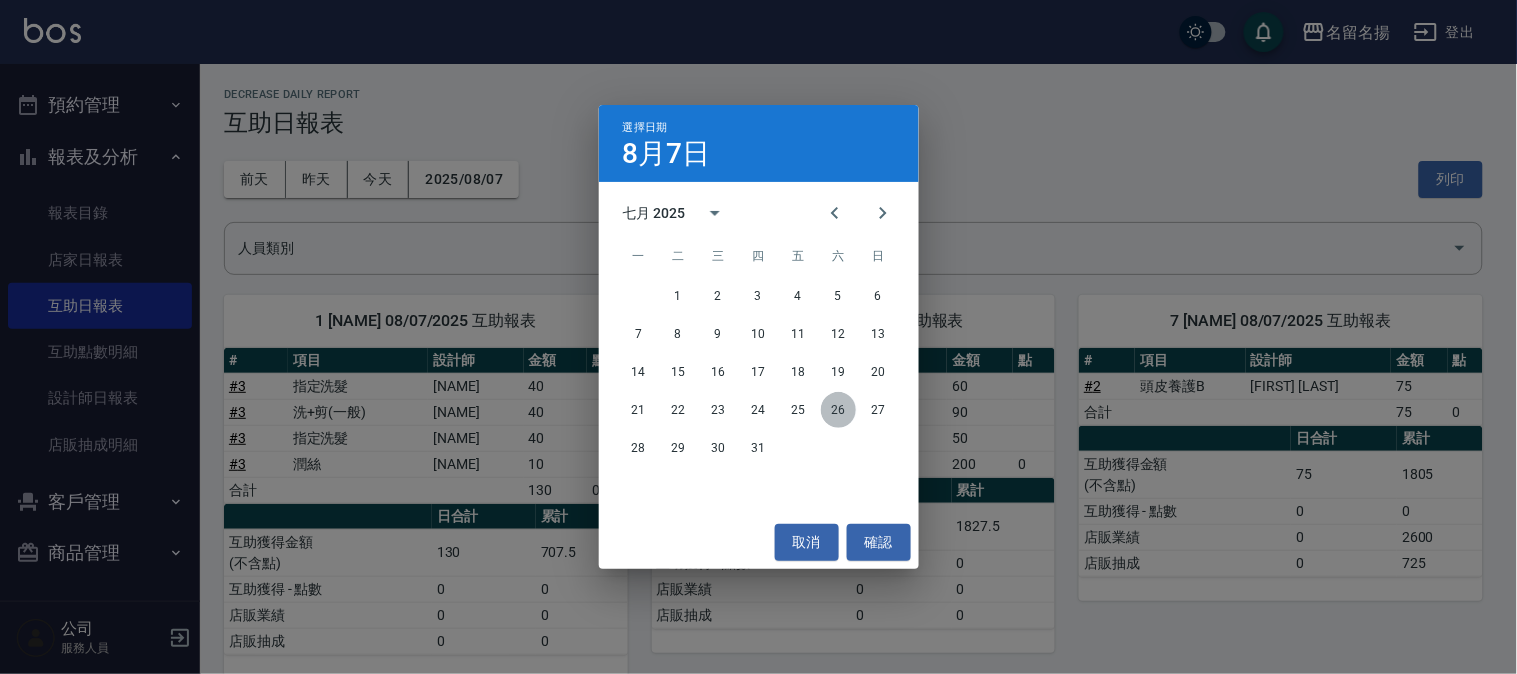 click on "26" at bounding box center [839, 410] 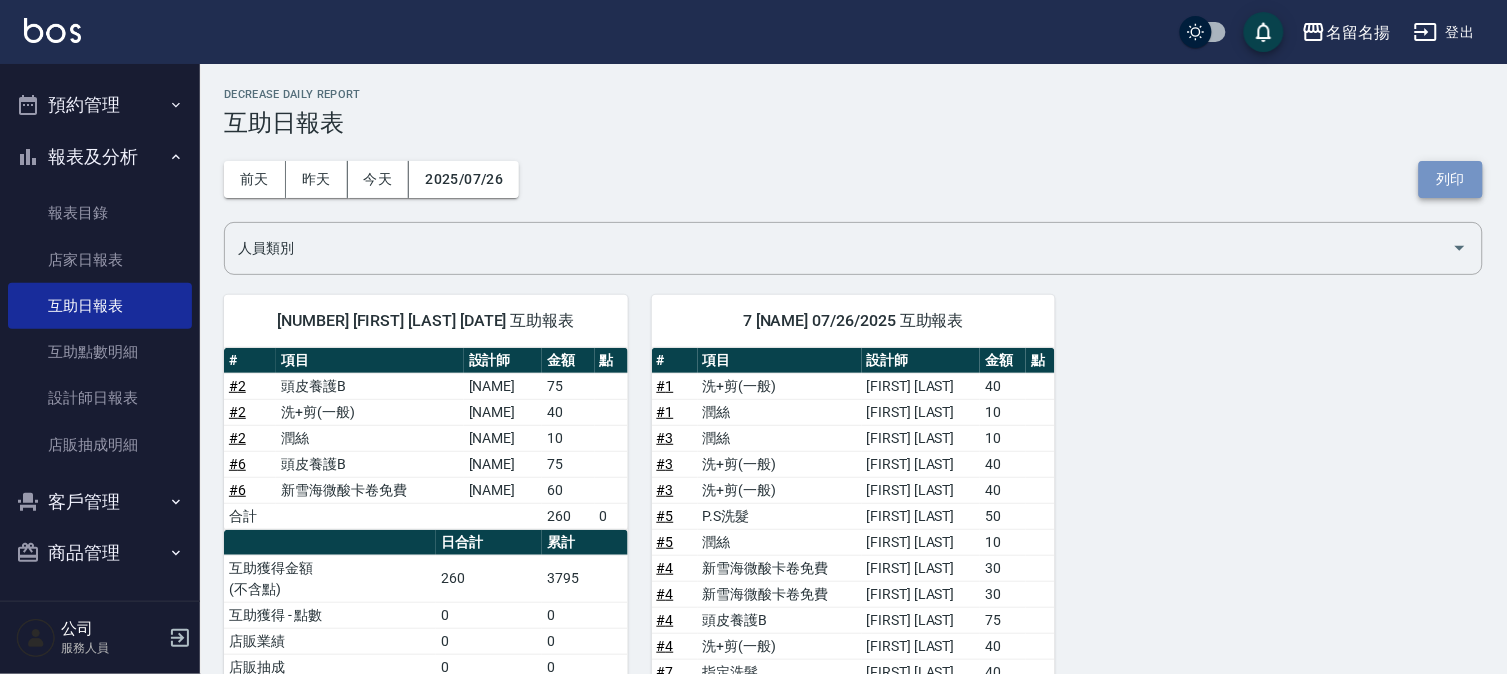 click on "列印" at bounding box center [1451, 179] 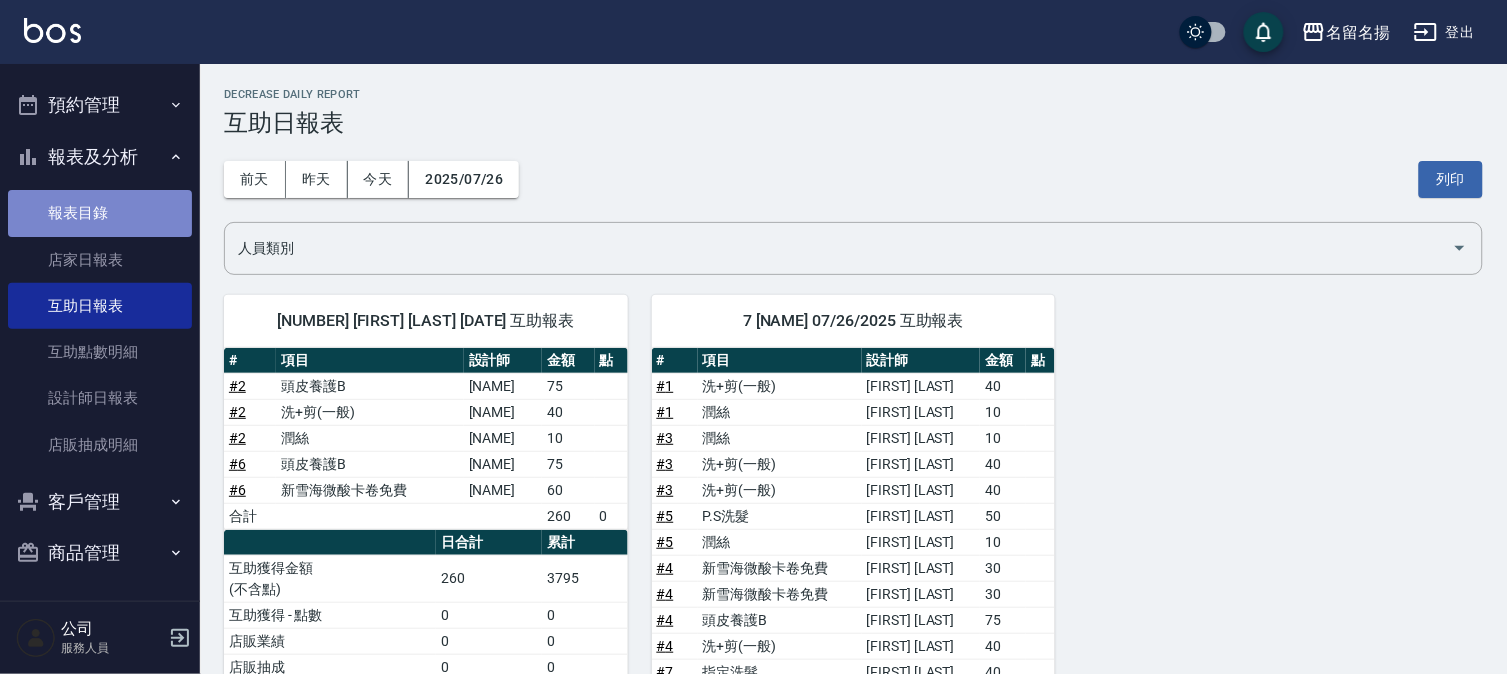 click on "報表目錄" at bounding box center (100, 213) 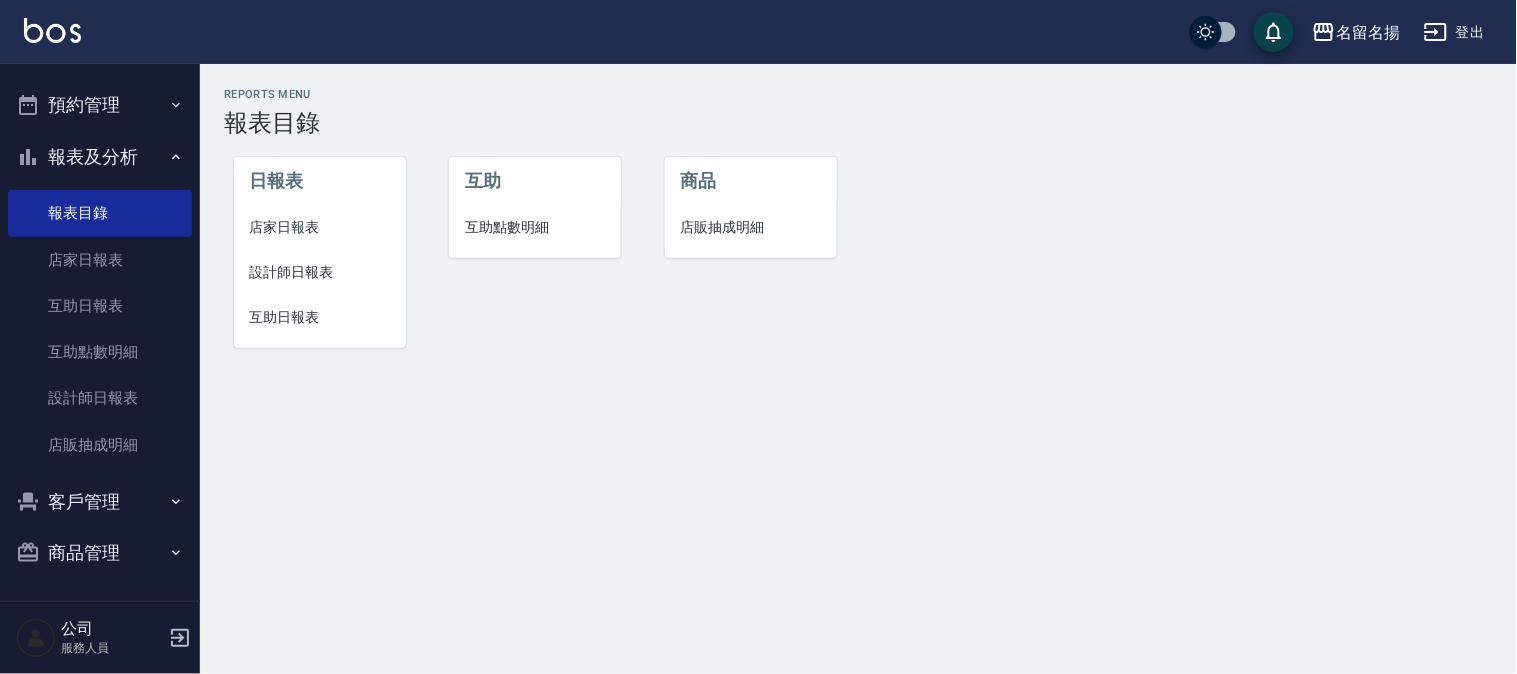 click on "店家日報表" at bounding box center (320, 227) 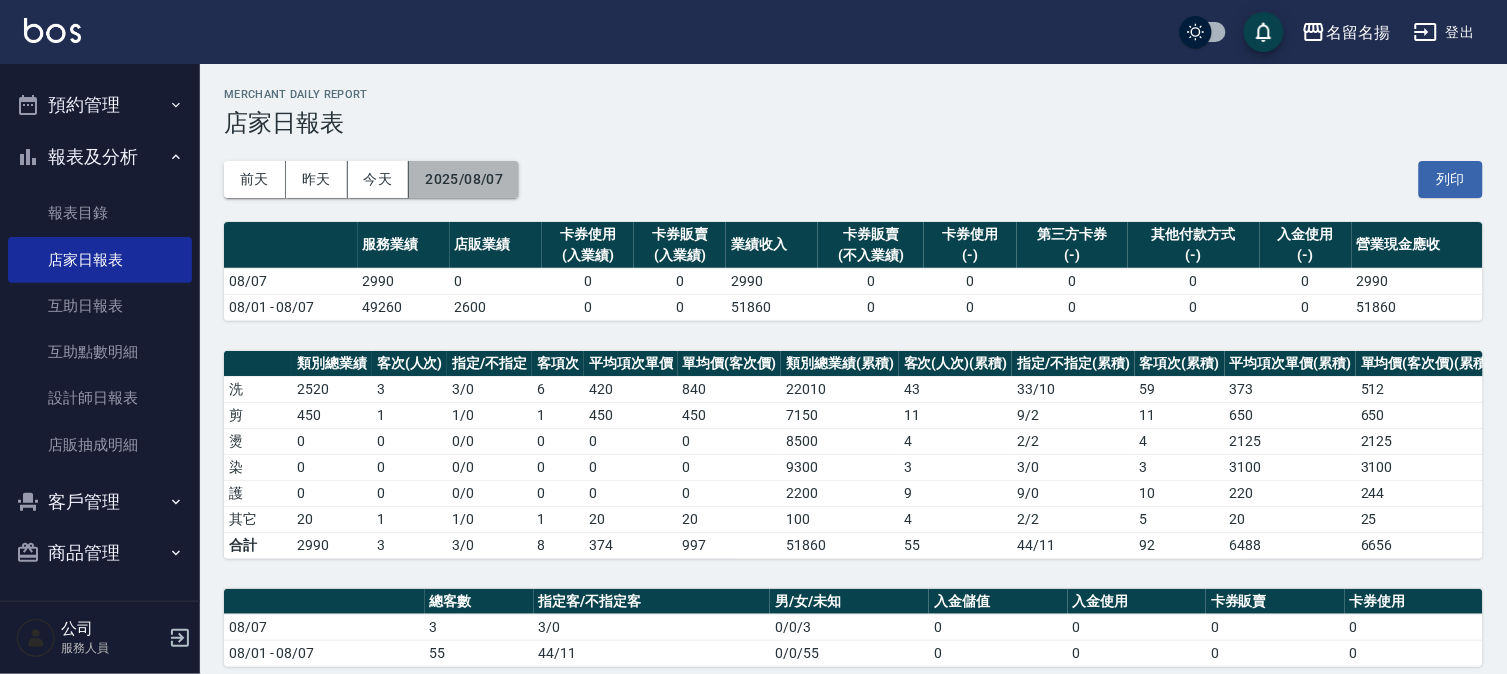 click on "2025/08/07" at bounding box center [464, 179] 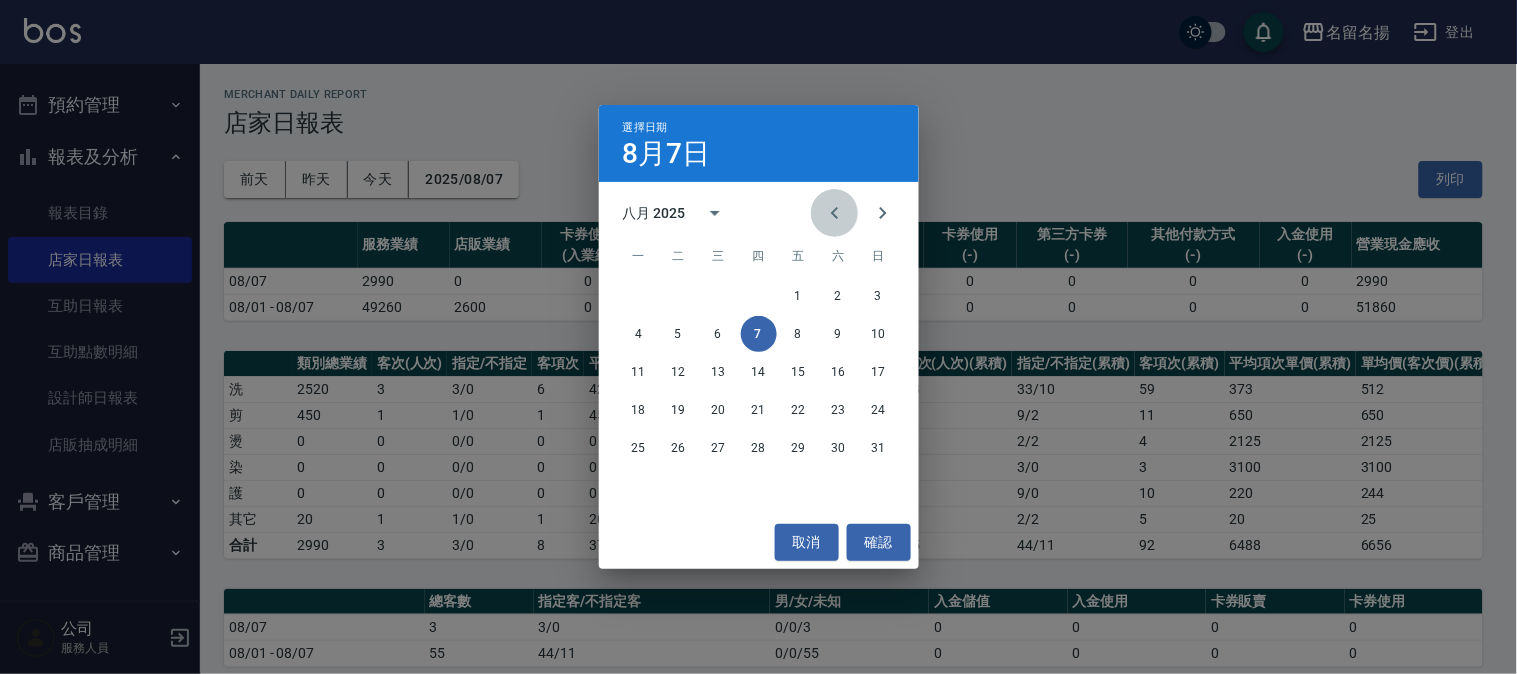 click 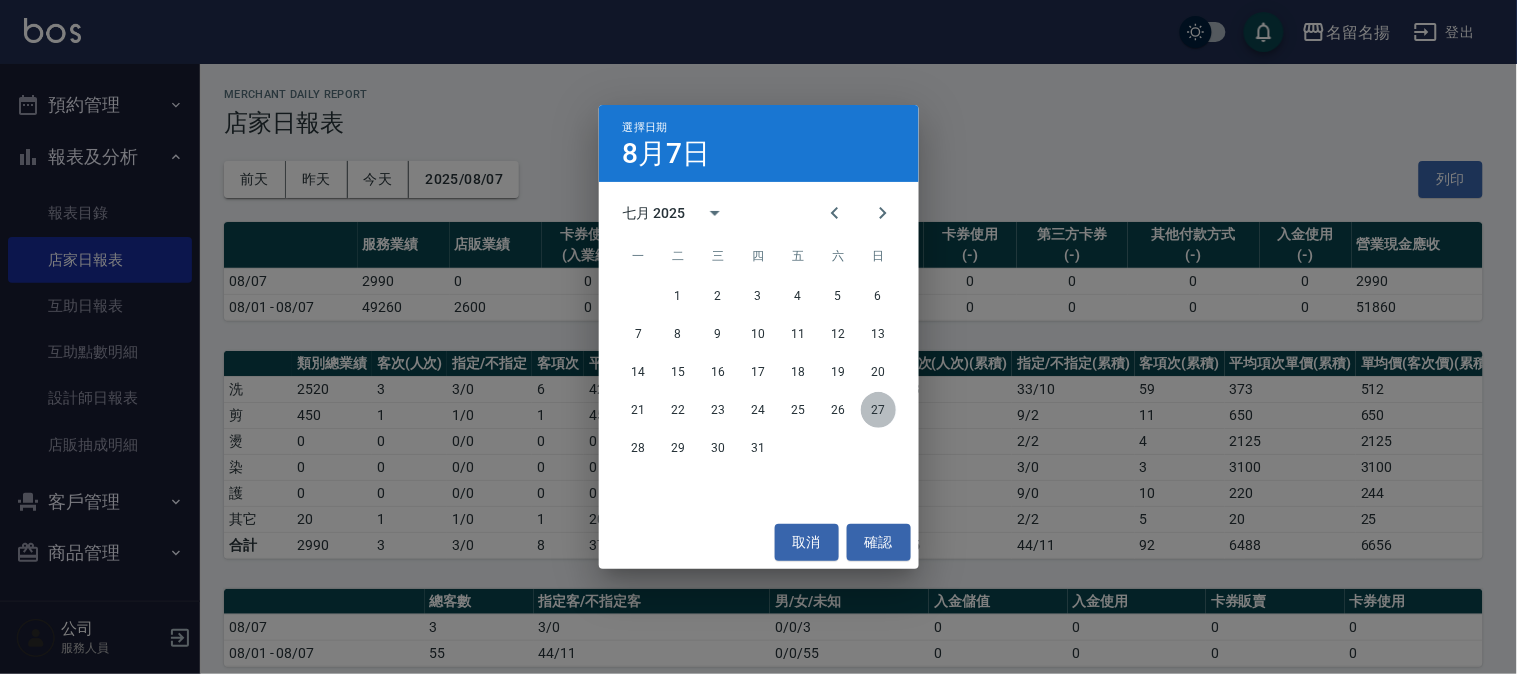 click on "27" at bounding box center [879, 410] 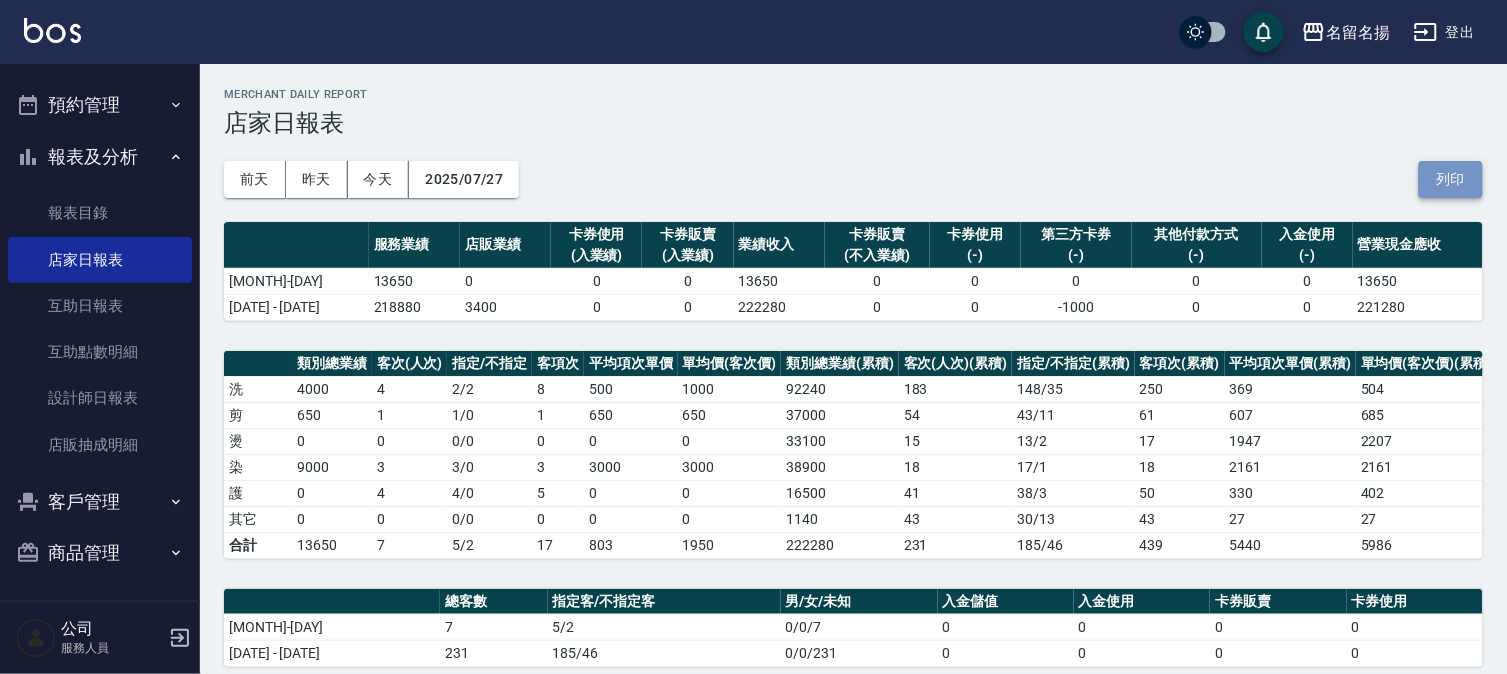 click on "列印" at bounding box center (1451, 179) 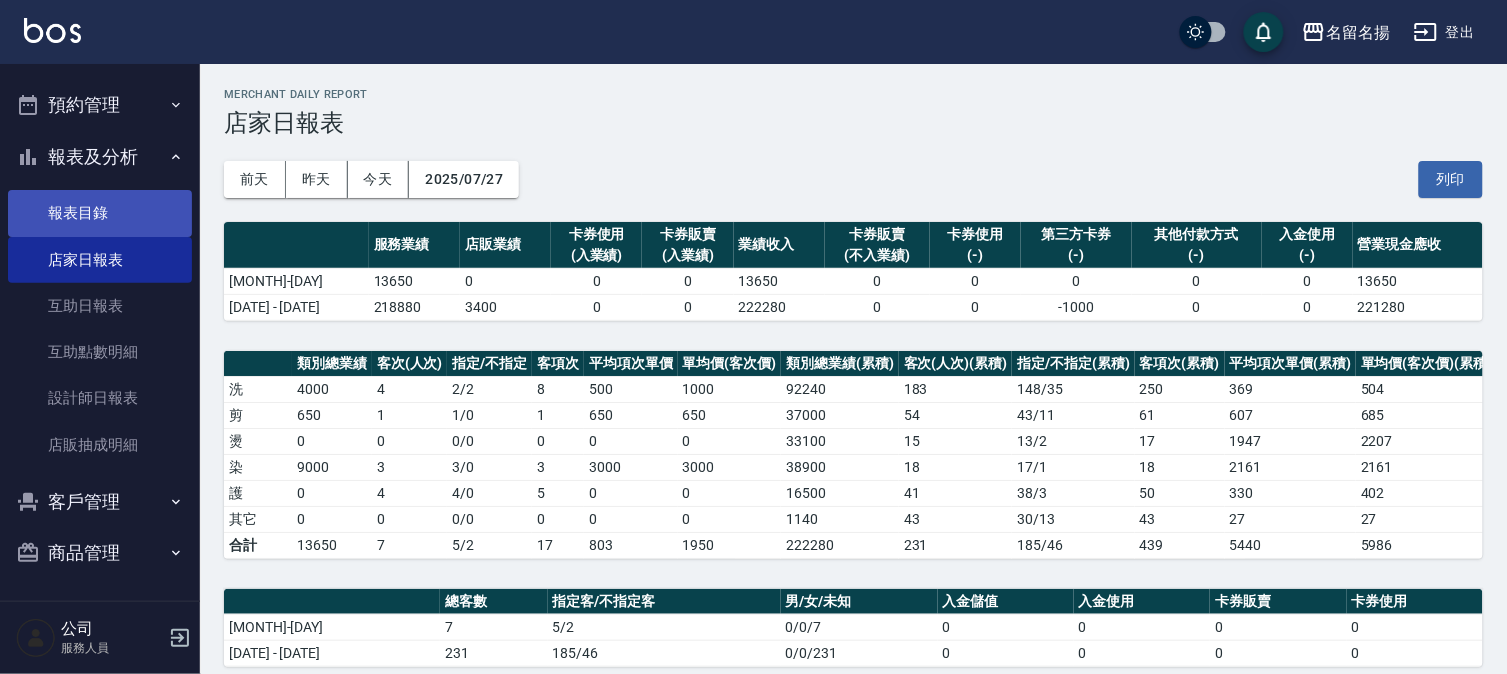 click on "報表目錄" at bounding box center (100, 213) 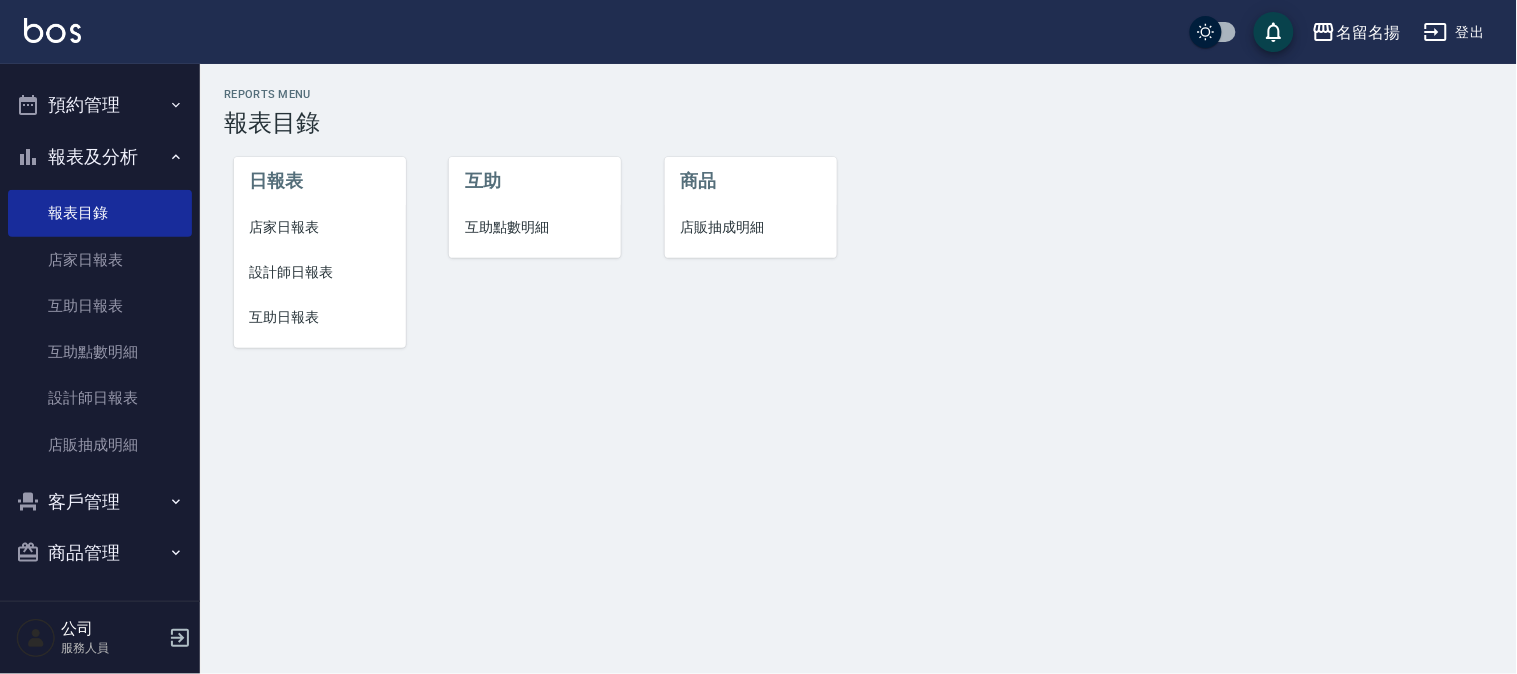 click on "設計師日報表" at bounding box center (320, 272) 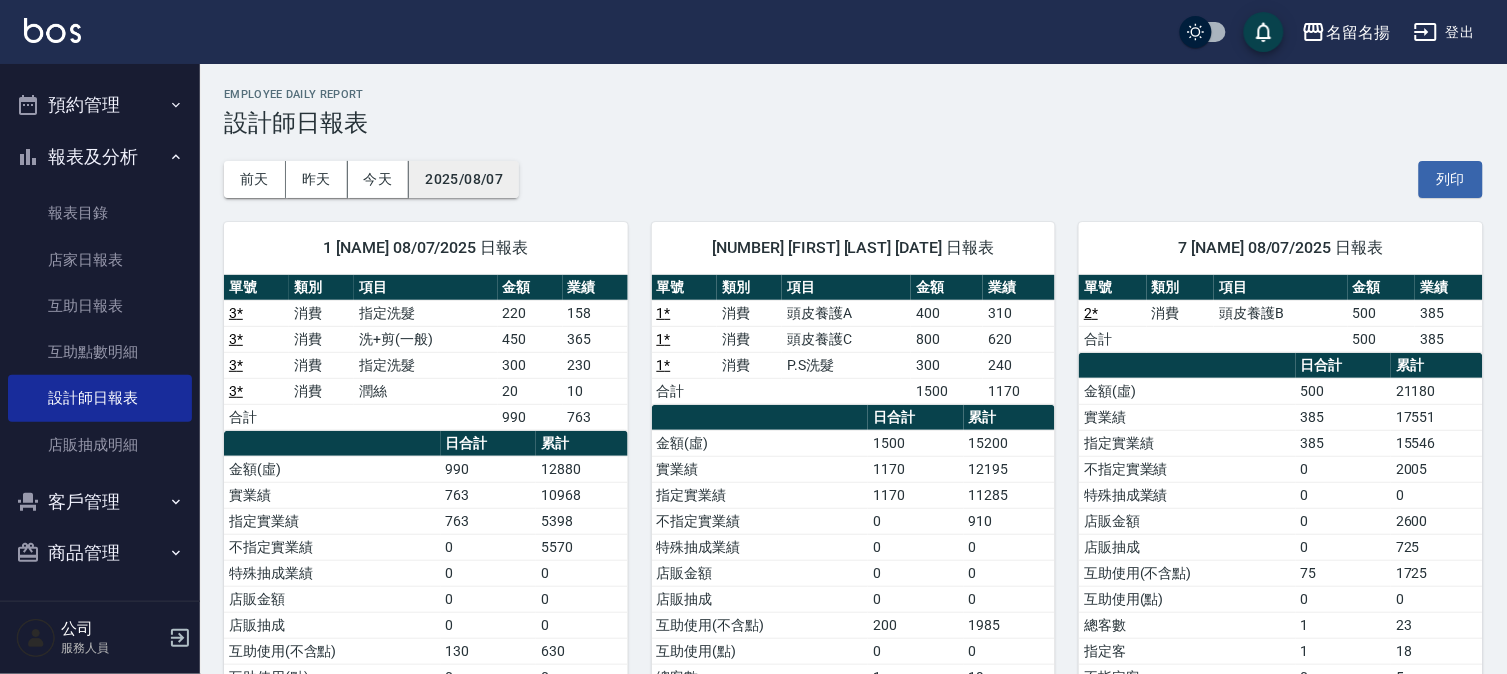 click on "2025/08/07" at bounding box center (464, 179) 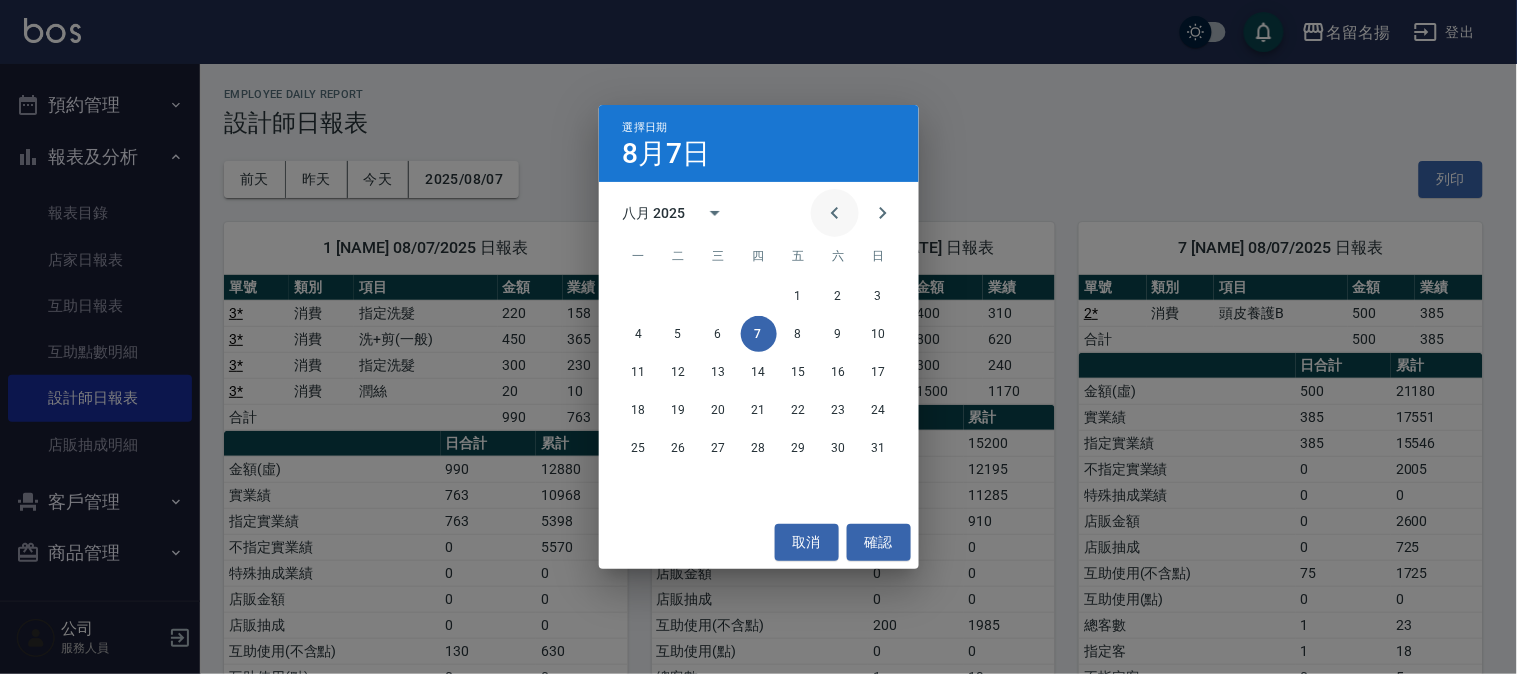 click 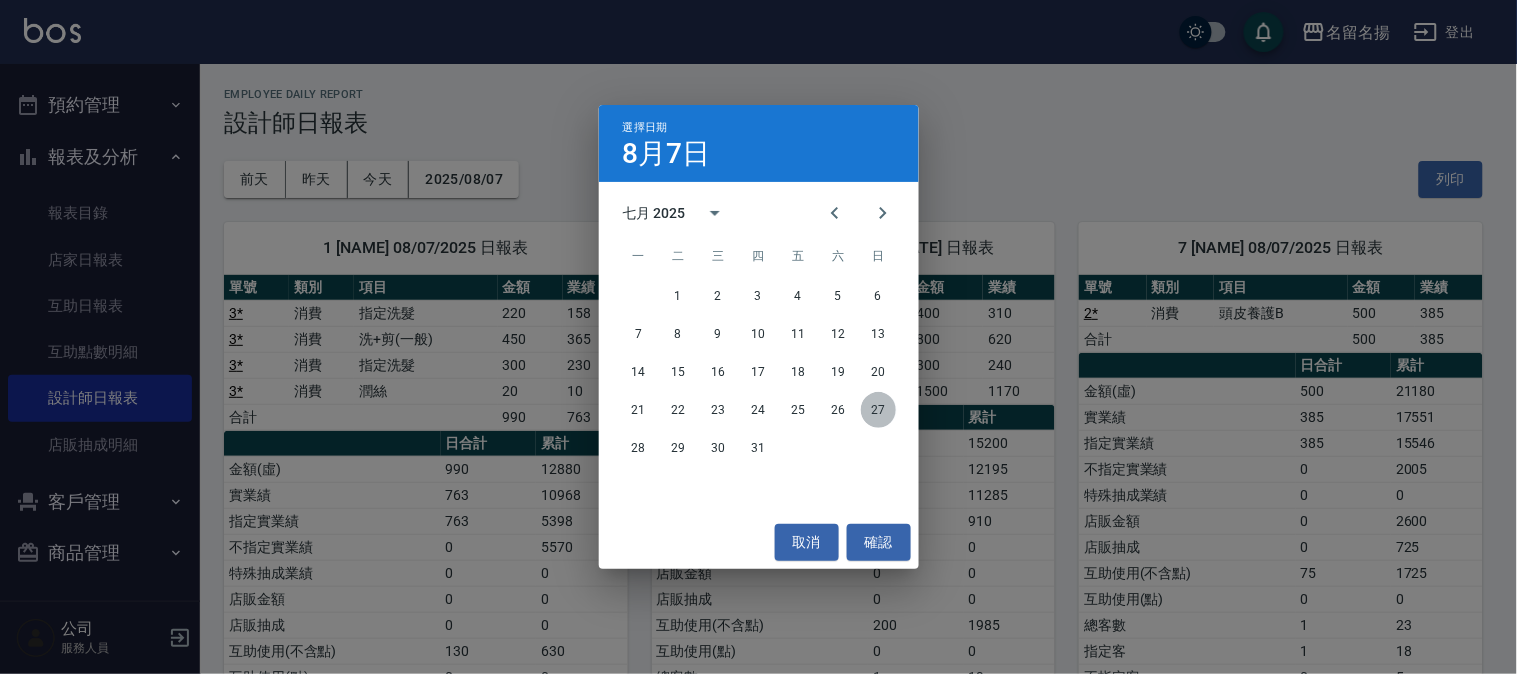 click on "27" at bounding box center (879, 410) 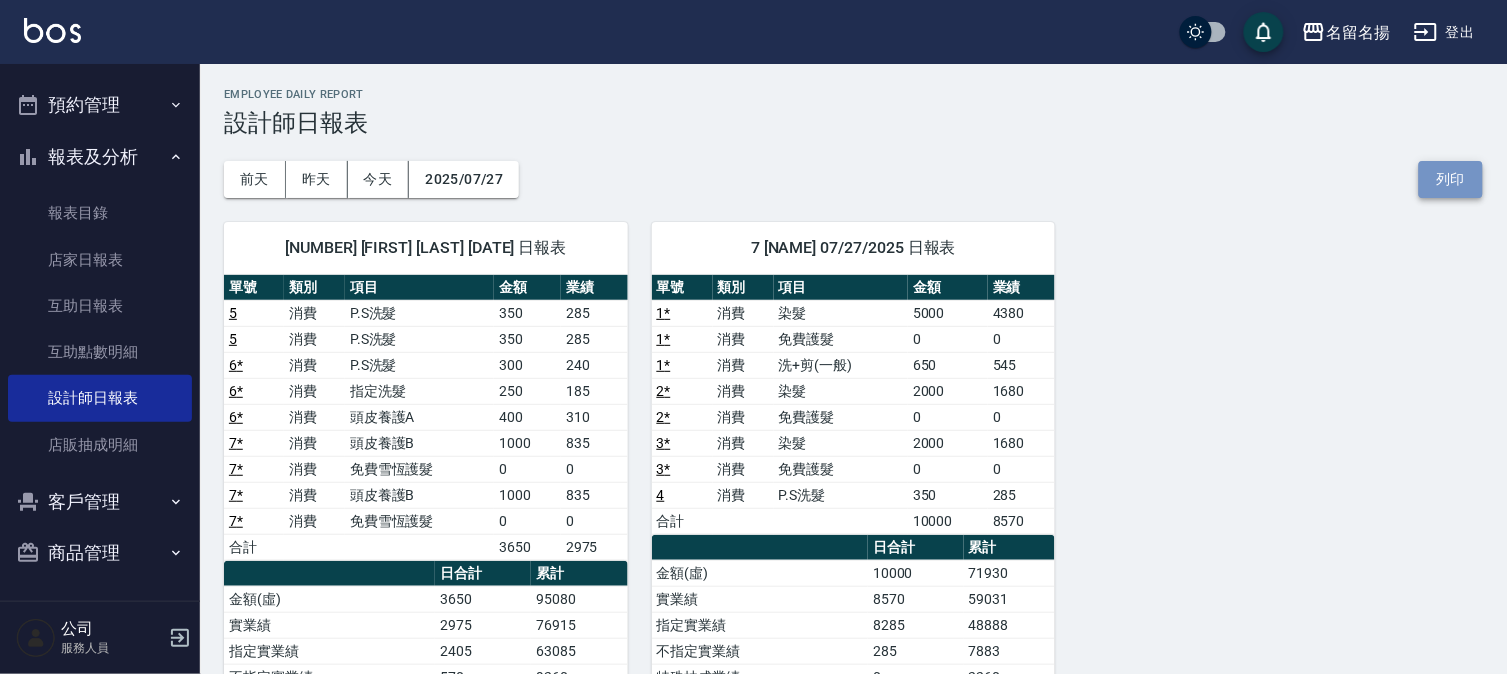 click on "列印" at bounding box center [1451, 179] 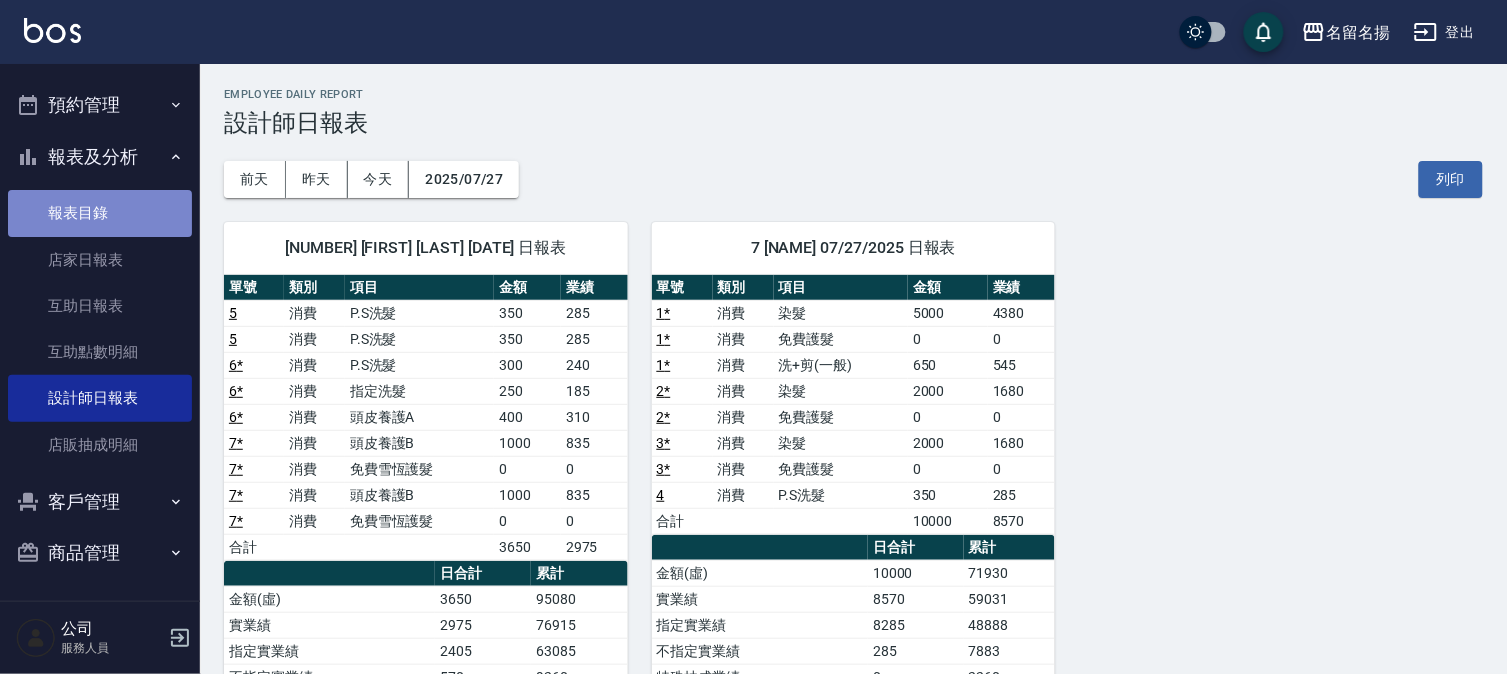 click on "報表目錄" at bounding box center (100, 213) 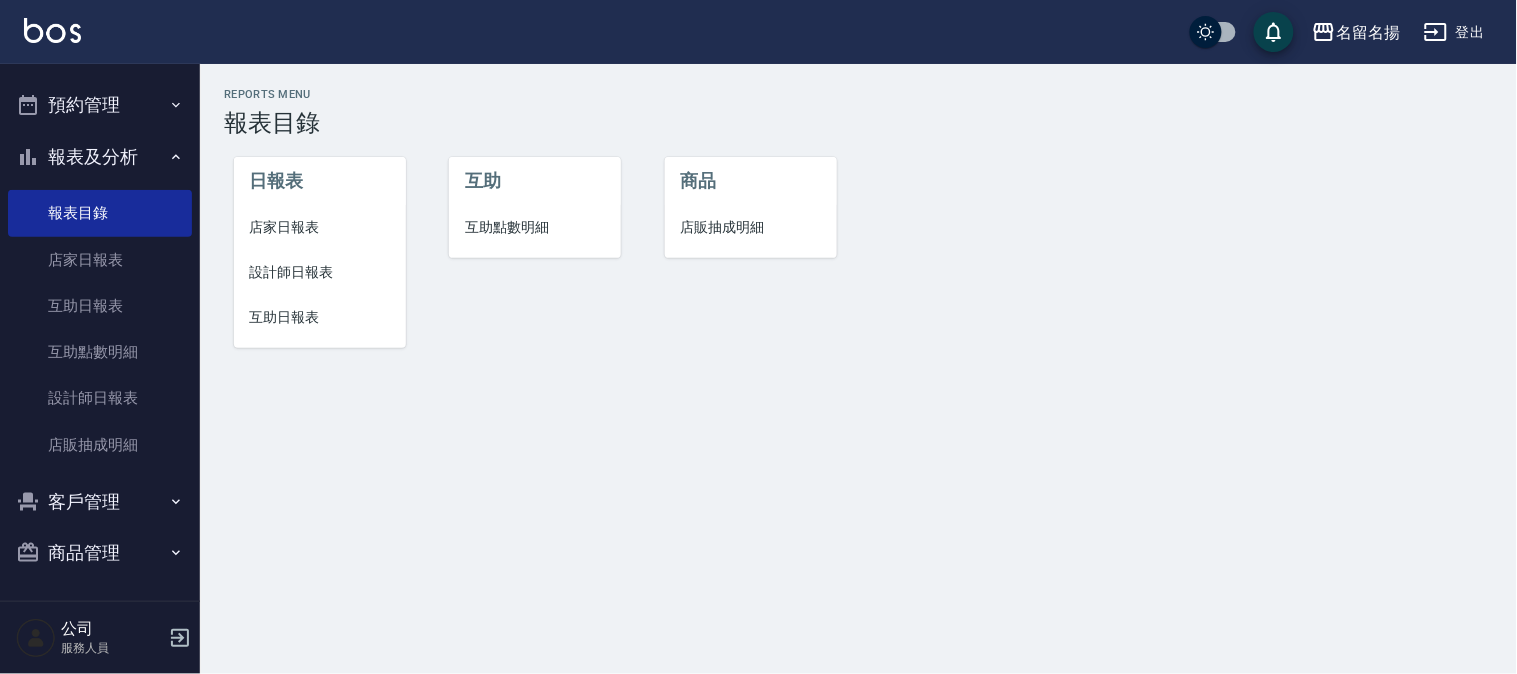click on "互助日報表" at bounding box center (320, 317) 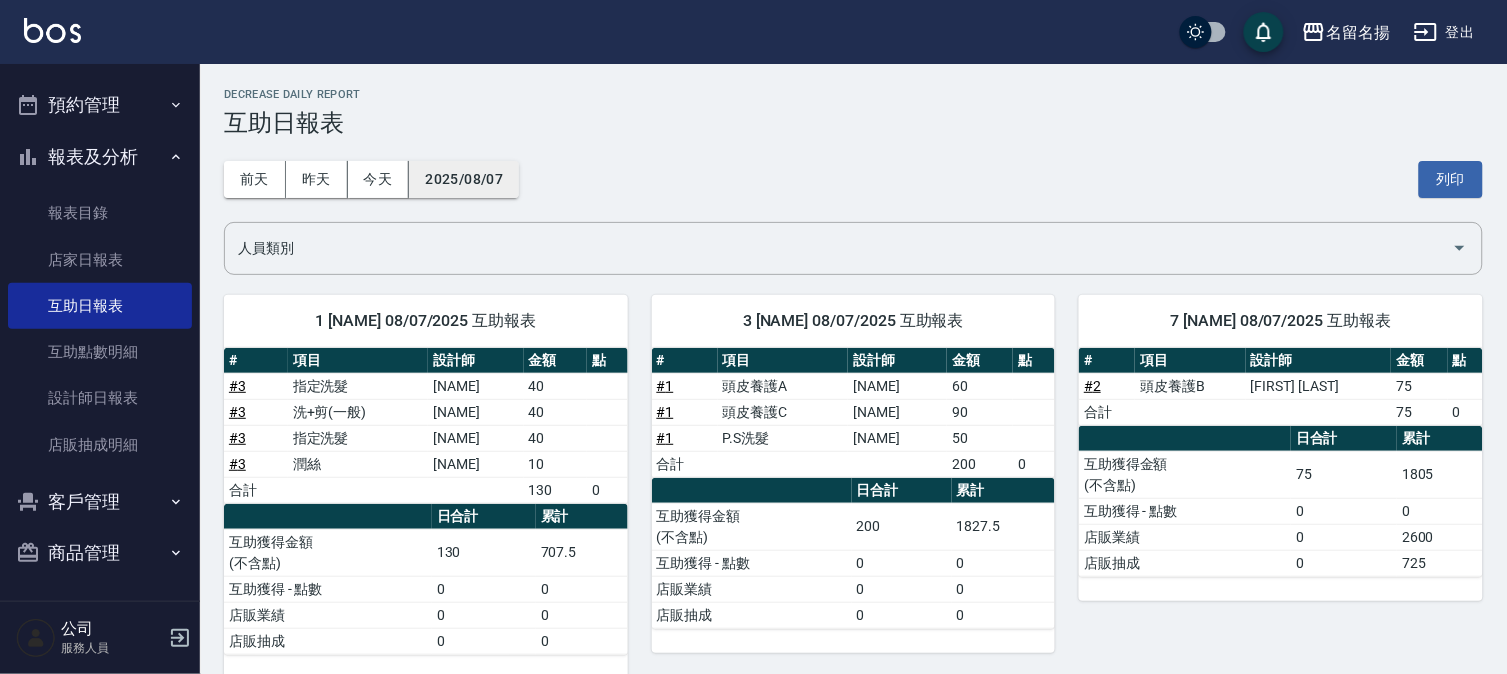 click on "2025/08/07" at bounding box center [464, 179] 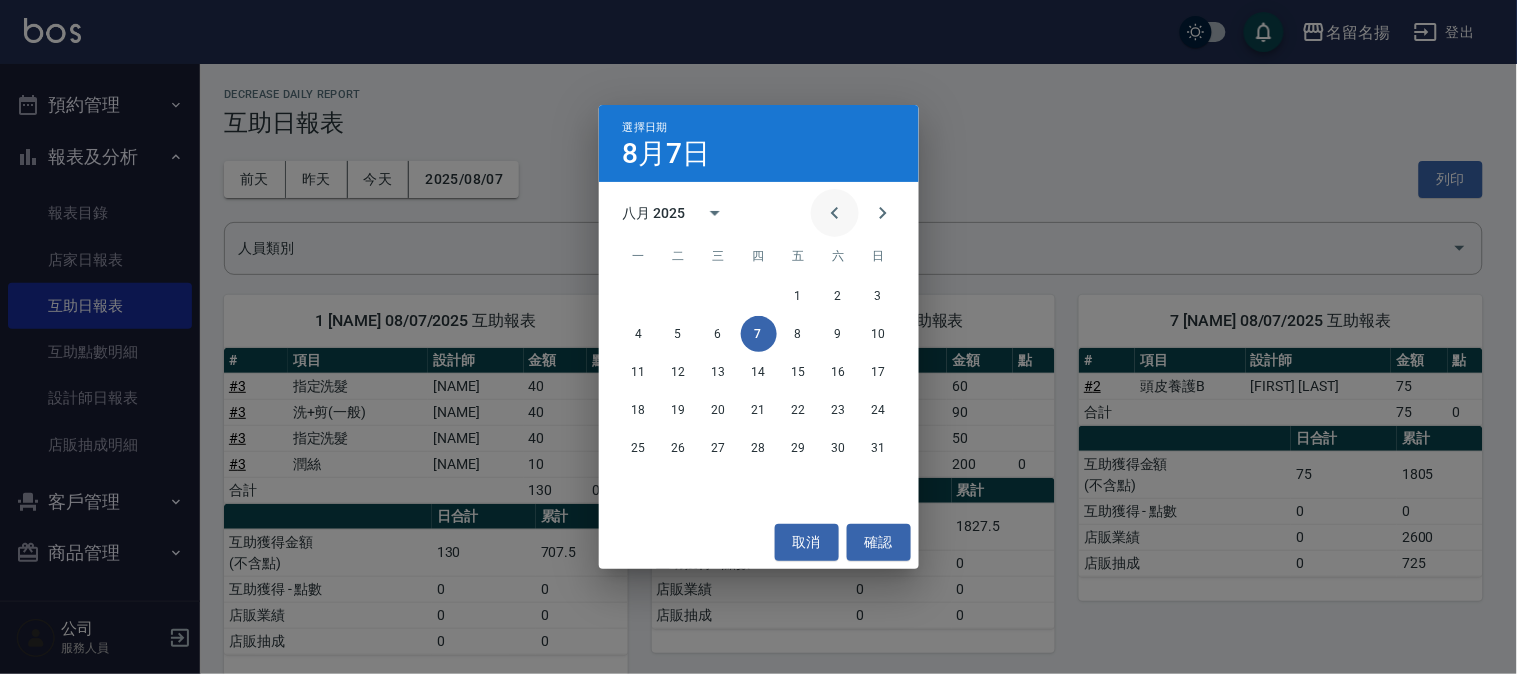 click 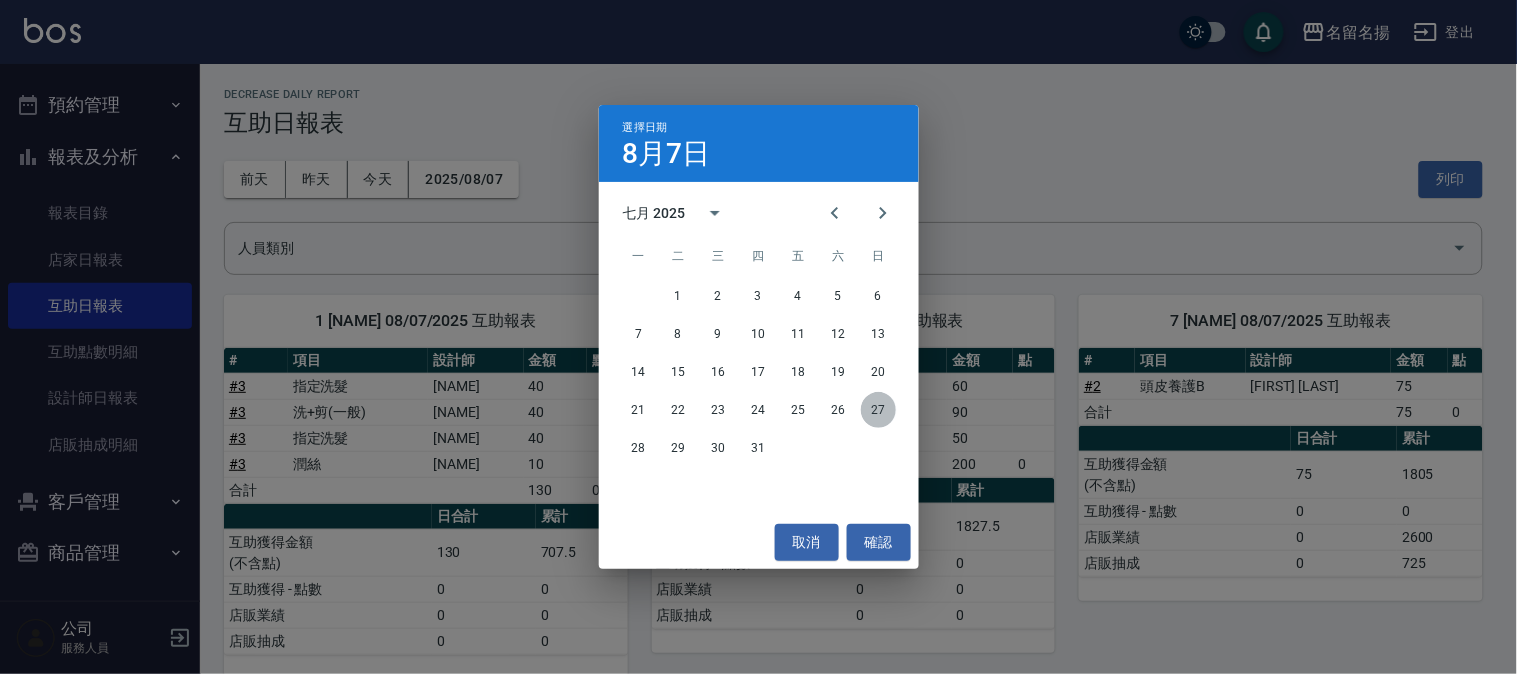 click on "27" at bounding box center (879, 410) 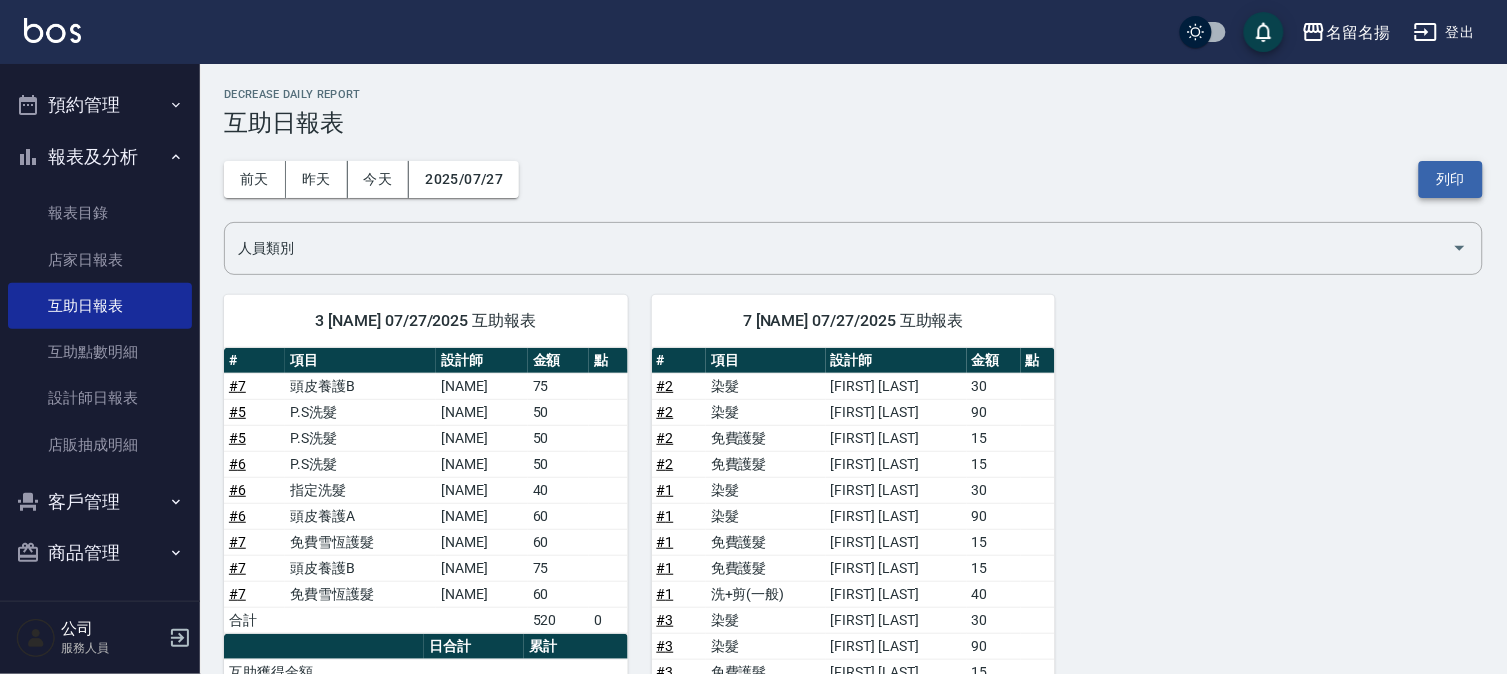 click on "列印" at bounding box center (1451, 179) 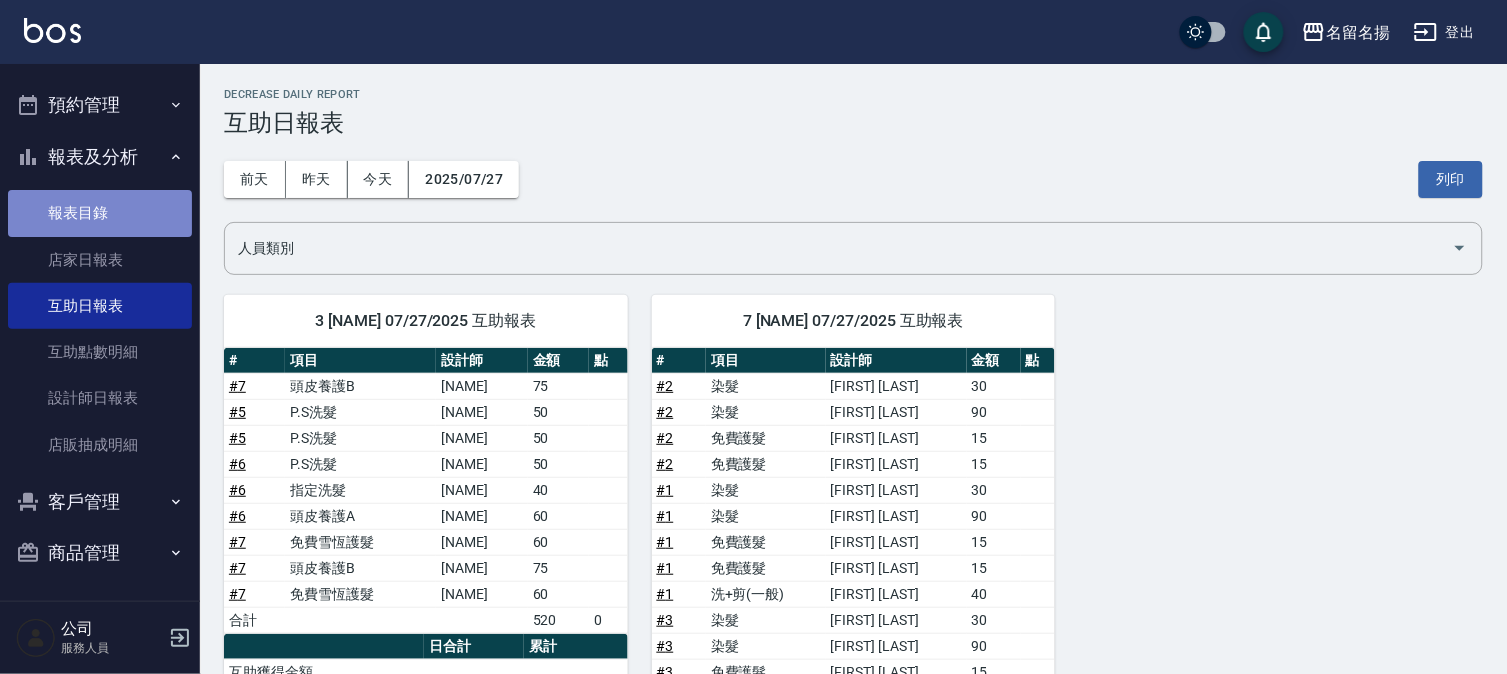 click on "報表目錄" at bounding box center (100, 213) 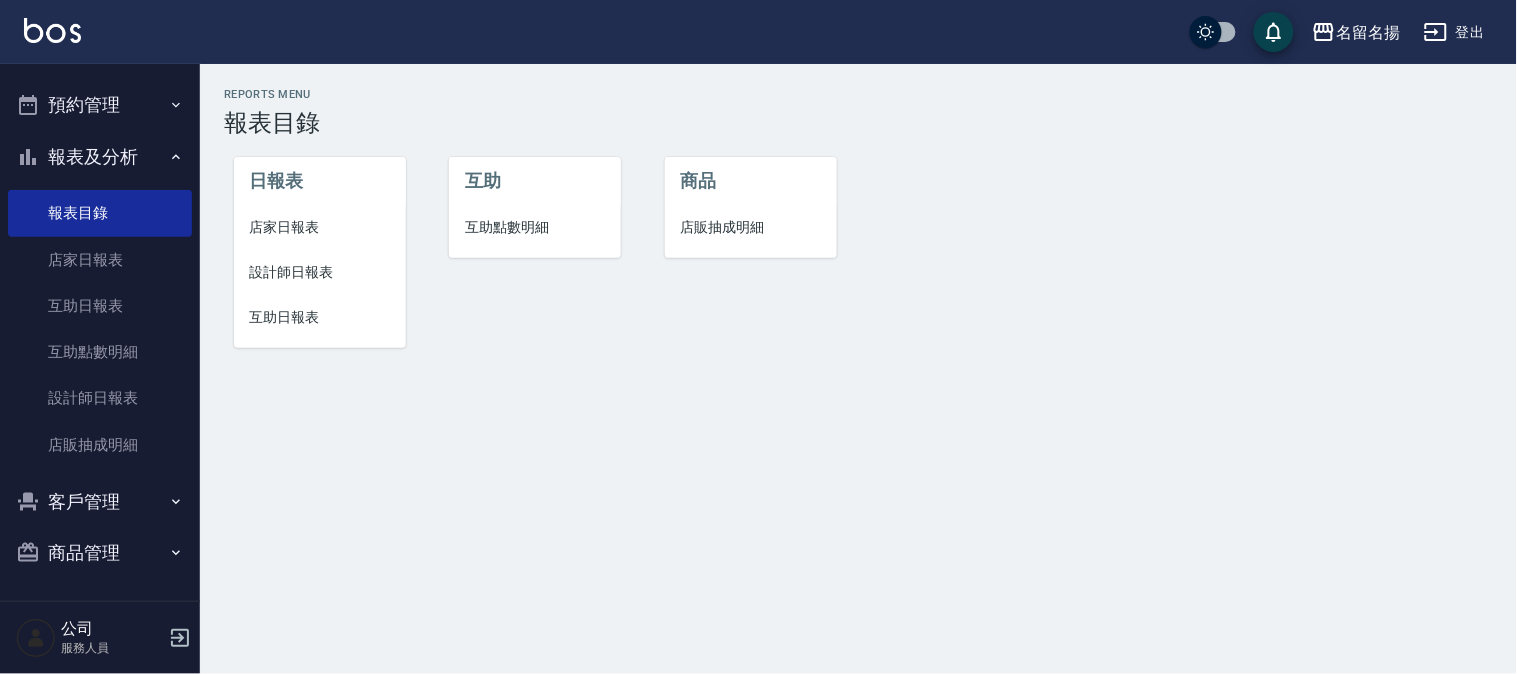 click on "店家日報表" at bounding box center [320, 227] 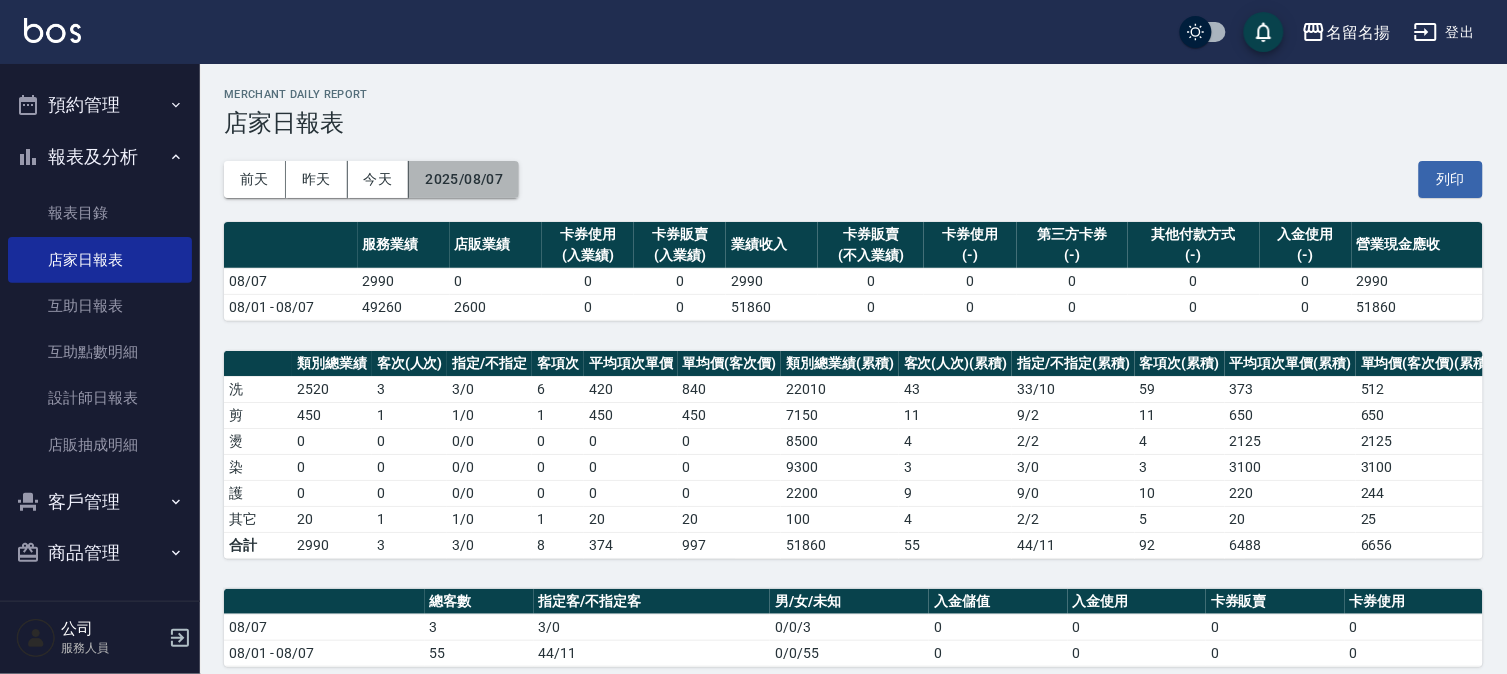 click on "2025/08/07" at bounding box center (464, 179) 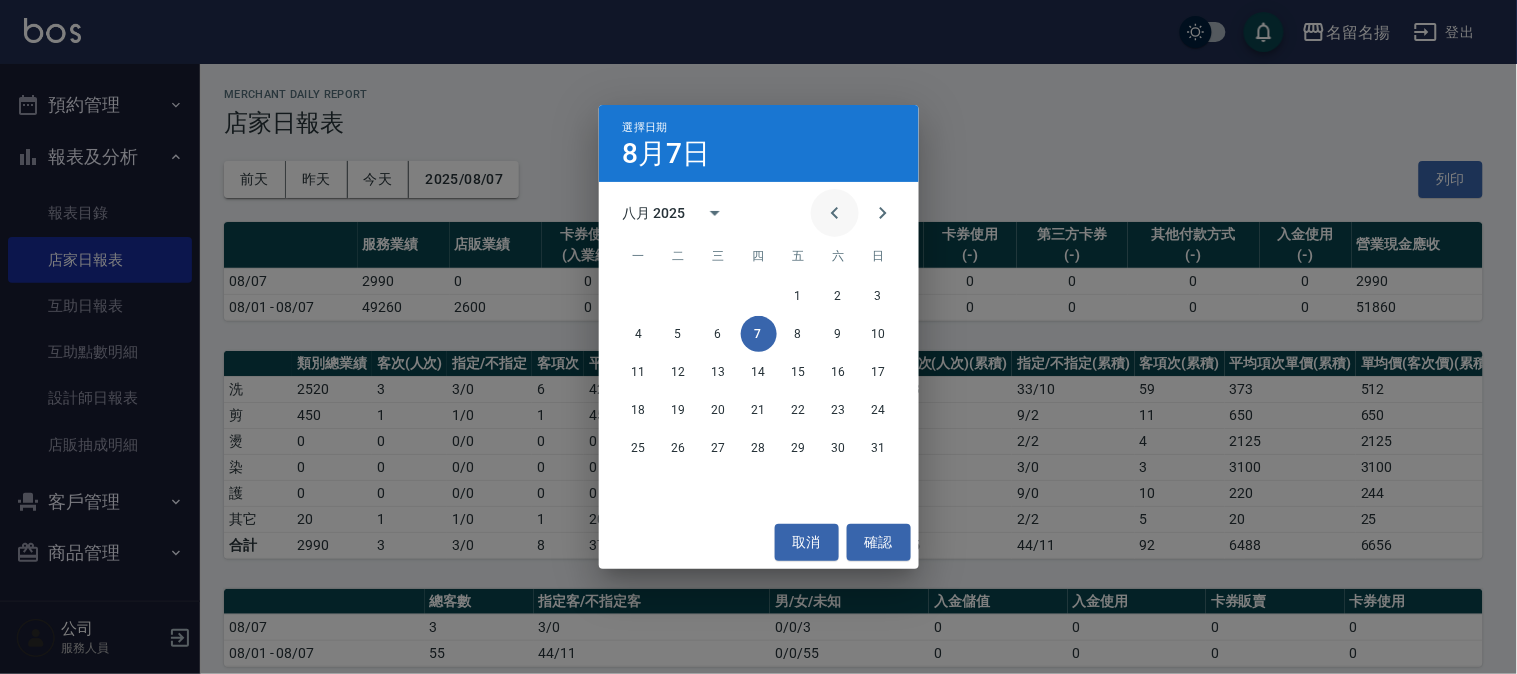 click 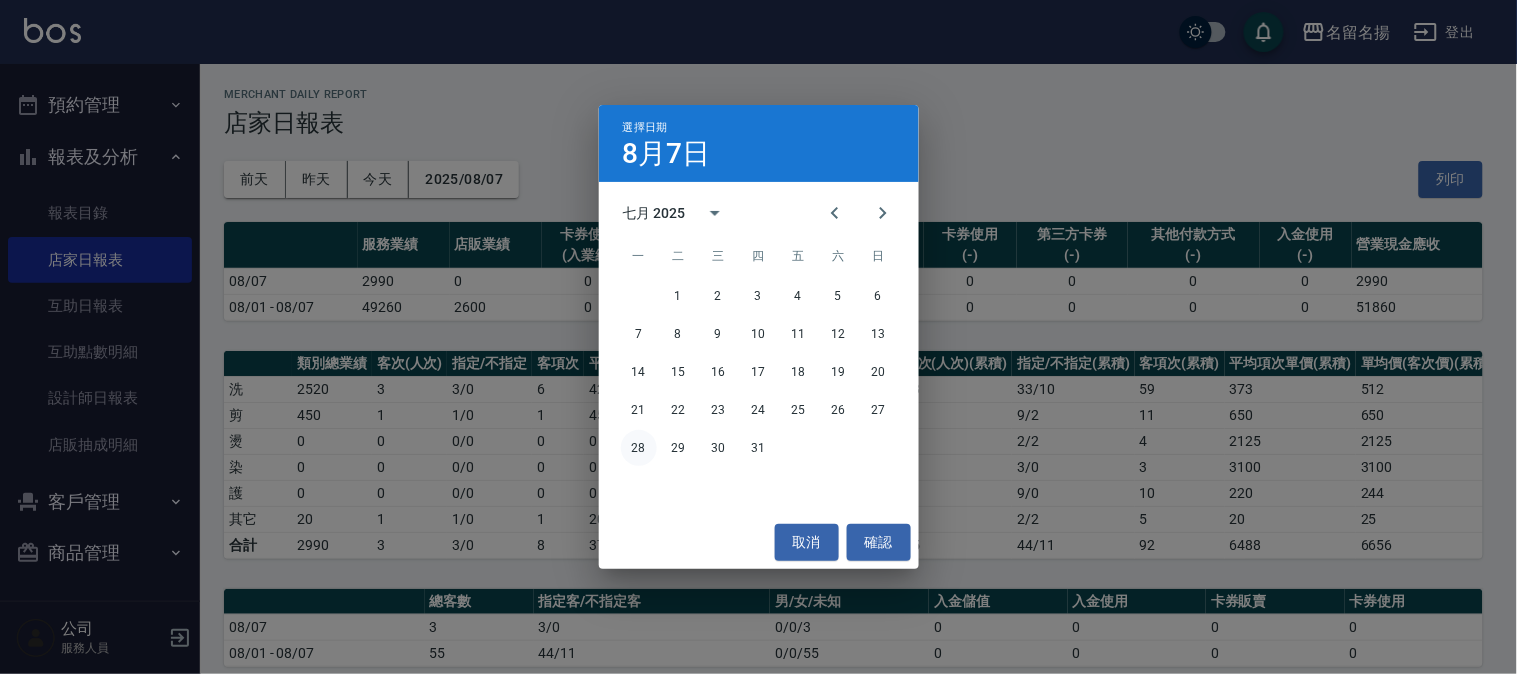 click on "28" at bounding box center (639, 448) 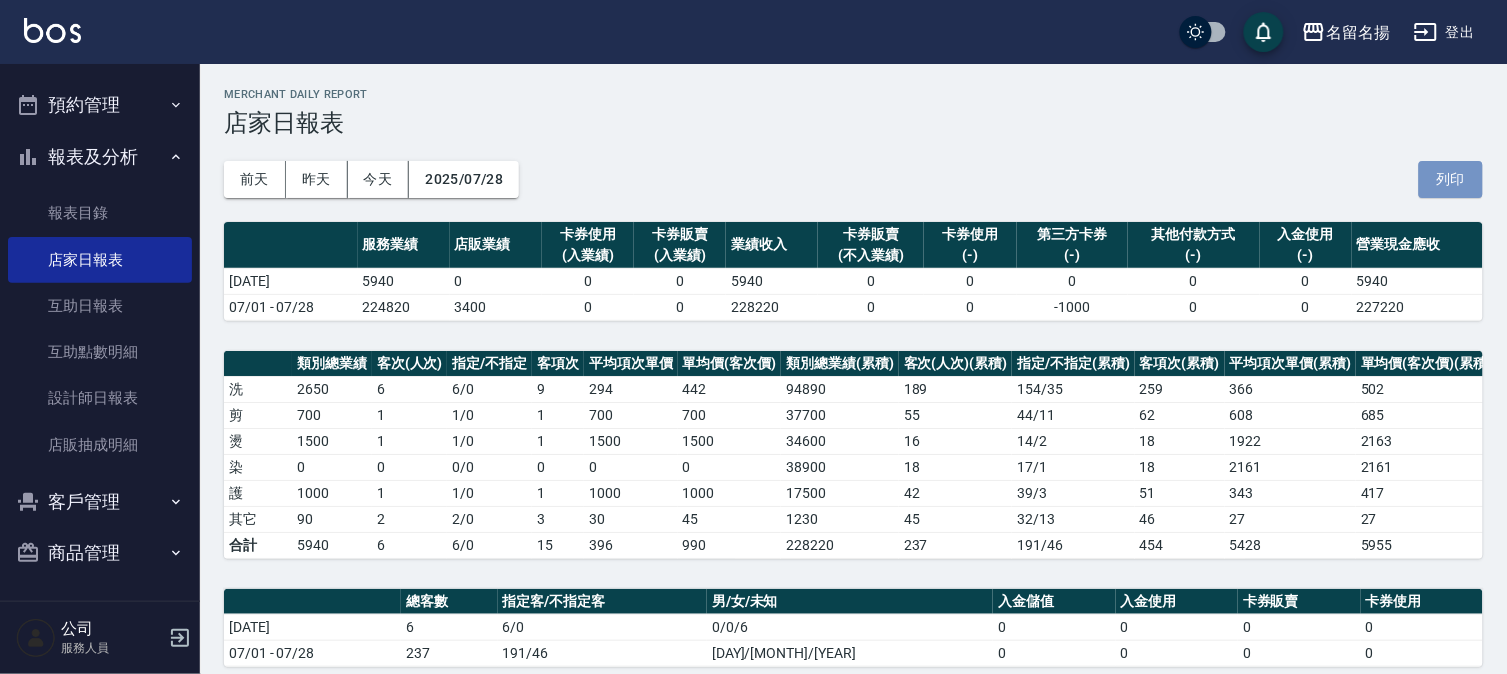 drag, startPoint x: 1432, startPoint y: 171, endPoint x: 1164, endPoint y: 585, distance: 493.1734 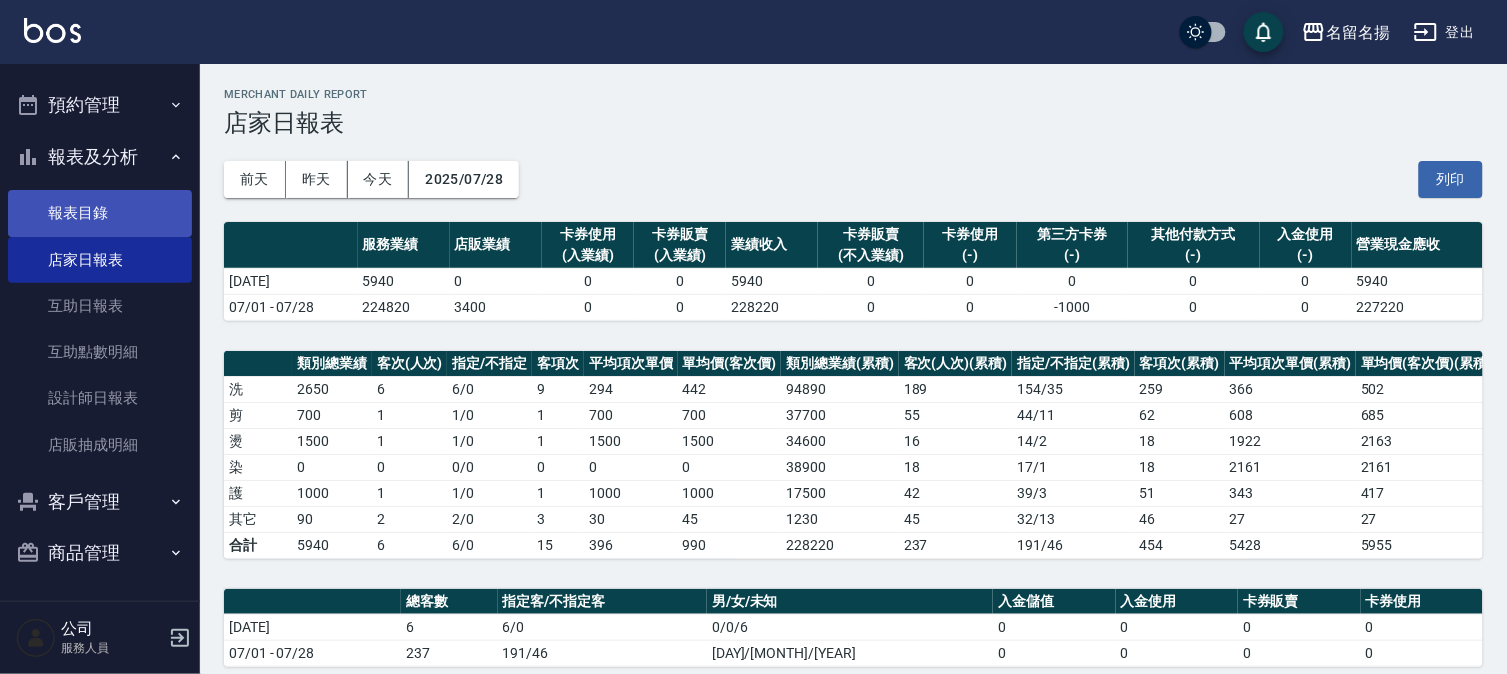 click on "報表目錄" at bounding box center [100, 213] 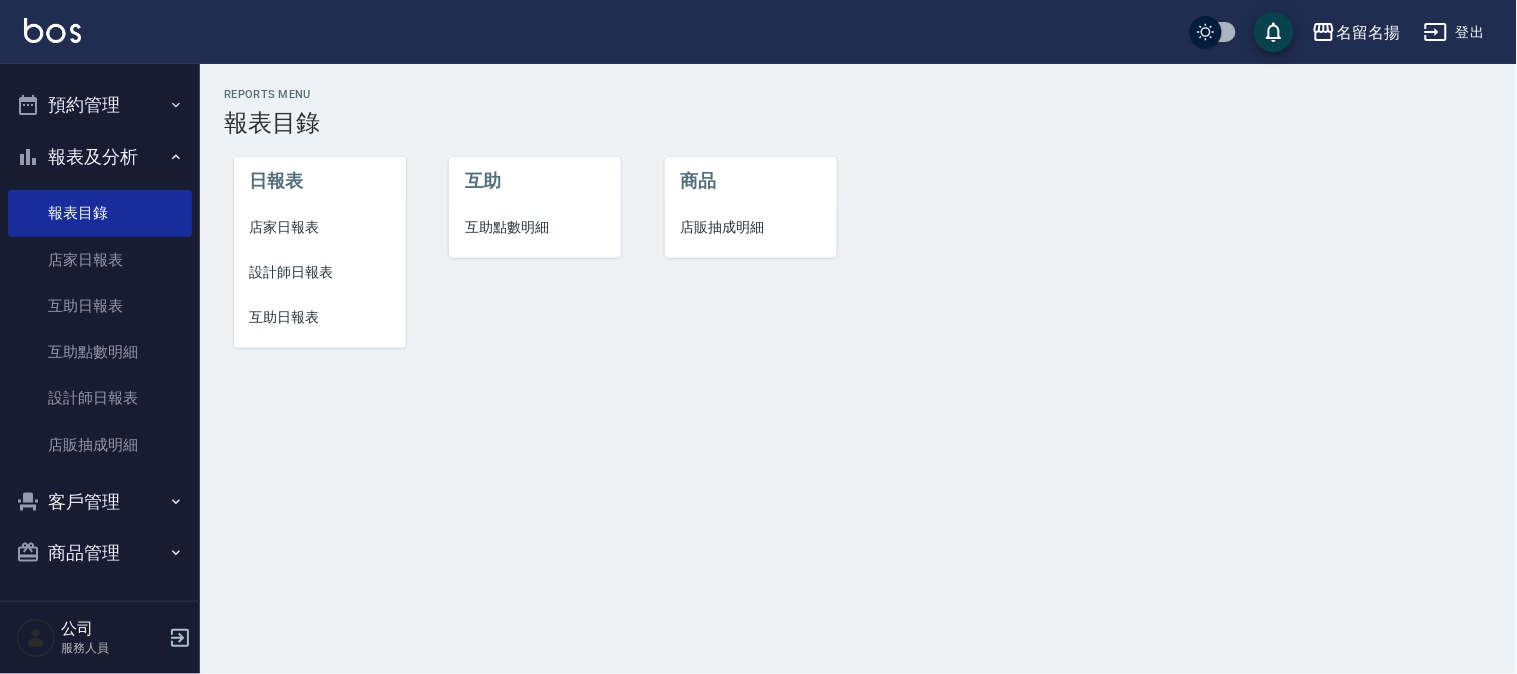 click on "設計師日報表" at bounding box center (320, 272) 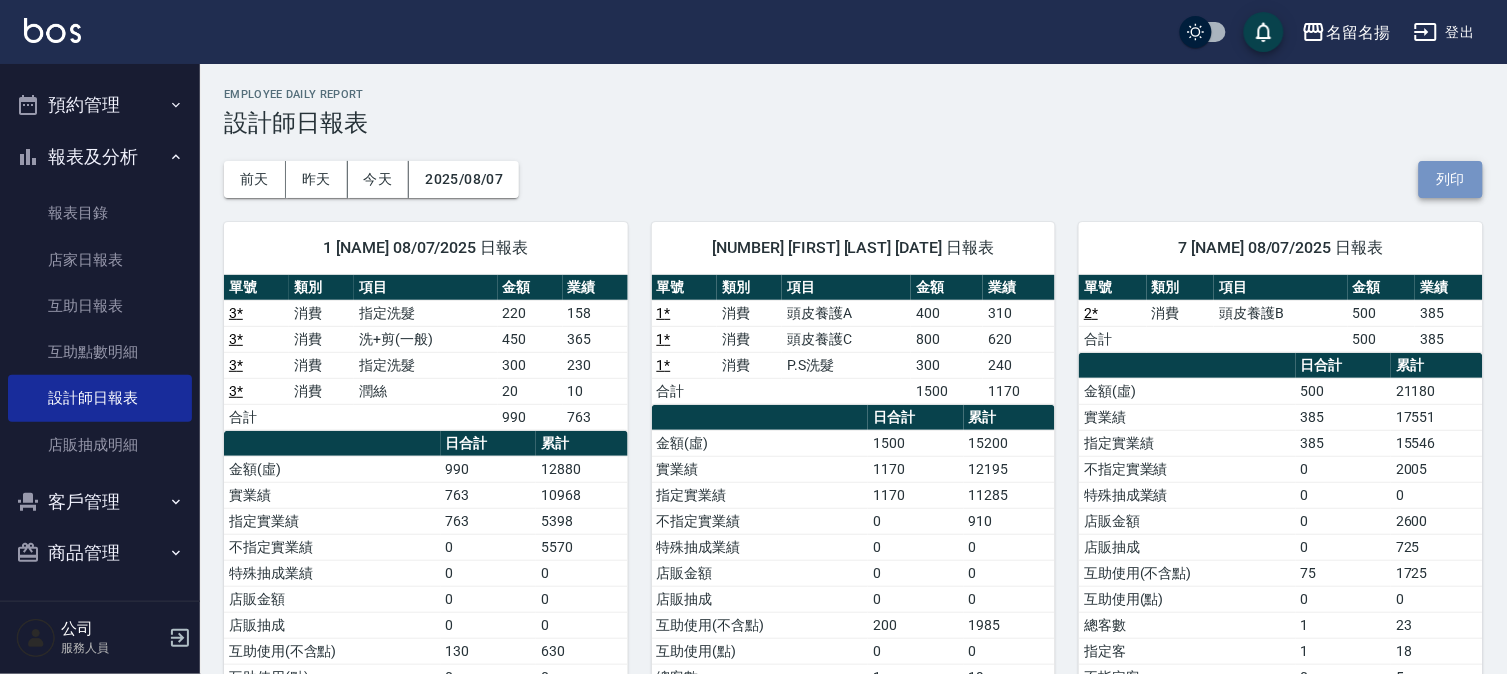 click on "列印" at bounding box center [1451, 179] 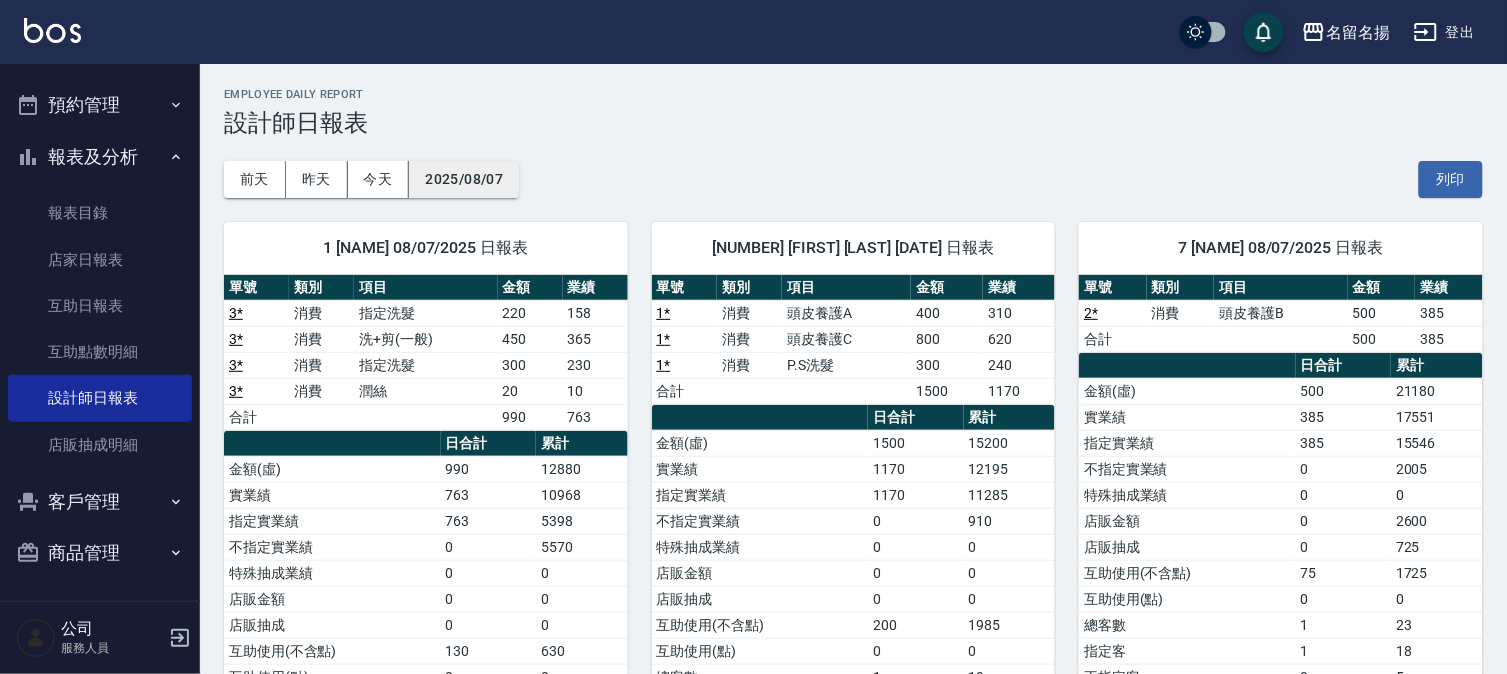 click on "2025/08/07" at bounding box center (464, 179) 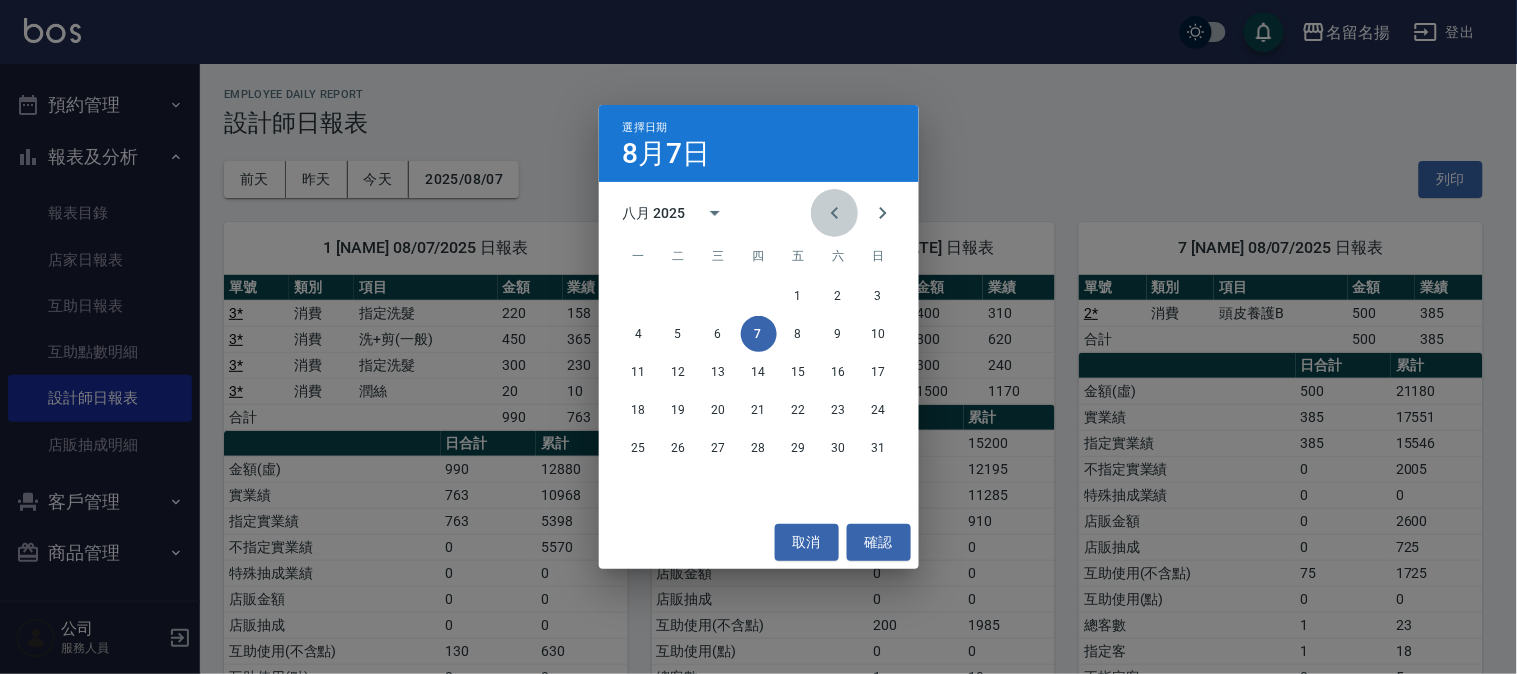 click at bounding box center [835, 213] 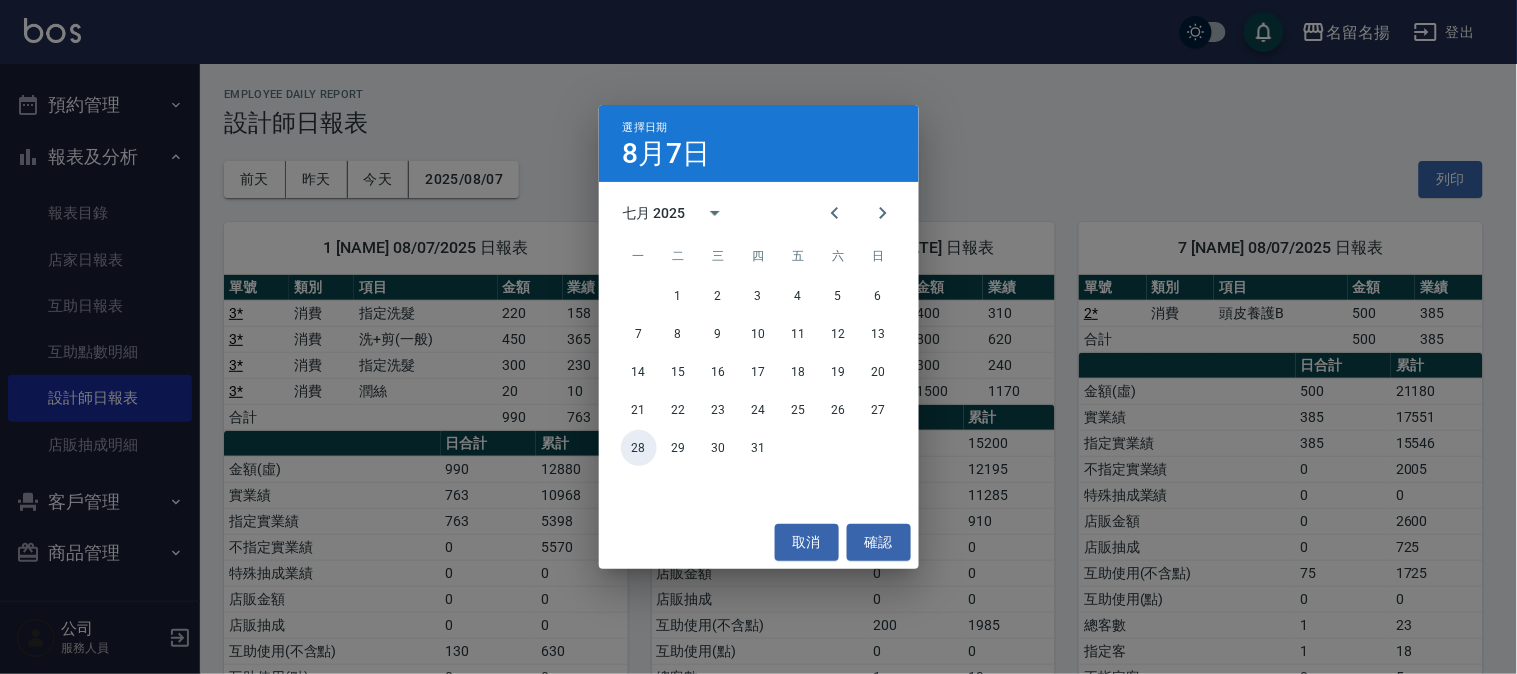 click on "28" at bounding box center [639, 448] 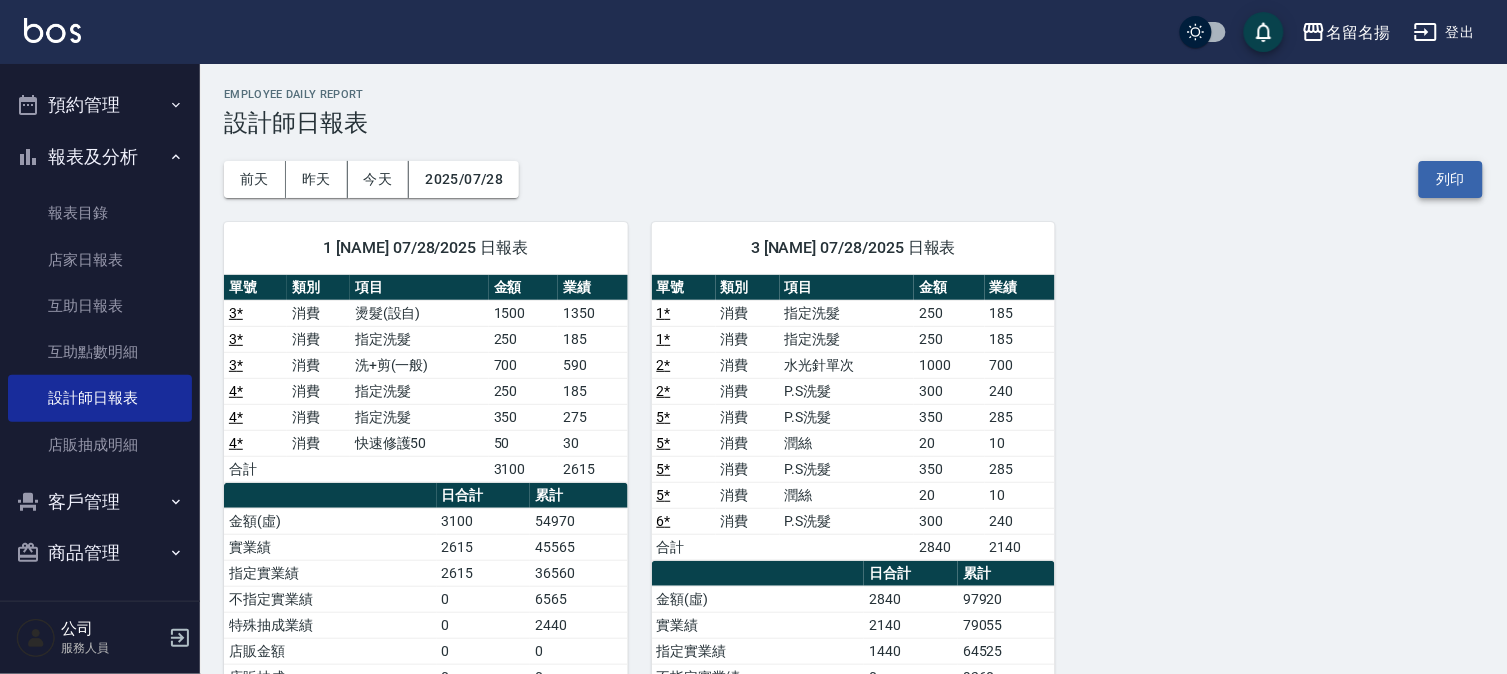 click on "列印" at bounding box center [1451, 179] 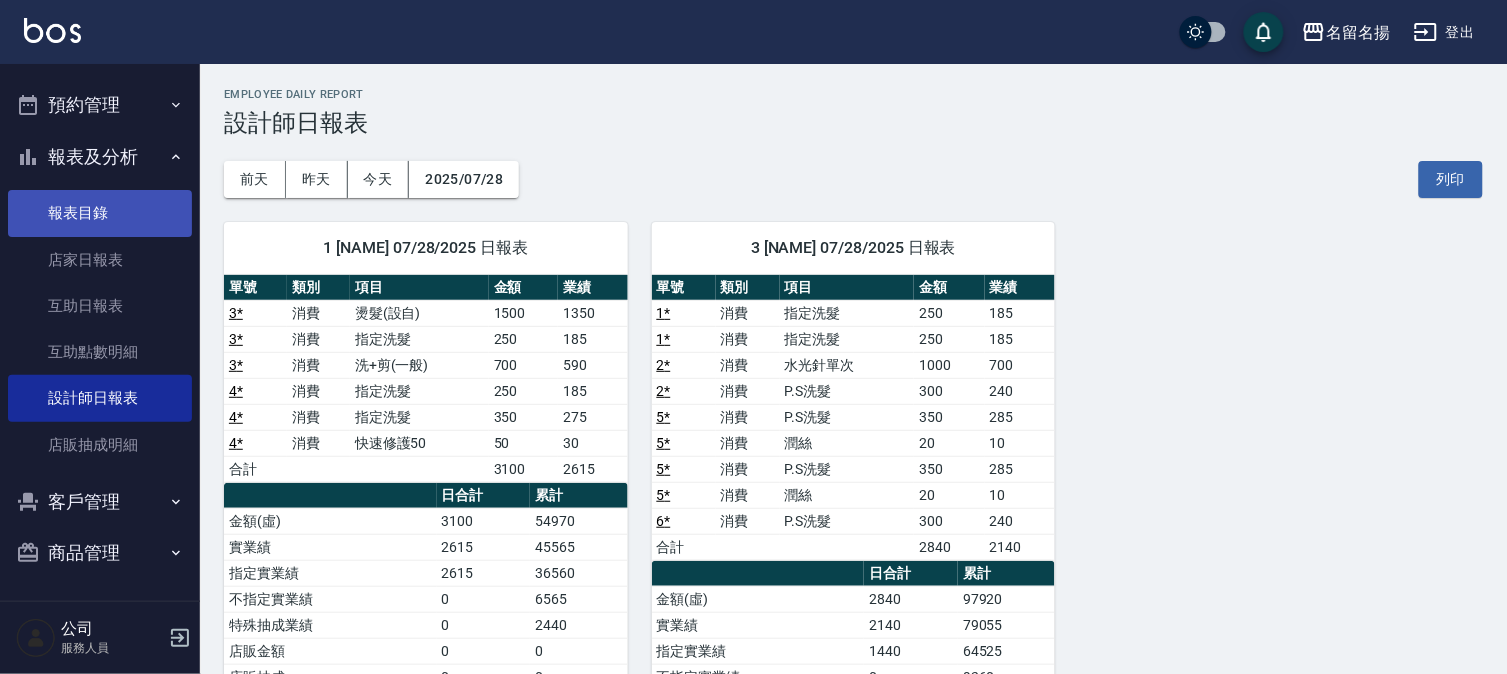 click on "報表目錄" at bounding box center [100, 213] 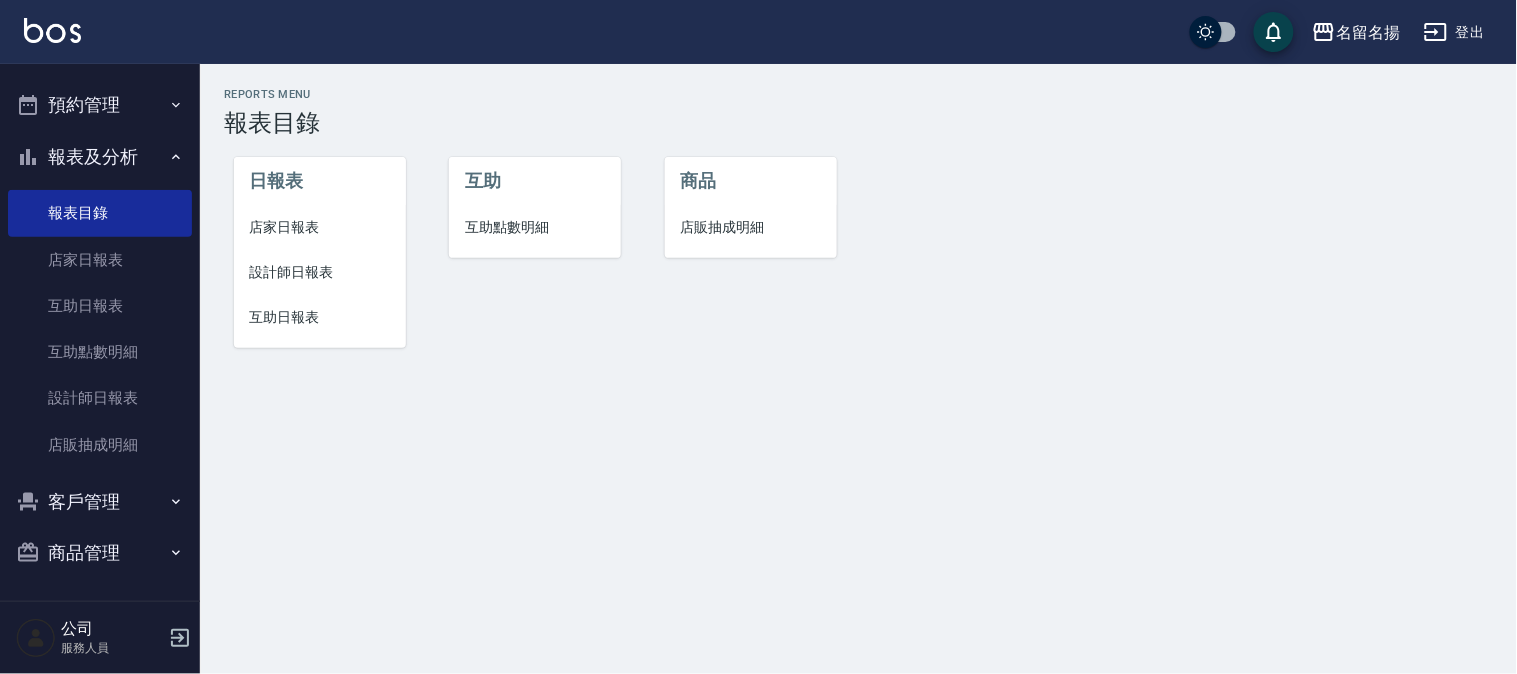 click on "互助日報表" at bounding box center (320, 317) 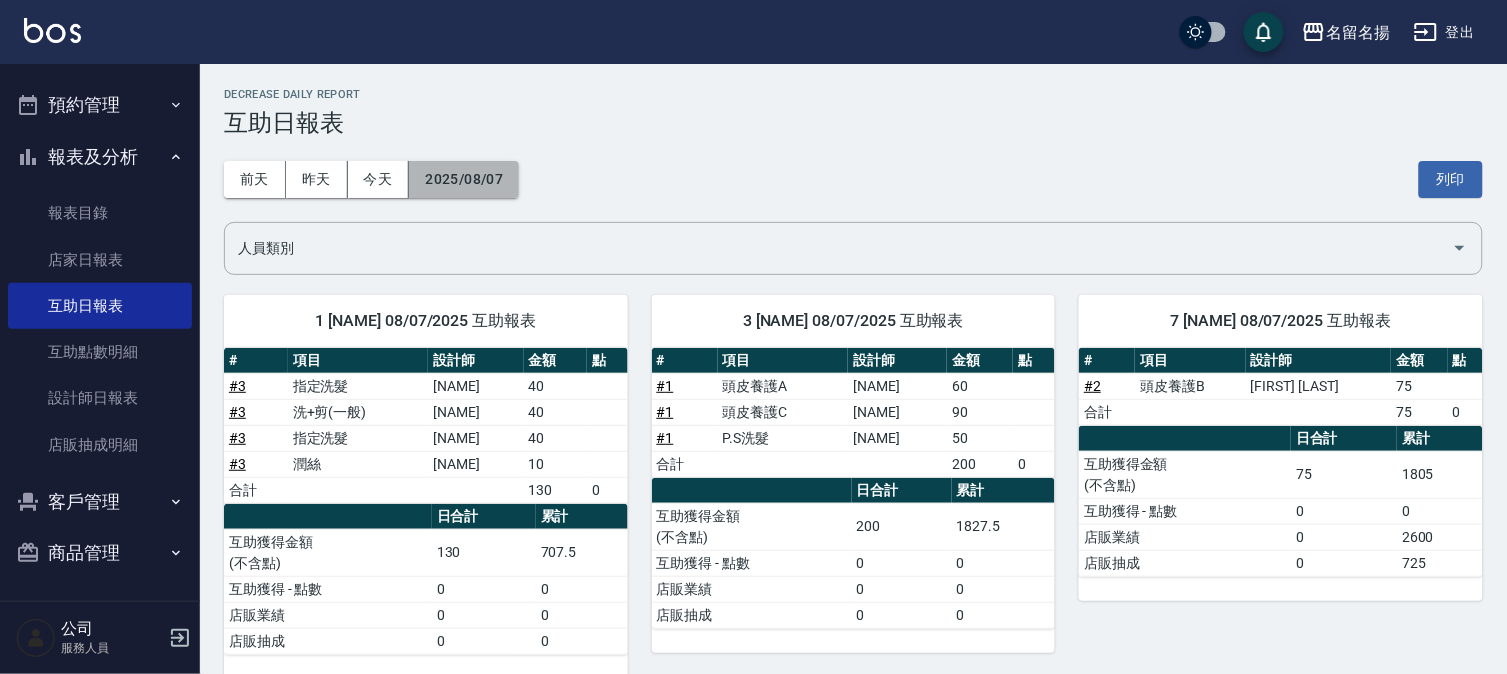 click on "2025/08/07" at bounding box center (464, 179) 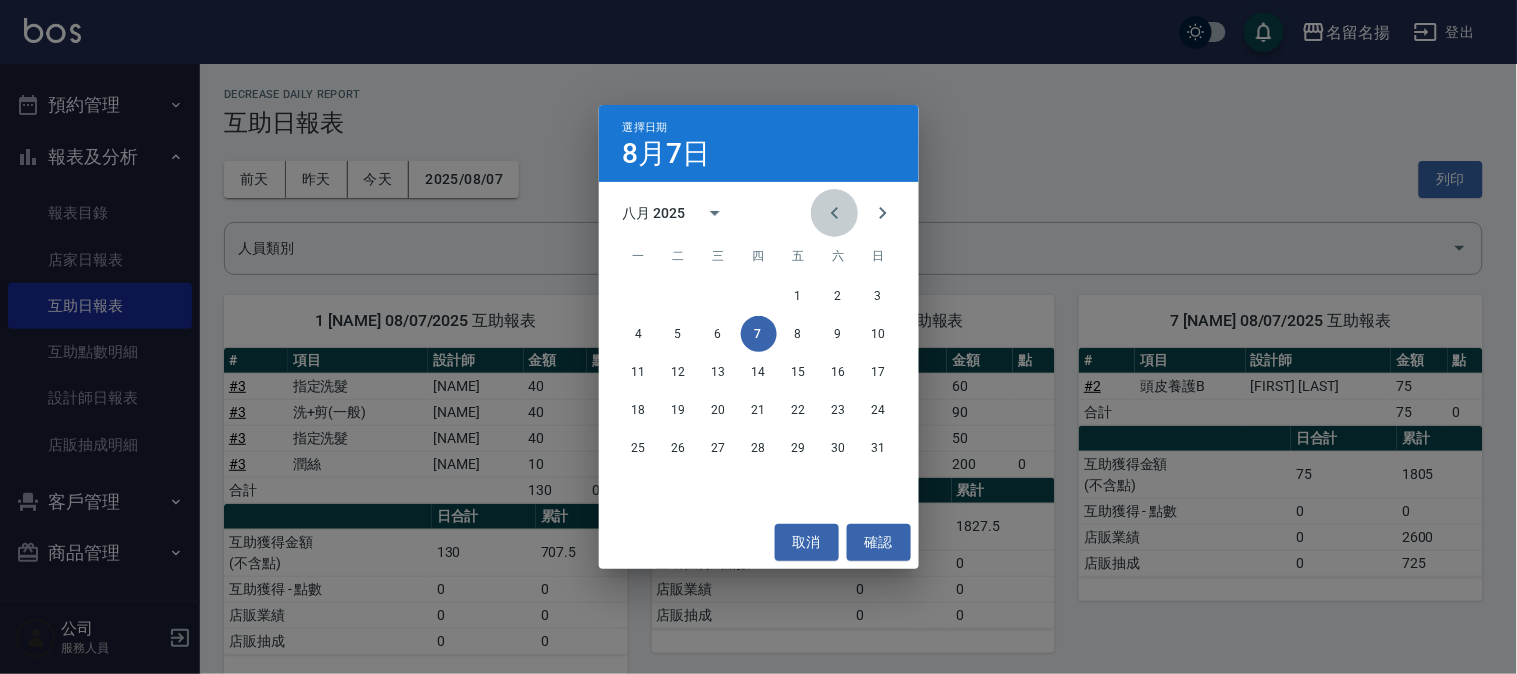 click 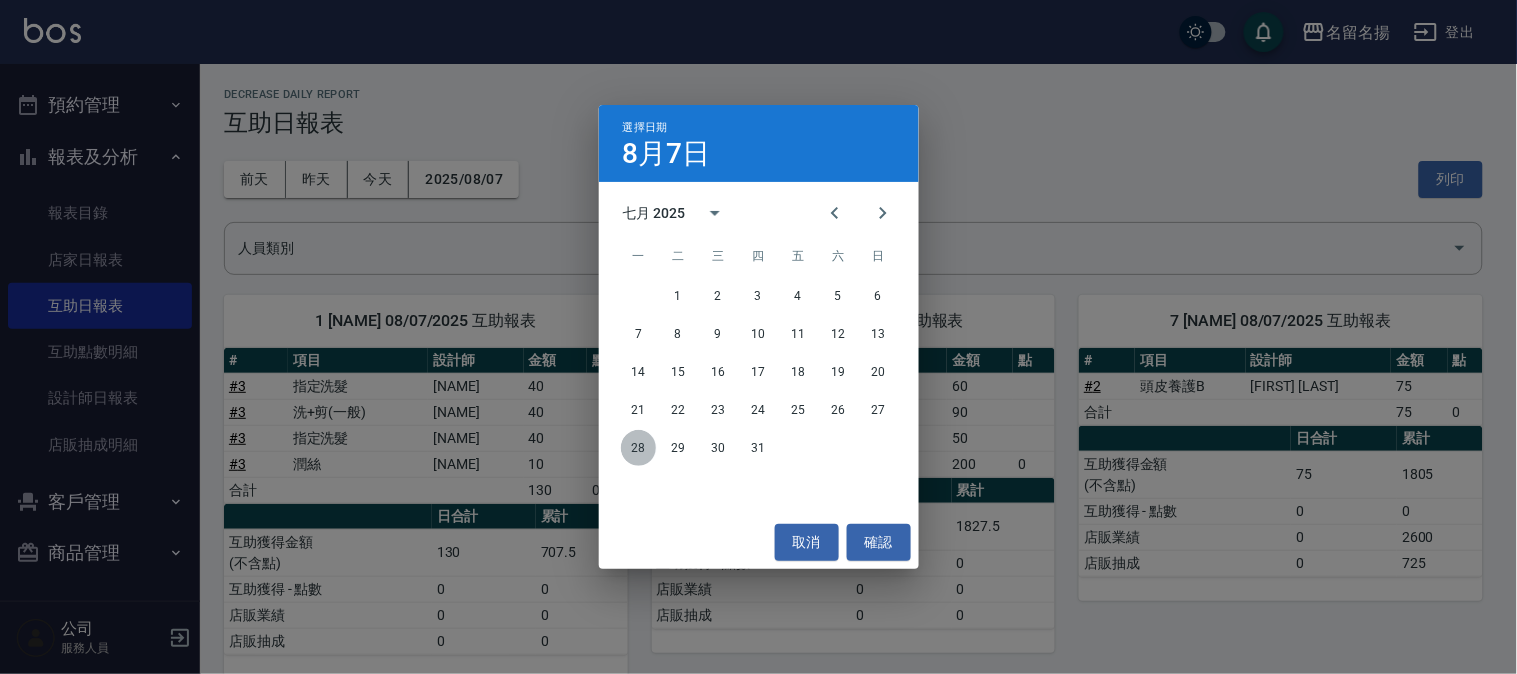 click on "28" at bounding box center (639, 448) 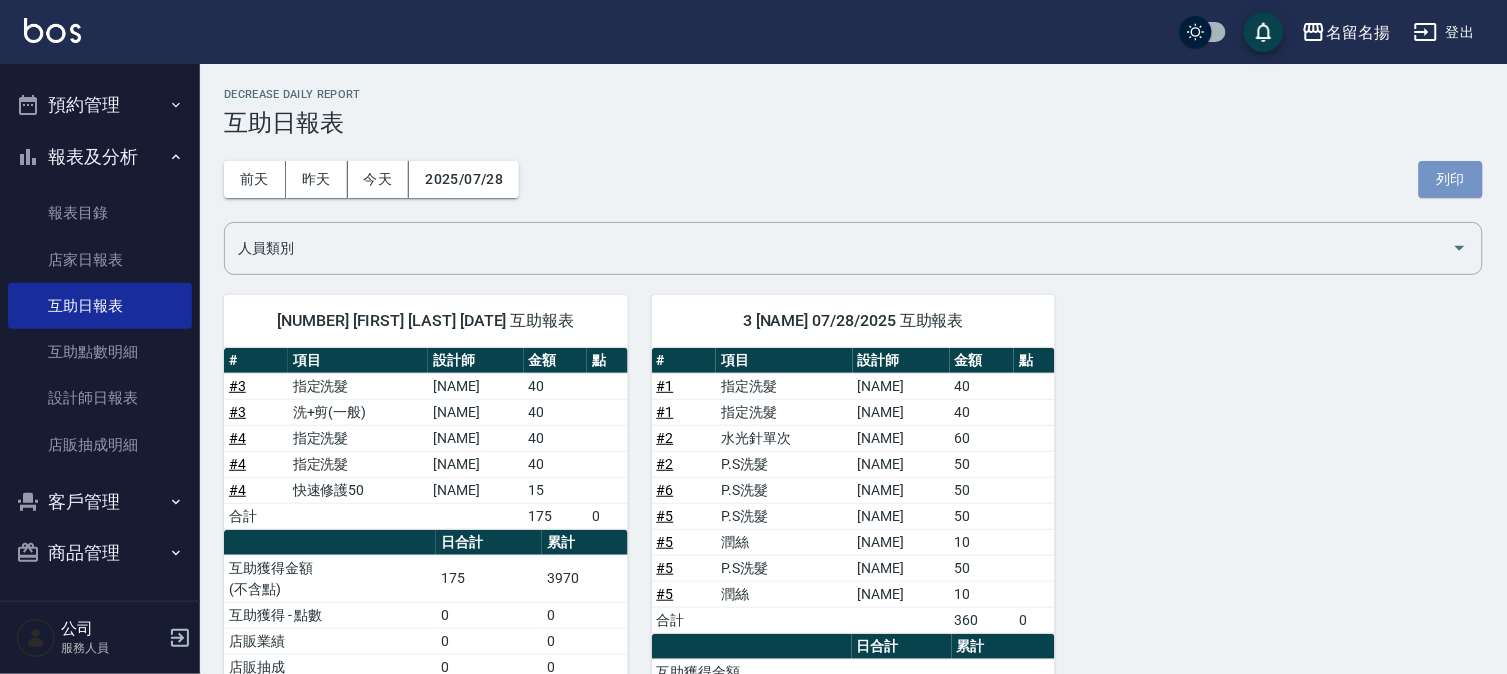 drag, startPoint x: 1443, startPoint y: 173, endPoint x: 1181, endPoint y: 596, distance: 497.56708 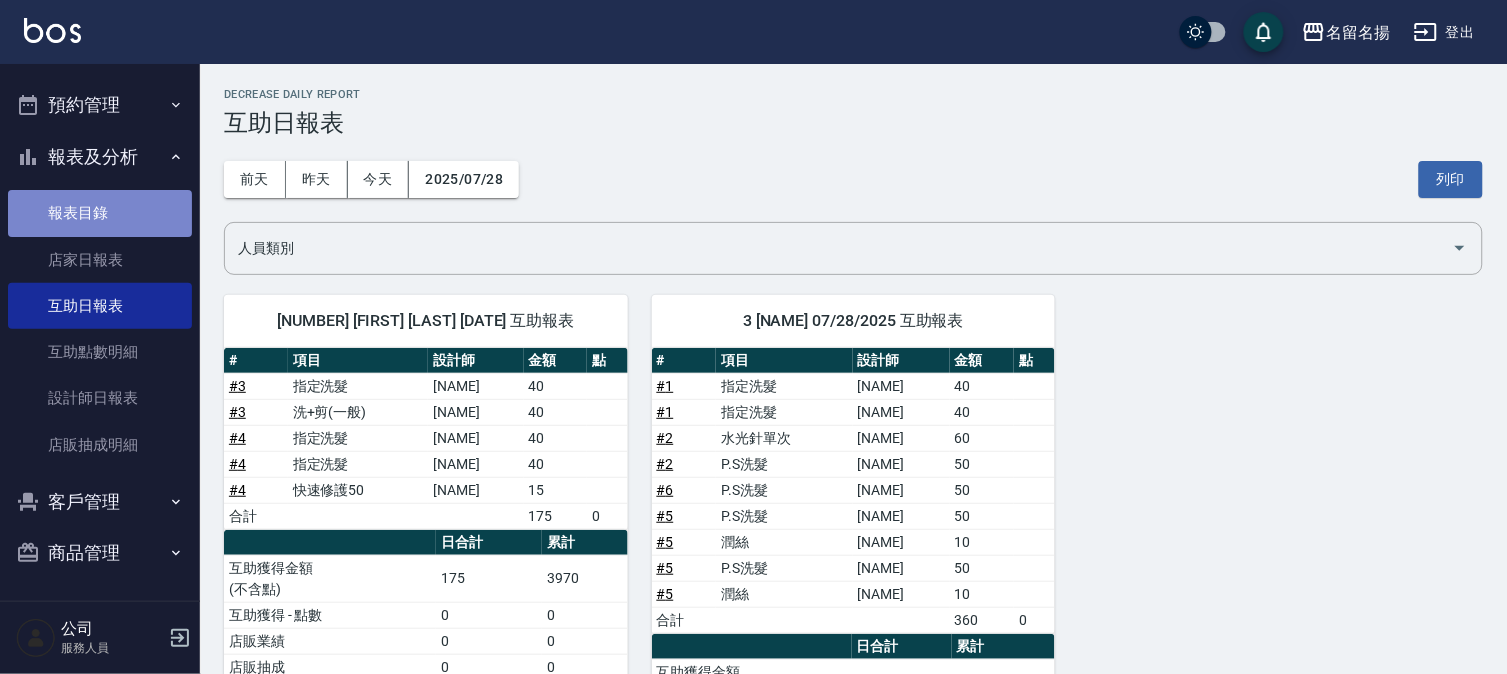 click on "報表目錄" at bounding box center [100, 213] 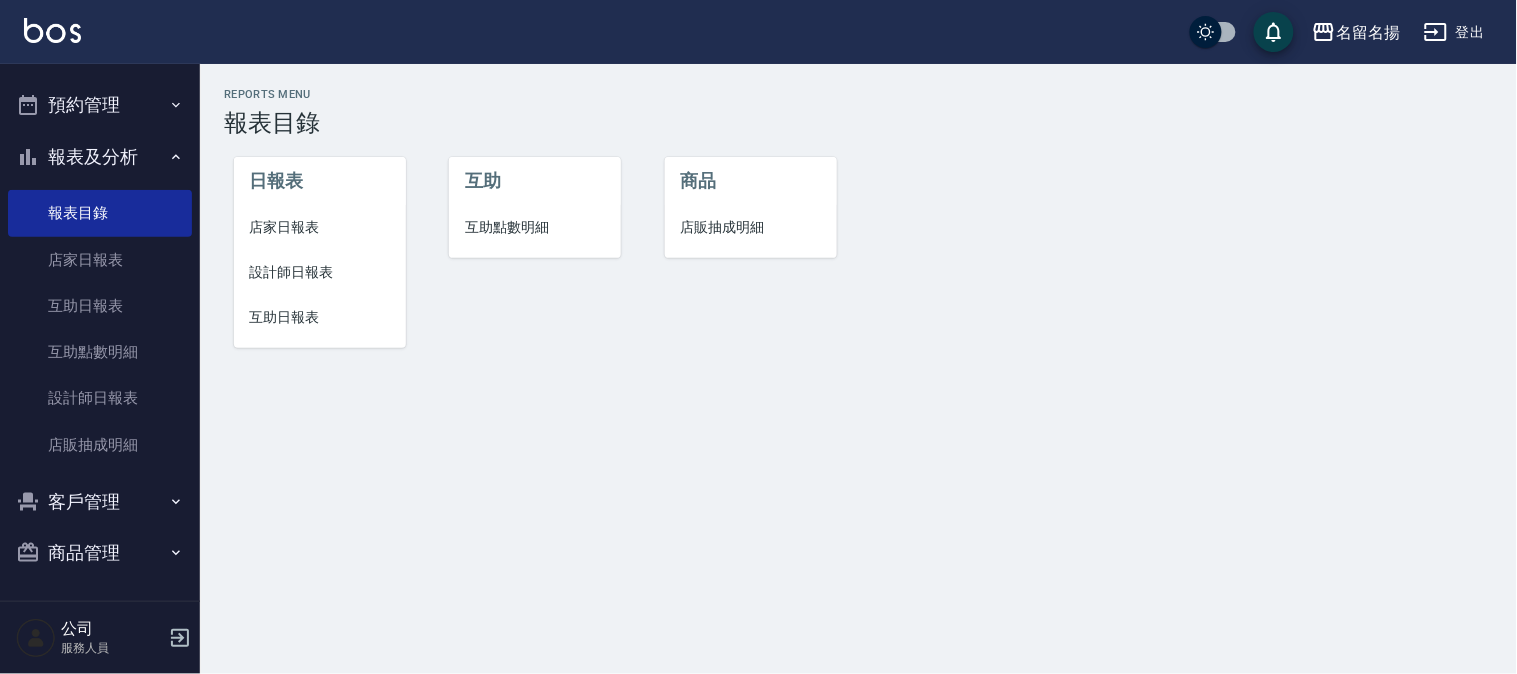click on "店家日報表" at bounding box center (320, 227) 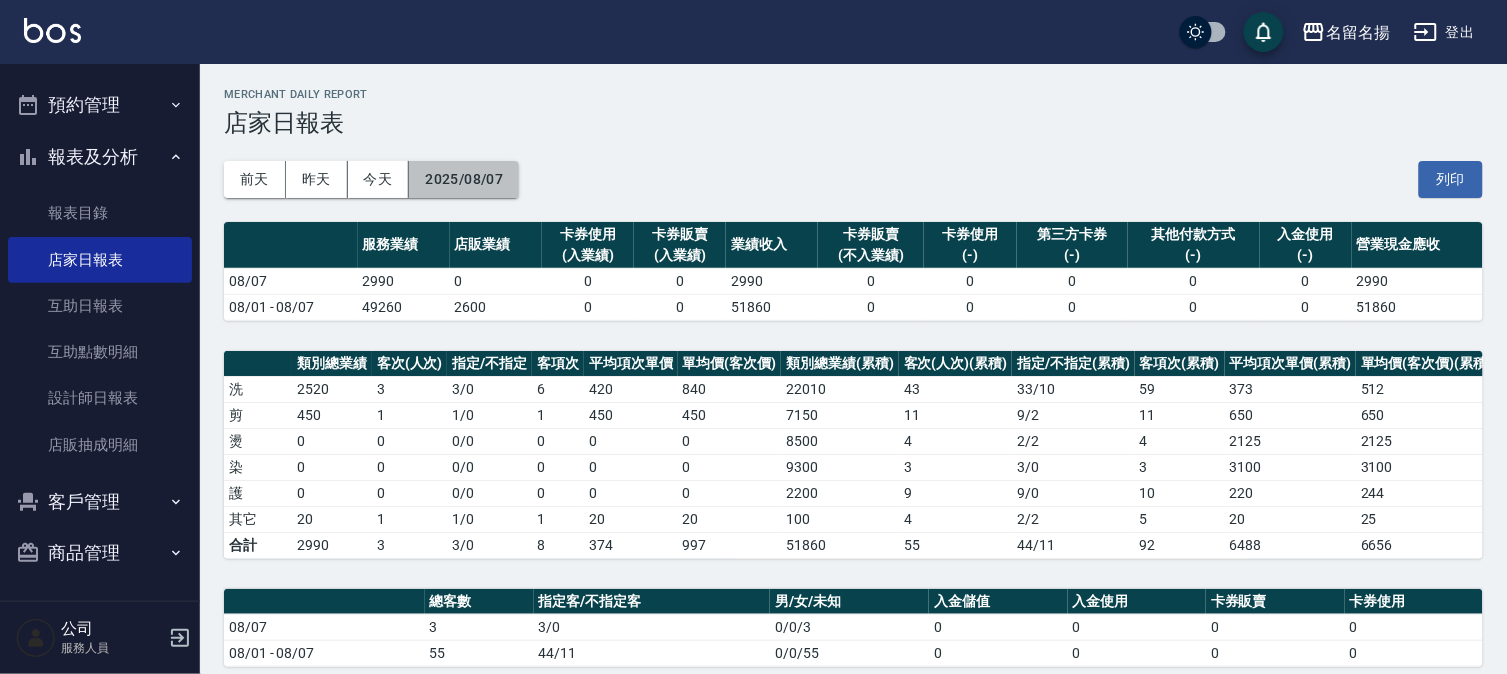 click on "2025/08/07" at bounding box center (464, 179) 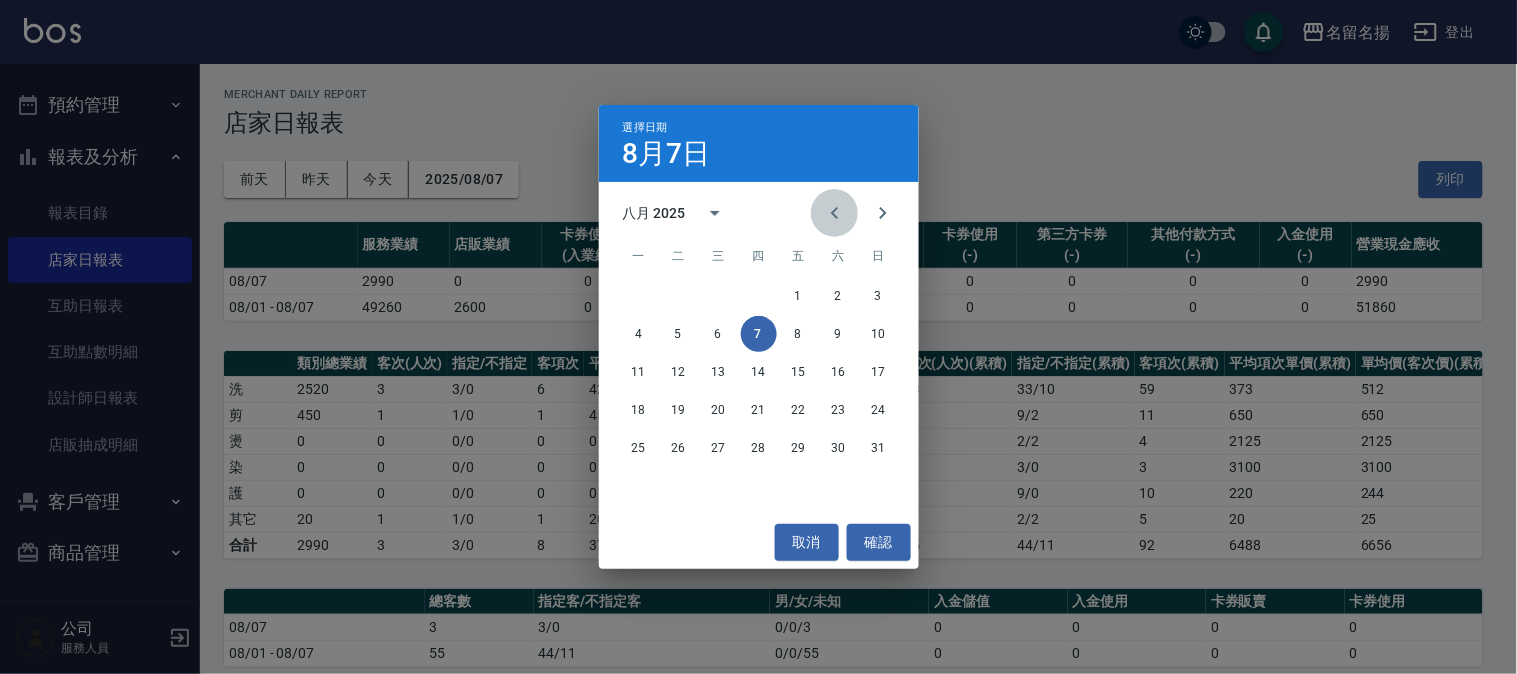 click 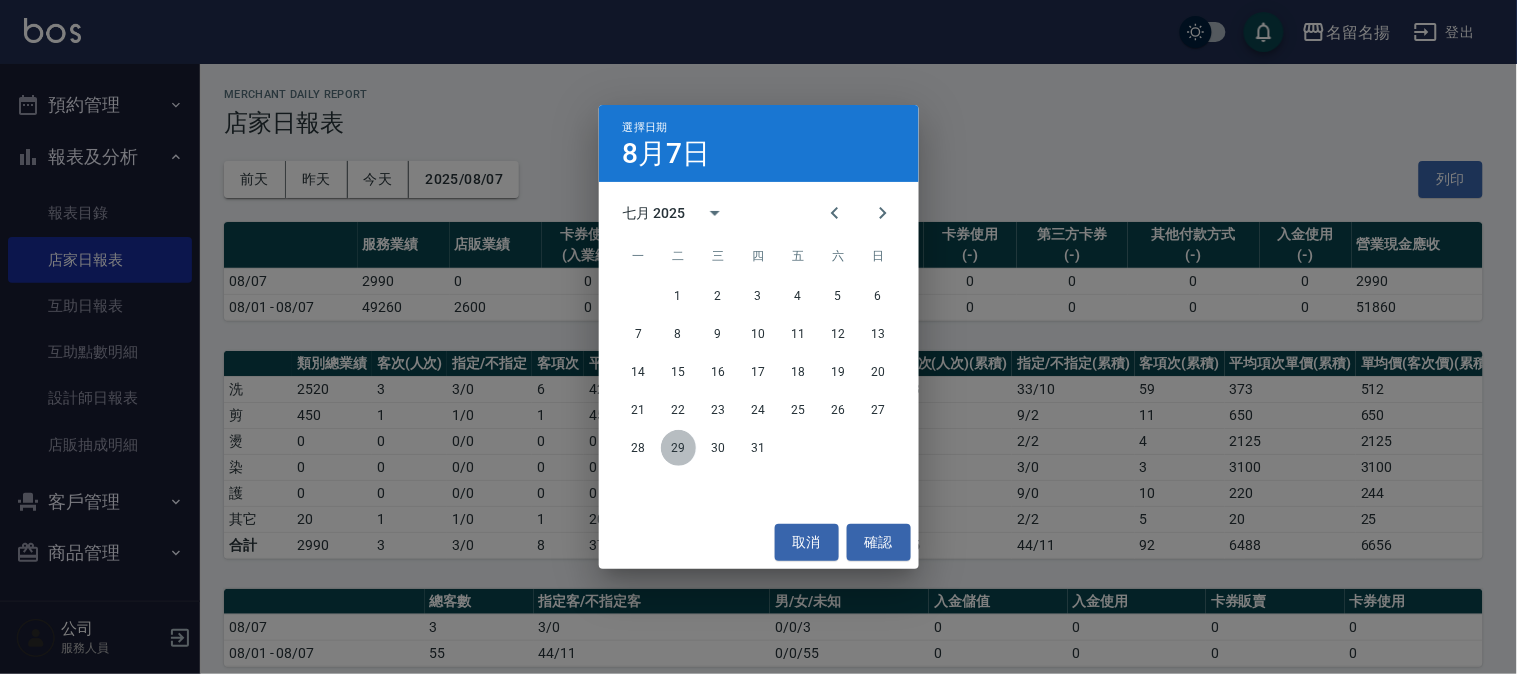click on "29" at bounding box center (679, 448) 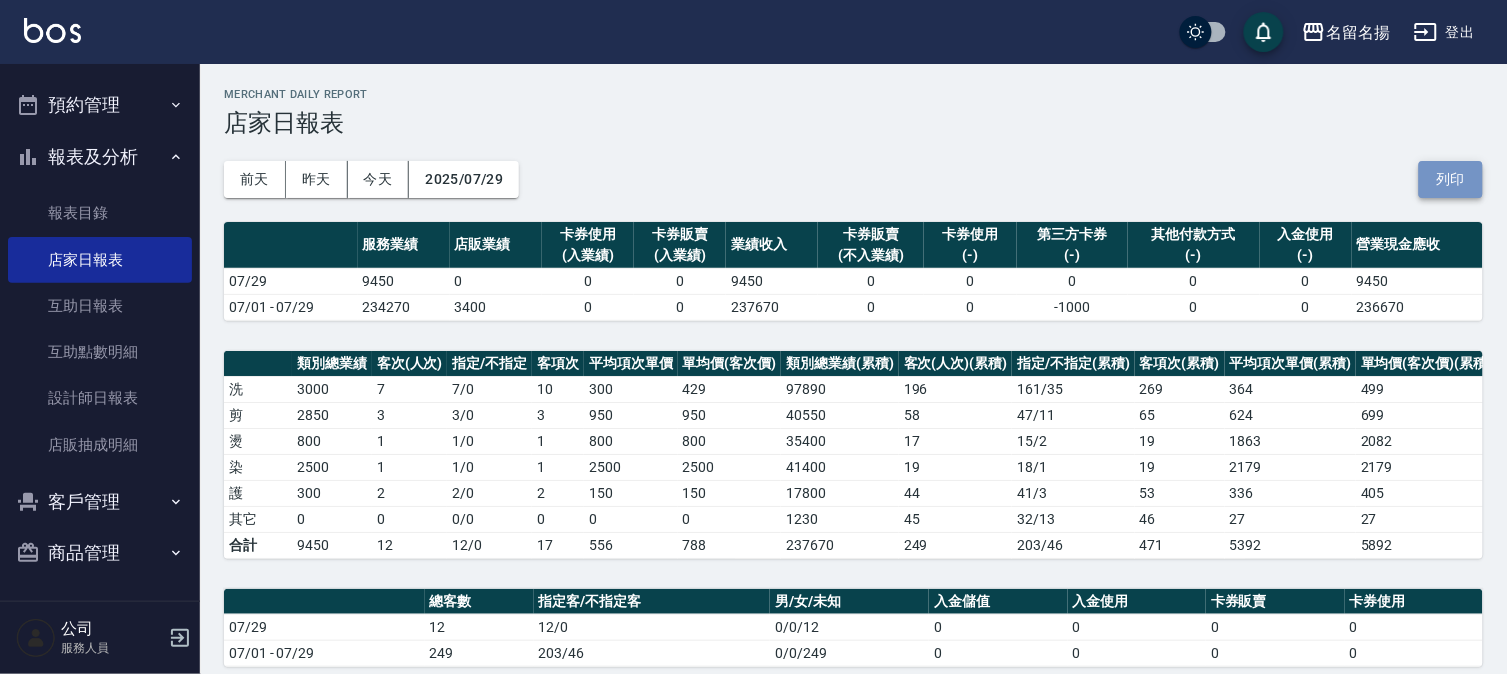 click on "列印" at bounding box center [1451, 179] 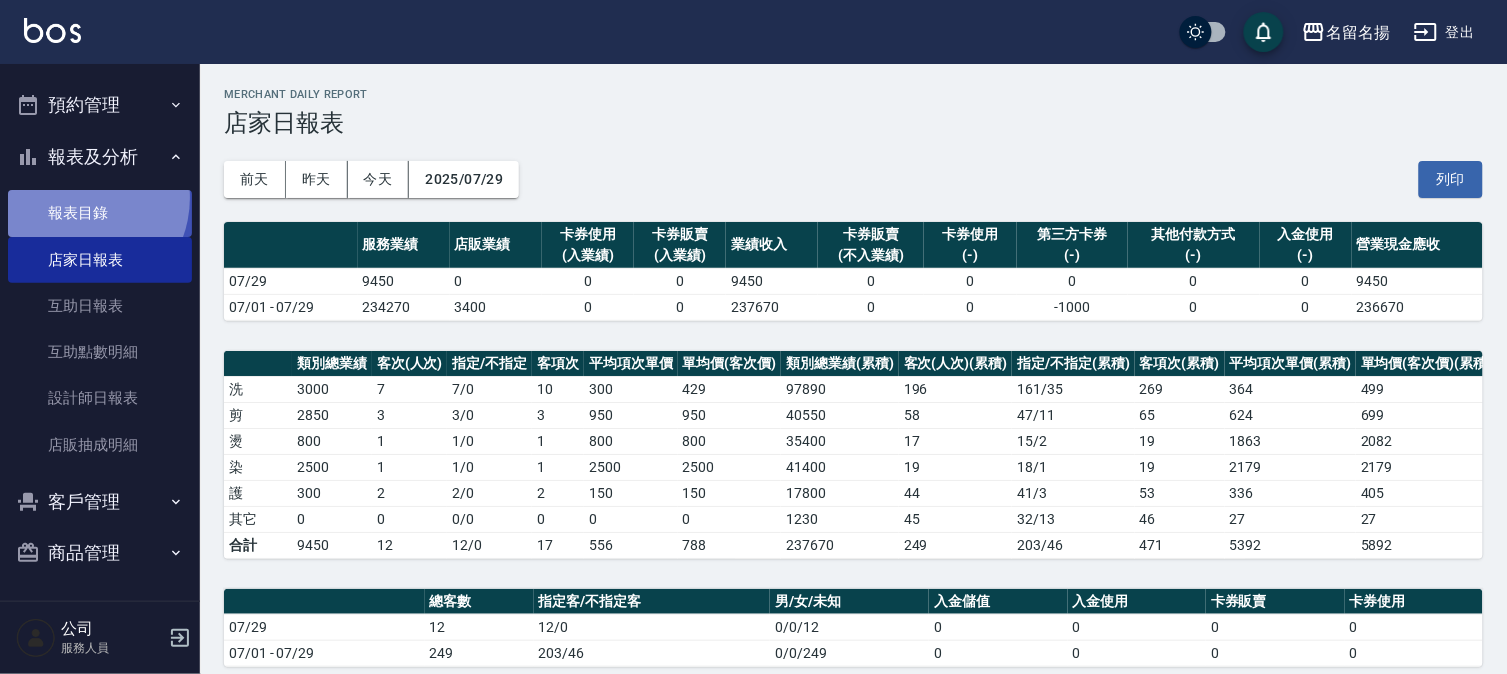 click on "報表目錄" at bounding box center [100, 213] 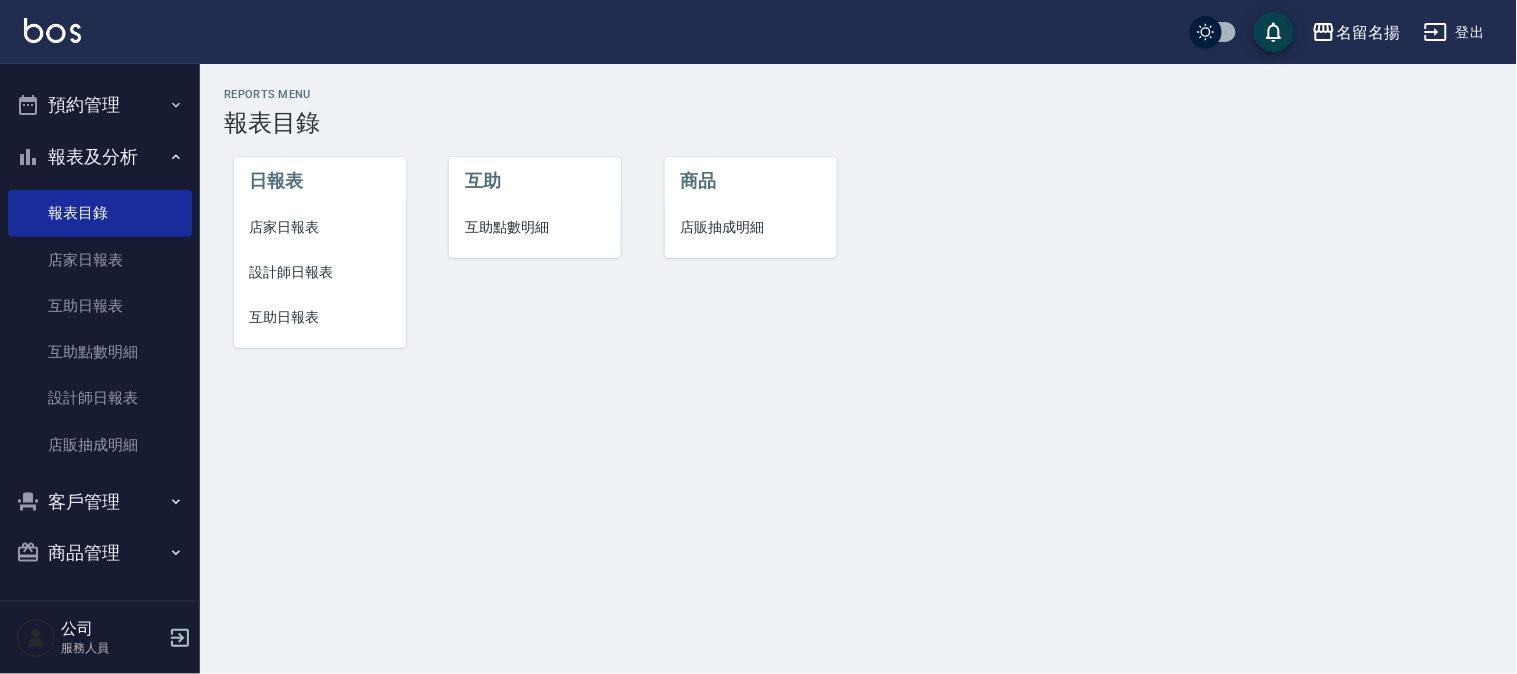 click on "設計師日報表" at bounding box center (320, 272) 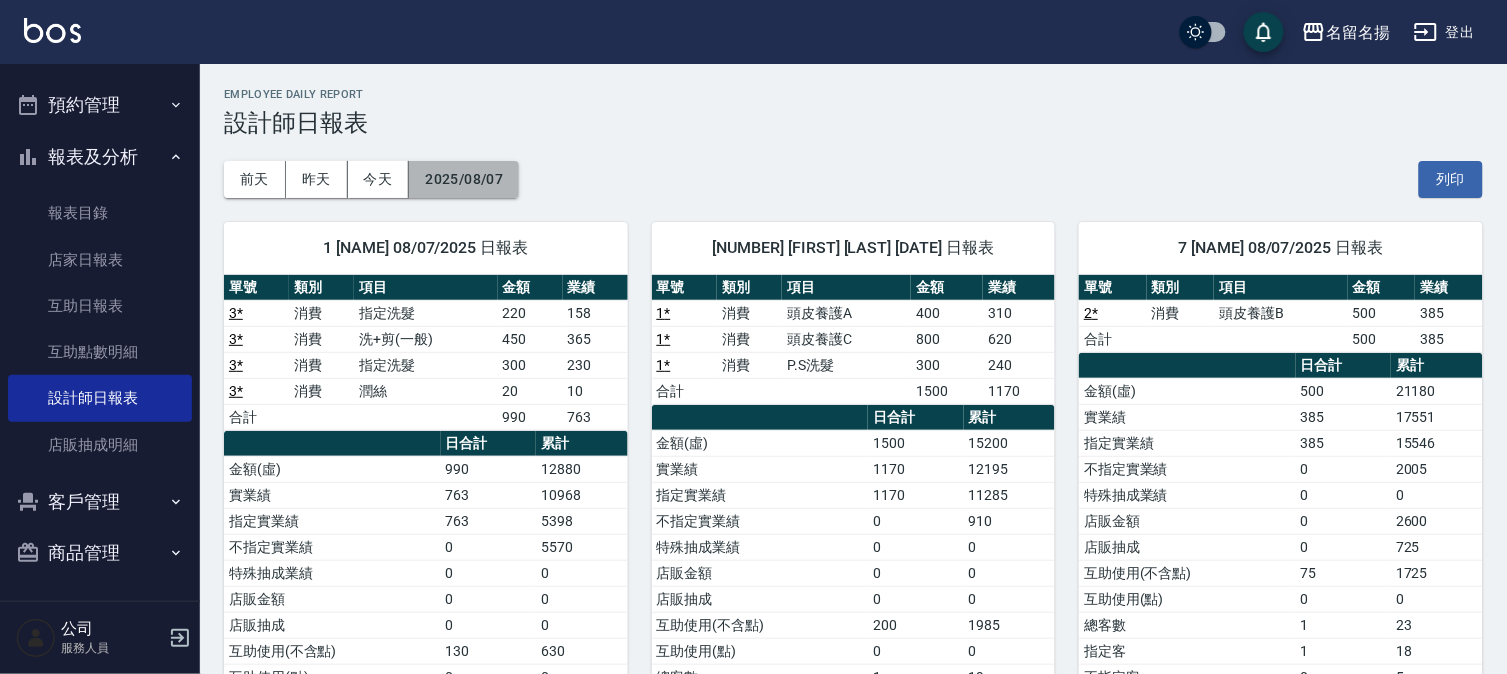 click on "2025/08/07" at bounding box center [464, 179] 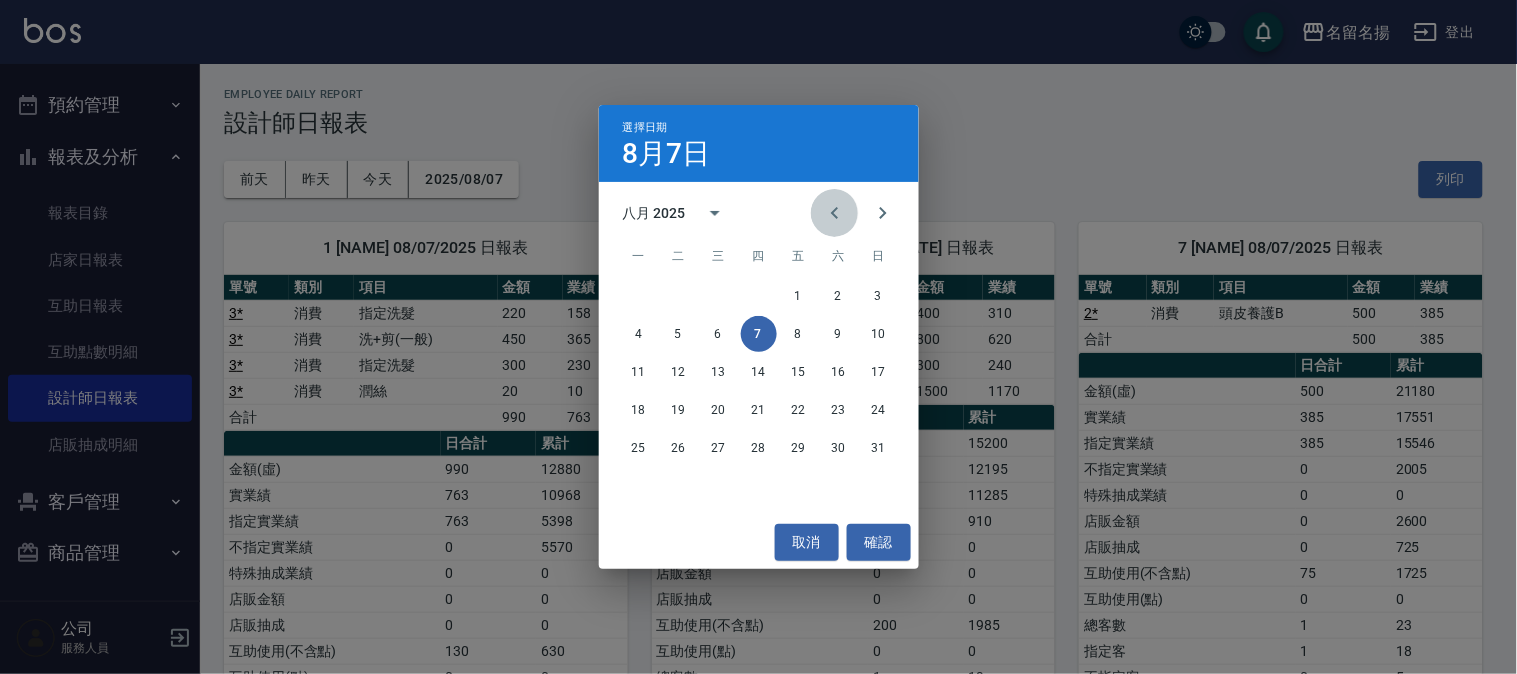 click 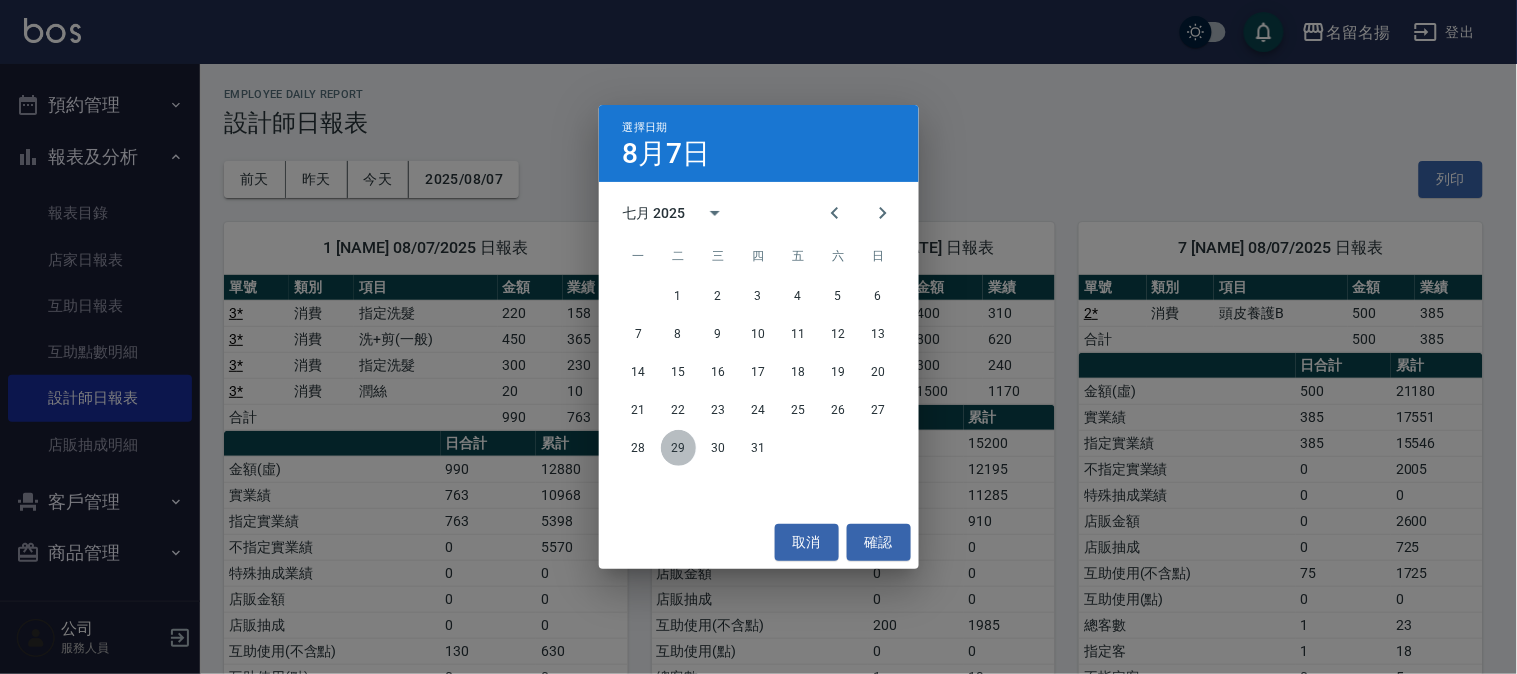click on "29" at bounding box center [679, 448] 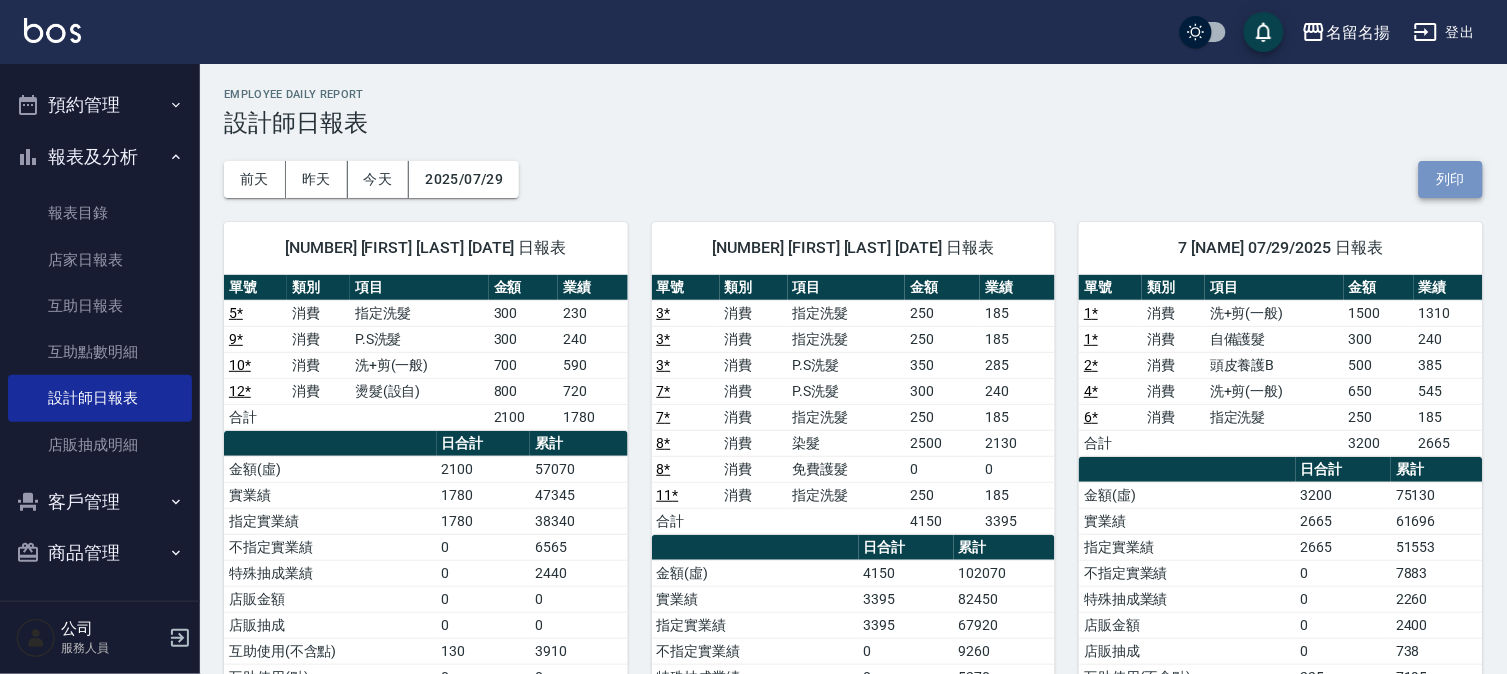 click on "列印" at bounding box center (1451, 179) 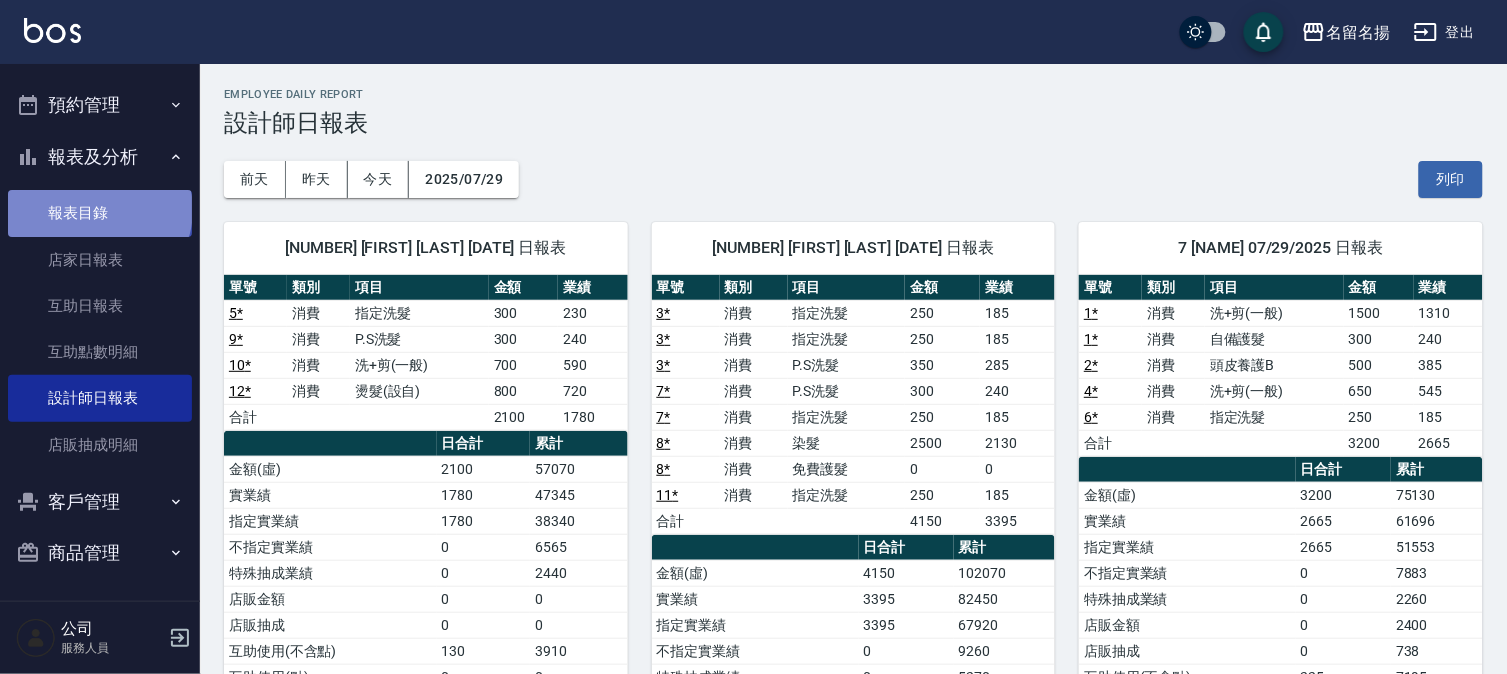 click on "報表目錄" at bounding box center (100, 213) 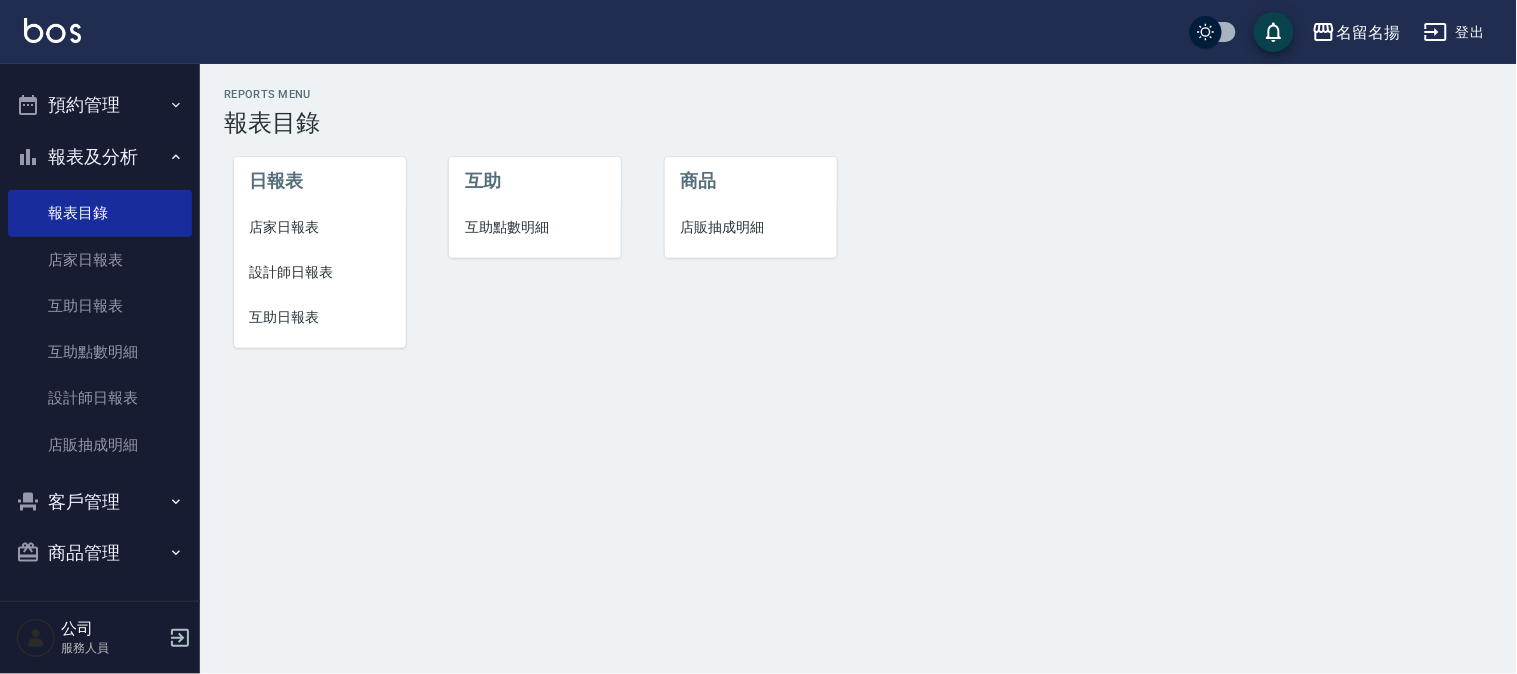 click on "互助日報表" at bounding box center [320, 317] 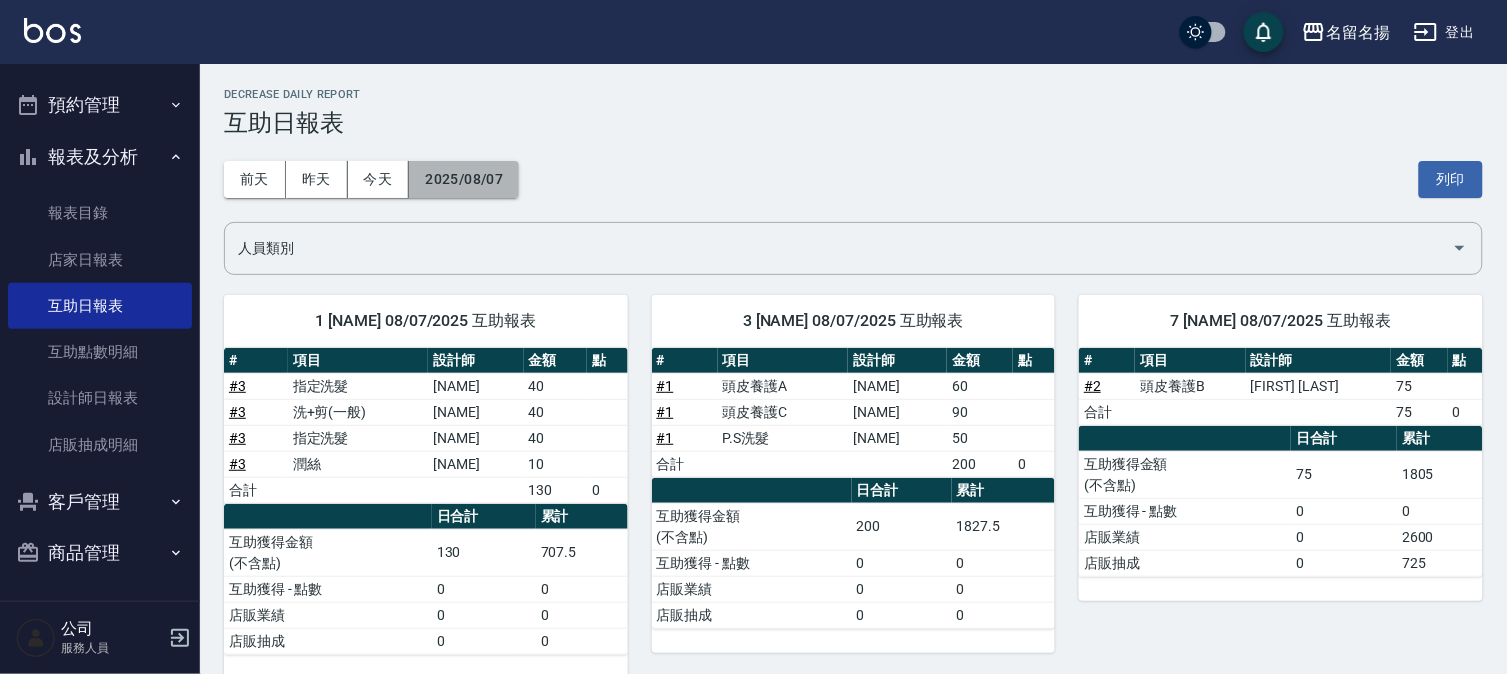 click on "2025/08/07" at bounding box center (464, 179) 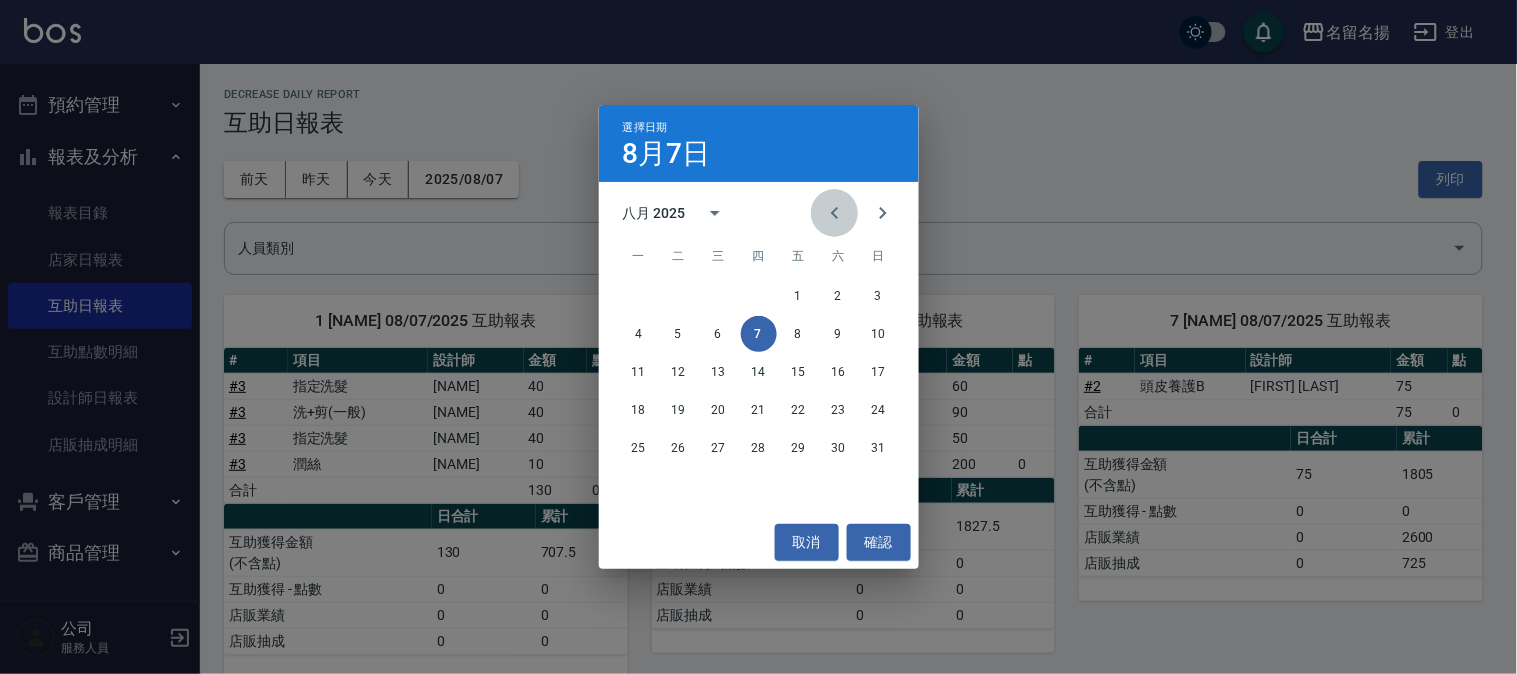 click 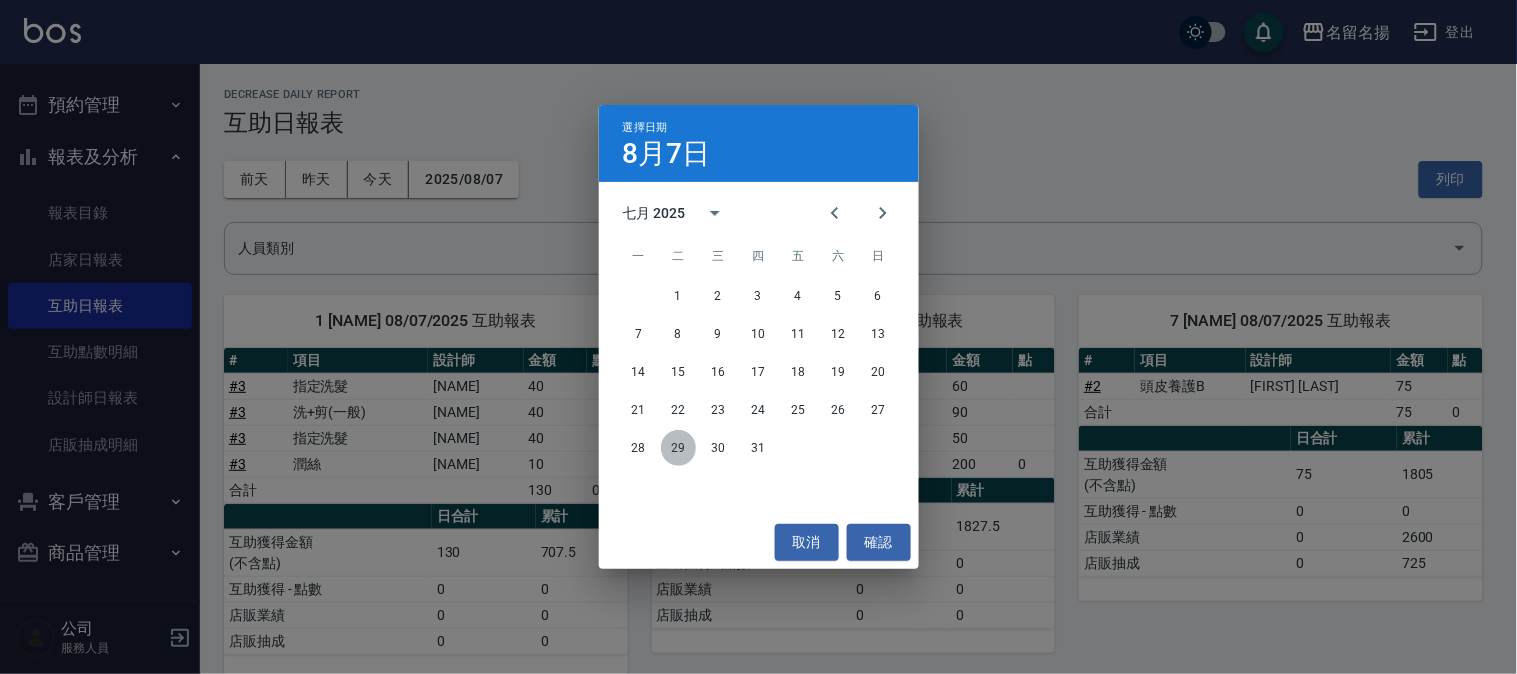 click on "29" at bounding box center [679, 448] 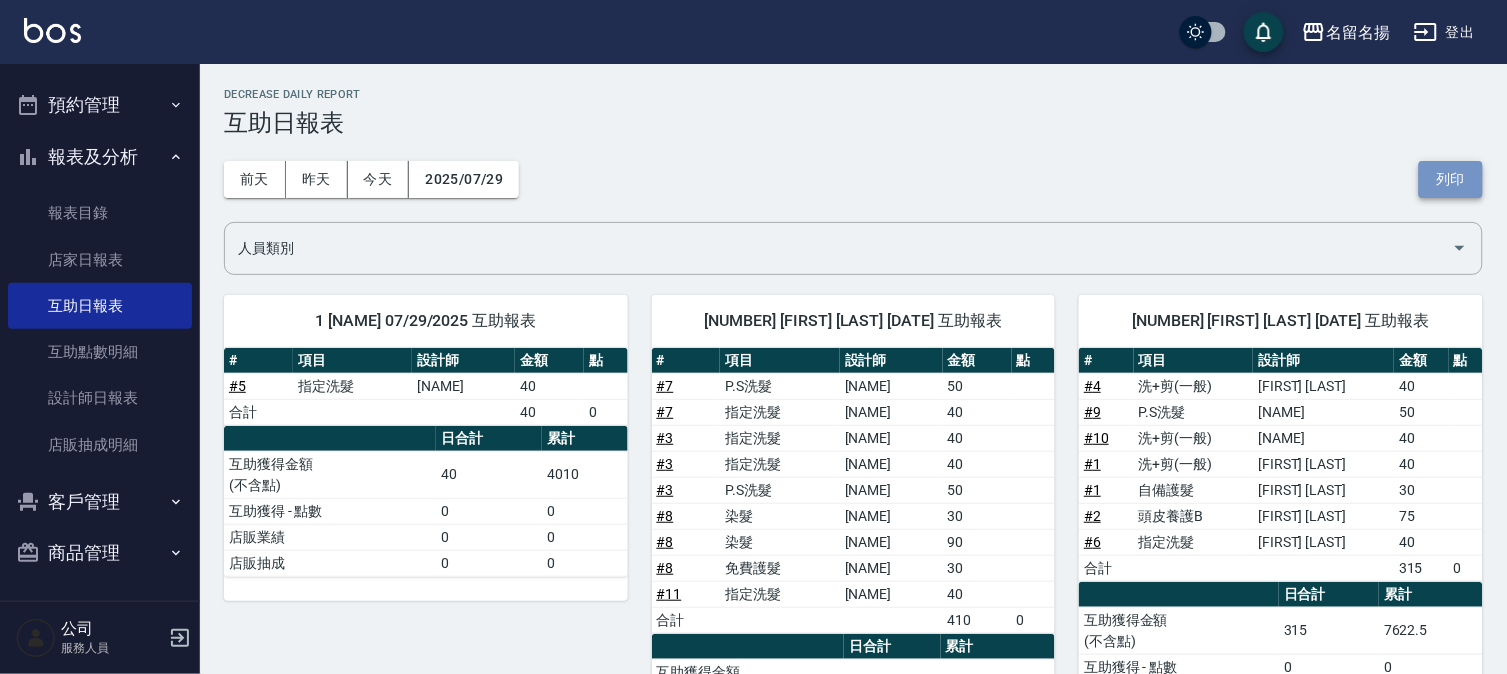 click on "列印" at bounding box center (1451, 179) 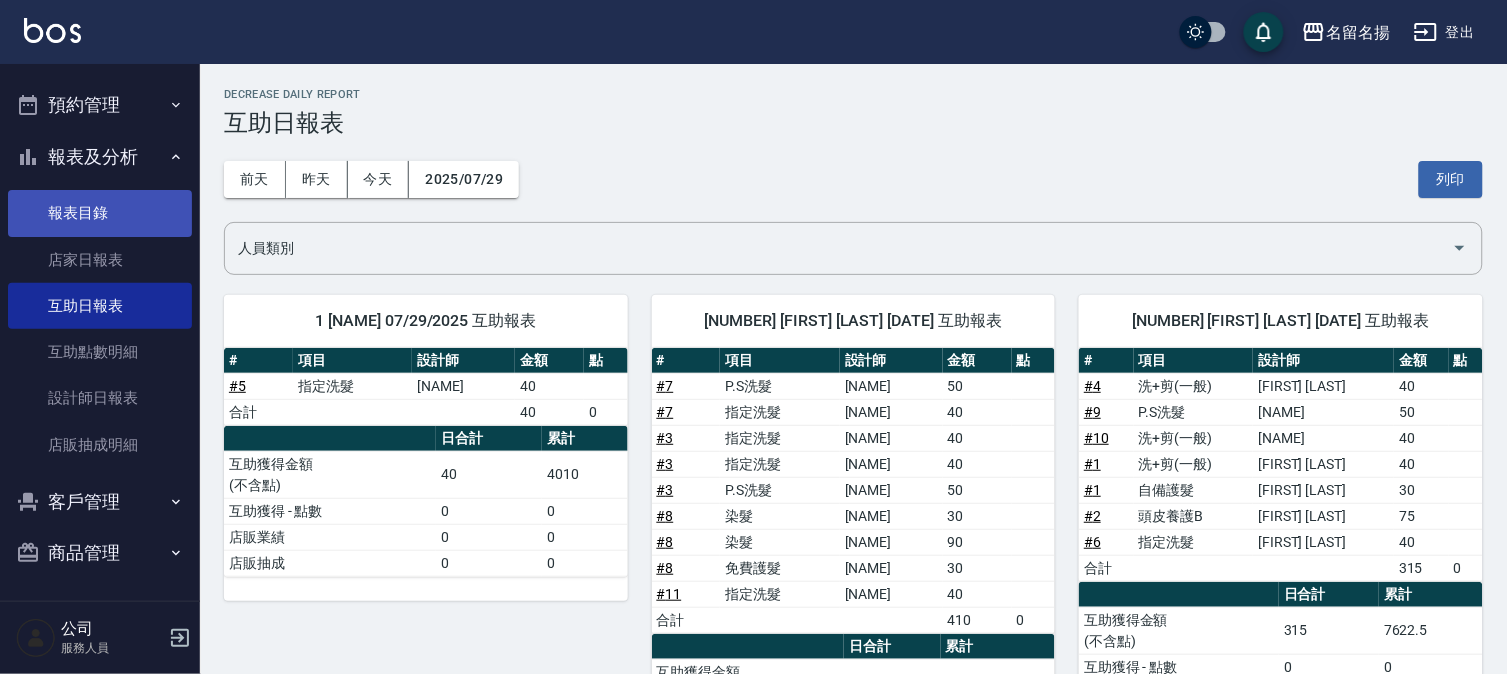click on "報表目錄" at bounding box center [100, 213] 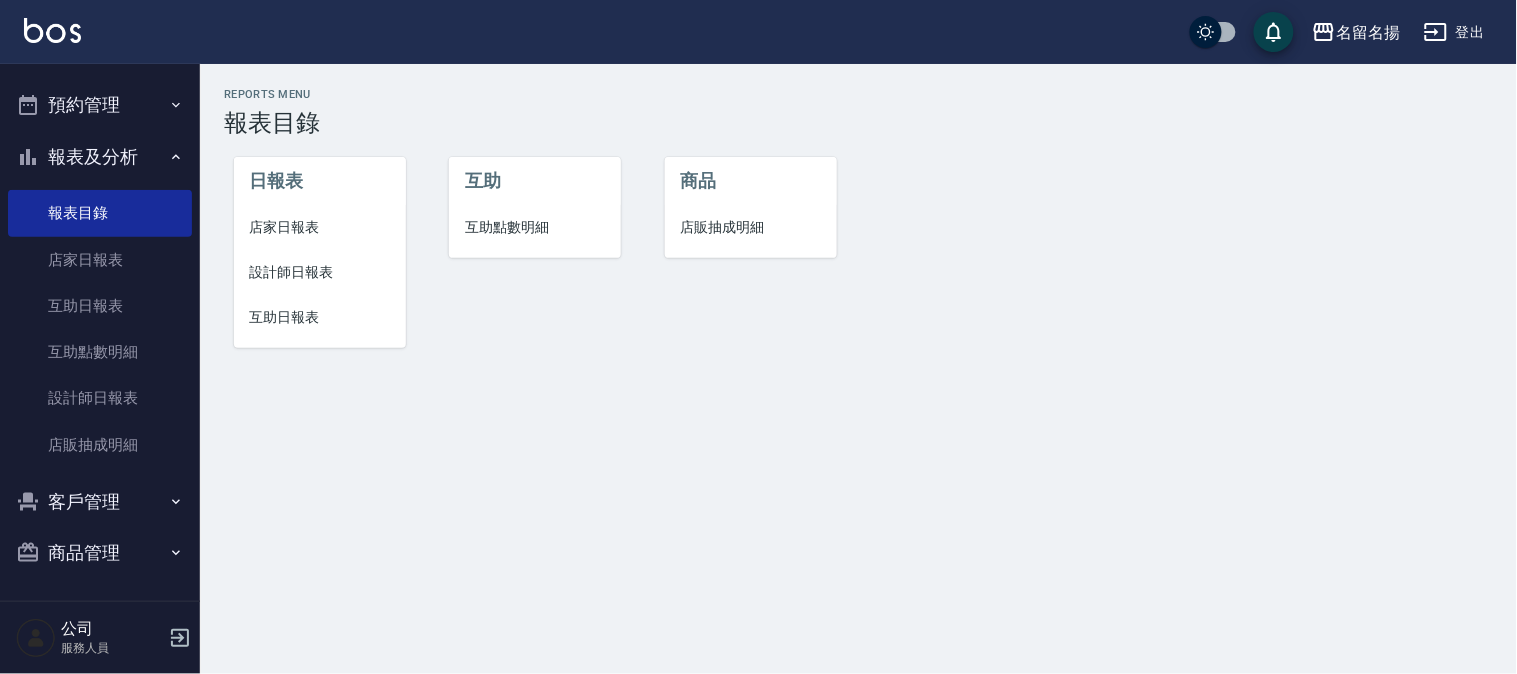 click on "店家日報表" at bounding box center (320, 227) 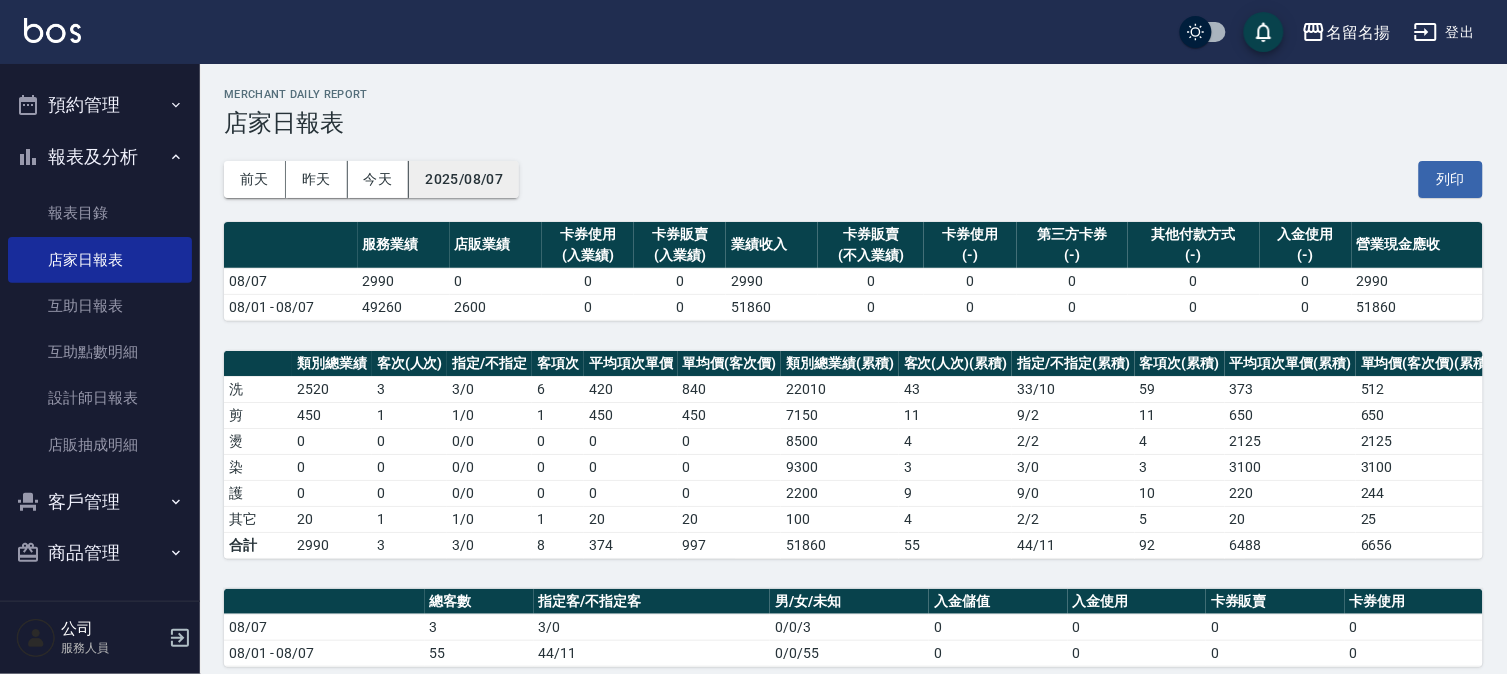 click on "2025/08/07" at bounding box center [464, 179] 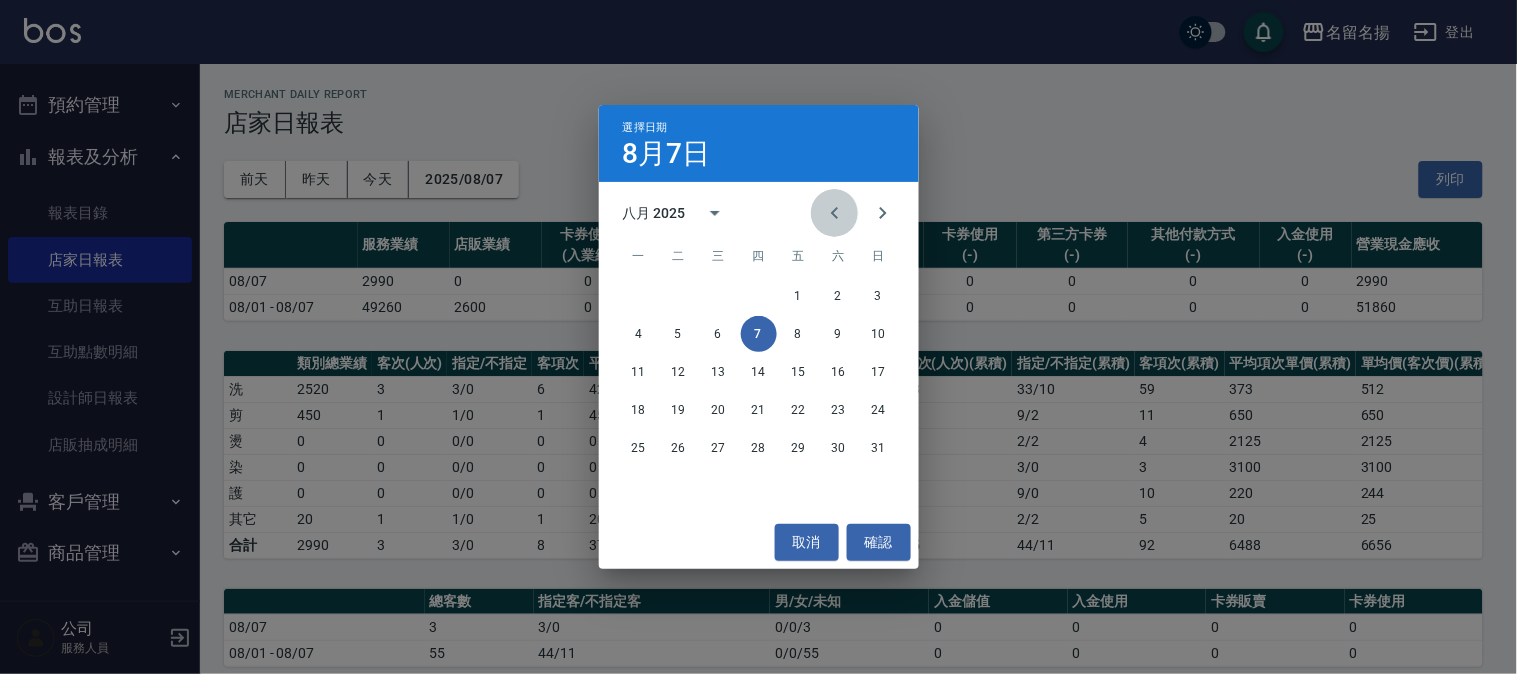 click 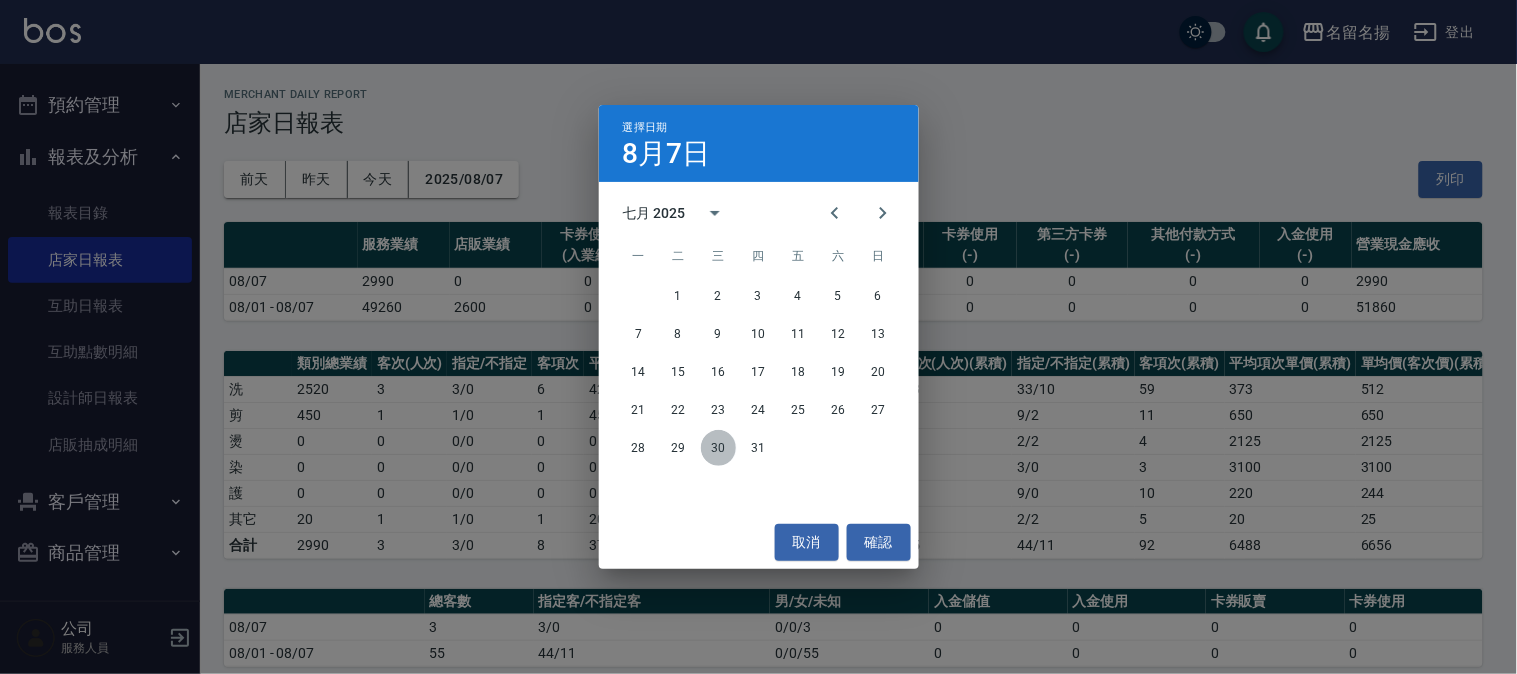 click on "30" at bounding box center (719, 448) 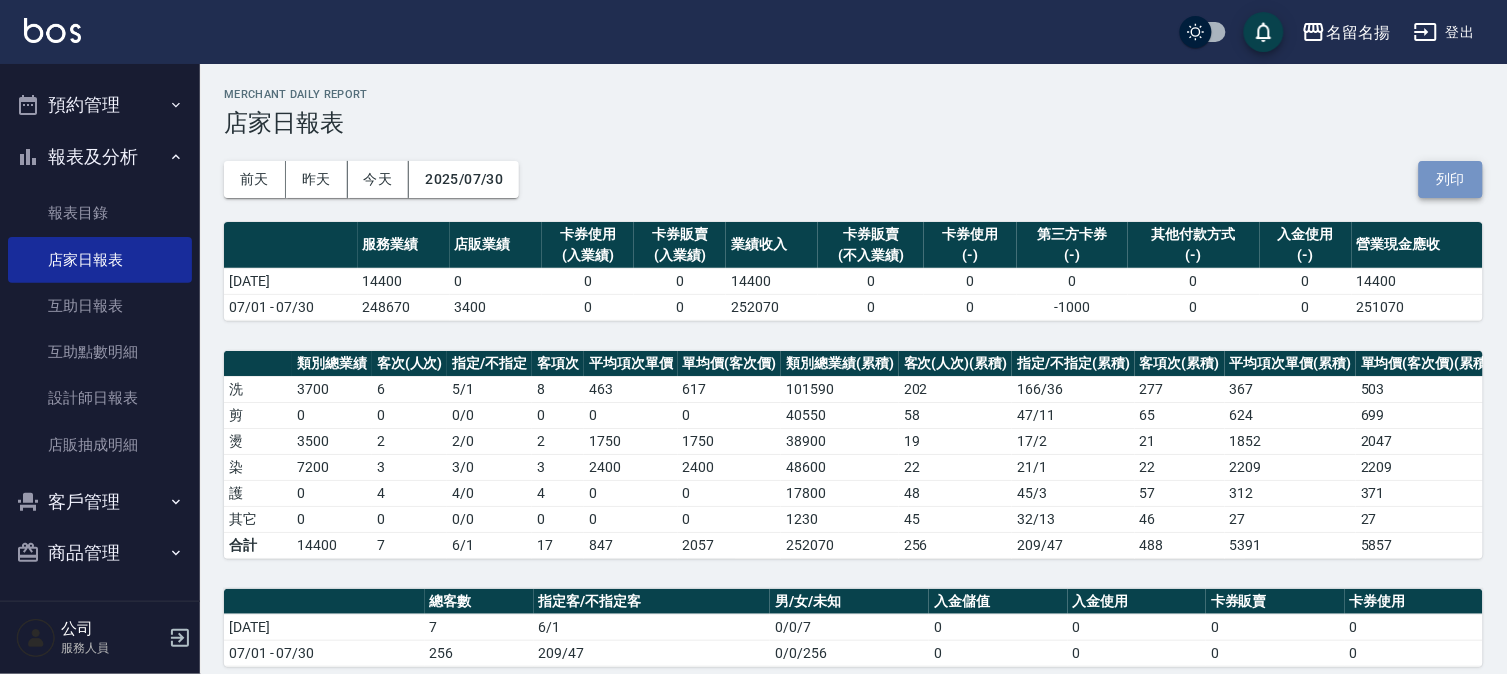 click on "列印" at bounding box center (1451, 179) 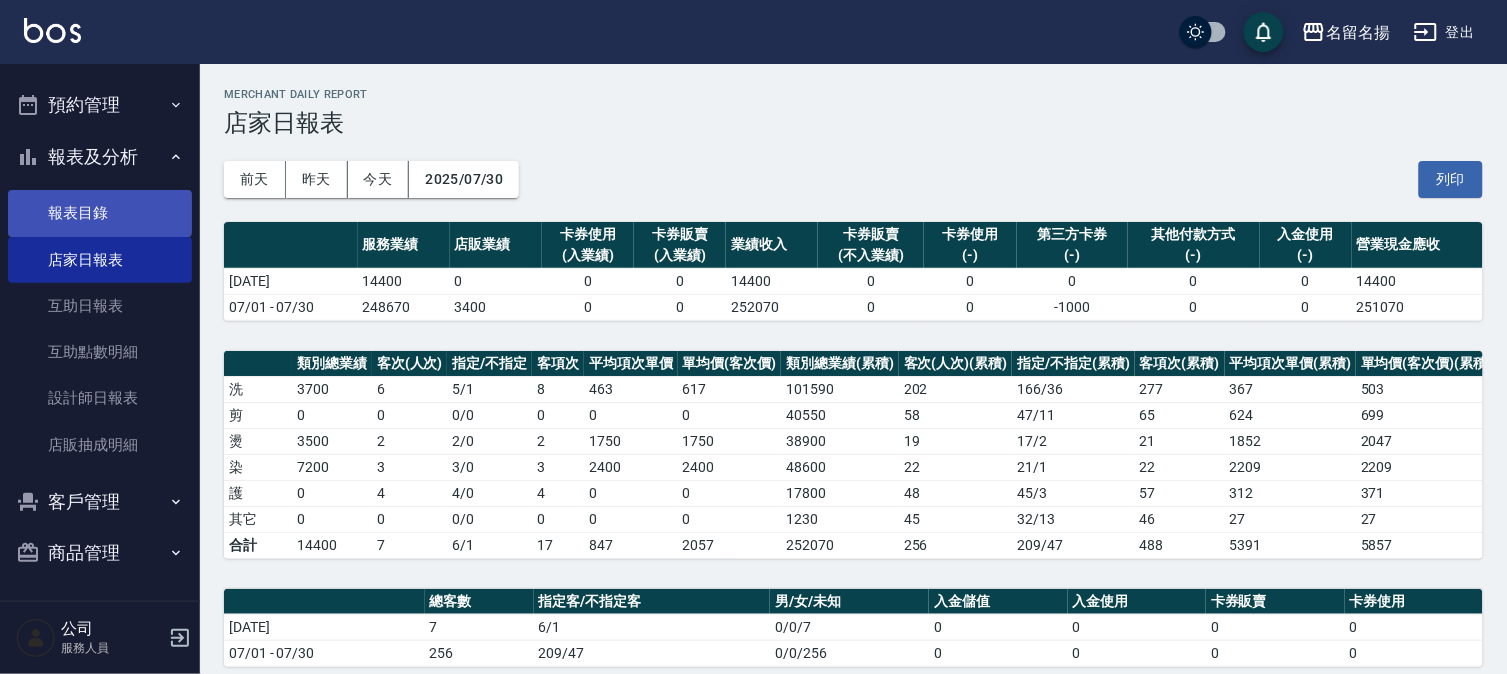 click on "報表目錄" at bounding box center (100, 213) 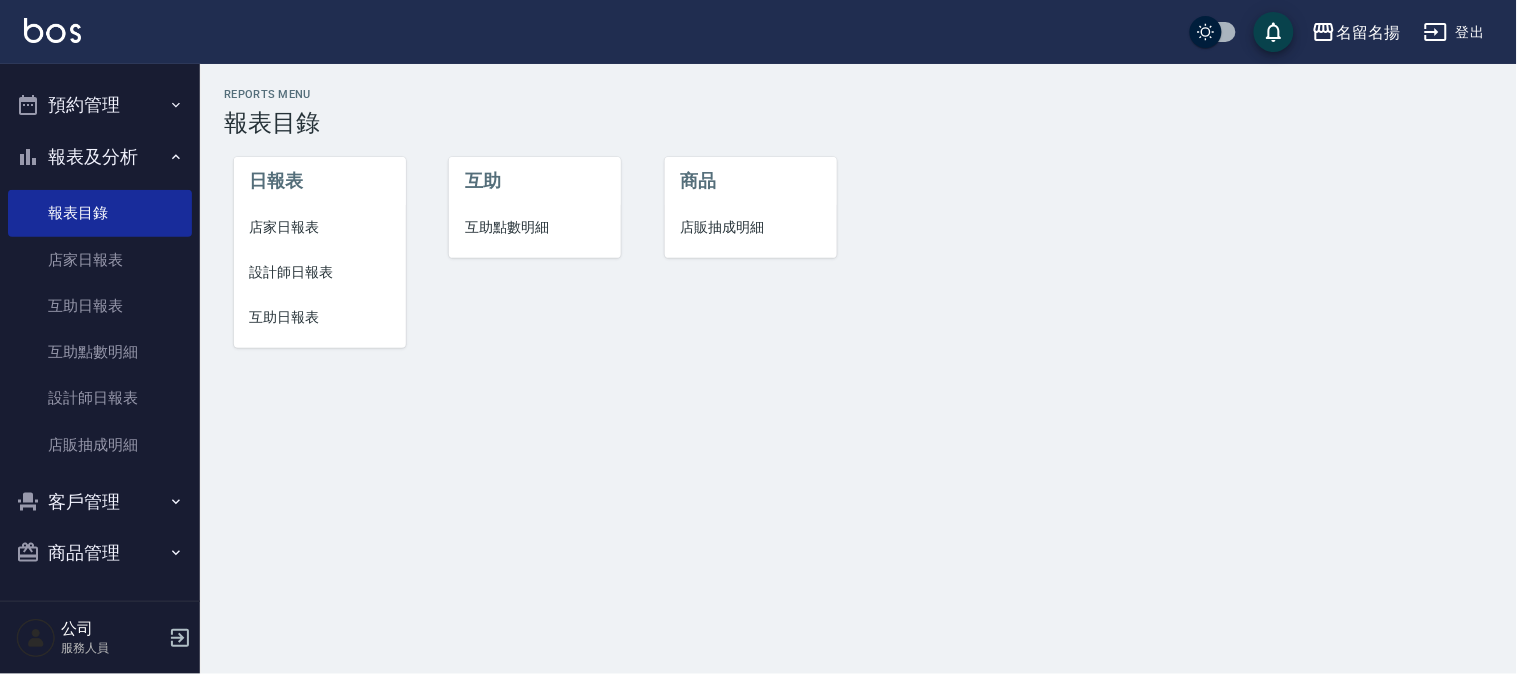 click on "設計師日報表" at bounding box center [320, 272] 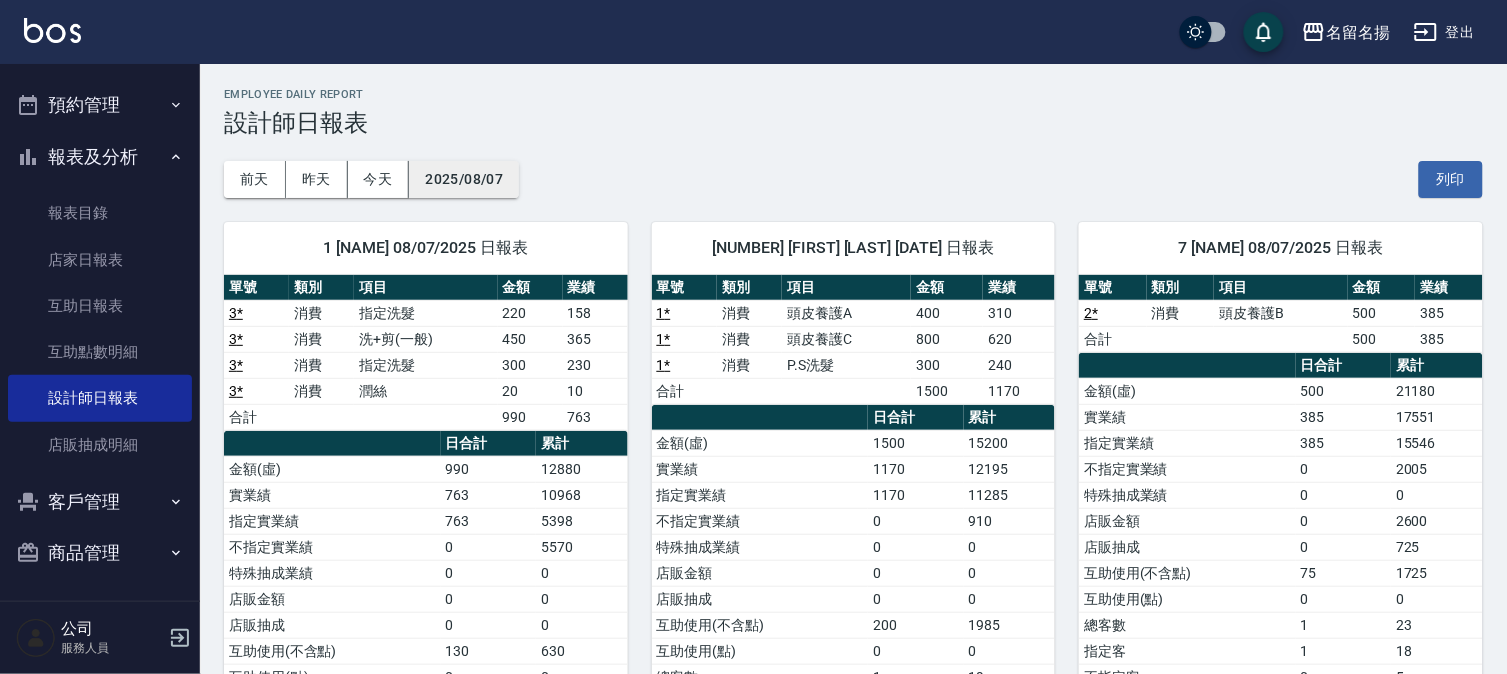 click on "2025/08/07" at bounding box center [464, 179] 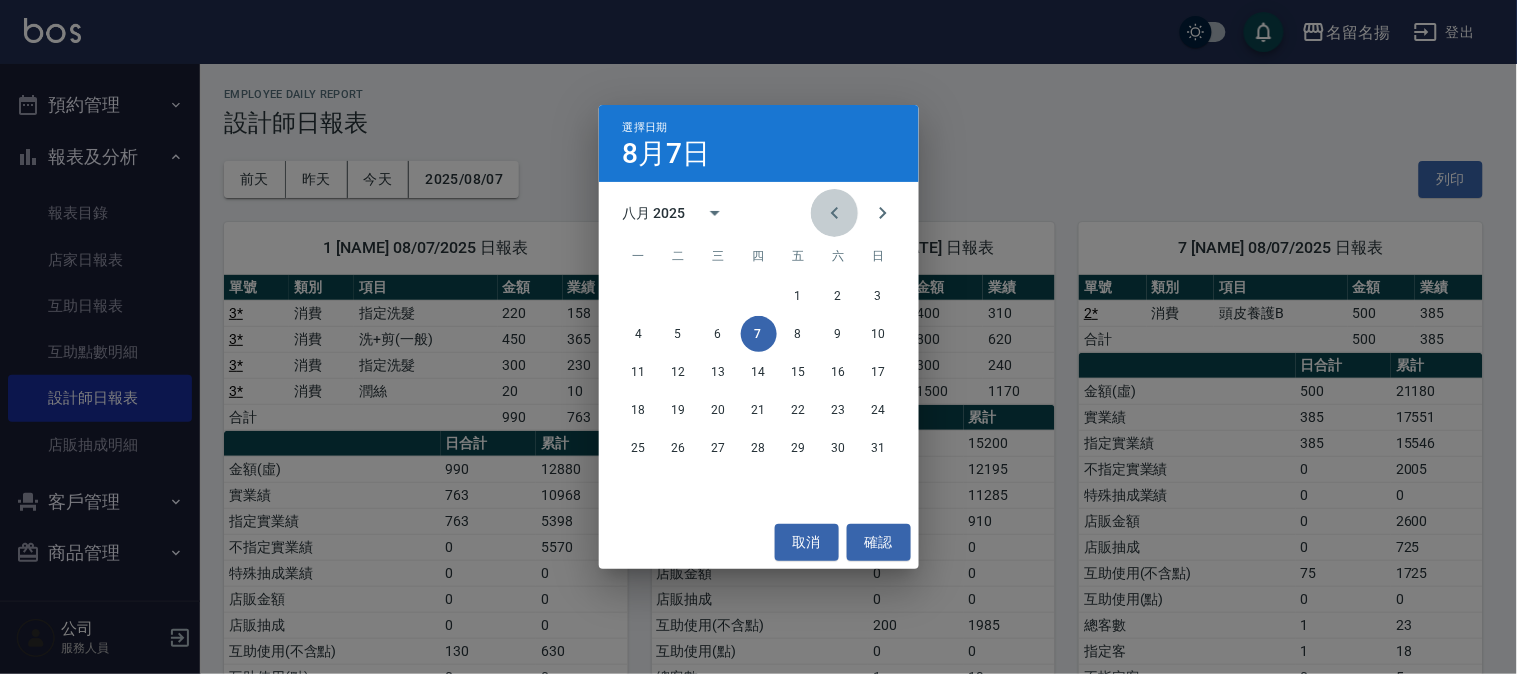 click 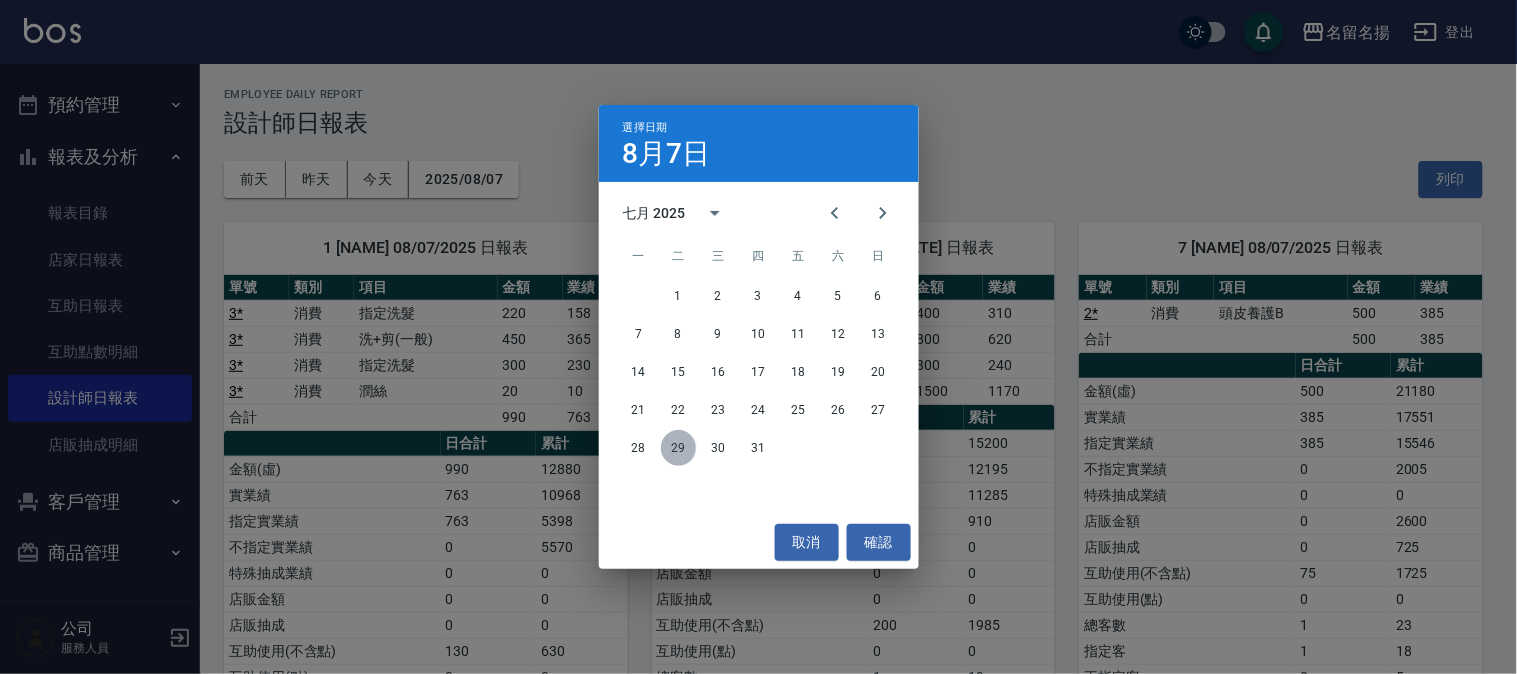 click on "29" at bounding box center [679, 448] 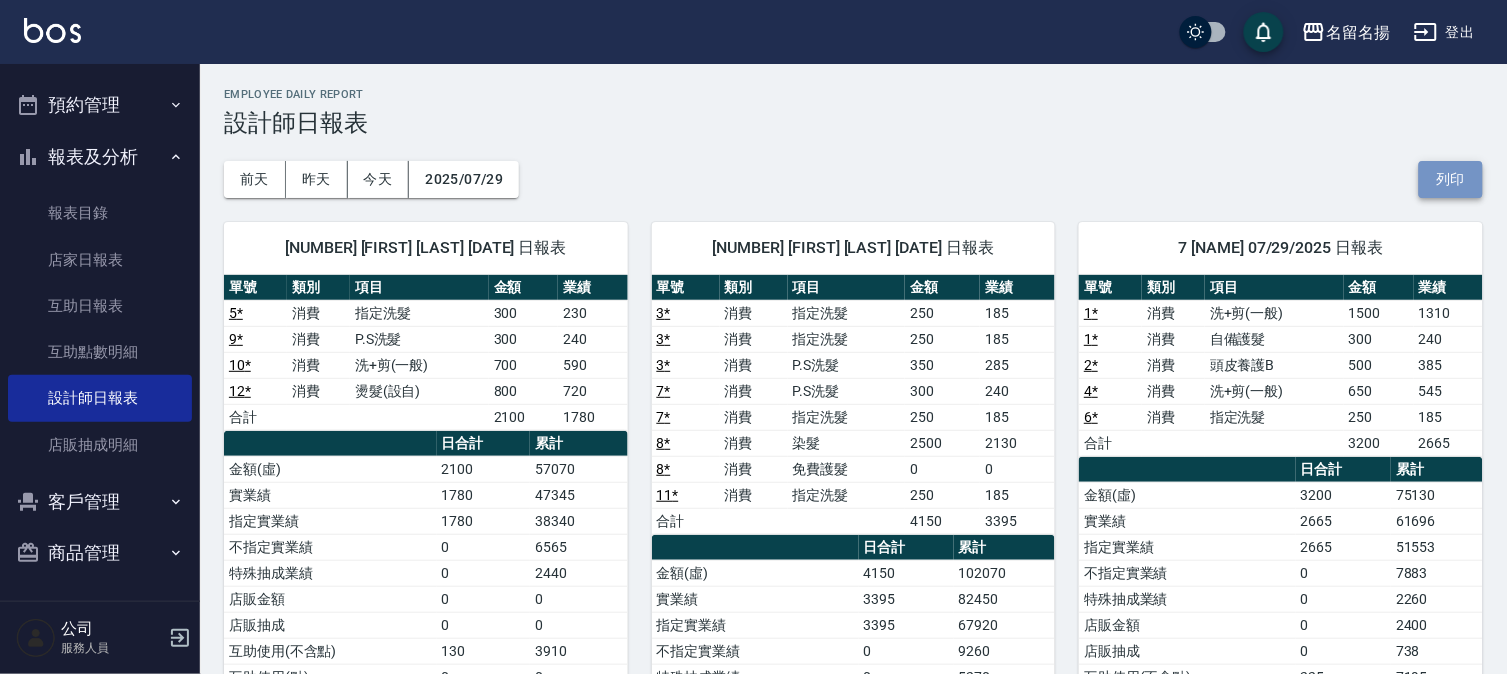 click on "列印" at bounding box center [1451, 179] 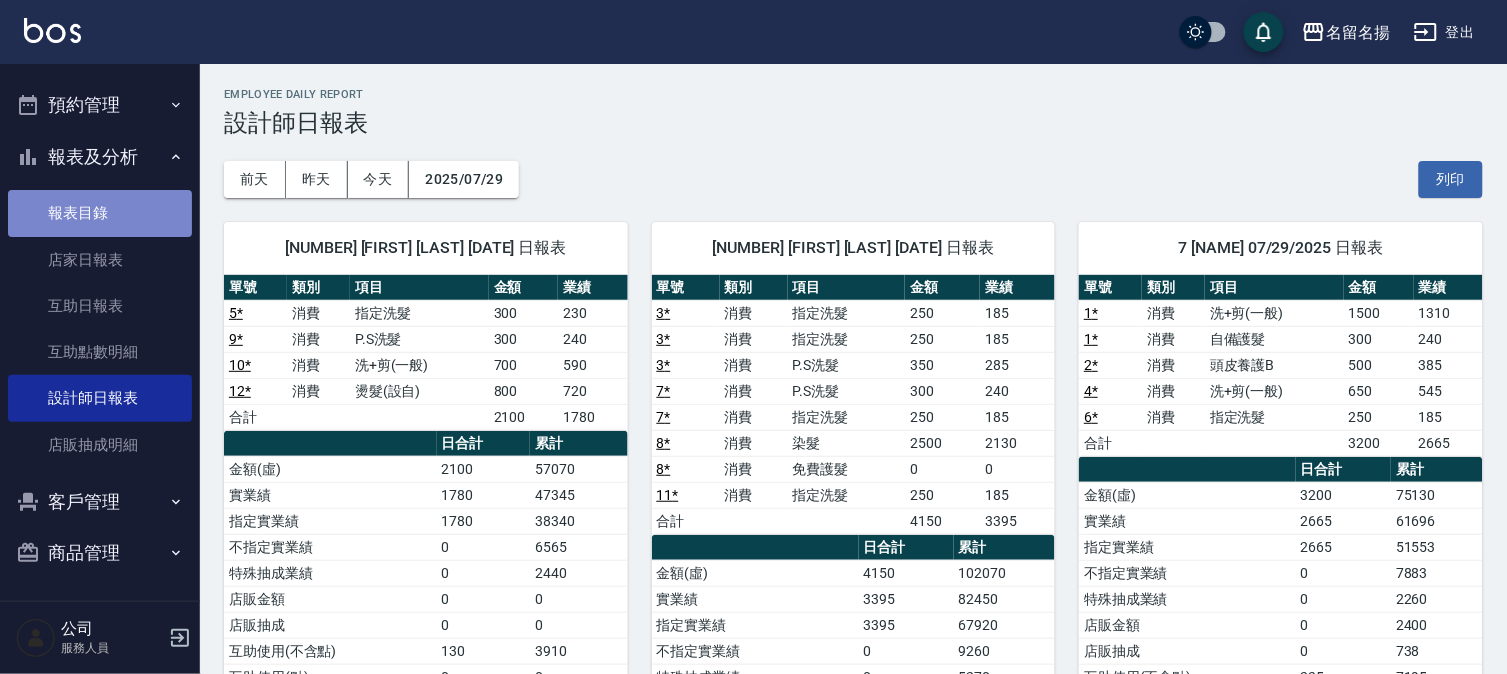 click on "報表目錄" at bounding box center (100, 213) 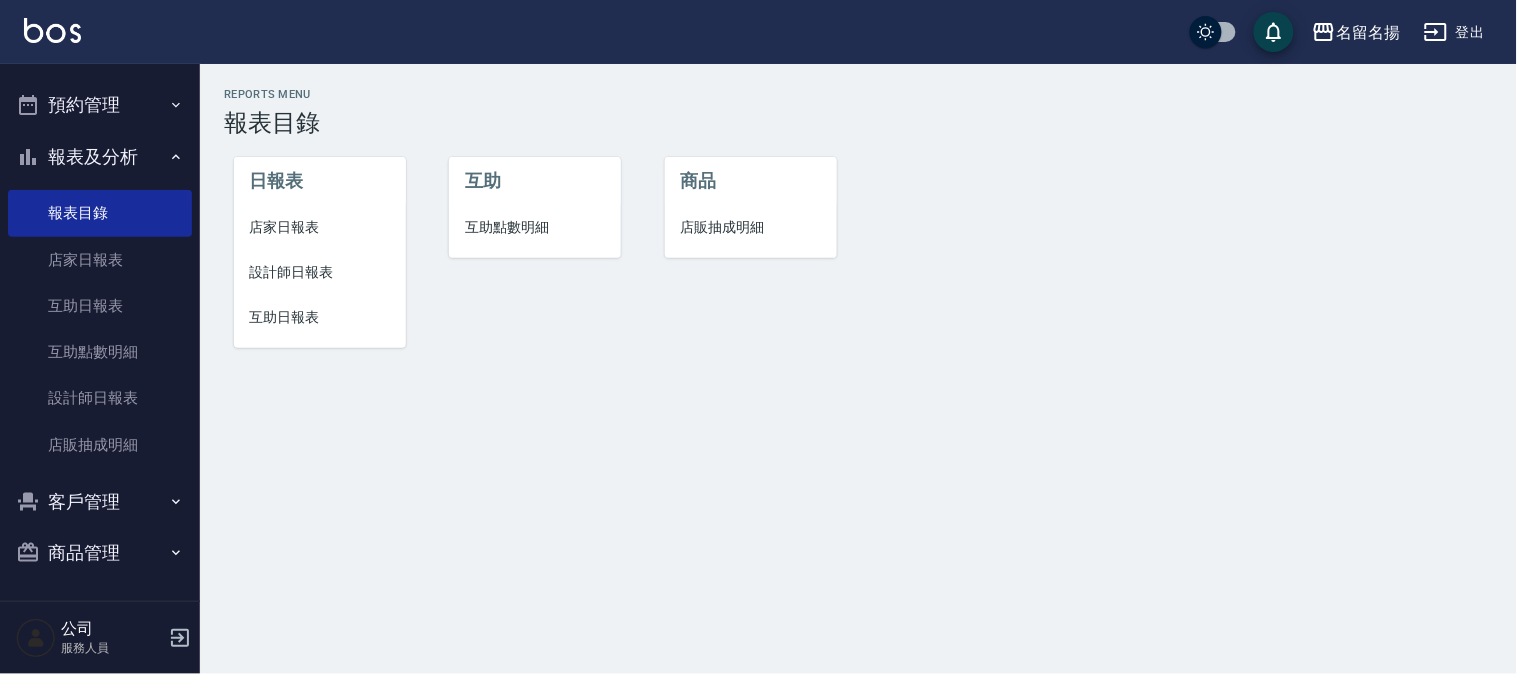 click on "互助日報表" at bounding box center (320, 317) 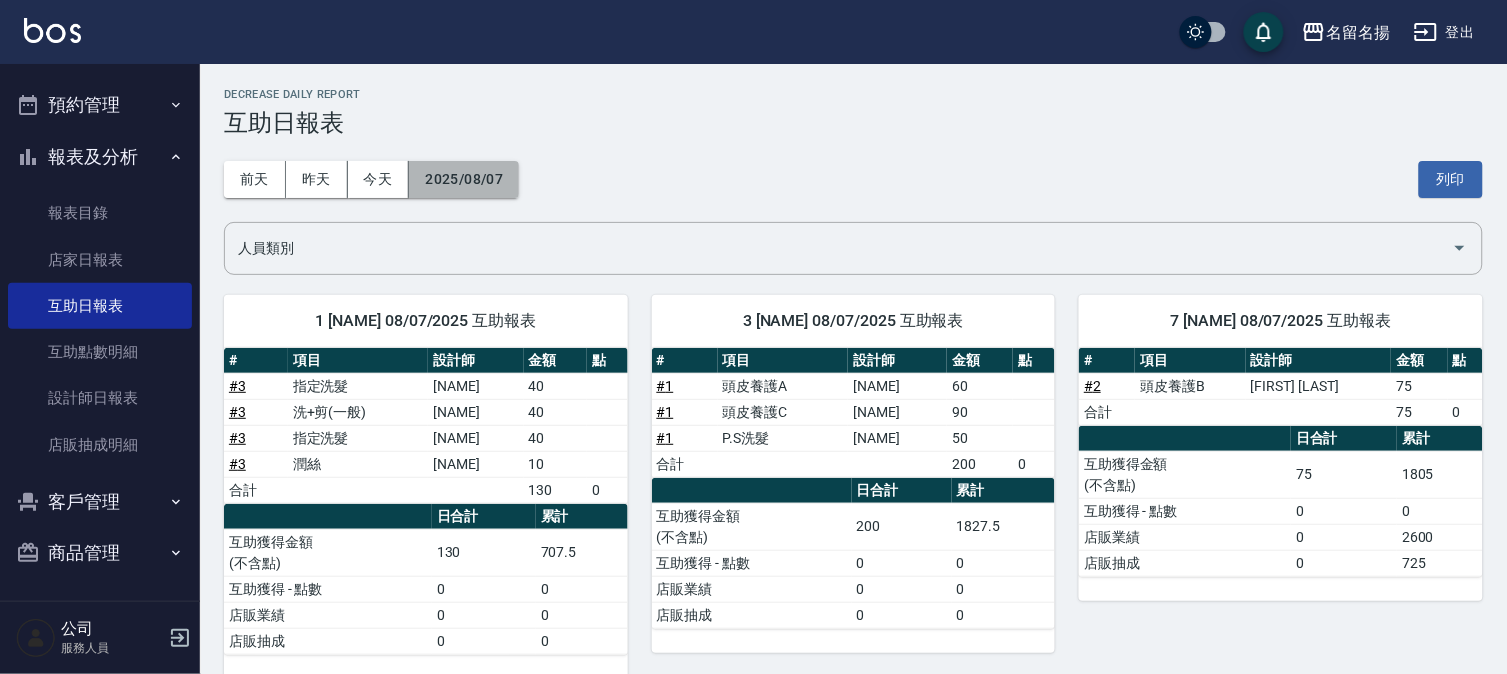 click on "2025/08/07" at bounding box center [464, 179] 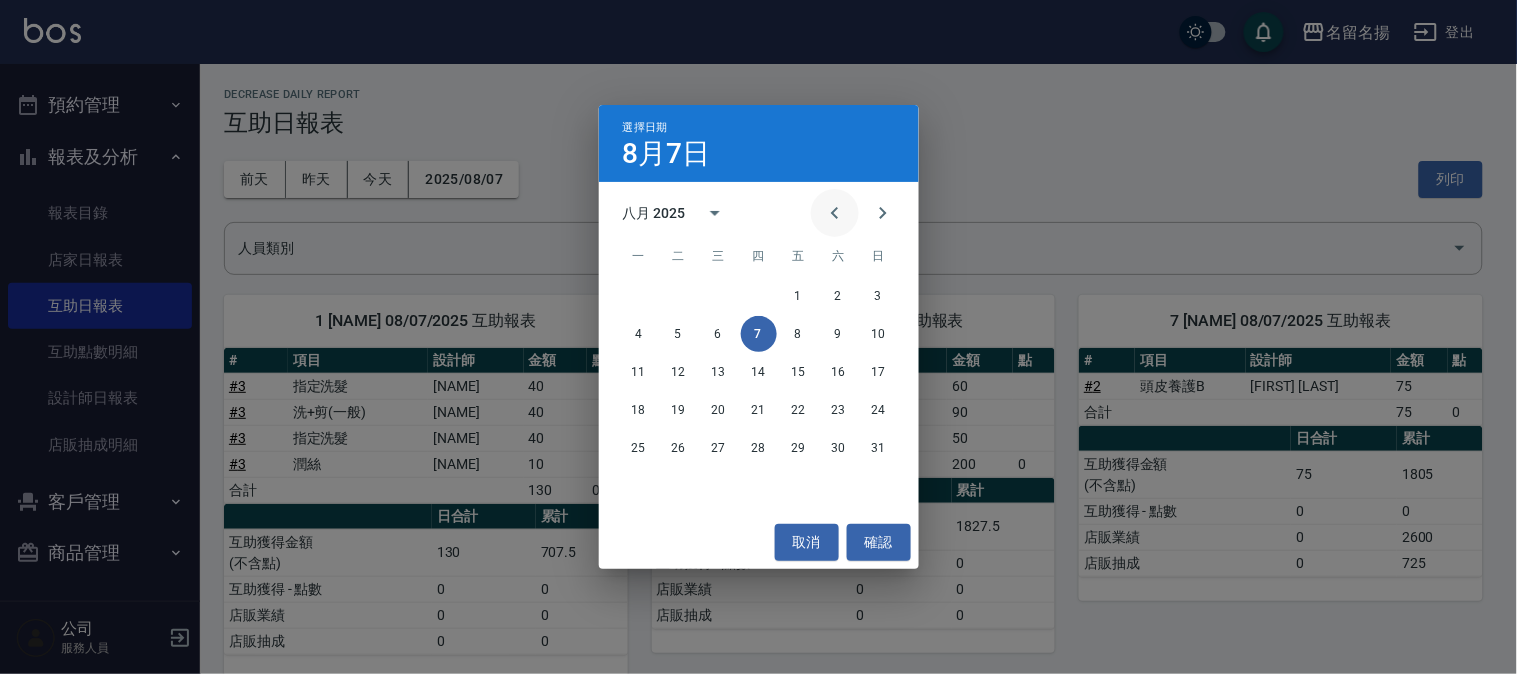 click 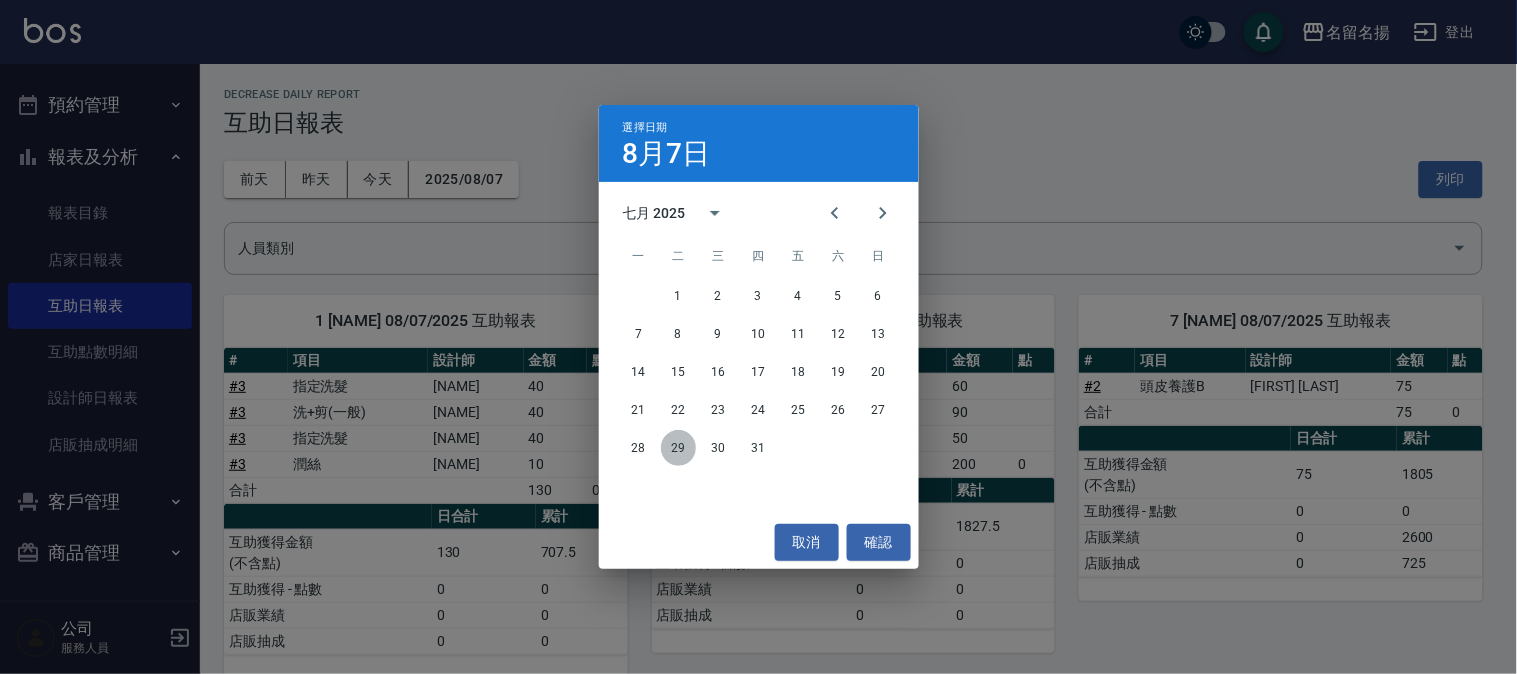click on "29" at bounding box center [679, 448] 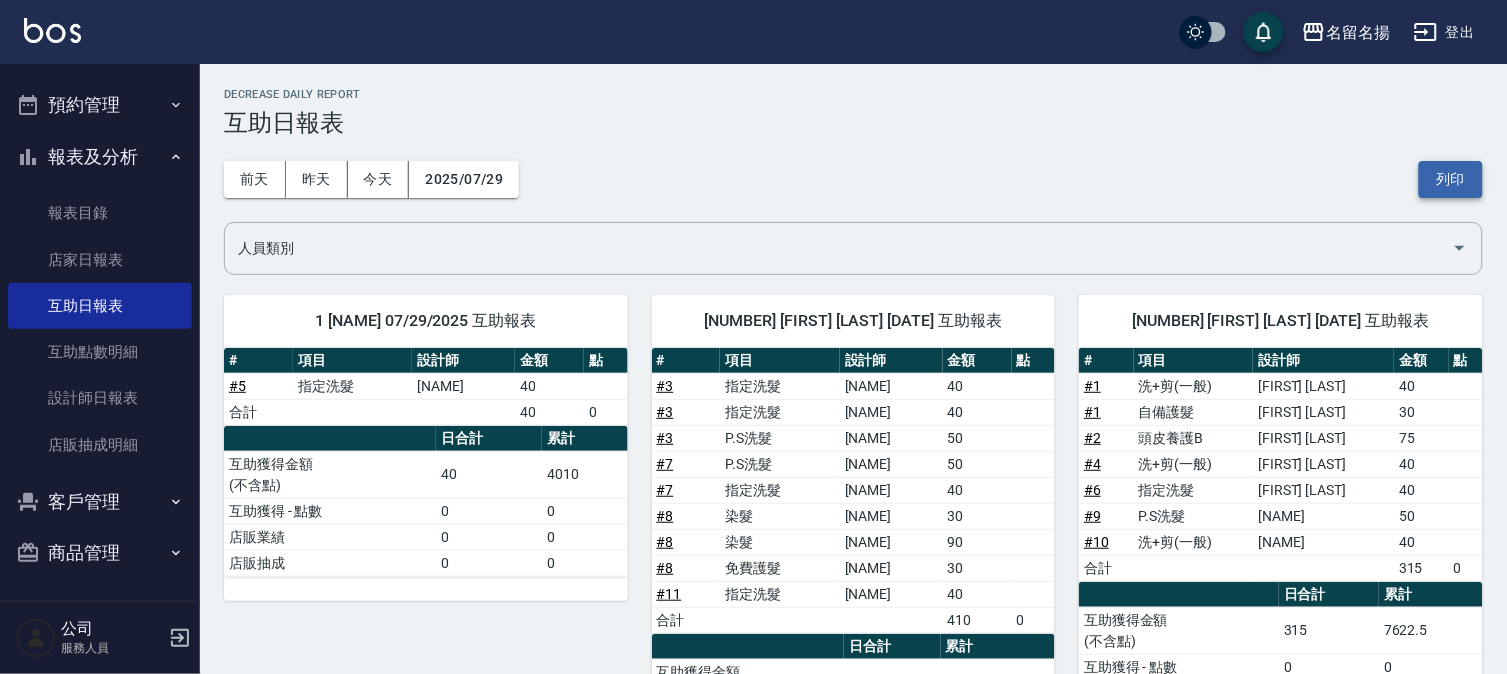click on "列印" at bounding box center [1451, 179] 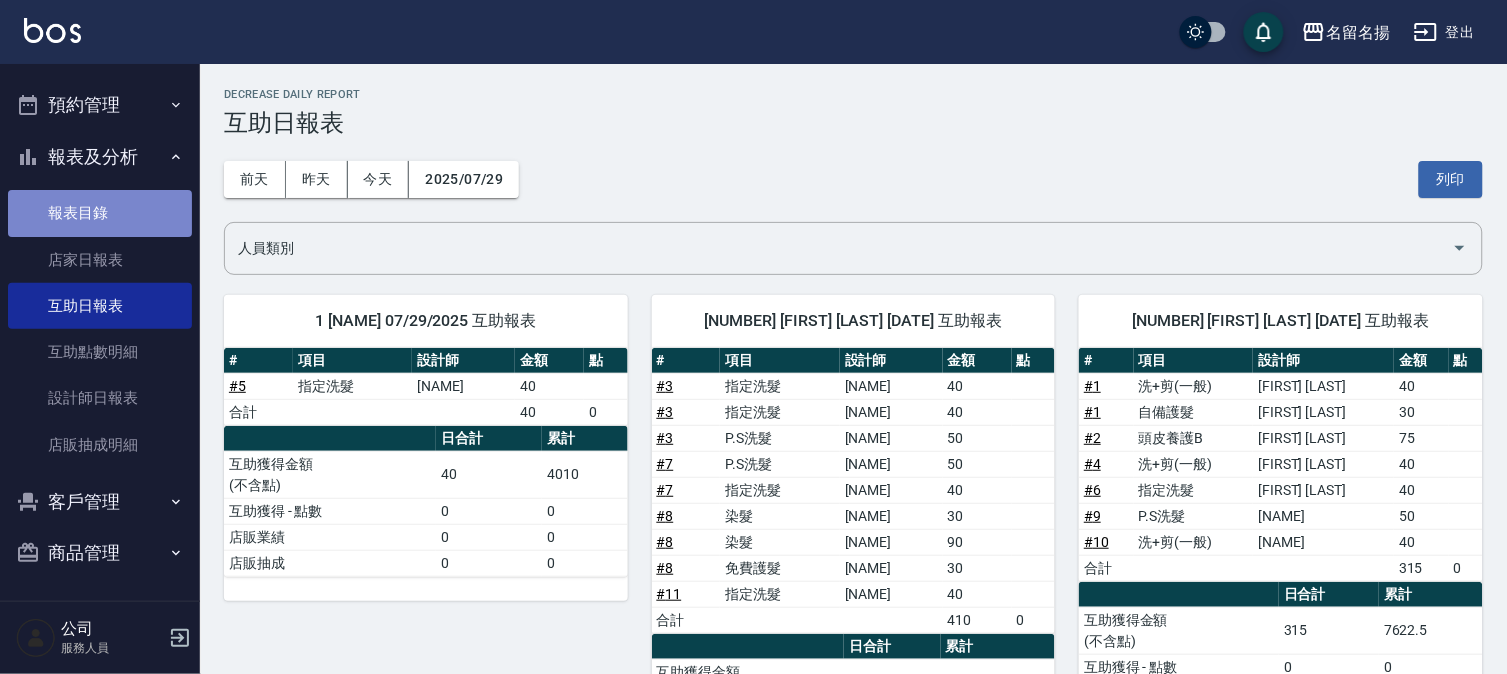 click on "報表目錄" at bounding box center (100, 213) 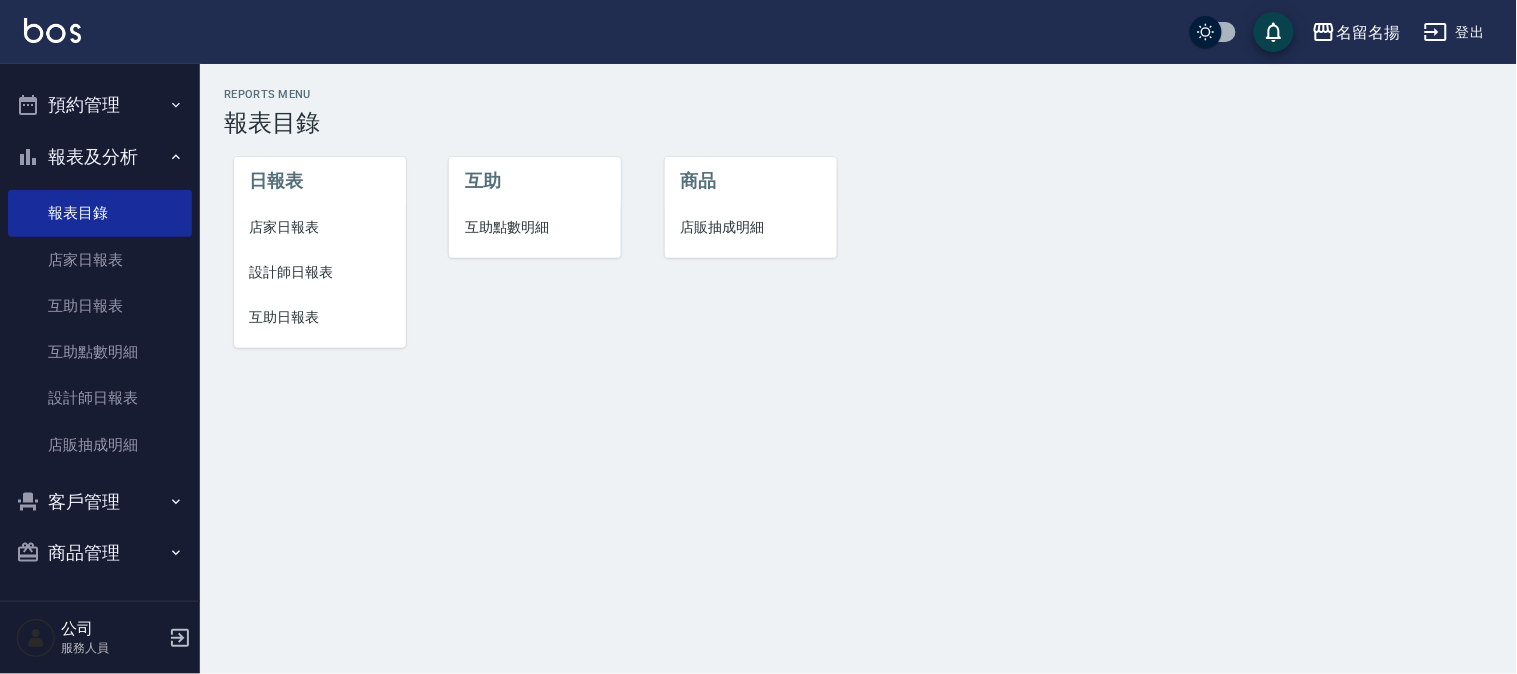 click on "設計師日報表" at bounding box center (320, 272) 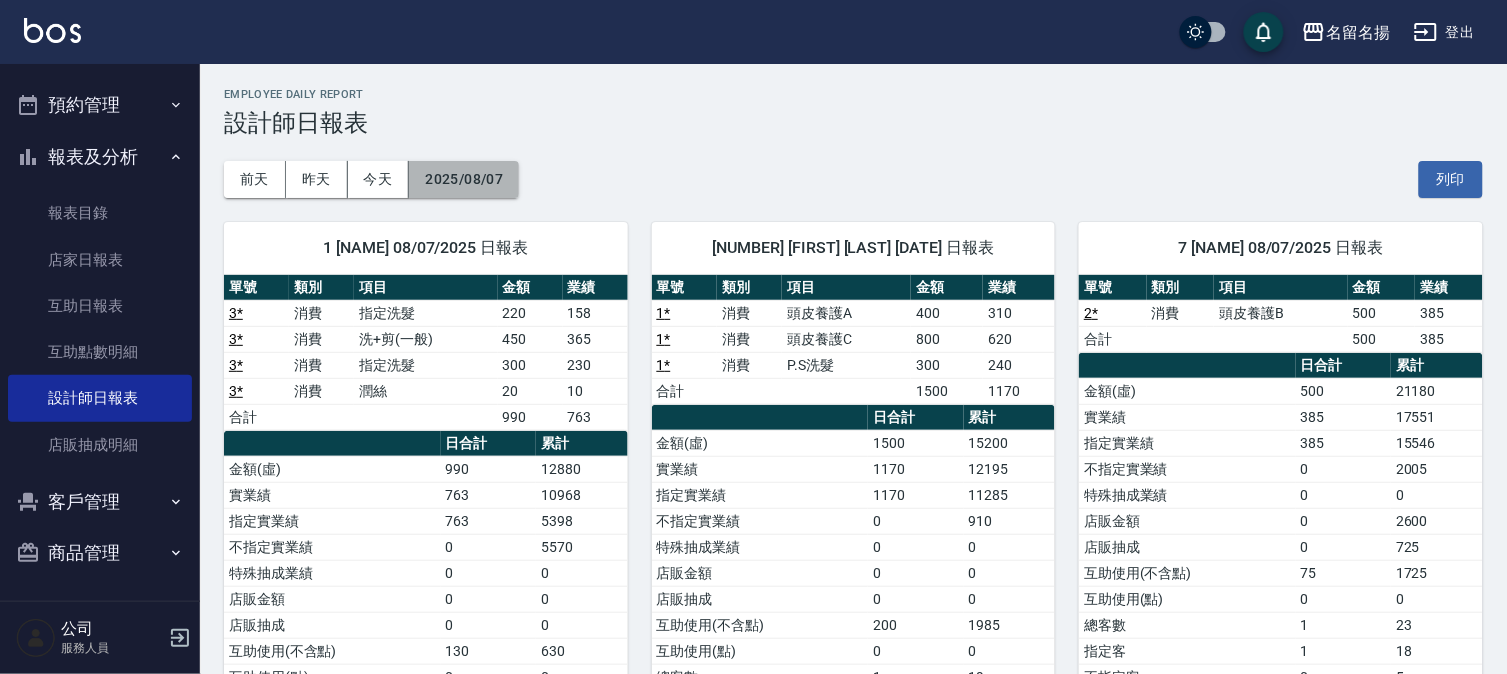 click on "2025/08/07" at bounding box center [464, 179] 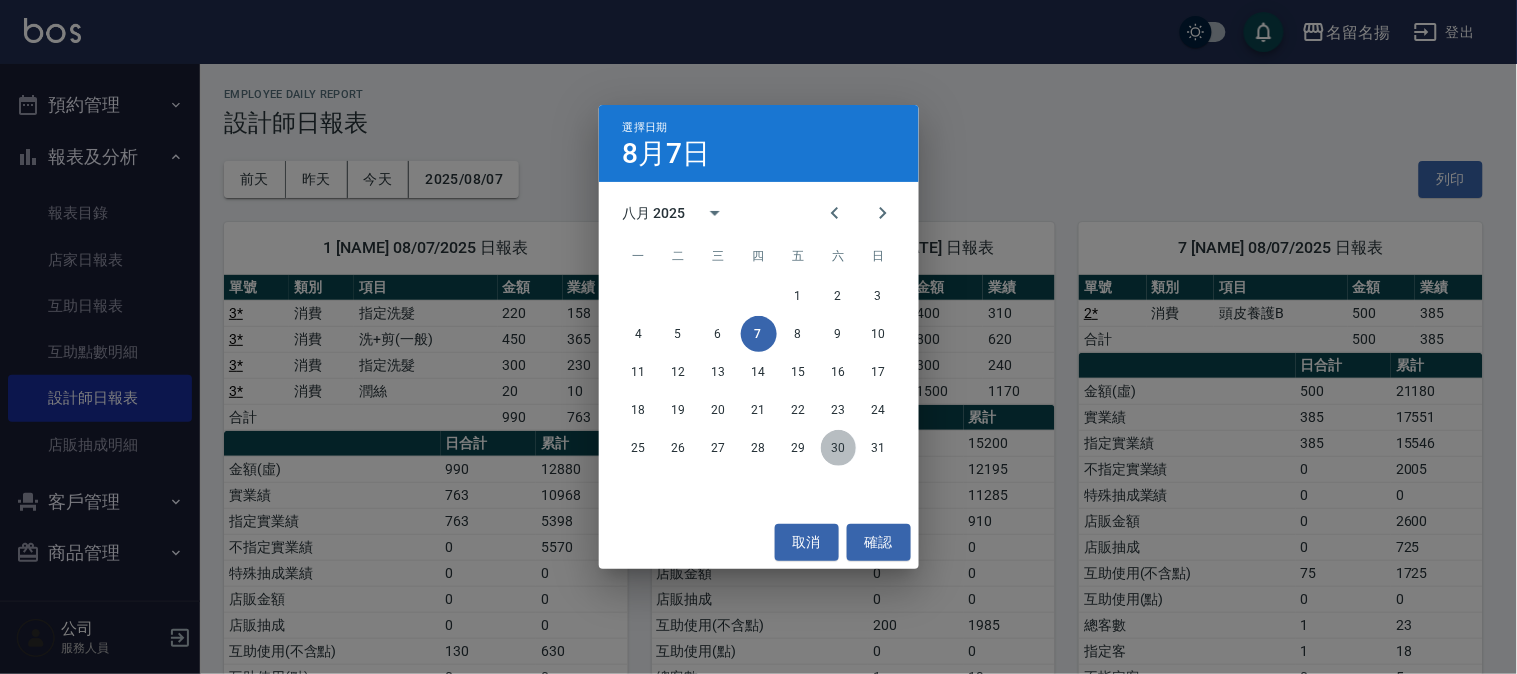 click on "30" at bounding box center [839, 448] 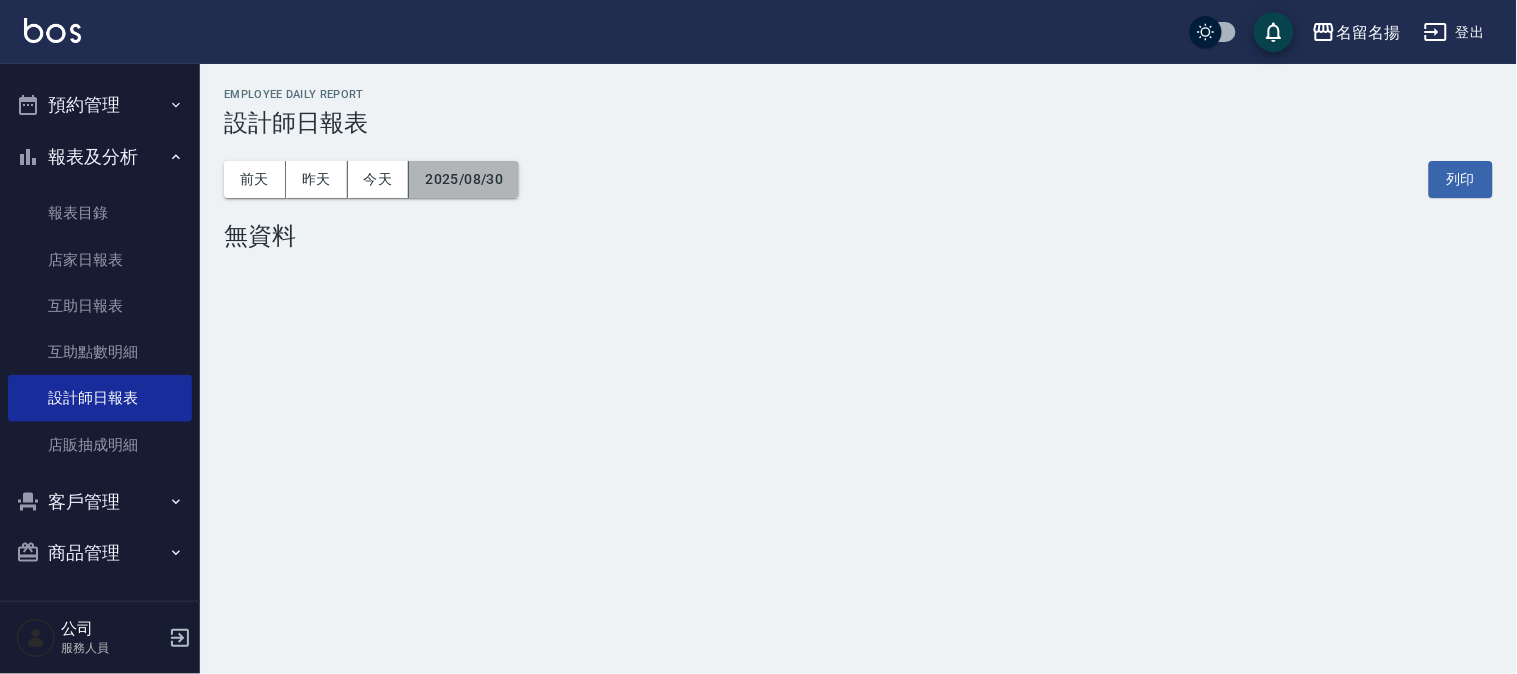 click on "2025/08/30" at bounding box center (464, 179) 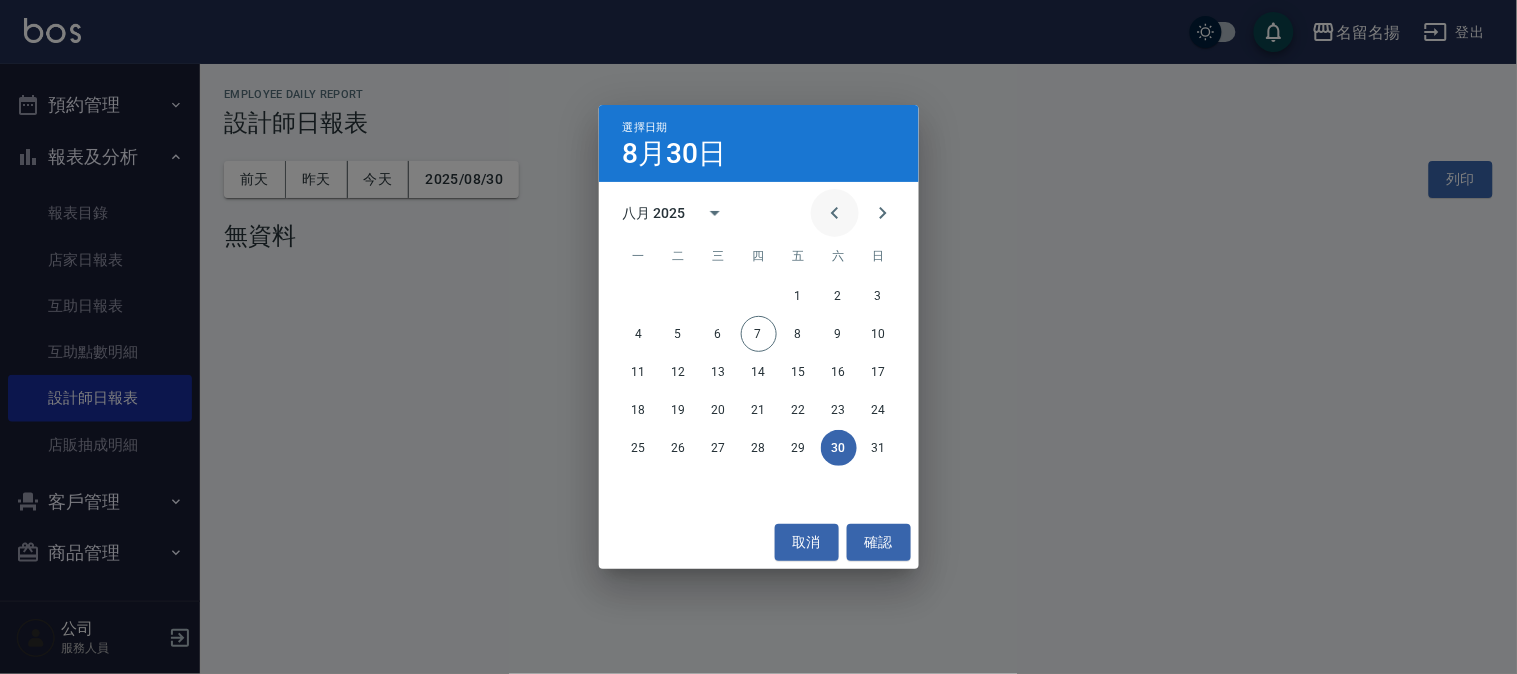 click 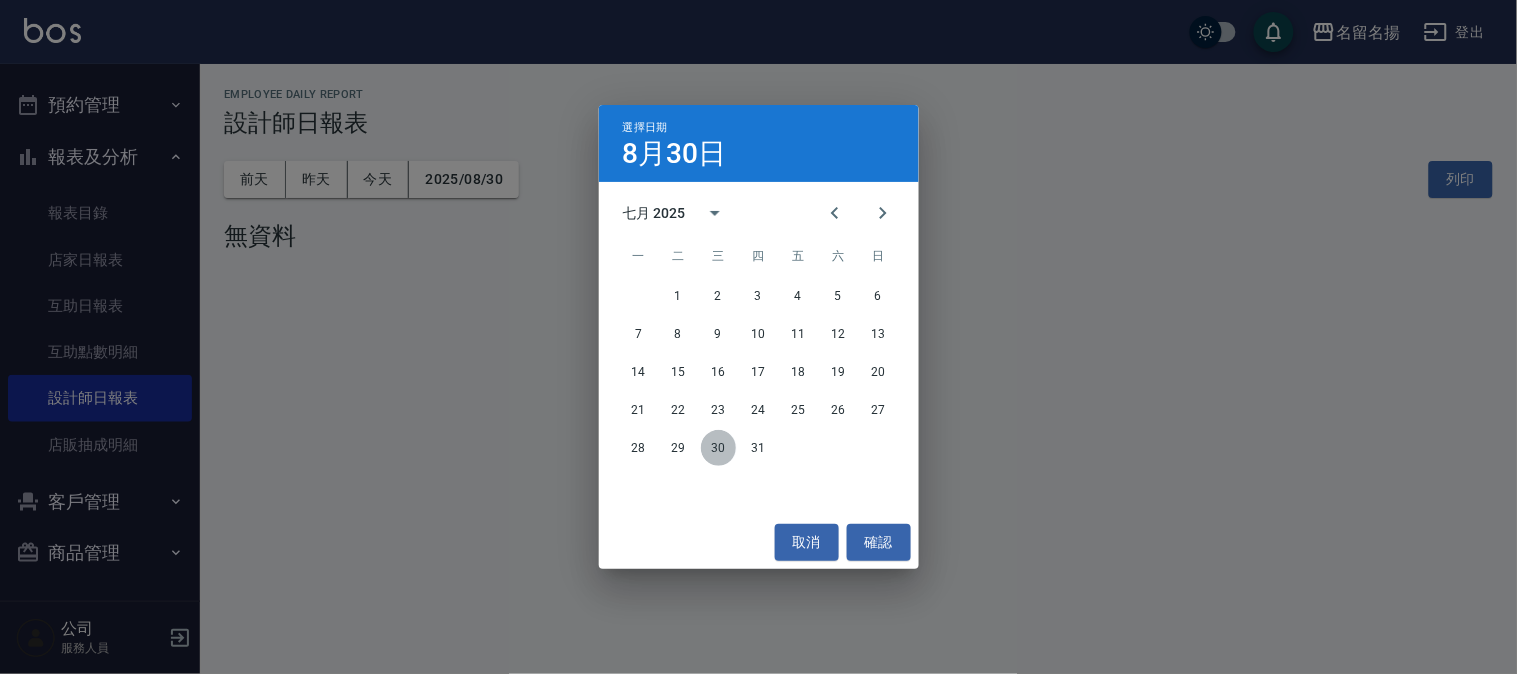click on "30" at bounding box center (719, 448) 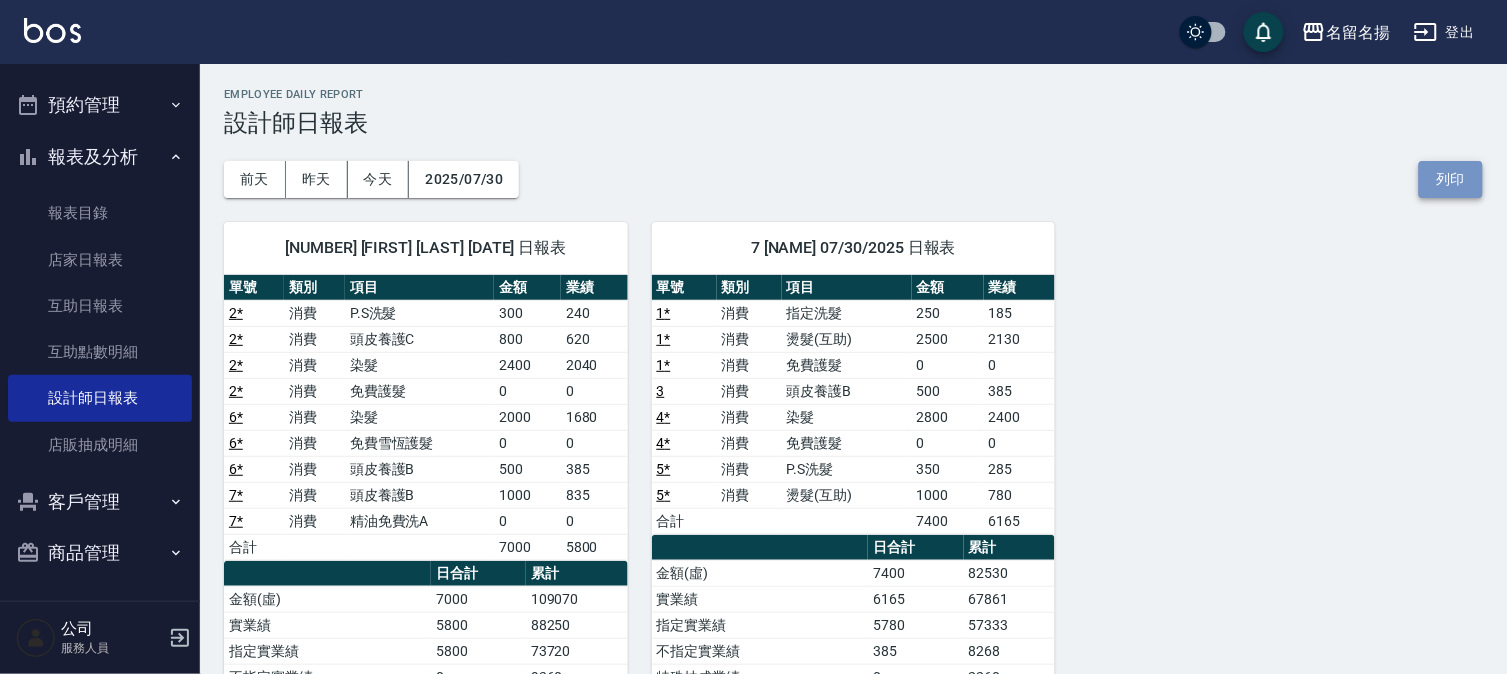 click on "列印" at bounding box center (1451, 179) 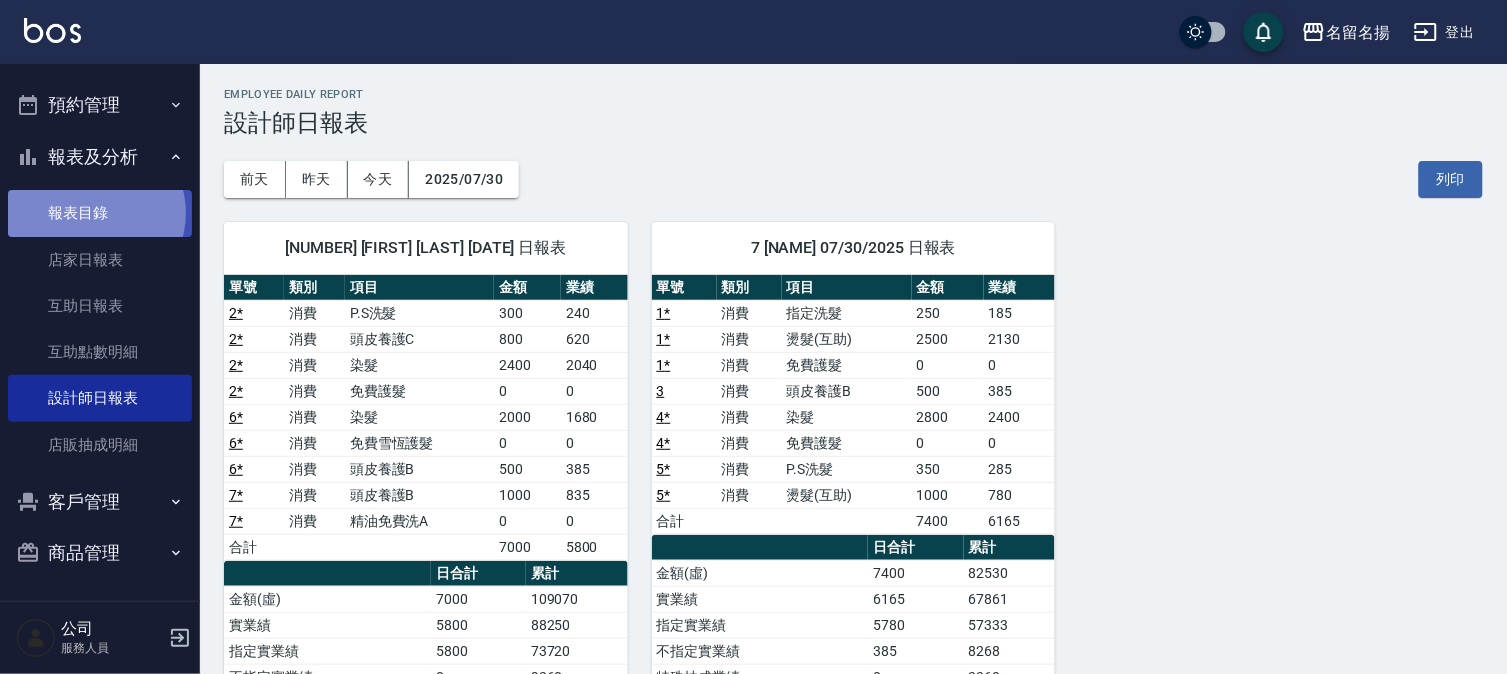 click on "報表目錄" at bounding box center (100, 213) 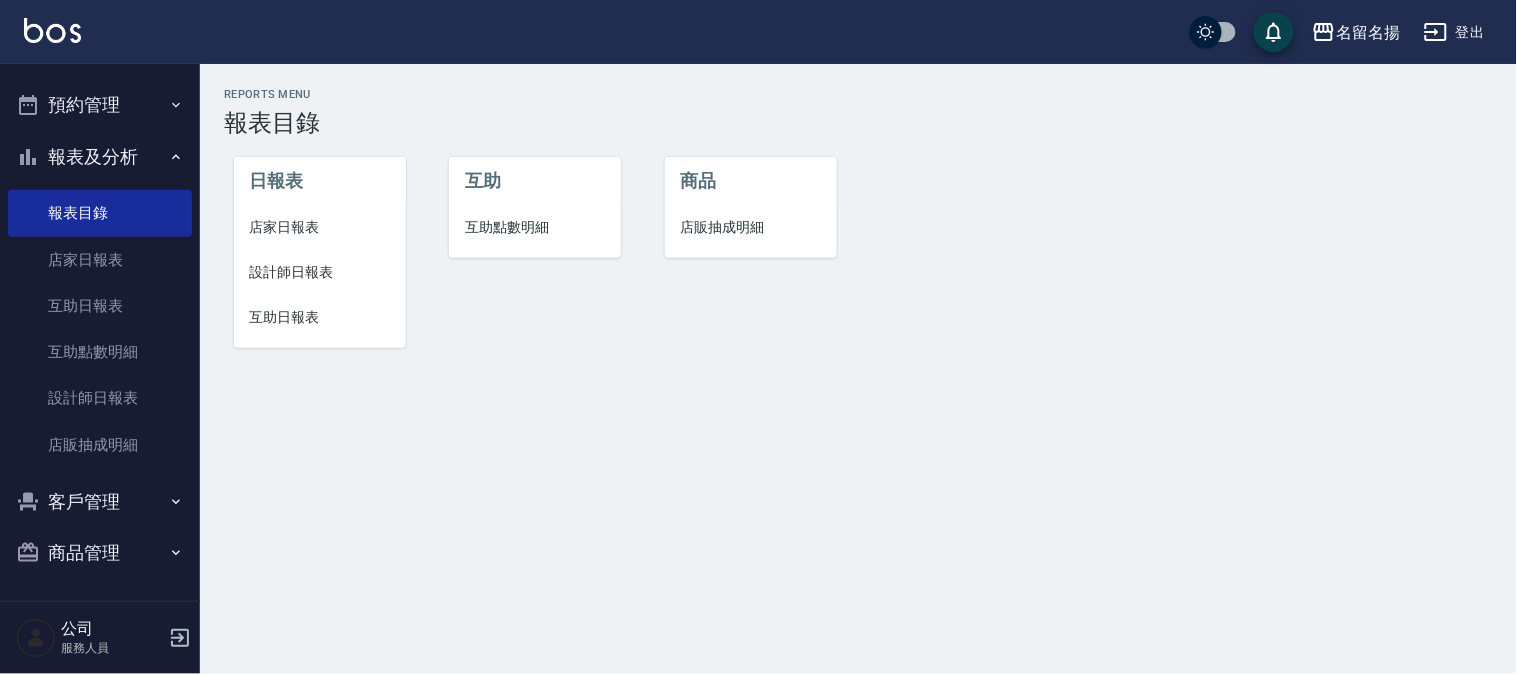 click on "互助日報表" at bounding box center [320, 317] 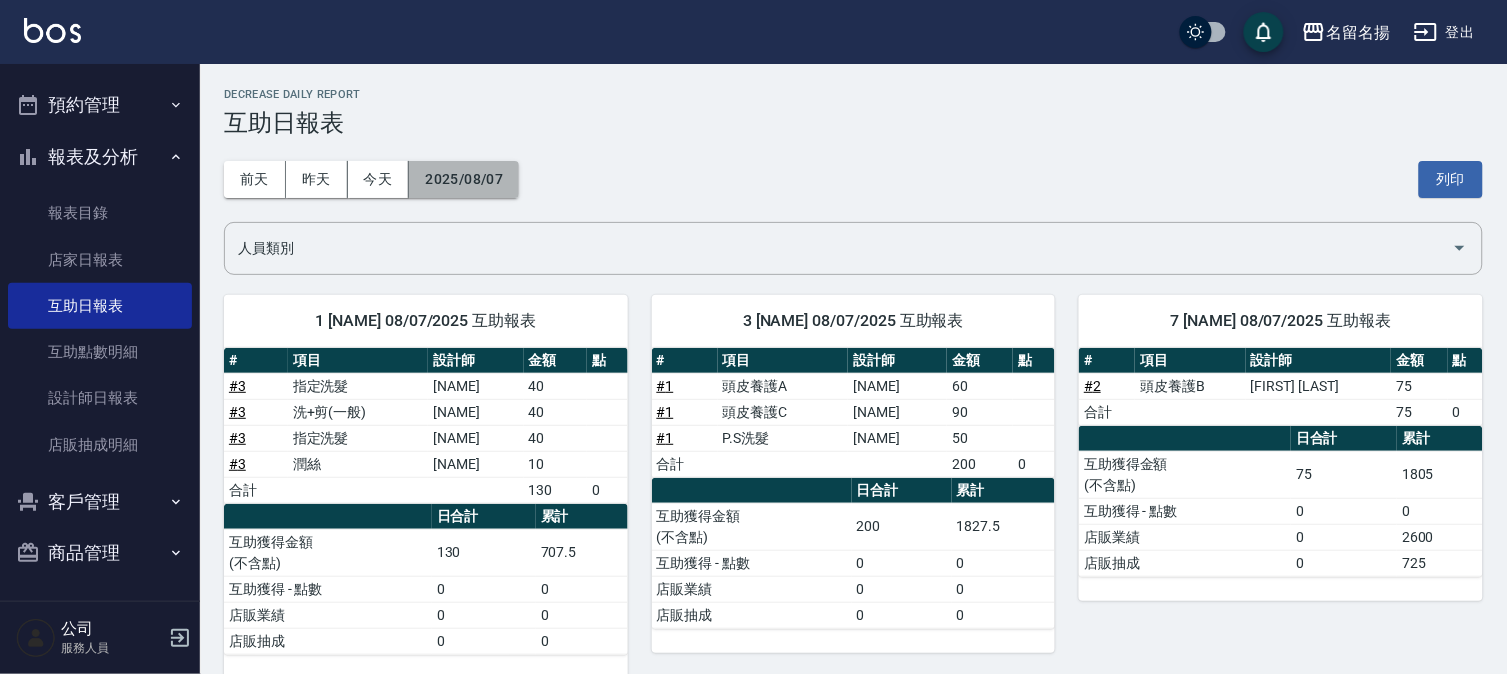 click on "2025/08/07" at bounding box center (464, 179) 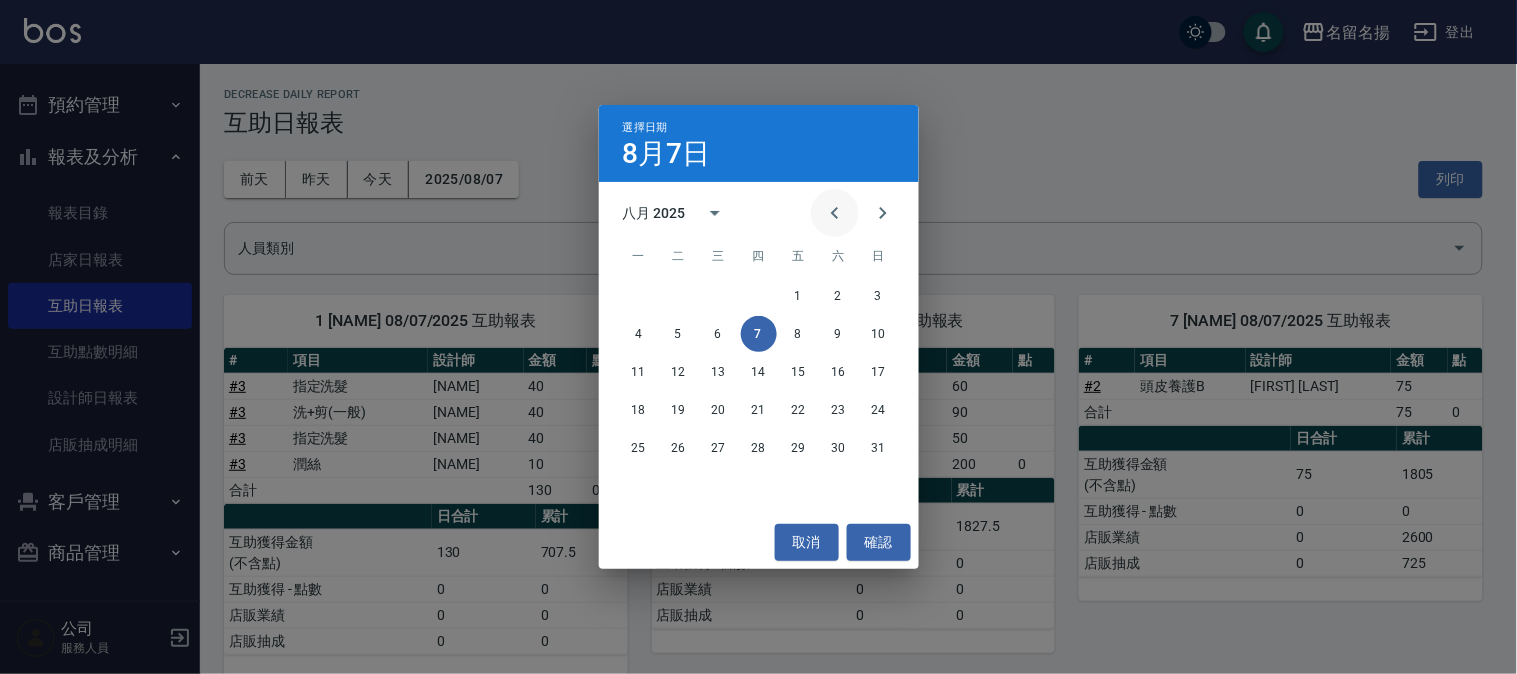 click 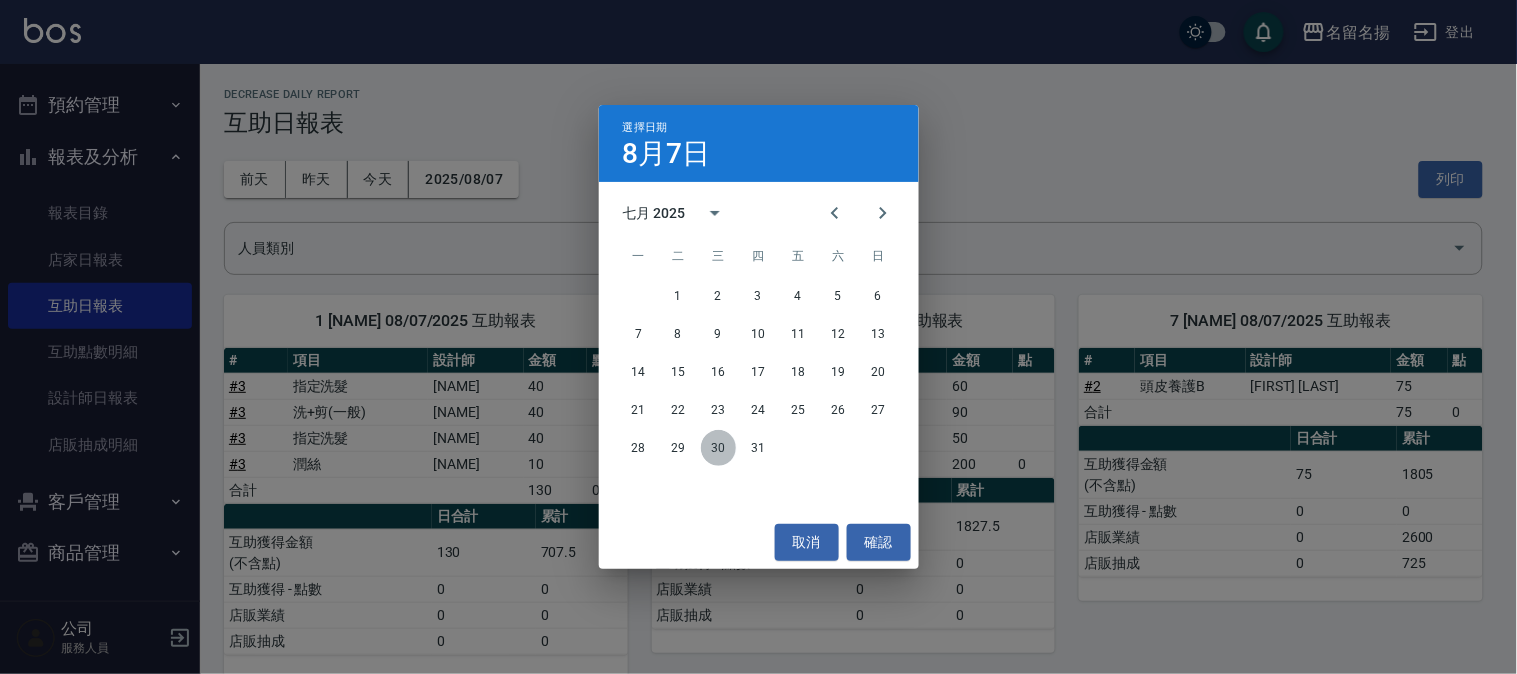 click on "30" at bounding box center (719, 448) 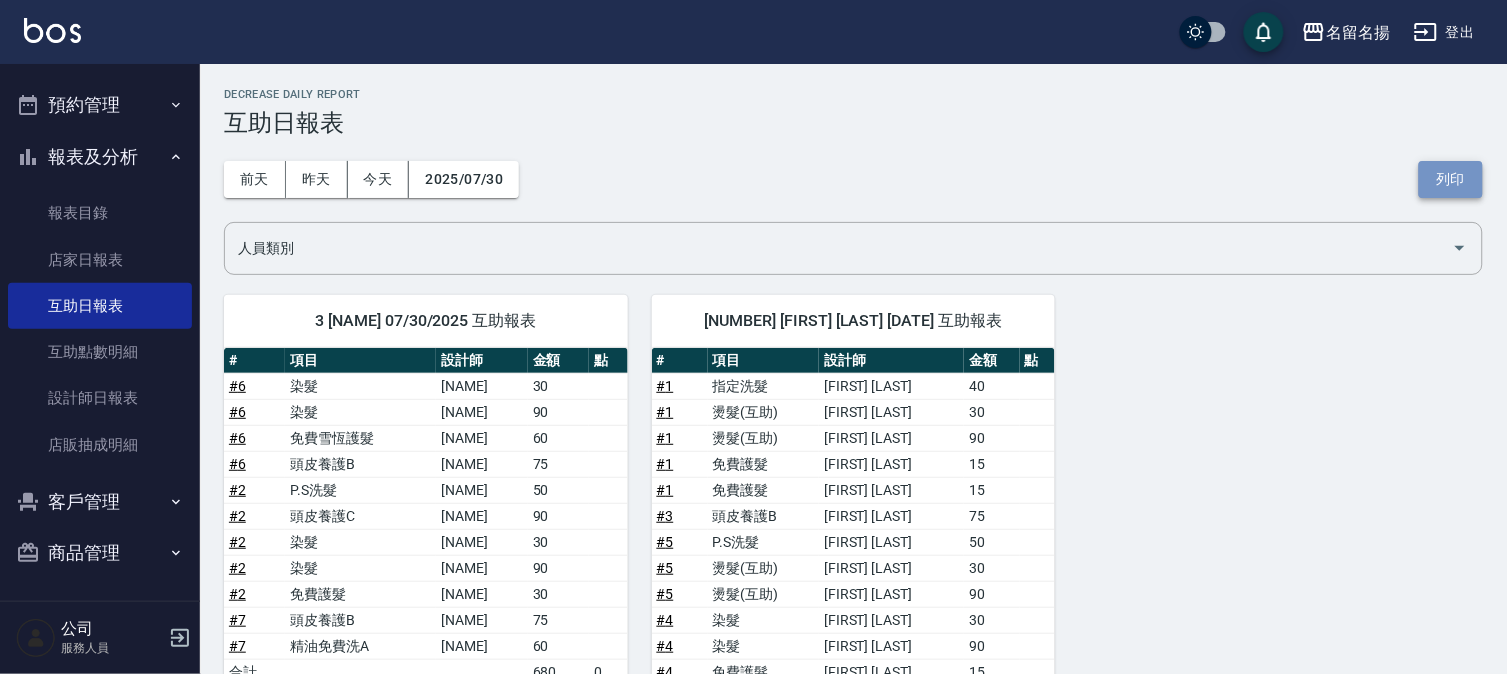 click on "列印" at bounding box center (1451, 179) 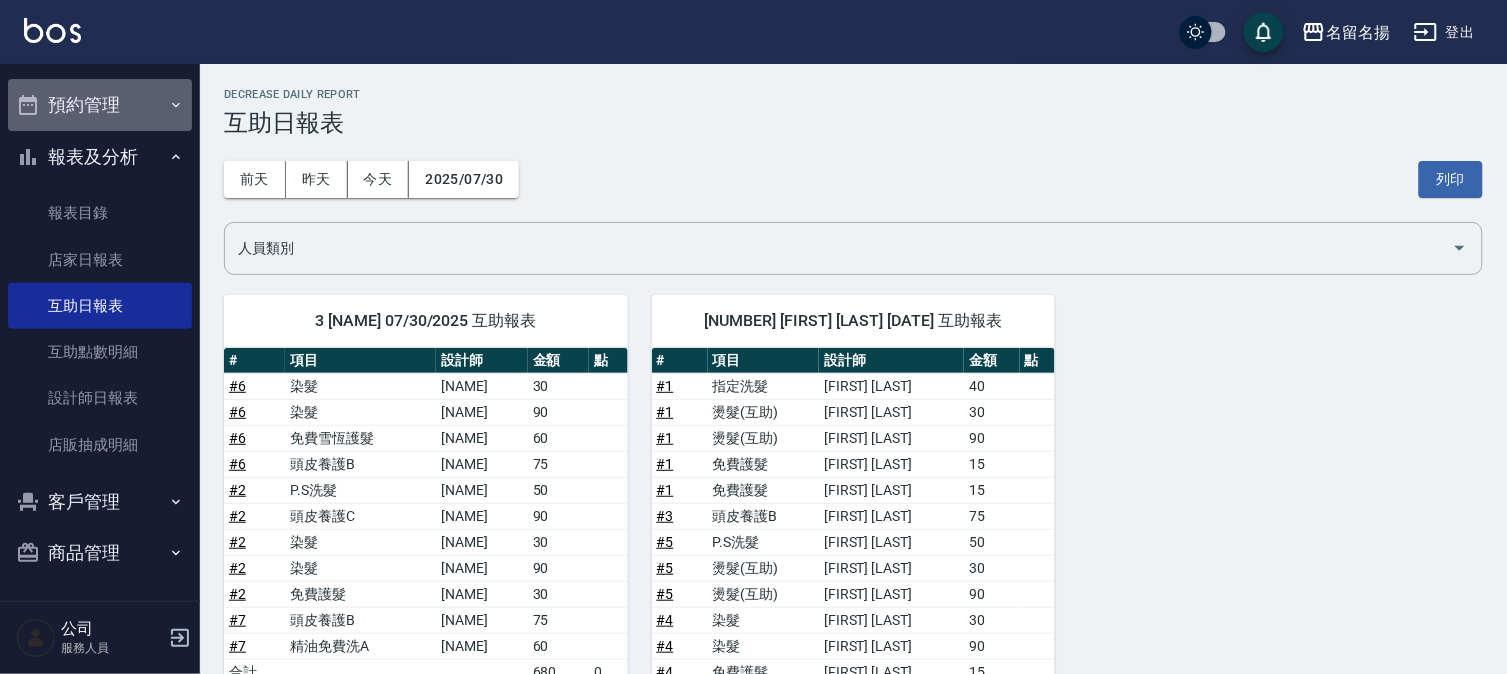 click on "預約管理" at bounding box center (100, 105) 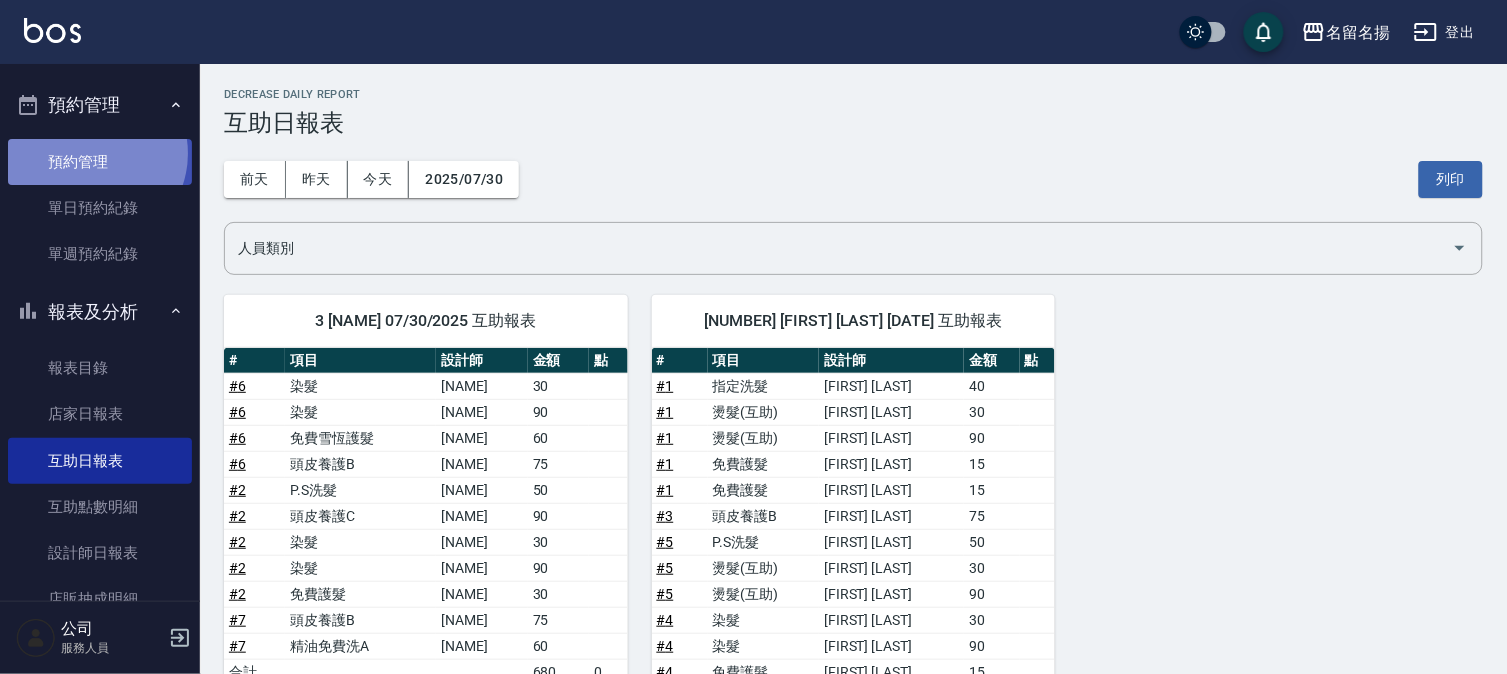 click on "預約管理" at bounding box center [100, 162] 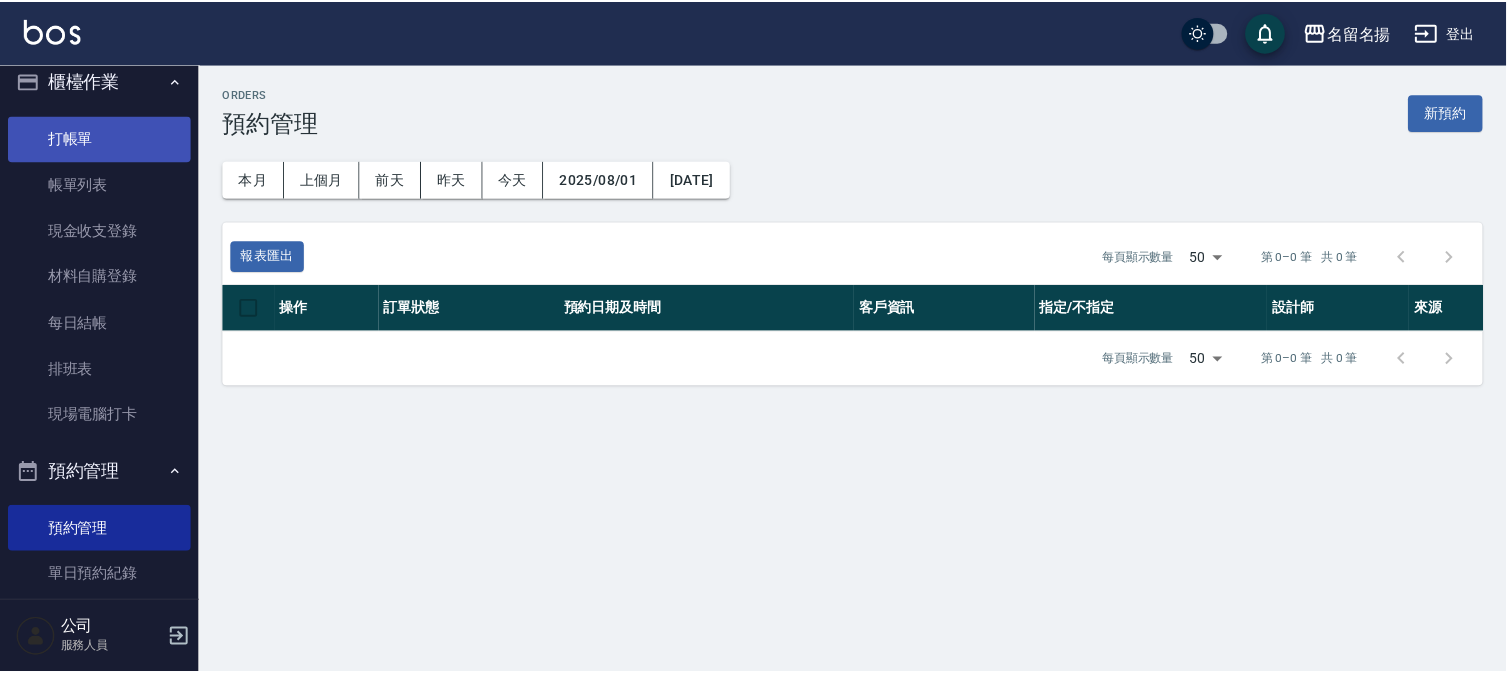 scroll, scrollTop: 0, scrollLeft: 0, axis: both 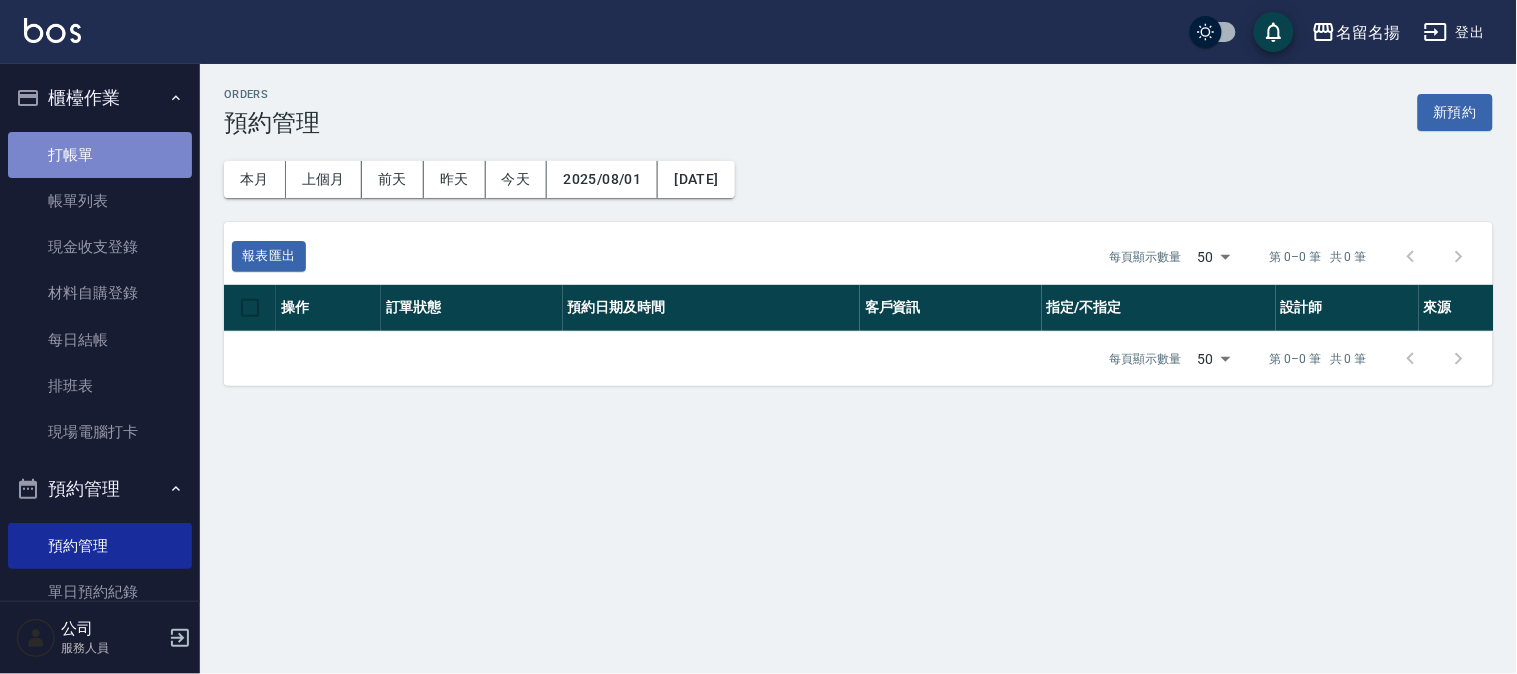 click on "打帳單" at bounding box center (100, 155) 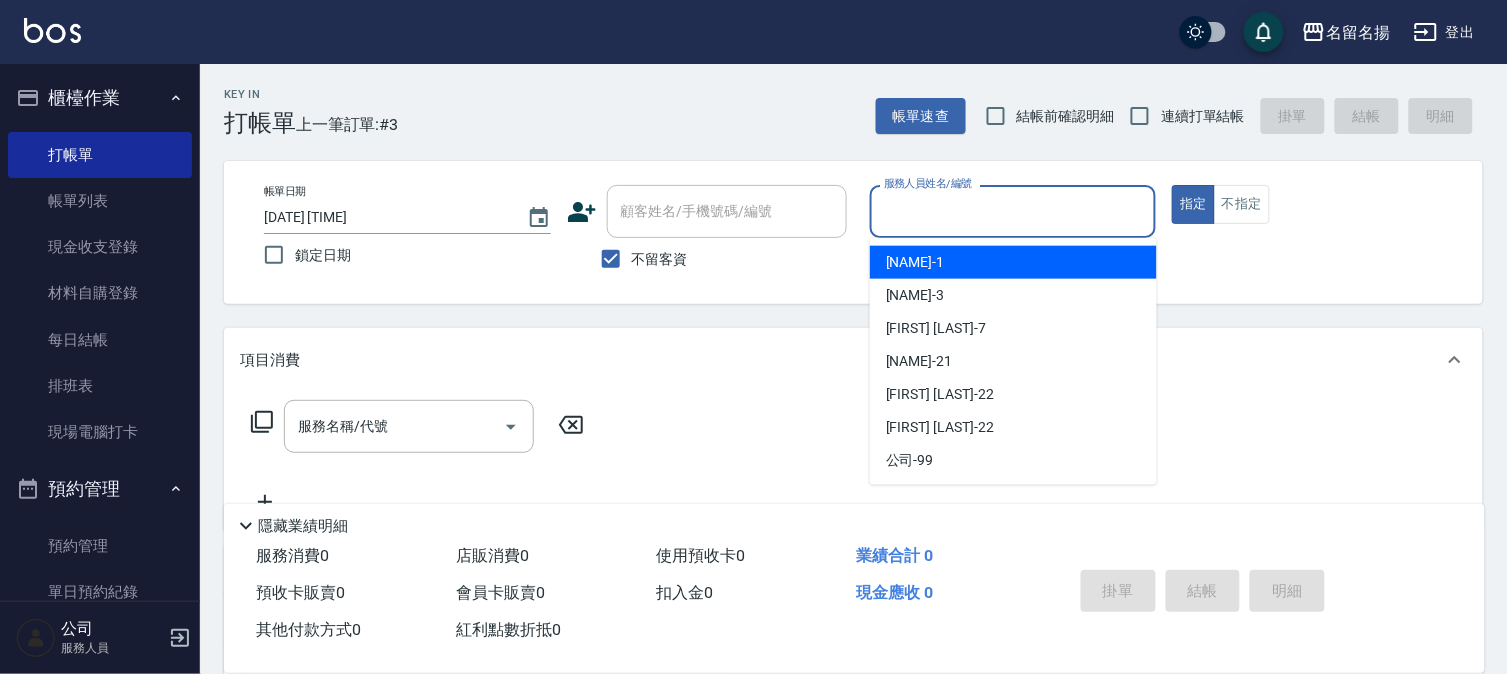 click on "服務人員姓名/編號" at bounding box center (1013, 211) 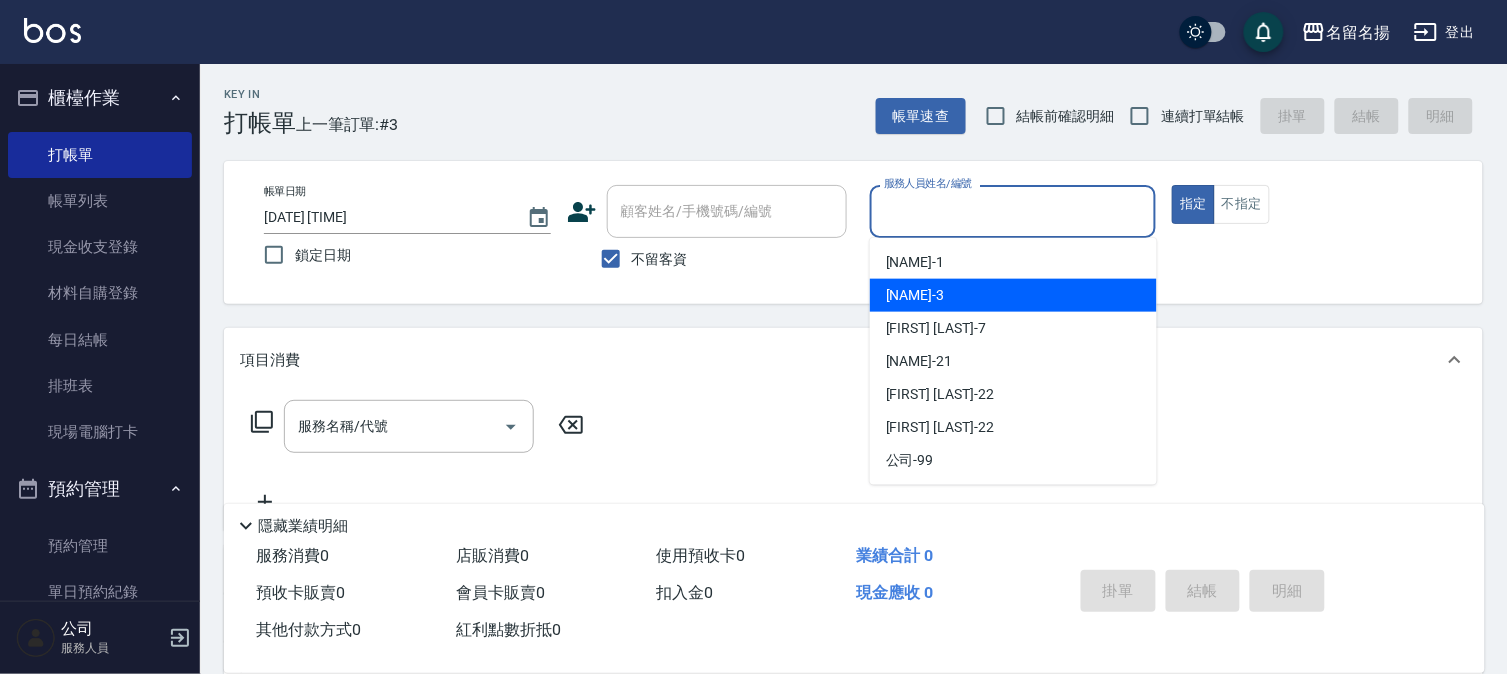 click on "[NAME] -3" at bounding box center (1013, 295) 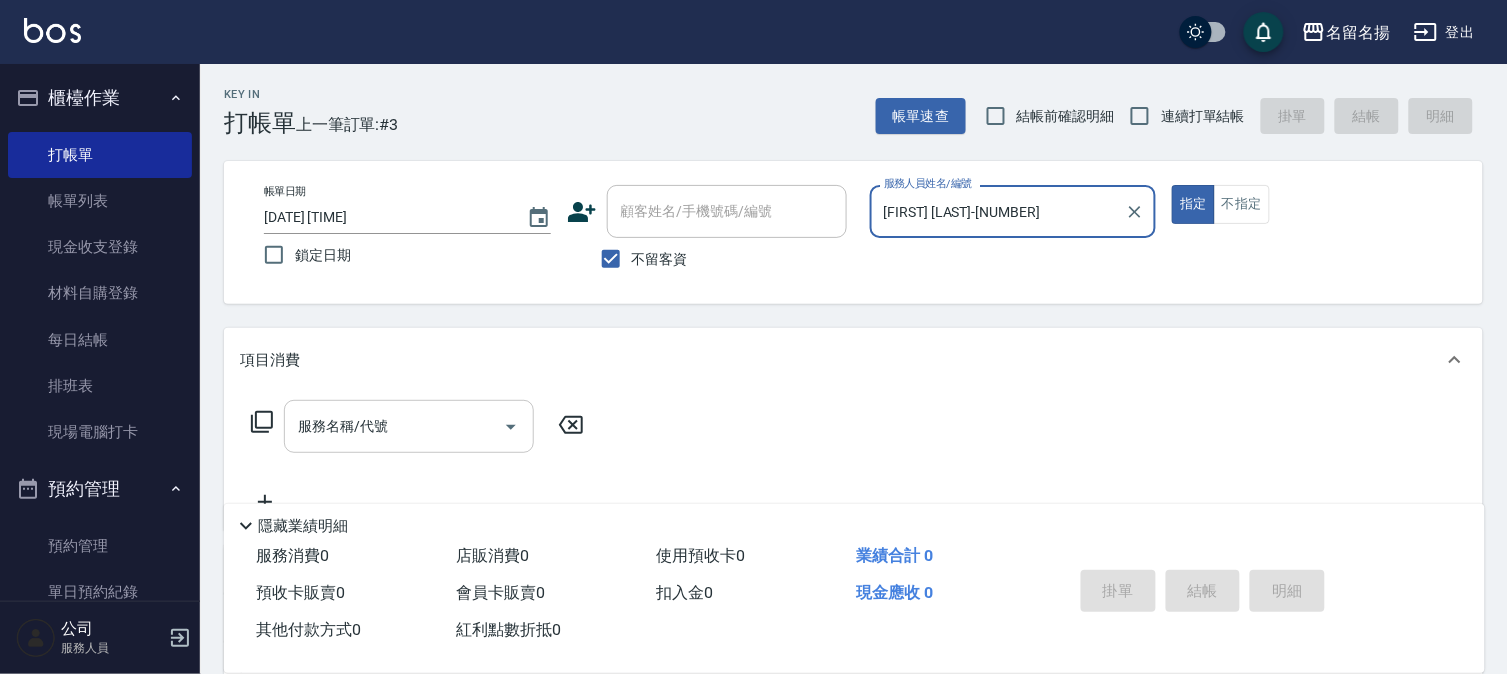 click on "服務名稱/代號" at bounding box center [394, 426] 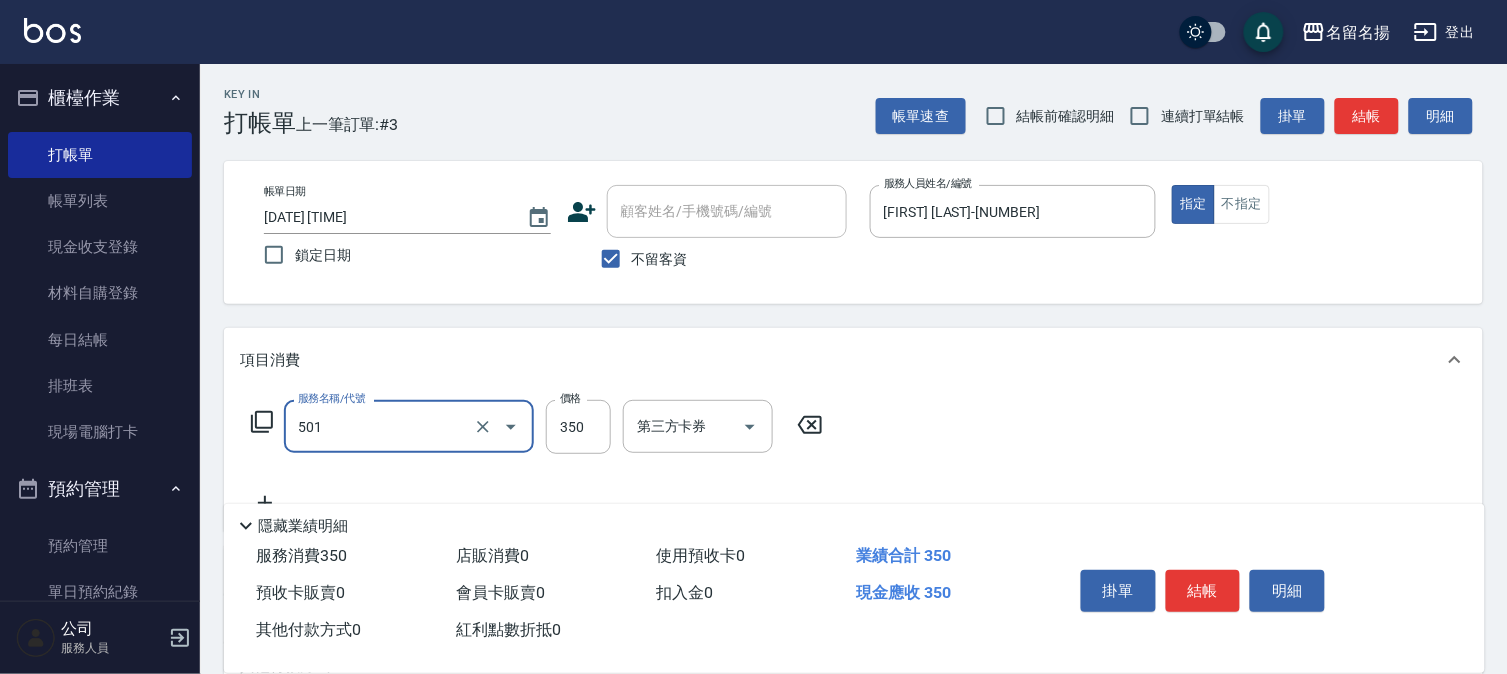 type on "P.S洗髮(501)" 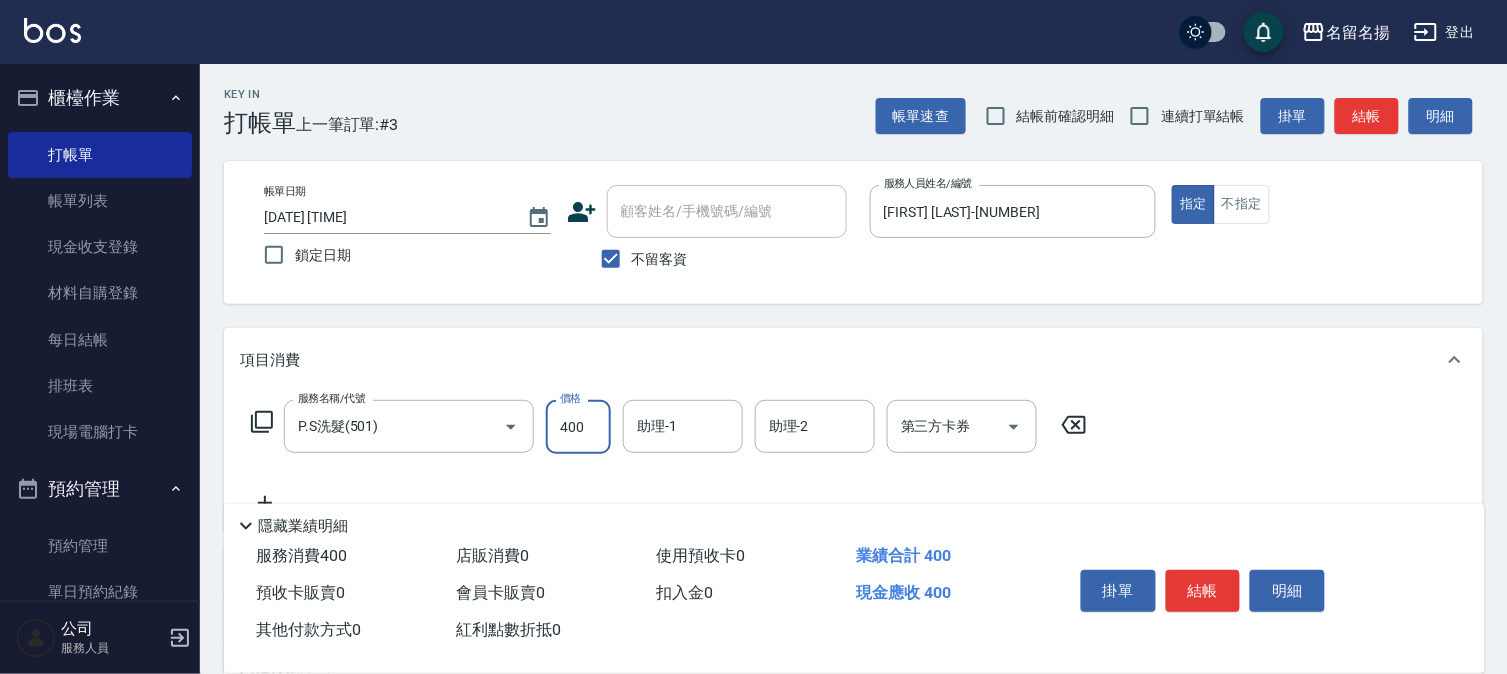 type on "400" 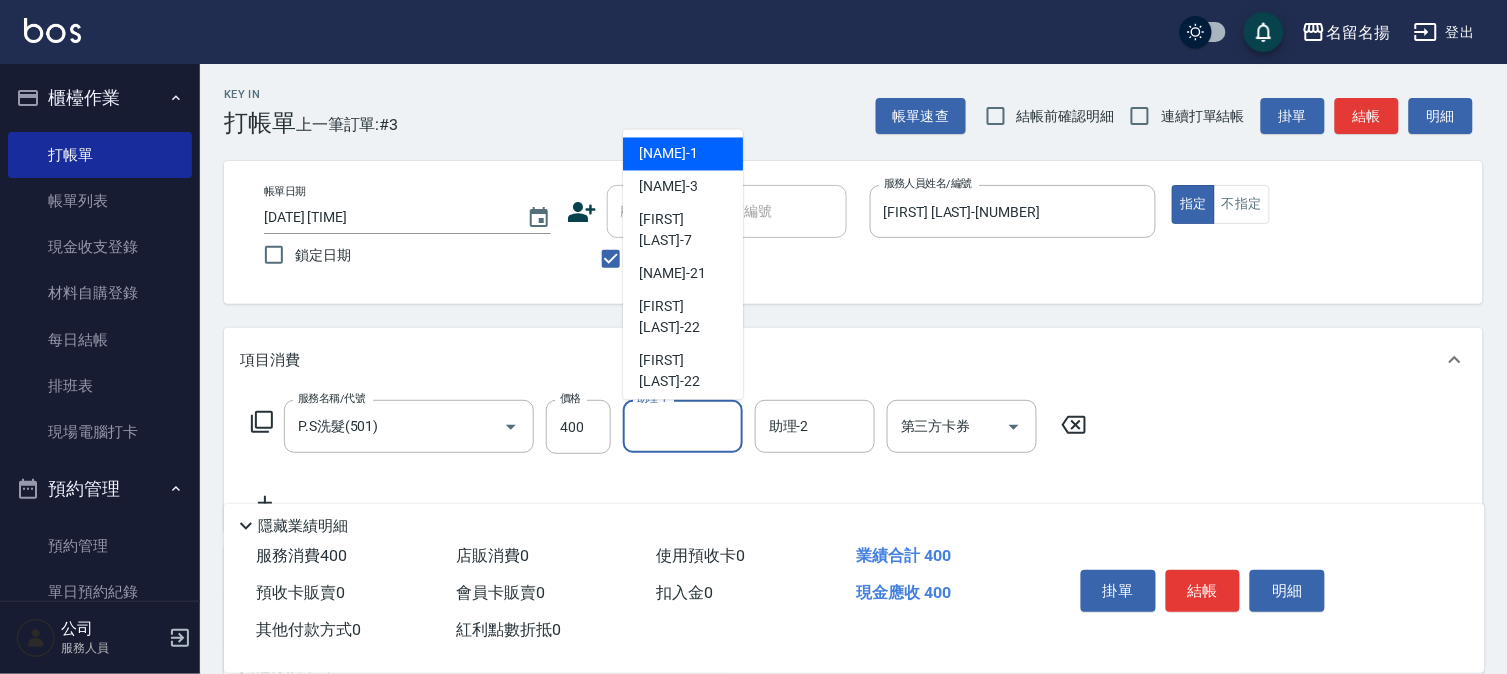 click on "助理-1" at bounding box center [683, 426] 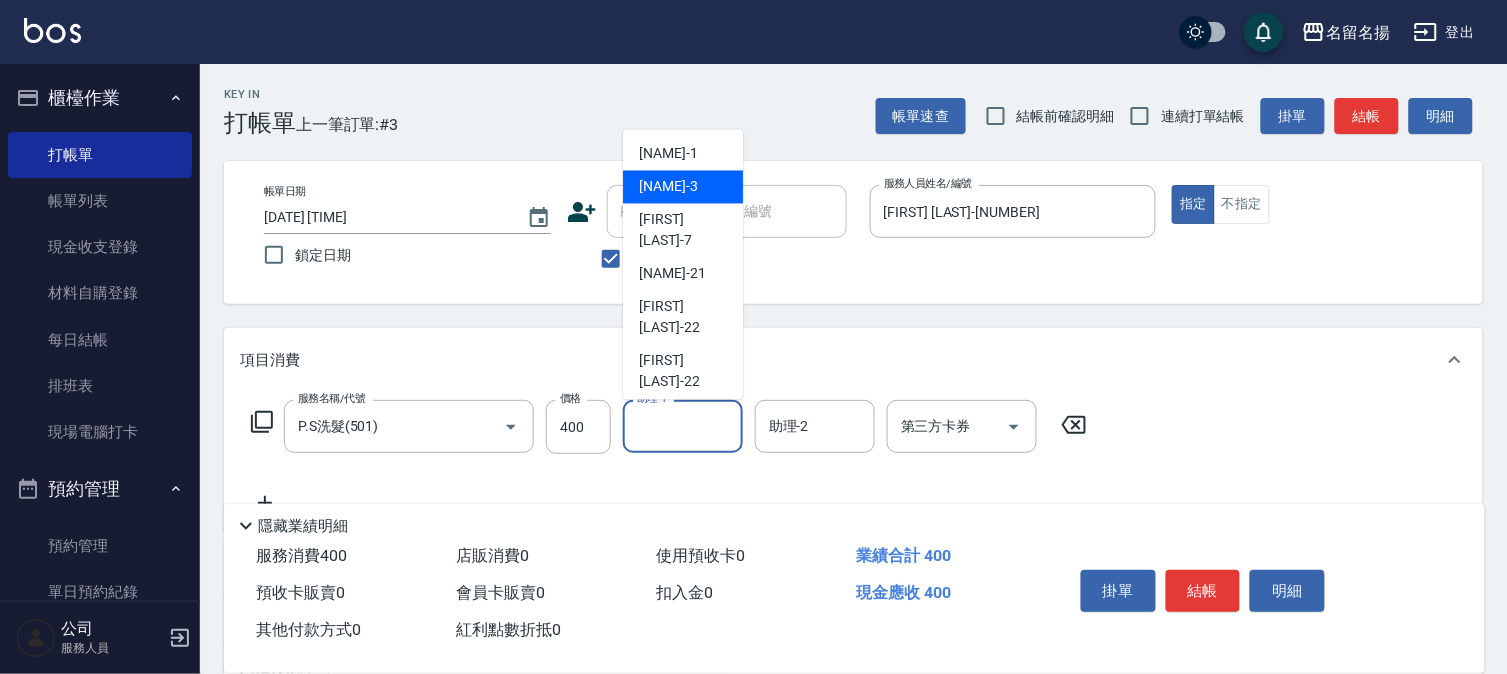 click on "[NAME] -3" at bounding box center (683, 187) 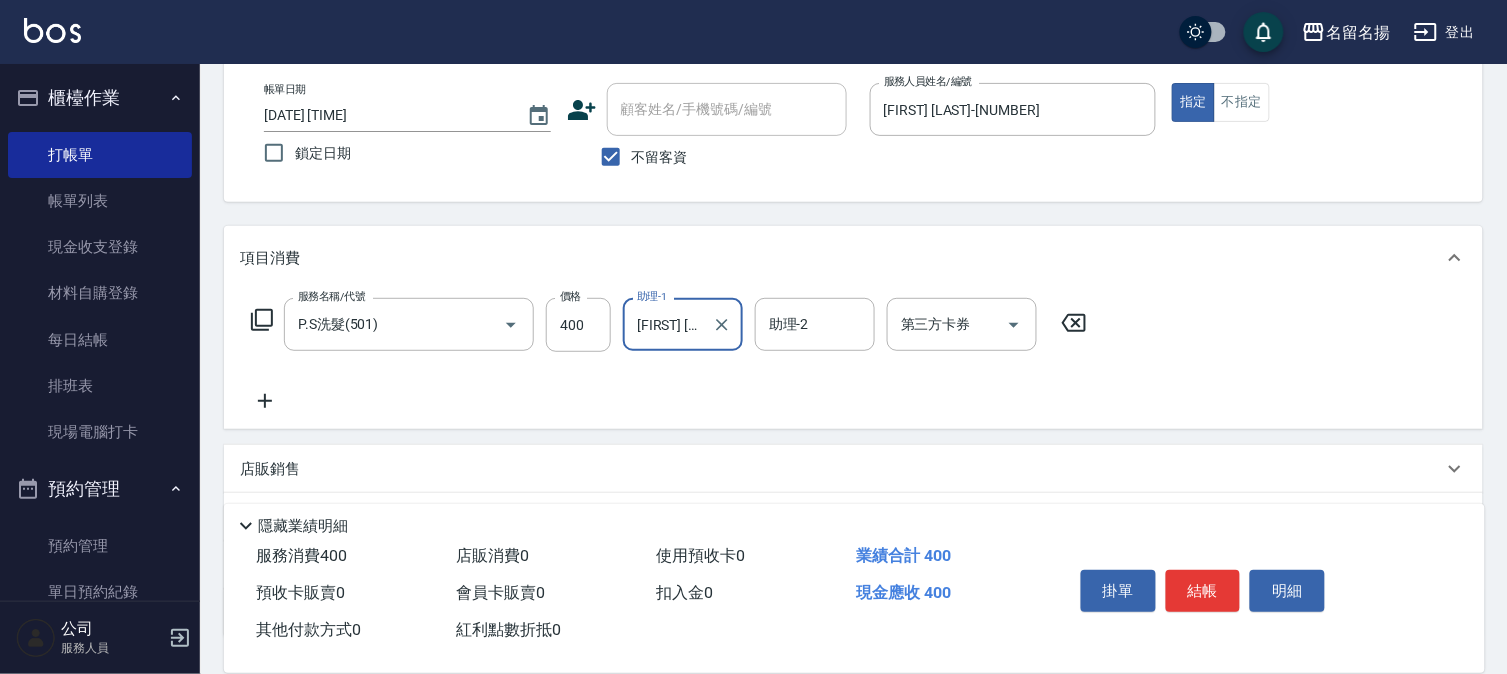 scroll, scrollTop: 222, scrollLeft: 0, axis: vertical 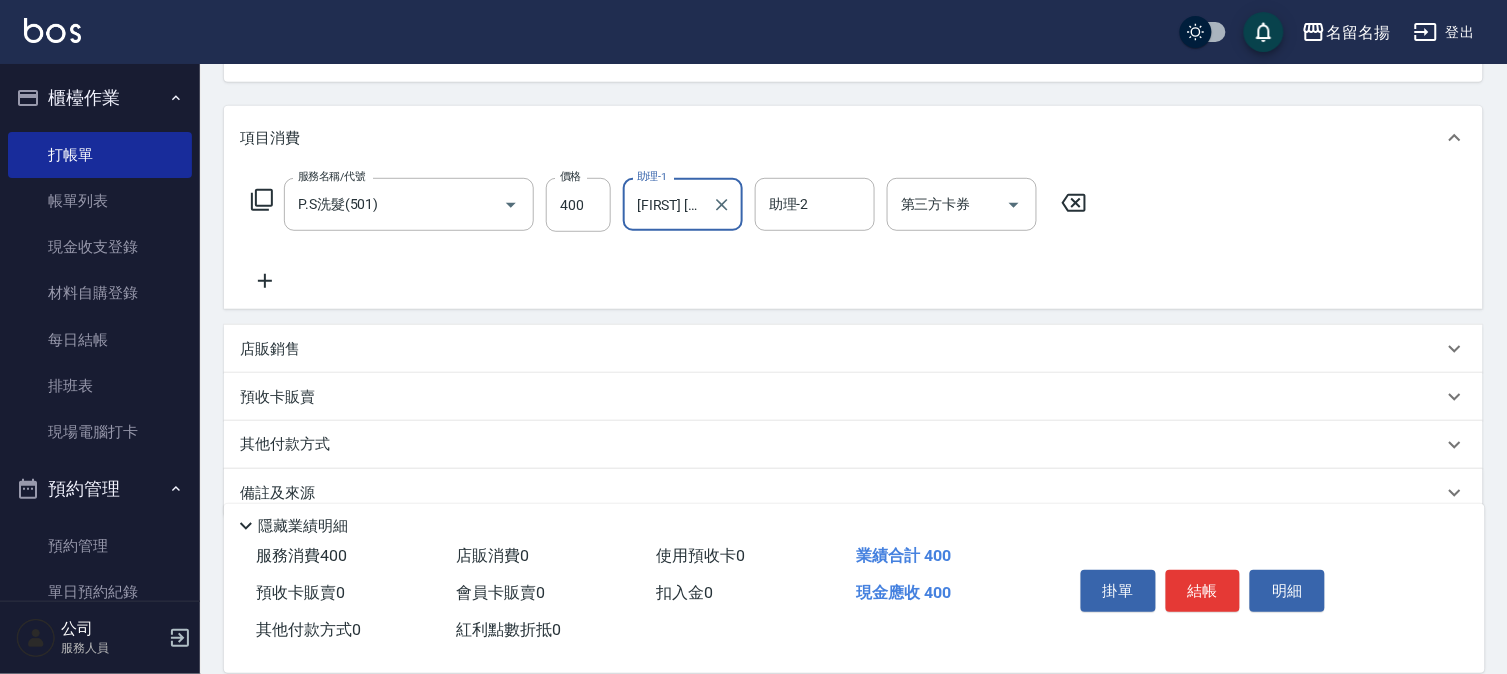 click 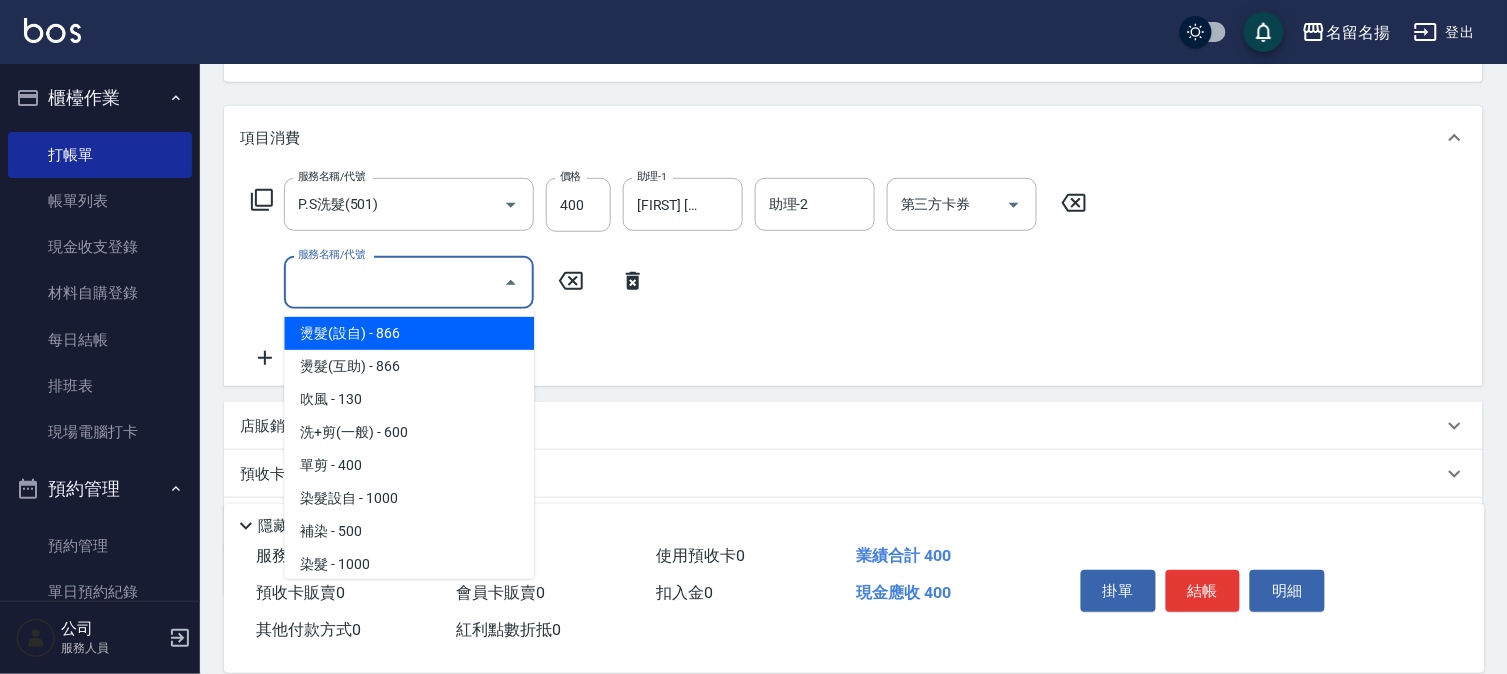 drag, startPoint x: 317, startPoint y: 277, endPoint x: 331, endPoint y: 267, distance: 17.20465 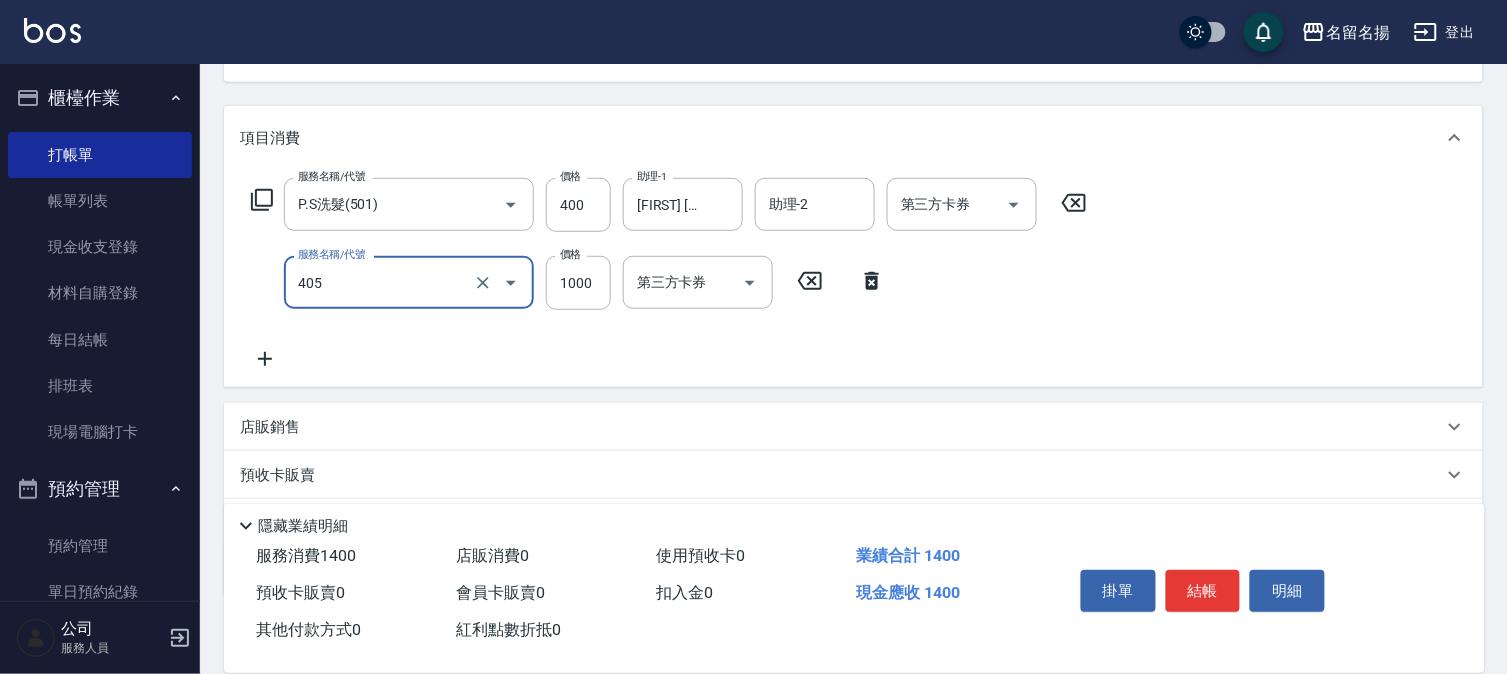 type on "染髮(405)" 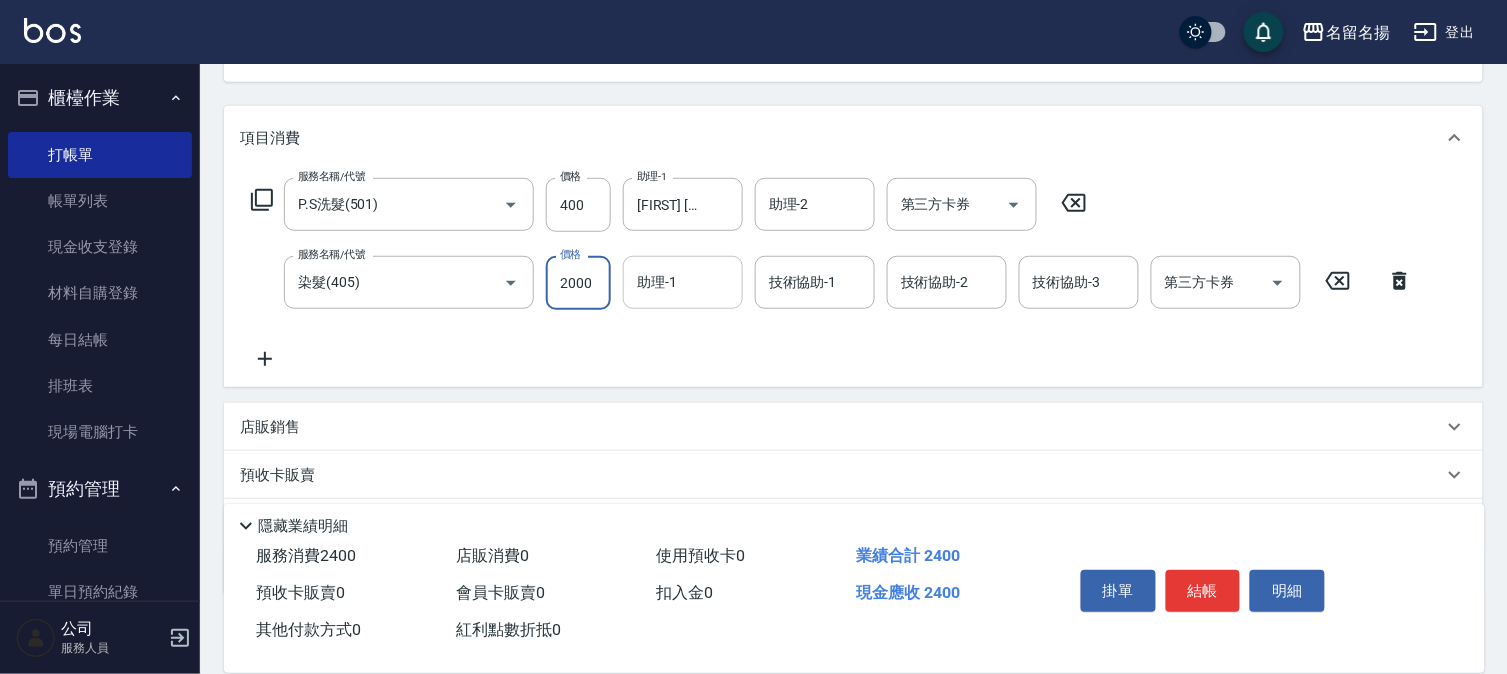 type on "2000" 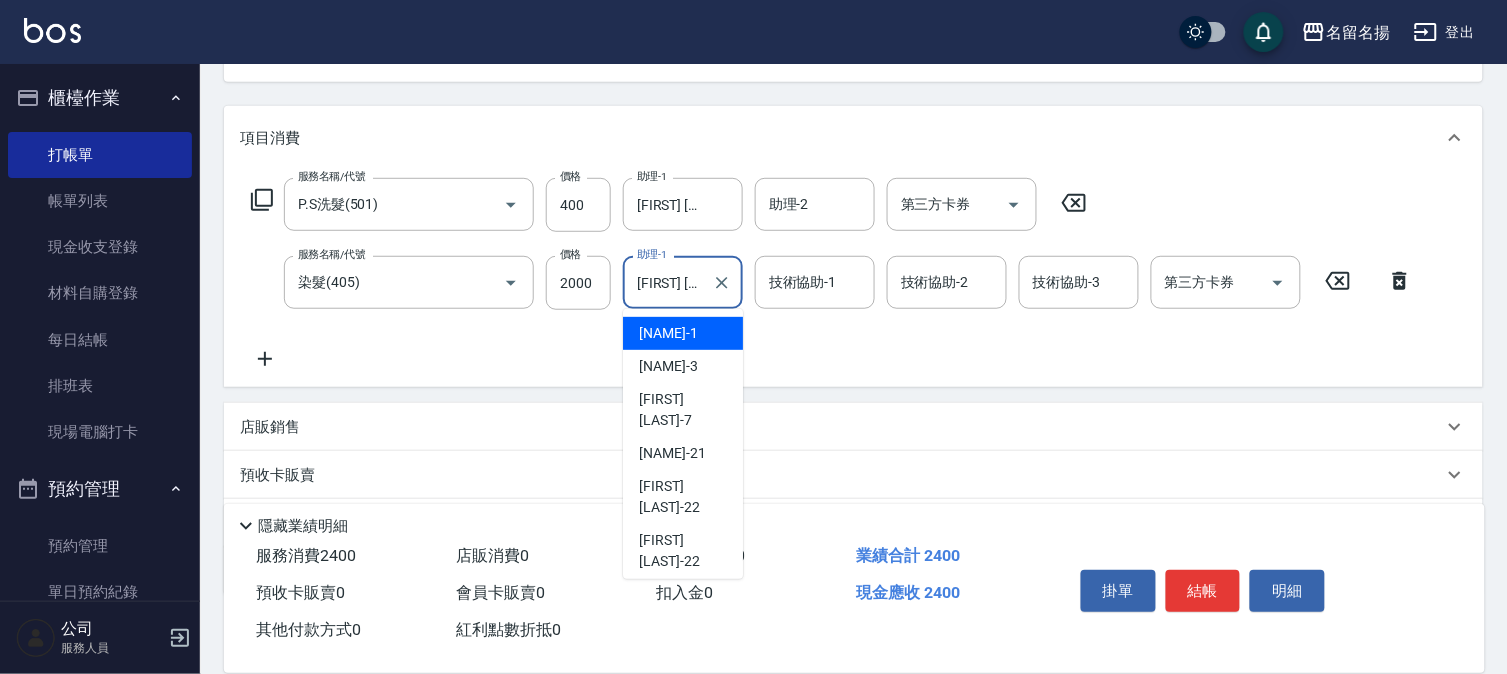 click on "[FIRST] [LAST]-[NUMBER]" at bounding box center [668, 282] 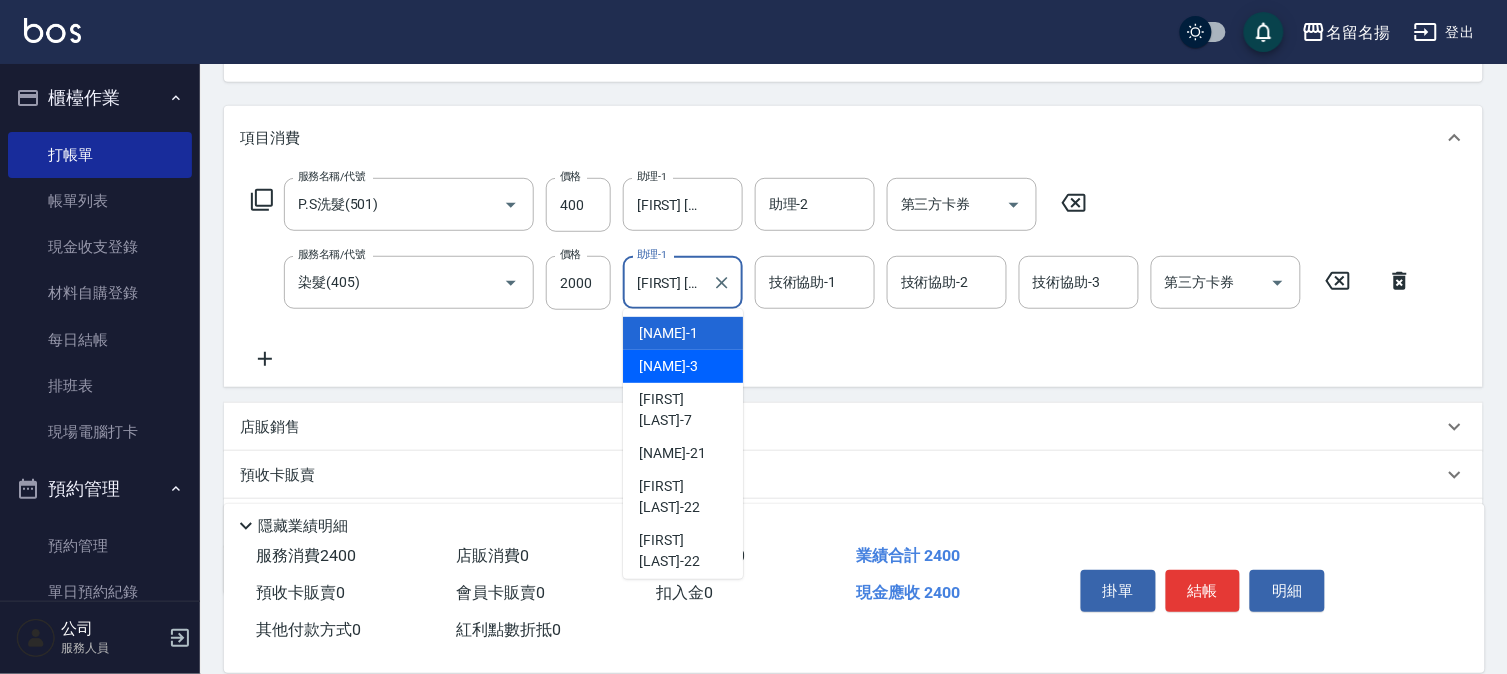 click on "[NAME] -3" at bounding box center [668, 366] 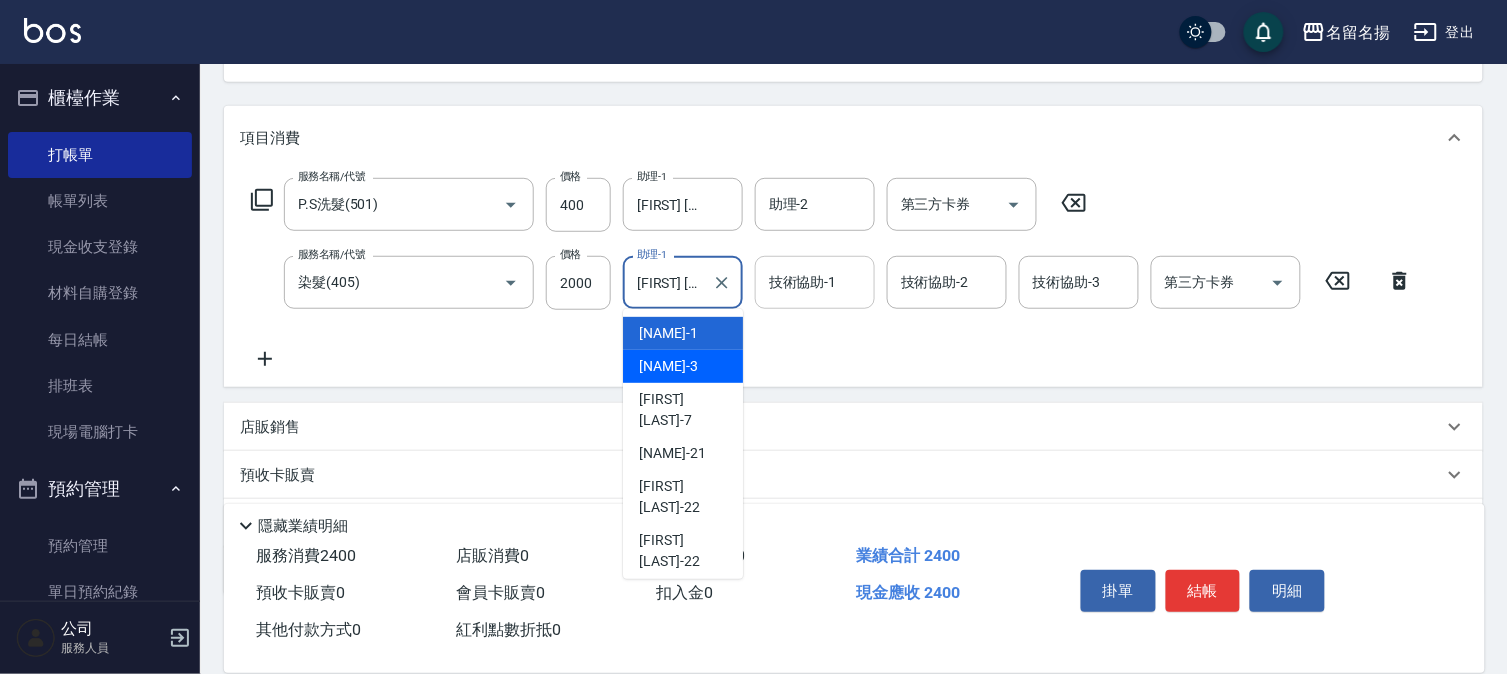 type on "[FIRST] [LAST]-[NUMBER]" 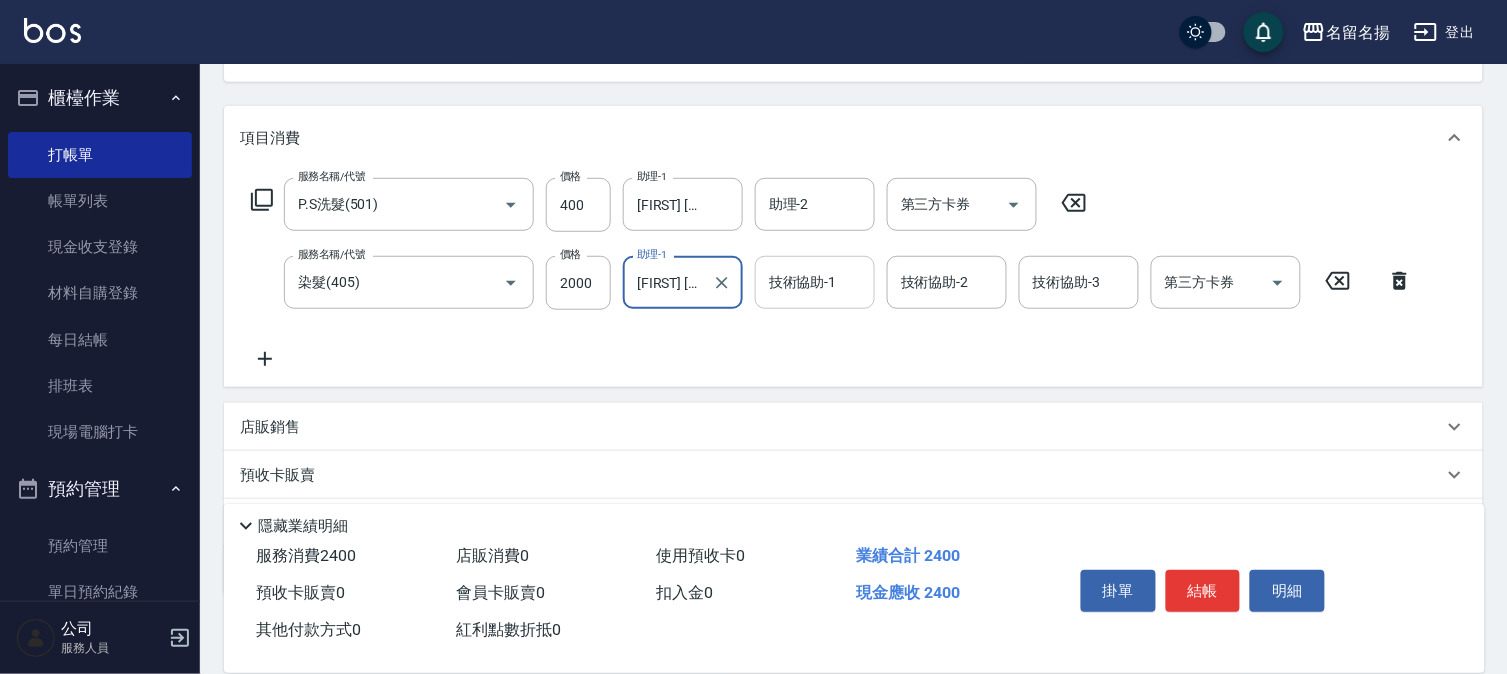 click on "技術協助-1" at bounding box center (815, 282) 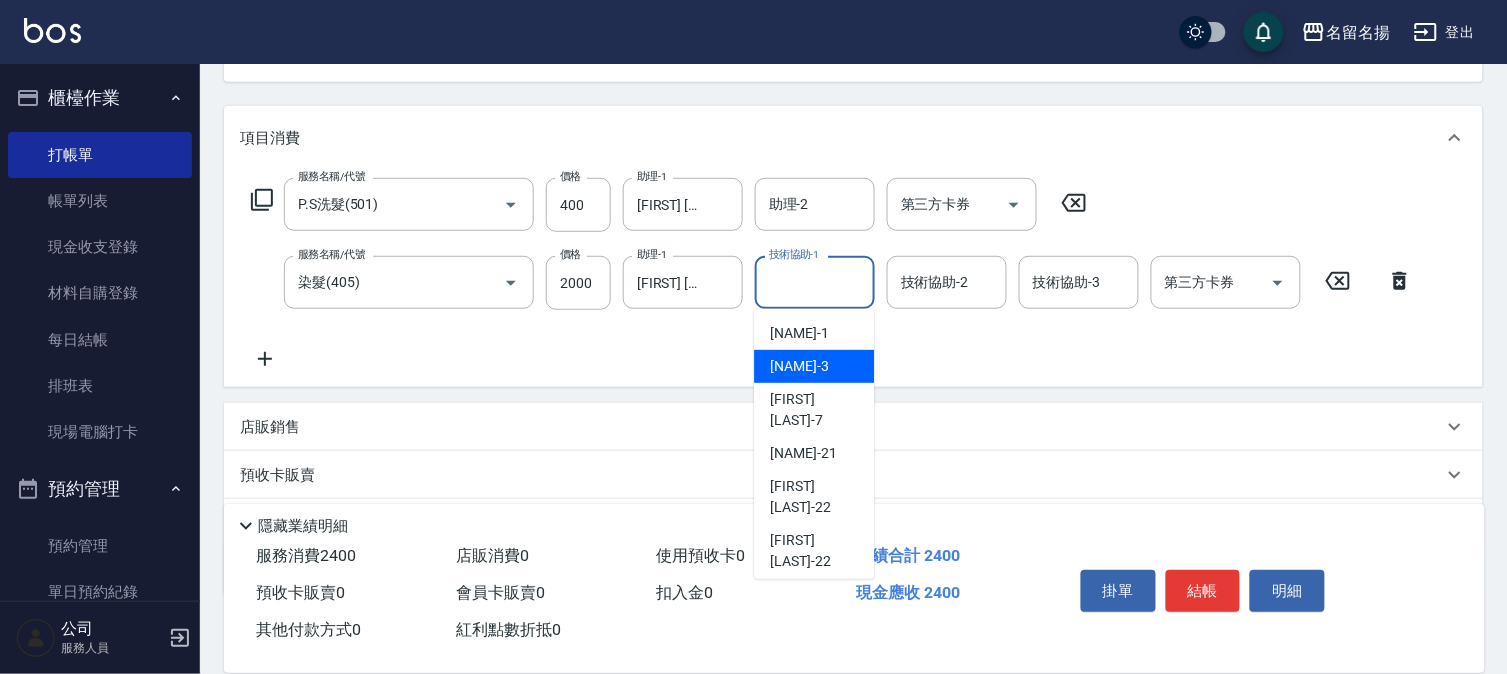 click on "[NAME] -3" at bounding box center [799, 366] 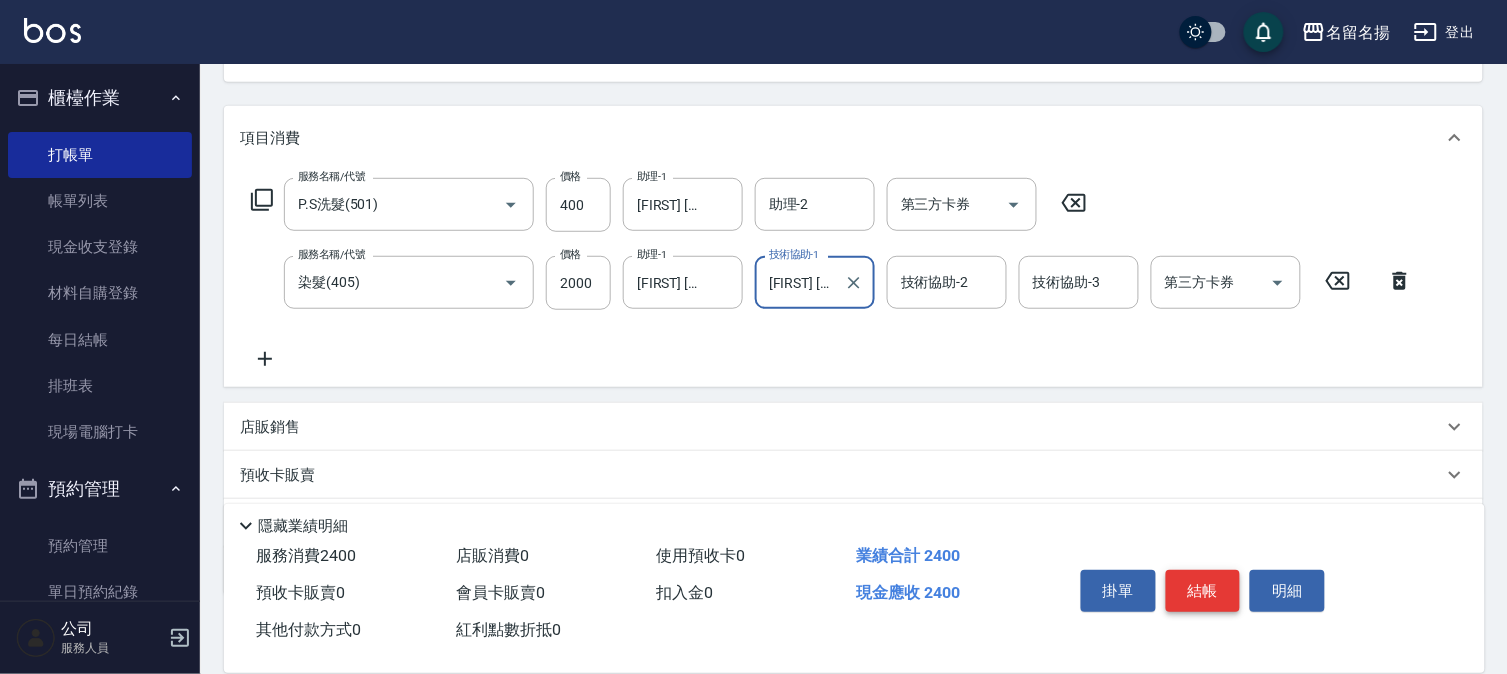 click on "結帳" at bounding box center [1203, 591] 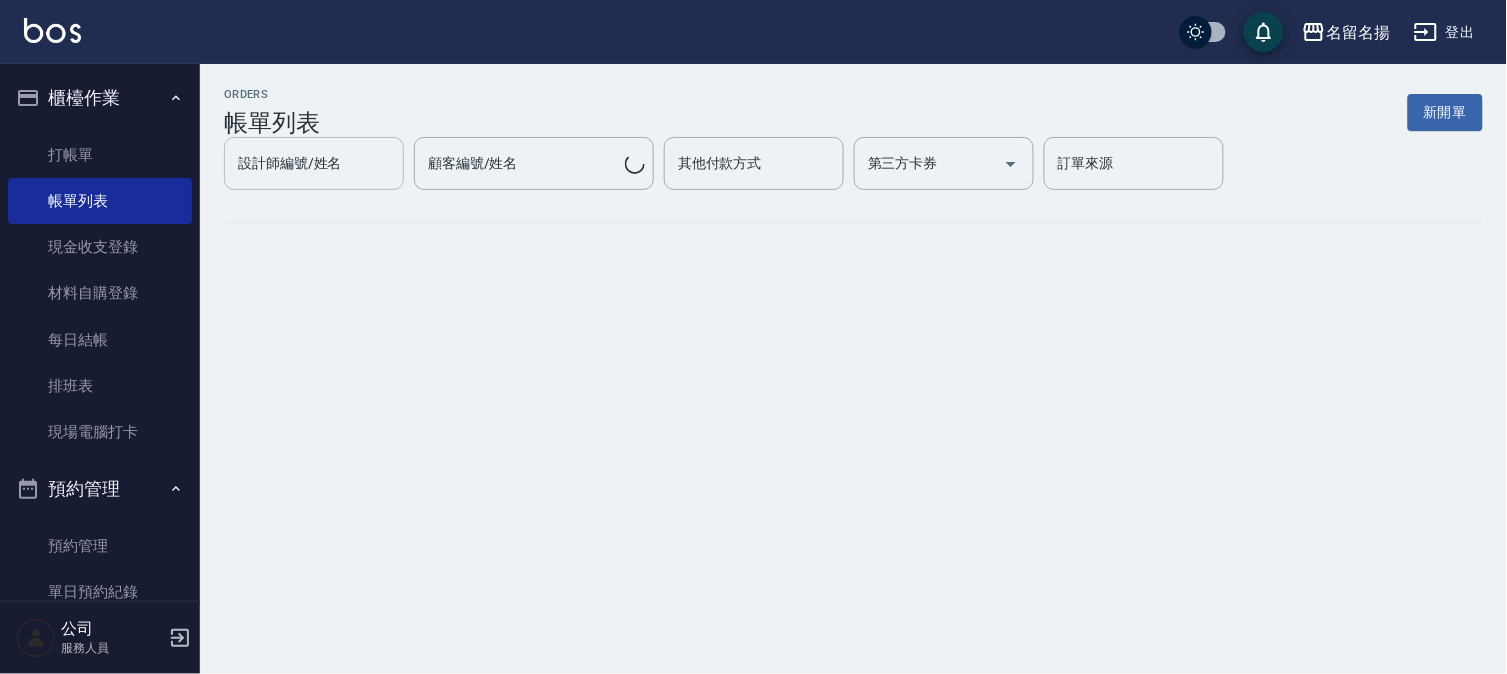 scroll, scrollTop: 0, scrollLeft: 0, axis: both 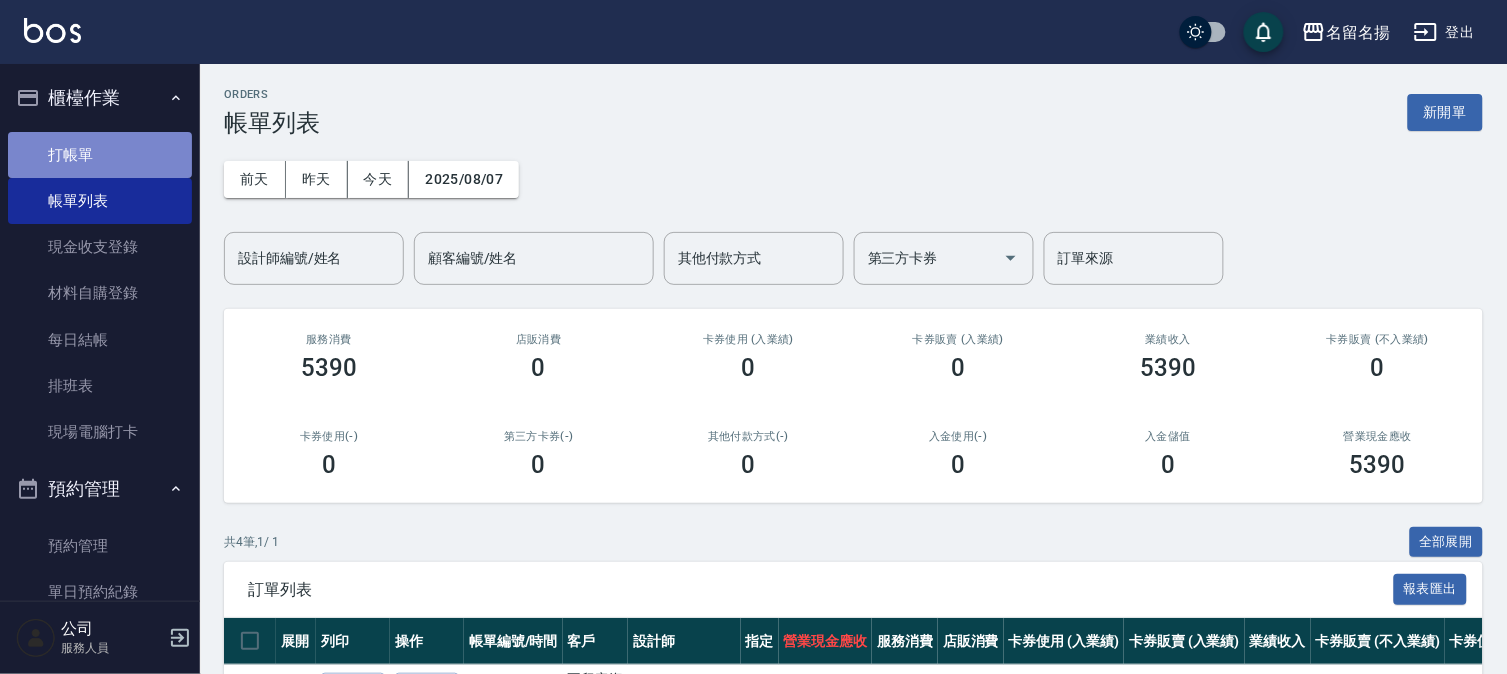 click on "打帳單" at bounding box center [100, 155] 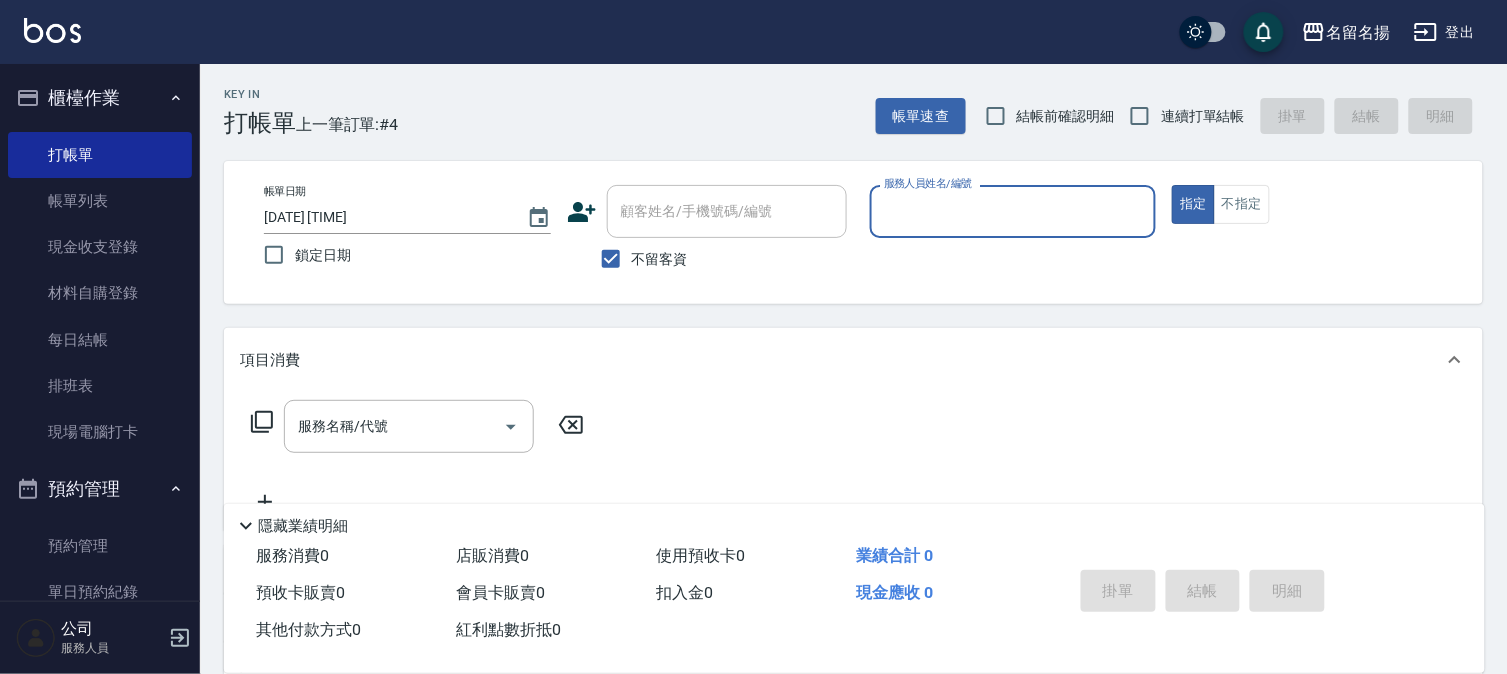 click on "服務人員姓名/編號" at bounding box center [1013, 211] 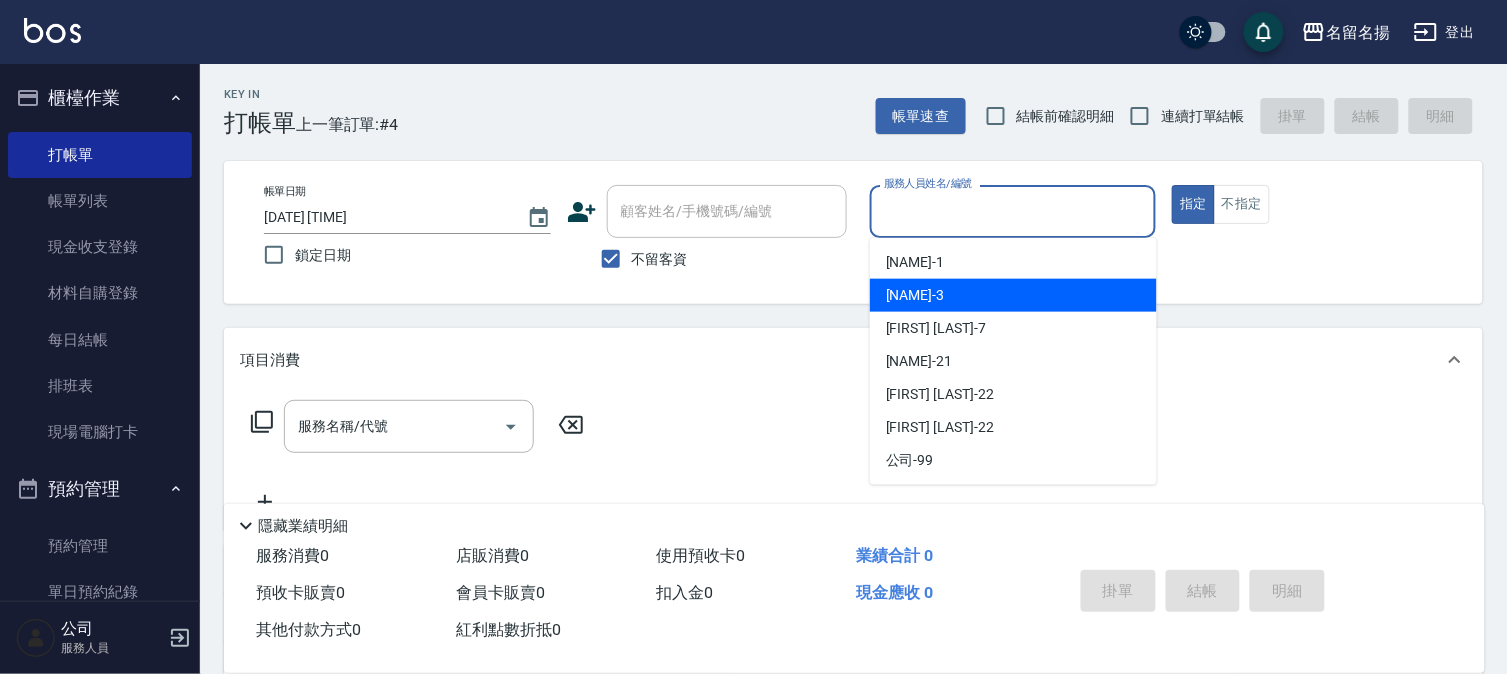 drag, startPoint x: 956, startPoint y: 281, endPoint x: 637, endPoint y: 347, distance: 325.75604 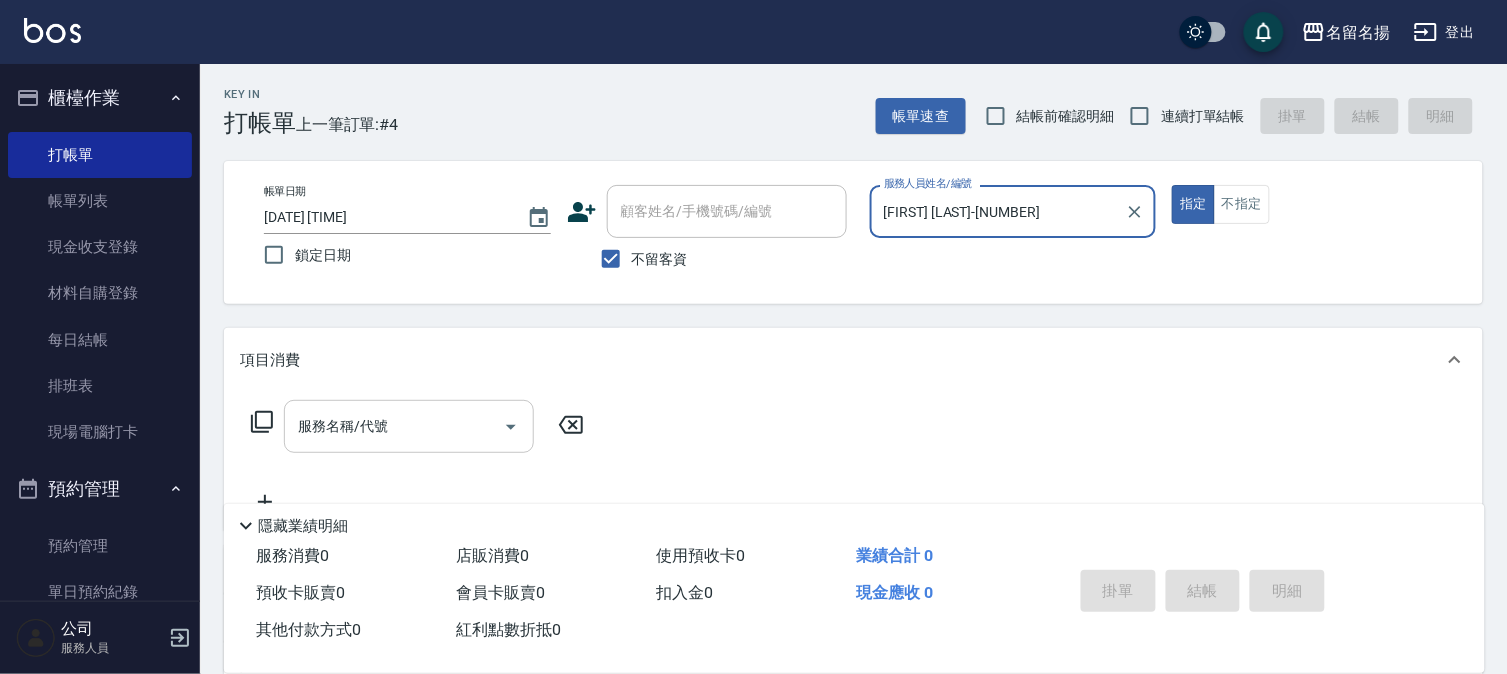 click on "服務名稱/代號" at bounding box center [394, 426] 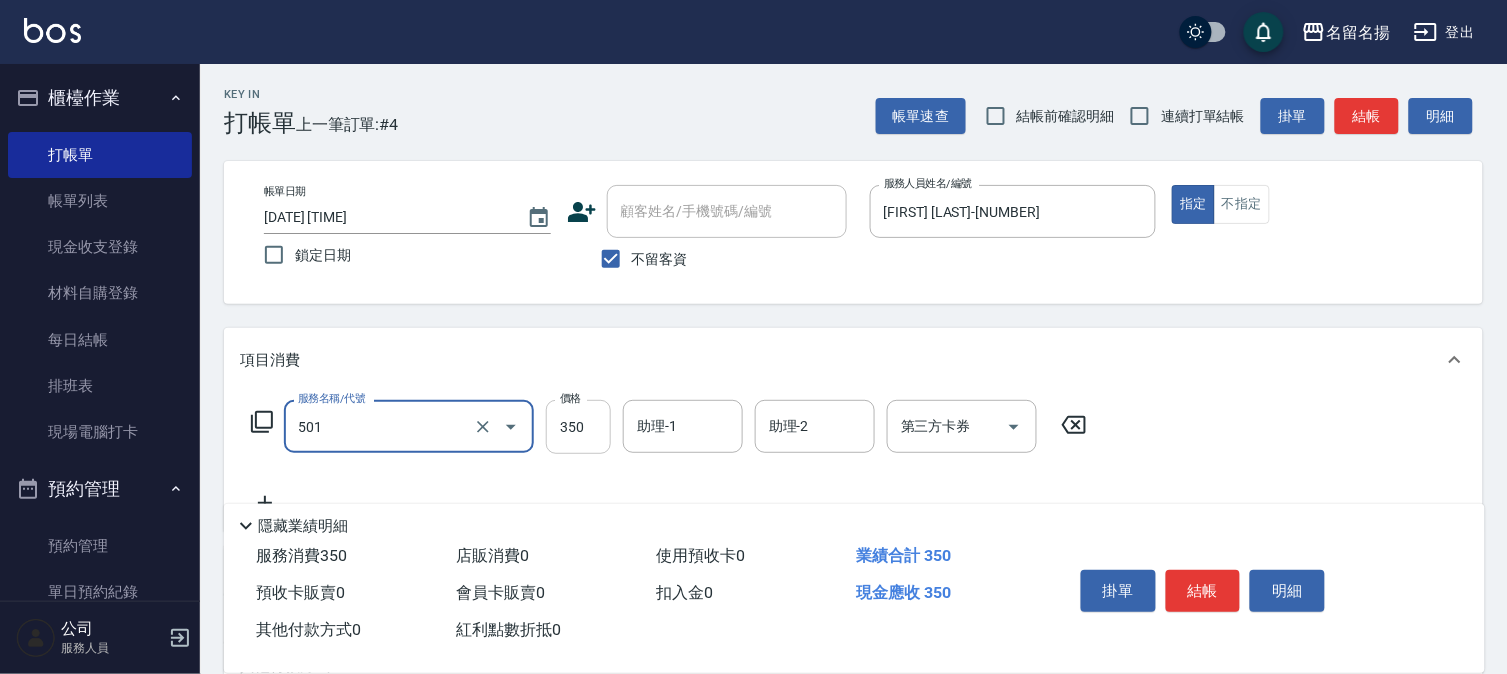type on "P.S洗髮(501)" 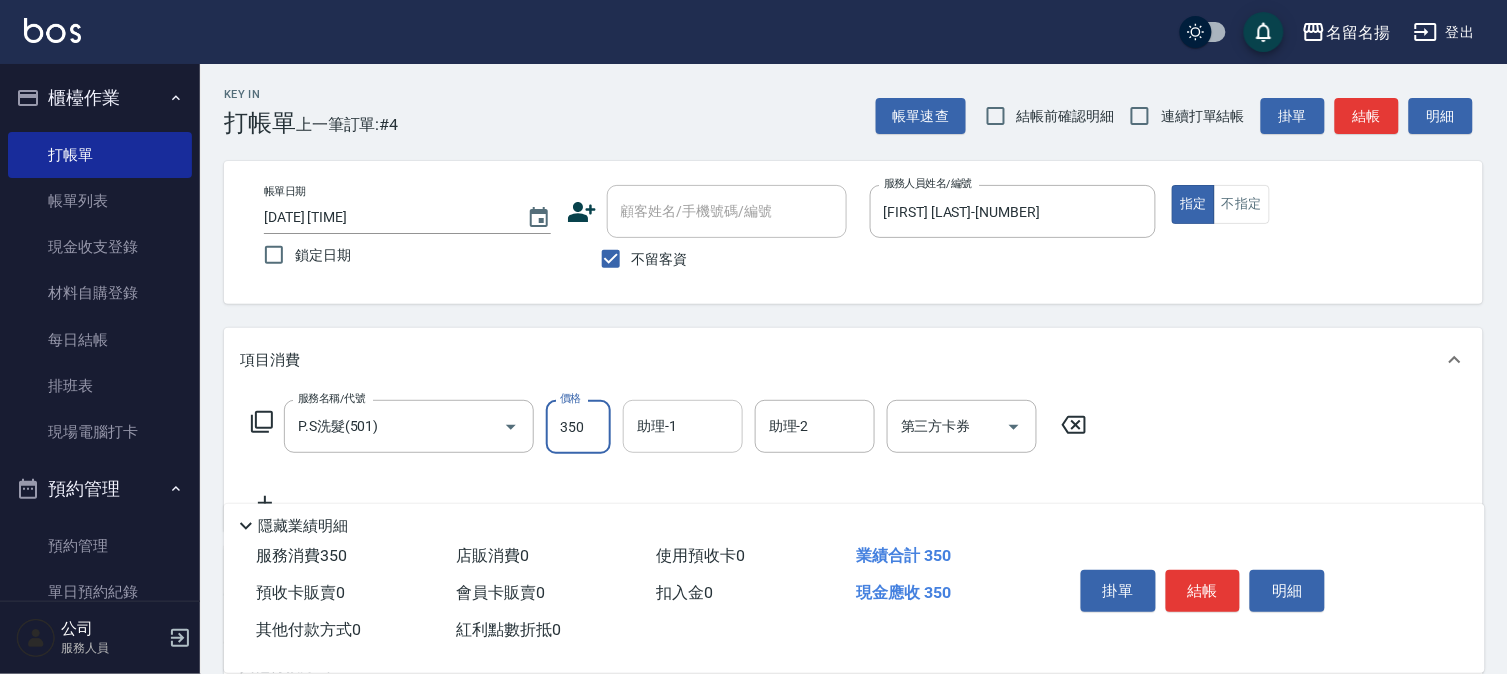 click on "助理-1" at bounding box center (683, 426) 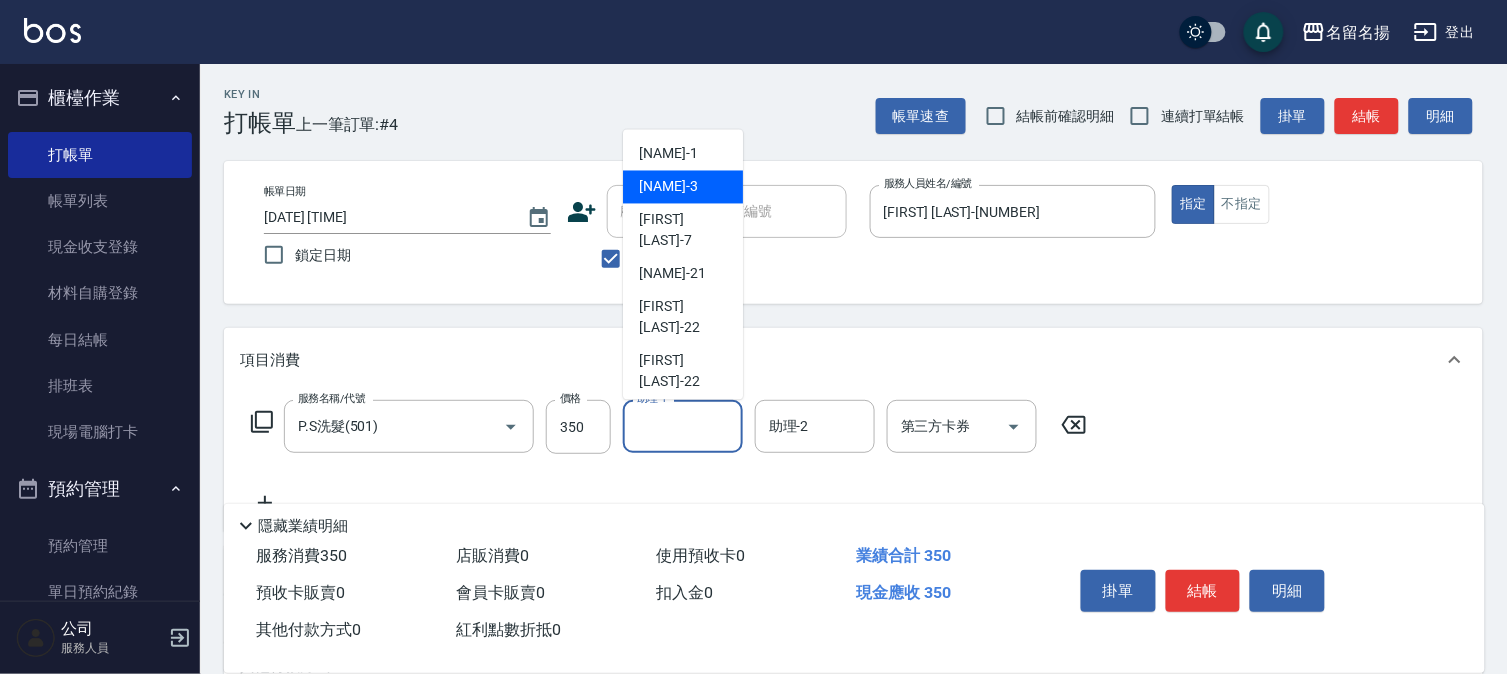click on "[NAME] -3" at bounding box center [683, 187] 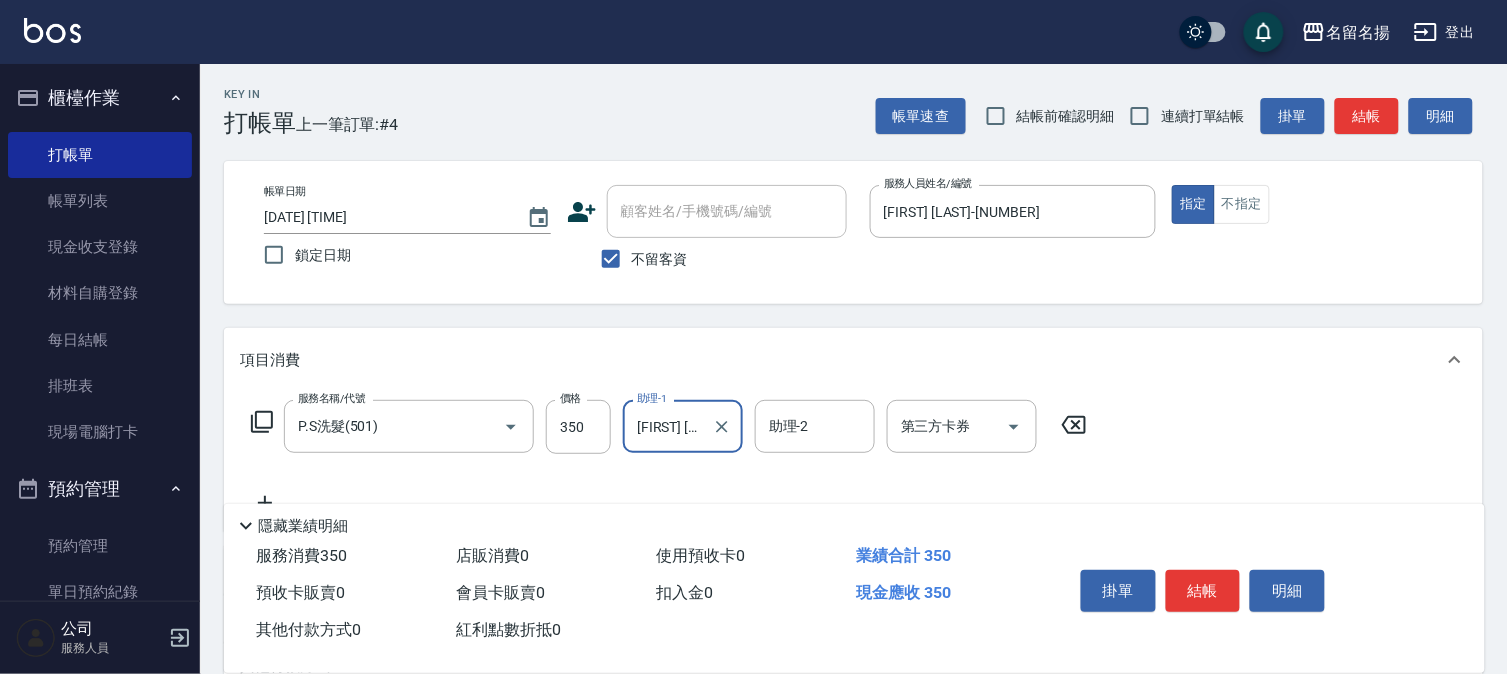 type on "[FIRST] [LAST]-[NUMBER]" 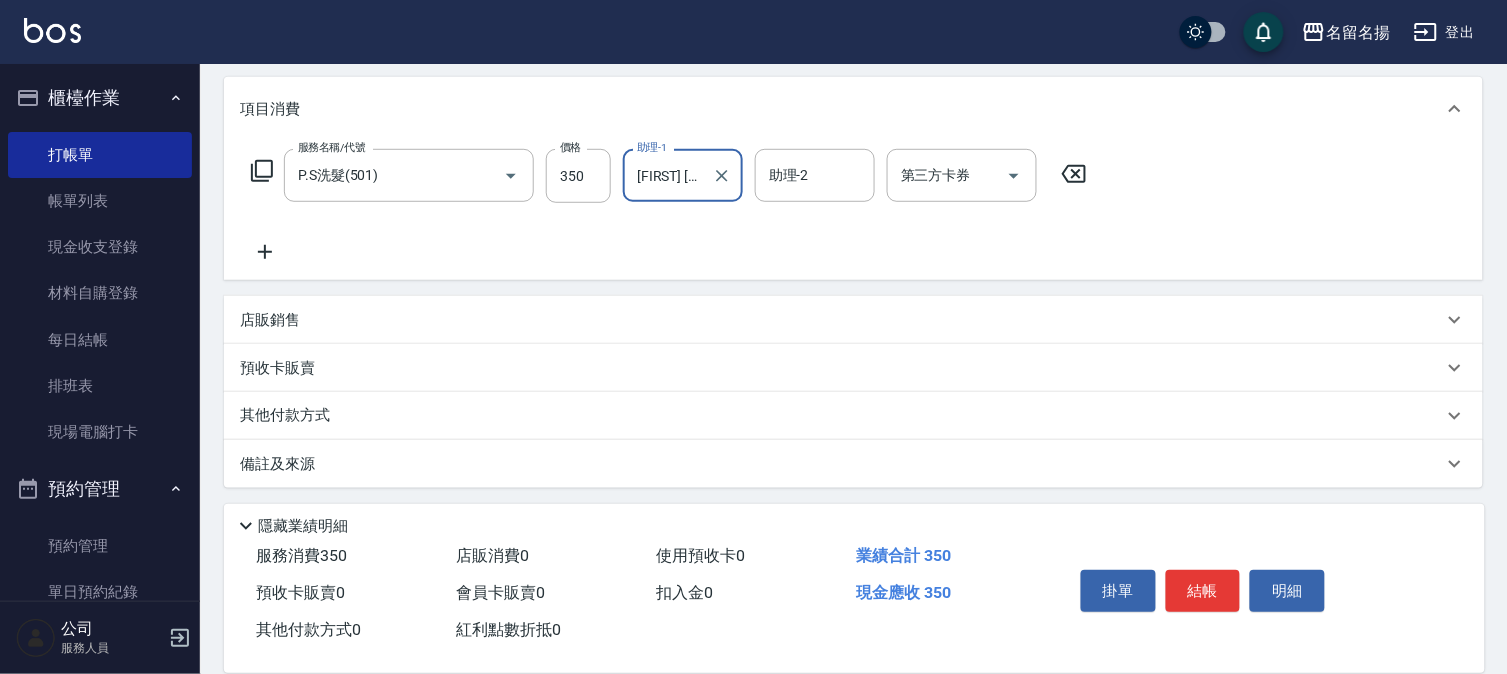 scroll, scrollTop: 254, scrollLeft: 0, axis: vertical 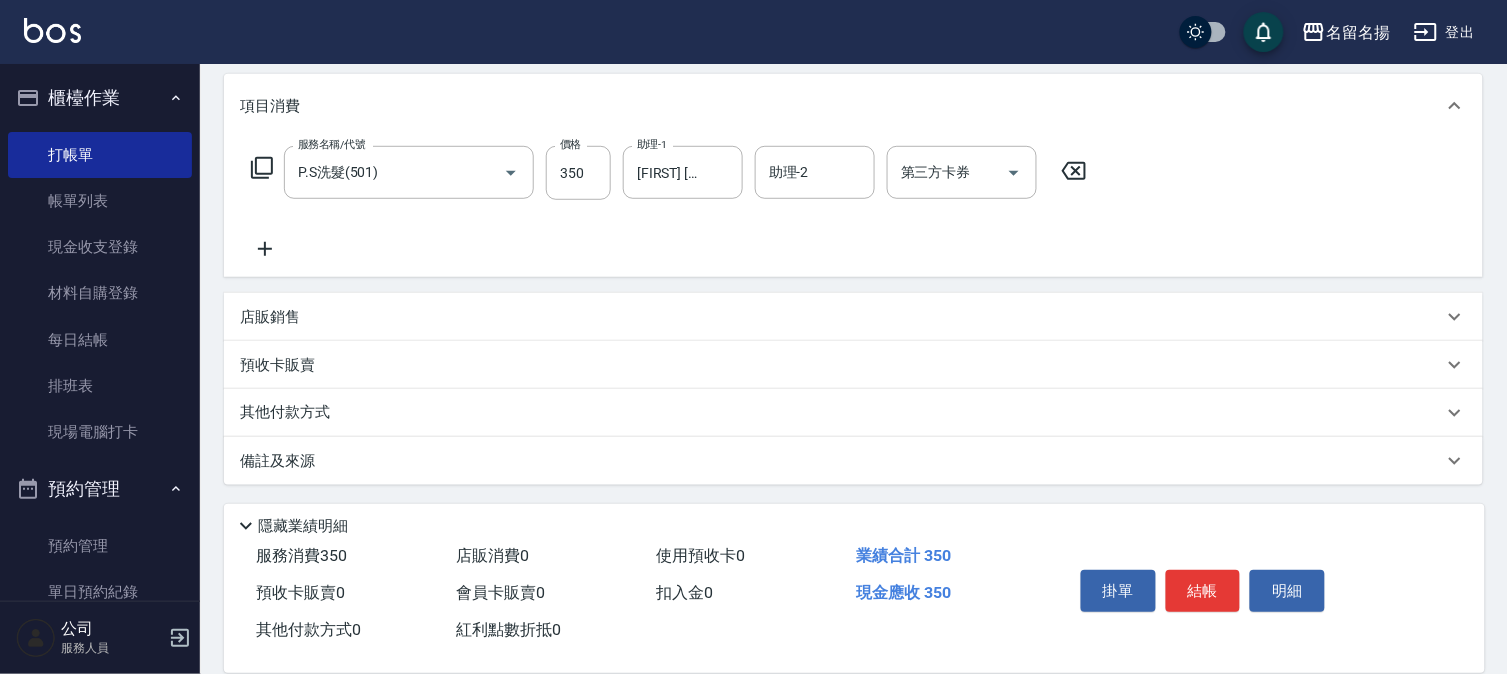 click 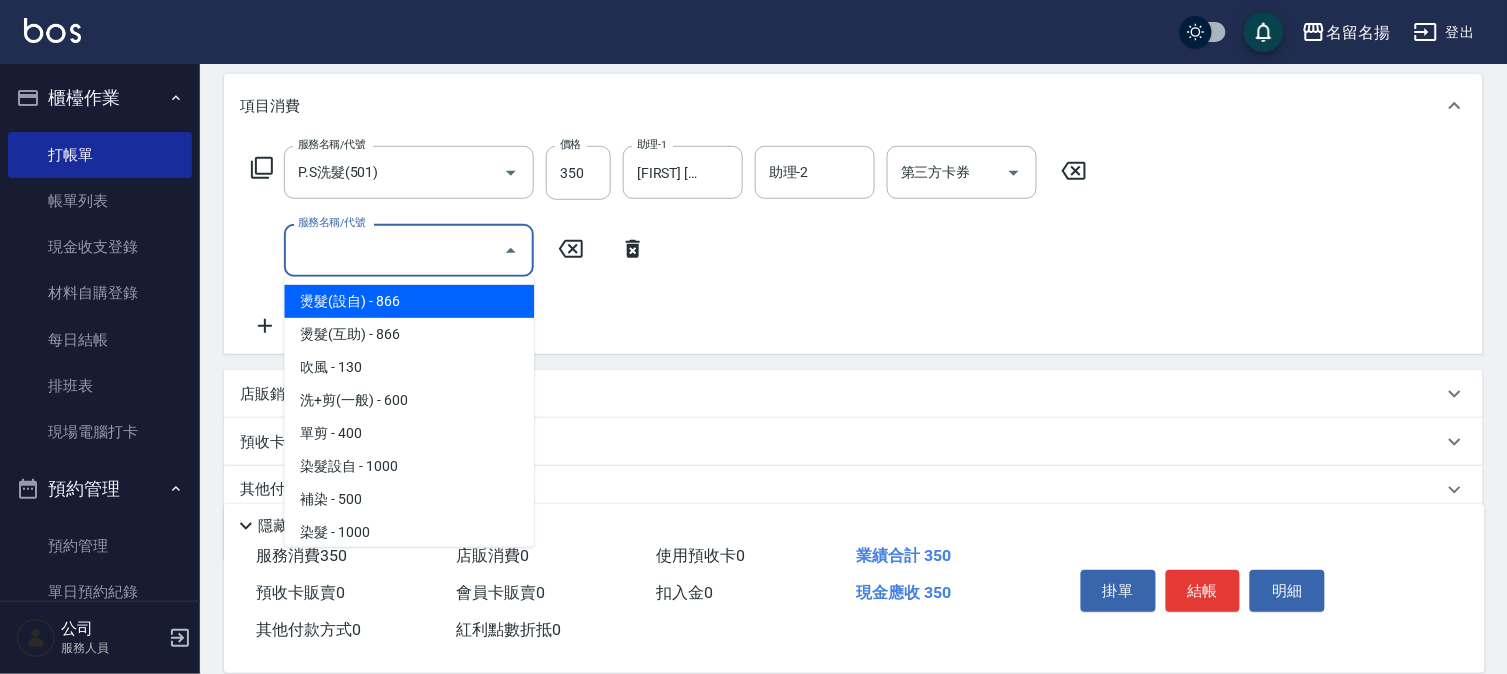 click on "服務名稱/代號" at bounding box center [394, 250] 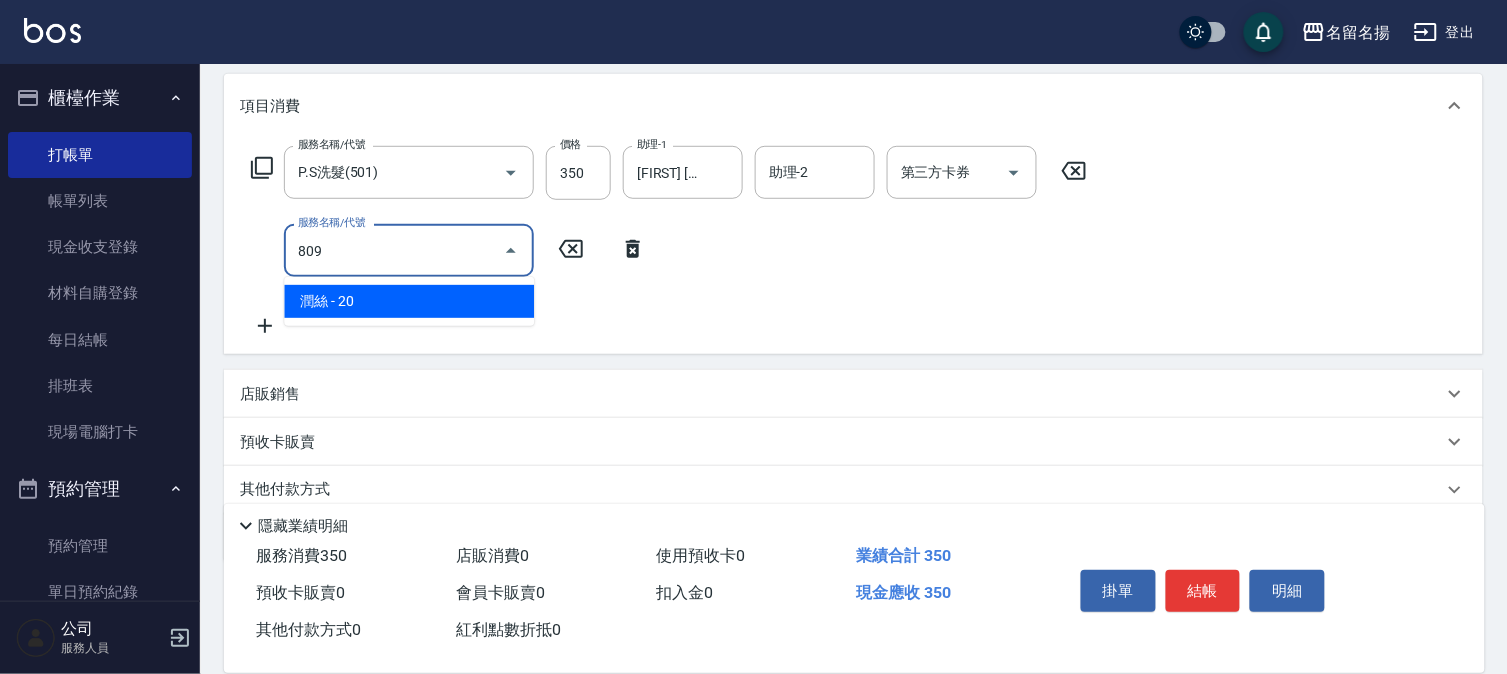 type on "潤絲(809)" 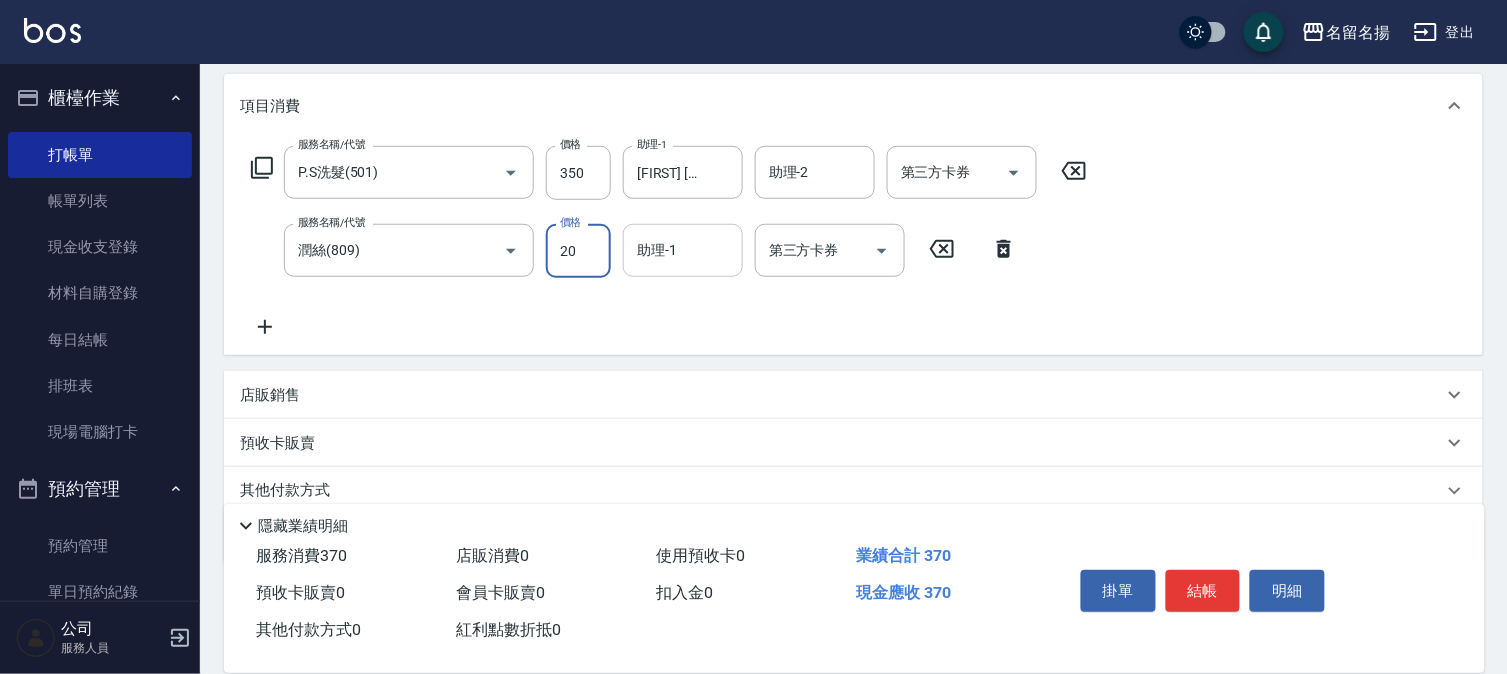 drag, startPoint x: 618, startPoint y: 251, endPoint x: 663, endPoint y: 258, distance: 45.54119 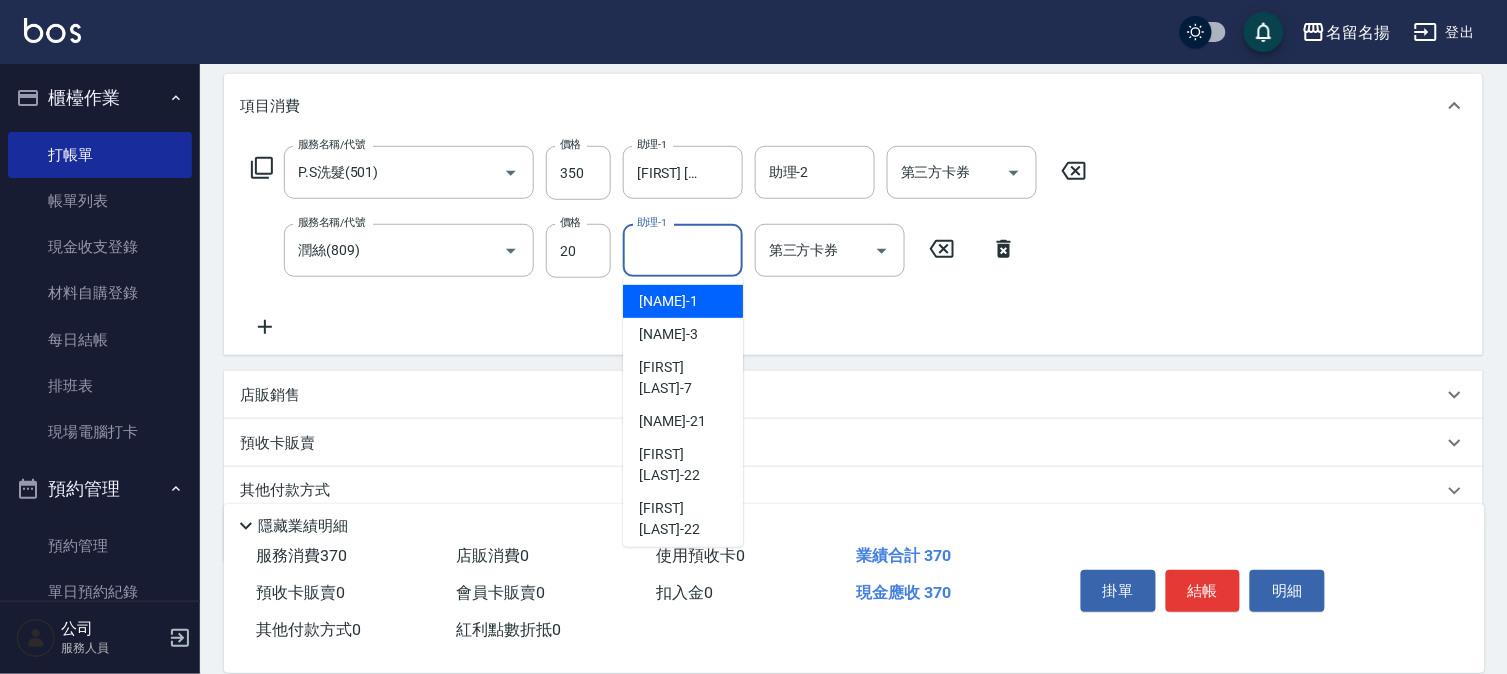click on "助理-1" at bounding box center (683, 250) 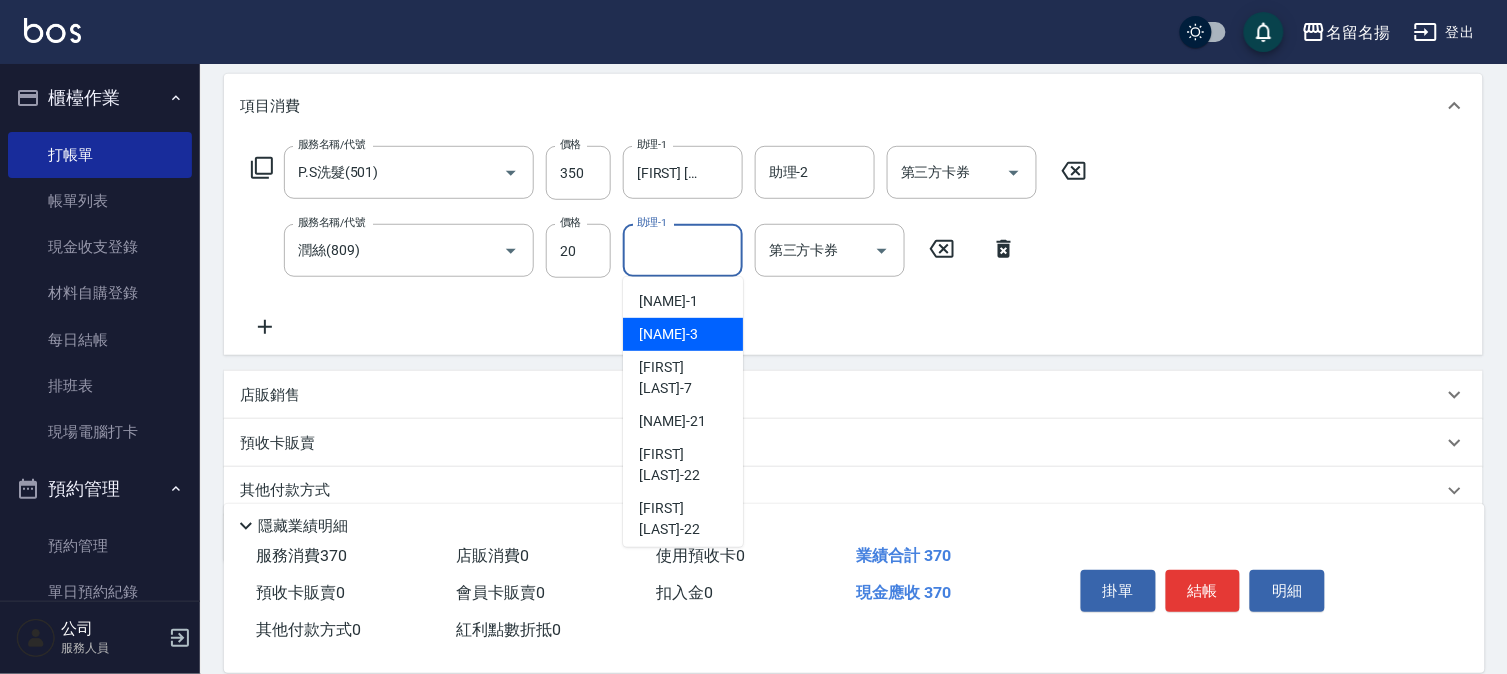 click on "[NAME] -3" at bounding box center (683, 334) 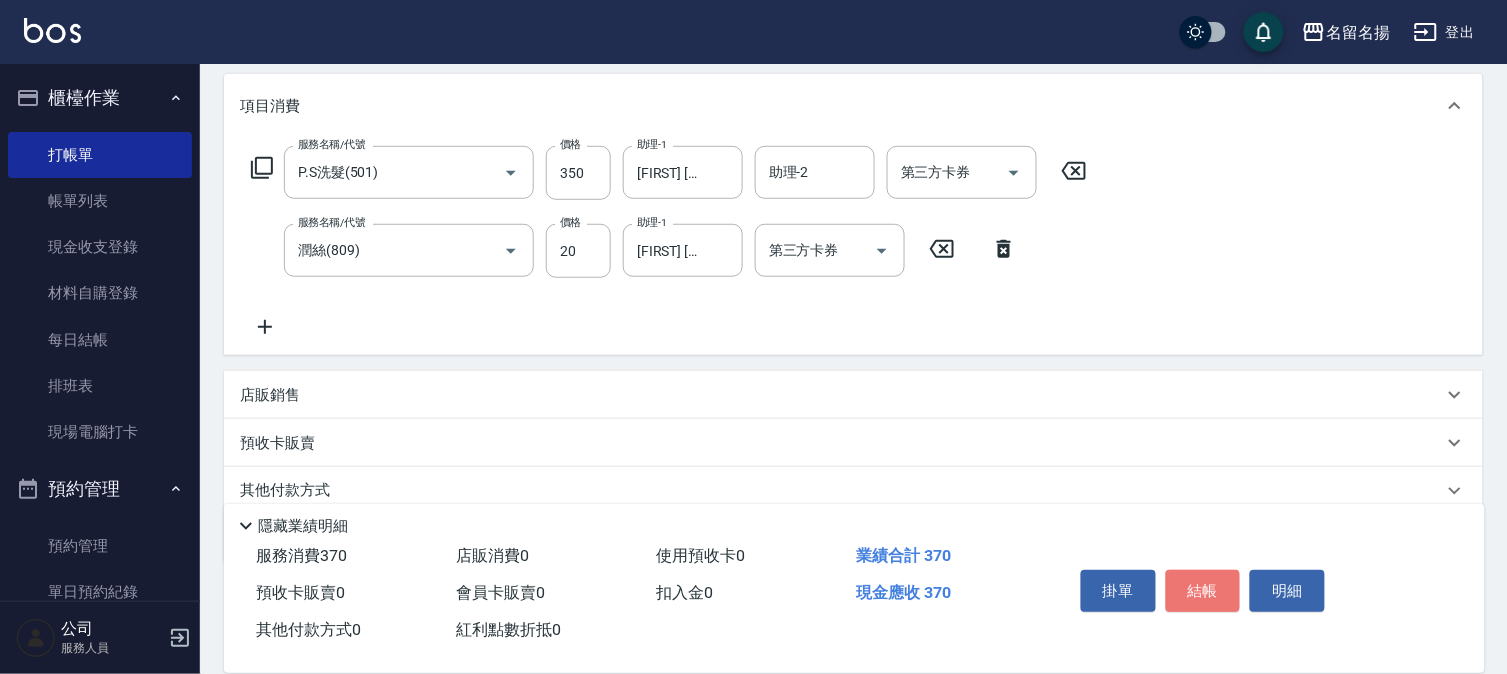 click on "掛單 結帳 明細" at bounding box center (1203, 593) 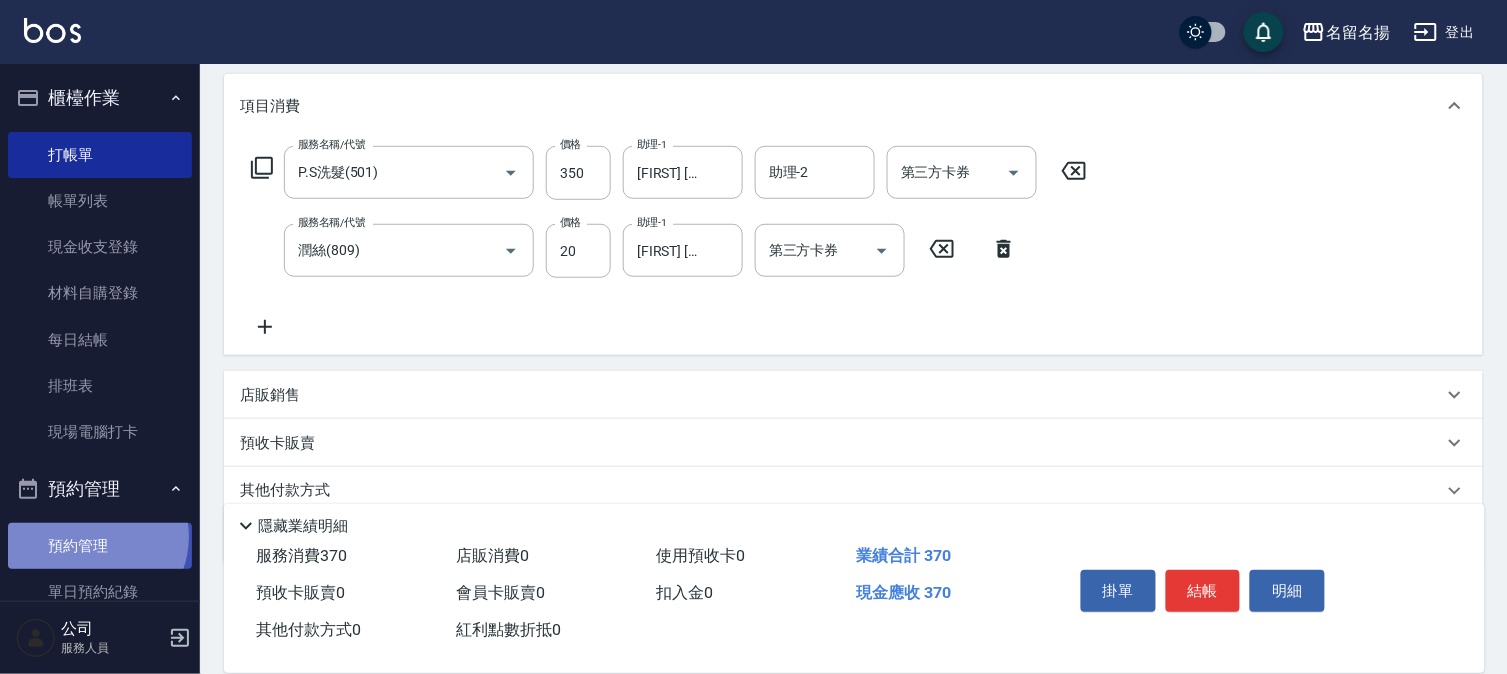 click on "預約管理" at bounding box center (100, 546) 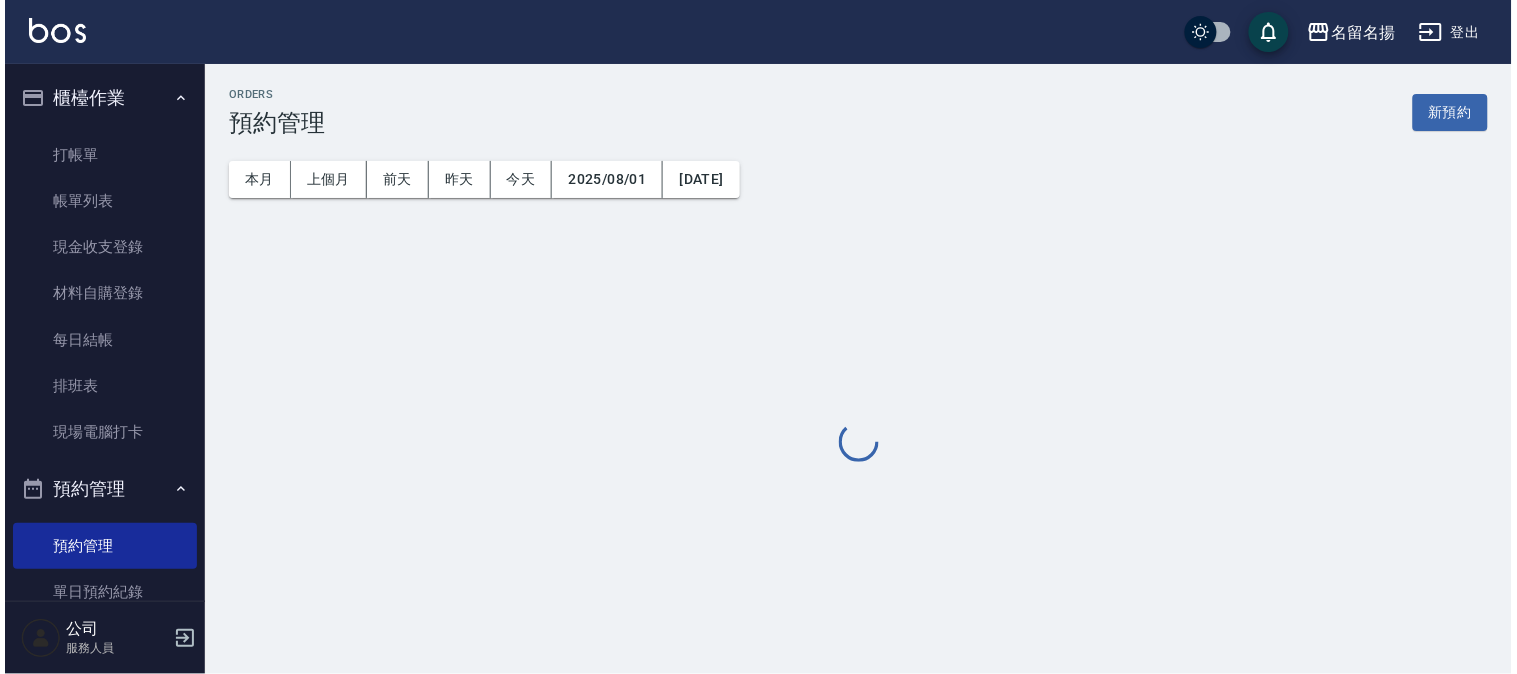 scroll, scrollTop: 0, scrollLeft: 0, axis: both 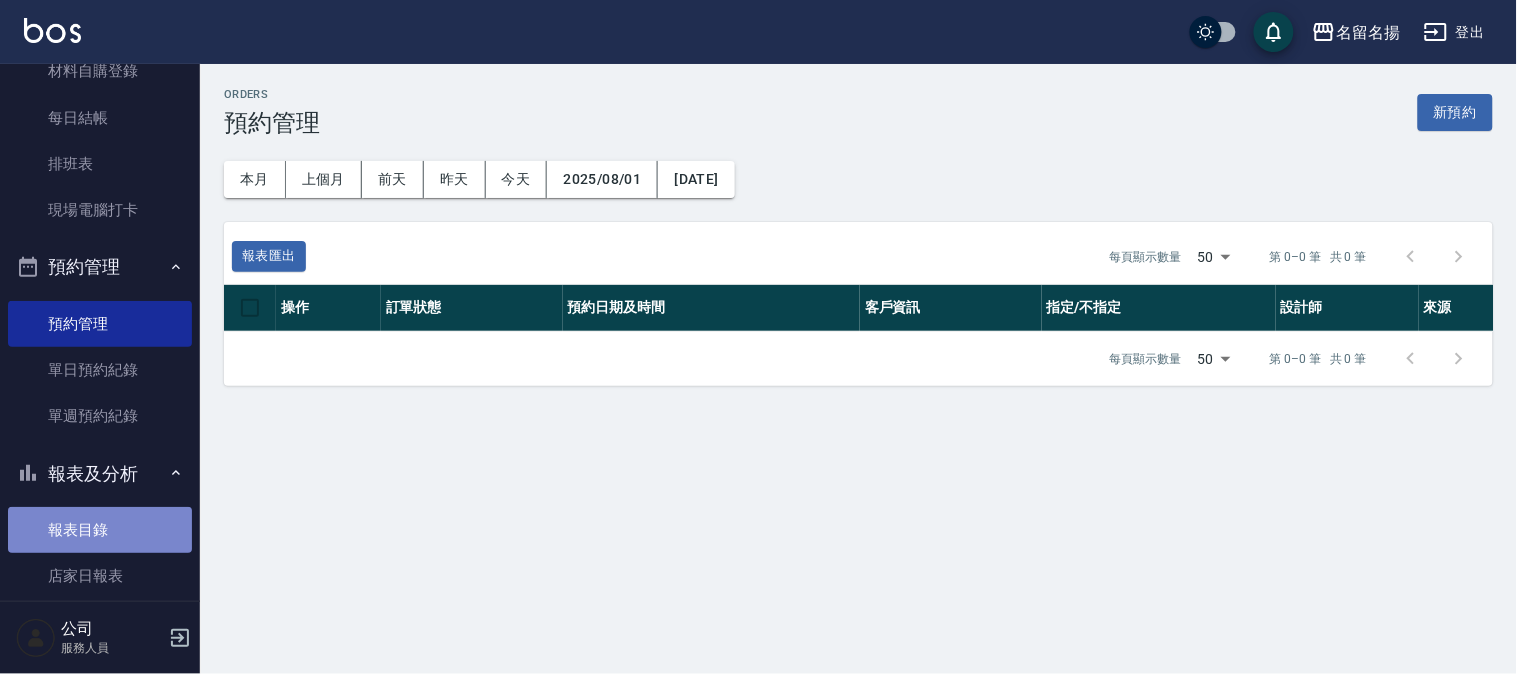 click on "報表目錄" at bounding box center (100, 530) 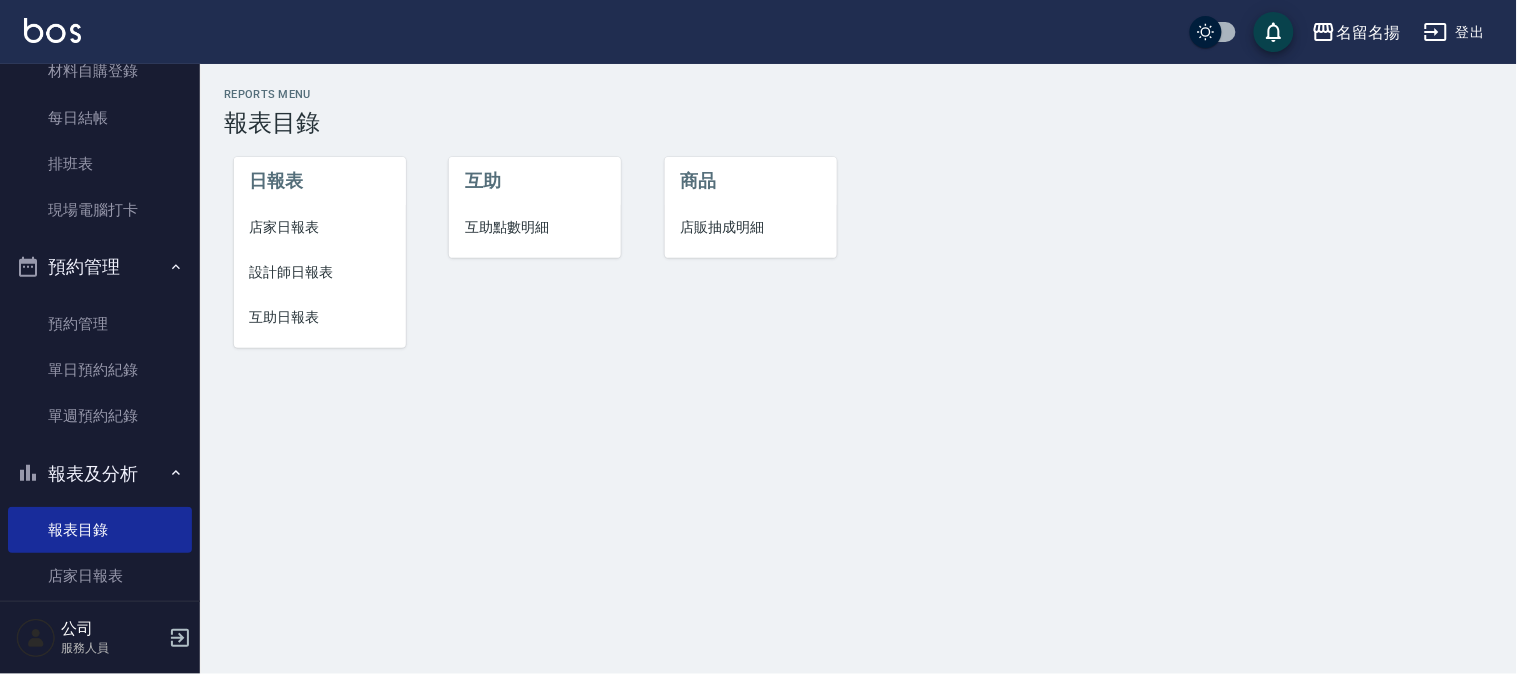 click on "設計師日報表" at bounding box center (320, 272) 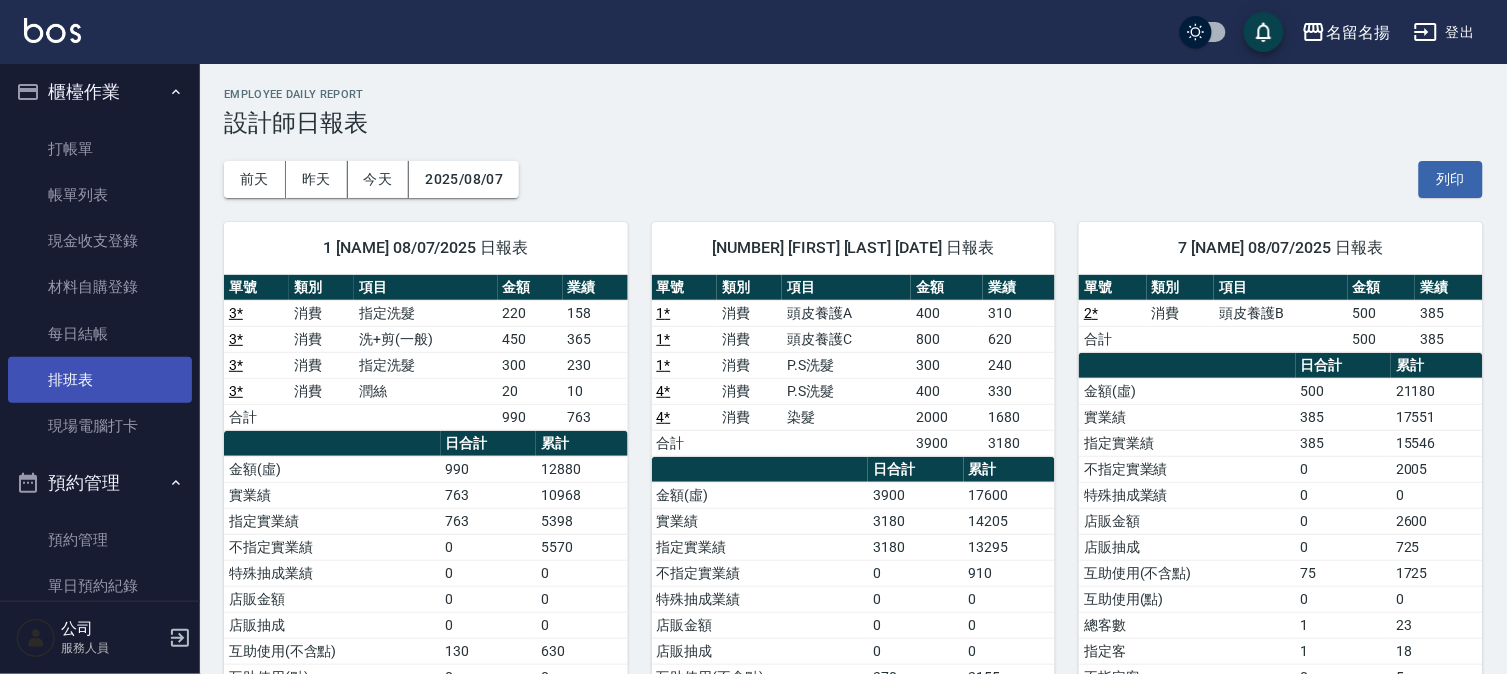 scroll, scrollTop: 0, scrollLeft: 0, axis: both 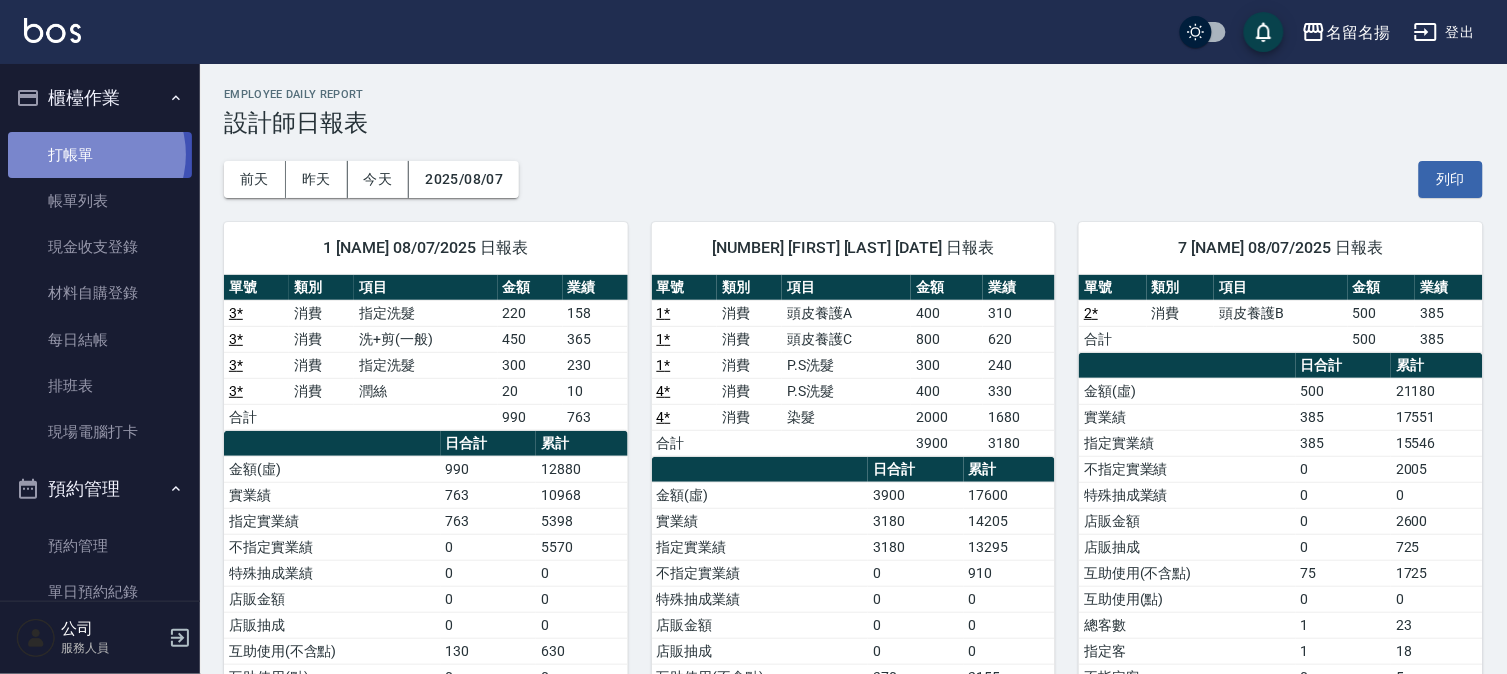 click on "打帳單" at bounding box center (100, 155) 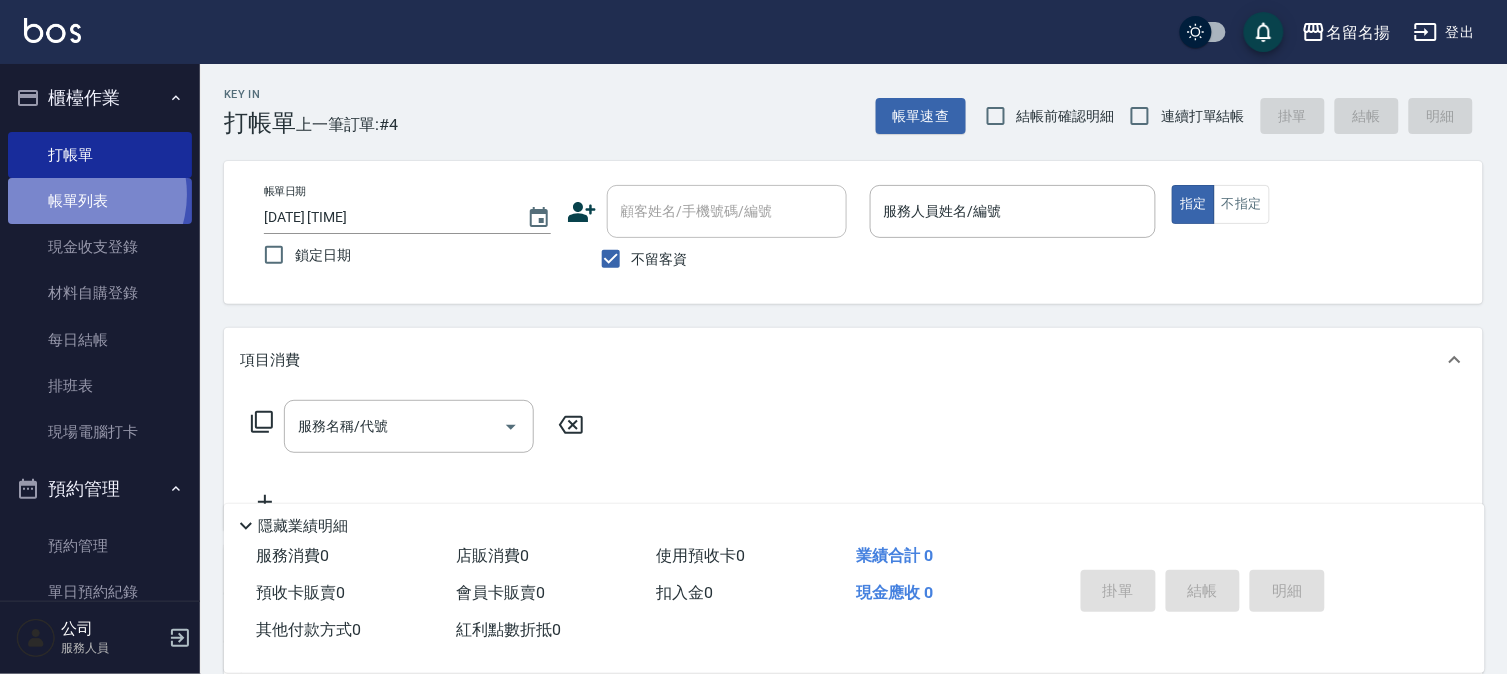 click on "帳單列表" at bounding box center [100, 201] 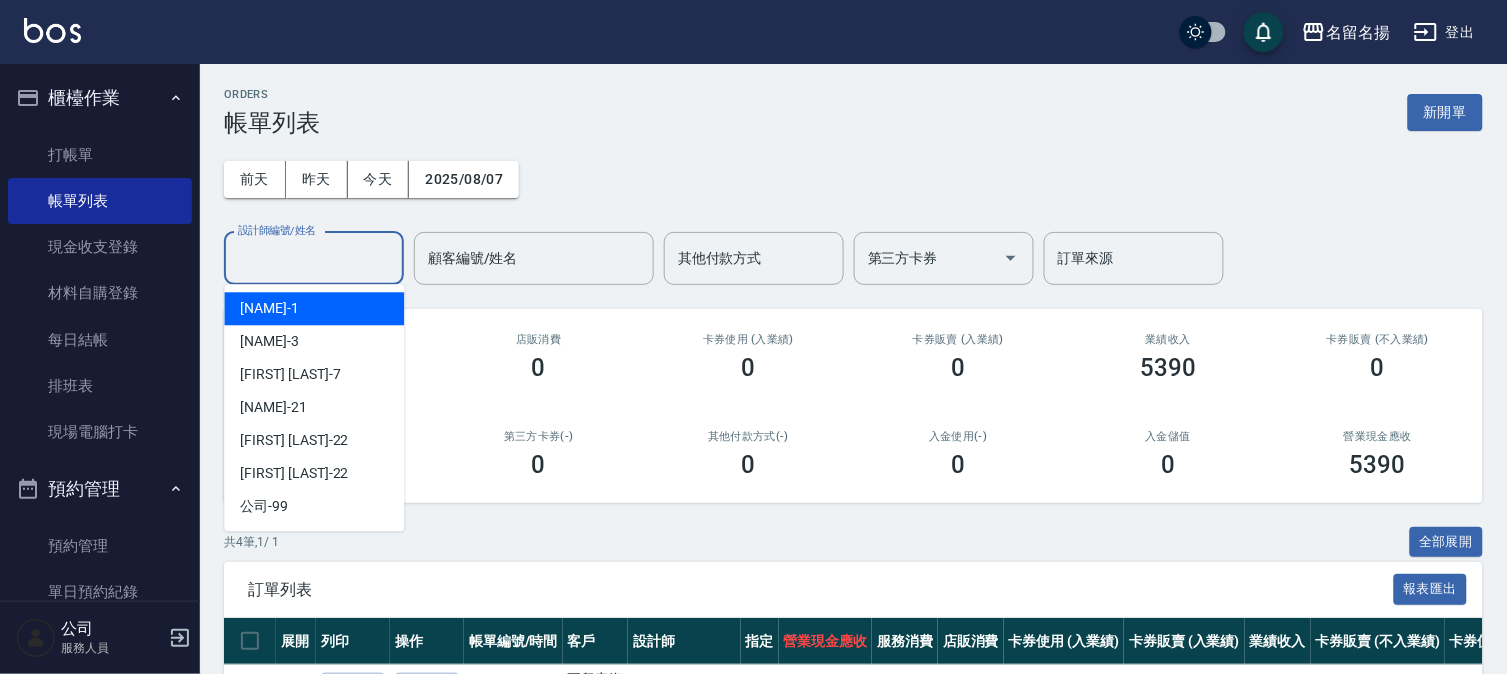 click on "設計師編號/姓名" at bounding box center [314, 258] 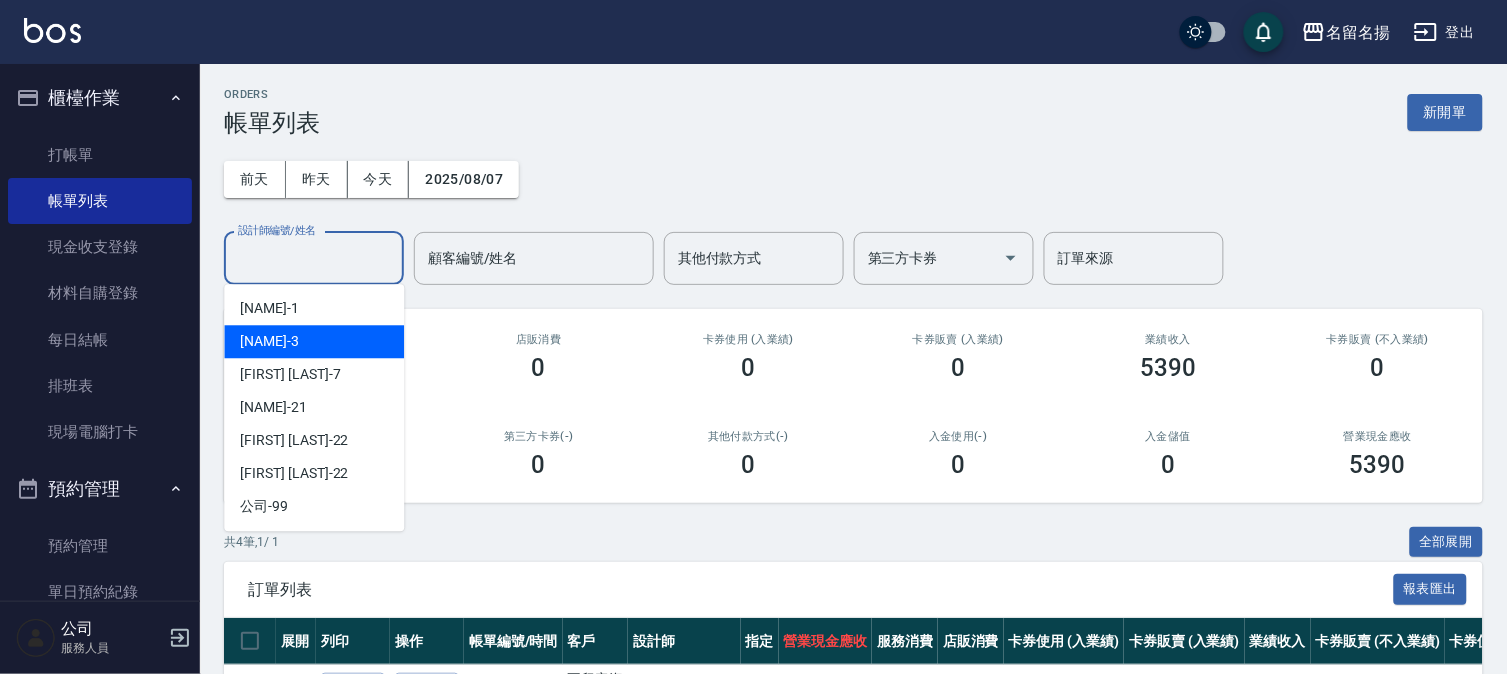 click on "[NAME] -3" at bounding box center (314, 341) 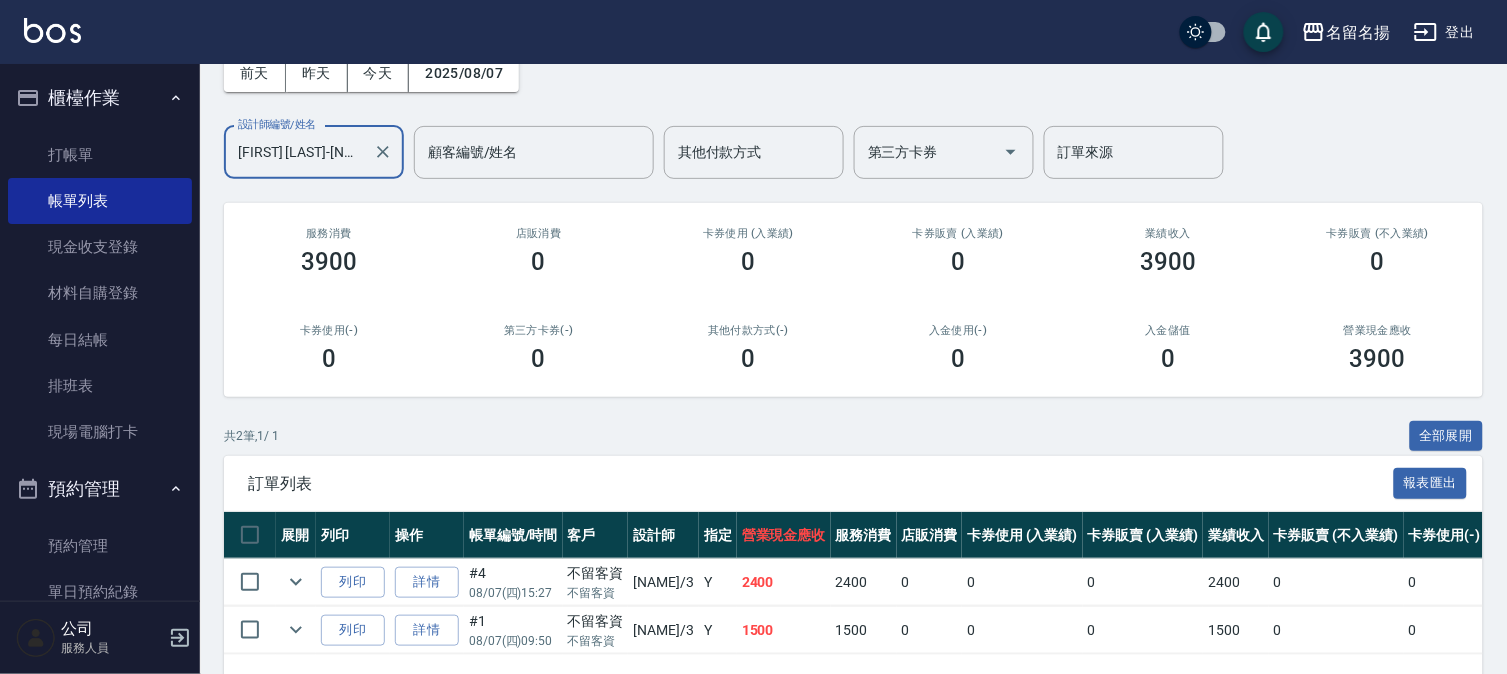 scroll, scrollTop: 182, scrollLeft: 0, axis: vertical 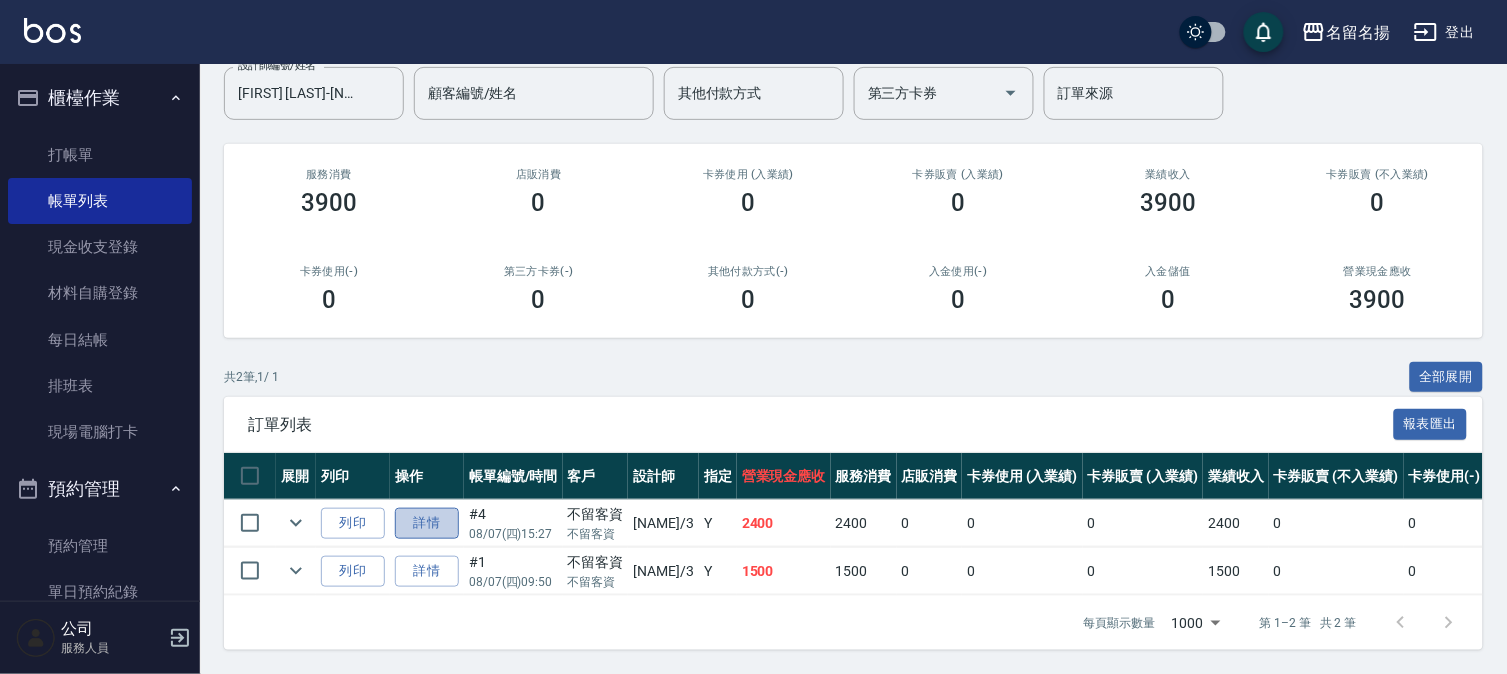 click on "詳情" at bounding box center [427, 523] 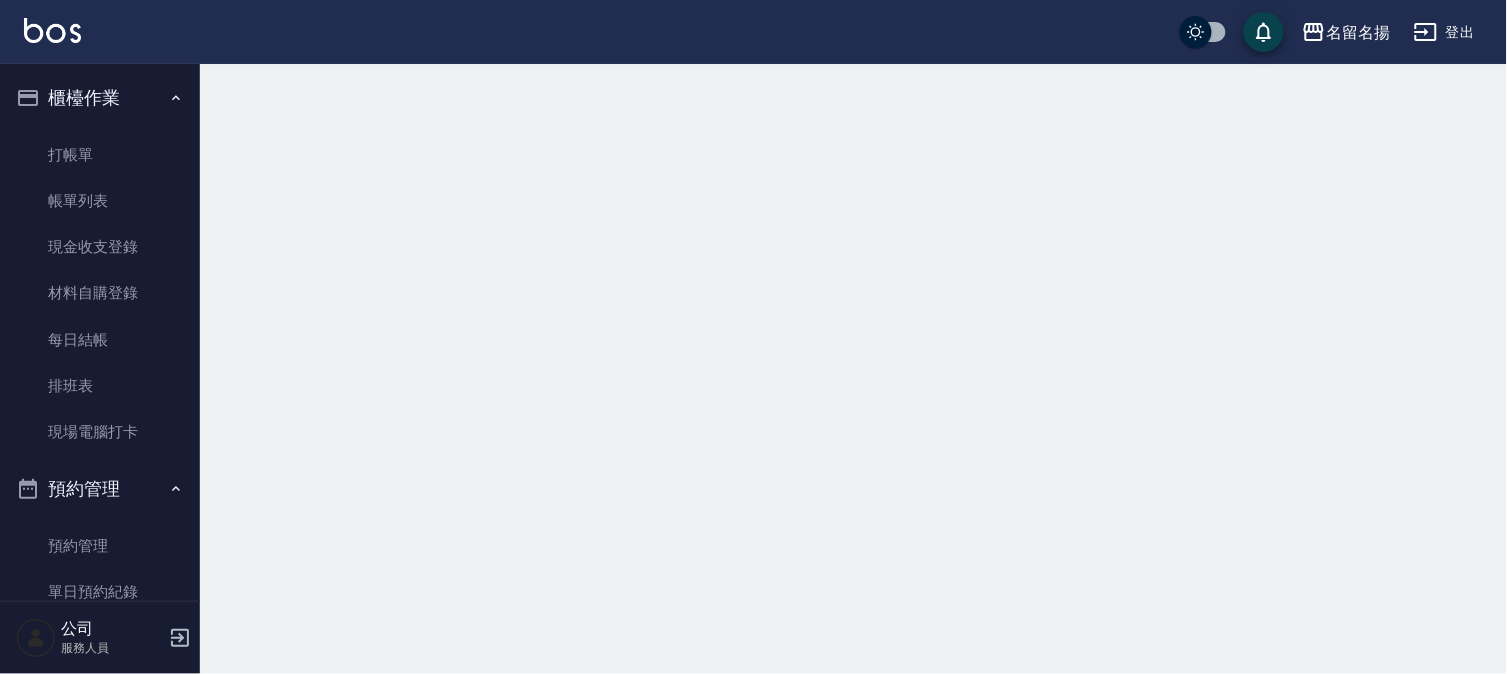 scroll, scrollTop: 0, scrollLeft: 0, axis: both 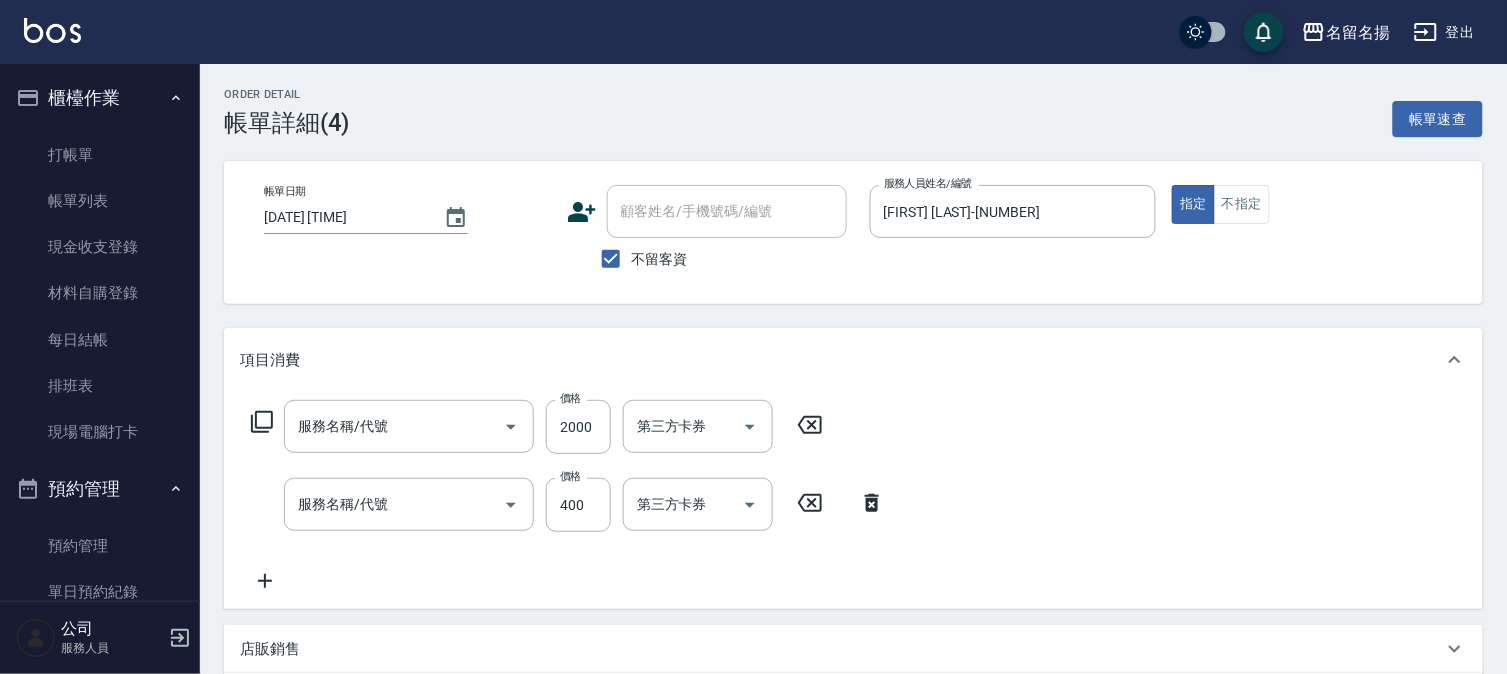 type on "[DATE] [TIME]" 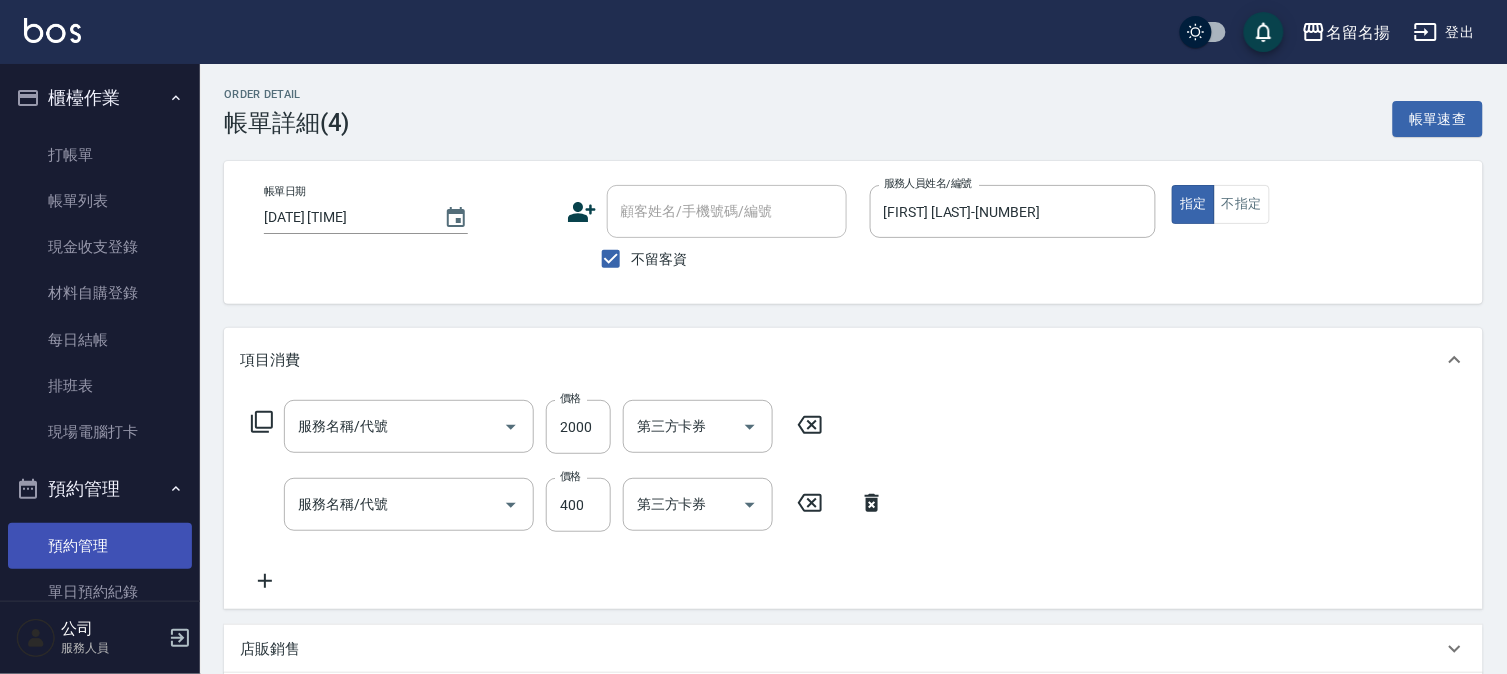 type on "染髮(405)" 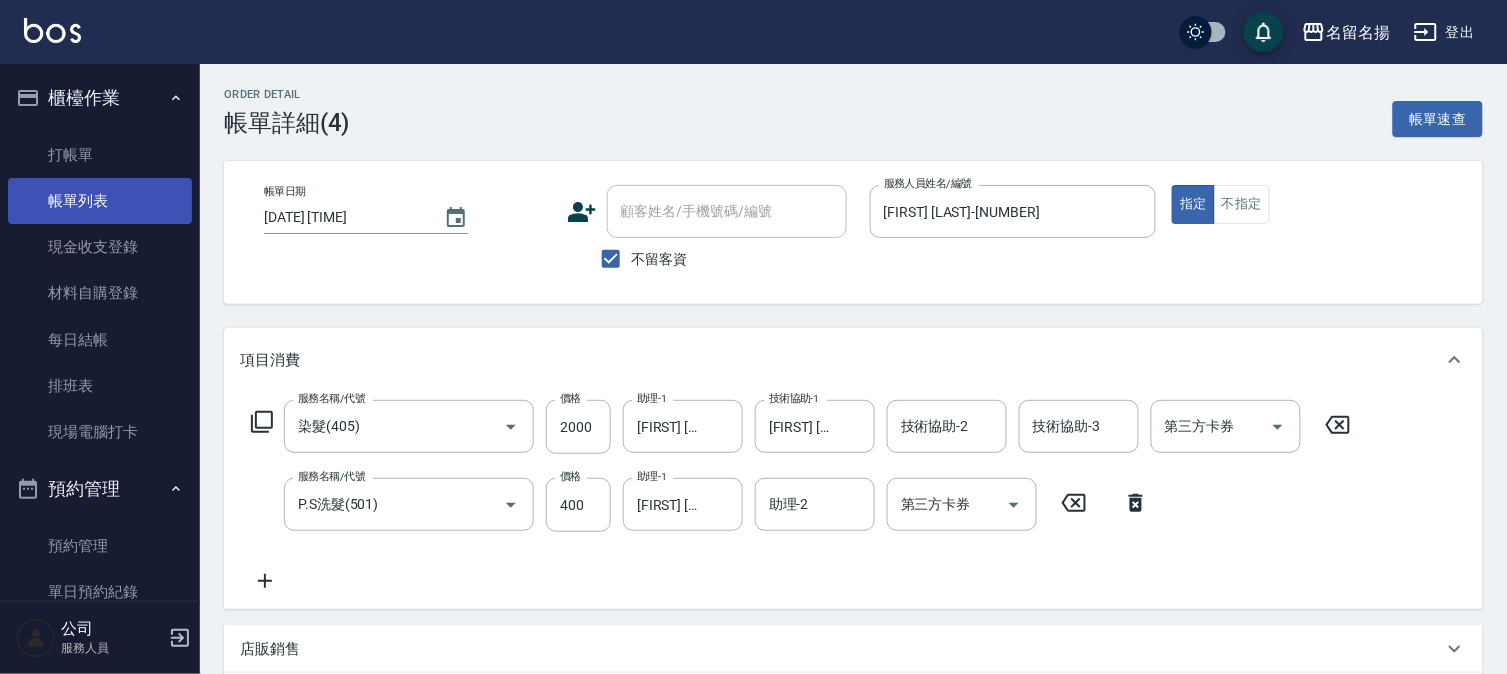 click on "帳單列表" at bounding box center (100, 201) 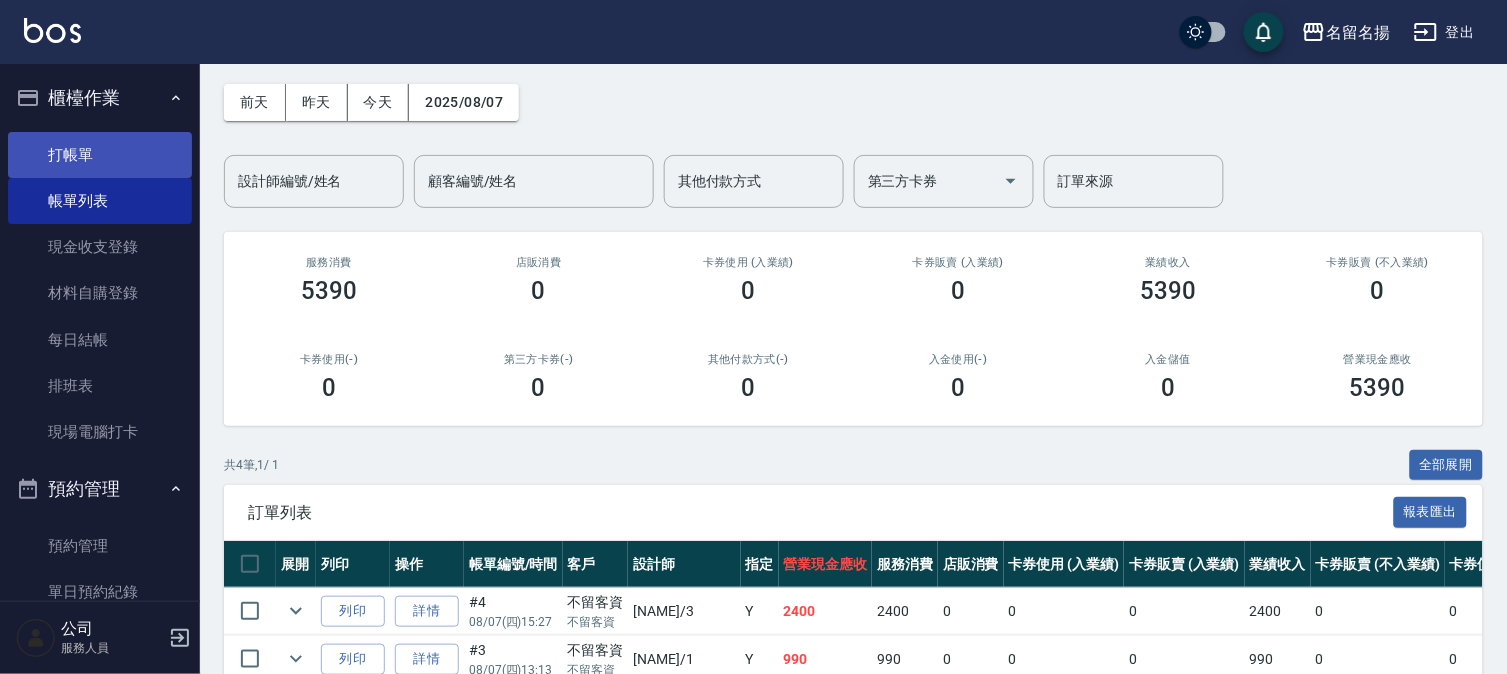 scroll, scrollTop: 55, scrollLeft: 0, axis: vertical 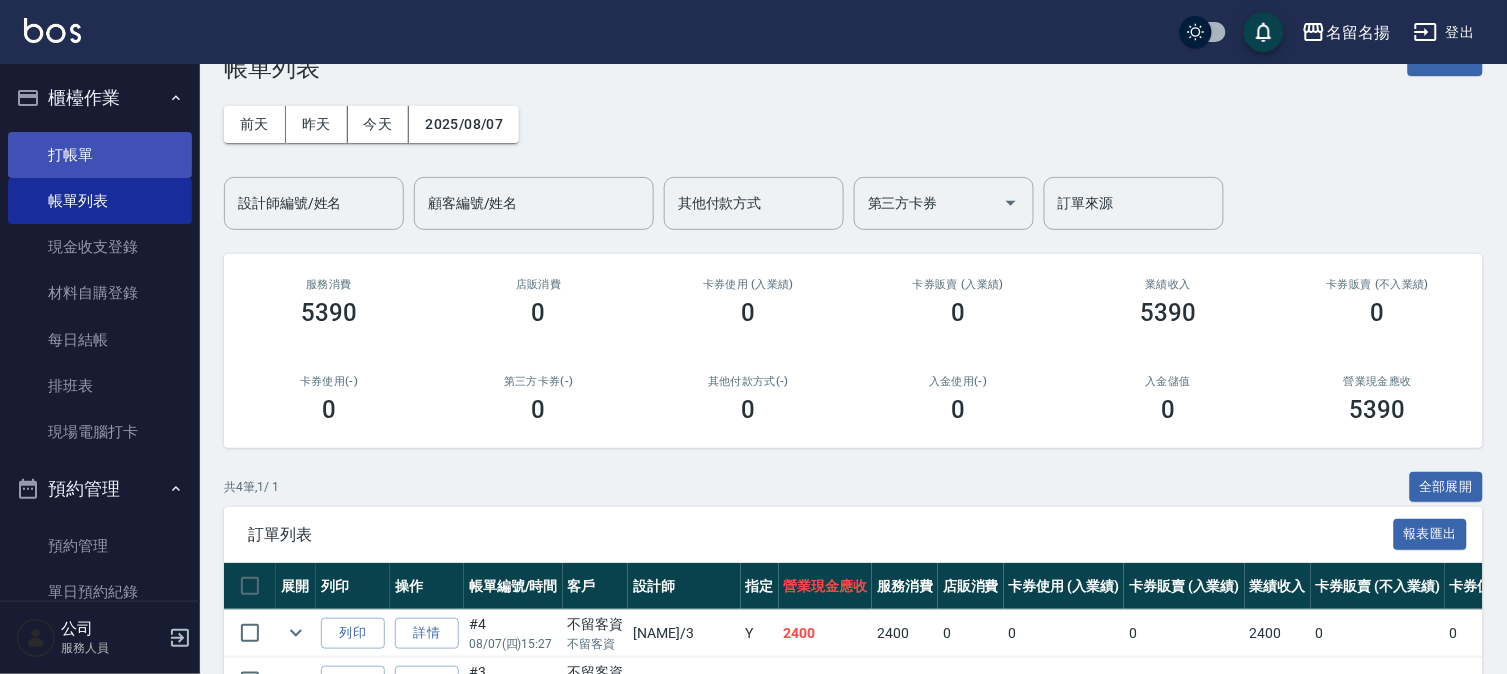 click on "打帳單" at bounding box center [100, 155] 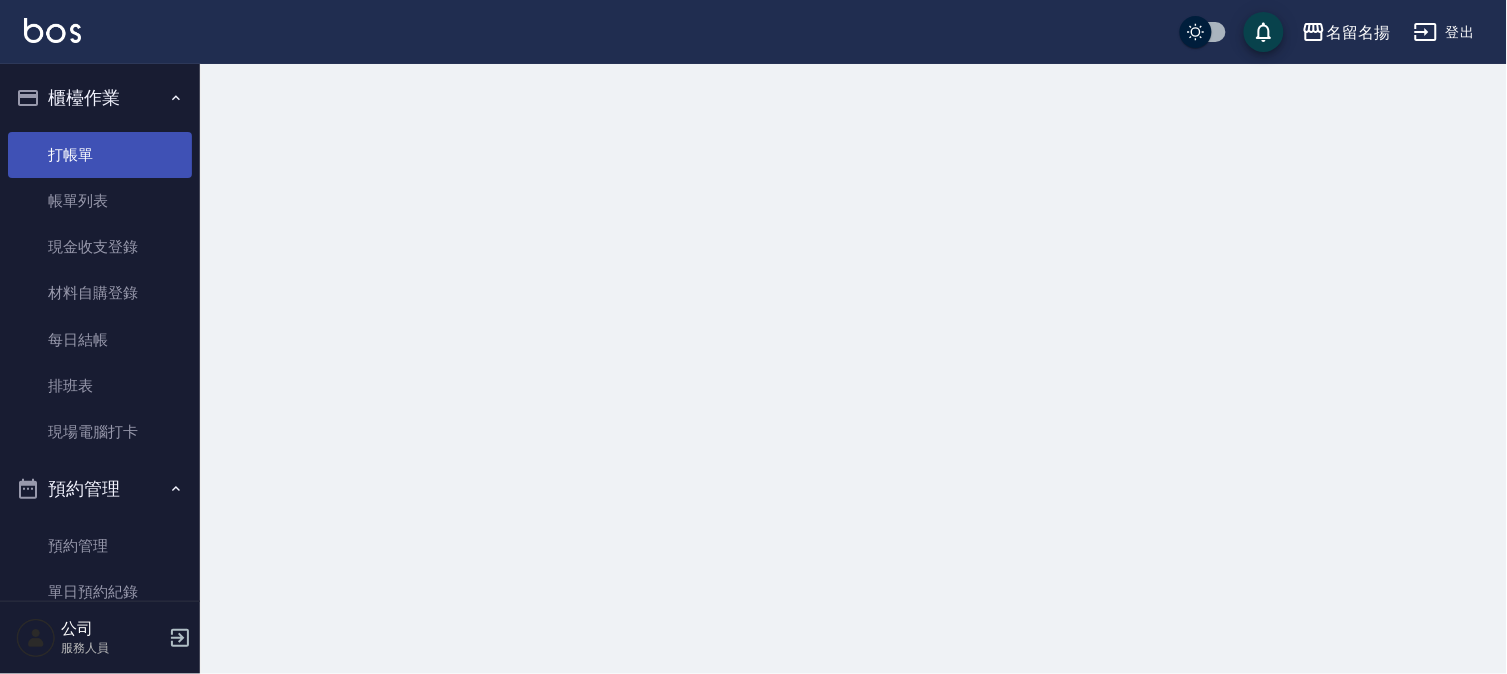 scroll, scrollTop: 0, scrollLeft: 0, axis: both 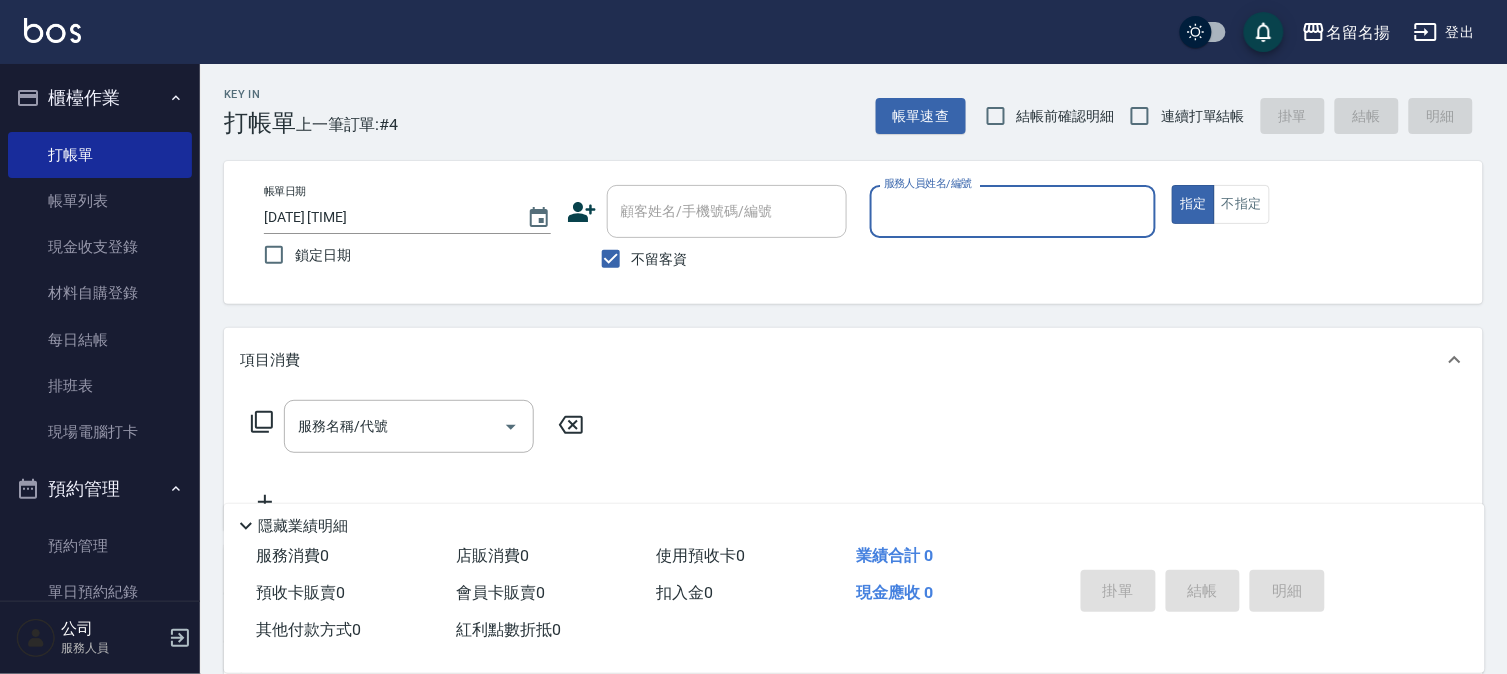 click on "服務人員姓名/編號" at bounding box center (1013, 211) 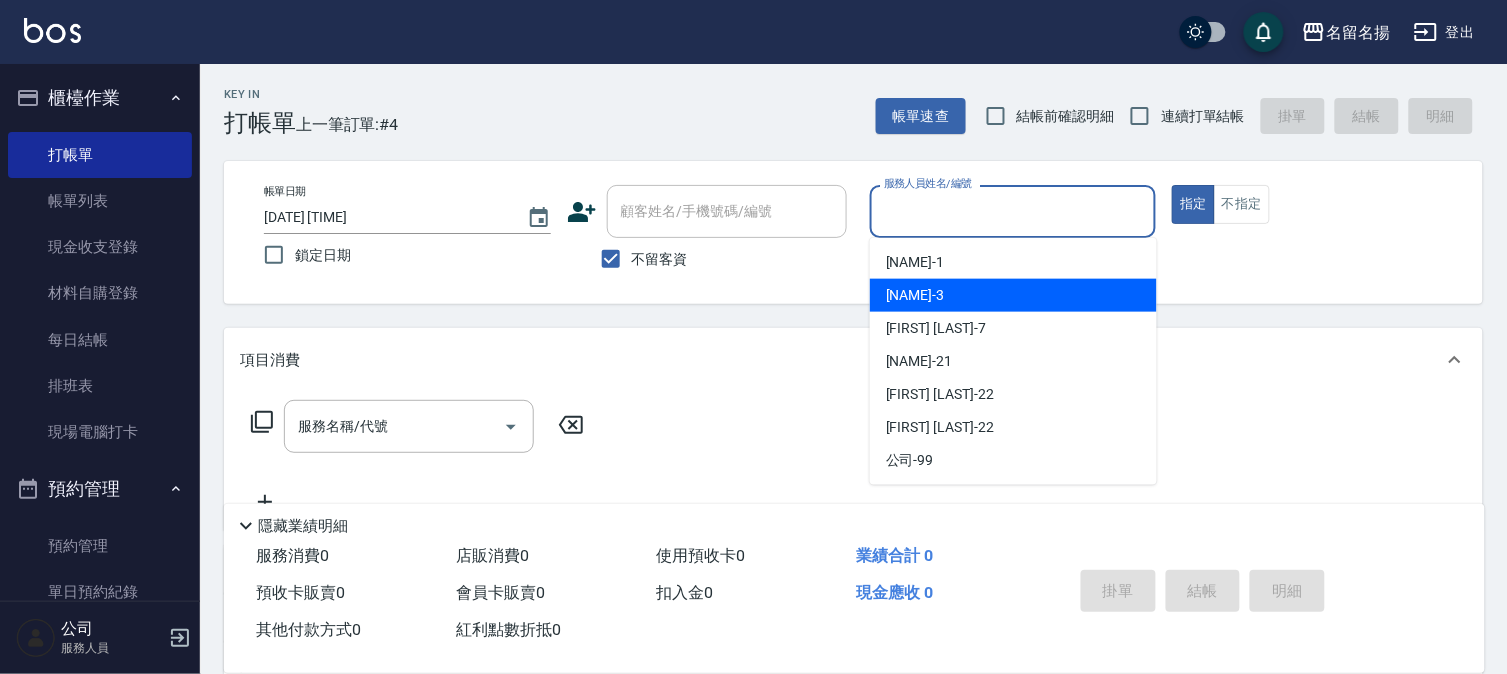 click on "[NAME] -3" at bounding box center (1013, 295) 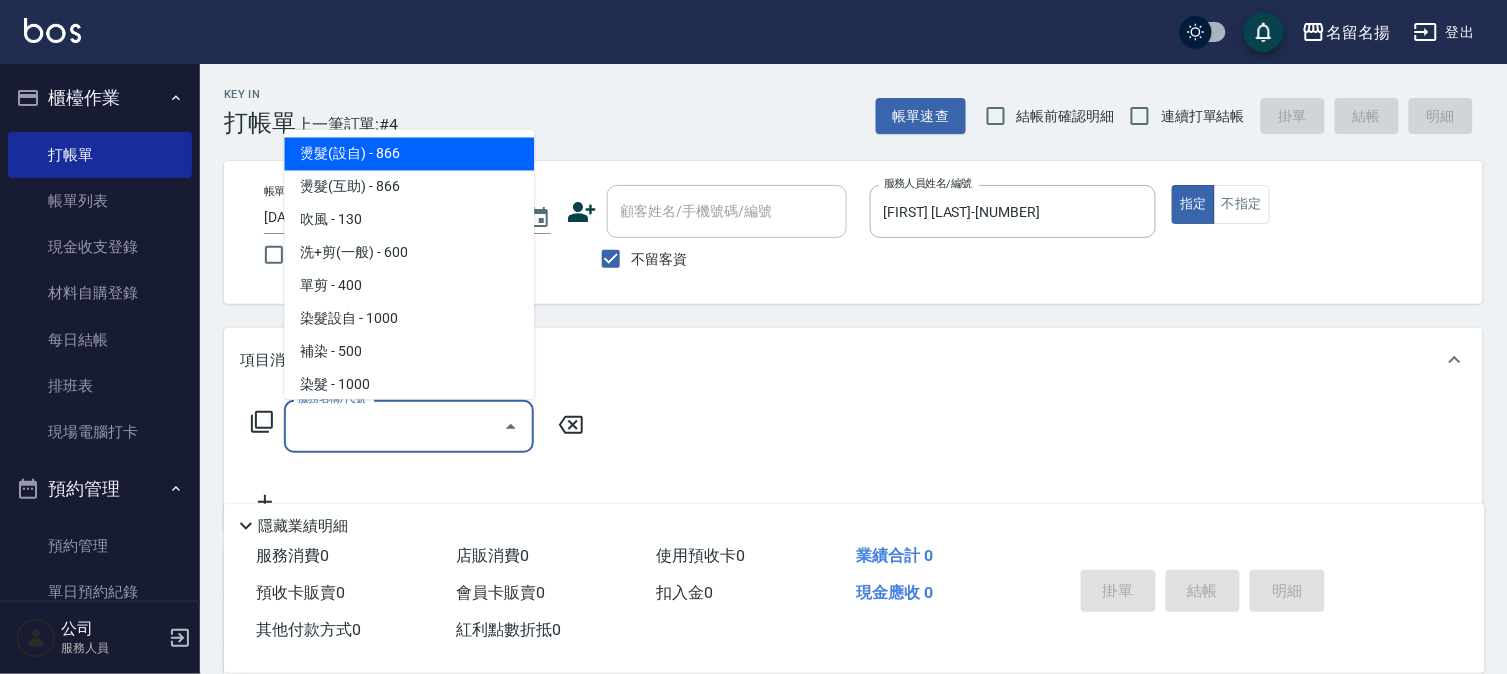 click on "服務名稱/代號" at bounding box center [394, 426] 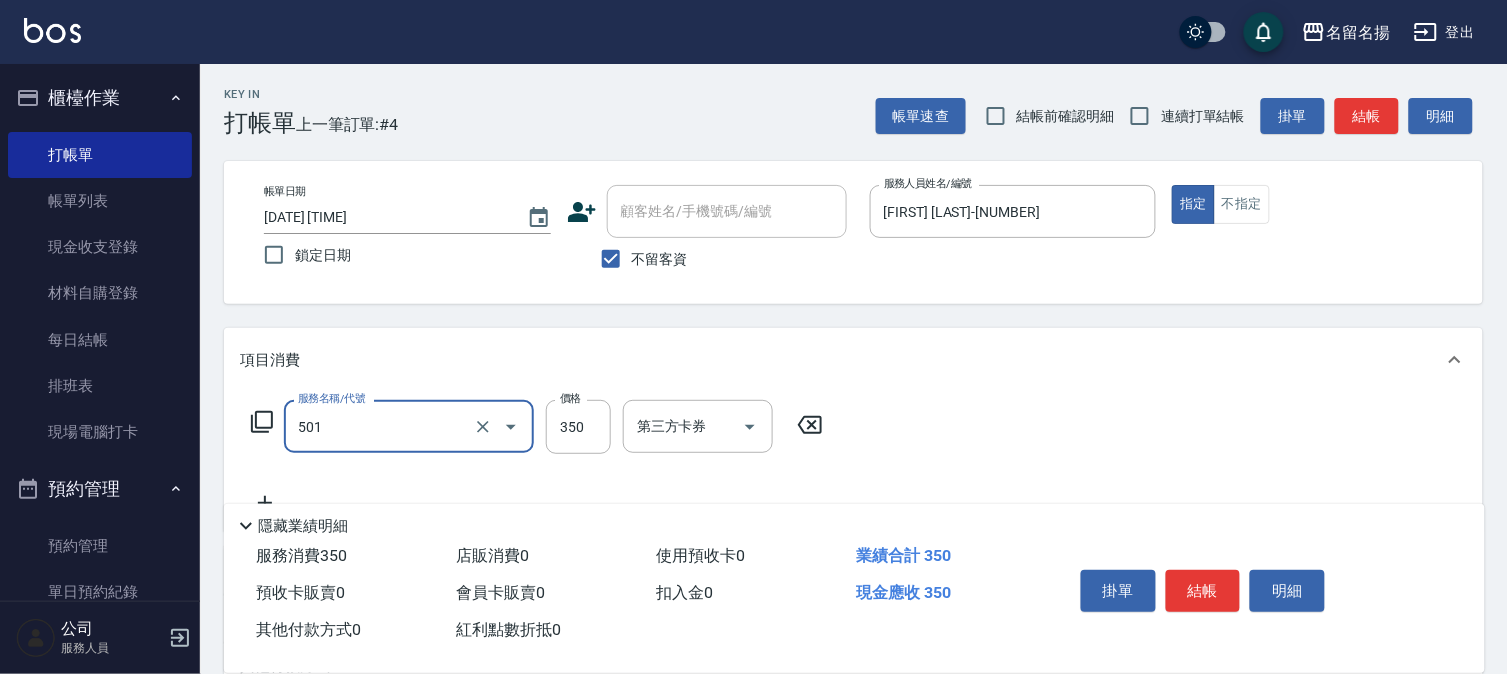 type on "P.S洗髮(501)" 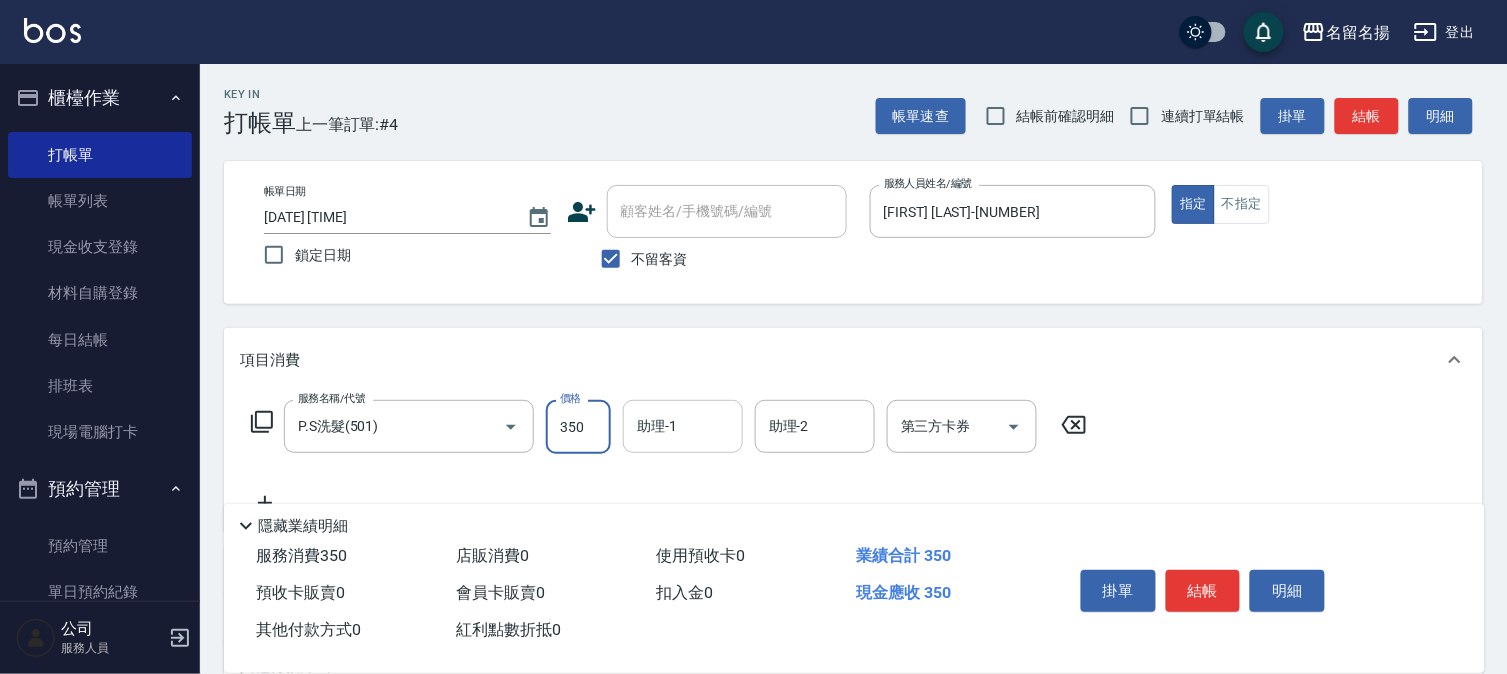 click on "助理-1" at bounding box center (683, 426) 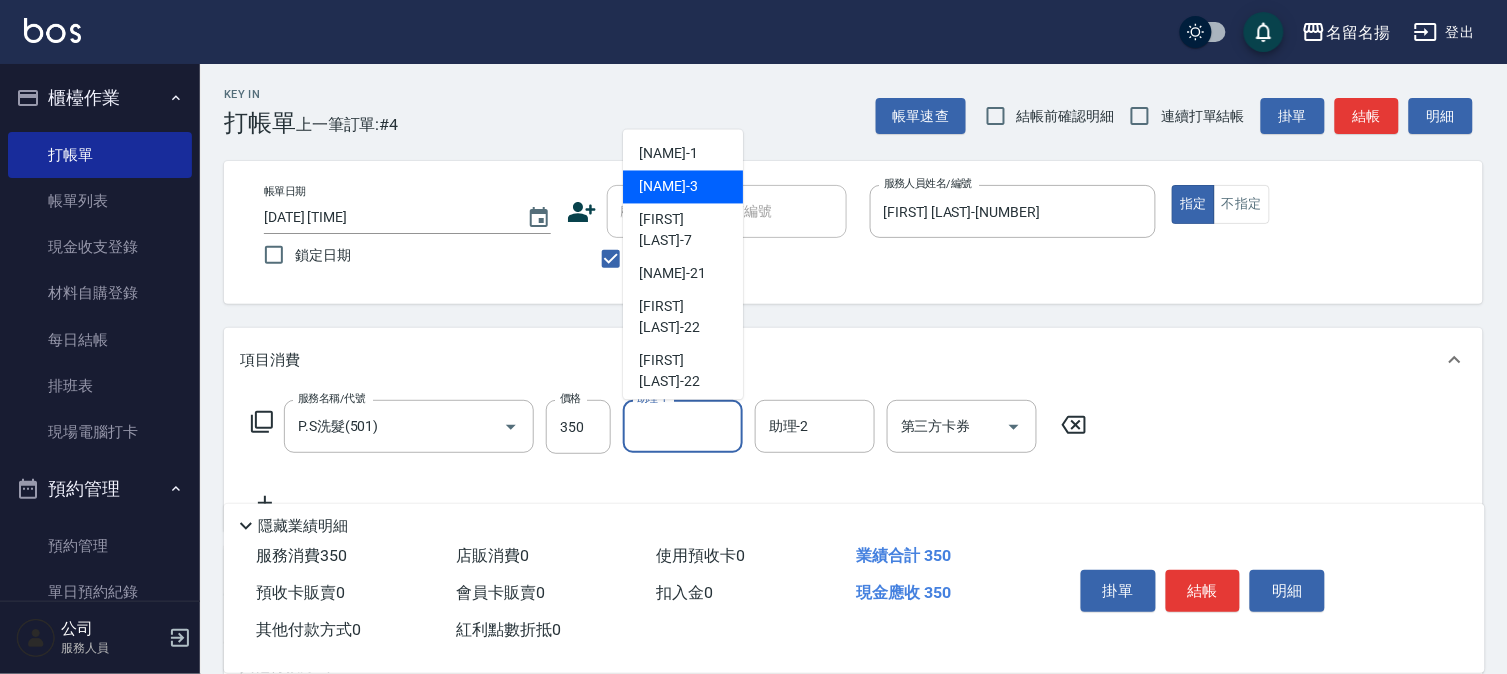 click on "[NAME] -3" at bounding box center [683, 187] 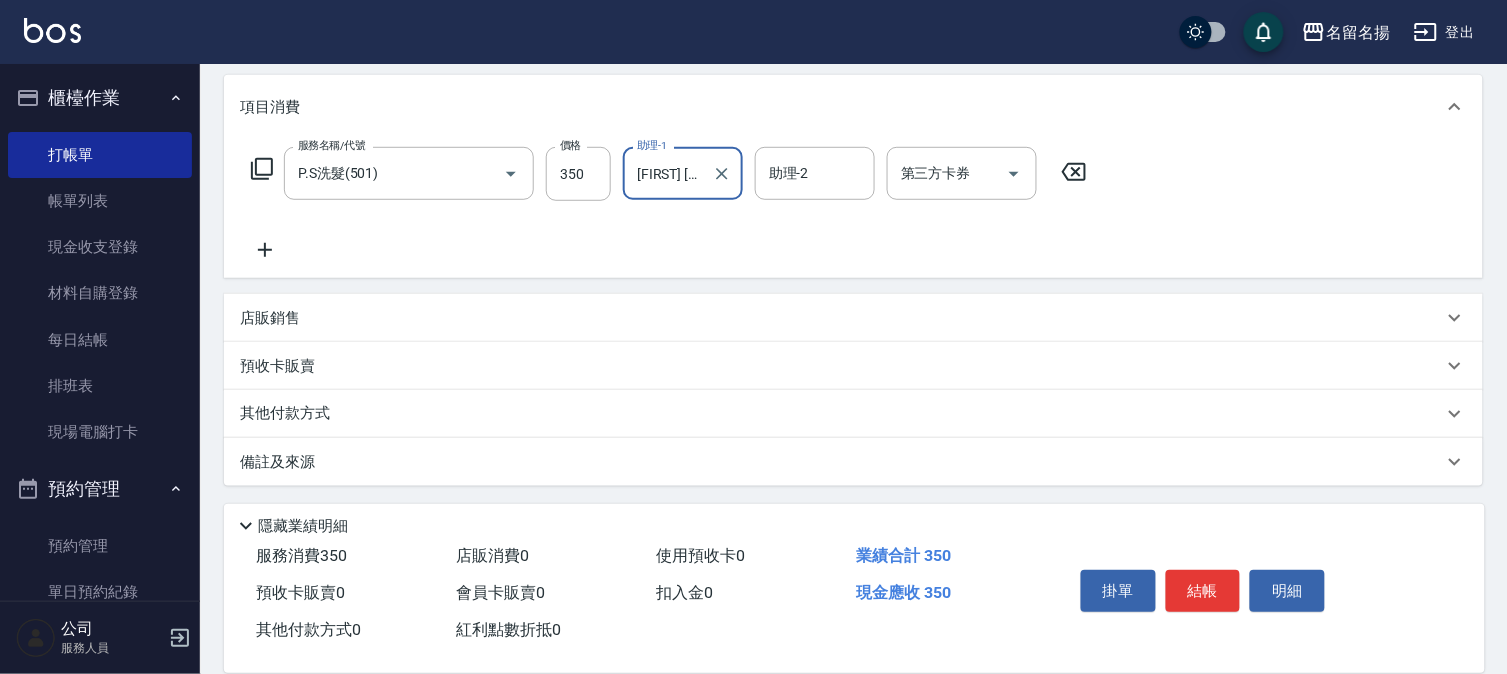scroll, scrollTop: 254, scrollLeft: 0, axis: vertical 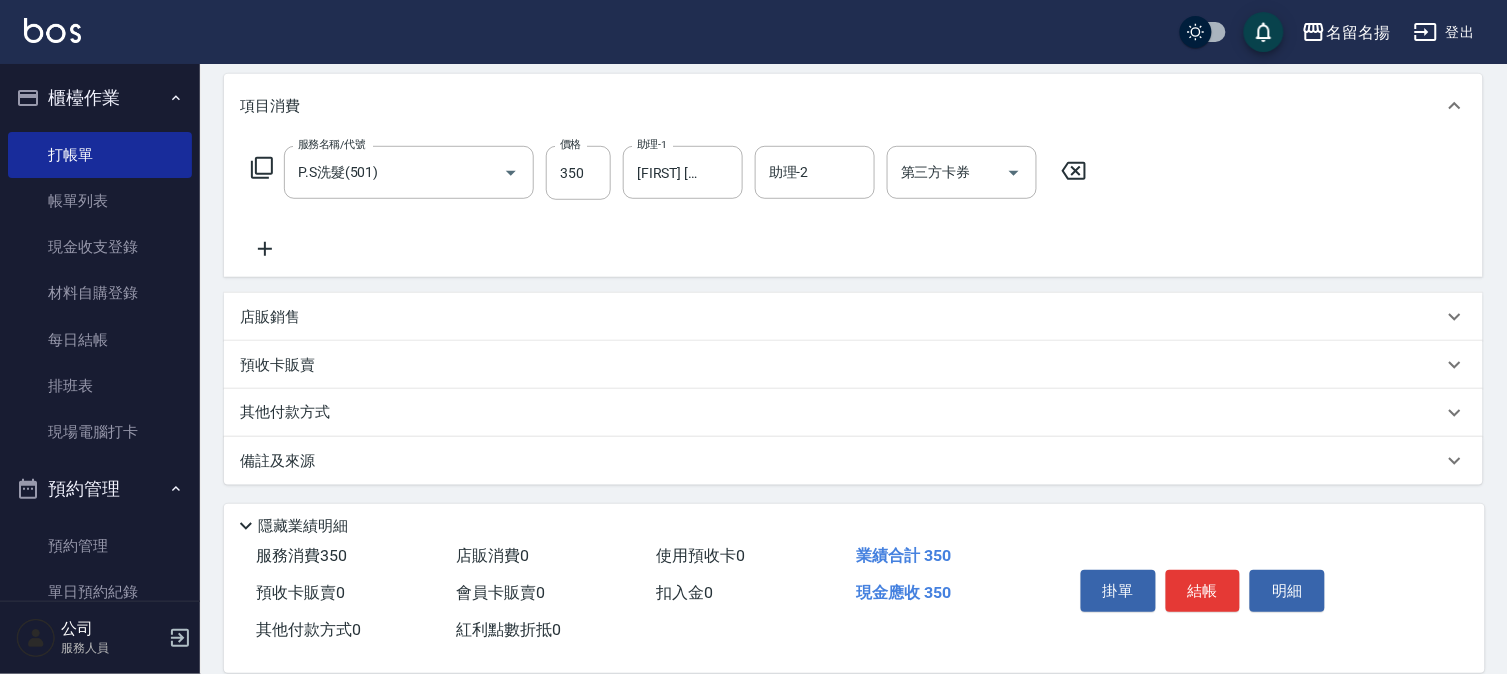 click 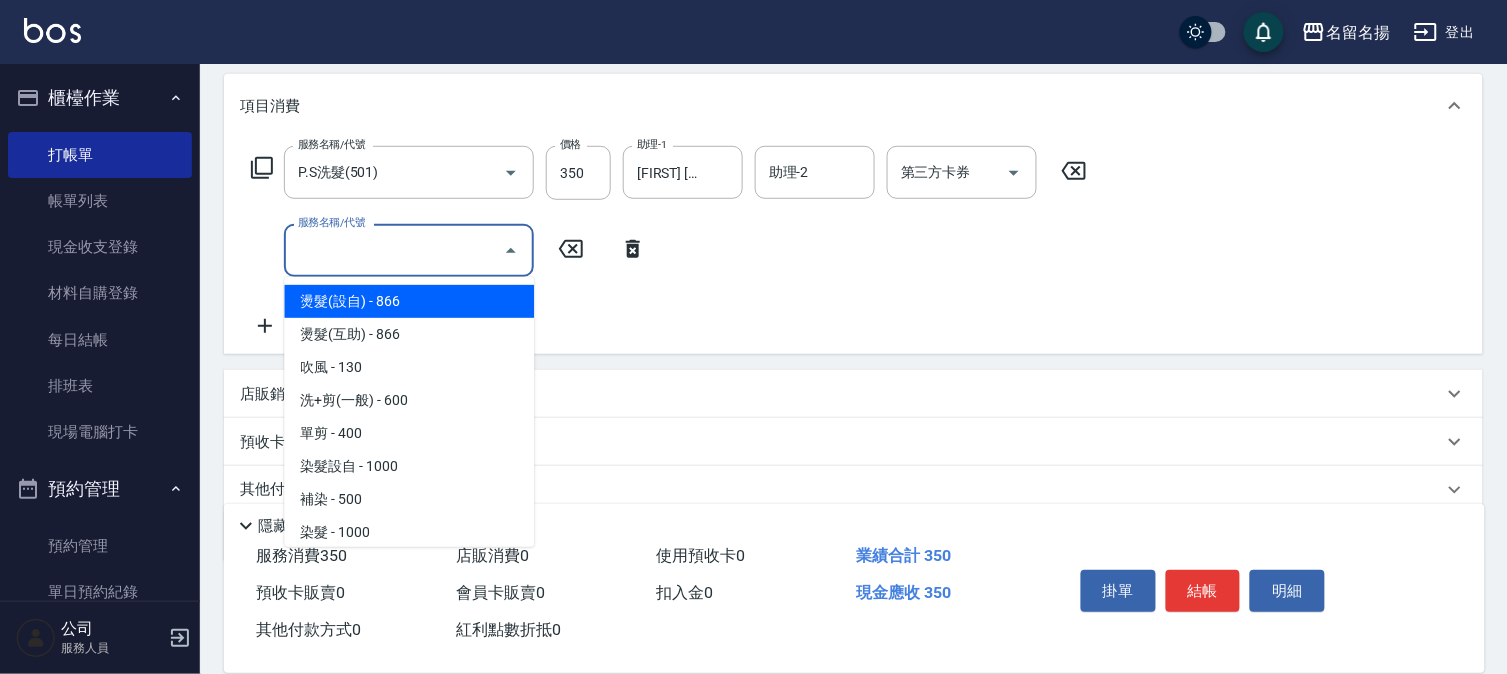 click on "服務名稱/代號" at bounding box center [394, 250] 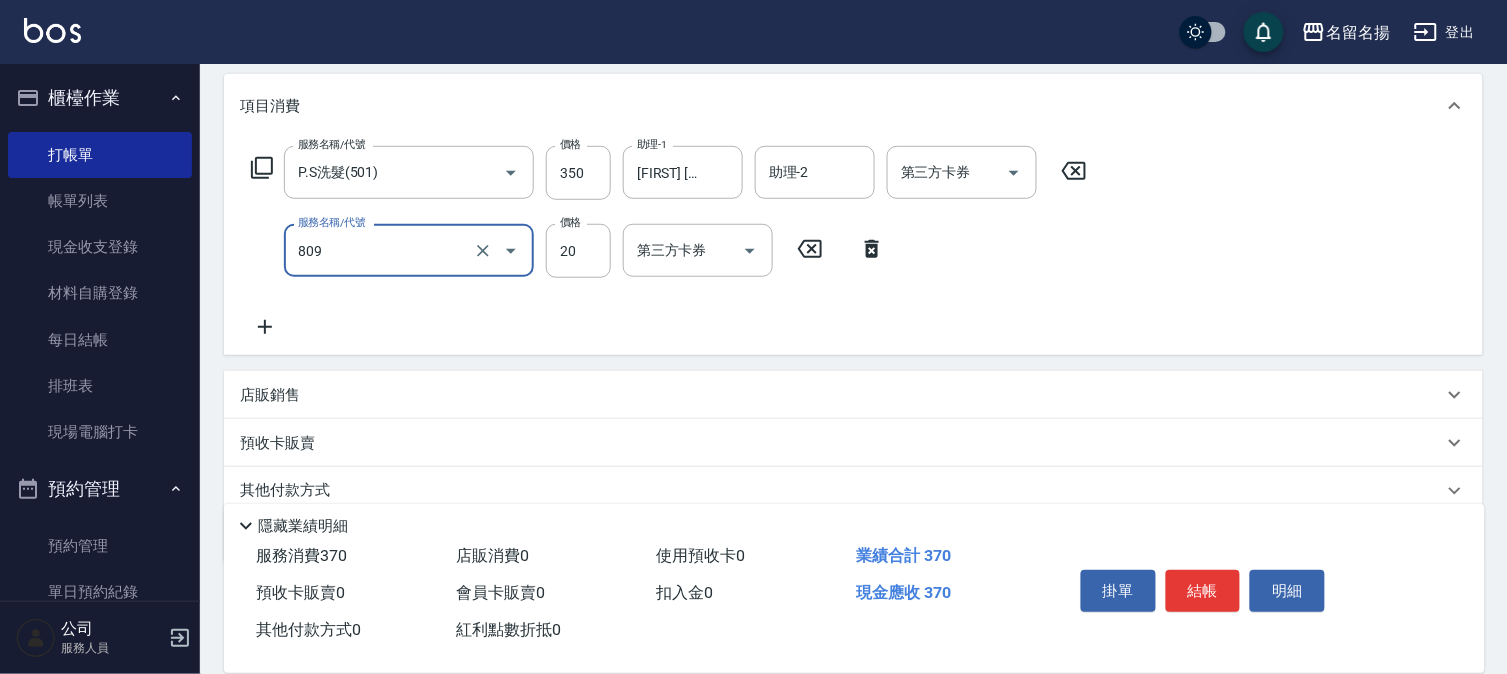 type on "潤絲(809)" 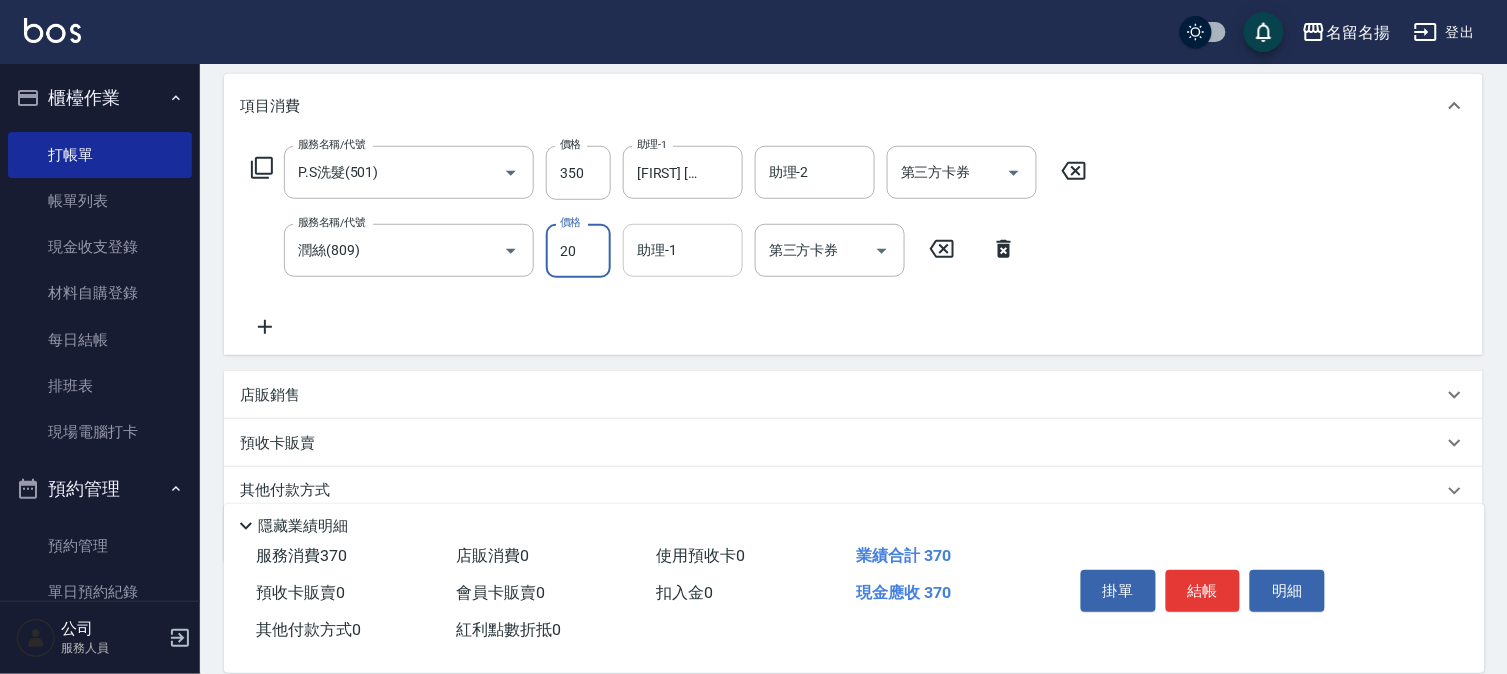 click on "助理-1" at bounding box center [683, 250] 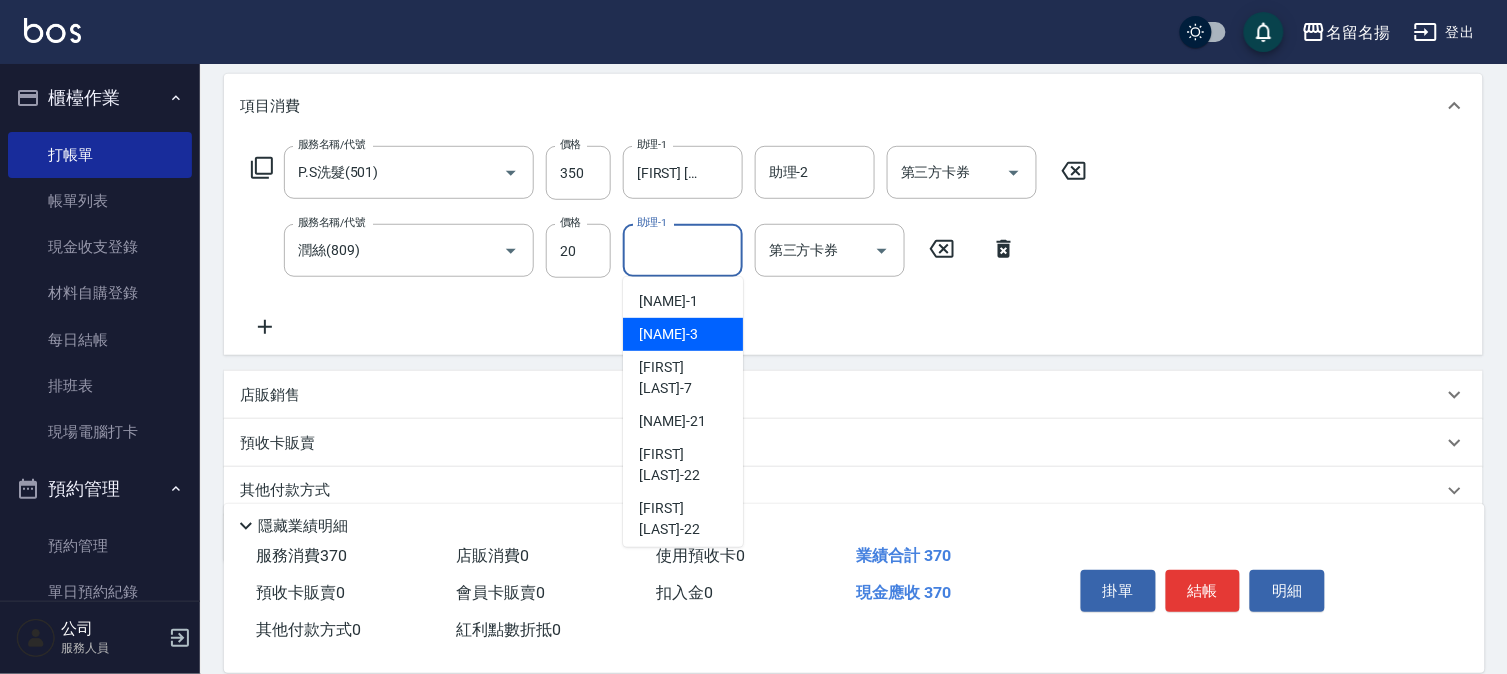 click on "[NAME] -3" at bounding box center [683, 334] 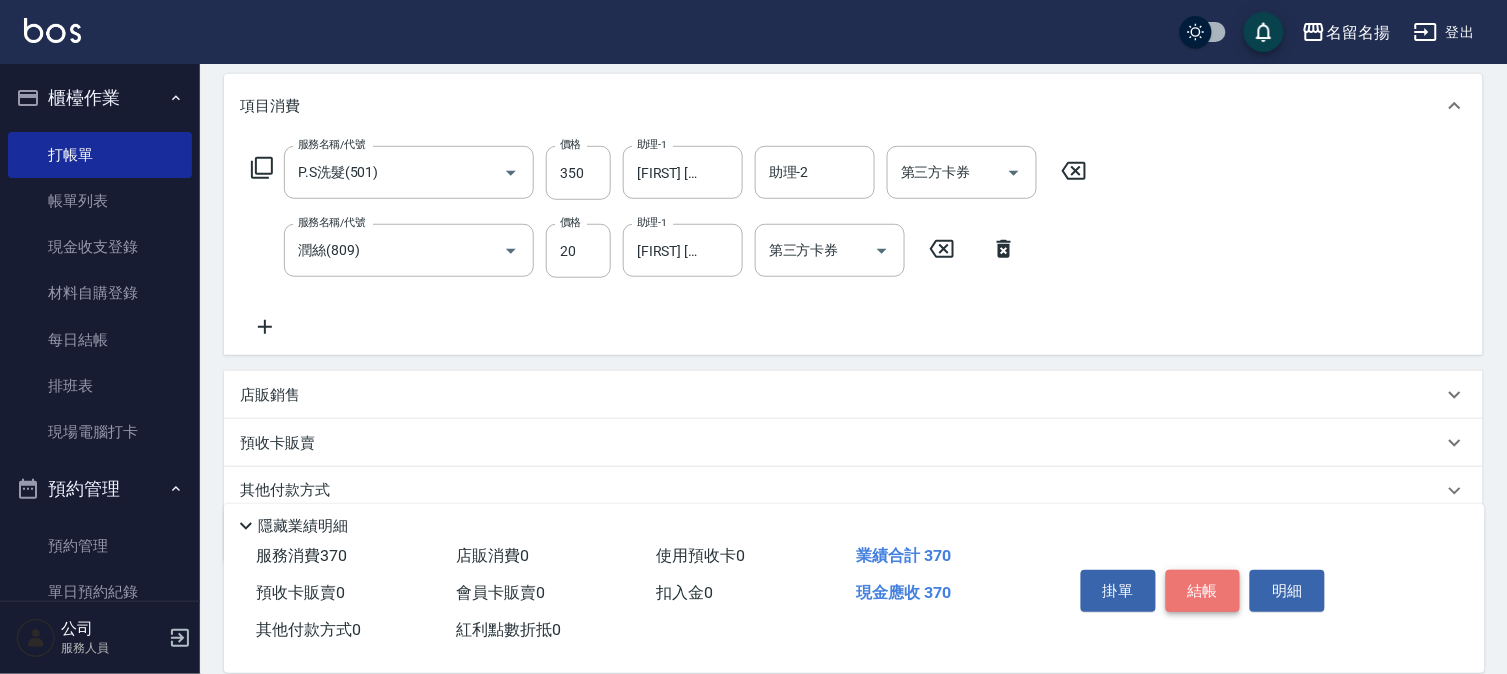 click on "結帳" at bounding box center (1203, 591) 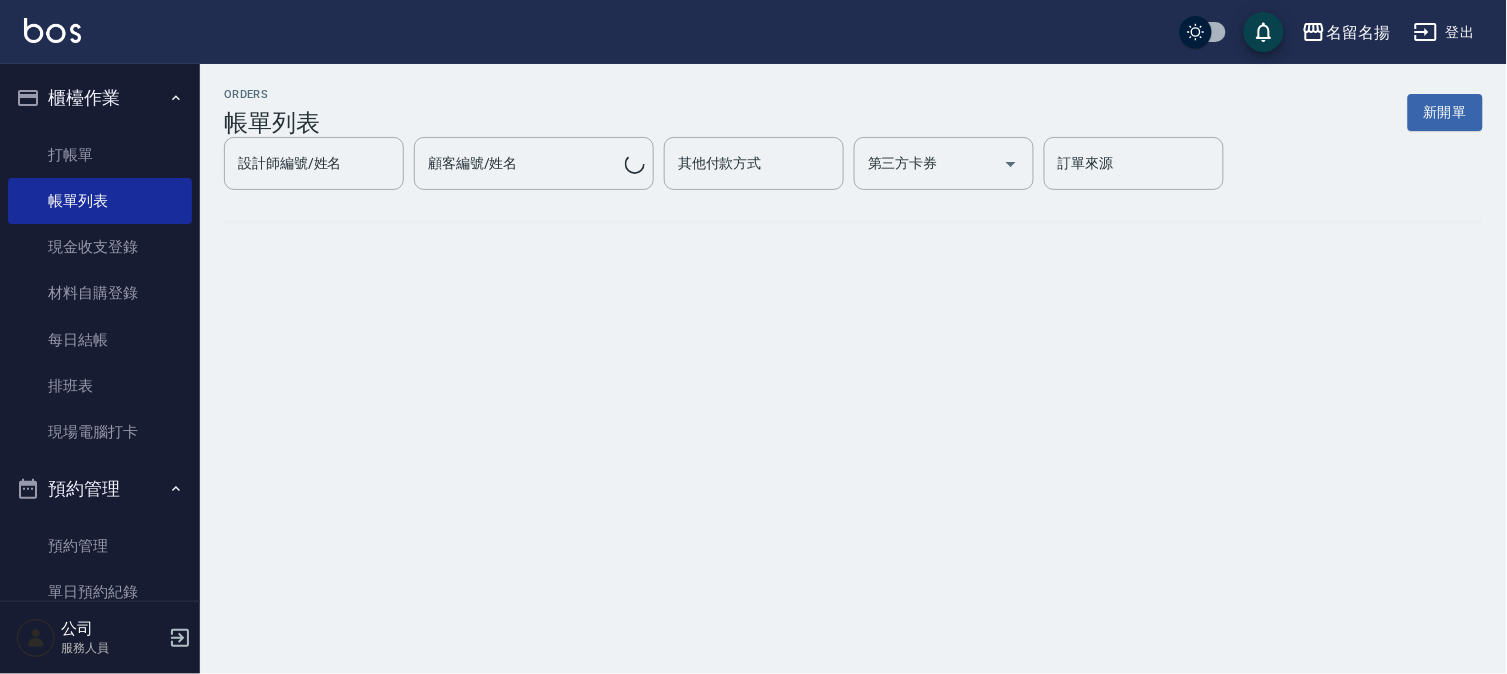 scroll, scrollTop: 0, scrollLeft: 0, axis: both 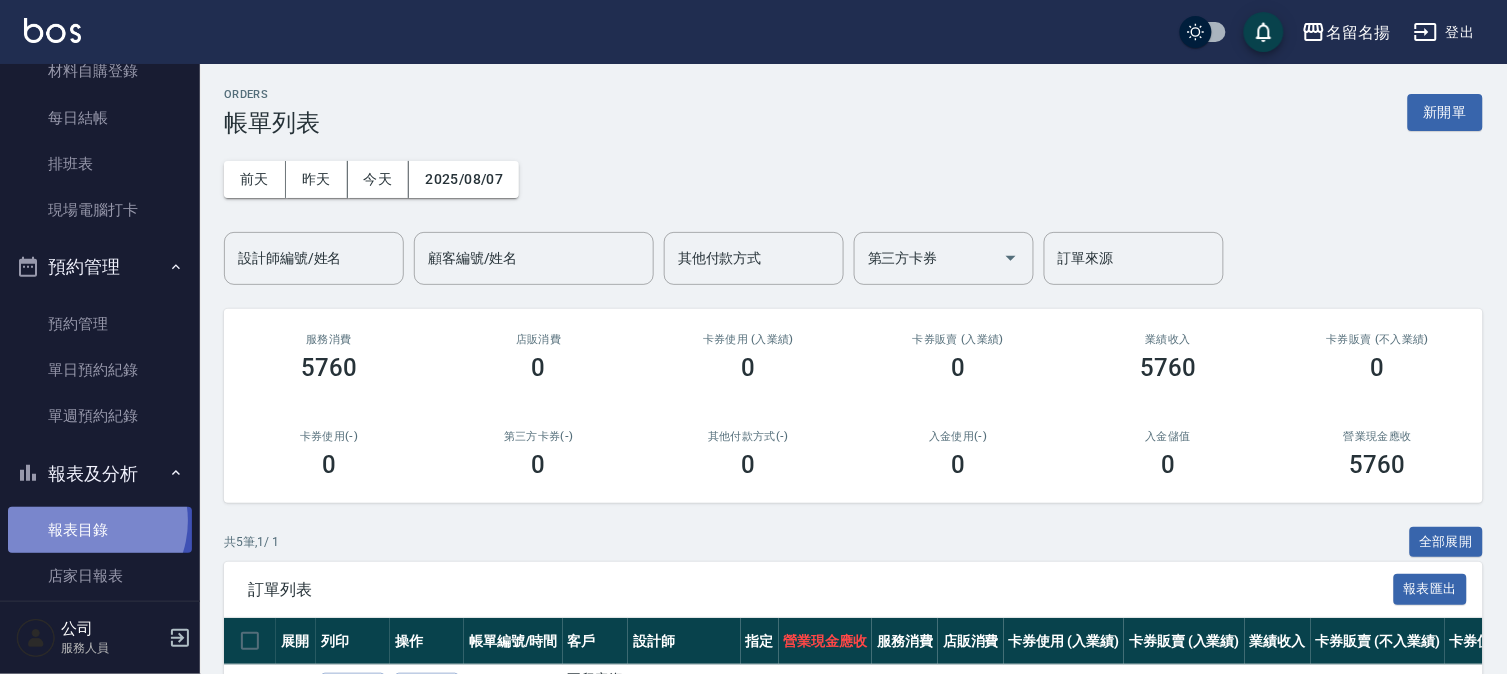 click on "報表目錄" at bounding box center [100, 530] 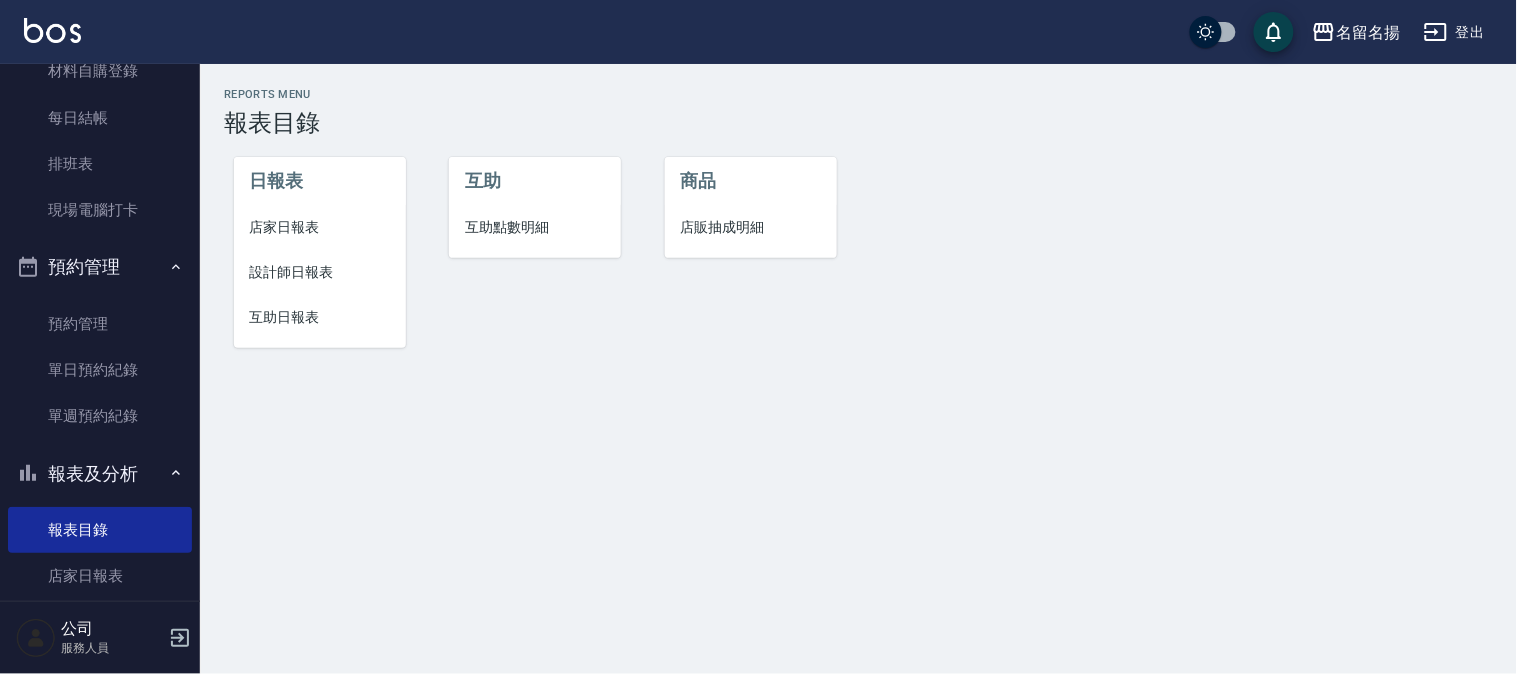 click on "設計師日報表" at bounding box center (320, 272) 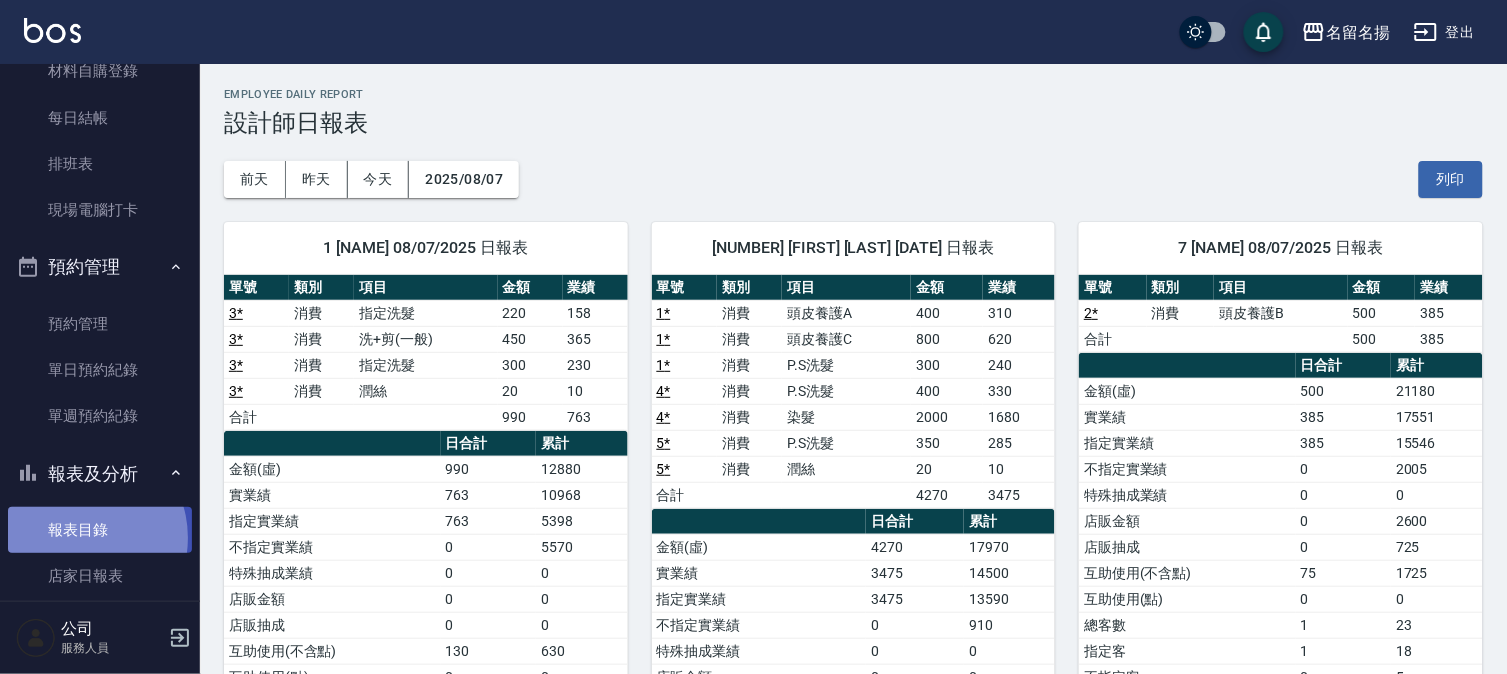 click on "報表目錄" at bounding box center (100, 530) 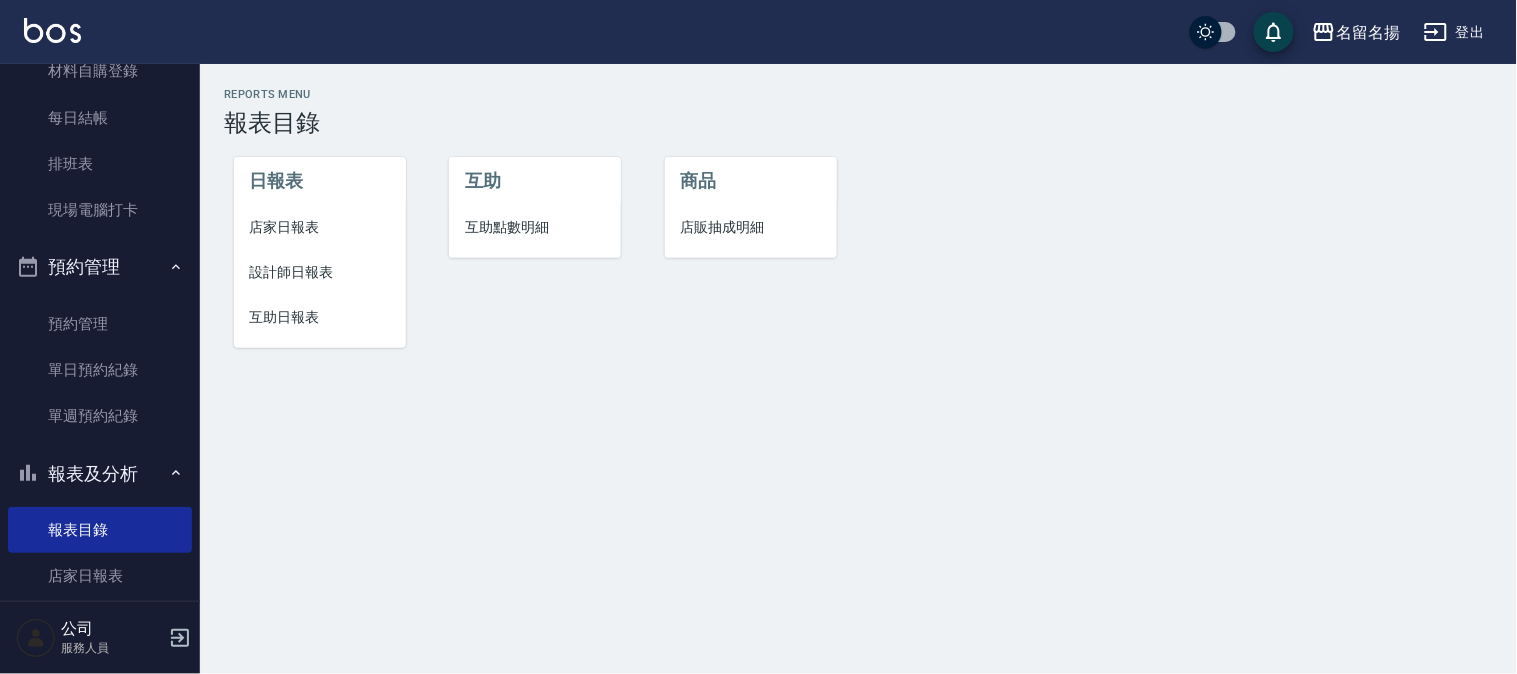 click on "互助日報表" at bounding box center (320, 317) 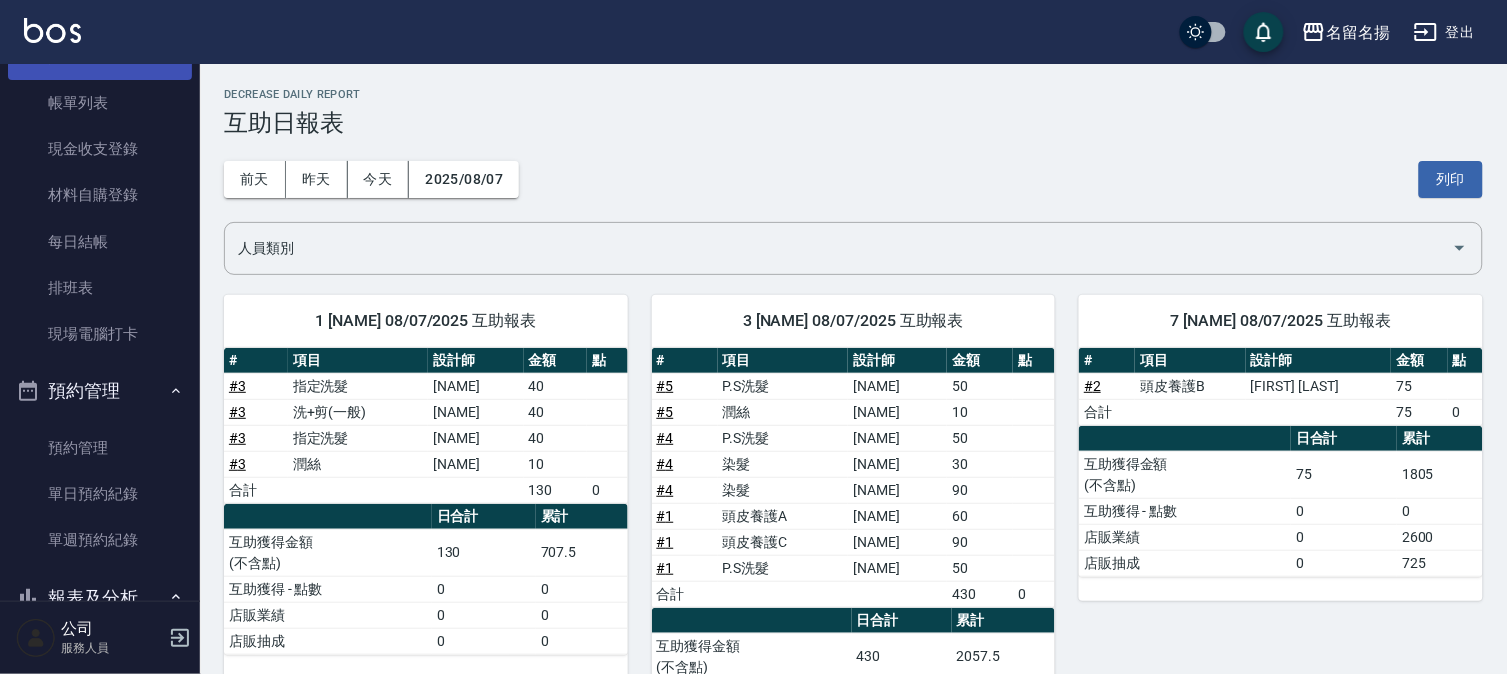 scroll, scrollTop: 0, scrollLeft: 0, axis: both 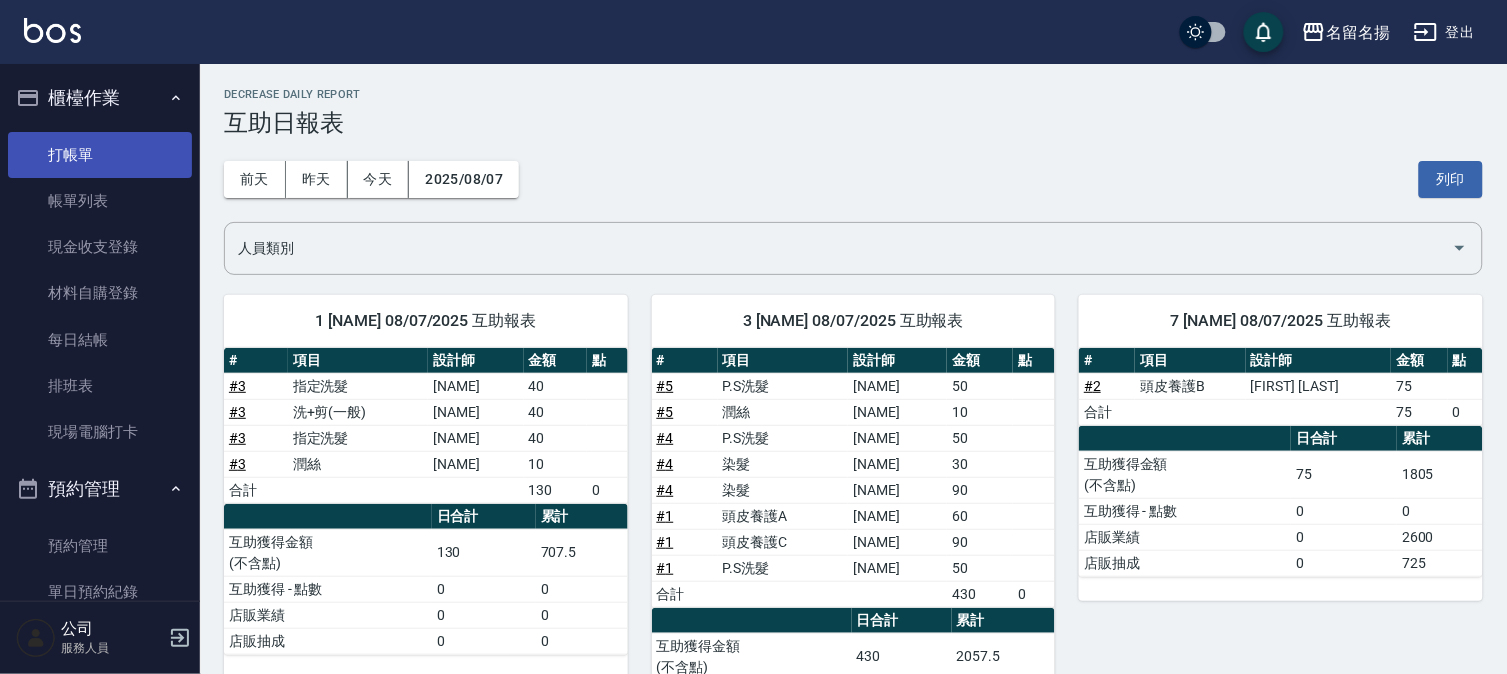 click on "打帳單" at bounding box center (100, 155) 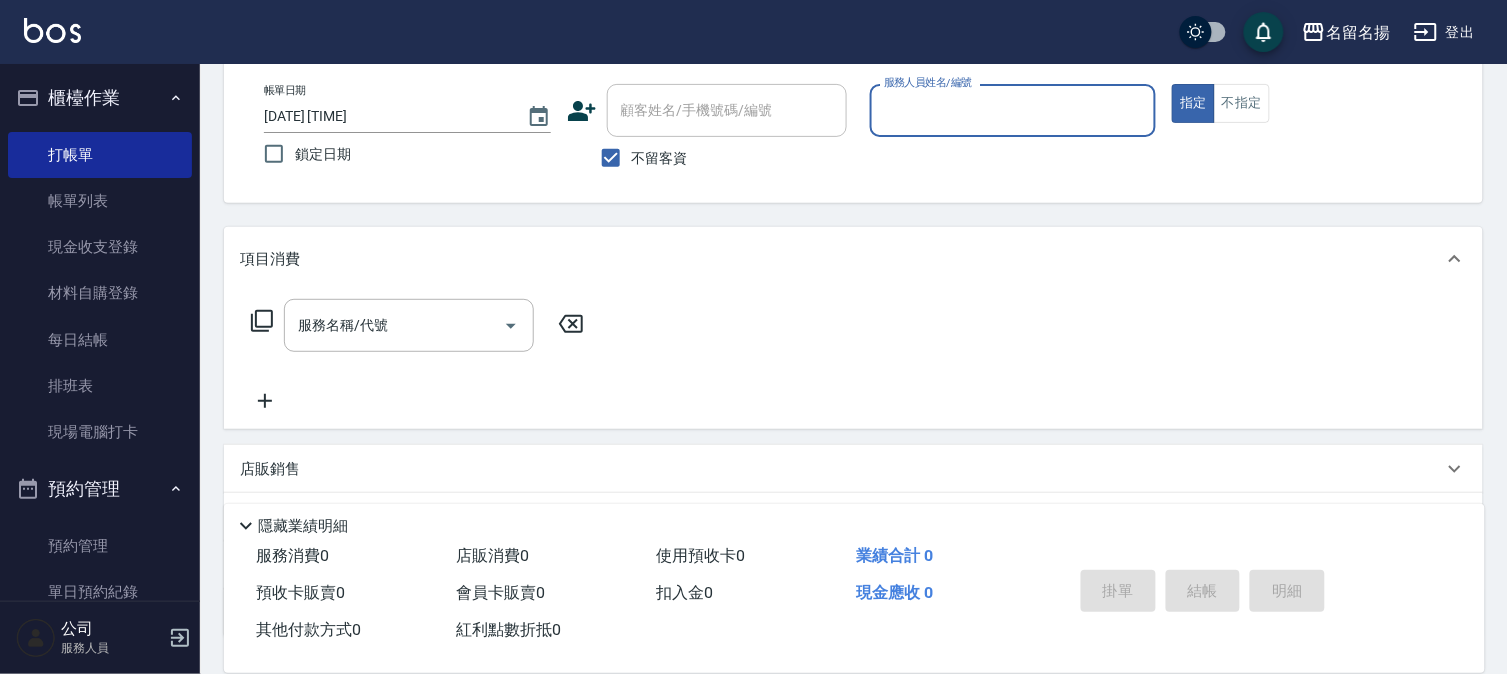 scroll, scrollTop: 253, scrollLeft: 0, axis: vertical 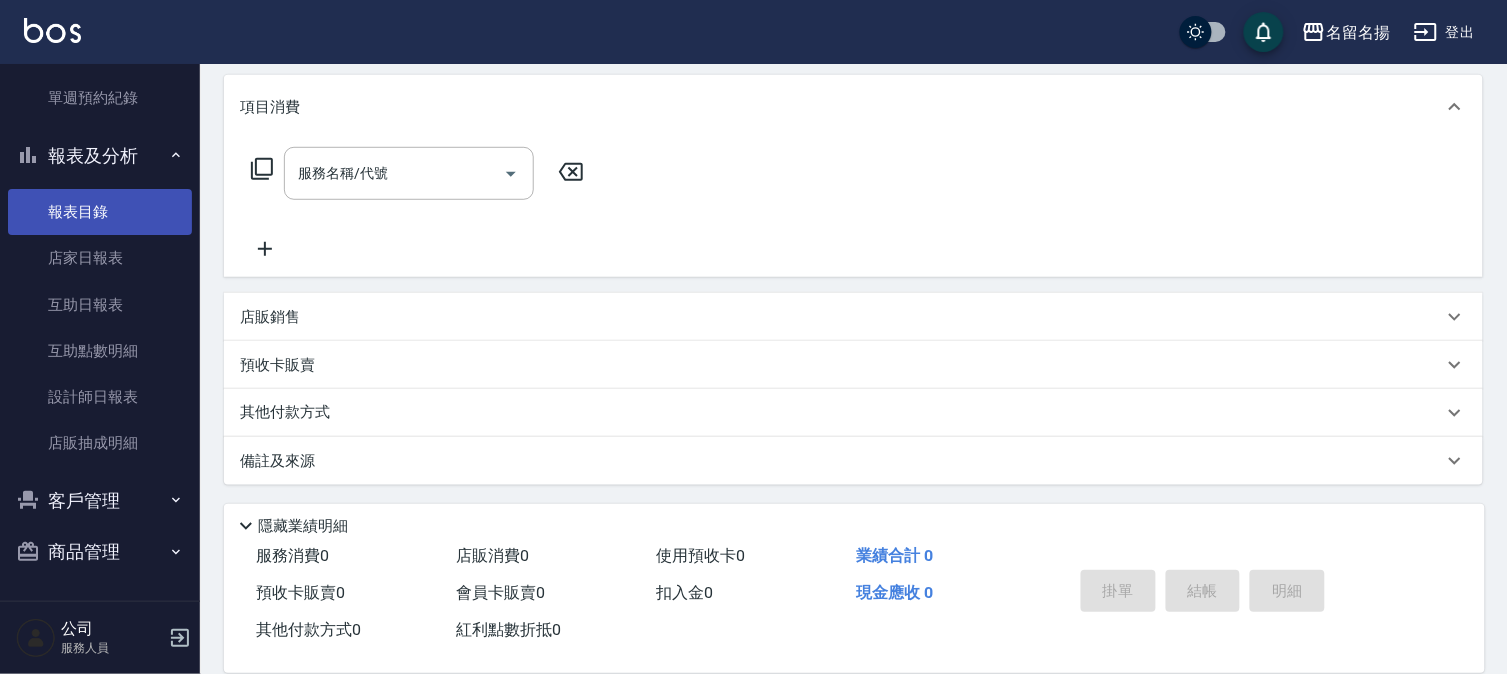 click on "報表目錄" at bounding box center [100, 212] 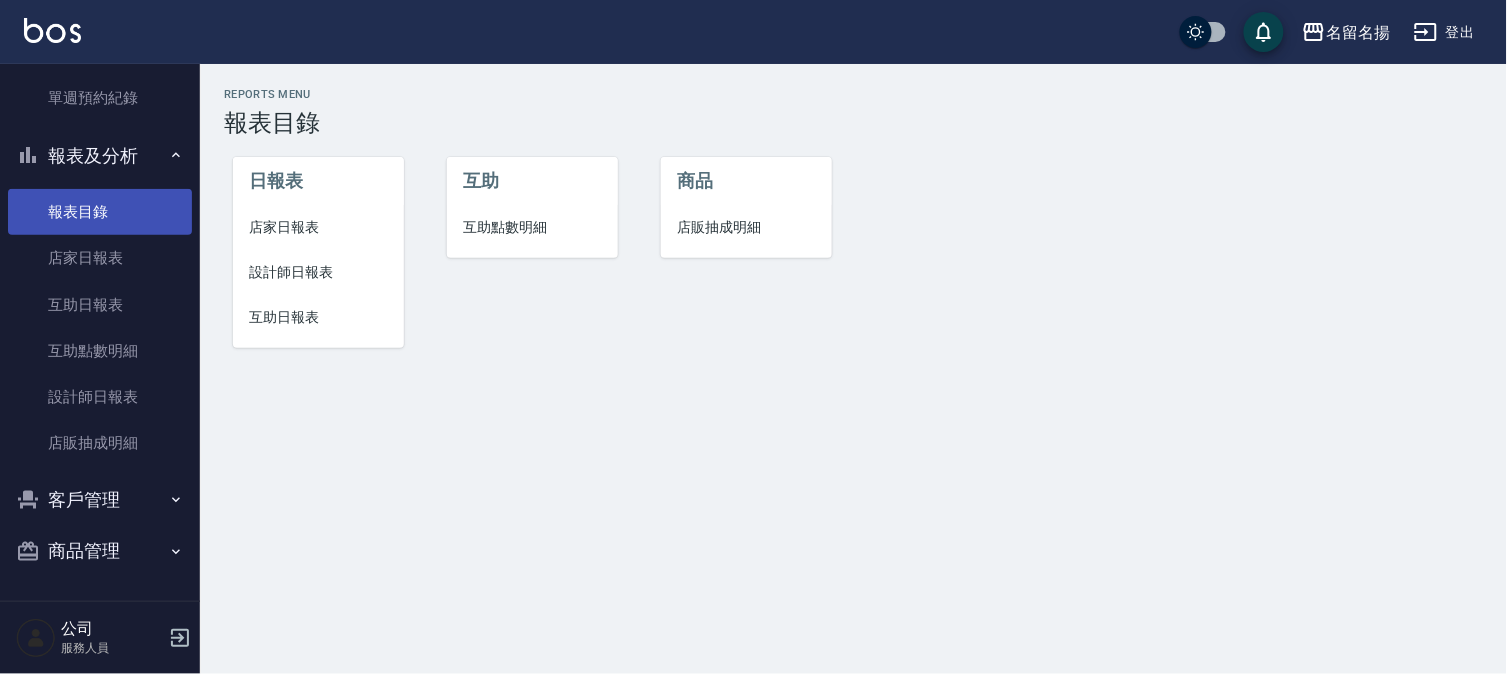 scroll, scrollTop: 0, scrollLeft: 0, axis: both 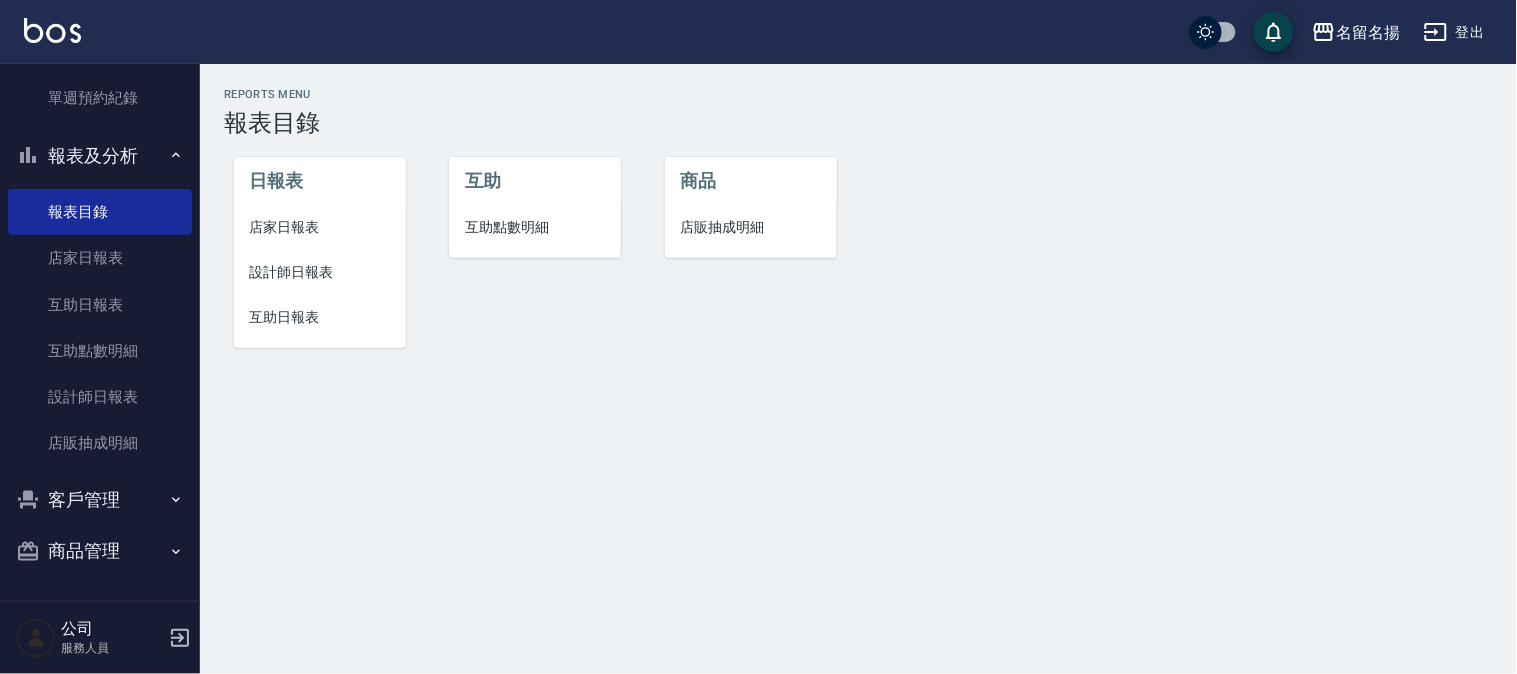 click on "店家日報表" at bounding box center [320, 227] 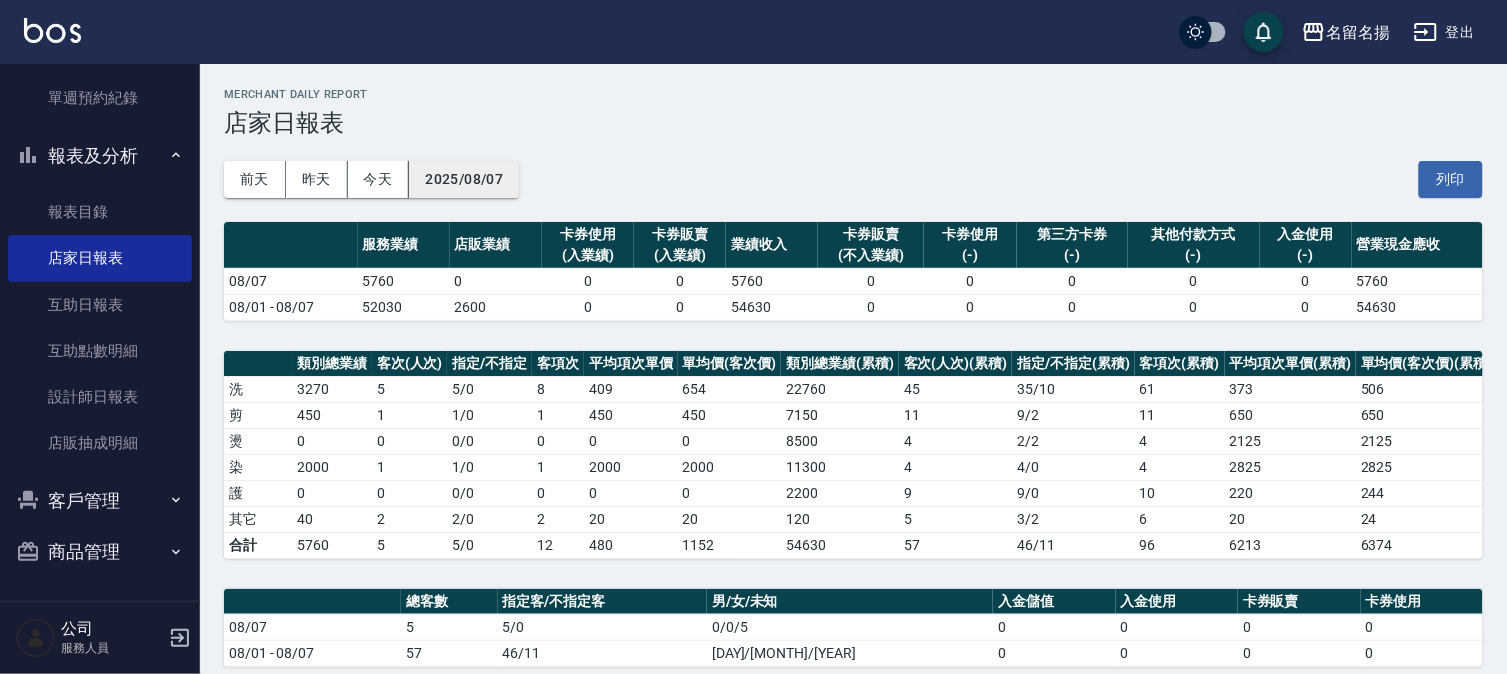 click on "2025/08/07" at bounding box center [464, 179] 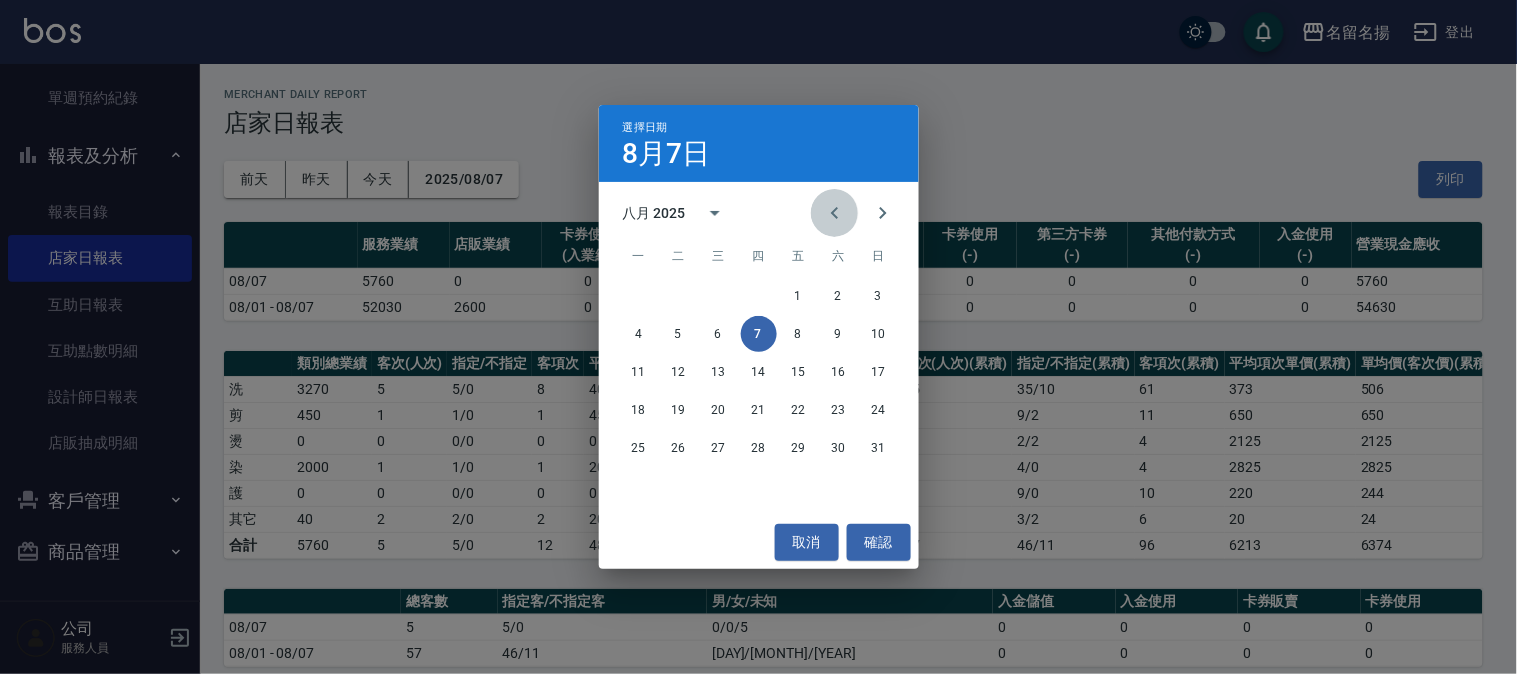click 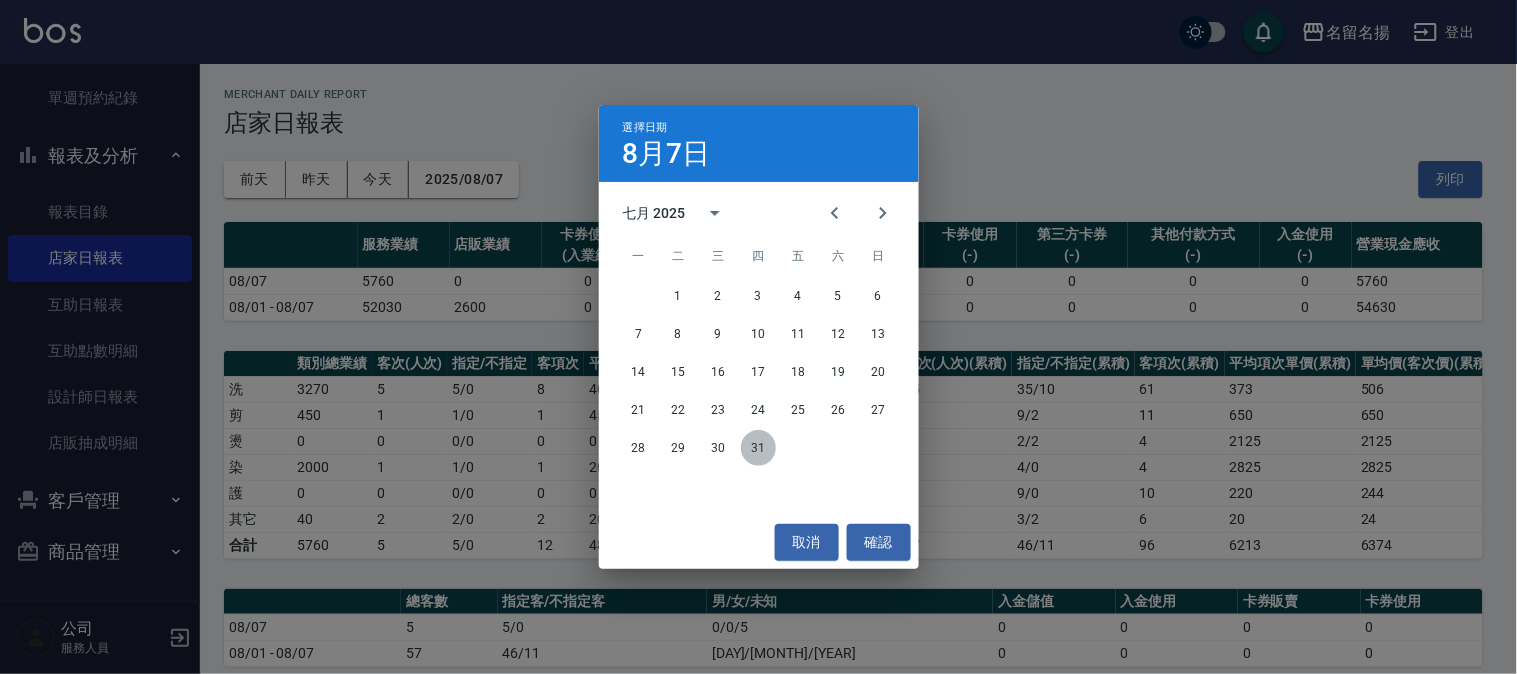 click on "31" at bounding box center [759, 448] 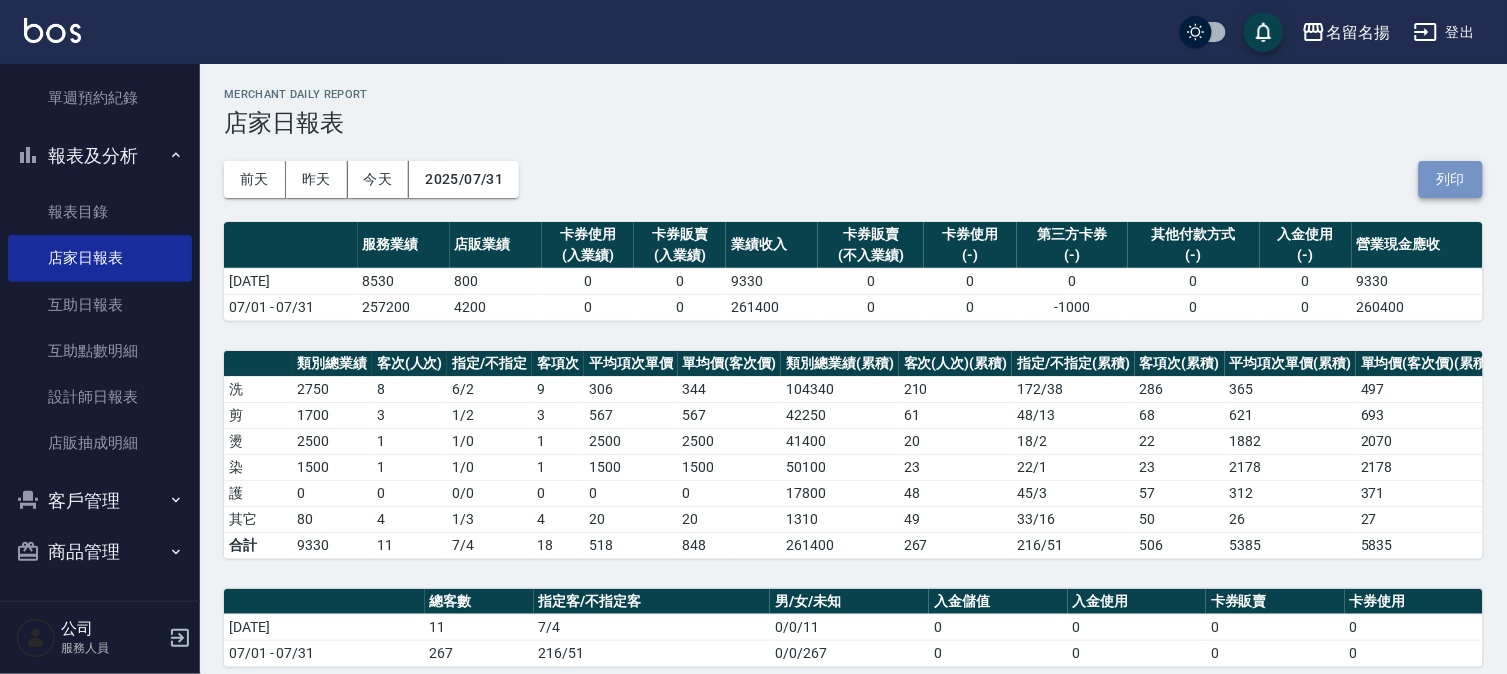 click on "列印" at bounding box center (1451, 179) 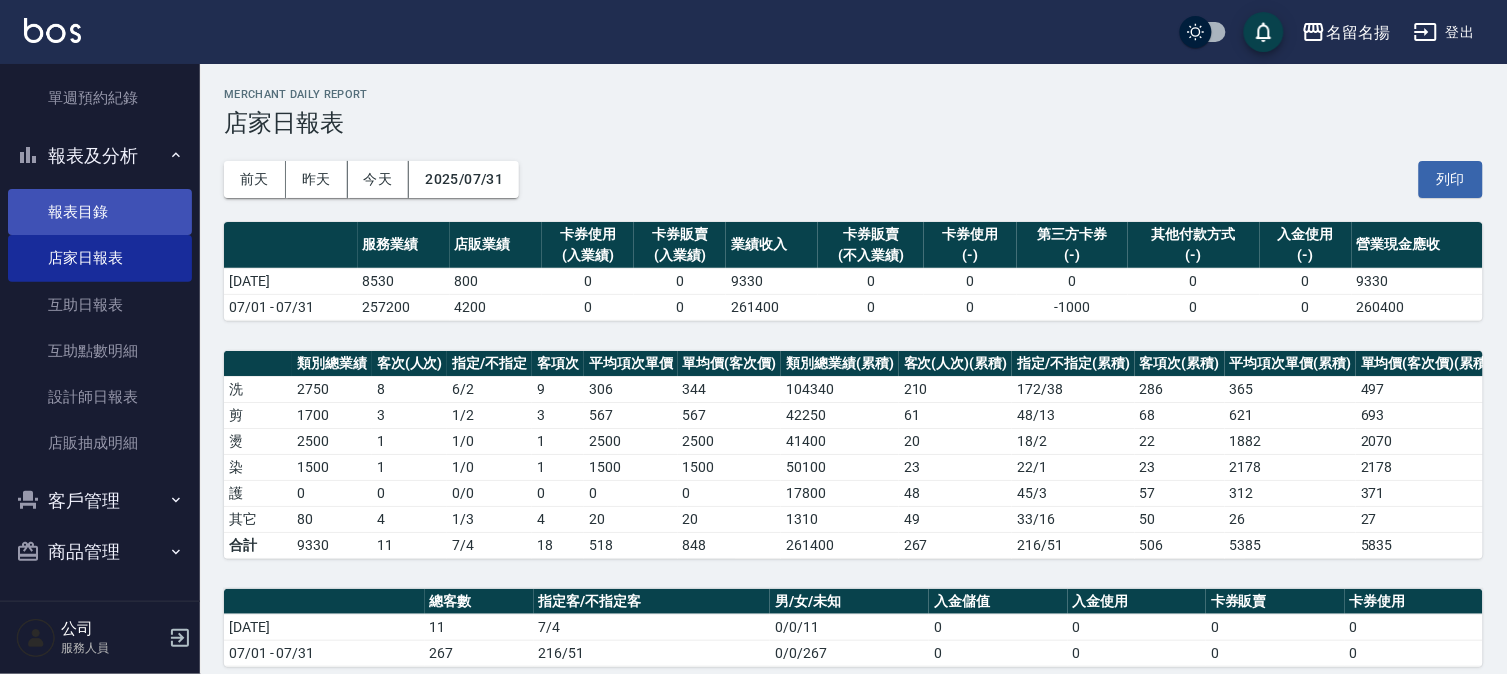click on "報表目錄" at bounding box center [100, 212] 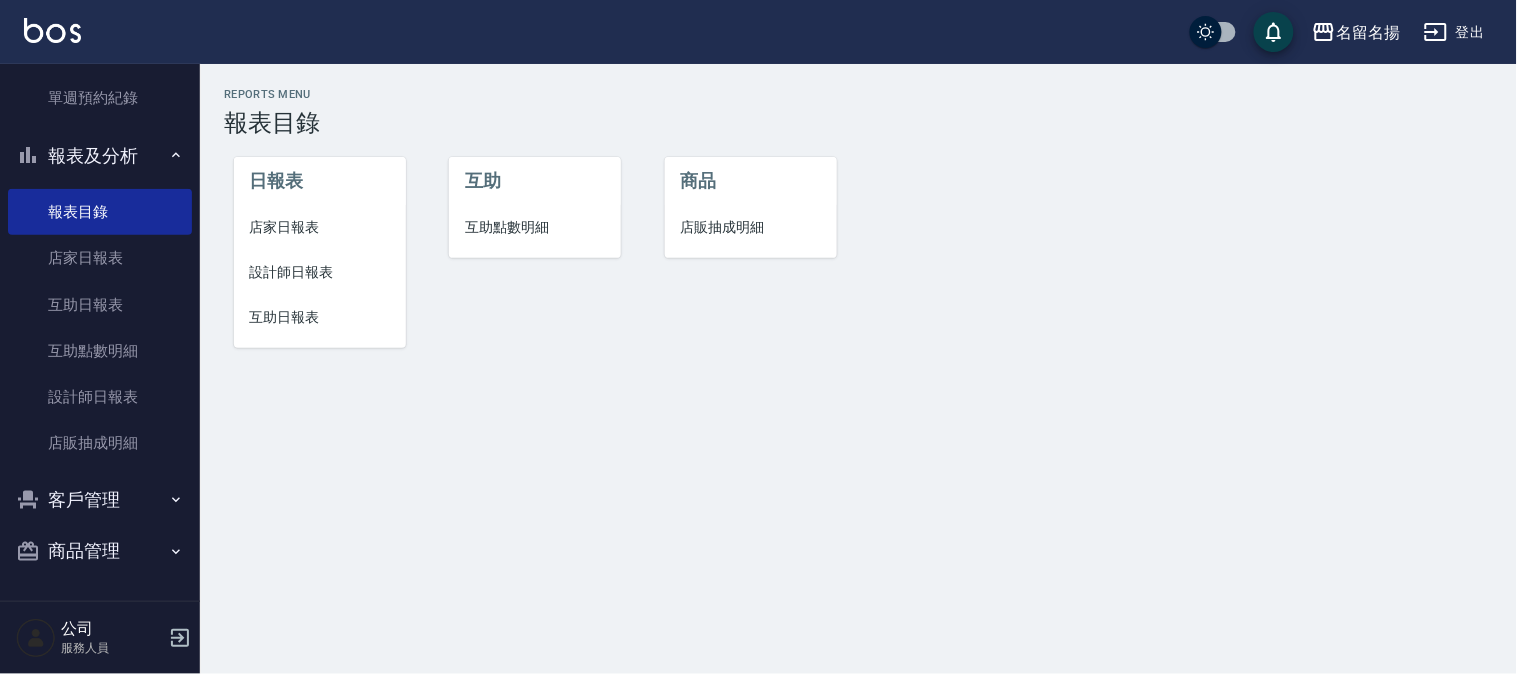 click on "設計師日報表" at bounding box center (320, 272) 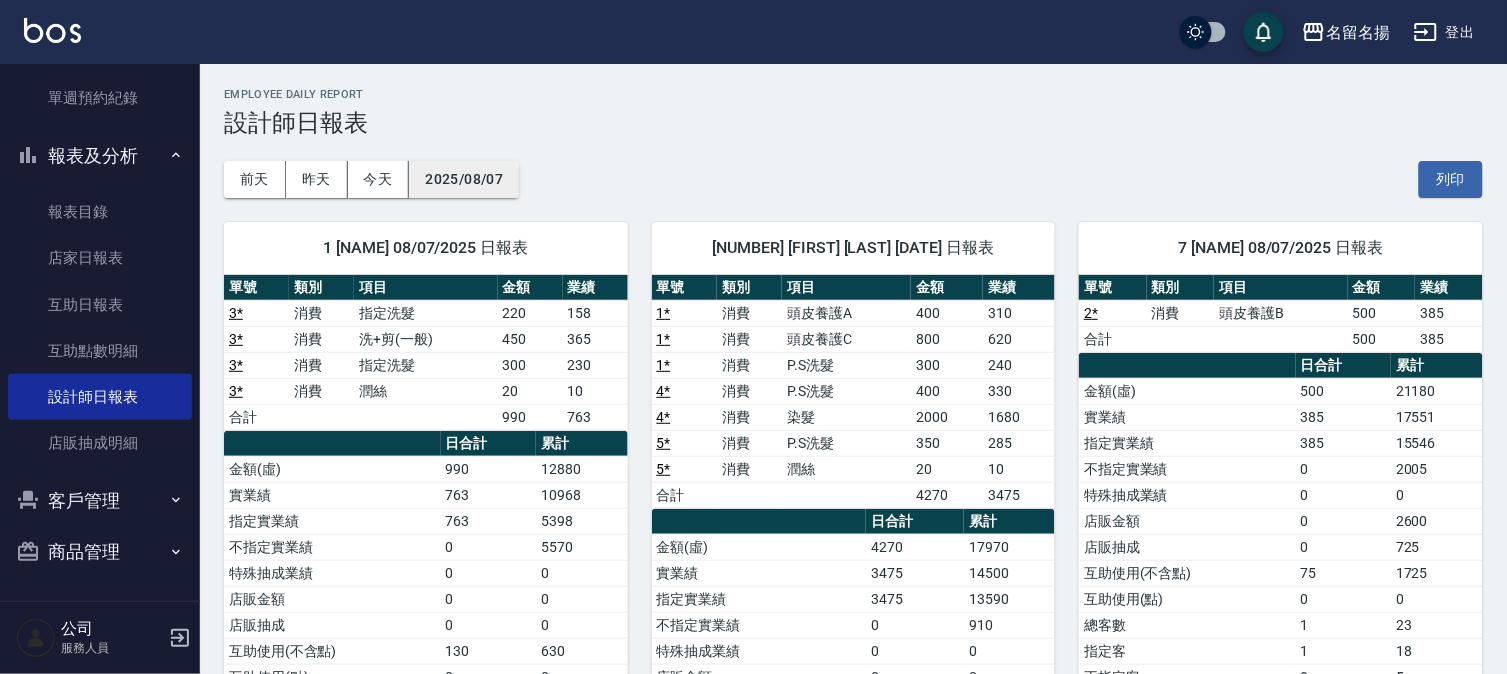 click on "2025/08/07" at bounding box center [464, 179] 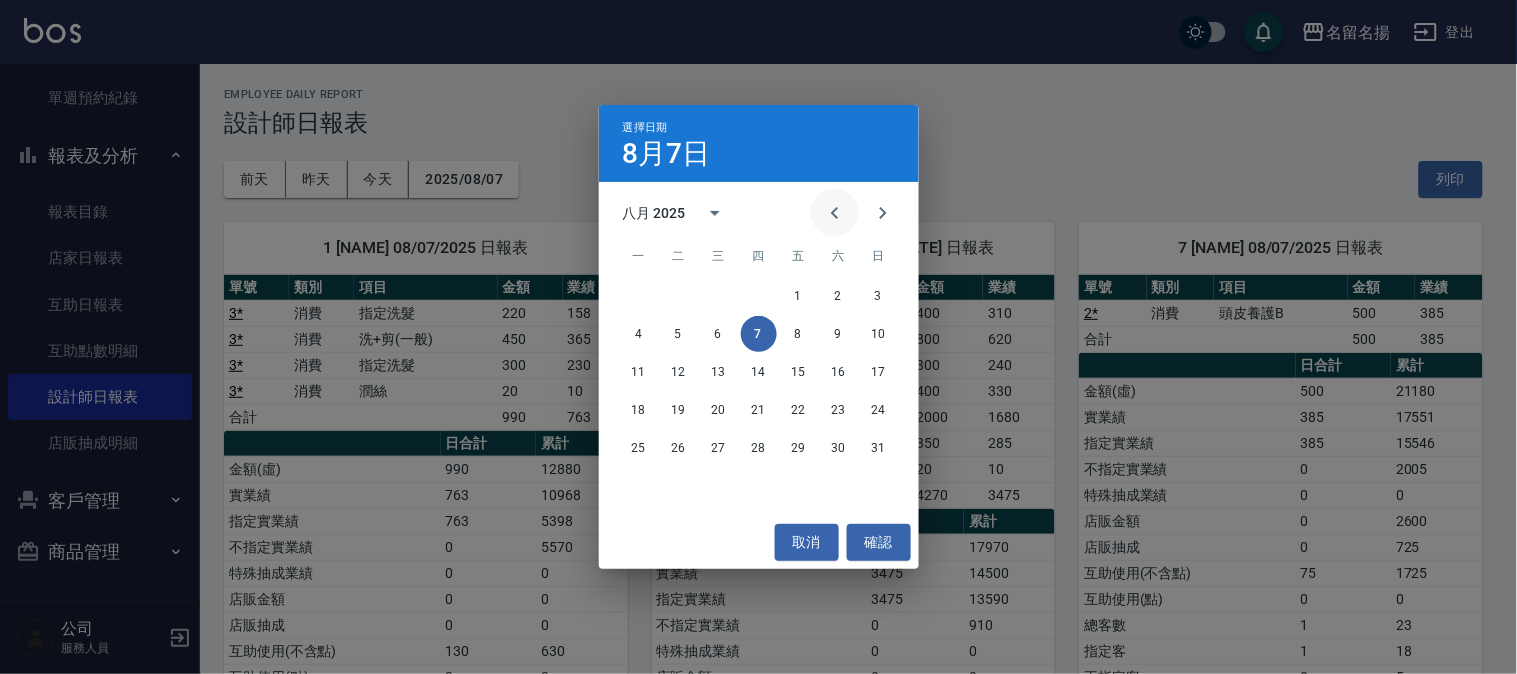 click 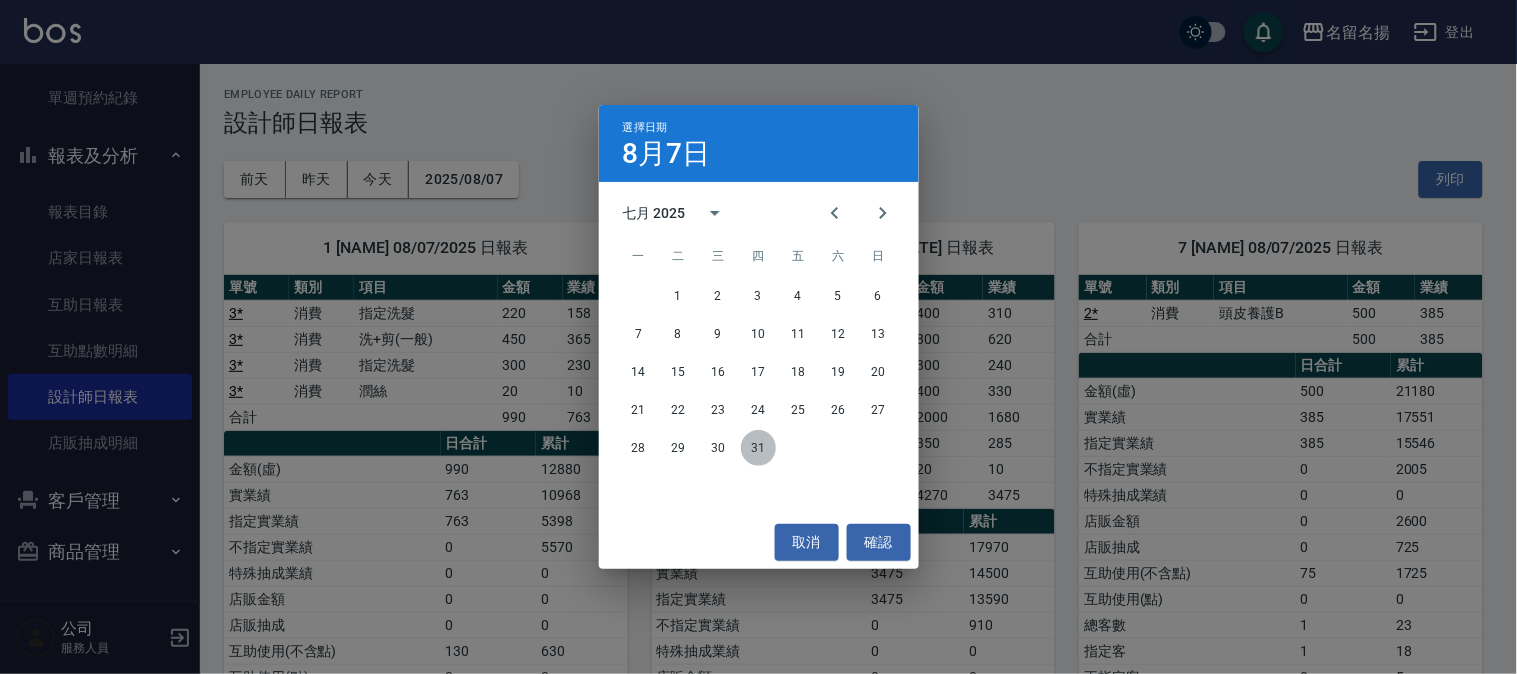 click on "31" at bounding box center (759, 448) 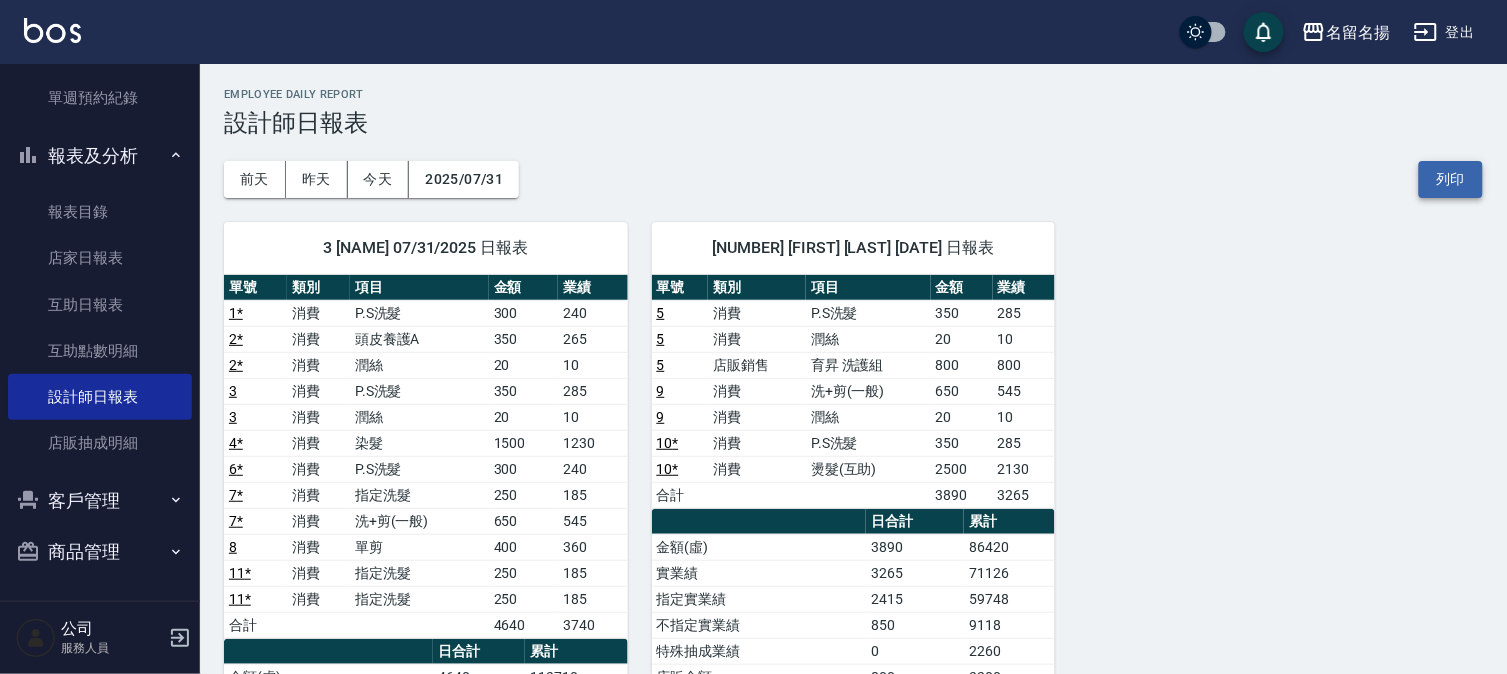 click on "列印" at bounding box center [1451, 179] 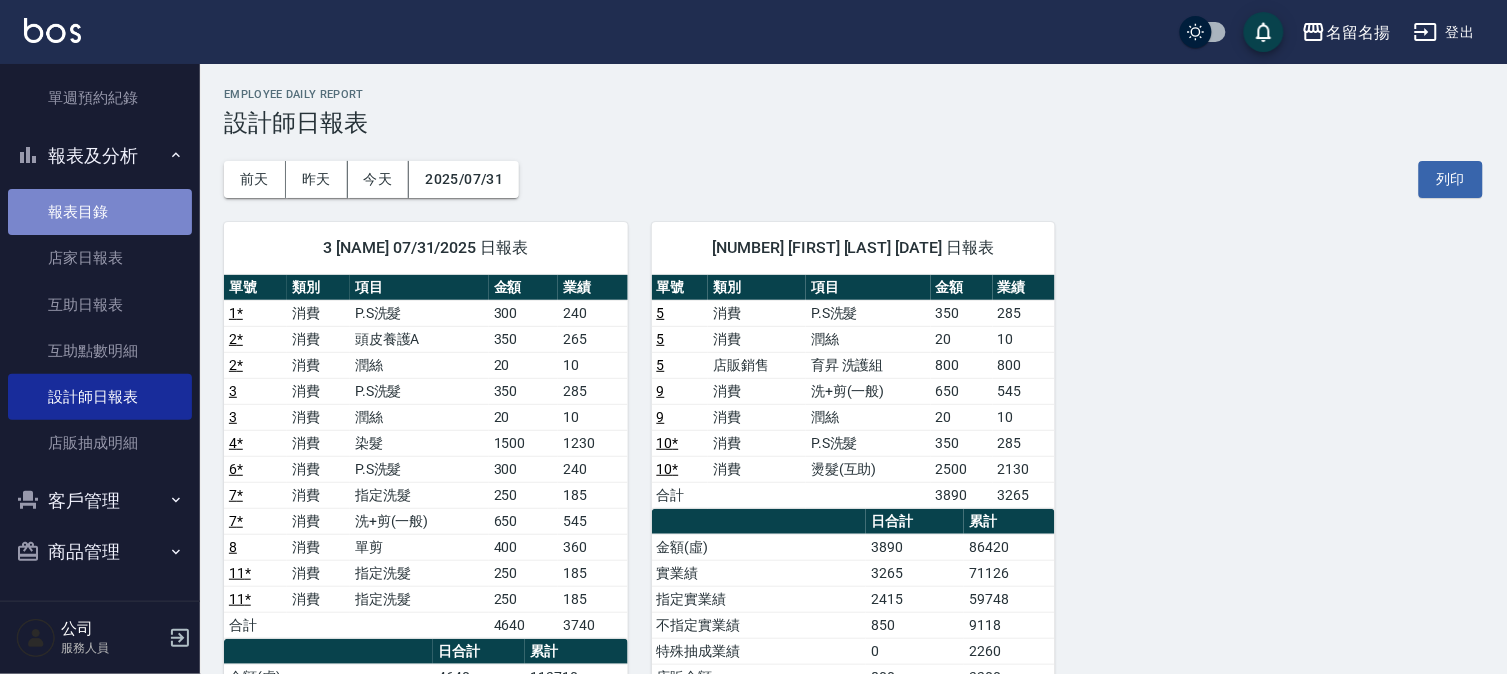 click on "報表目錄" at bounding box center [100, 212] 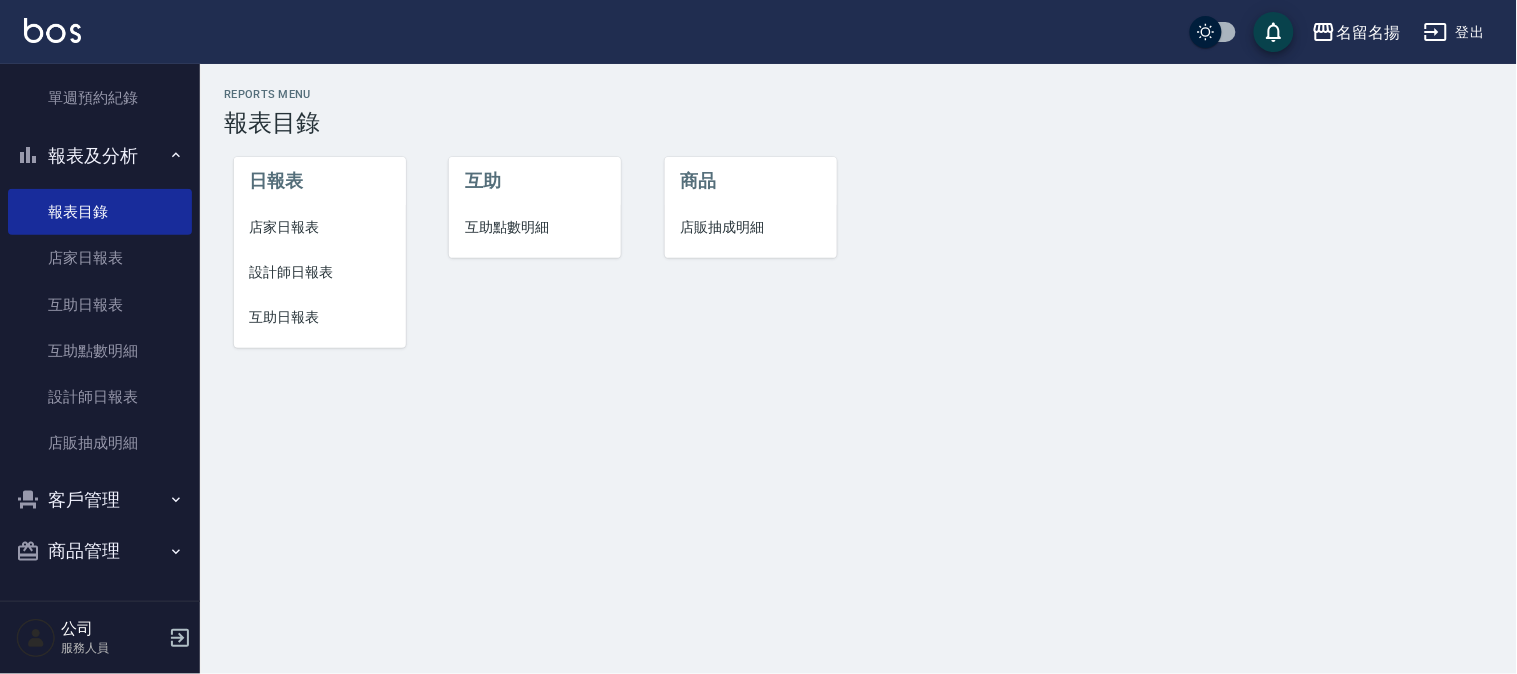 click on "互助日報表" at bounding box center [320, 317] 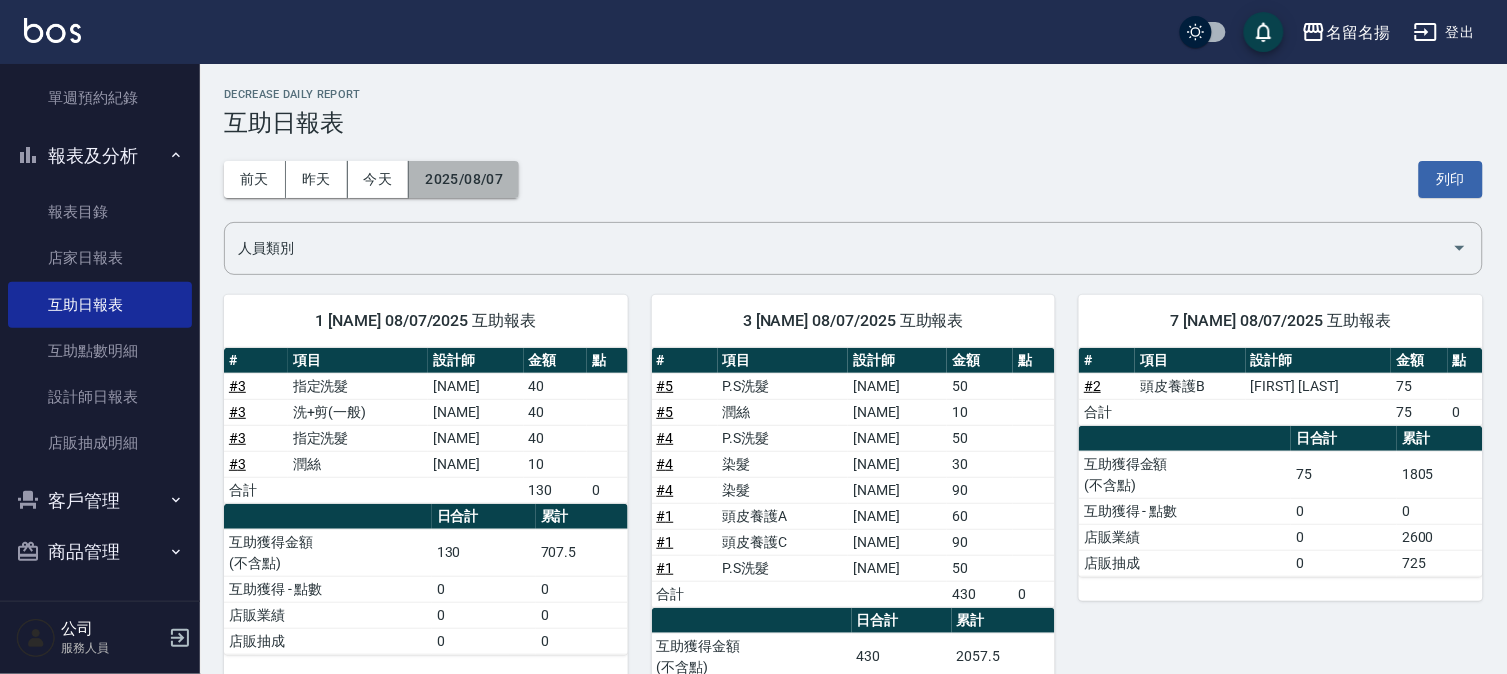 click on "2025/08/07" at bounding box center (464, 179) 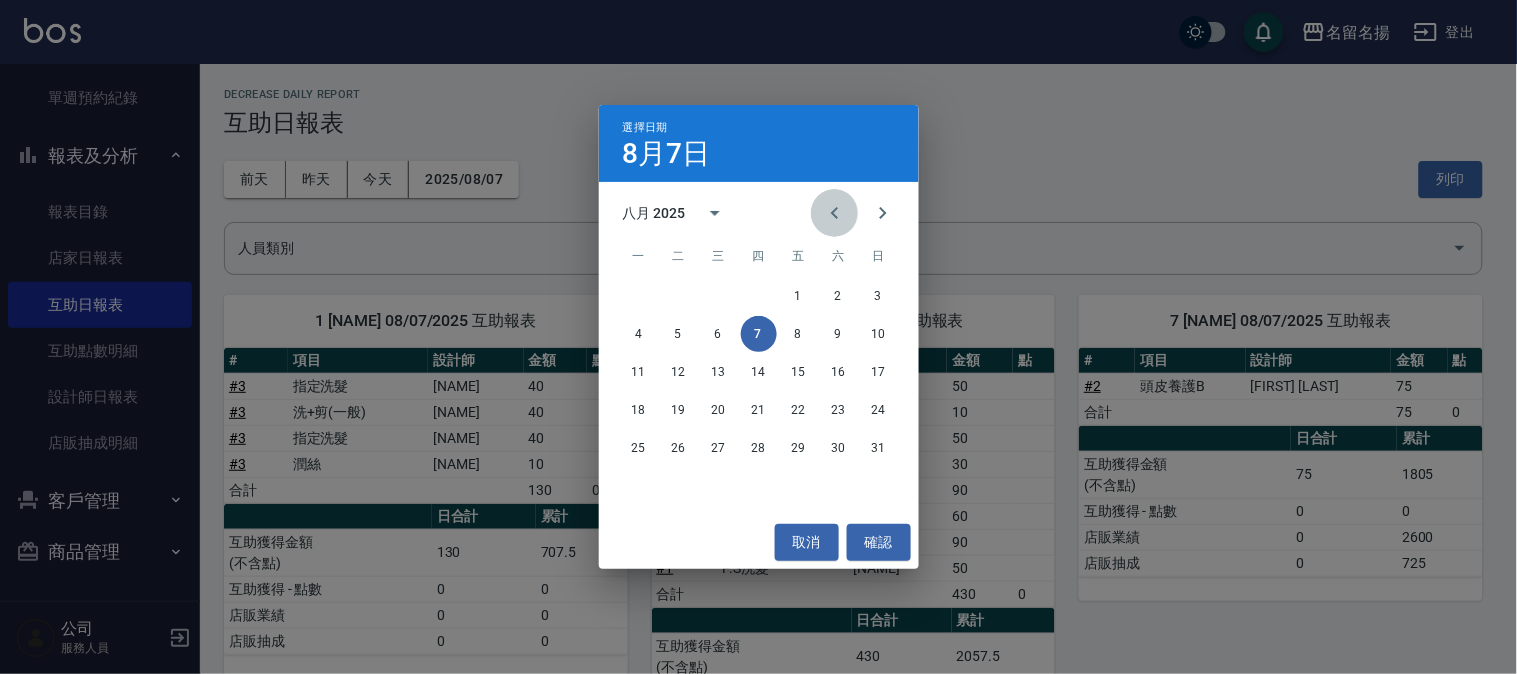 drag, startPoint x: 835, startPoint y: 202, endPoint x: 817, endPoint y: 206, distance: 18.439089 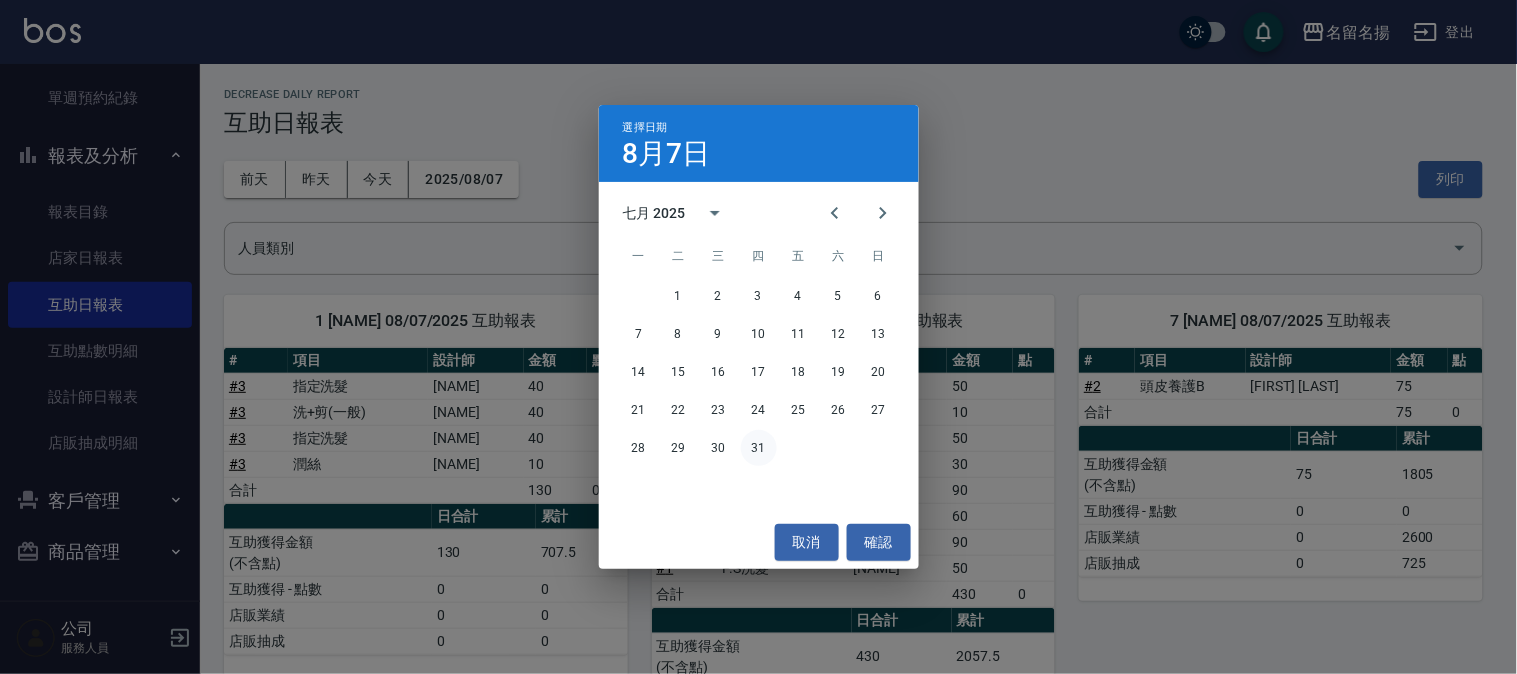 click on "31" at bounding box center (759, 448) 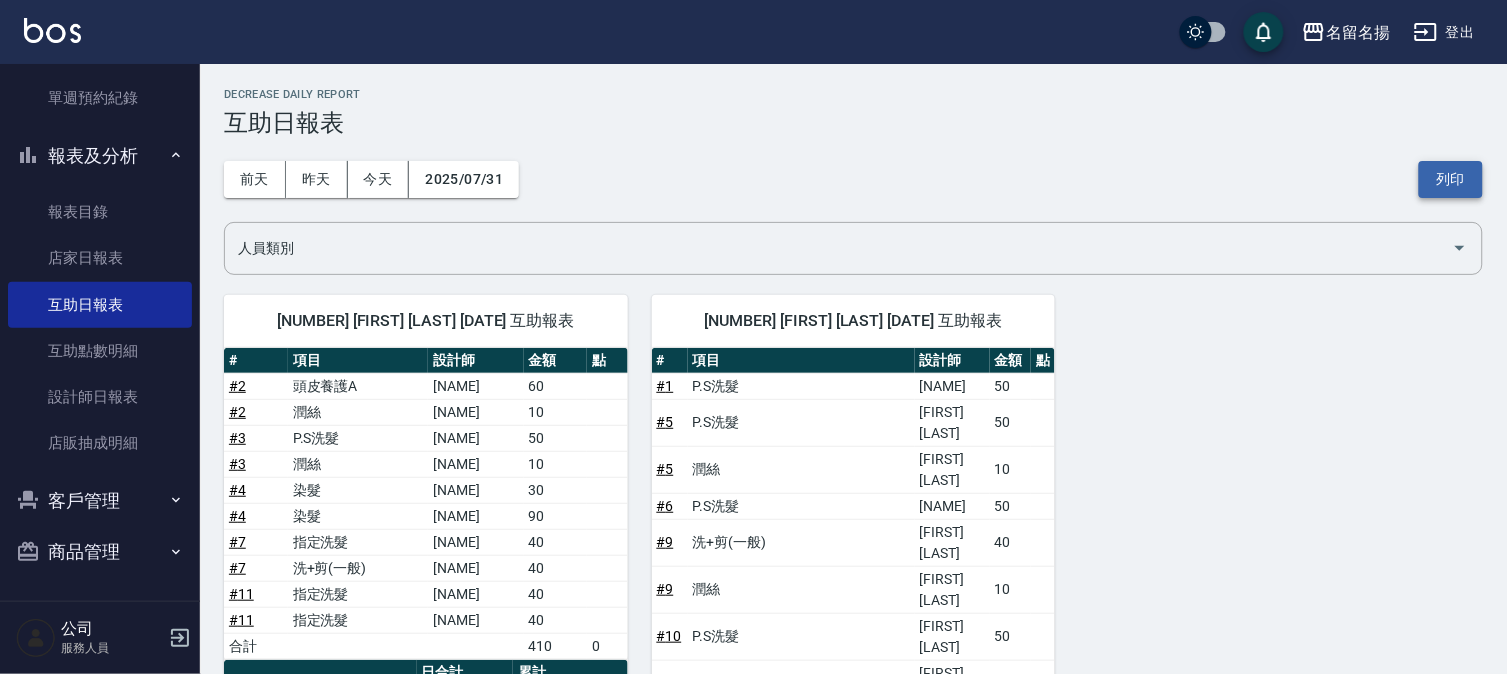 click on "列印" at bounding box center [1451, 179] 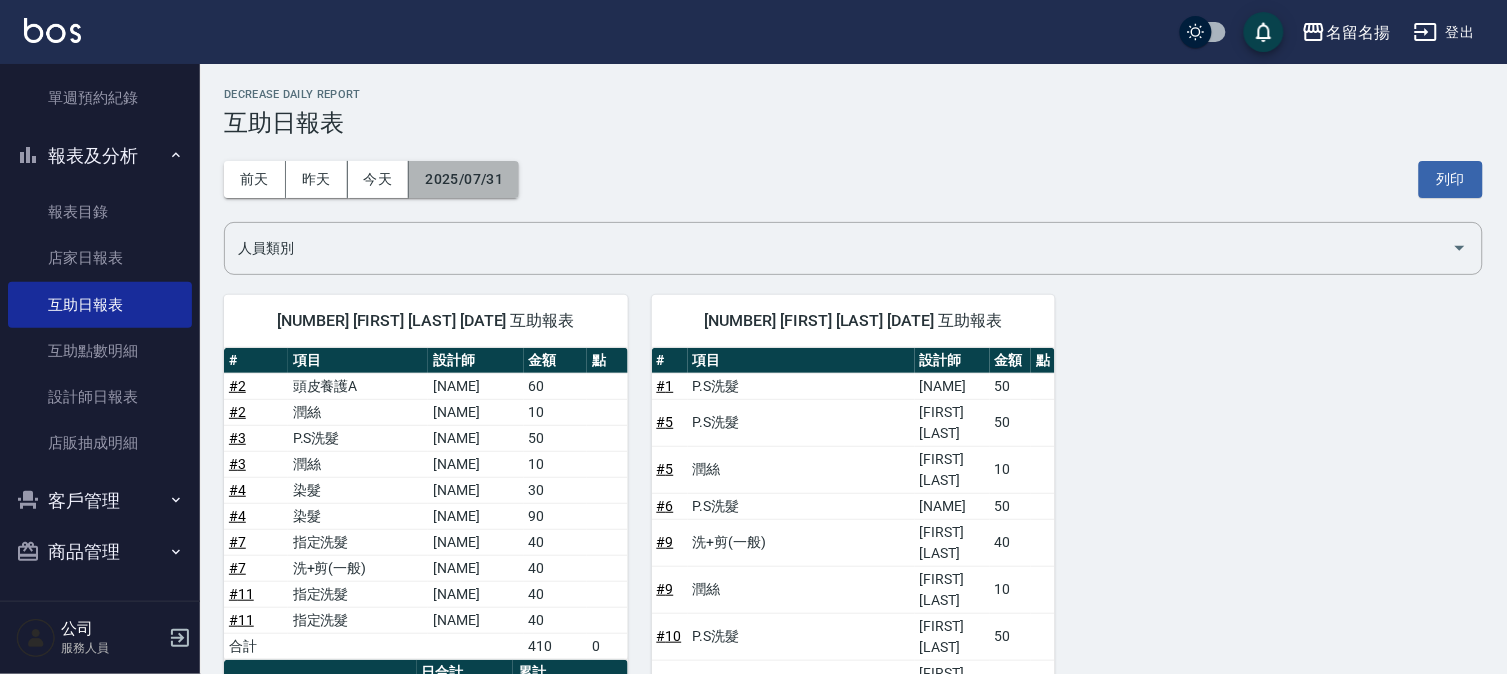 click on "2025/07/31" at bounding box center [464, 179] 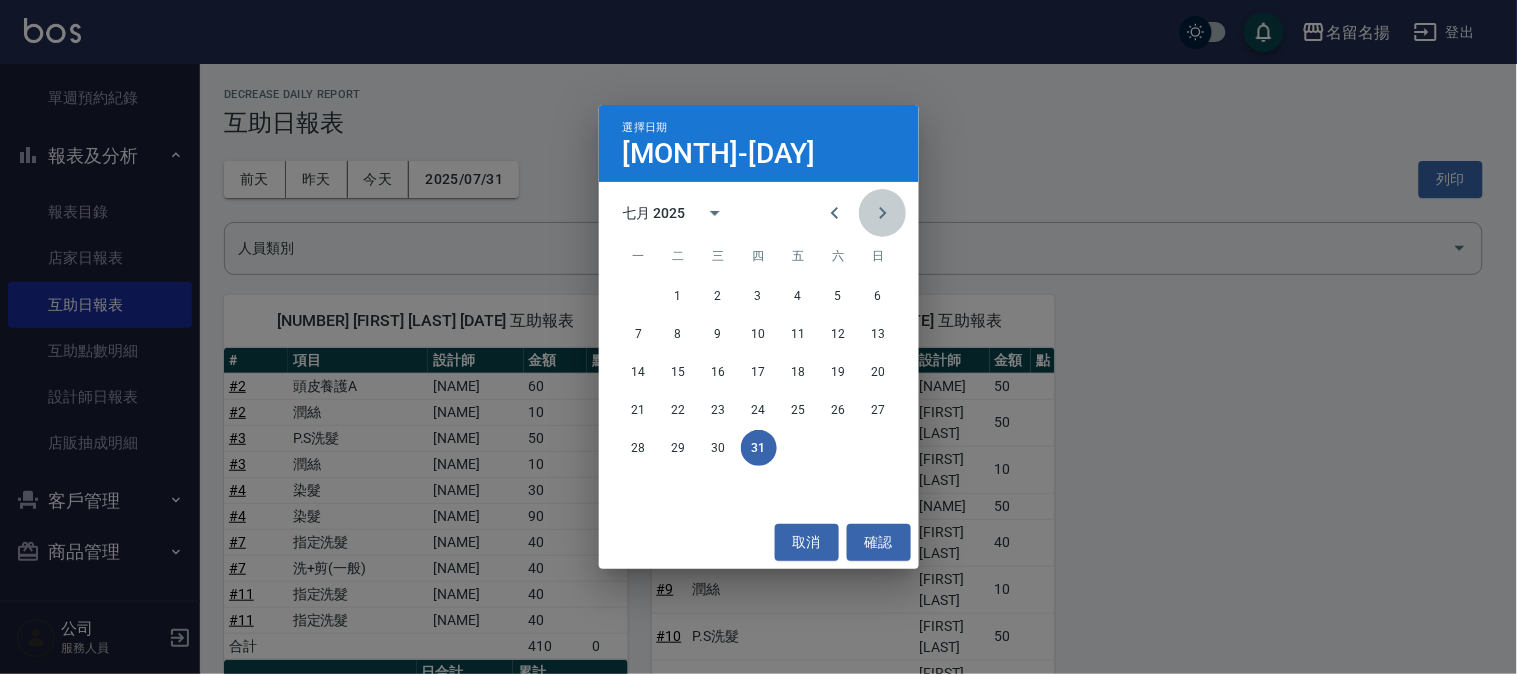 click 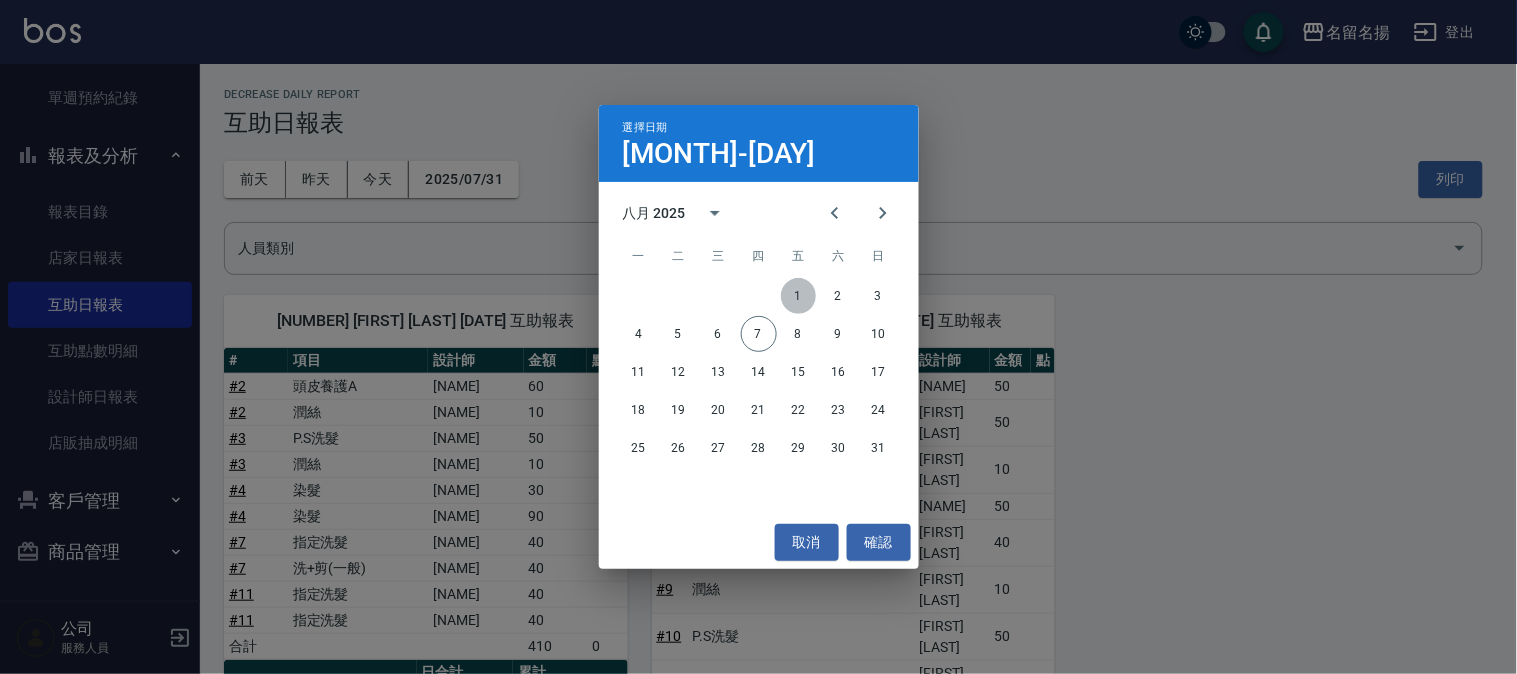 click on "1" at bounding box center (799, 296) 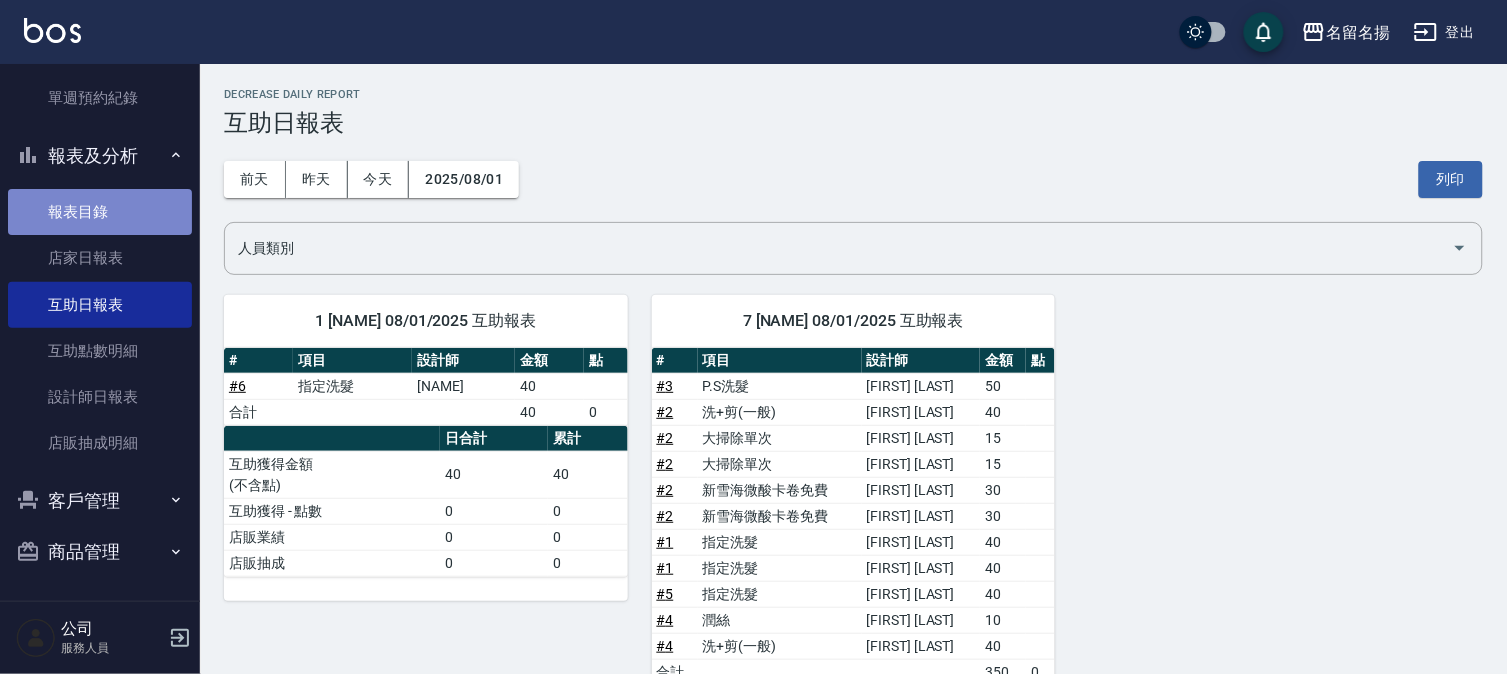 click on "報表目錄" at bounding box center [100, 212] 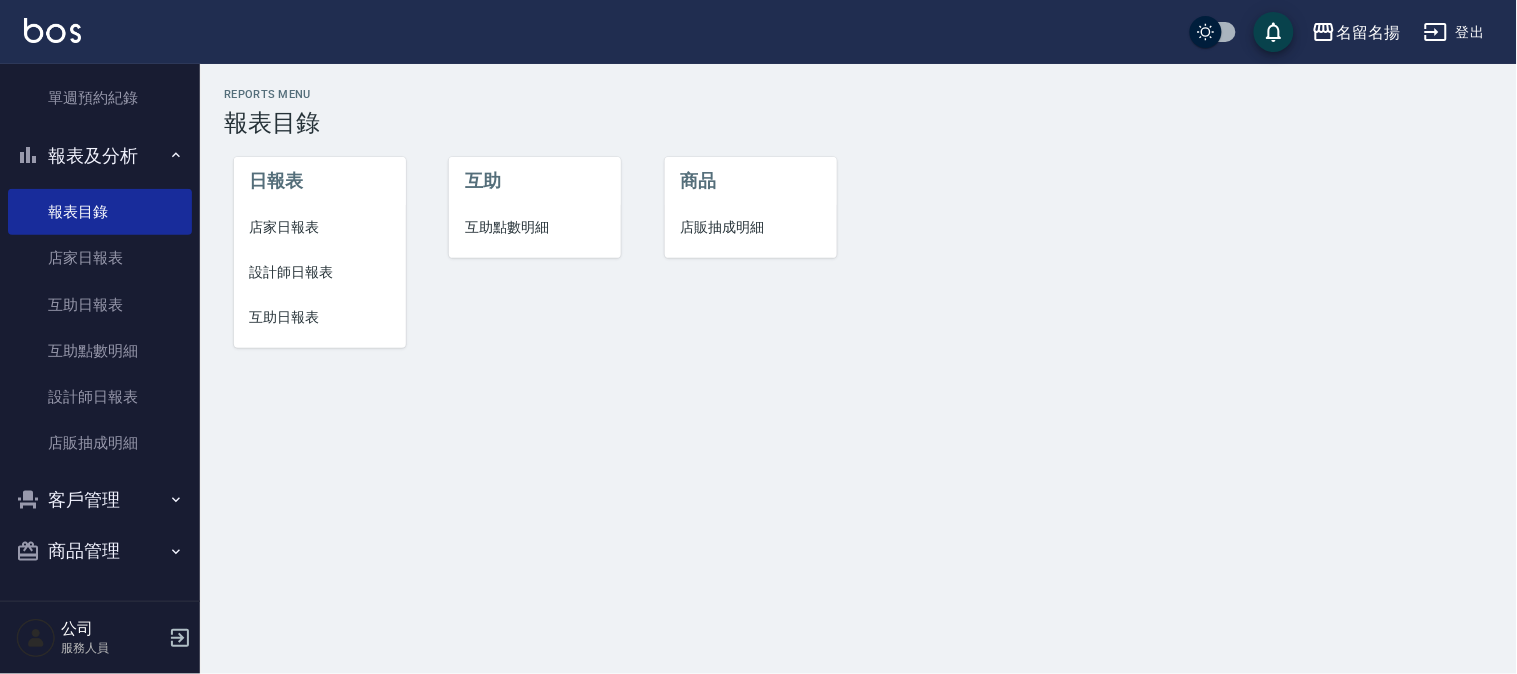 click on "店家日報表" at bounding box center (320, 227) 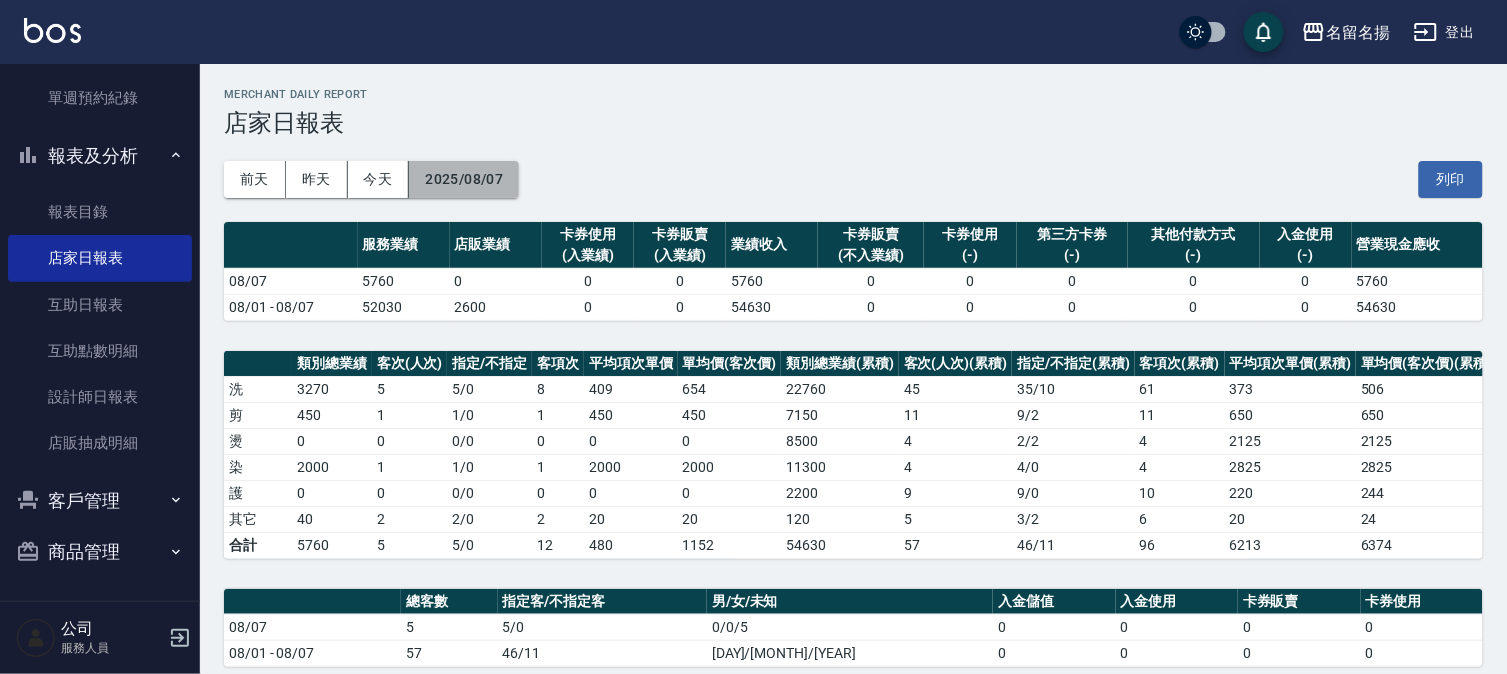 click on "2025/08/07" at bounding box center [464, 179] 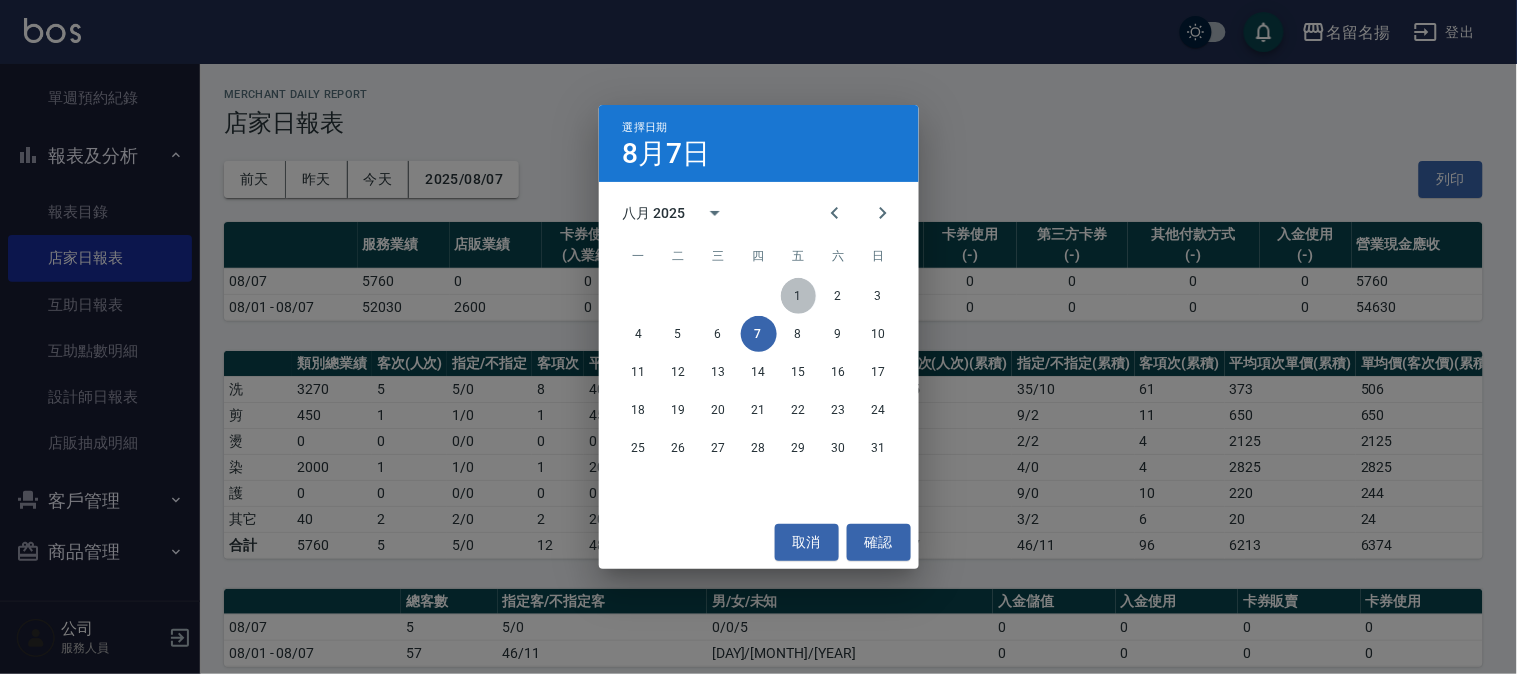 click on "1" at bounding box center (799, 296) 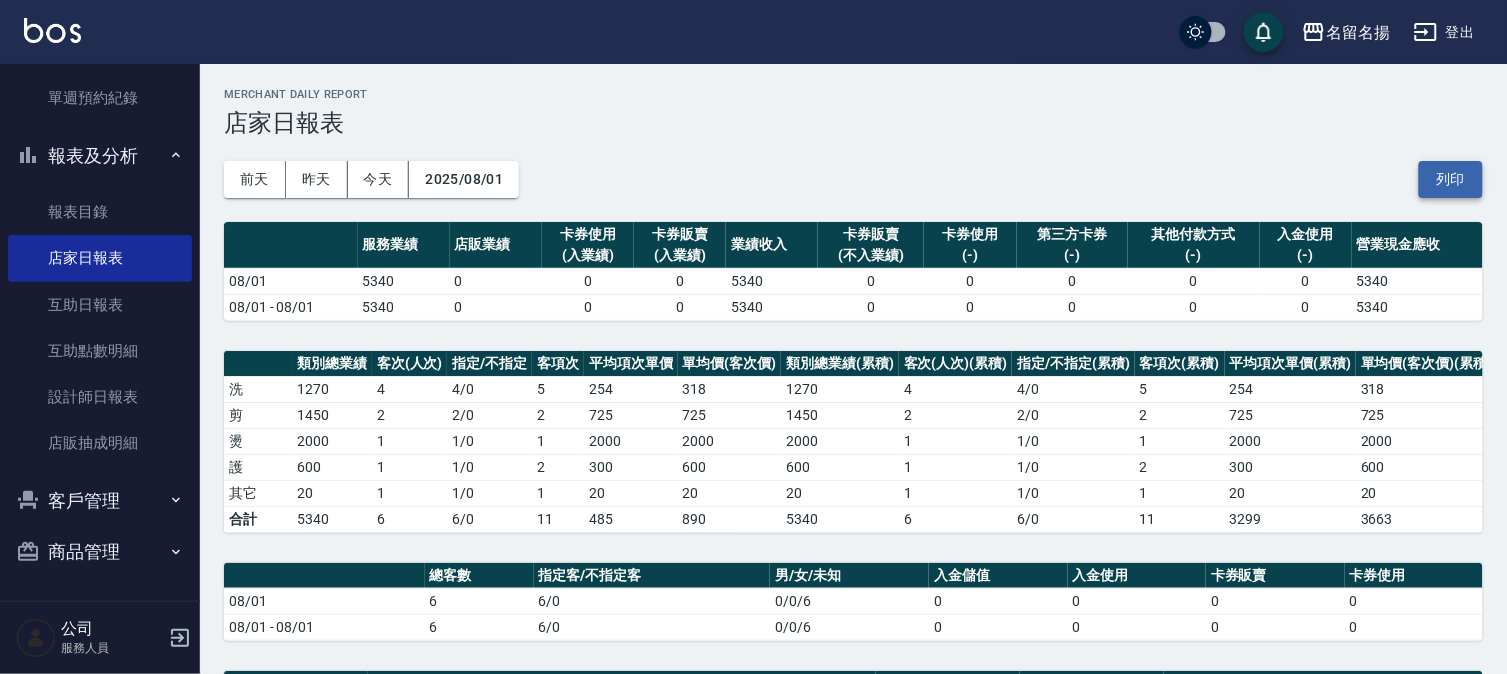 click on "列印" at bounding box center [1451, 179] 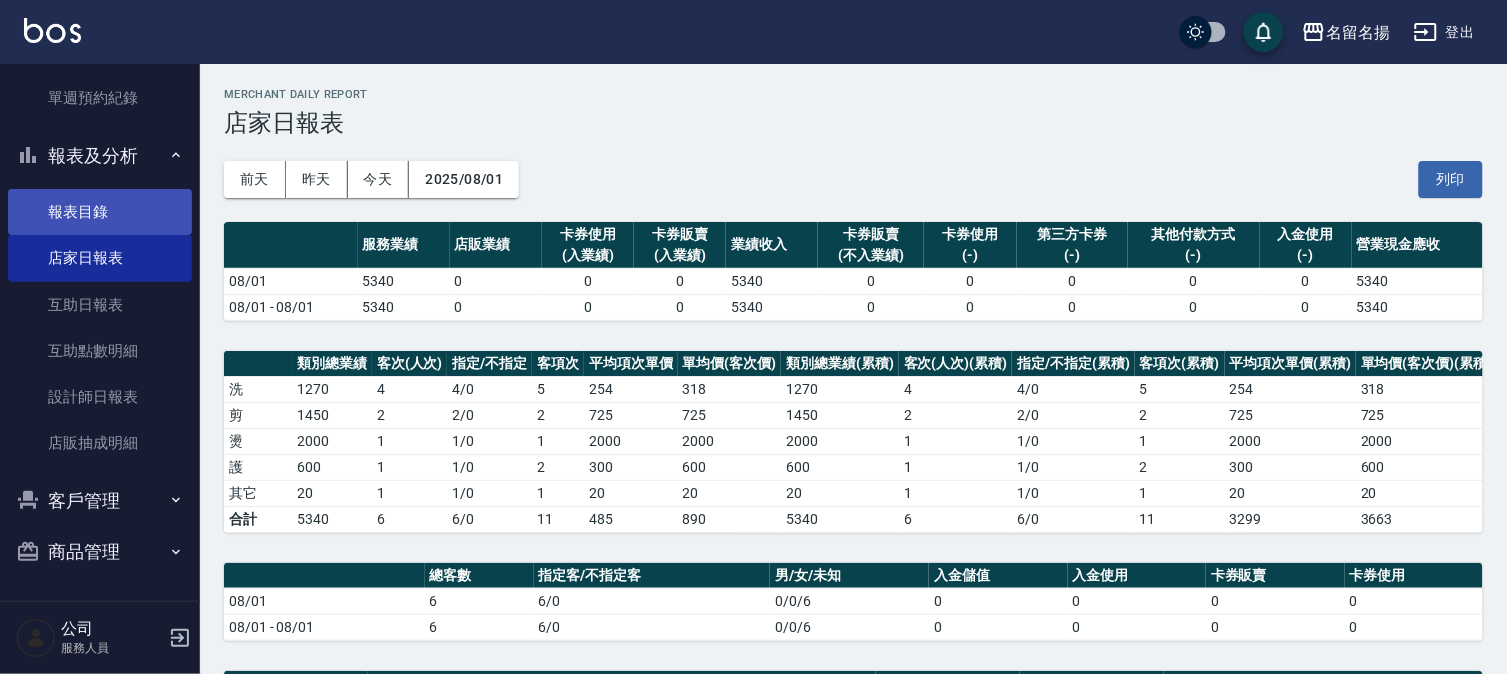 click on "報表目錄" at bounding box center (100, 212) 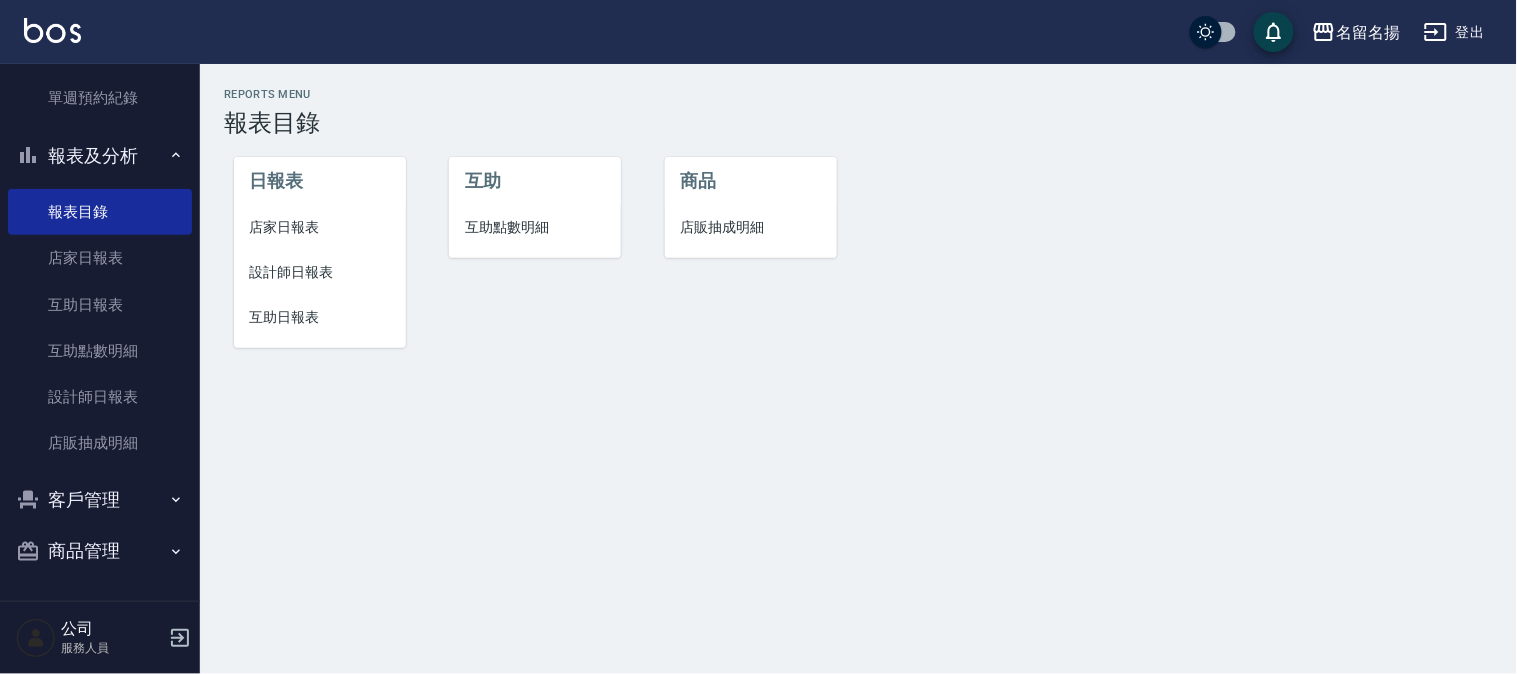 click on "設計師日報表" at bounding box center (320, 272) 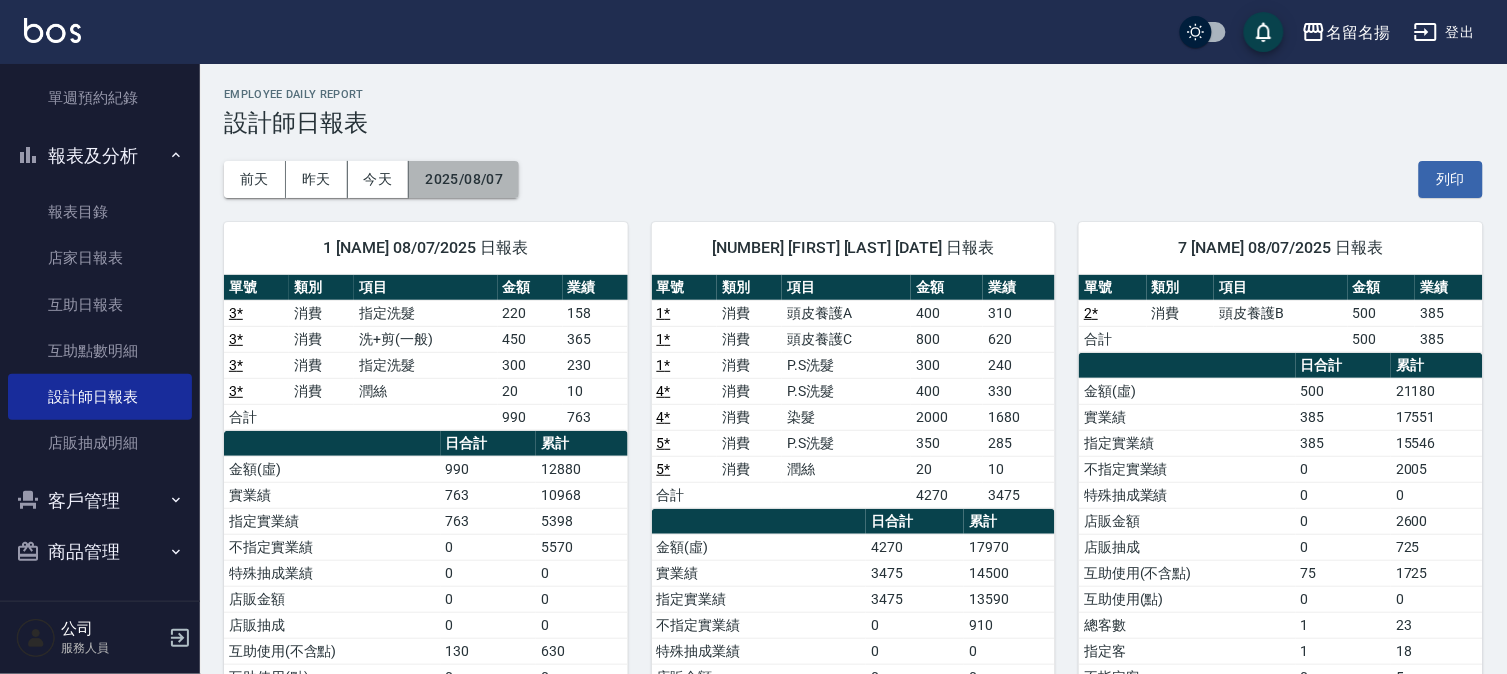 click on "2025/08/07" at bounding box center (464, 179) 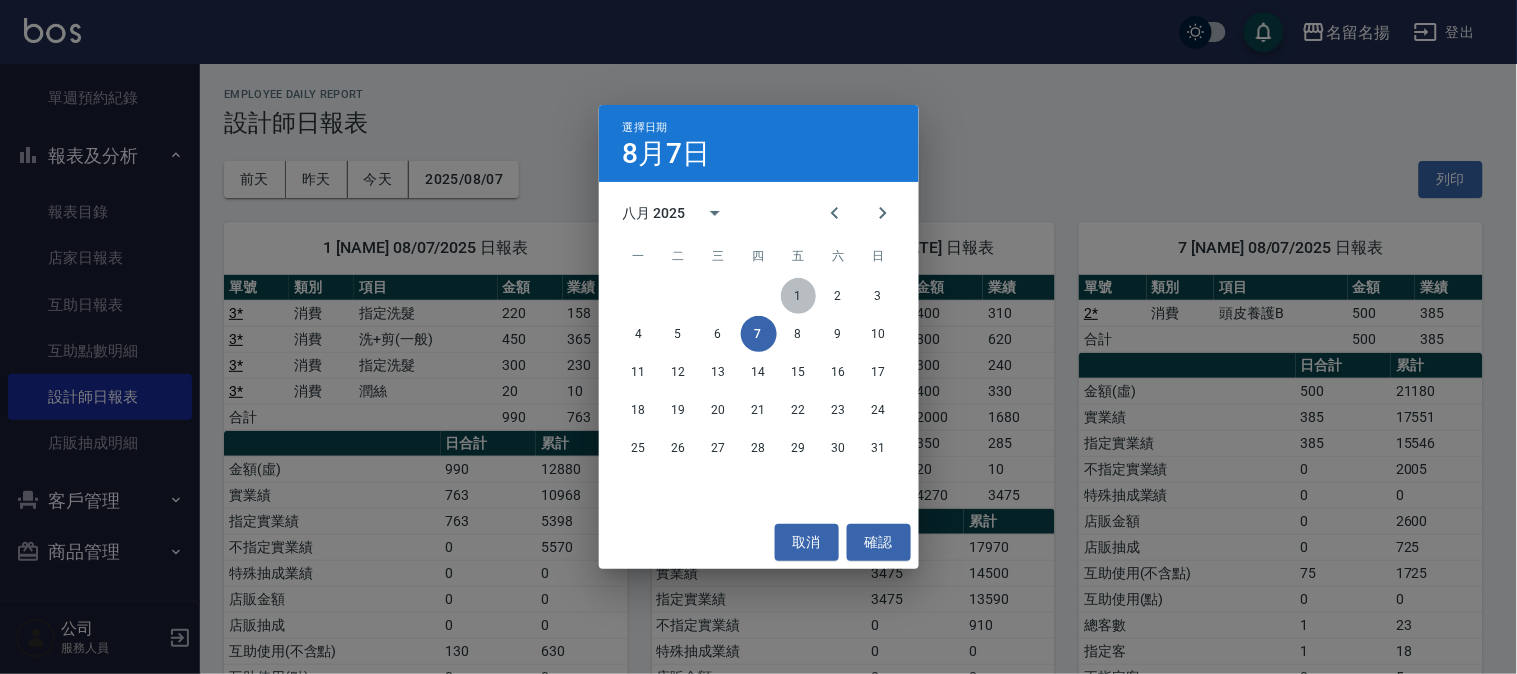 click on "1" at bounding box center [799, 296] 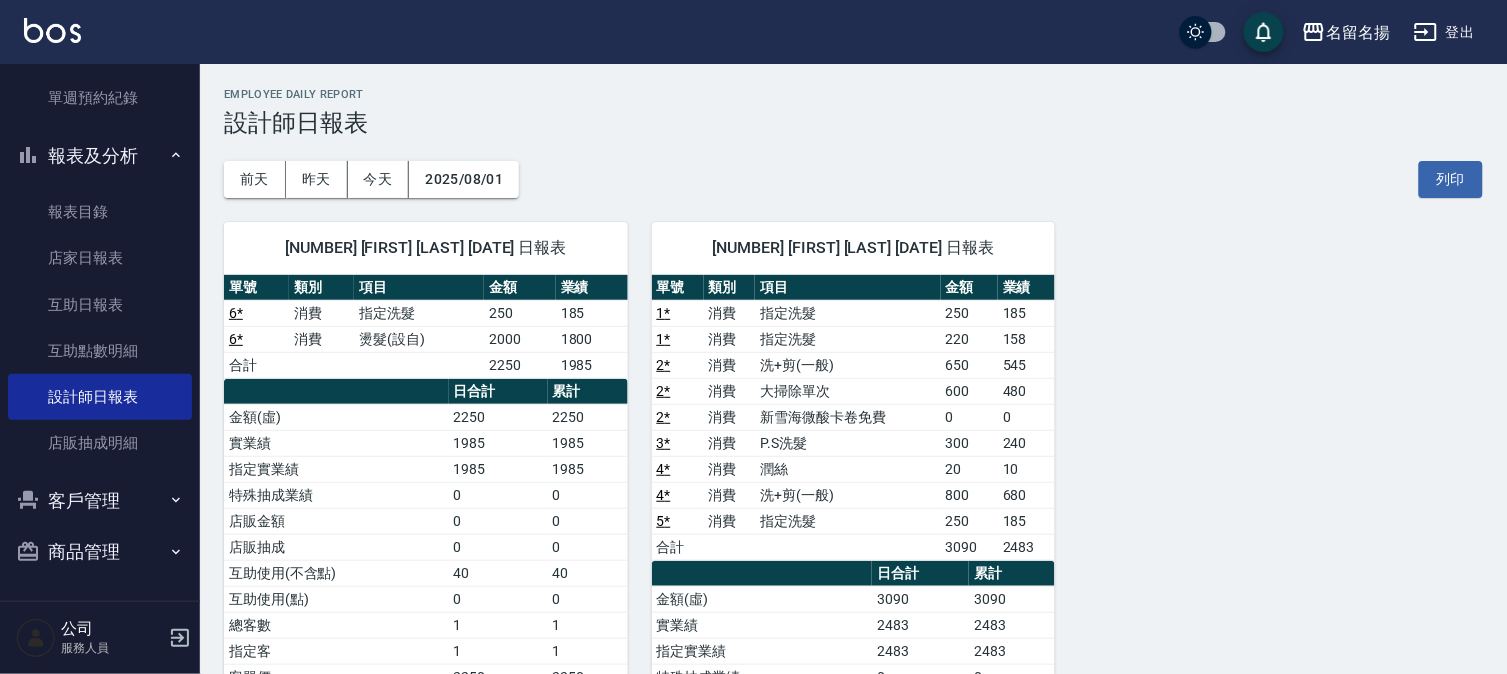 drag, startPoint x: 1453, startPoint y: 172, endPoint x: 1143, endPoint y: 590, distance: 520.40753 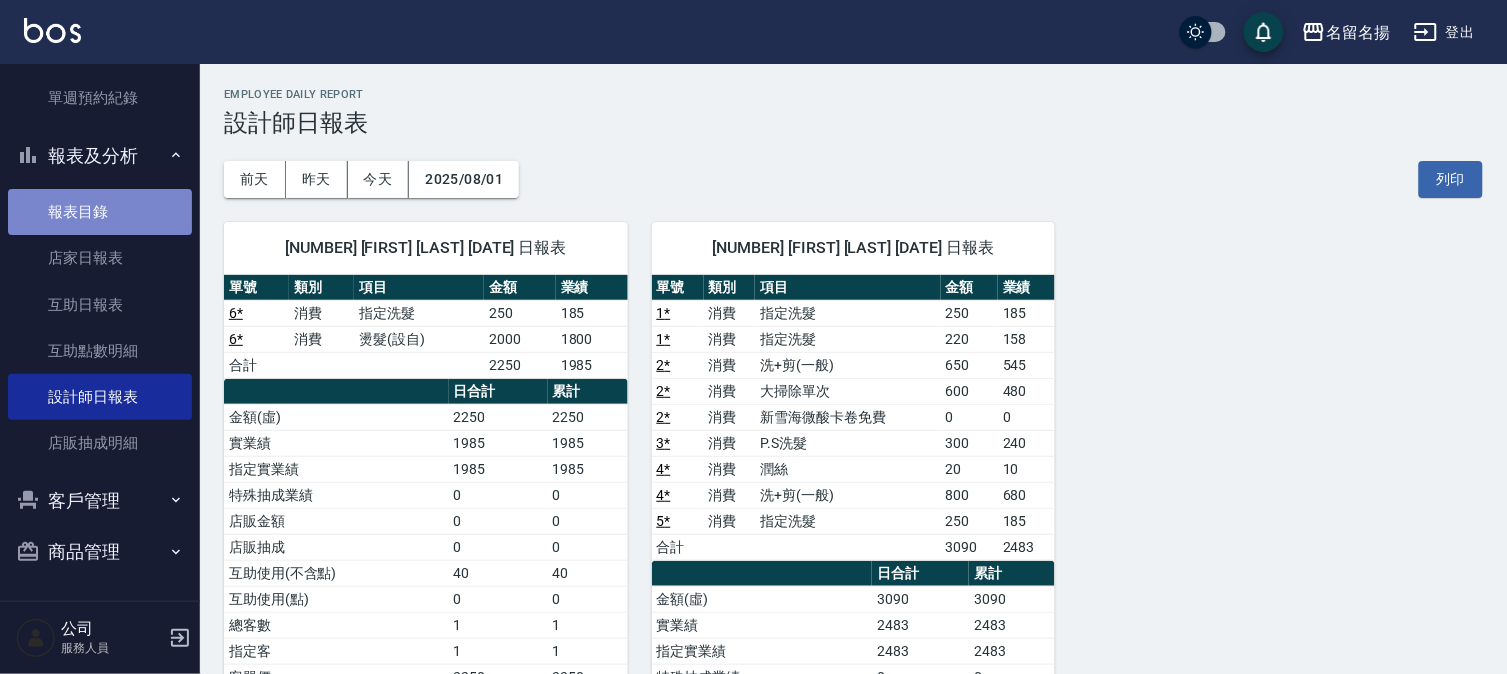 click on "報表目錄" at bounding box center [100, 212] 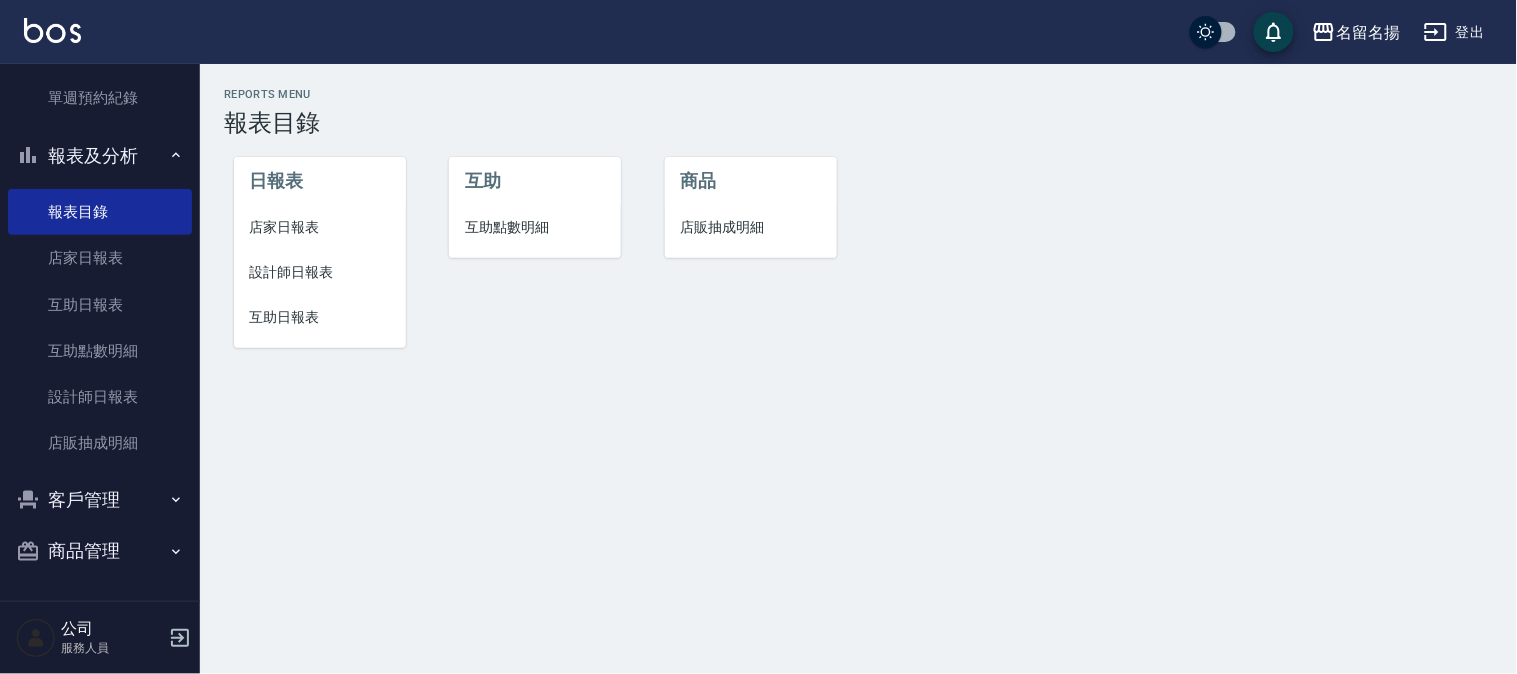 click on "互助日報表" at bounding box center [320, 317] 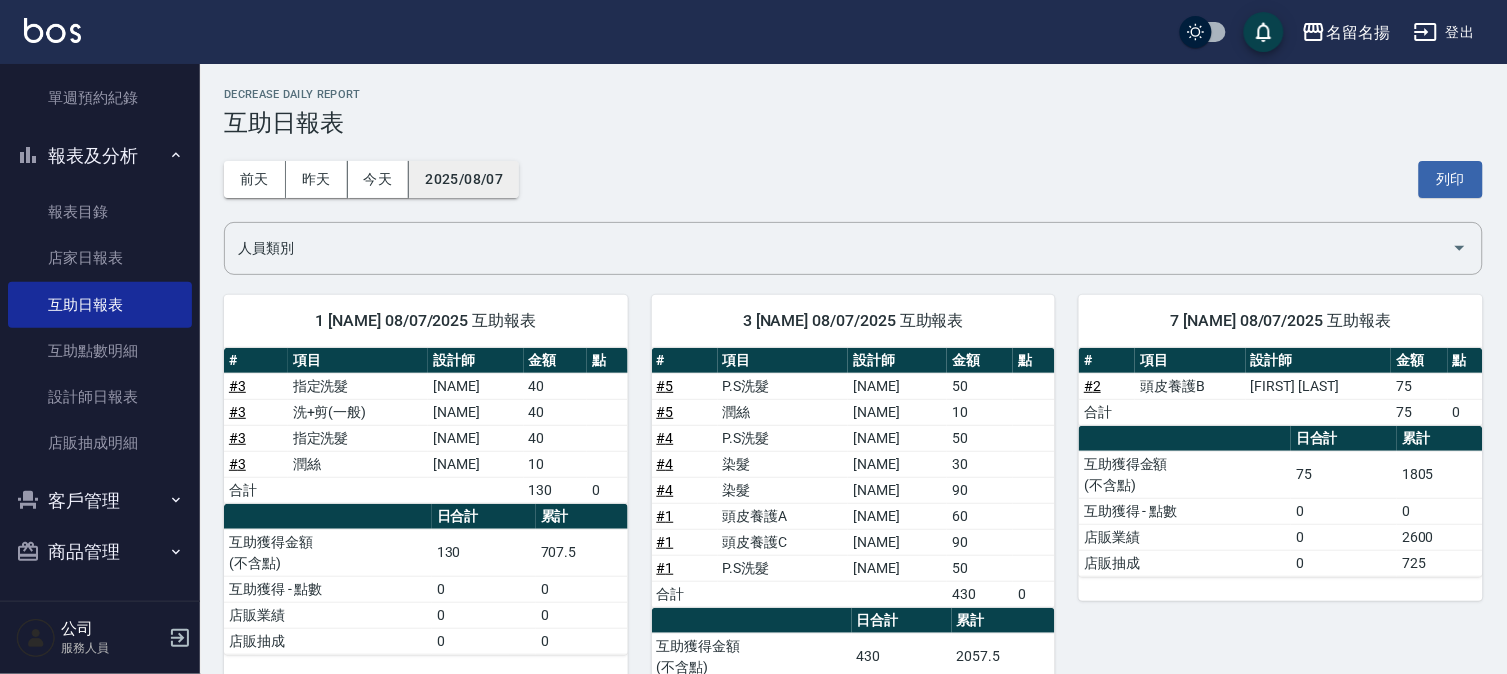 click on "2025/08/07" at bounding box center (464, 179) 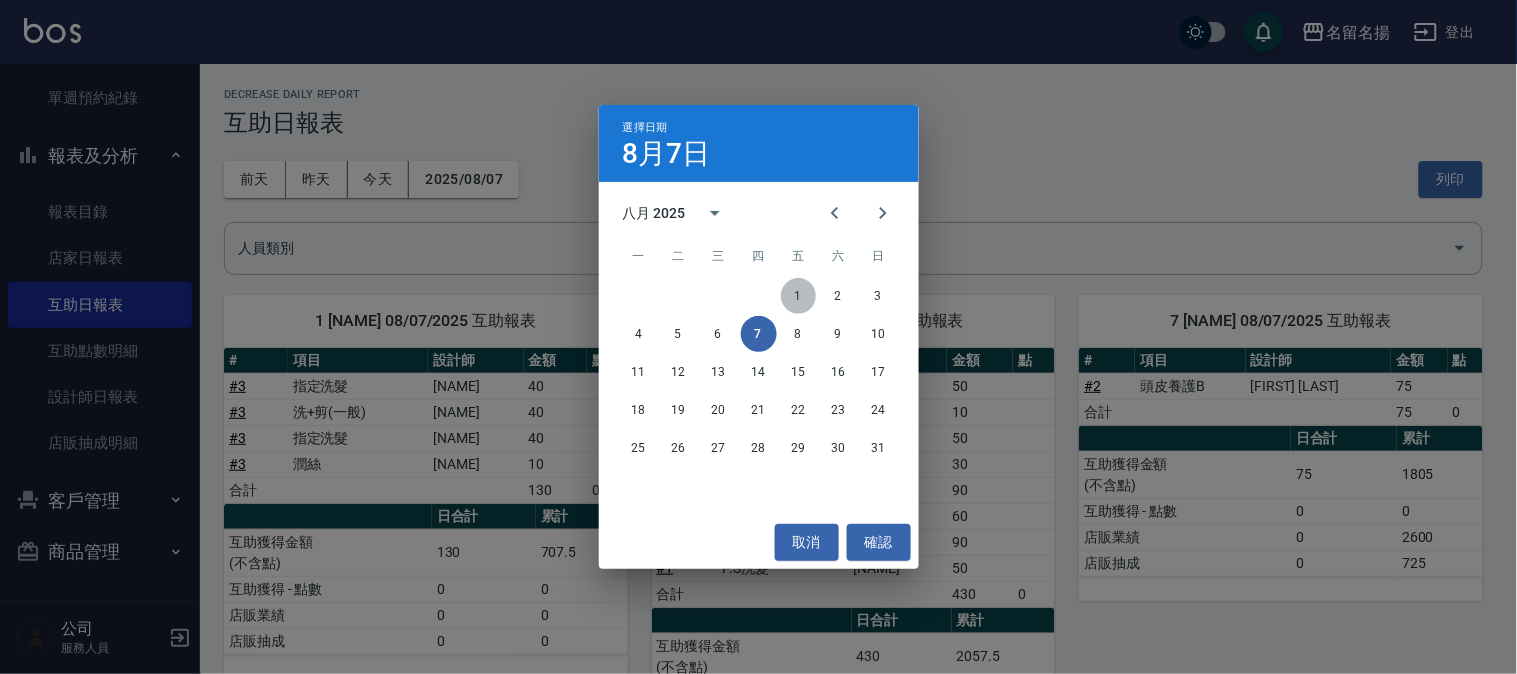 click on "1" at bounding box center (799, 296) 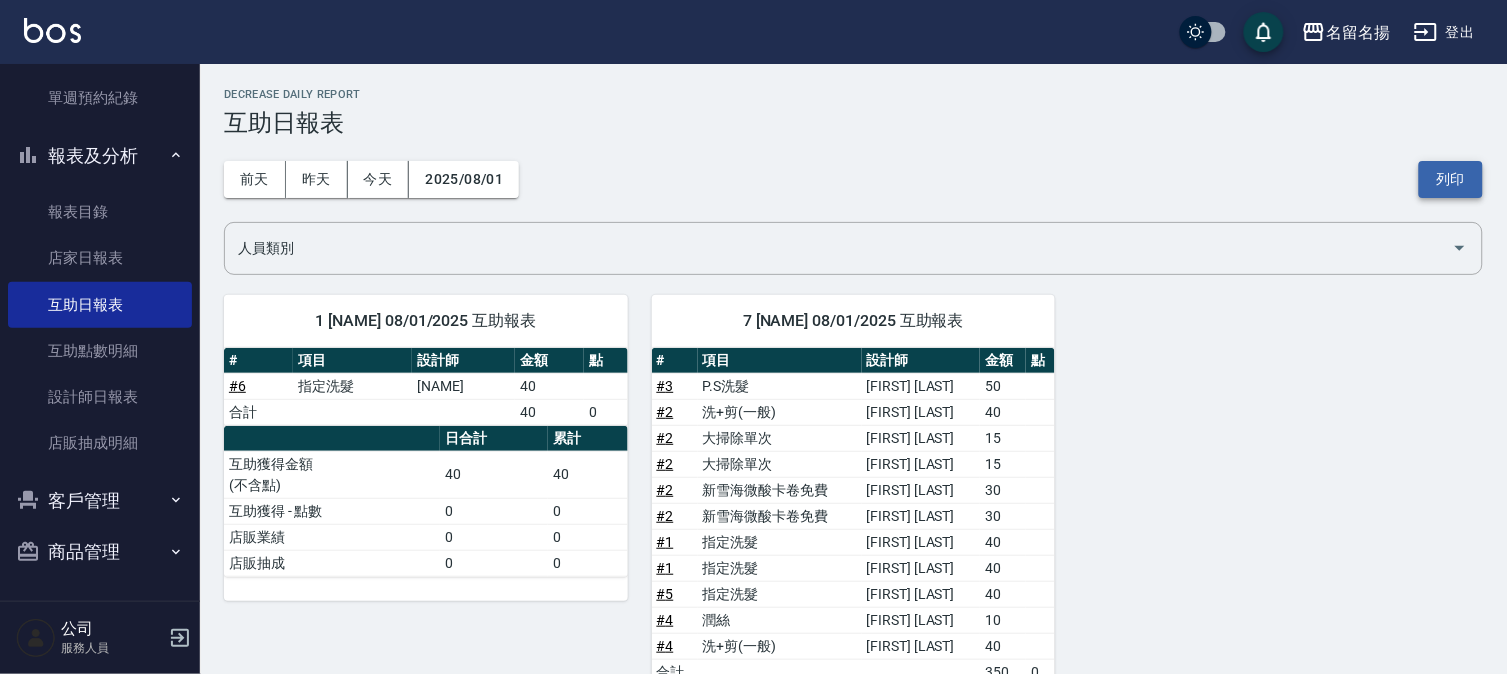 click on "列印" at bounding box center (1451, 179) 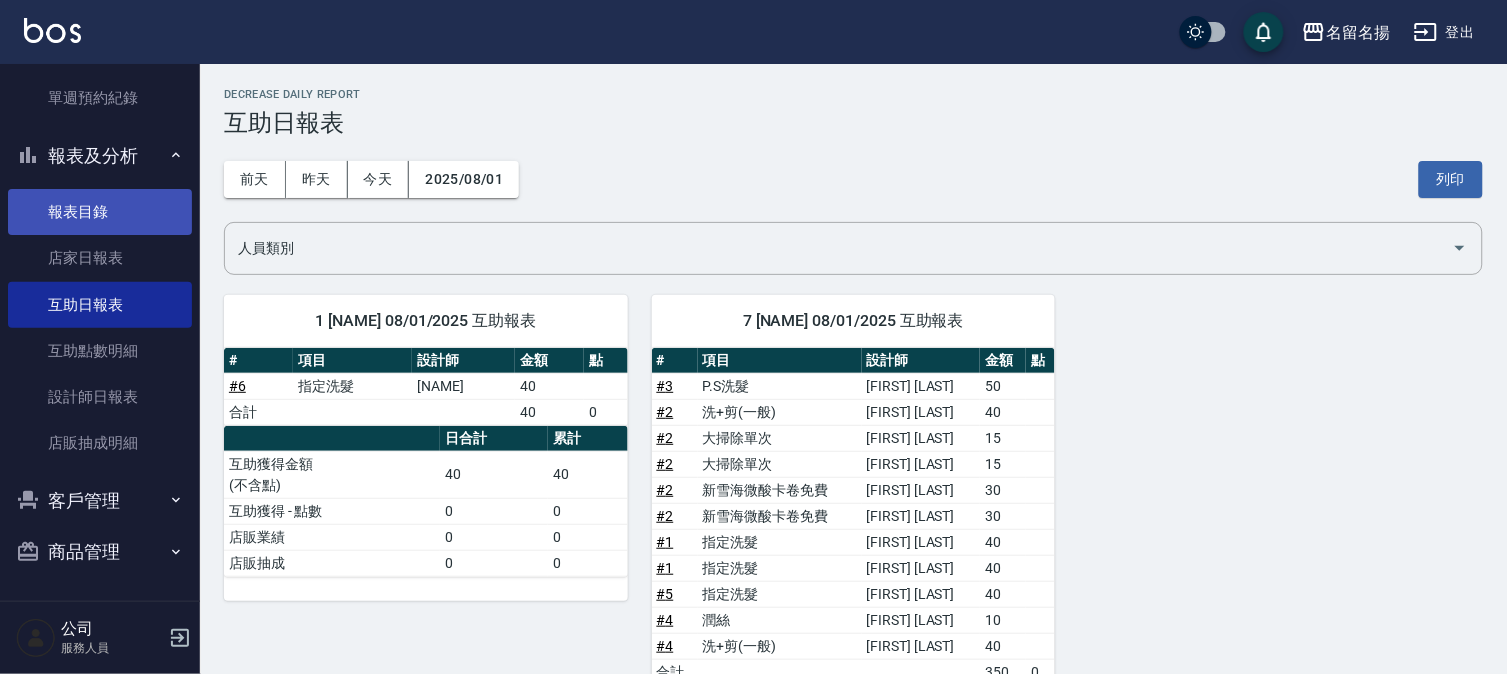 click on "報表目錄" at bounding box center [100, 212] 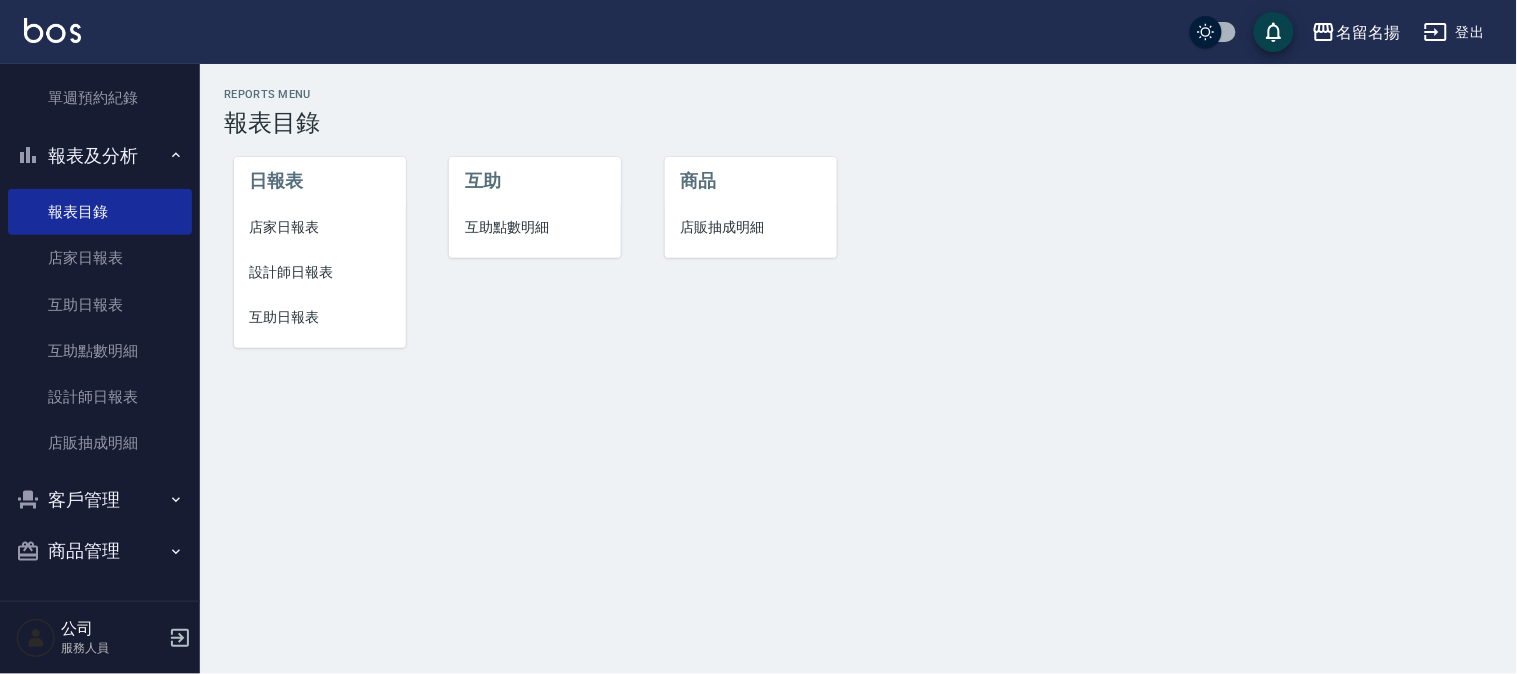 click on "店家日報表" at bounding box center (320, 227) 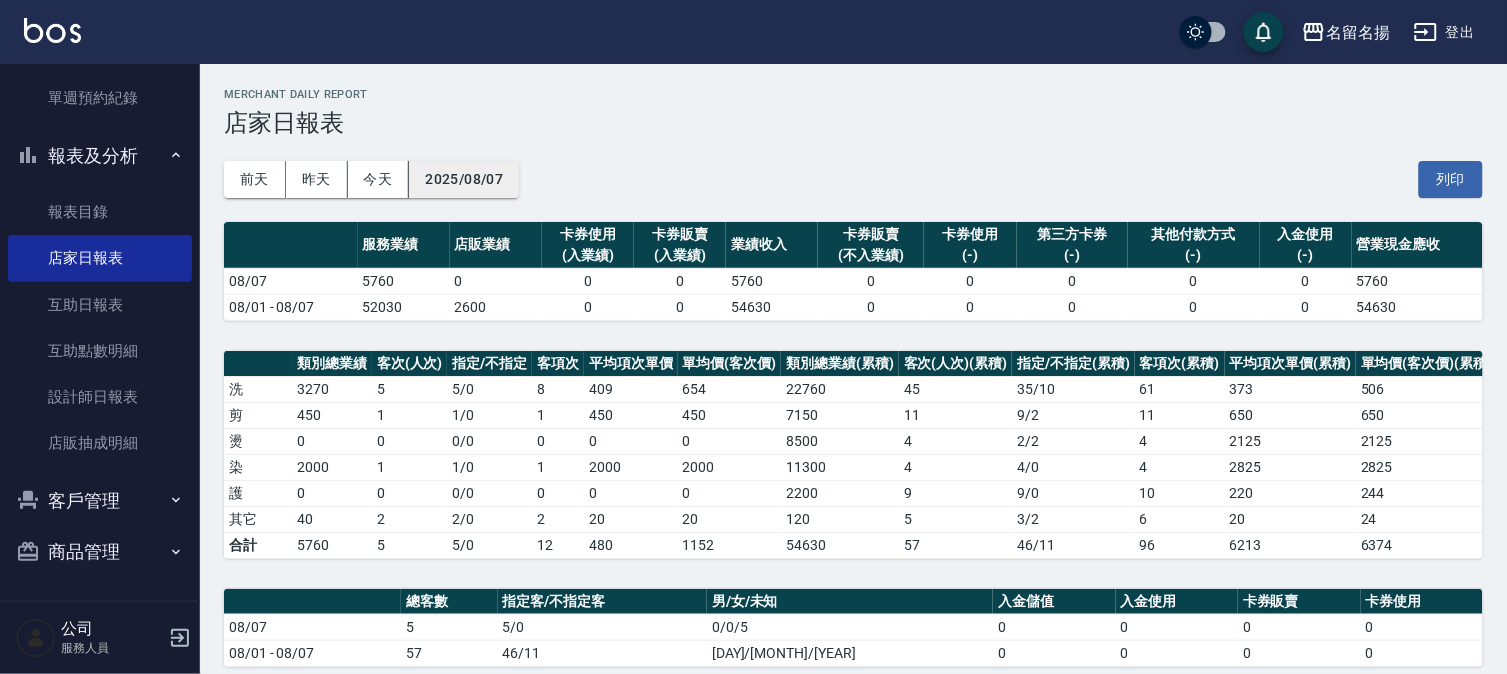 click on "2025/08/07" at bounding box center [464, 179] 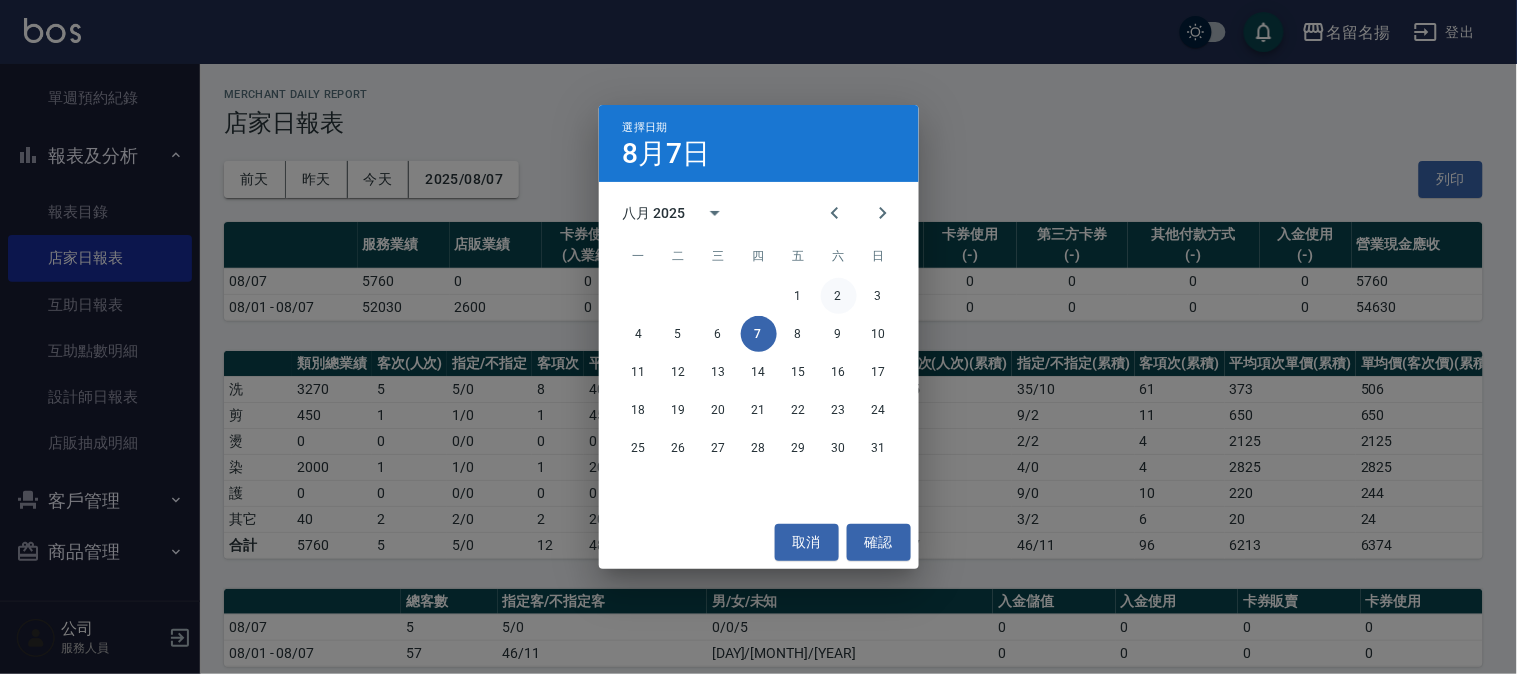 click on "2" at bounding box center (839, 296) 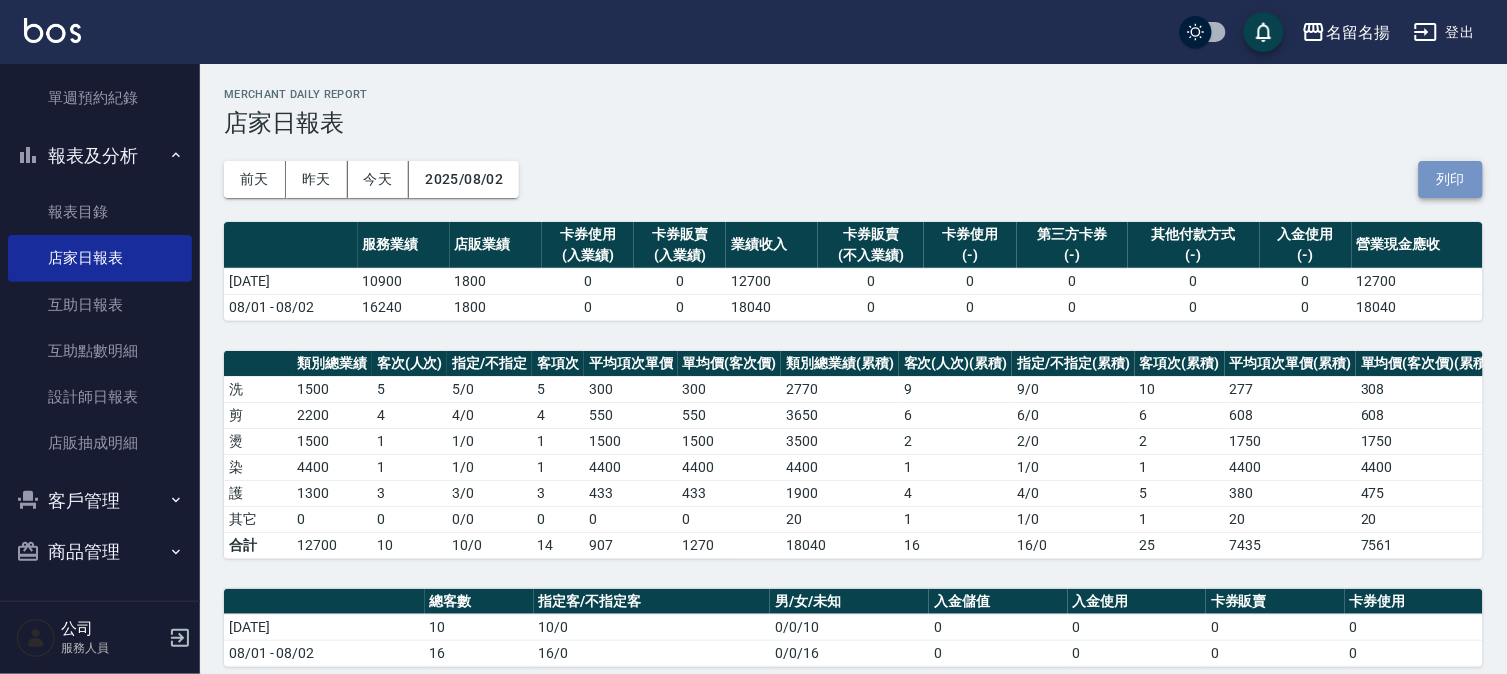 click on "列印" at bounding box center (1451, 179) 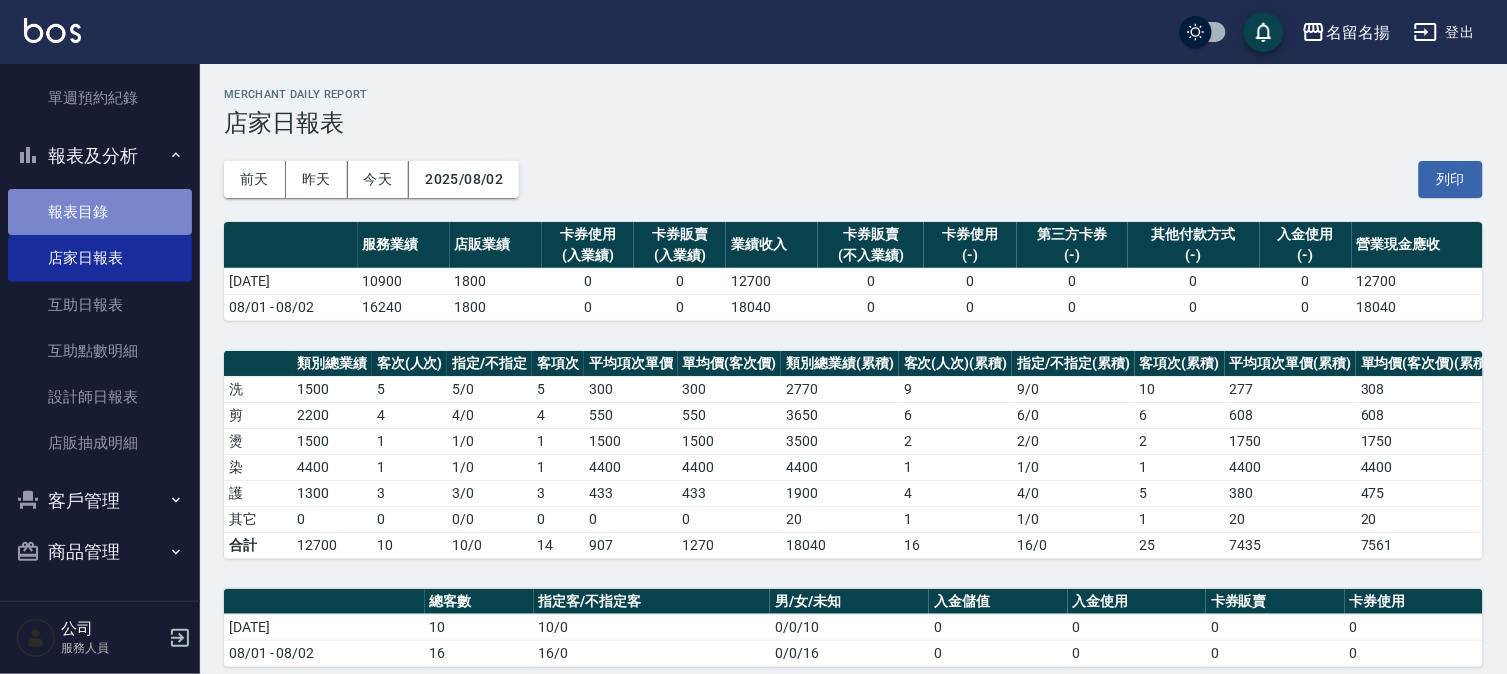 click on "報表目錄" at bounding box center [100, 212] 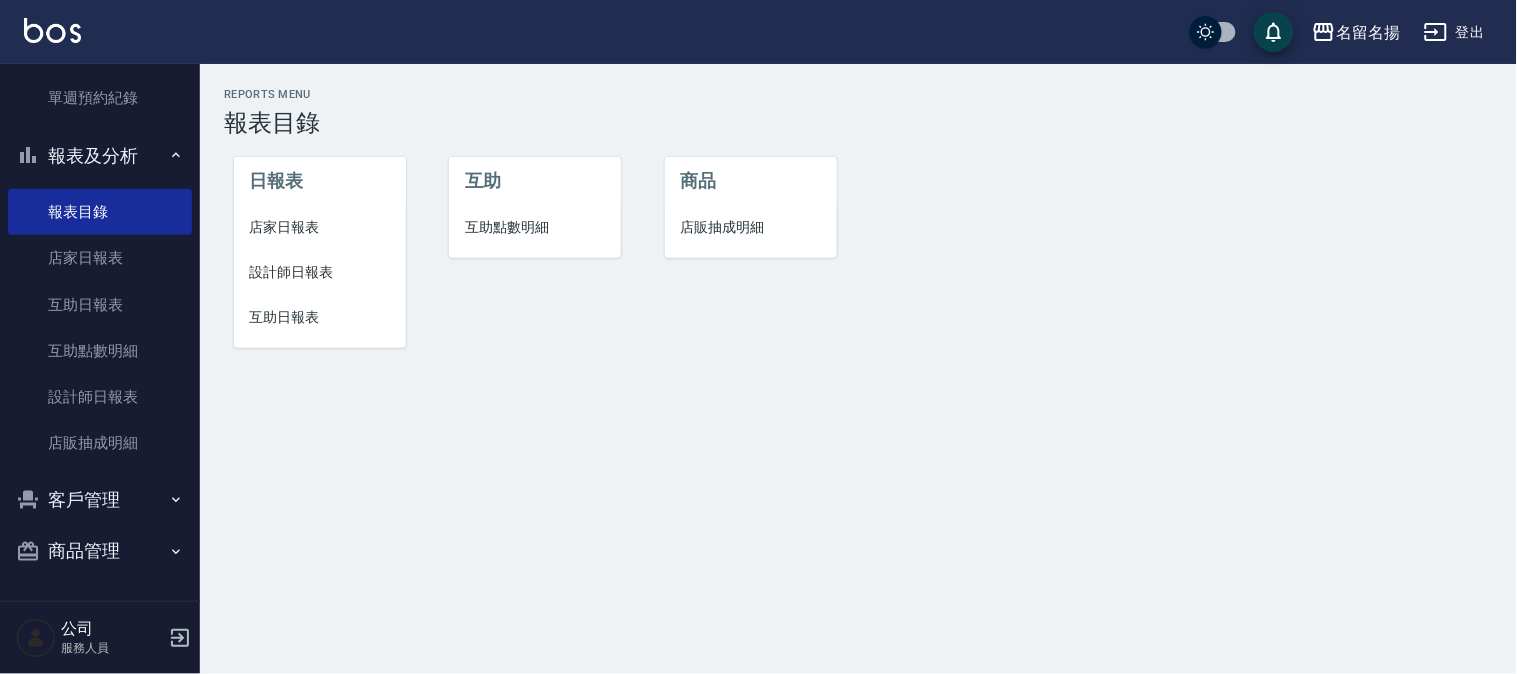 click on "設計師日報表" at bounding box center [320, 272] 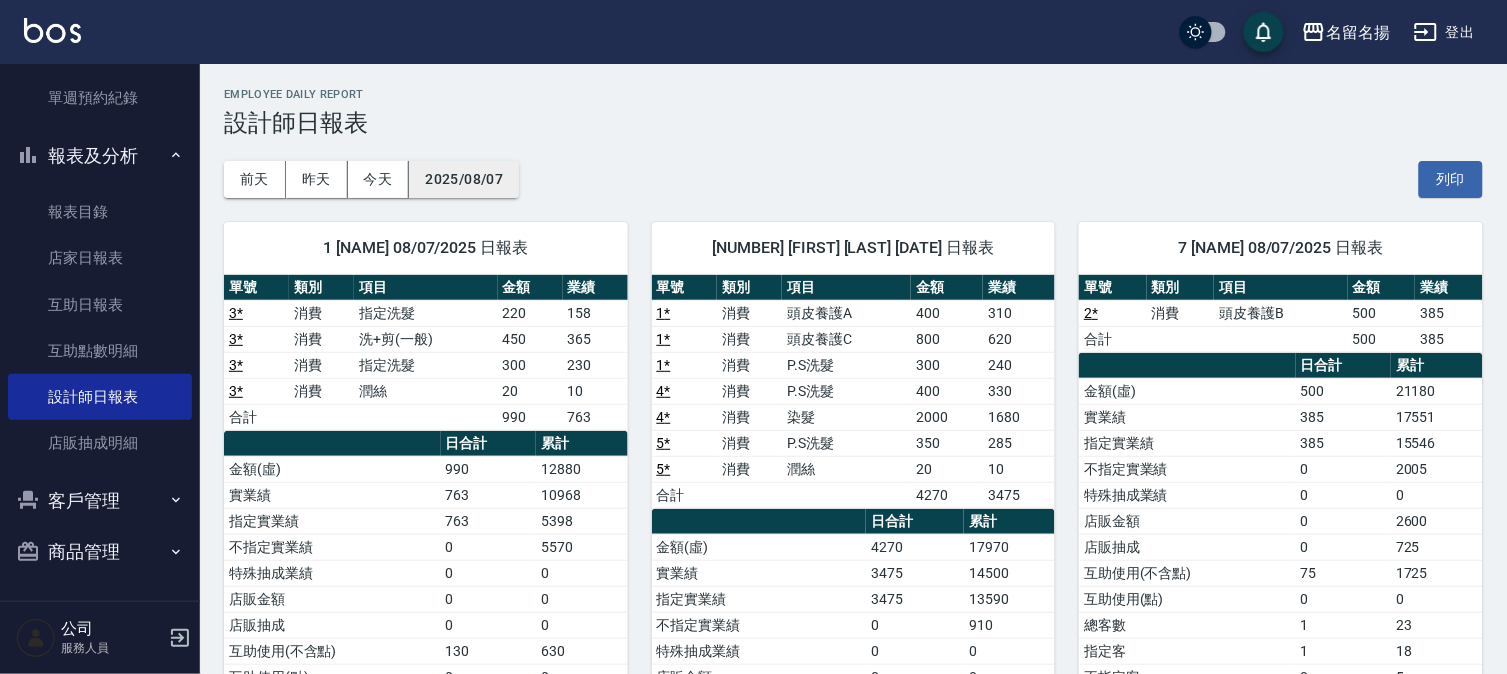 click on "2025/08/07" at bounding box center [464, 179] 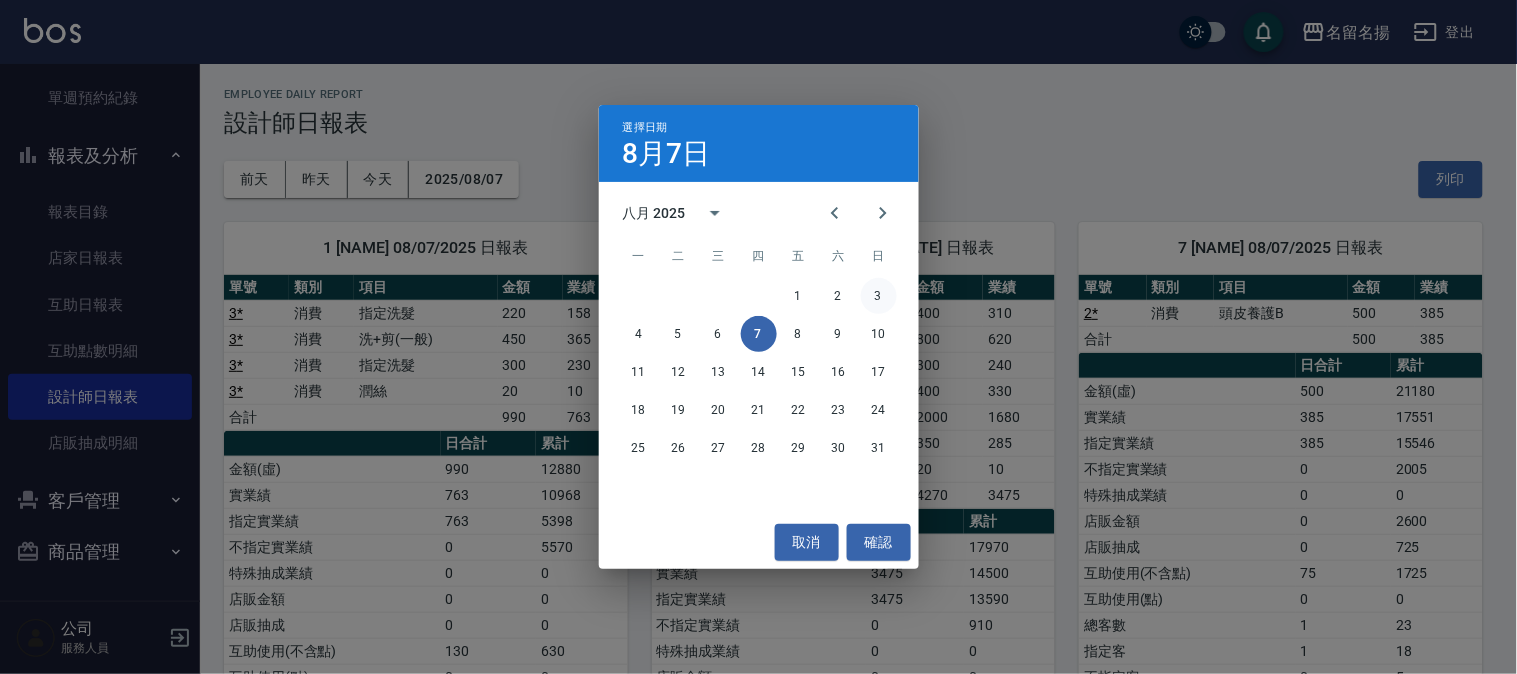 click on "3" at bounding box center [879, 296] 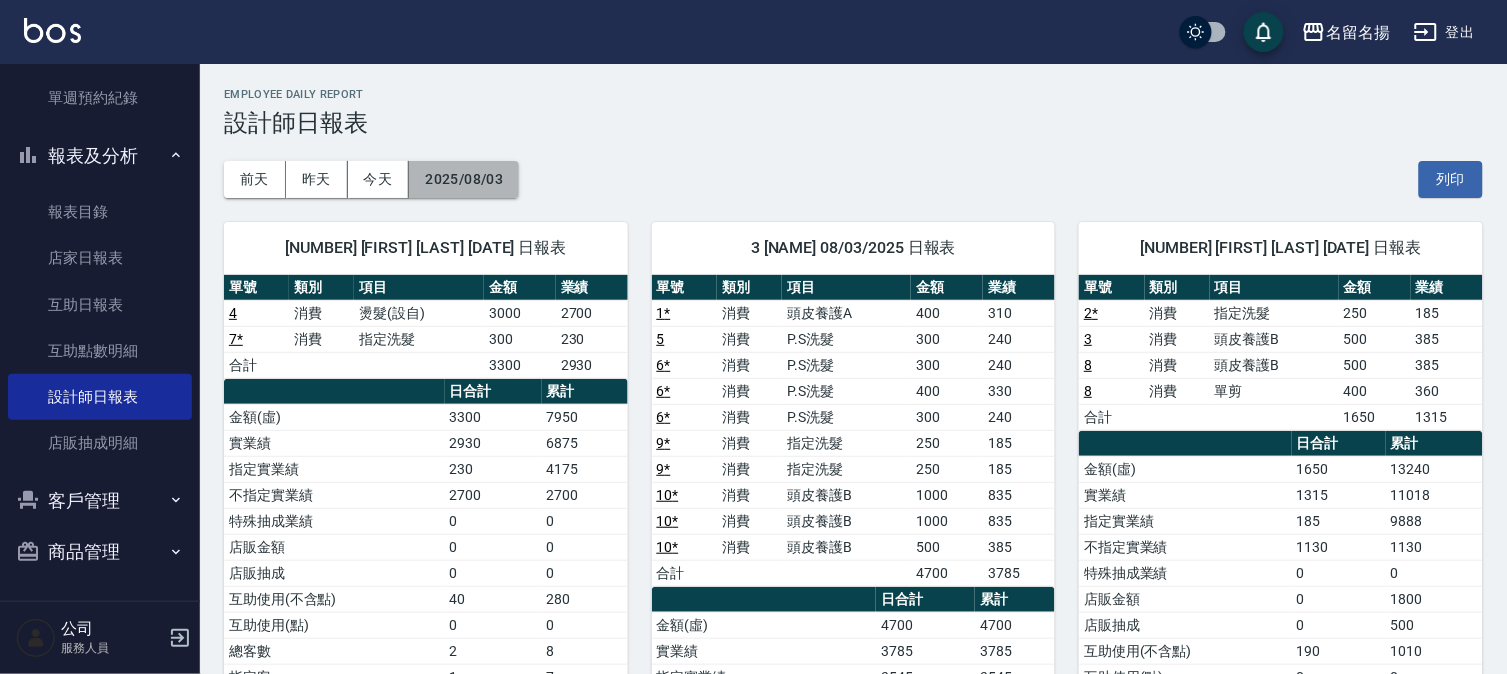 click on "2025/08/03" at bounding box center (464, 179) 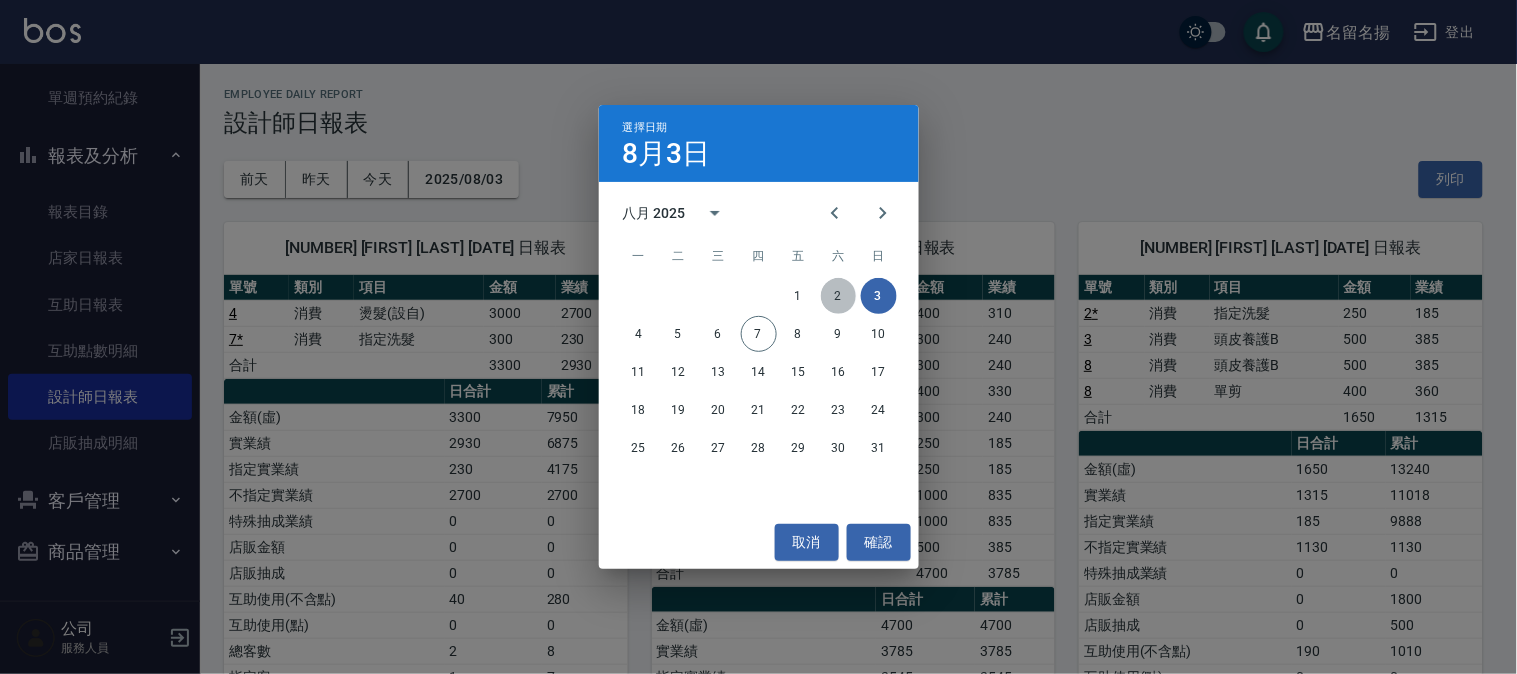 click on "2" at bounding box center [839, 296] 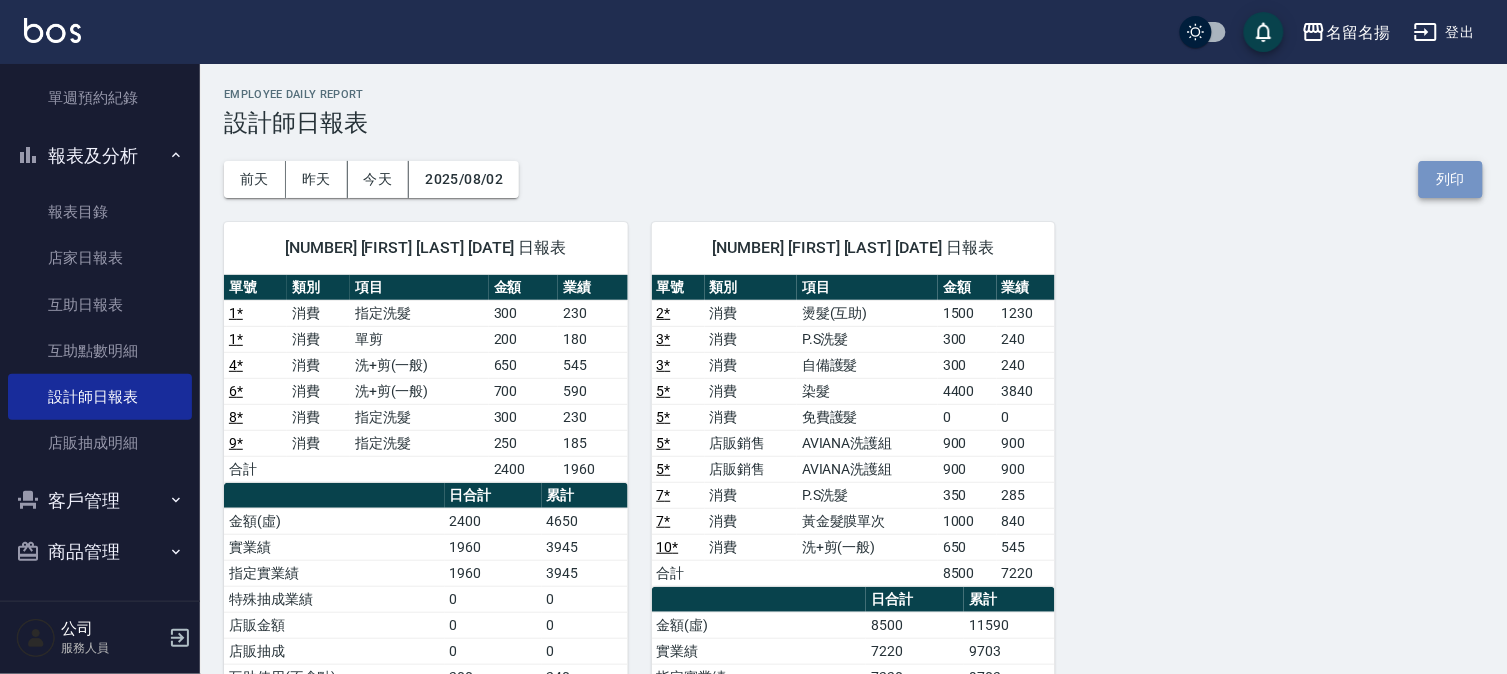 click on "列印" at bounding box center [1451, 179] 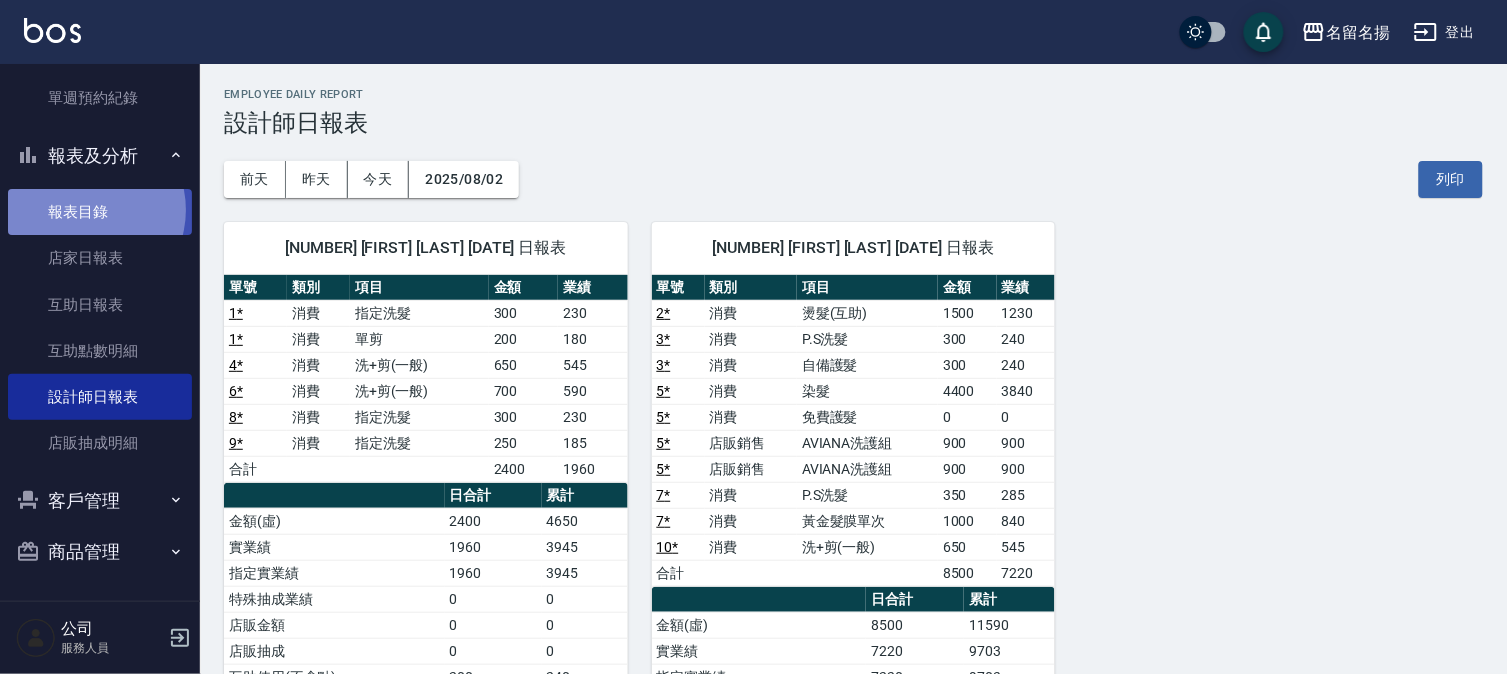 click on "報表目錄" at bounding box center (100, 212) 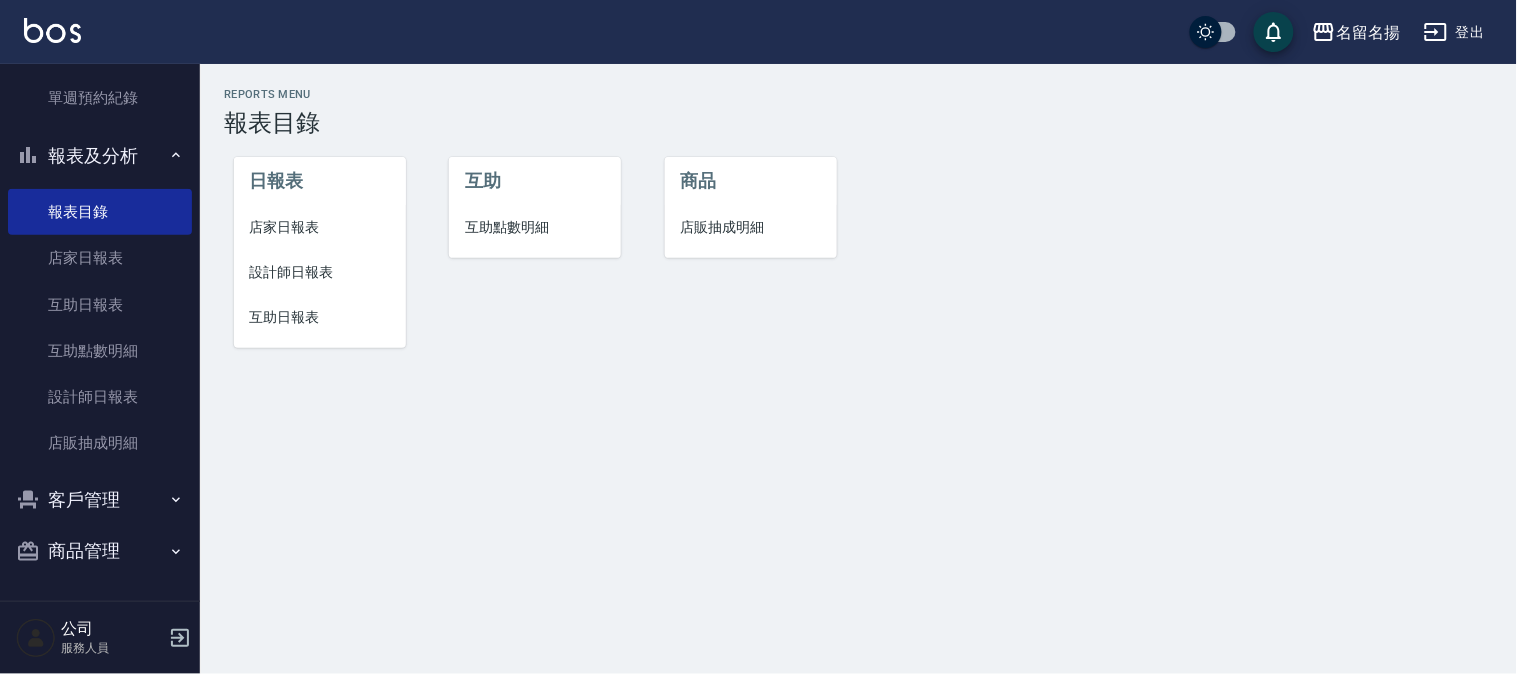 click on "互助日報表" at bounding box center [320, 317] 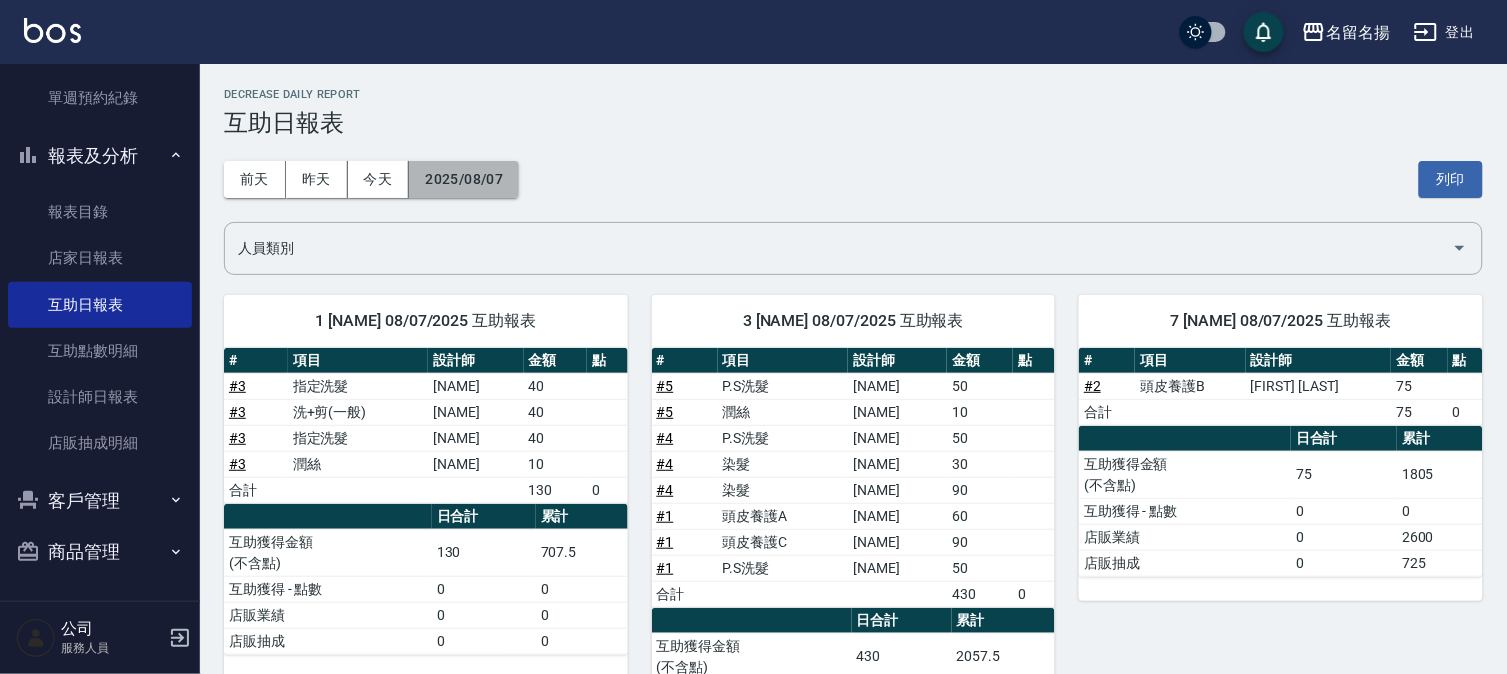 click on "2025/08/07" at bounding box center [464, 179] 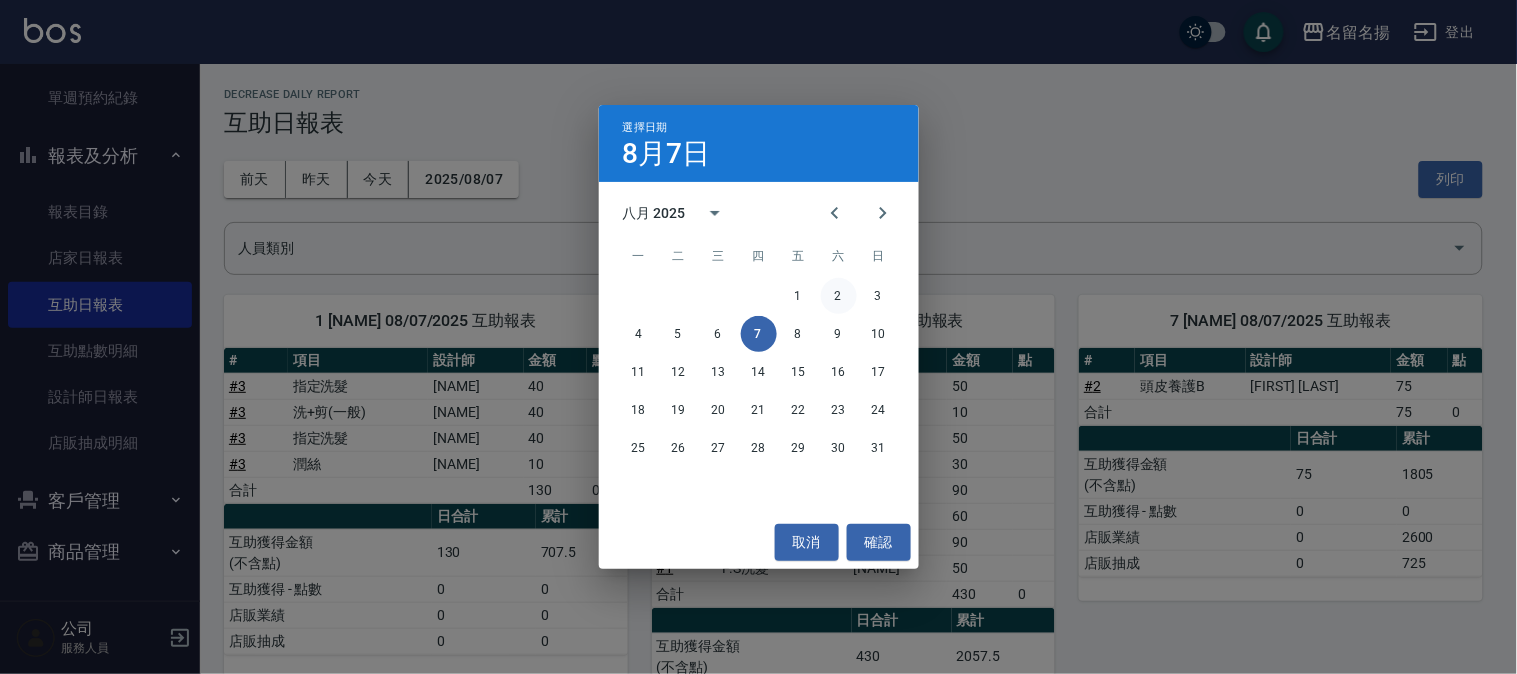 click on "2" at bounding box center [839, 296] 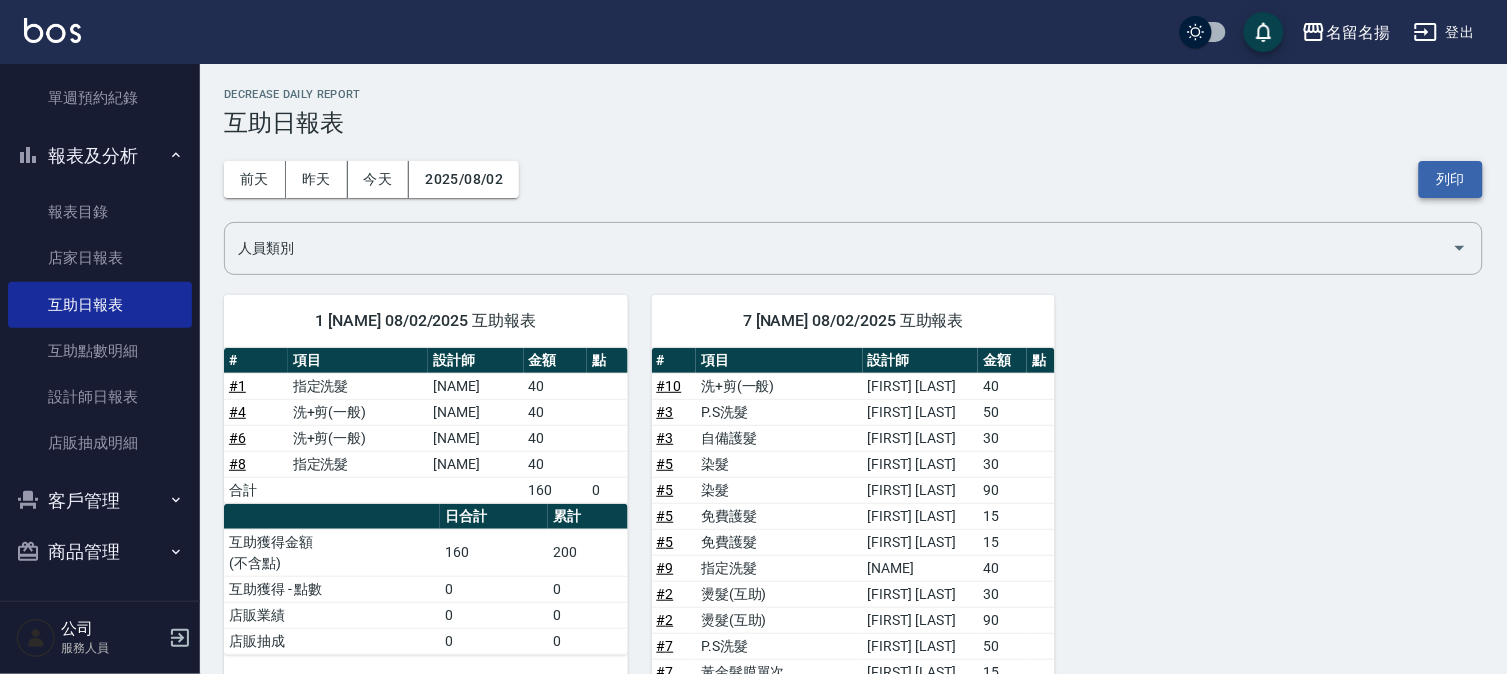 click on "列印" at bounding box center (1451, 179) 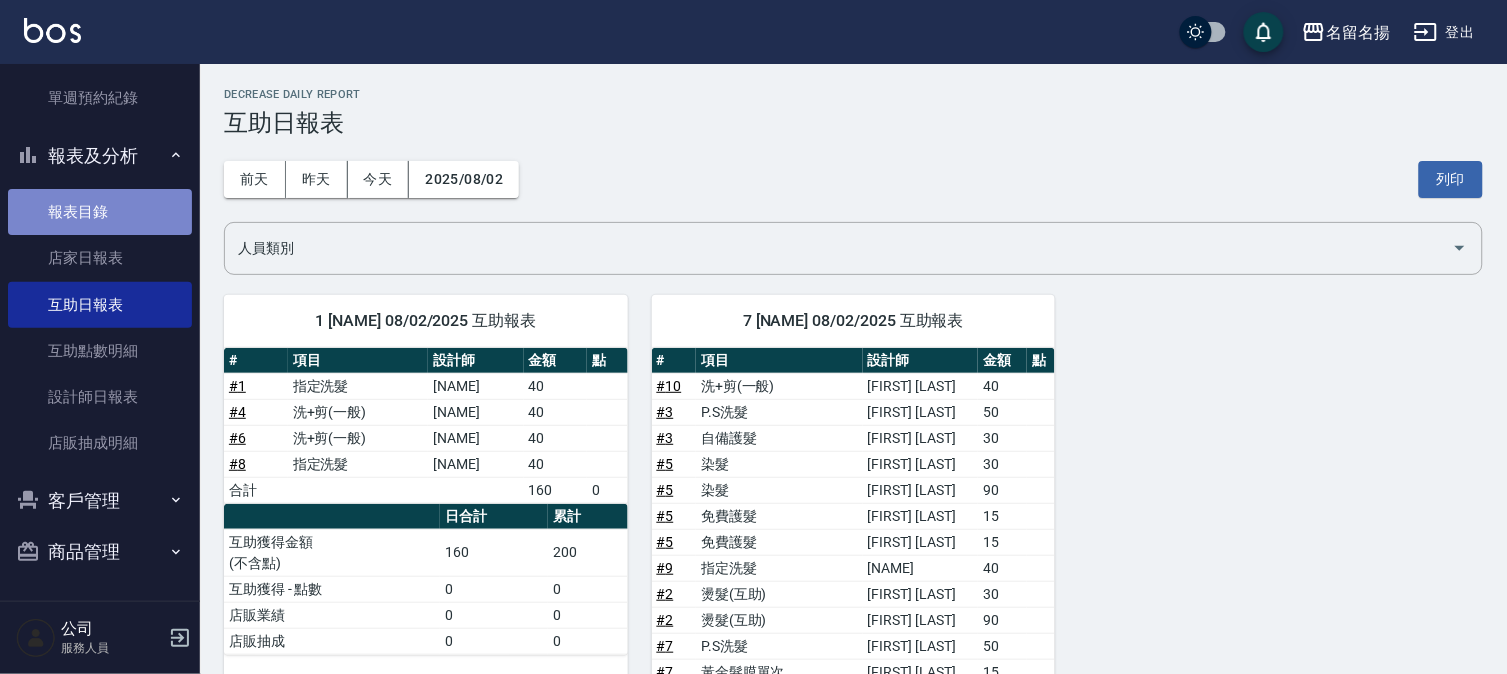 click on "報表目錄" at bounding box center [100, 212] 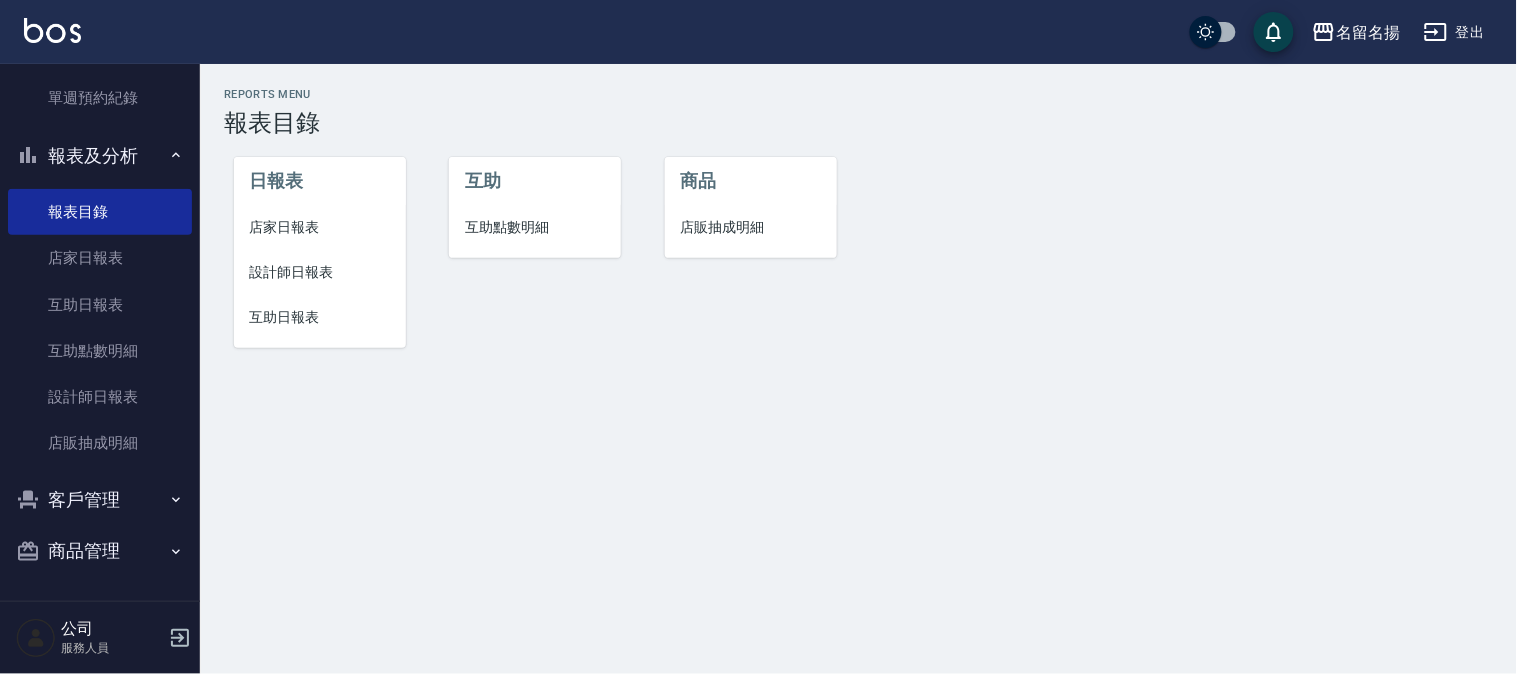 click on "店家日報表" at bounding box center [320, 227] 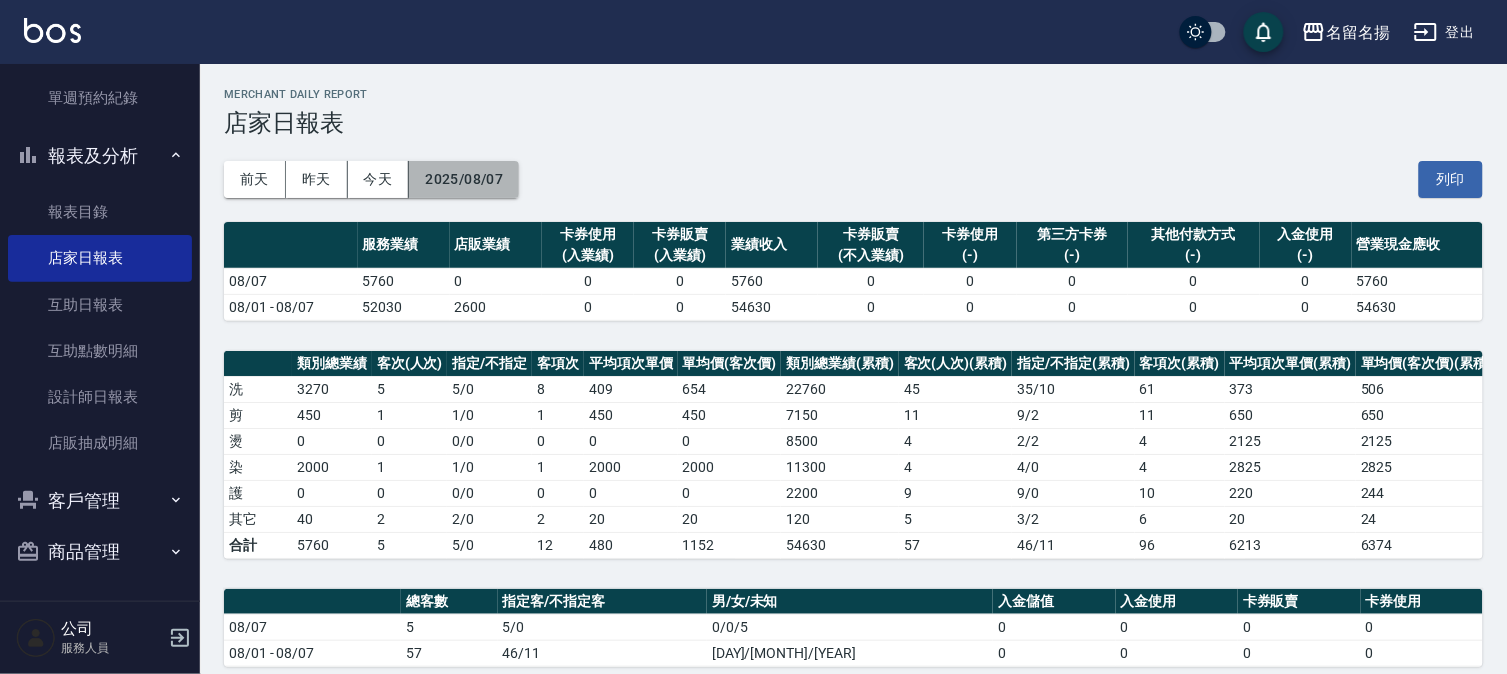 click on "2025/08/07" at bounding box center (464, 179) 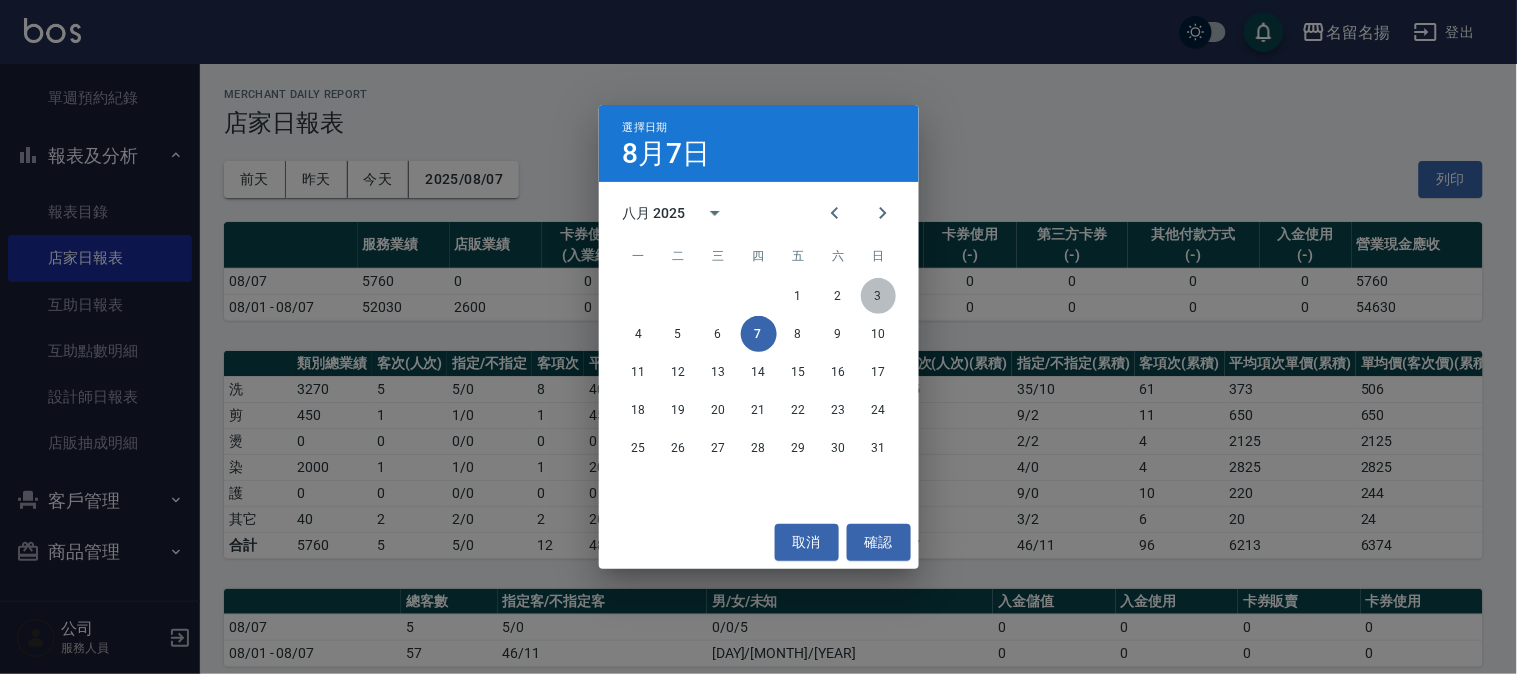click on "3" at bounding box center [879, 296] 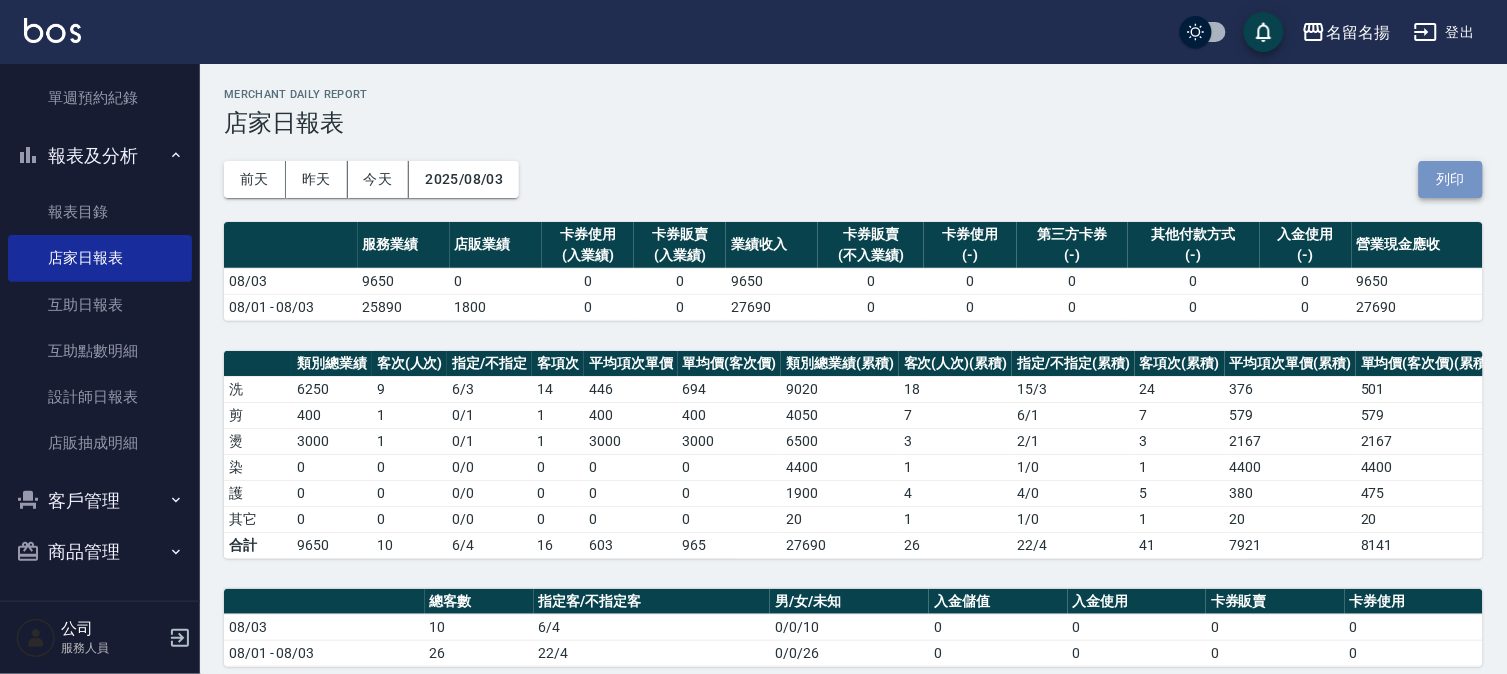click on "列印" at bounding box center [1451, 179] 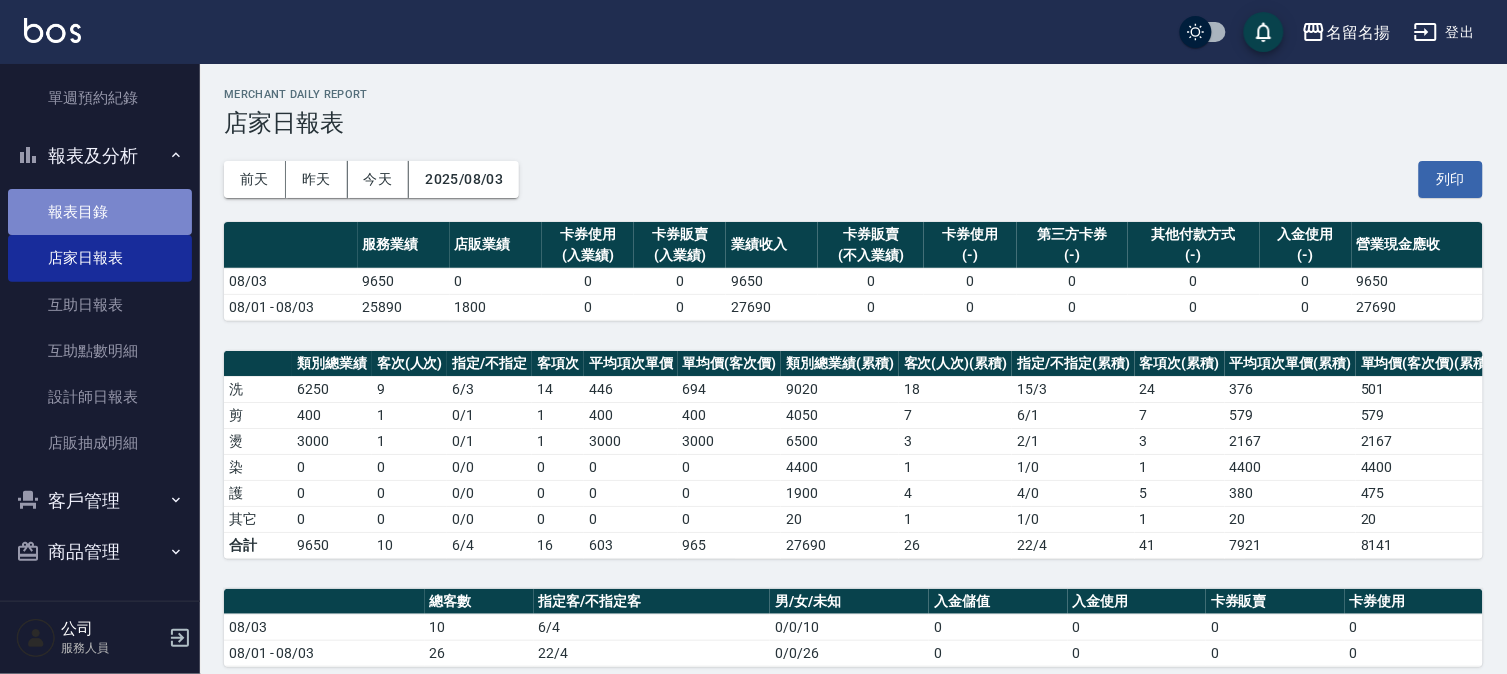 click on "報表目錄" at bounding box center [100, 212] 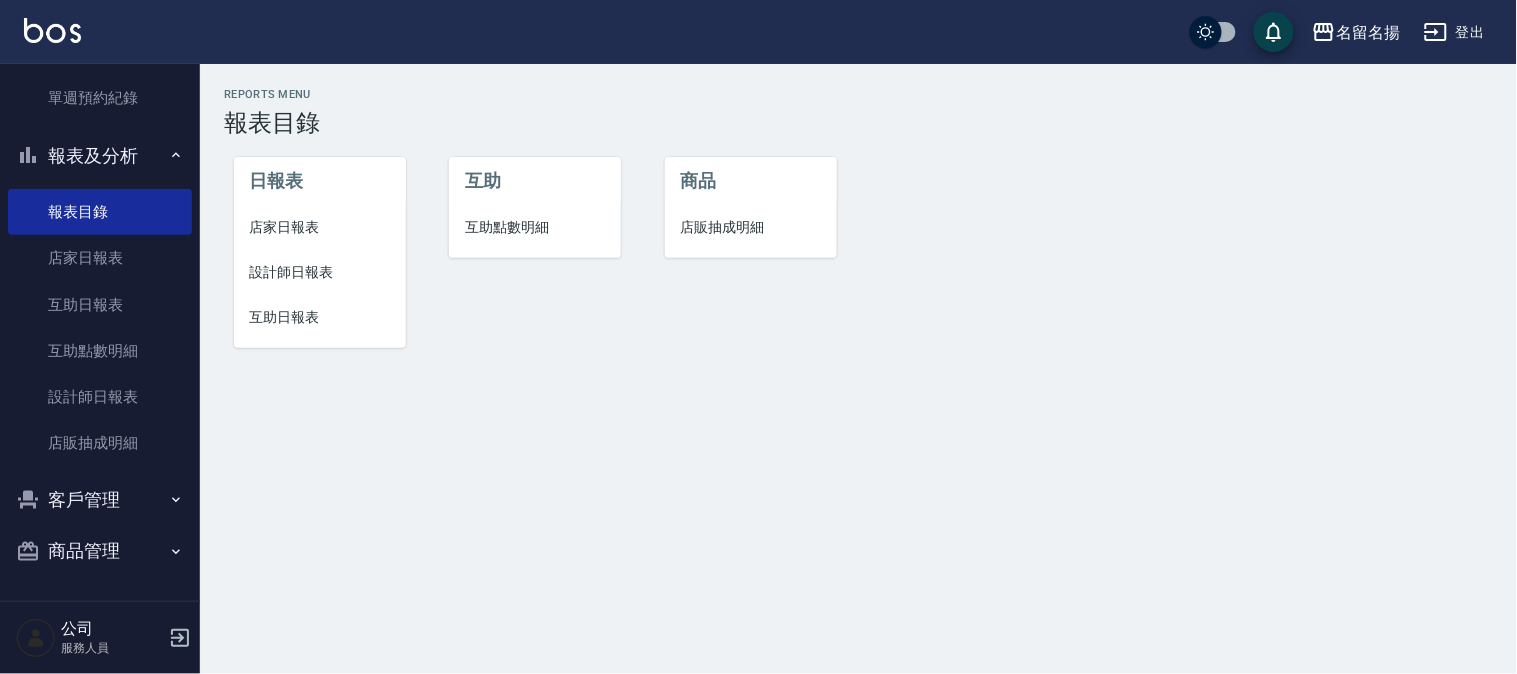 click on "設計師日報表" at bounding box center (320, 272) 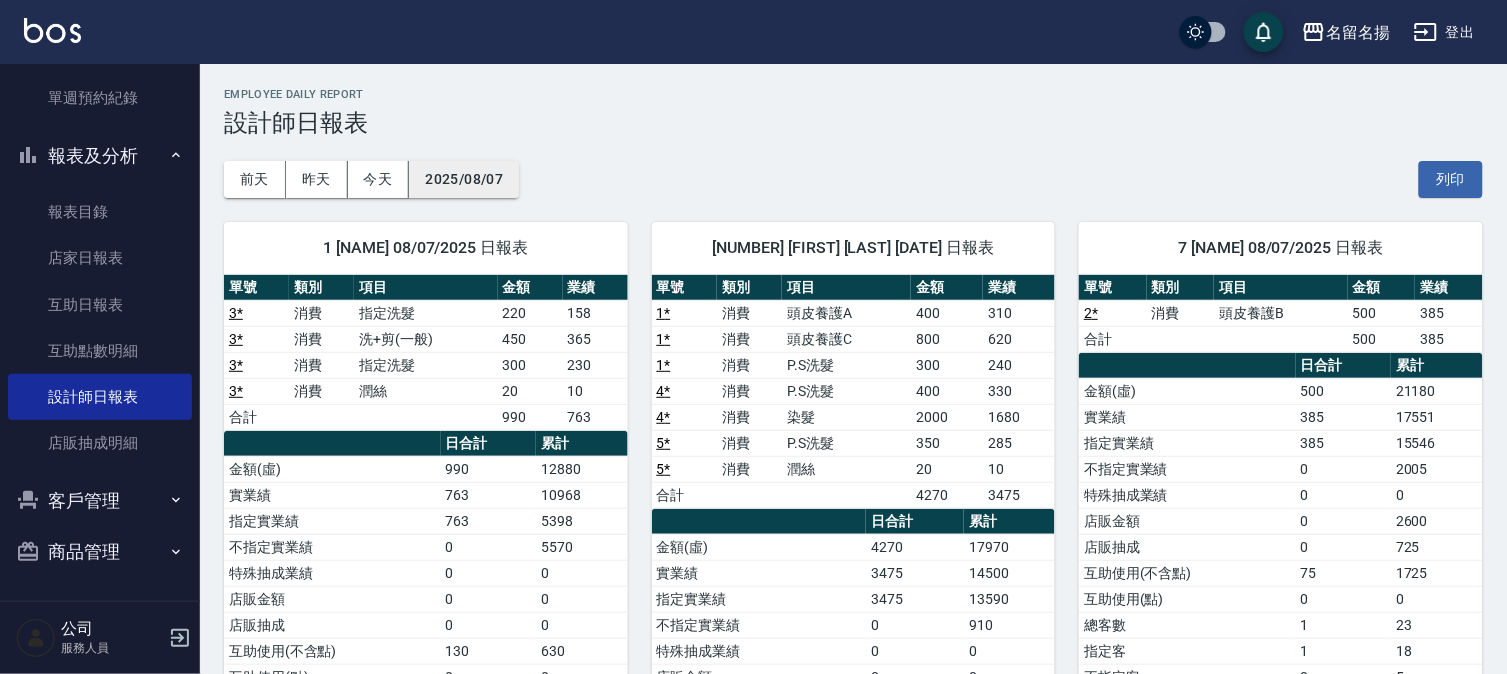 click on "2025/08/07" at bounding box center [464, 179] 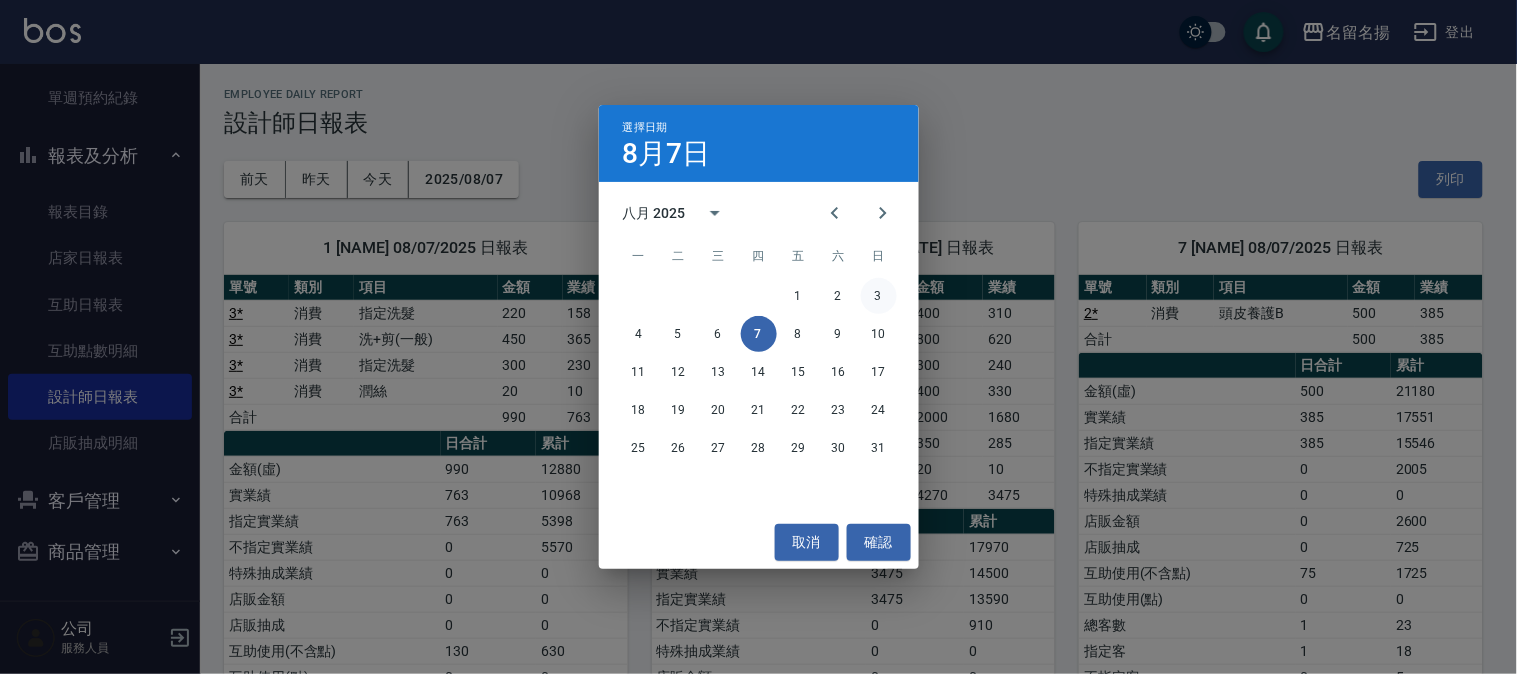 click on "3" at bounding box center [879, 296] 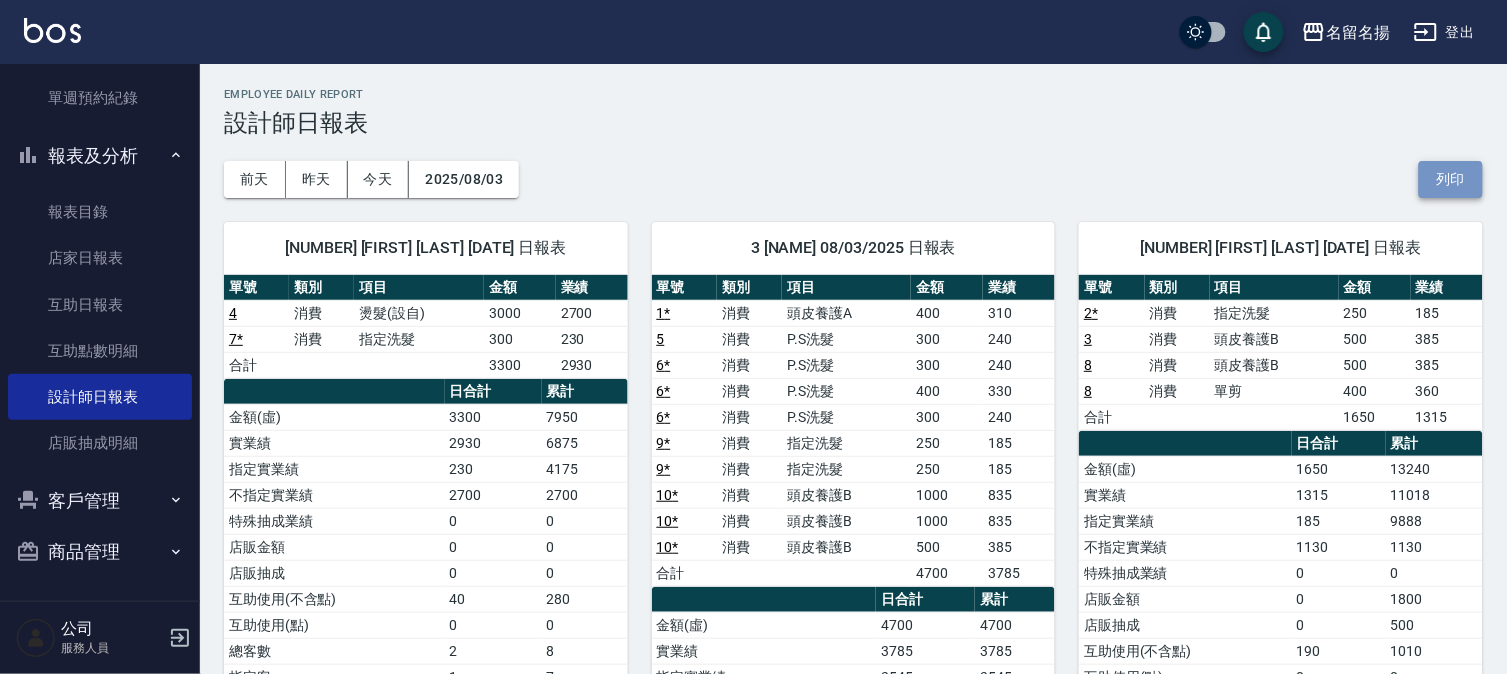 click on "列印" at bounding box center [1451, 179] 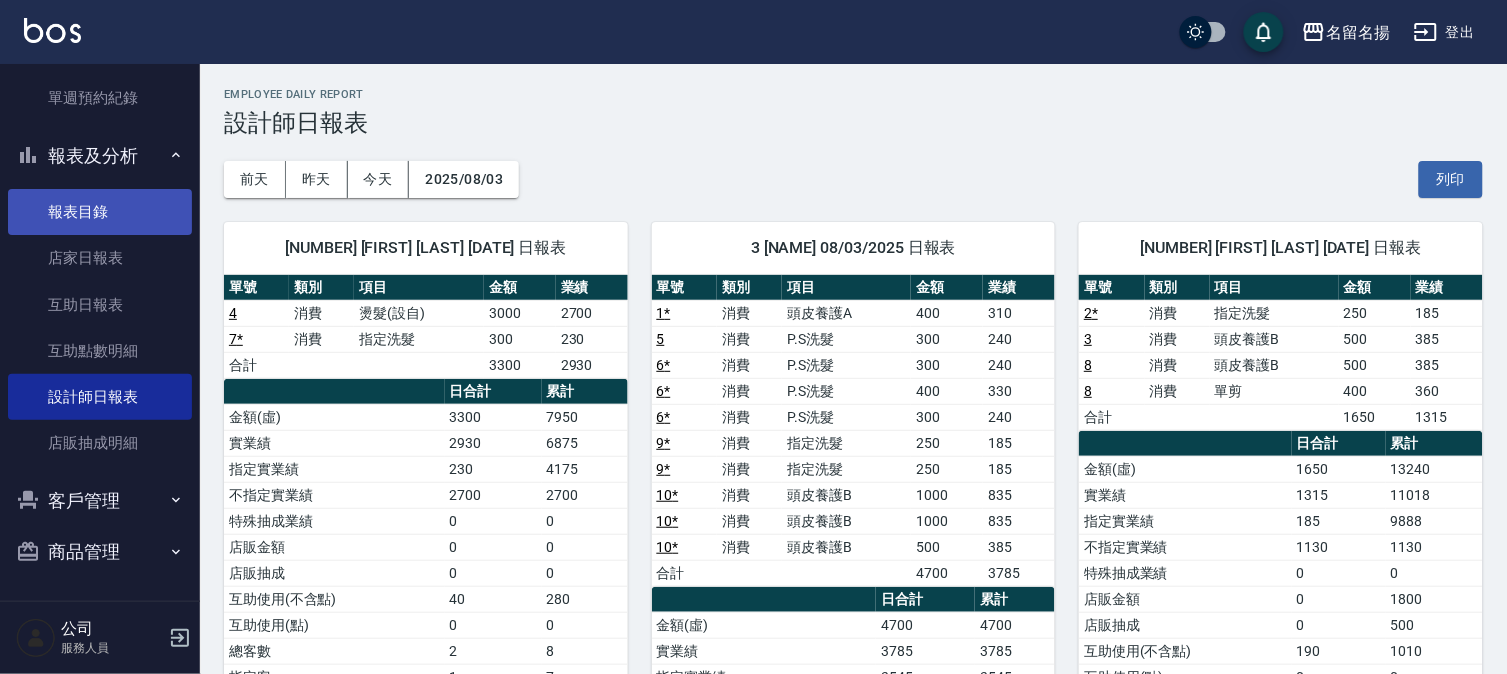 click on "報表目錄" at bounding box center [100, 212] 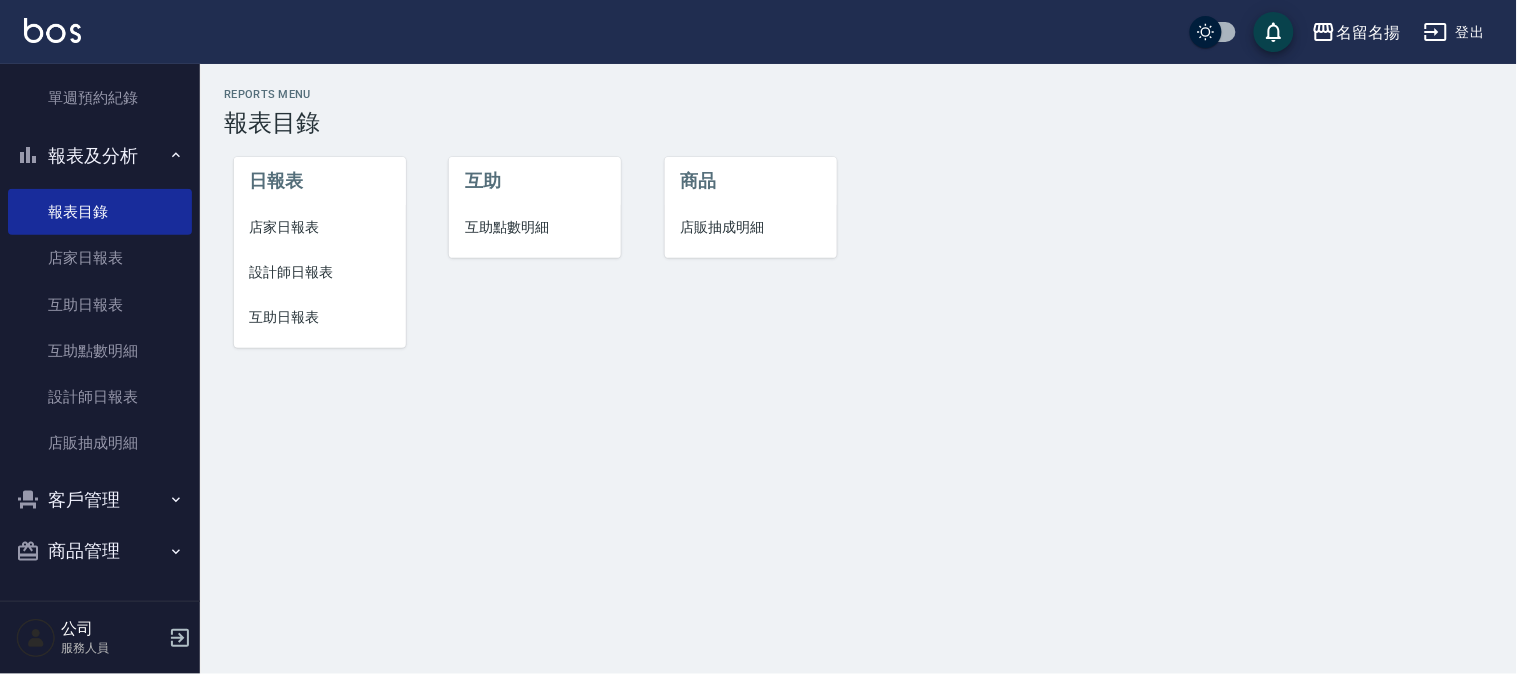click on "互助日報表" at bounding box center (320, 317) 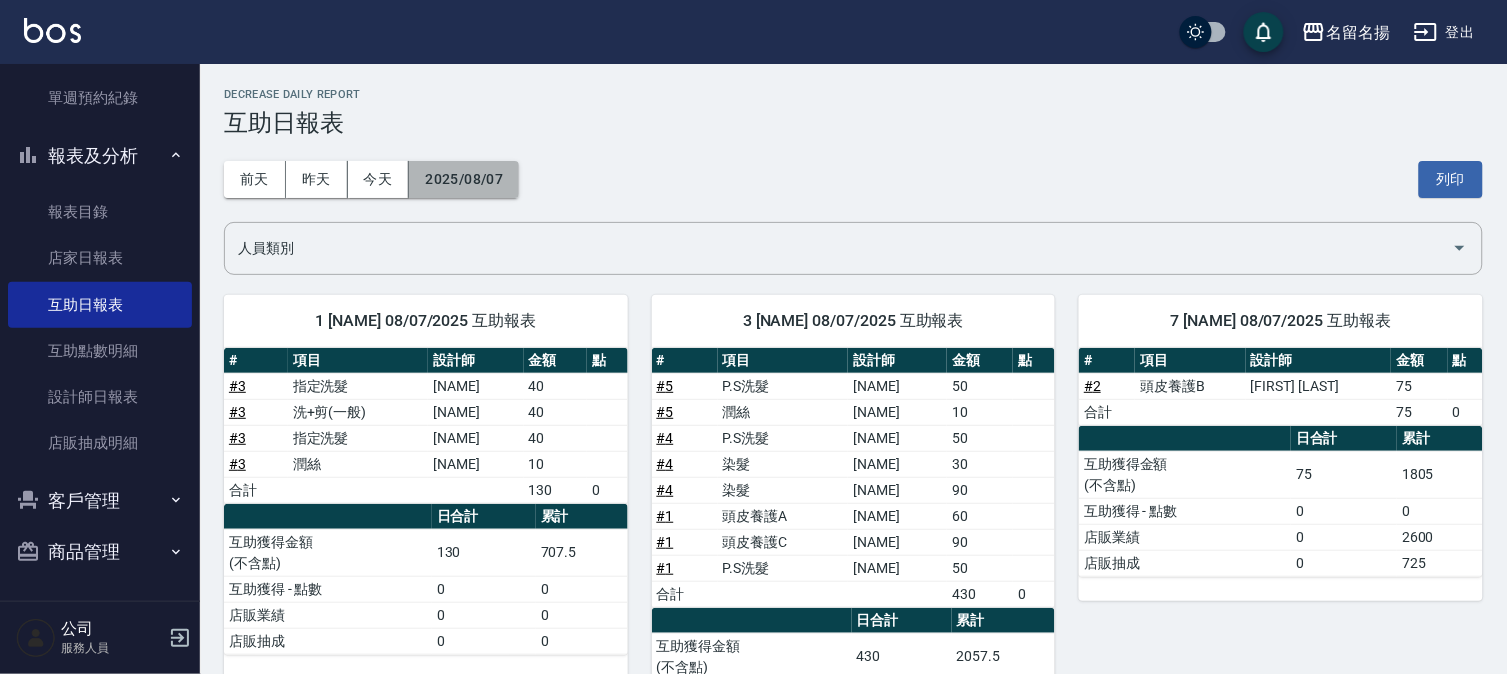 click on "2025/08/07" at bounding box center (464, 179) 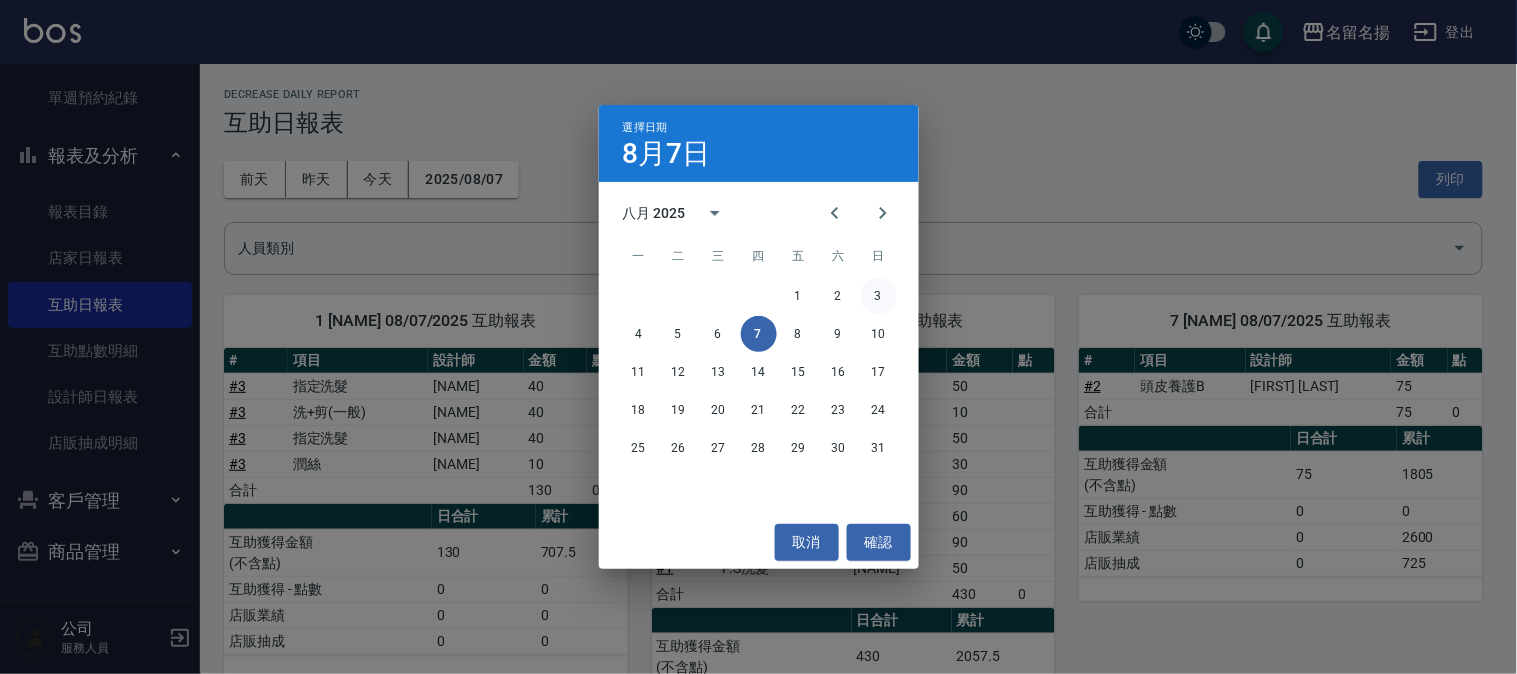 click on "3" at bounding box center (879, 296) 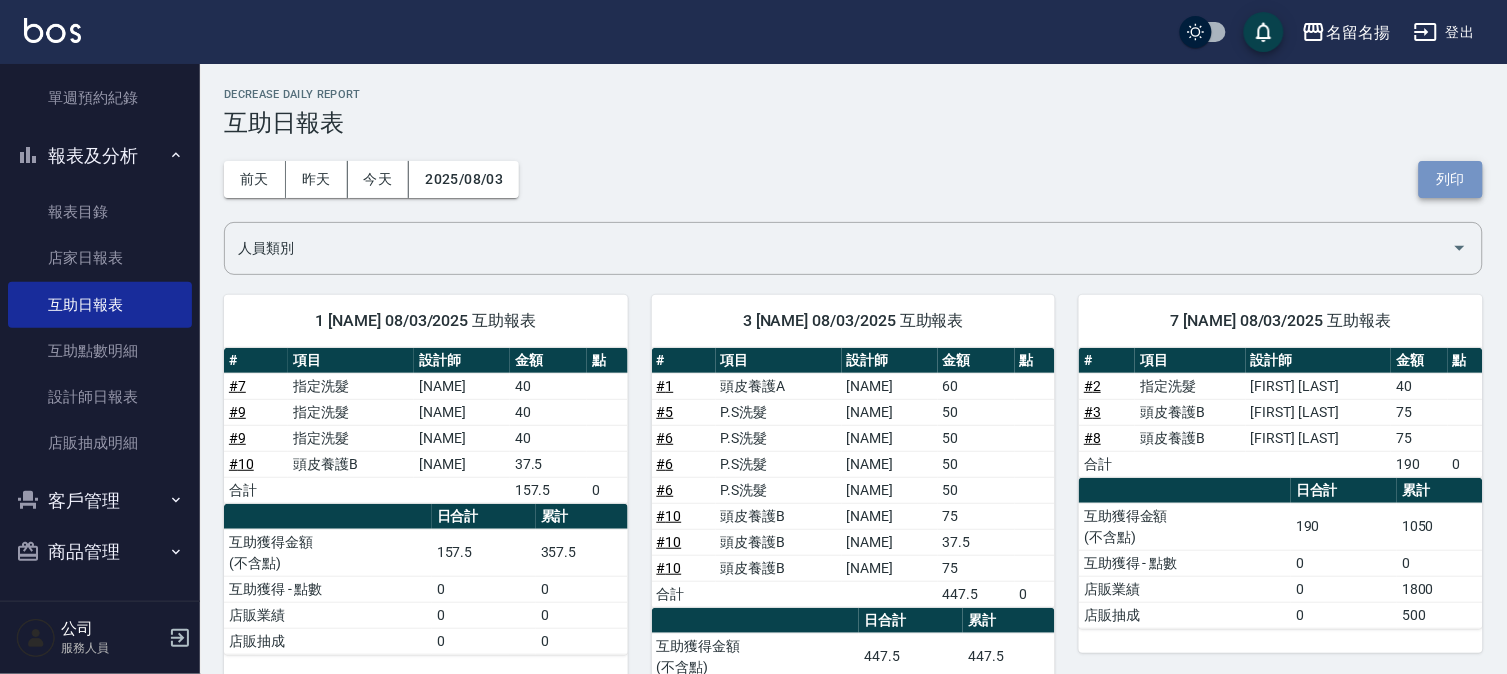 click on "列印" at bounding box center (1451, 179) 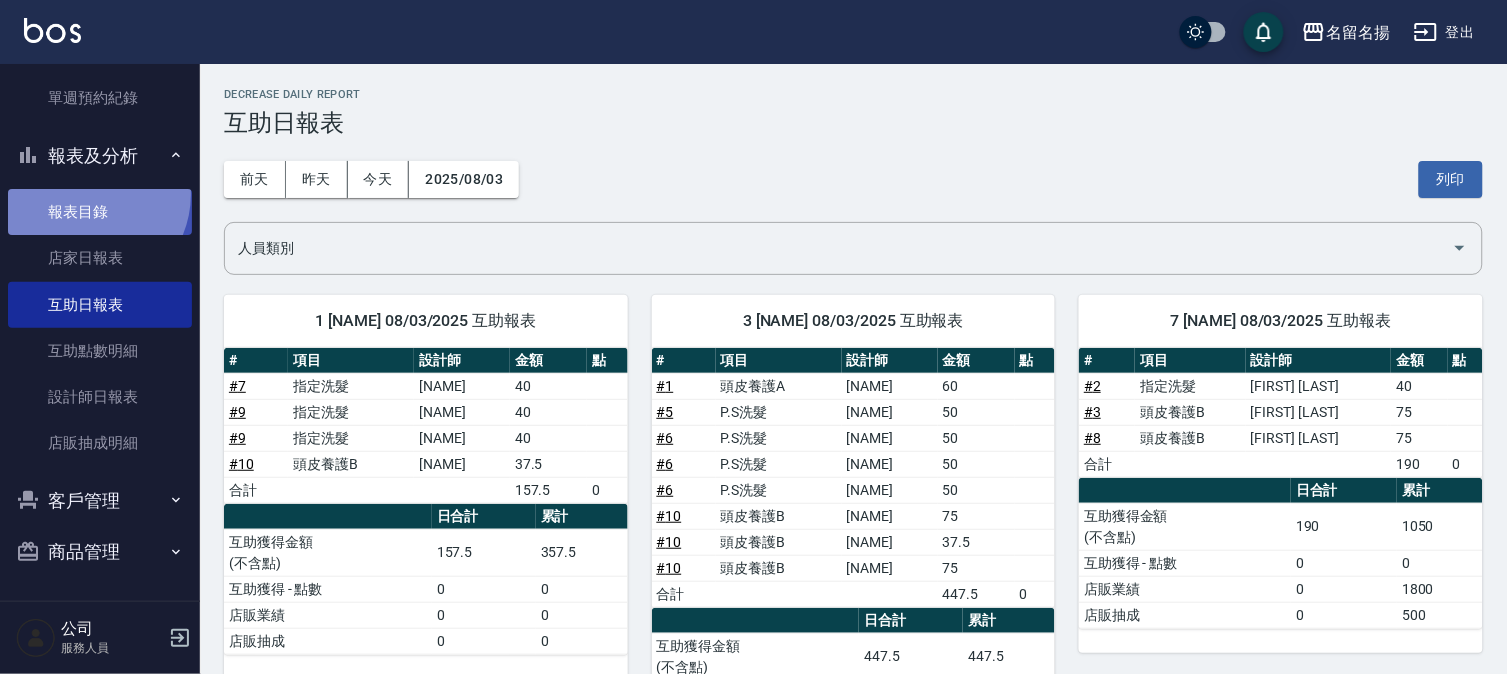click on "報表目錄" at bounding box center [100, 212] 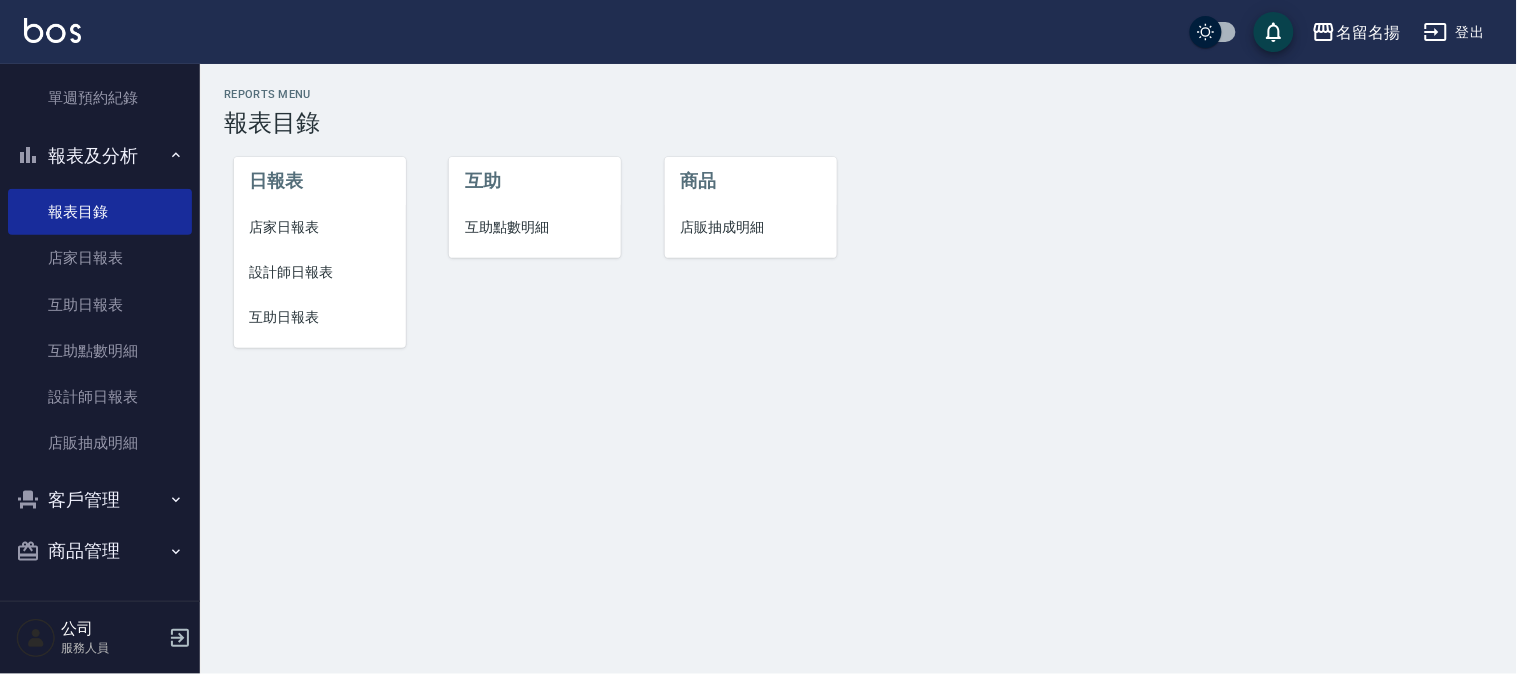click on "店家日報表" at bounding box center [320, 227] 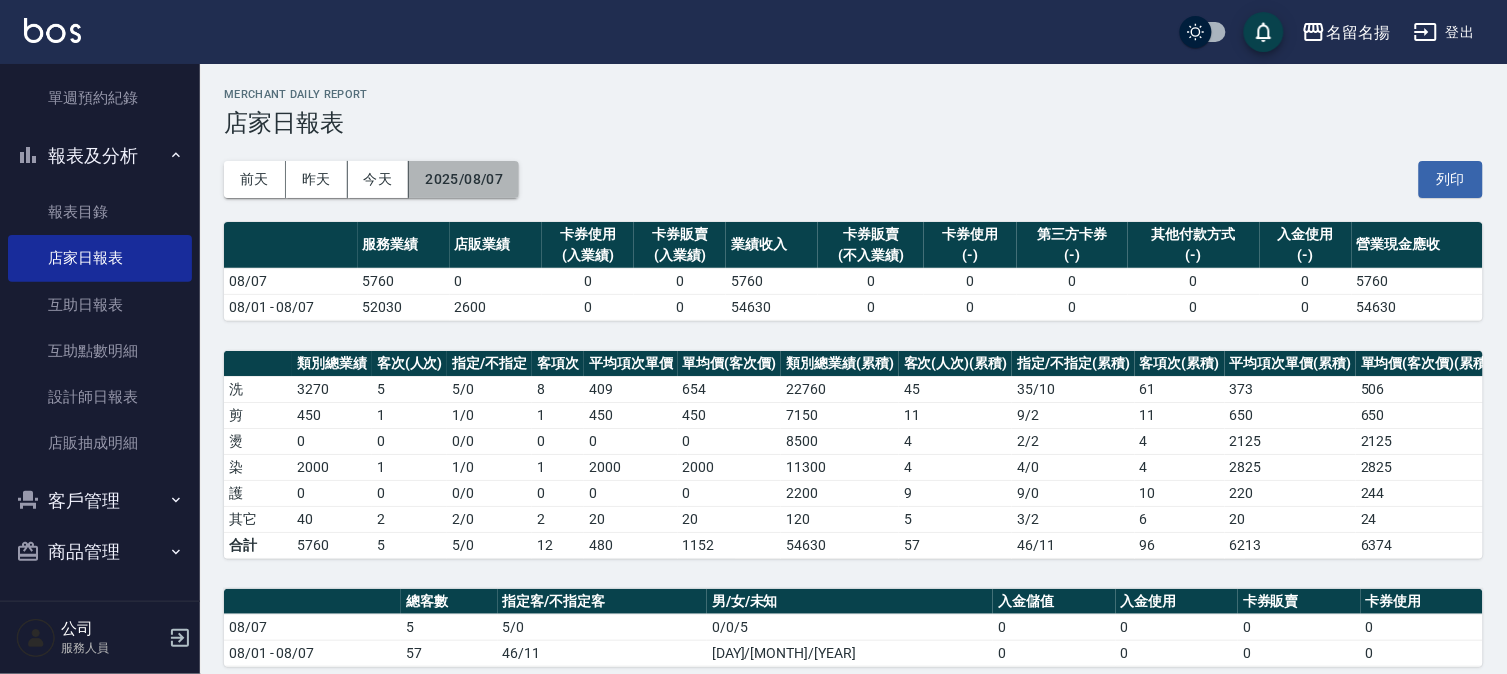 click on "2025/08/07" at bounding box center (464, 179) 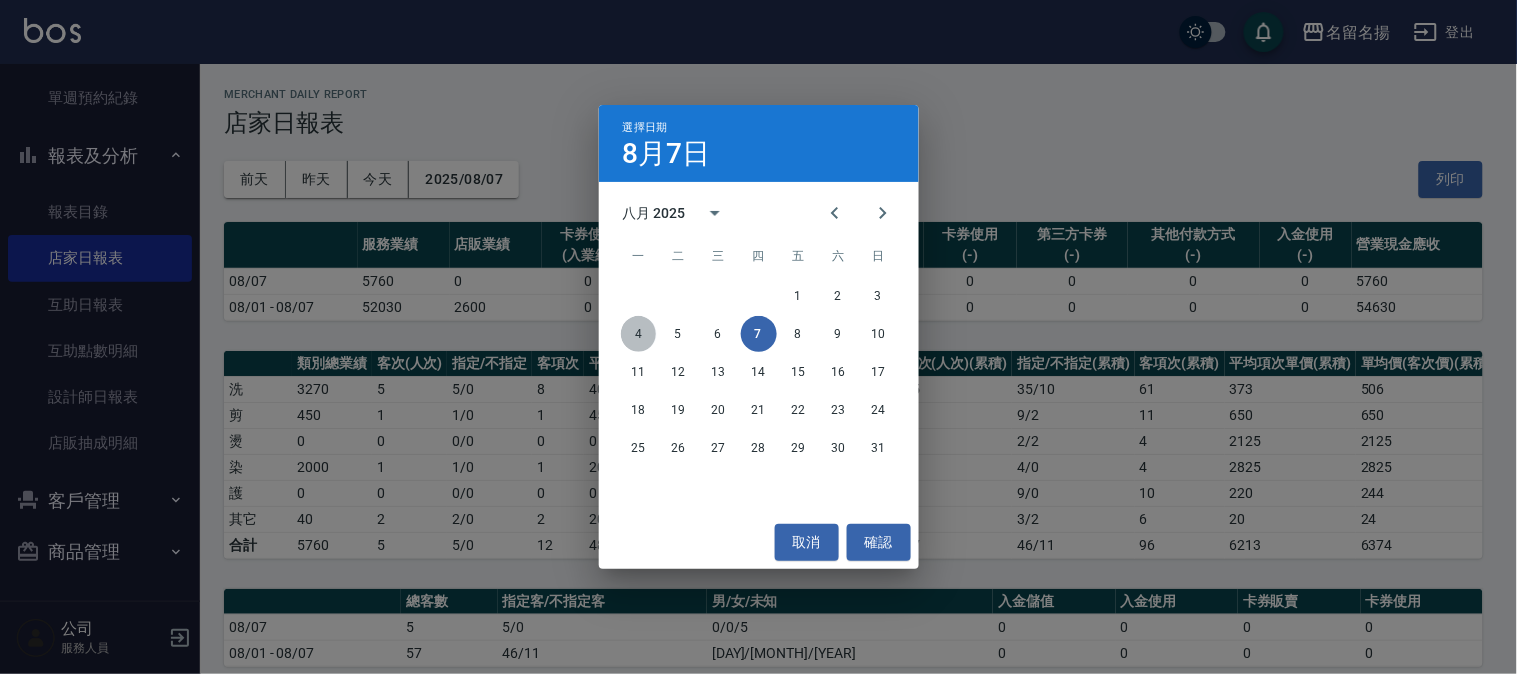 click on "4" at bounding box center [639, 334] 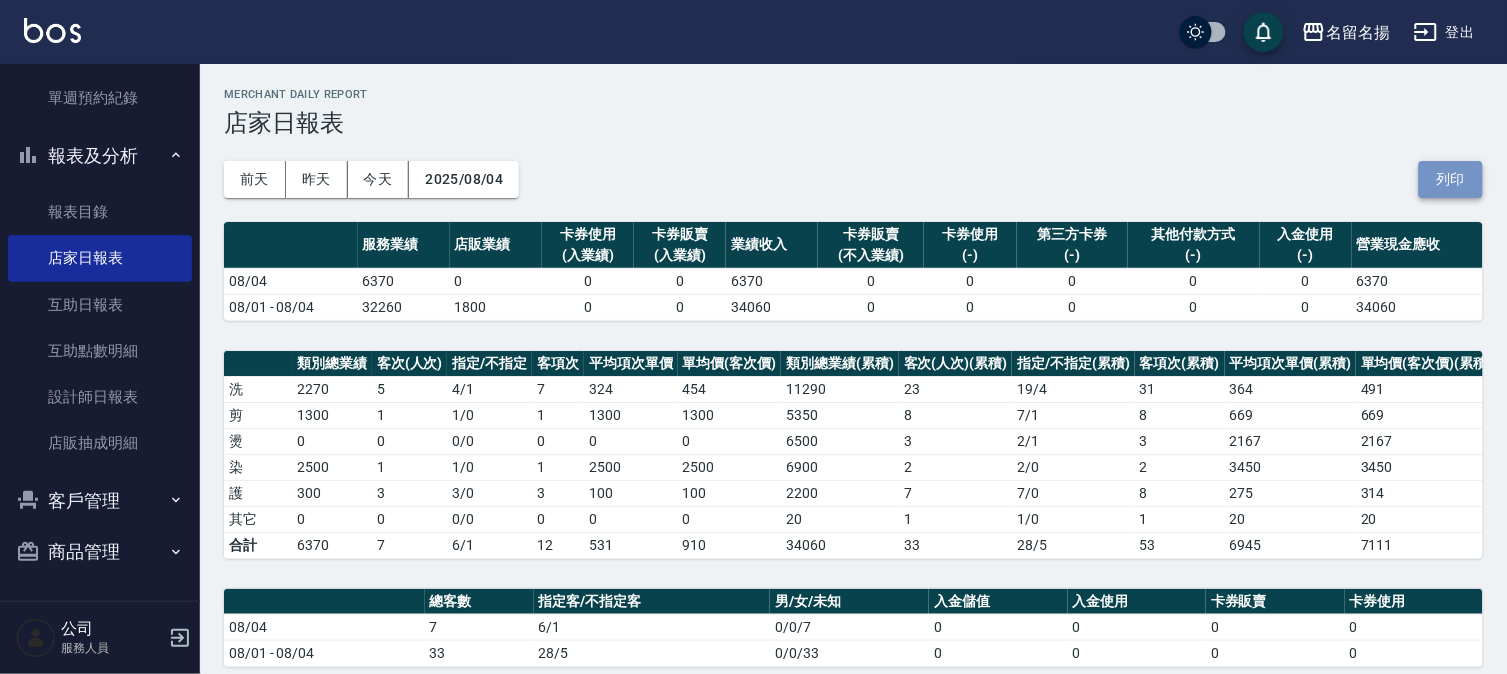 click on "列印" at bounding box center [1451, 179] 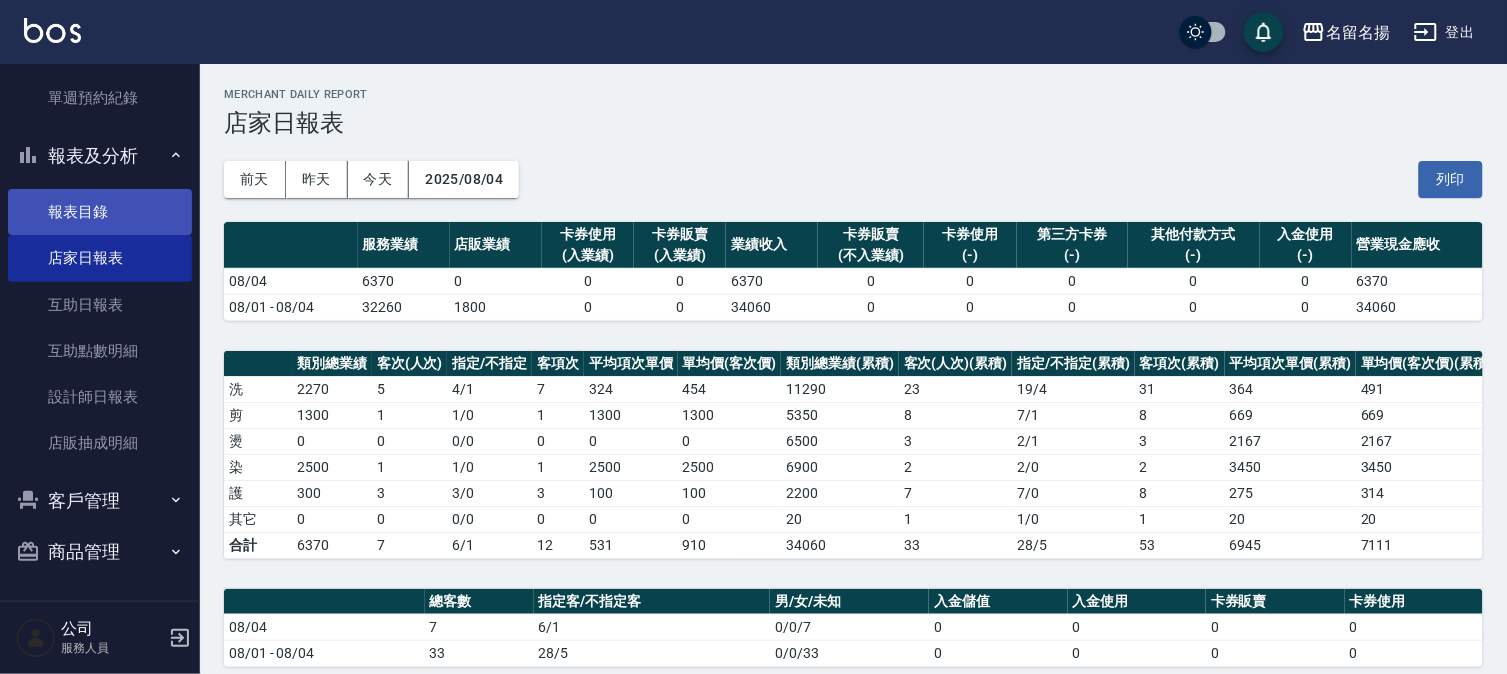 click on "報表目錄" at bounding box center (100, 212) 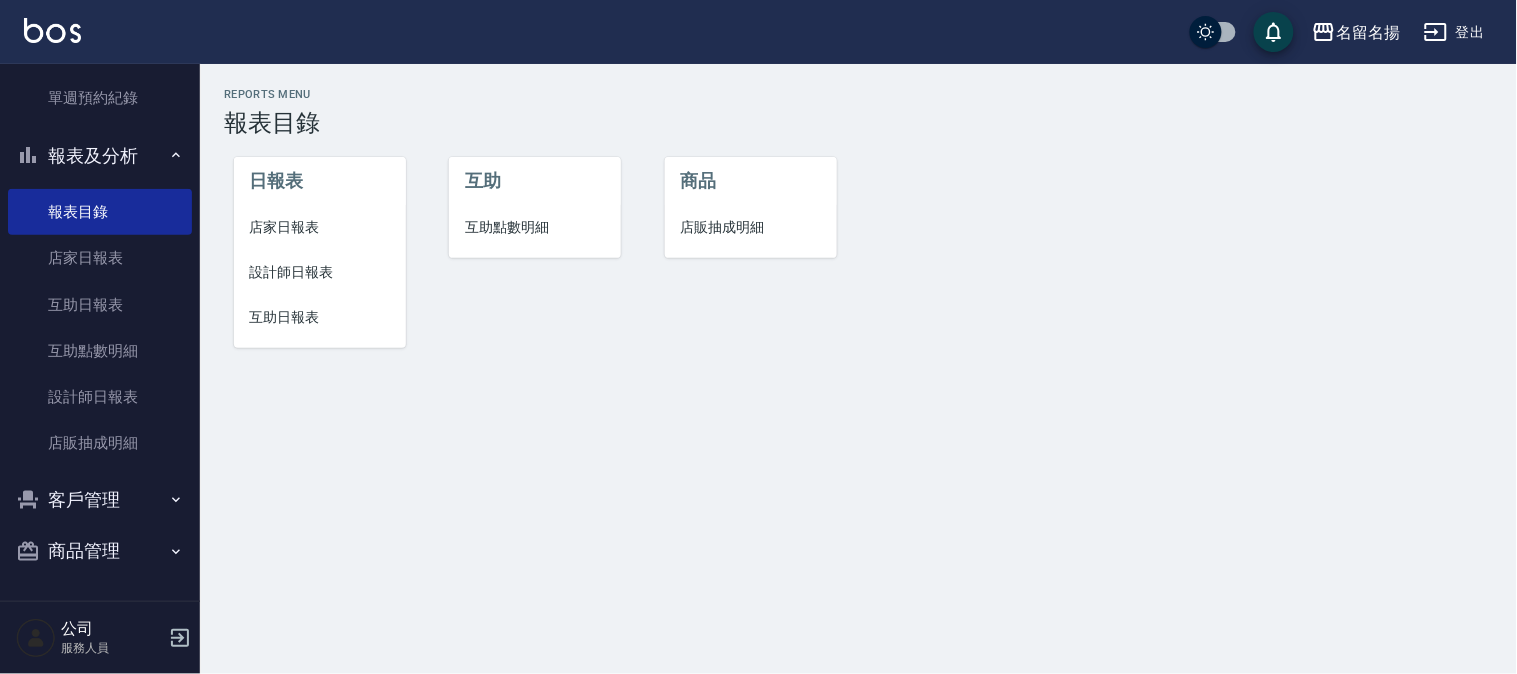 click on "設計師日報表" at bounding box center (320, 272) 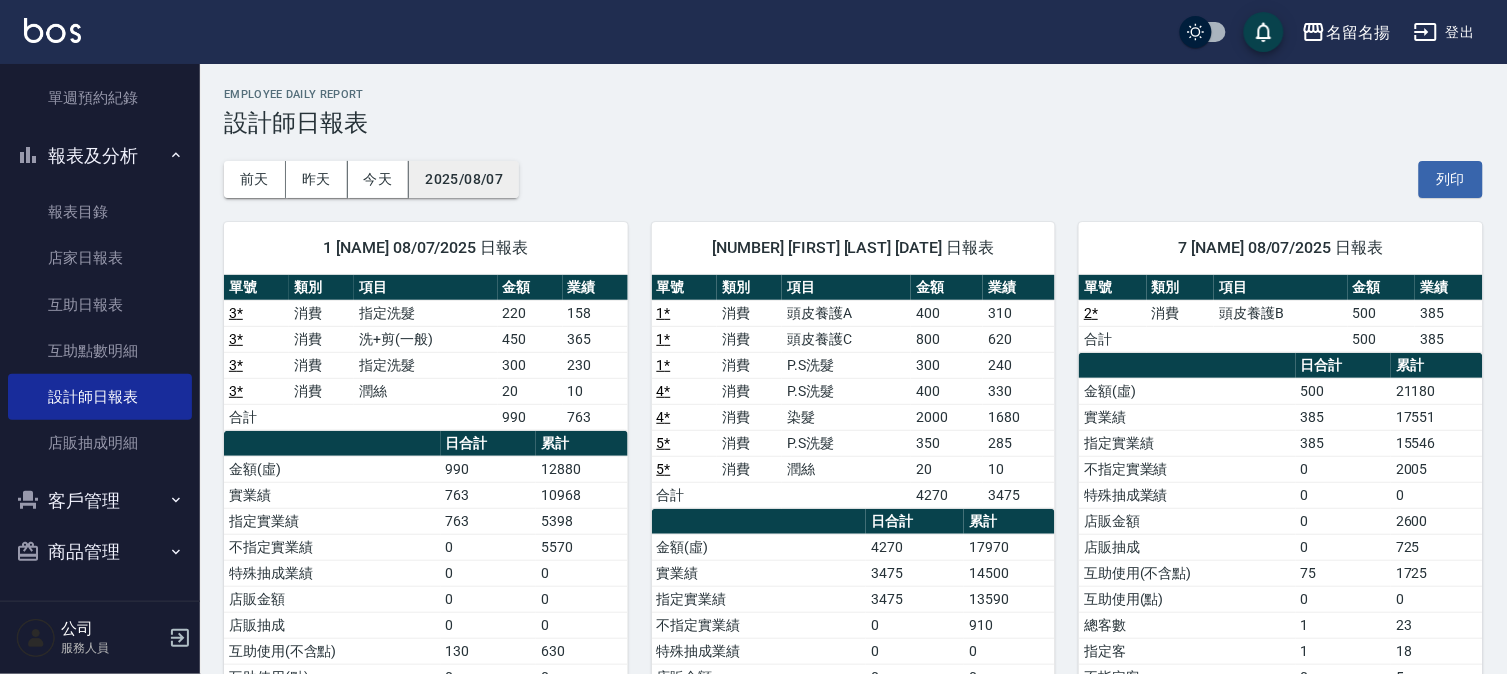 click on "2025/08/07" at bounding box center (464, 179) 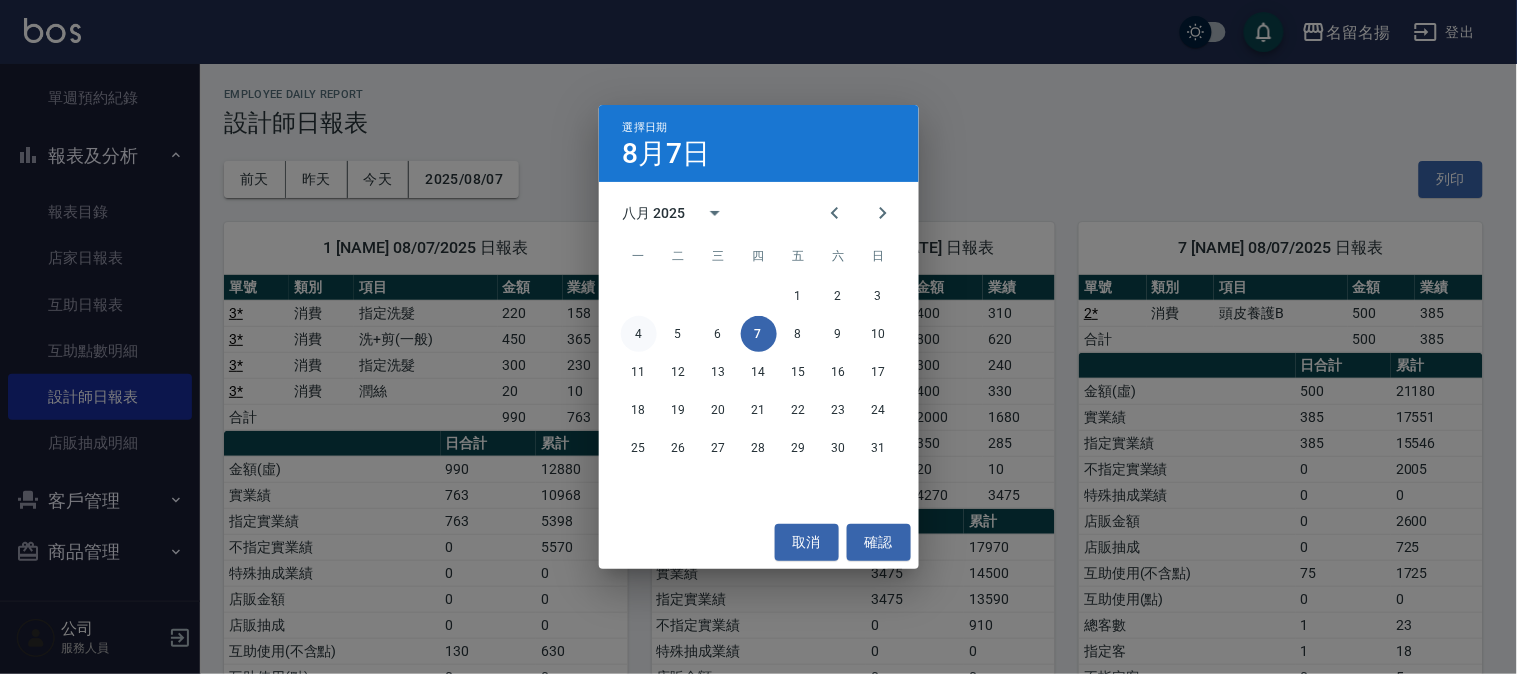 click on "4" at bounding box center [639, 334] 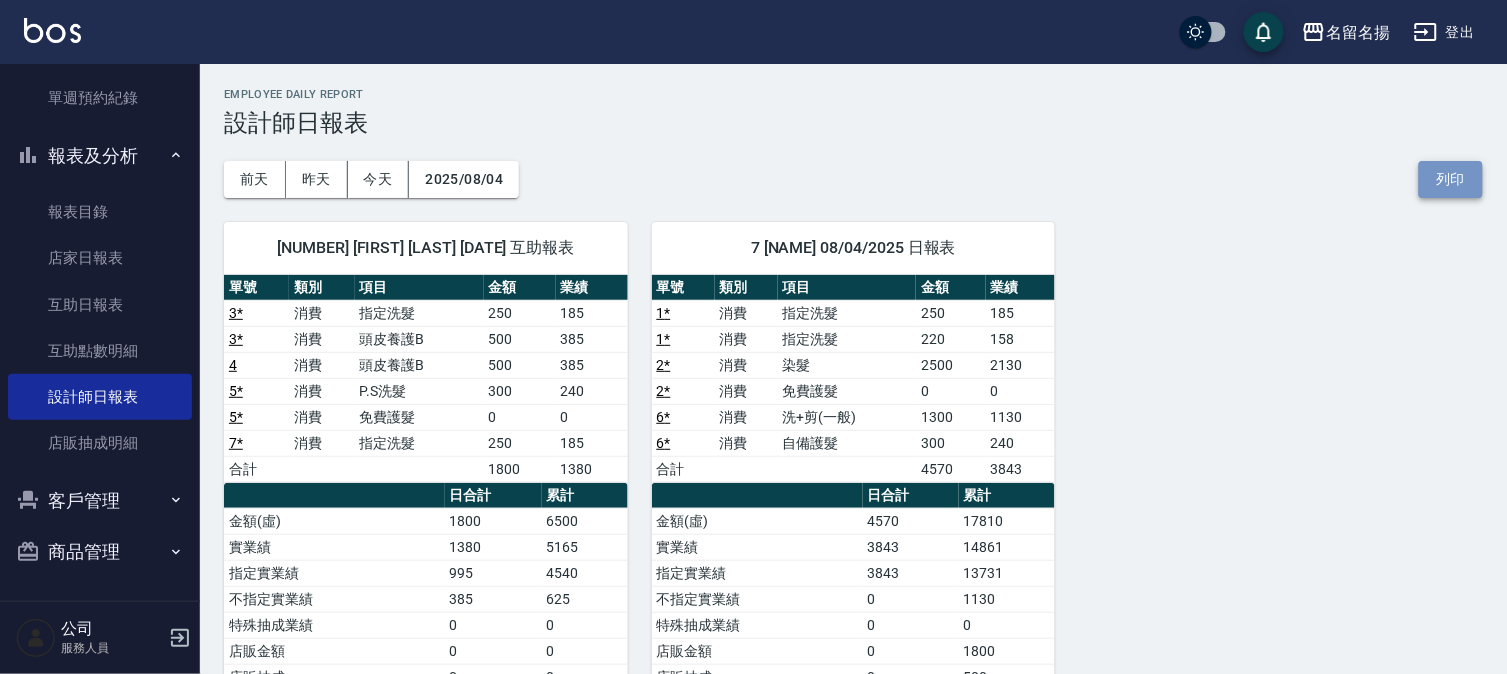click on "列印" at bounding box center [1451, 179] 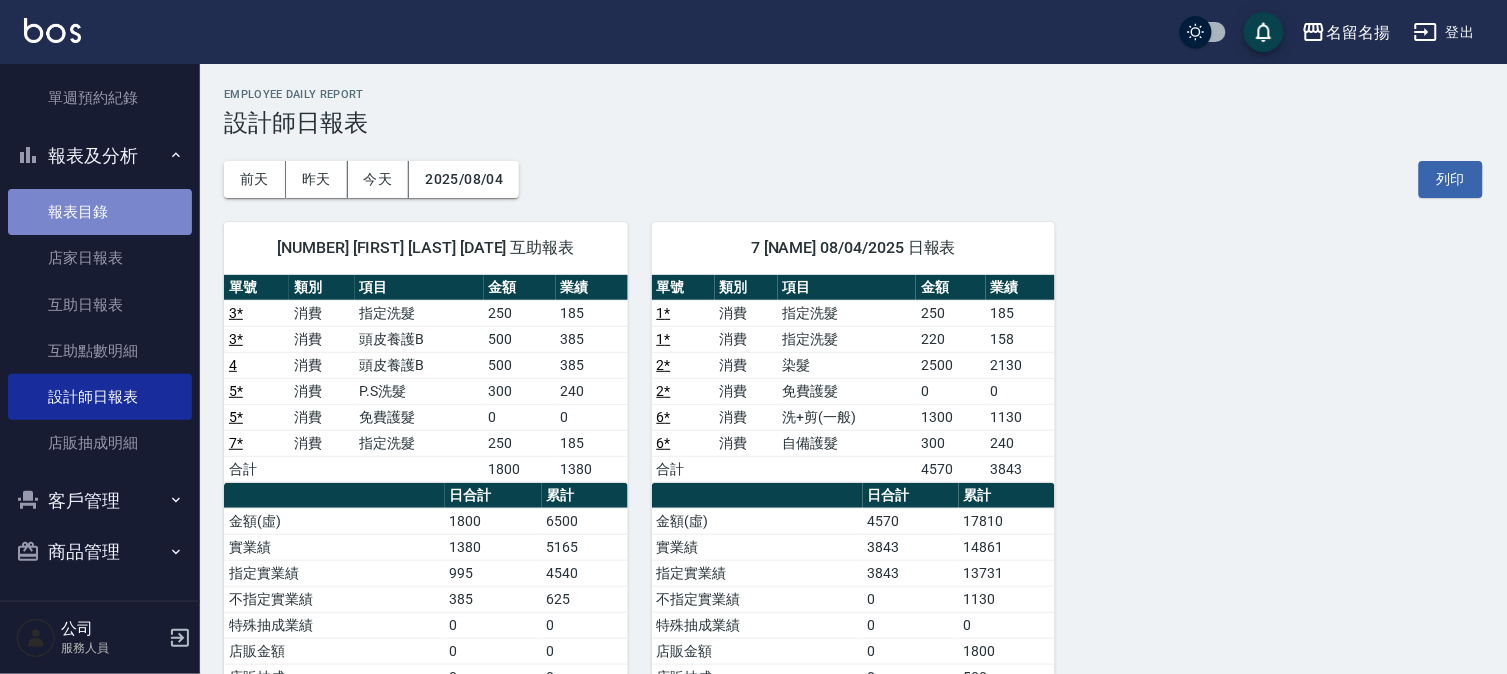 click on "報表目錄" at bounding box center (100, 212) 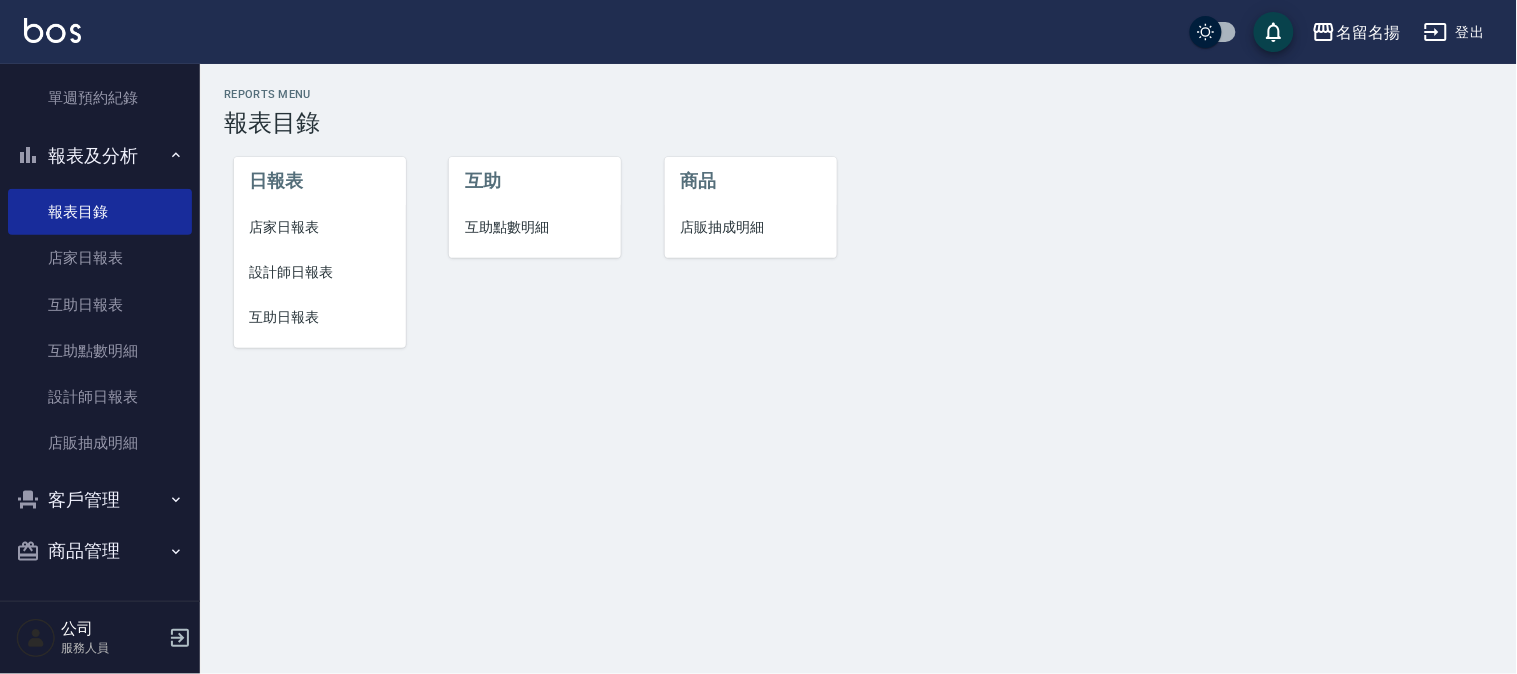 click on "互助日報表" at bounding box center [320, 317] 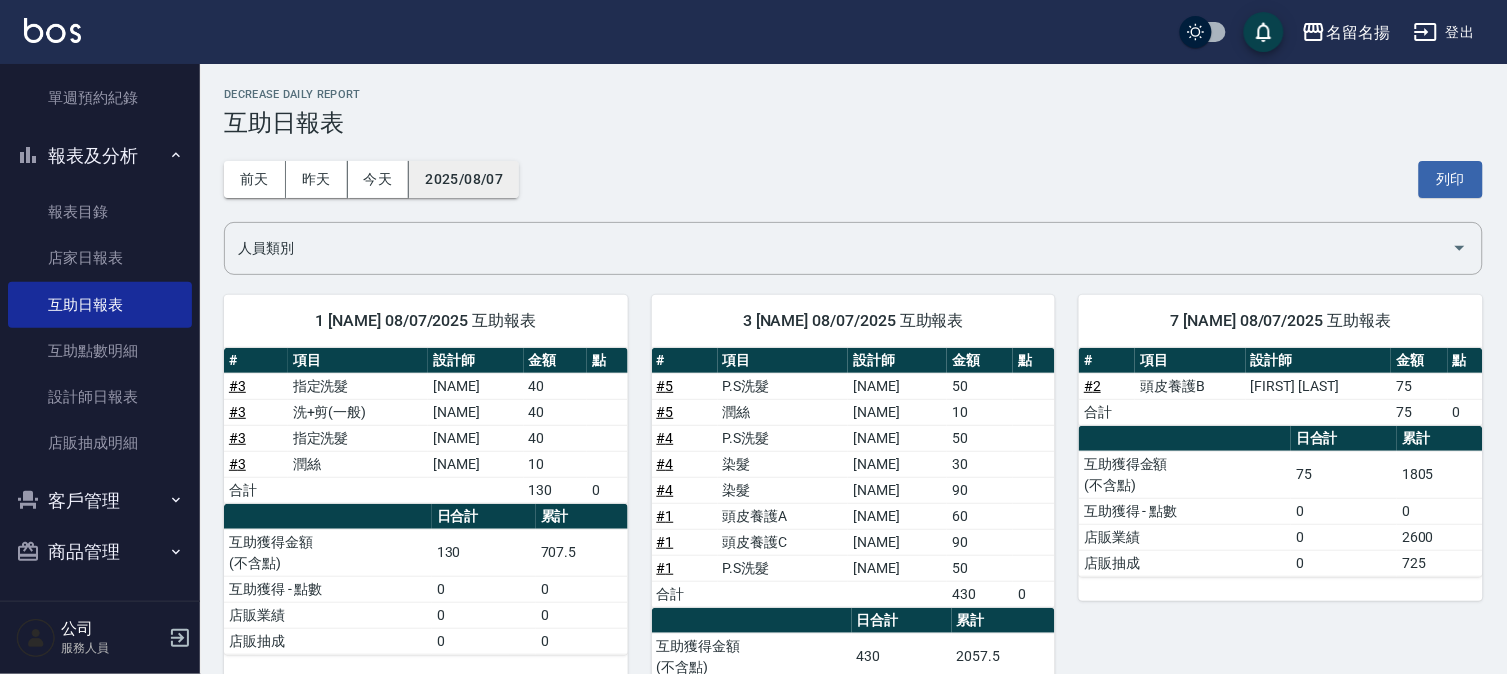 click on "2025/08/07" at bounding box center [464, 179] 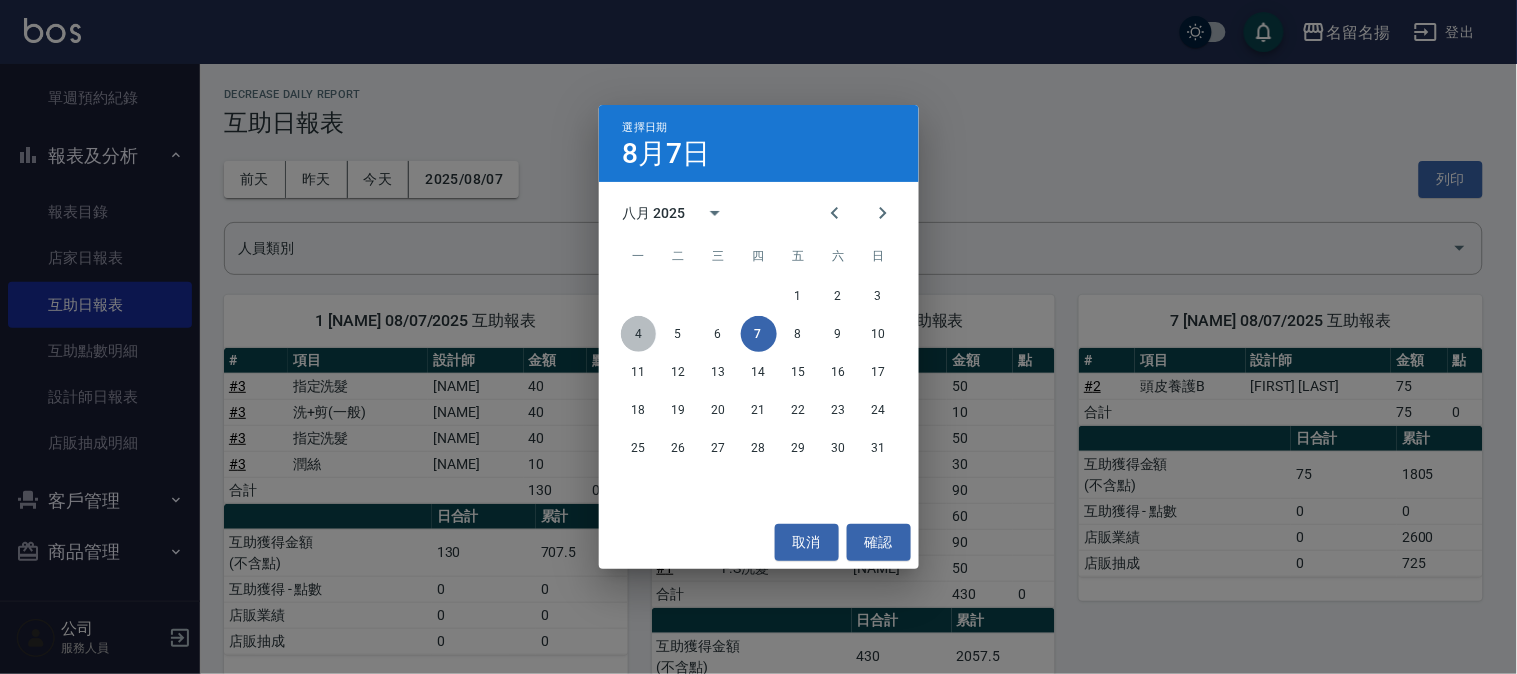 click on "4" at bounding box center (639, 334) 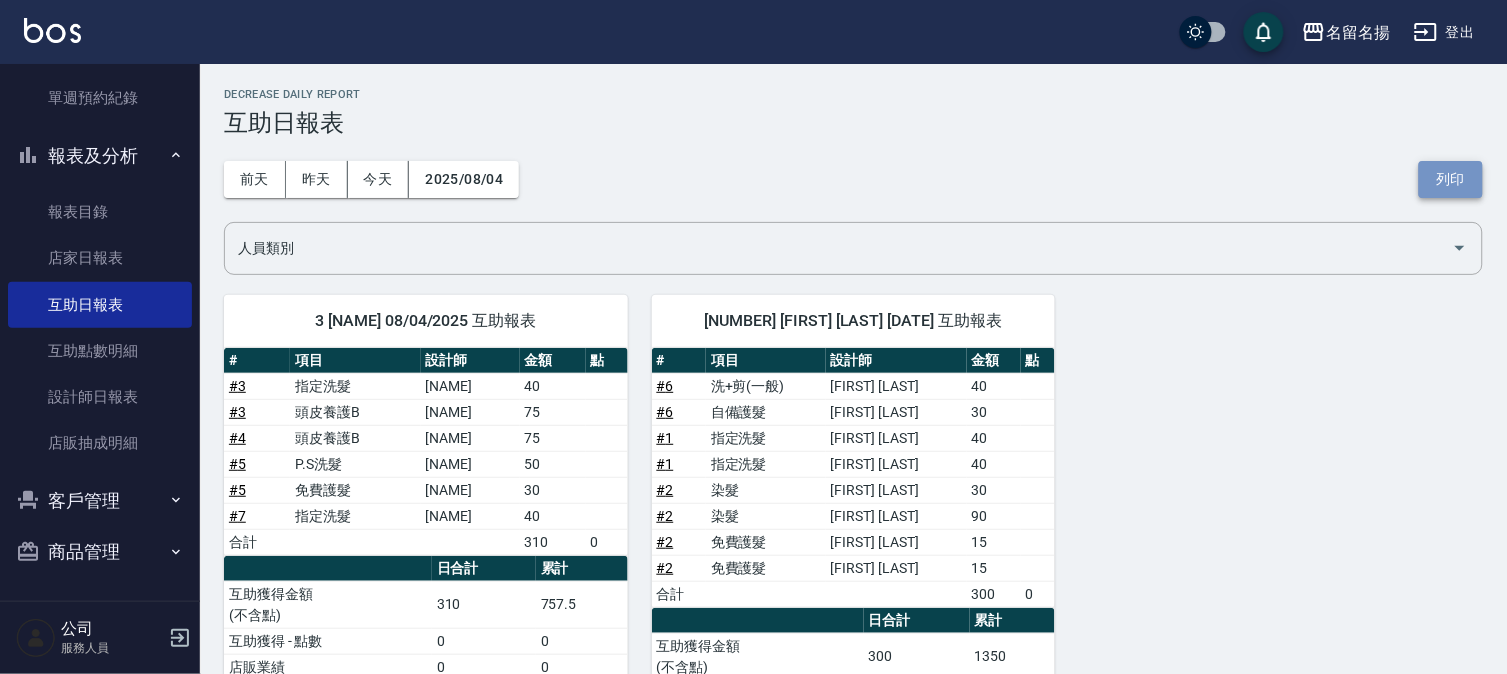 click on "列印" at bounding box center (1451, 179) 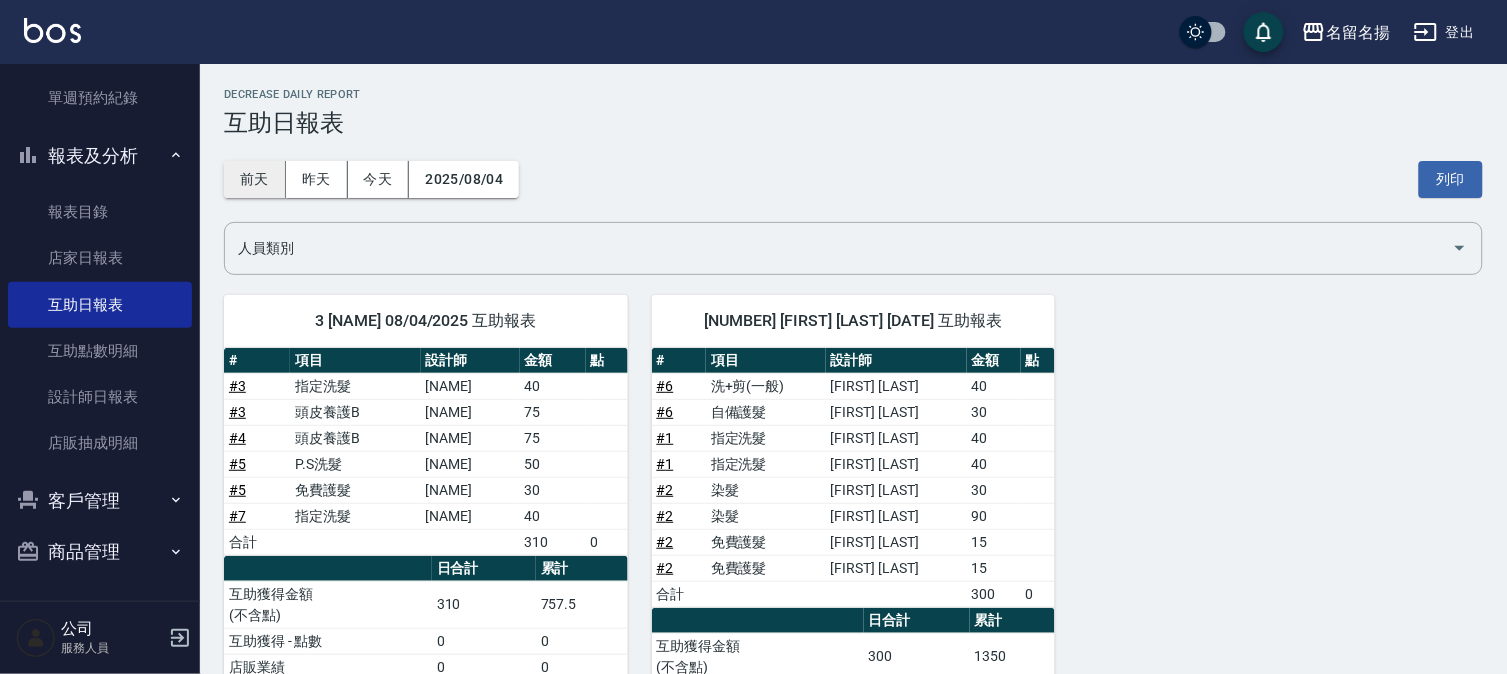 click on "前天" at bounding box center (255, 179) 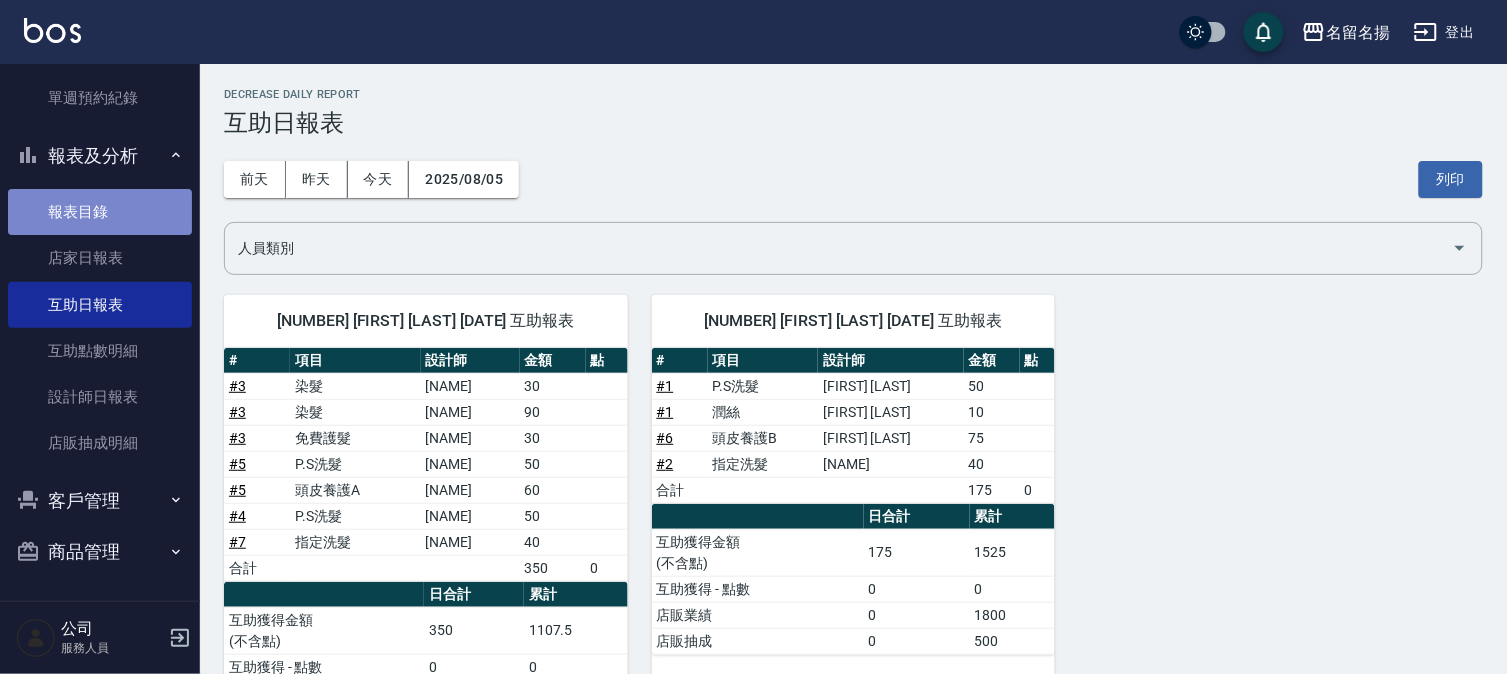 click on "報表目錄" at bounding box center [100, 212] 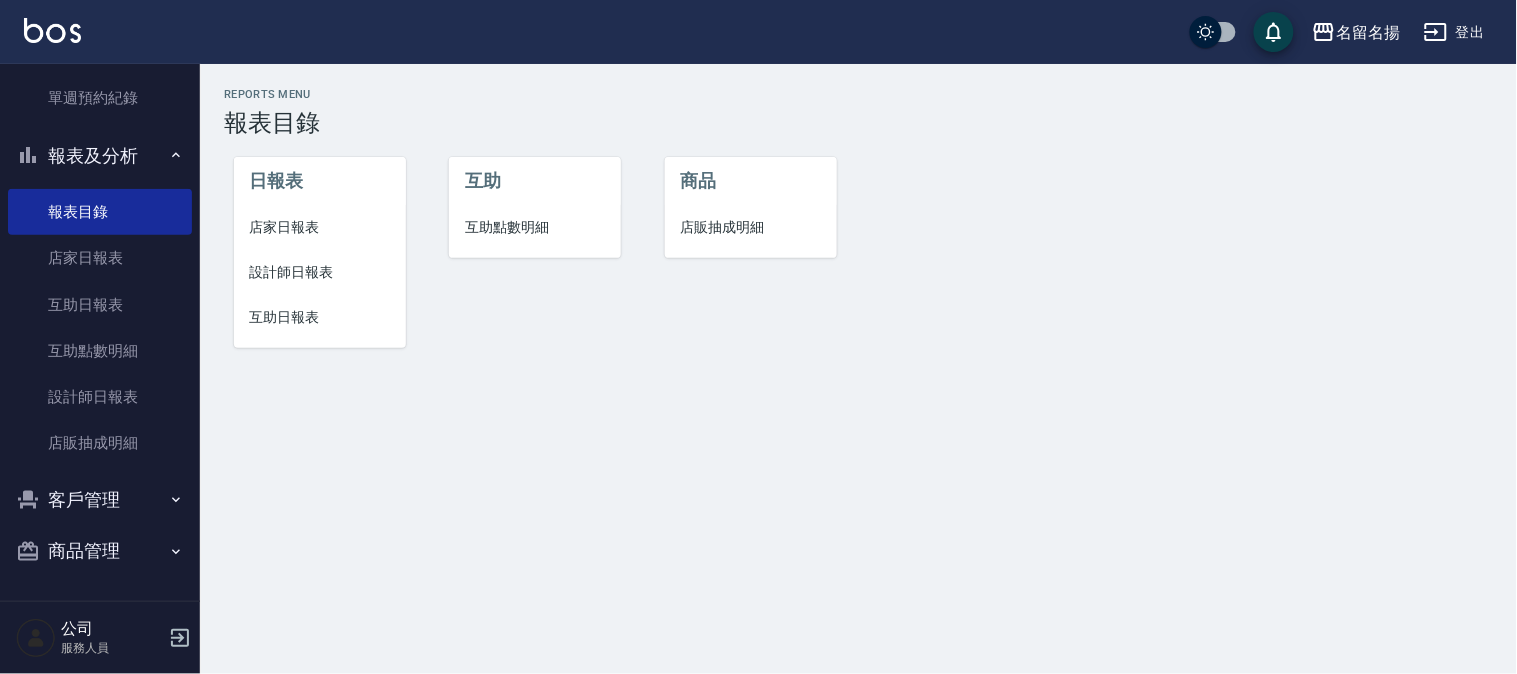 click on "店家日報表" at bounding box center [320, 227] 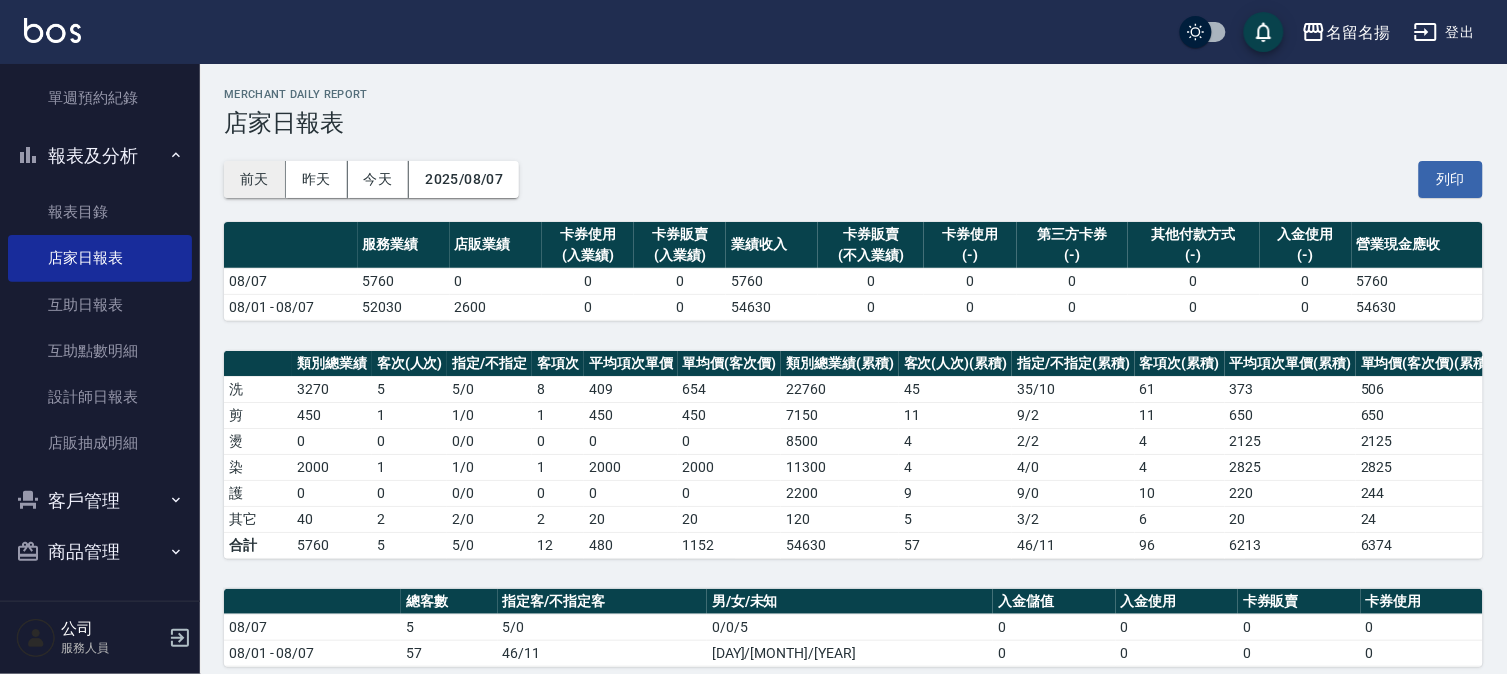 click on "前天" at bounding box center (255, 179) 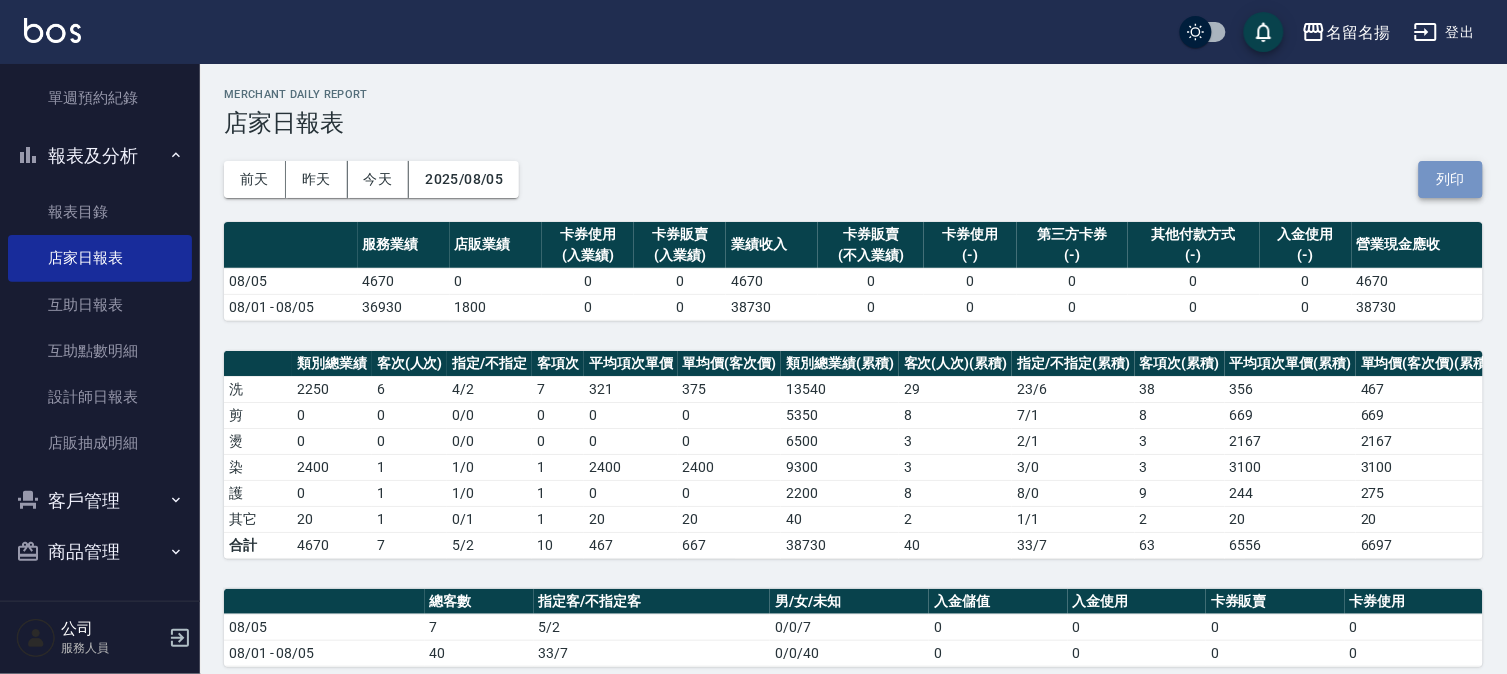 click on "列印" at bounding box center [1451, 179] 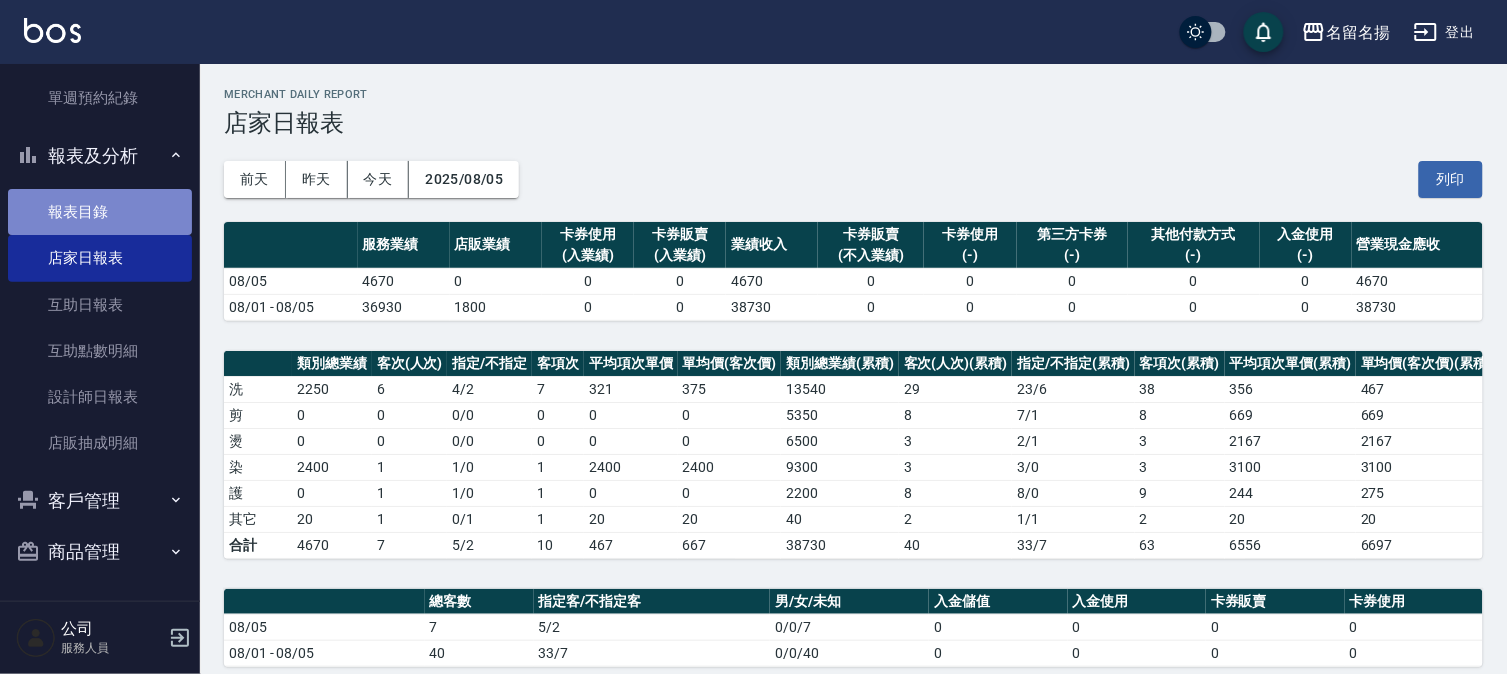 click on "報表目錄" at bounding box center [100, 212] 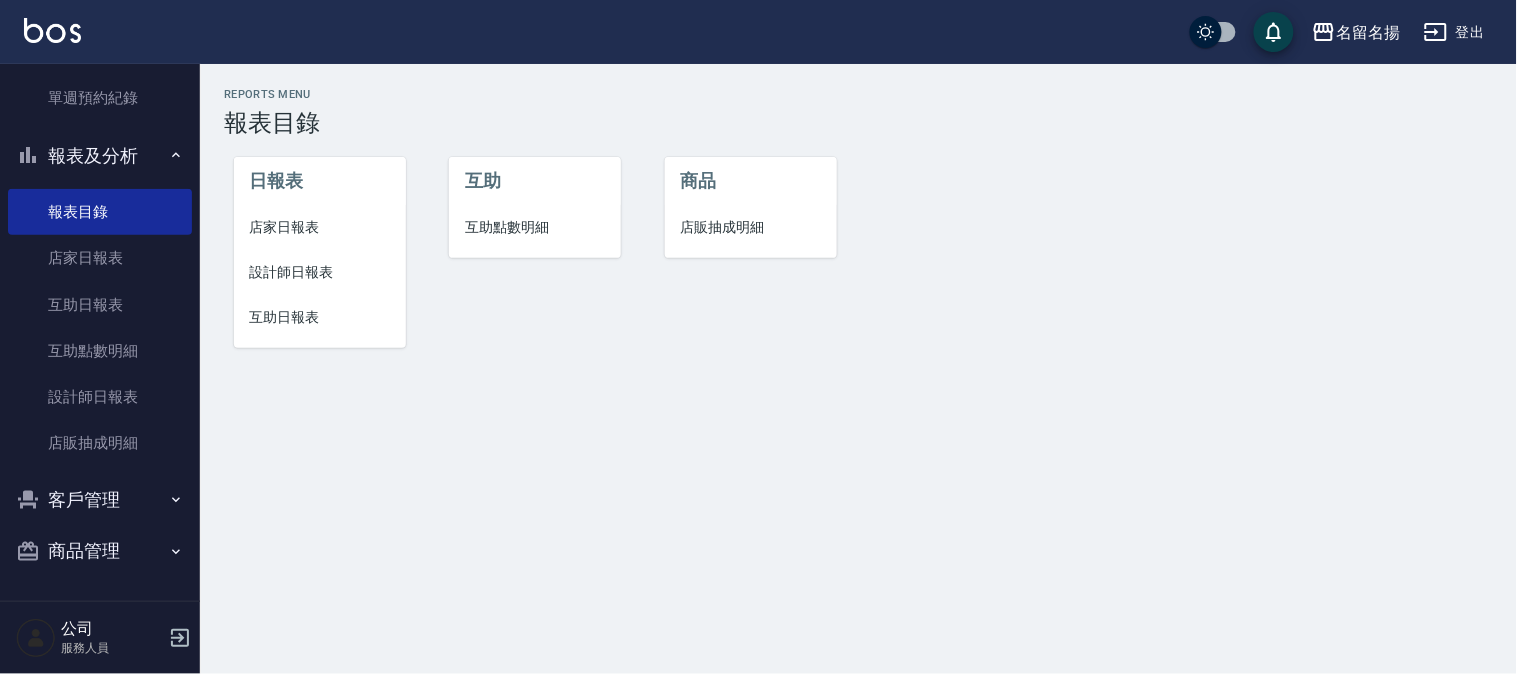 click on "設計師日報表" at bounding box center [320, 272] 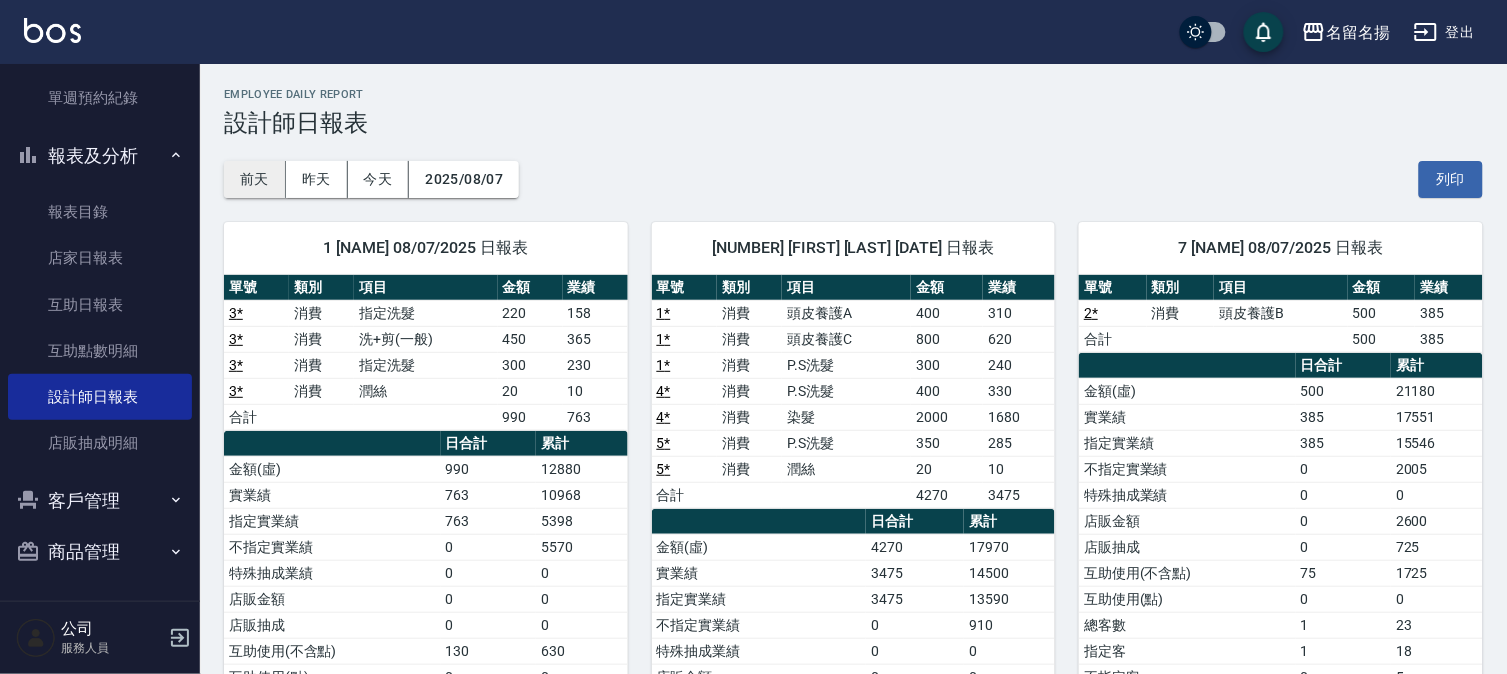click on "前天" at bounding box center (255, 179) 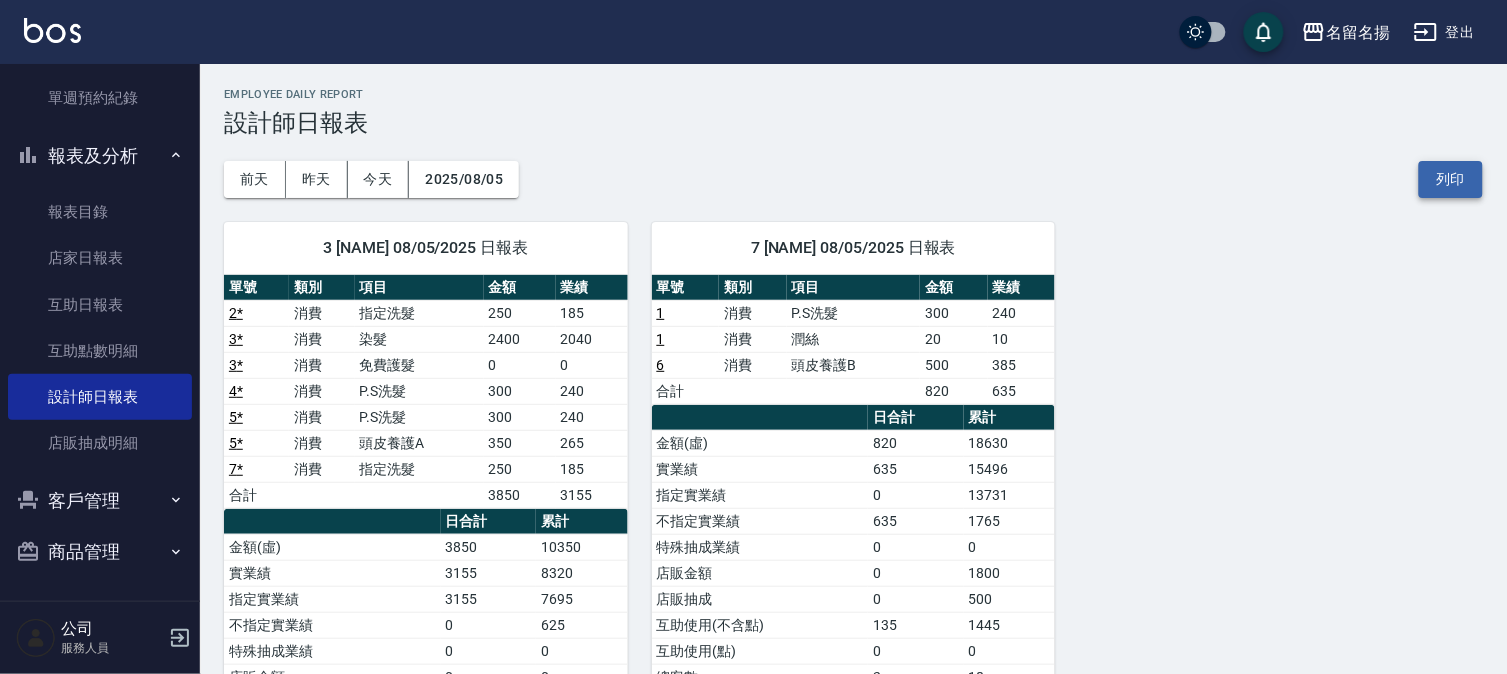 click on "列印" at bounding box center (1451, 179) 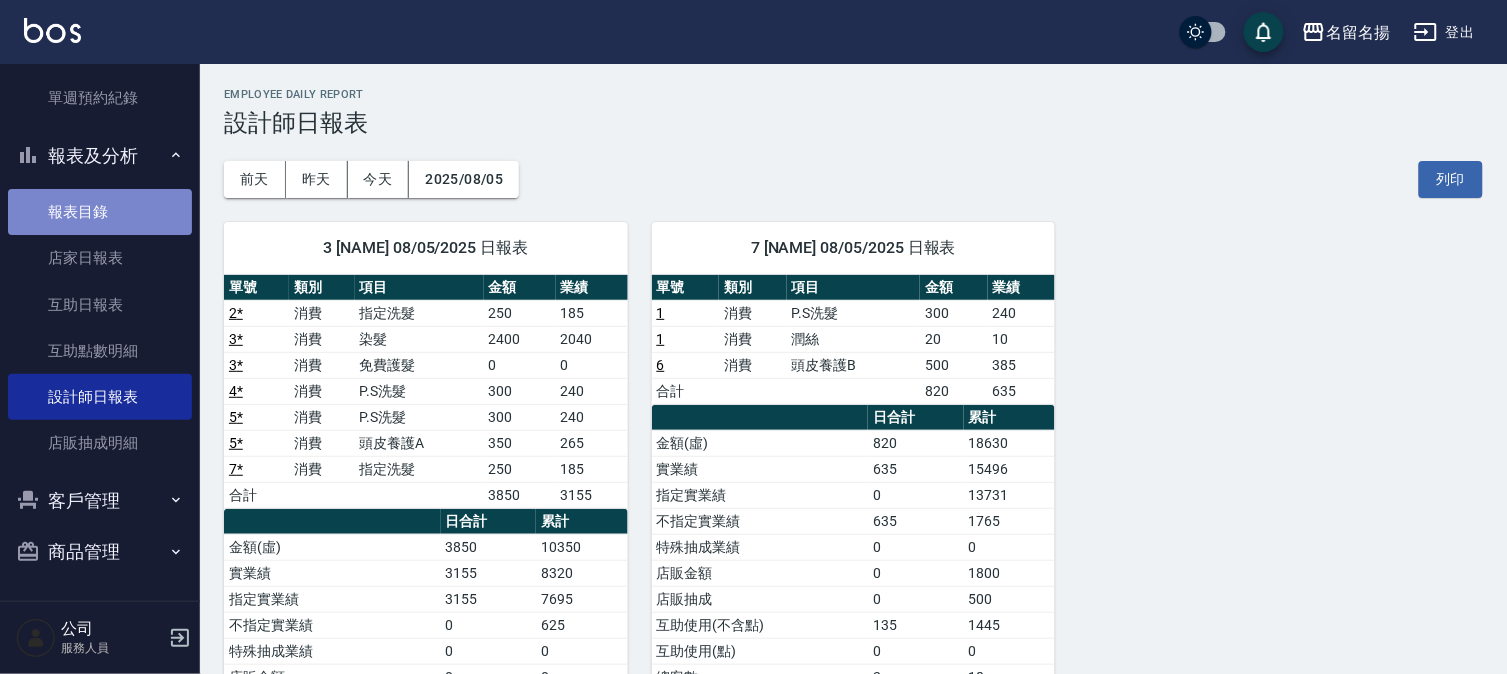 click on "報表目錄" at bounding box center (100, 212) 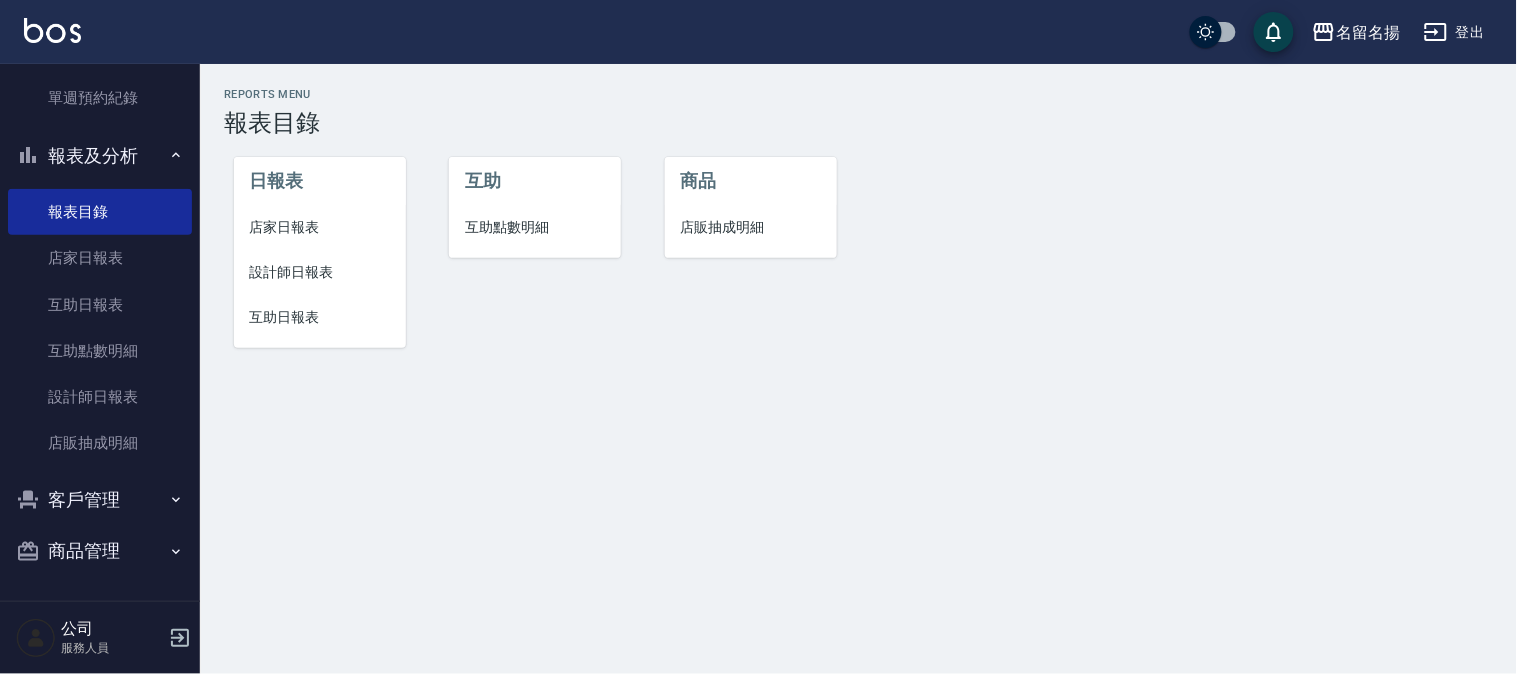 click on "互助日報表" at bounding box center (320, 317) 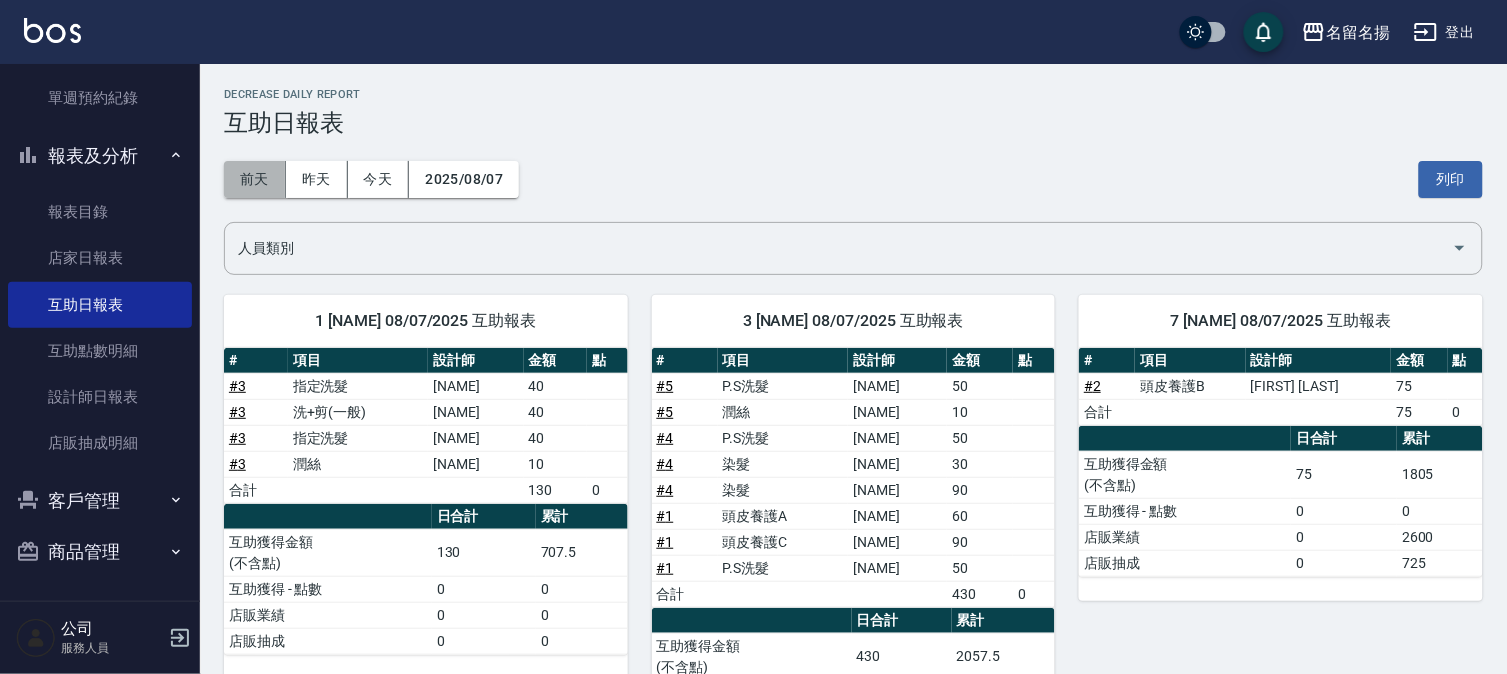 click on "前天" at bounding box center [255, 179] 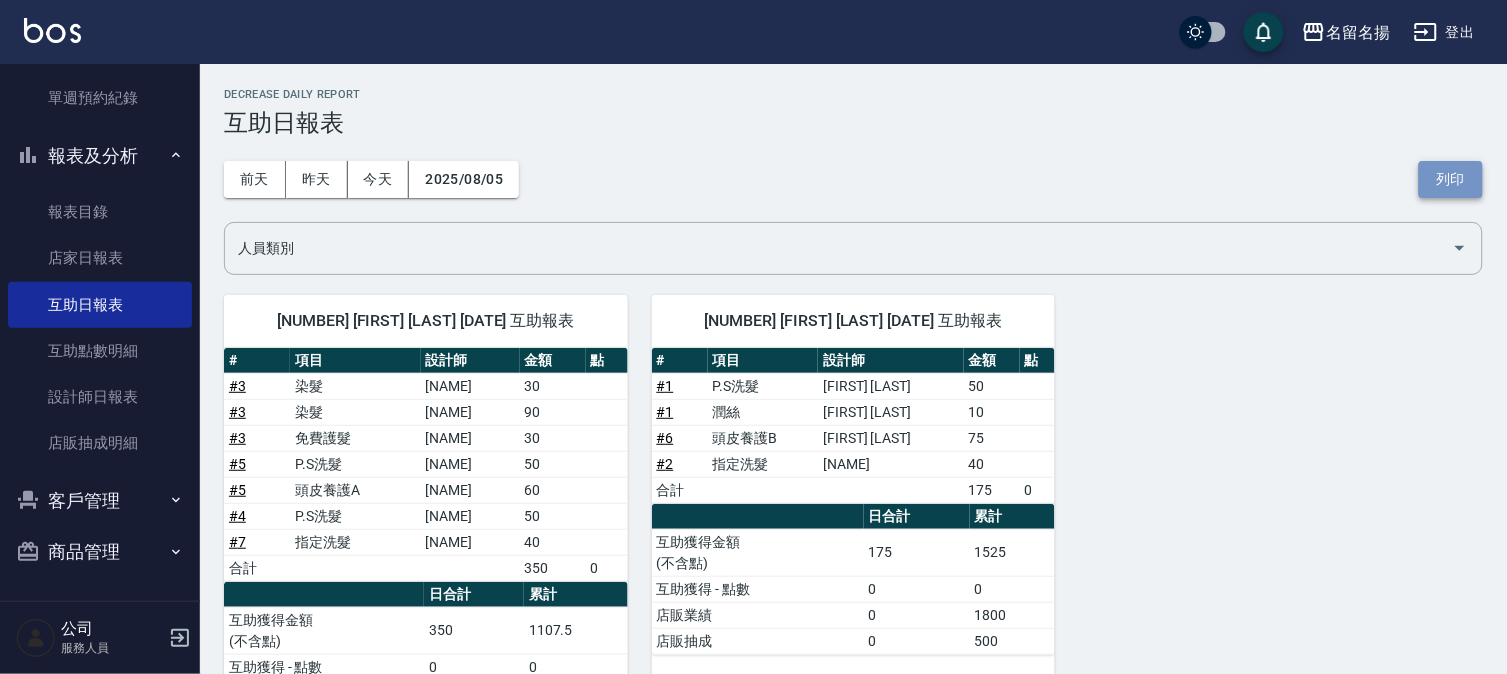 click on "列印" at bounding box center (1451, 179) 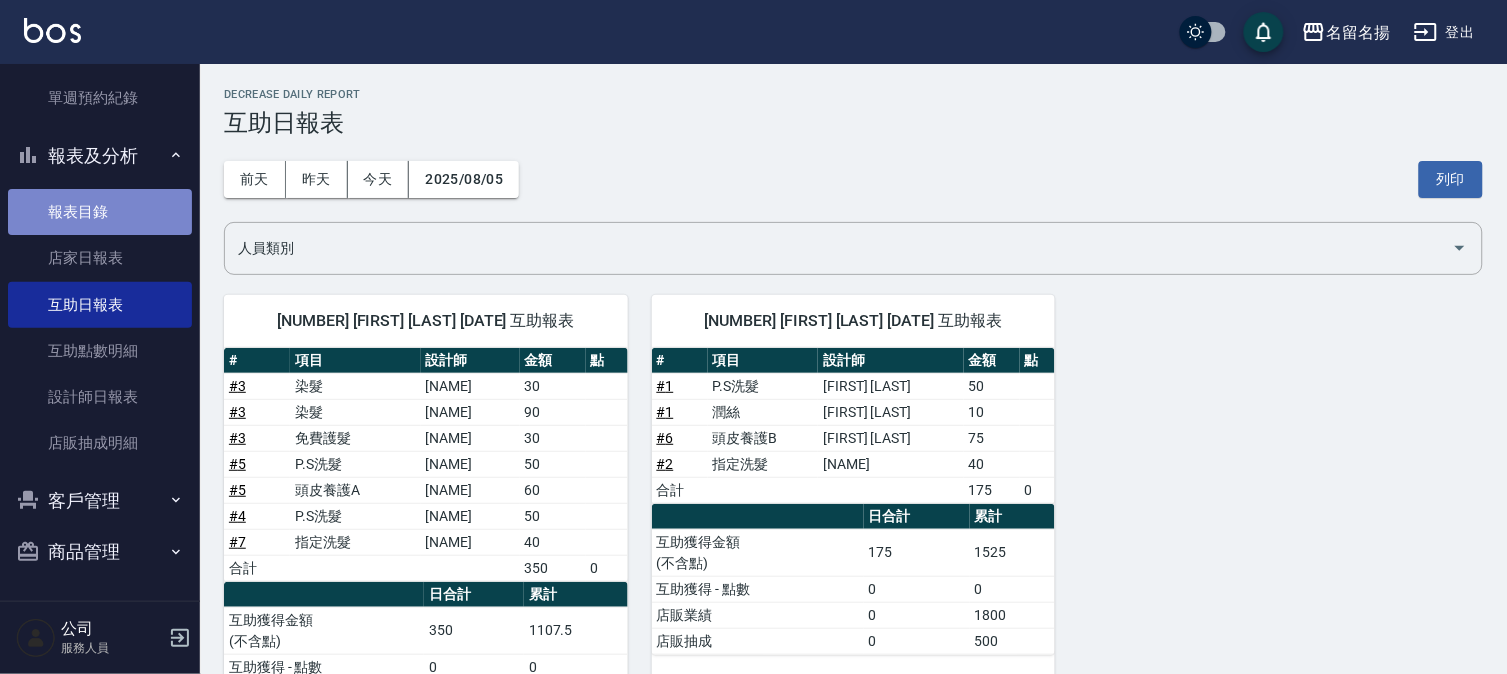 click on "報表目錄" at bounding box center (100, 212) 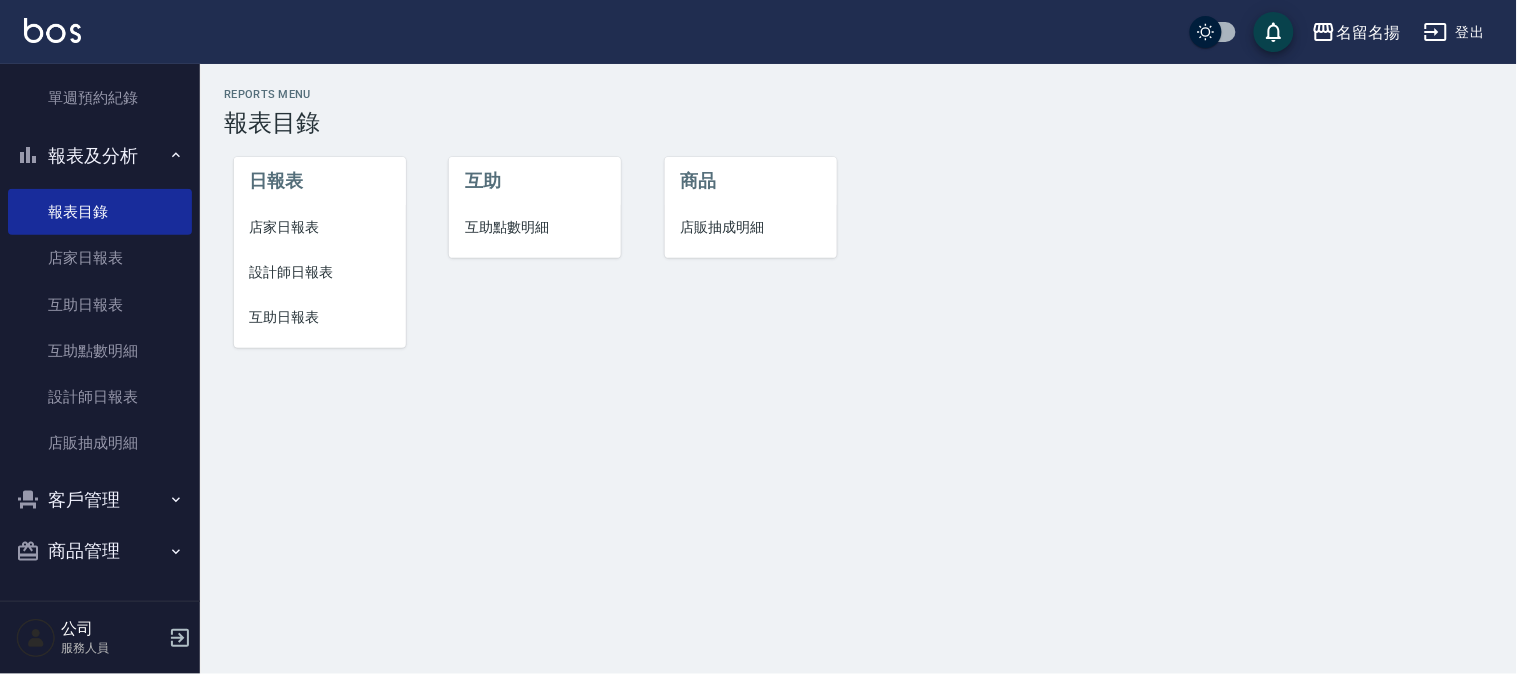 click on "店家日報表" at bounding box center (320, 227) 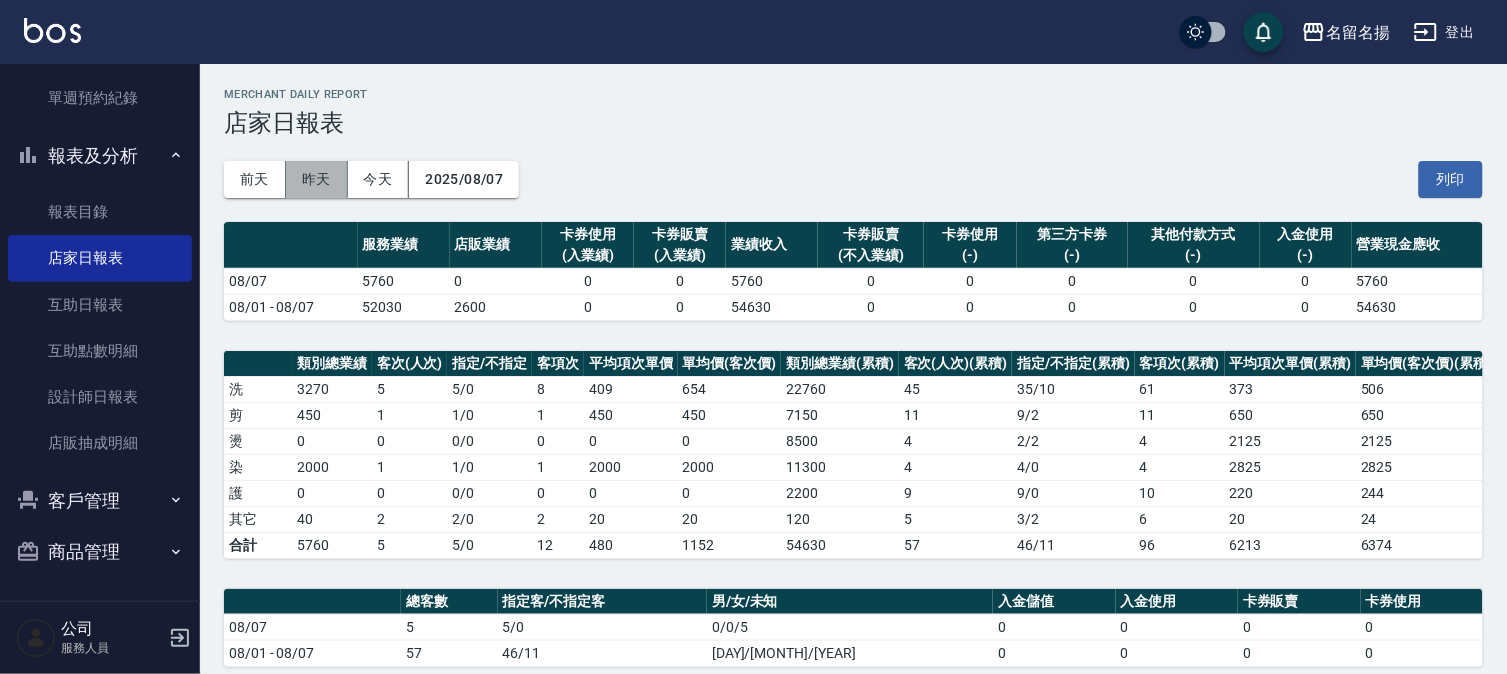 click on "昨天" at bounding box center (317, 179) 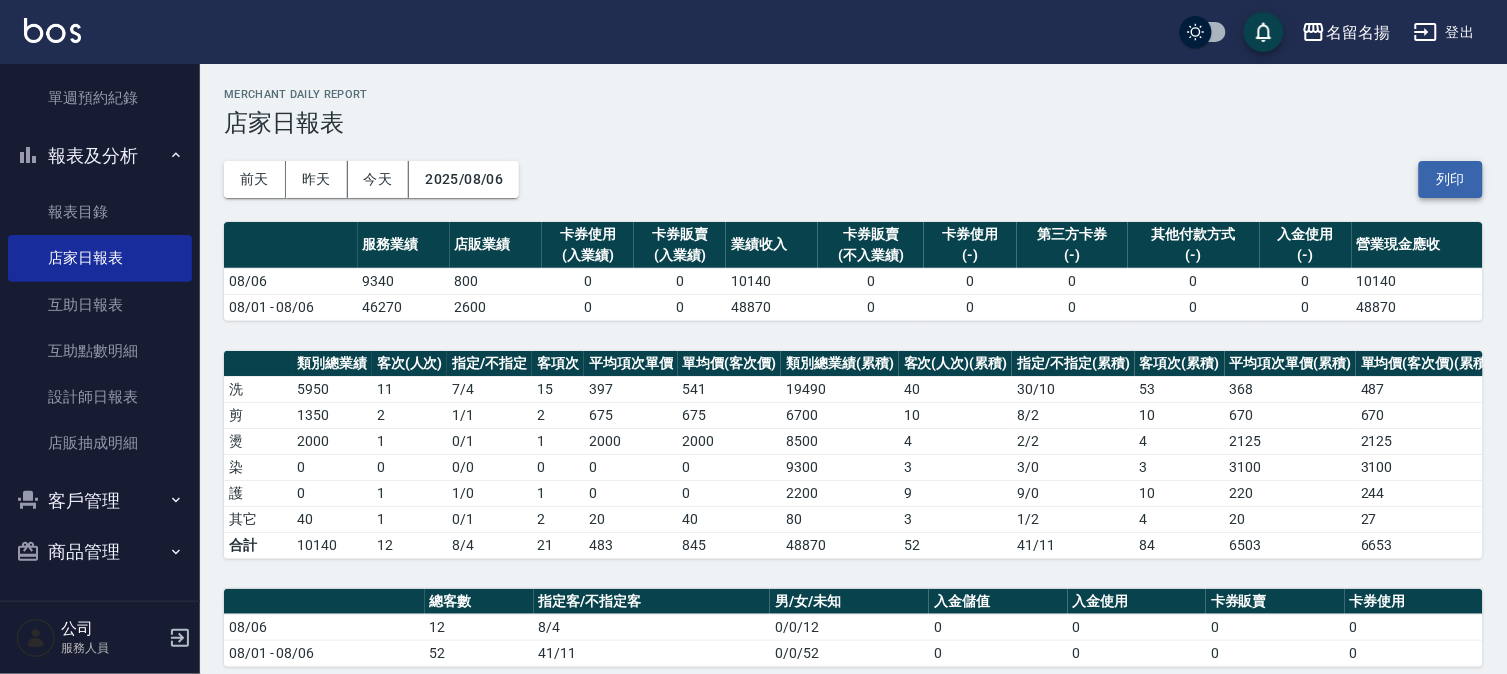 click on "列印" at bounding box center [1451, 179] 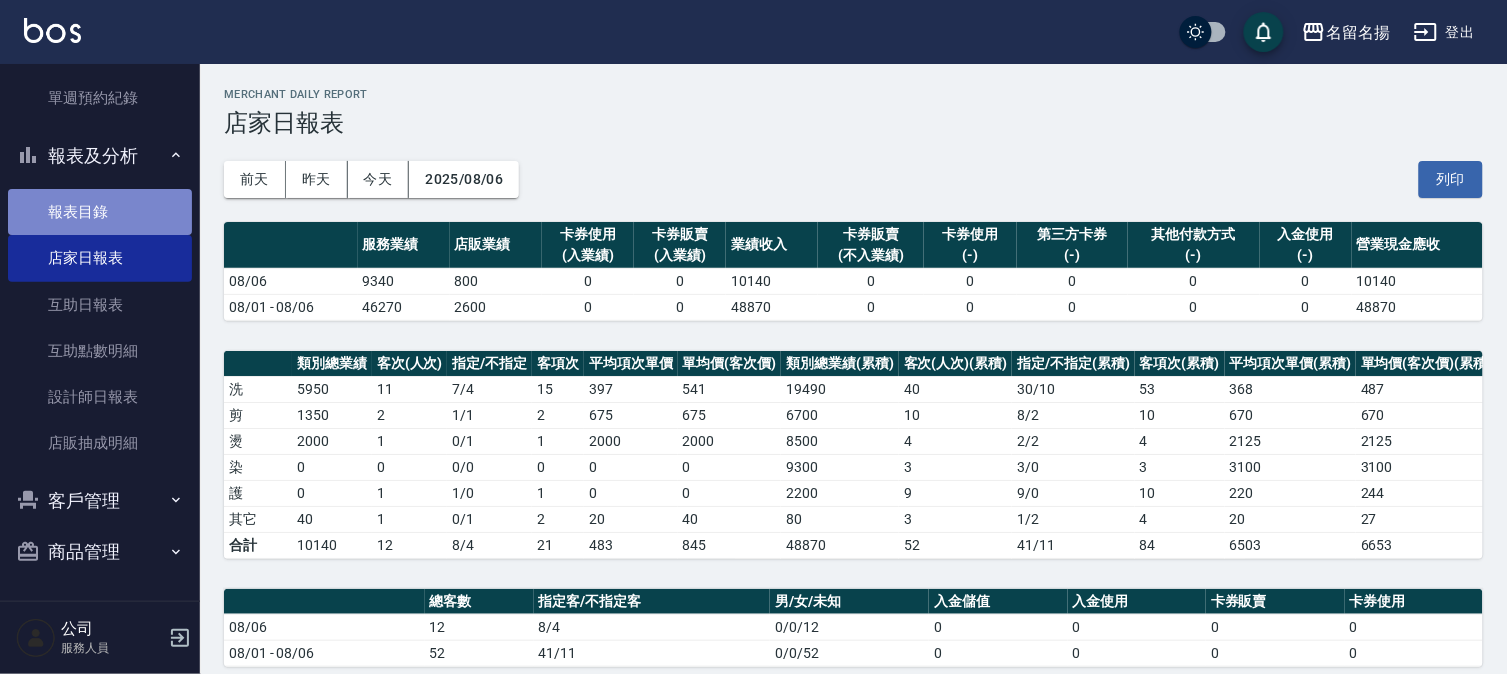 click on "報表目錄" at bounding box center (100, 212) 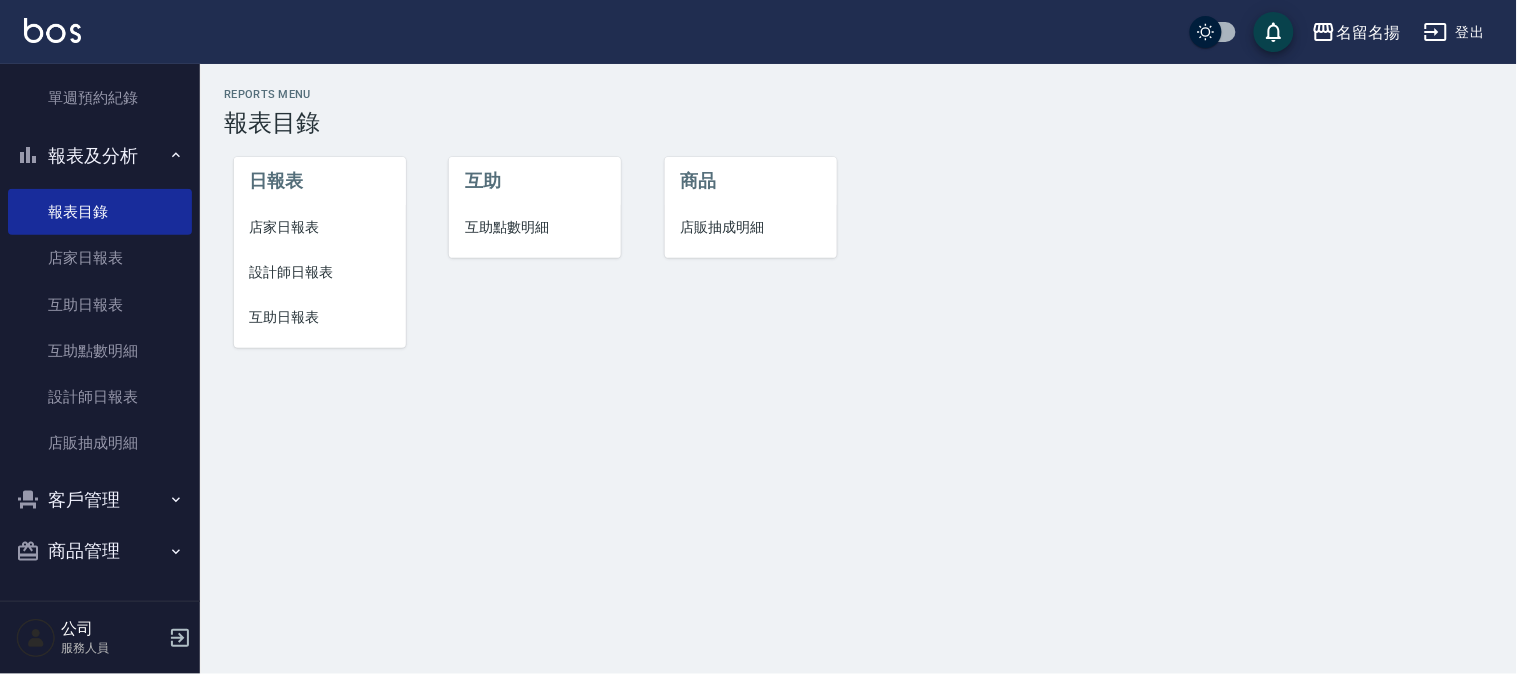 click on "設計師日報表" at bounding box center (320, 272) 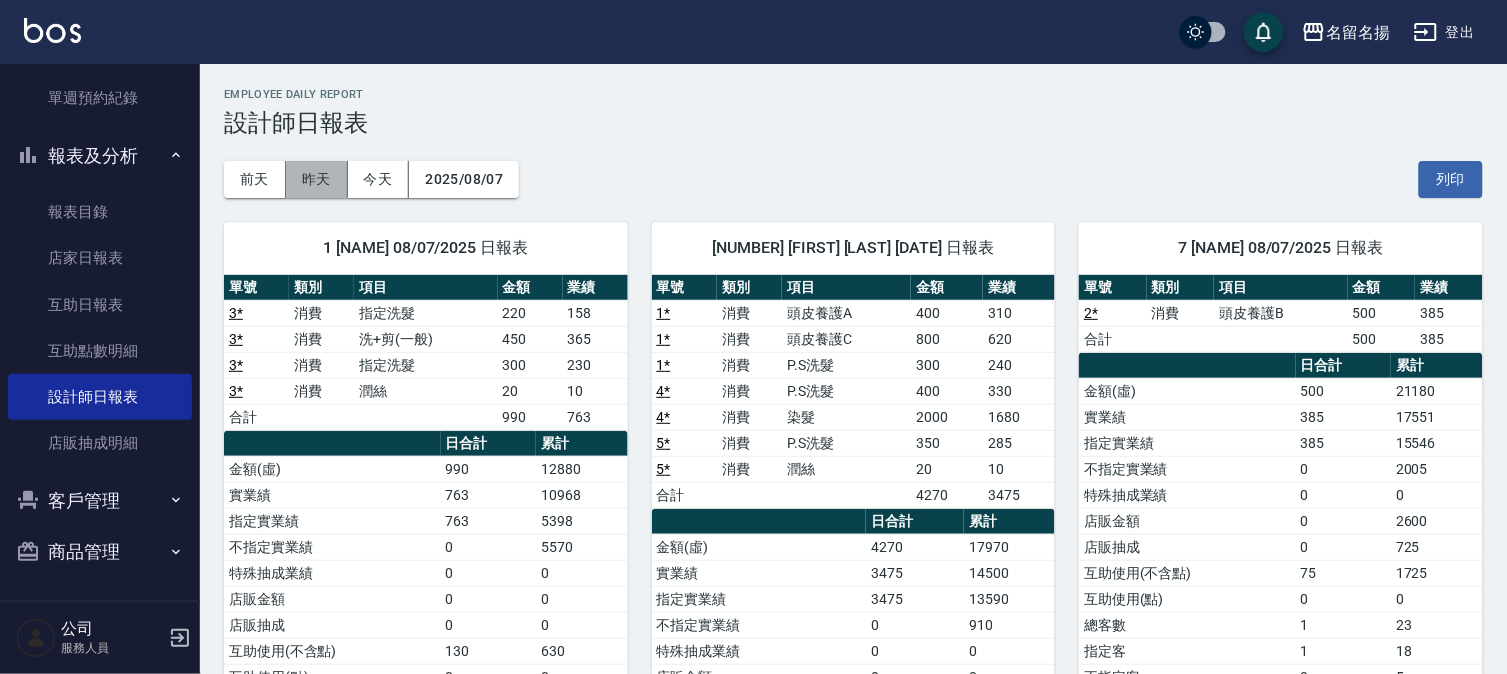 click on "昨天" at bounding box center (317, 179) 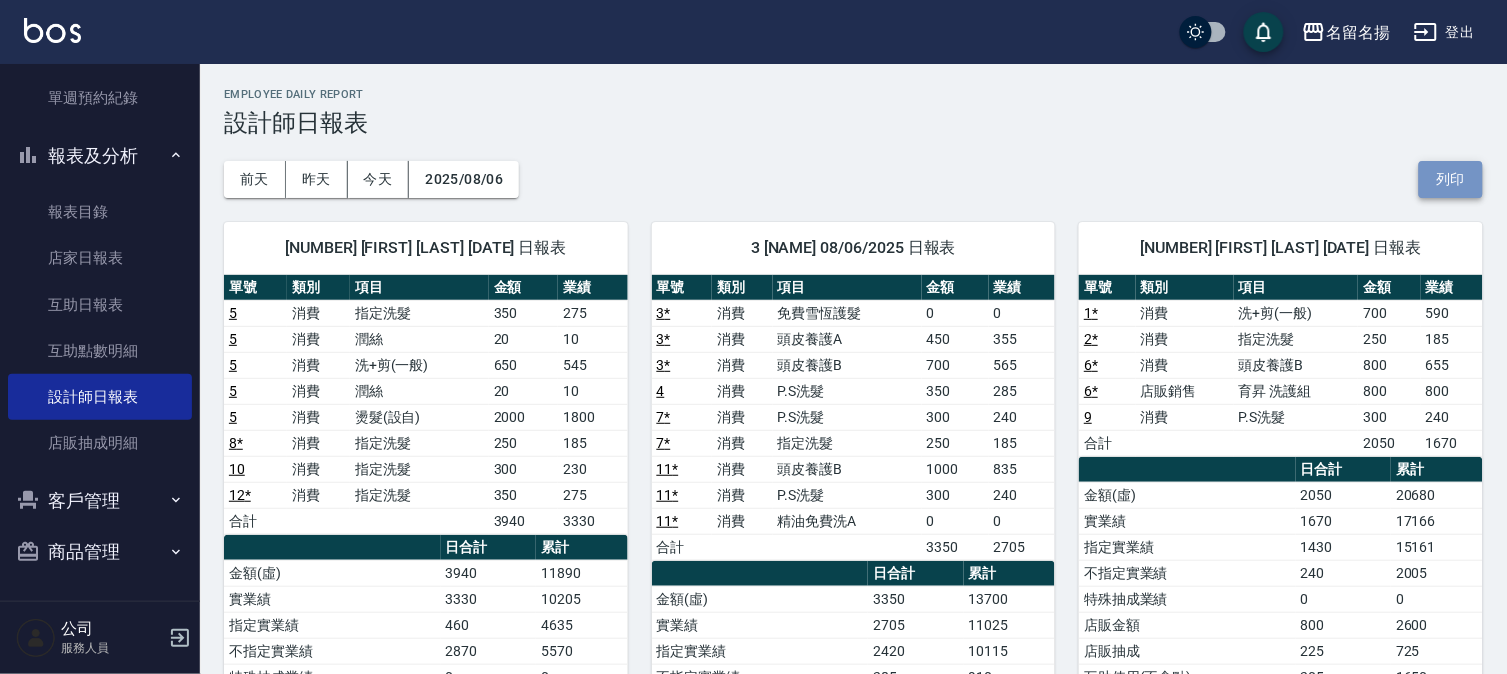 click on "列印" at bounding box center (1451, 179) 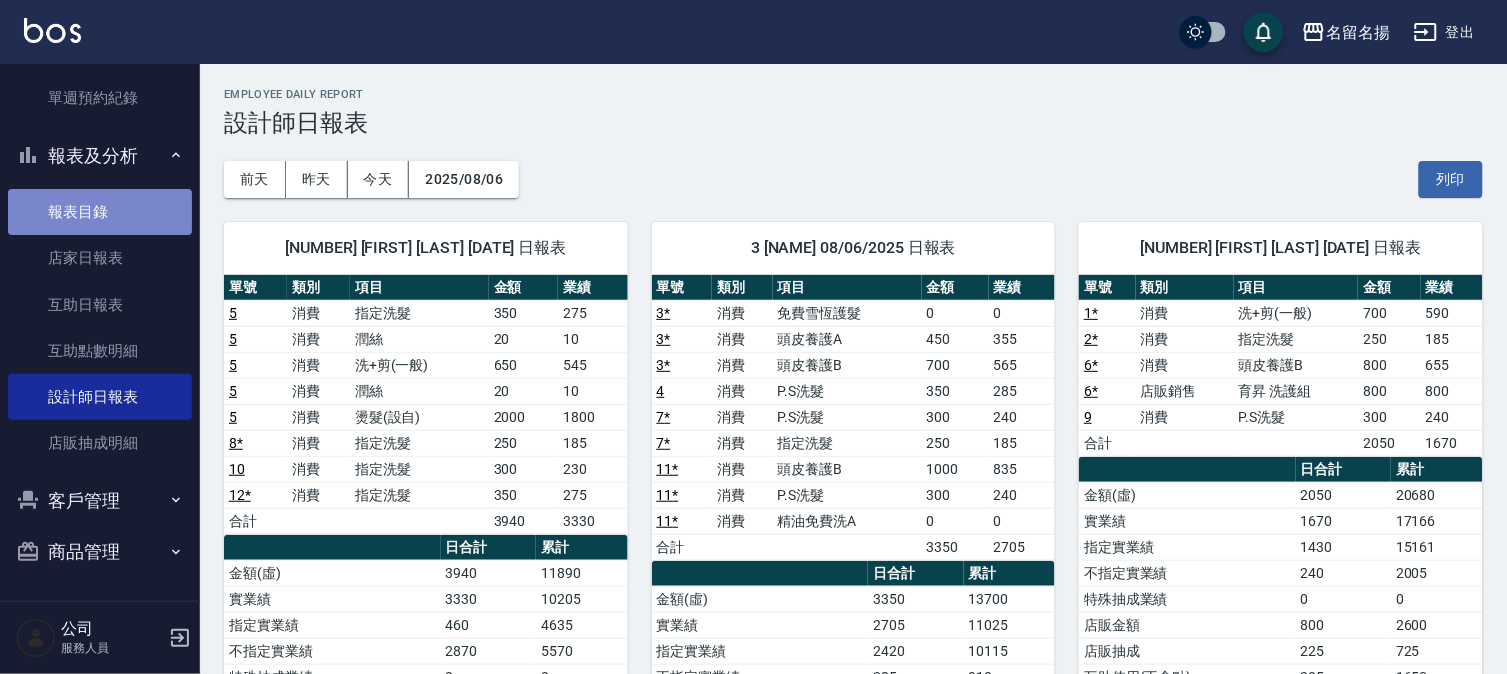 click on "報表目錄" at bounding box center (100, 212) 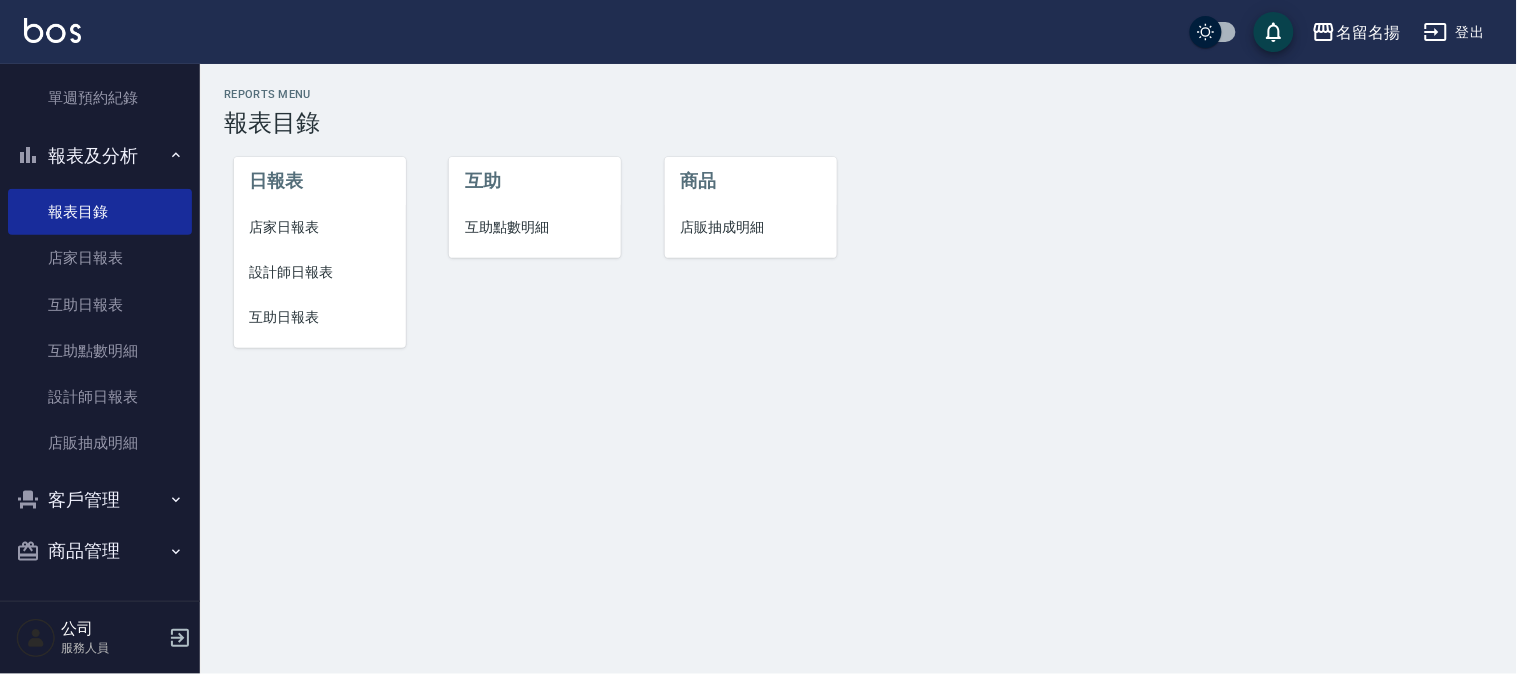 click on "互助日報表" at bounding box center (320, 317) 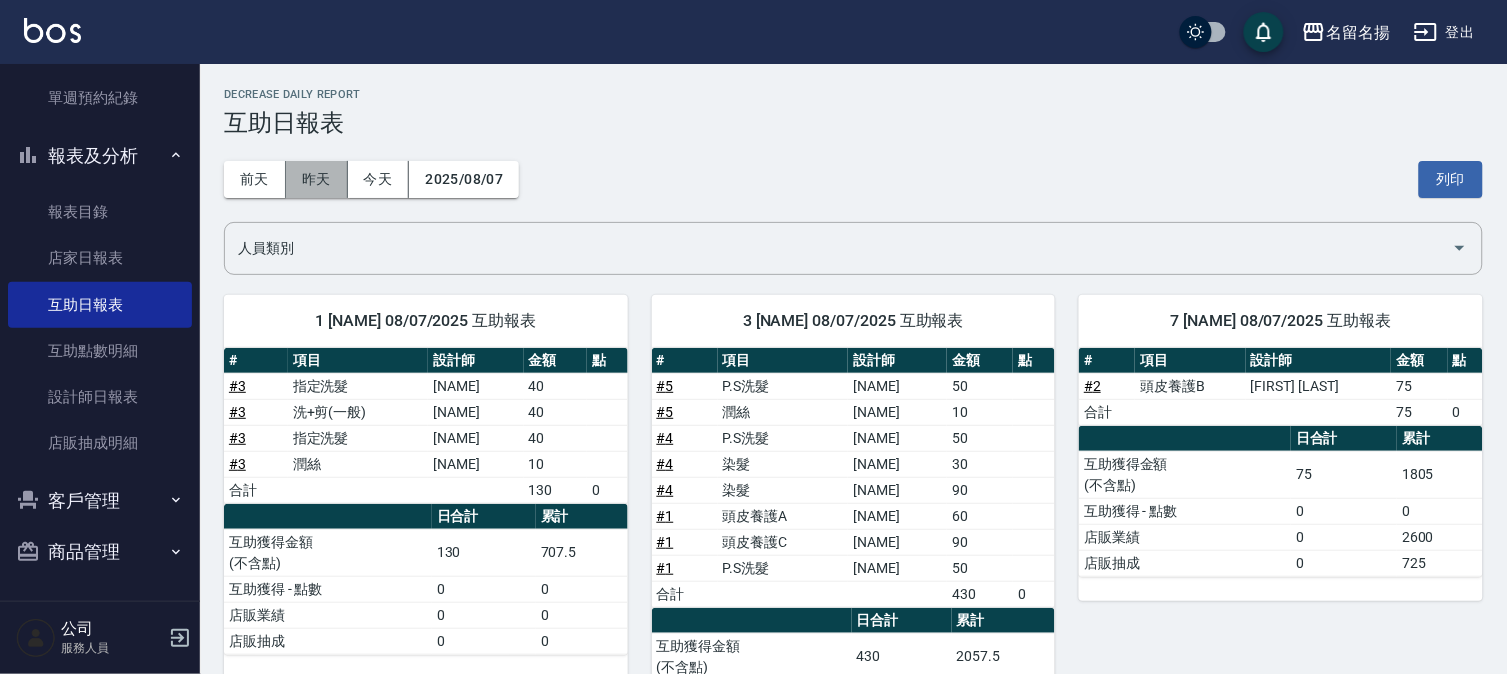 click on "昨天" at bounding box center (317, 179) 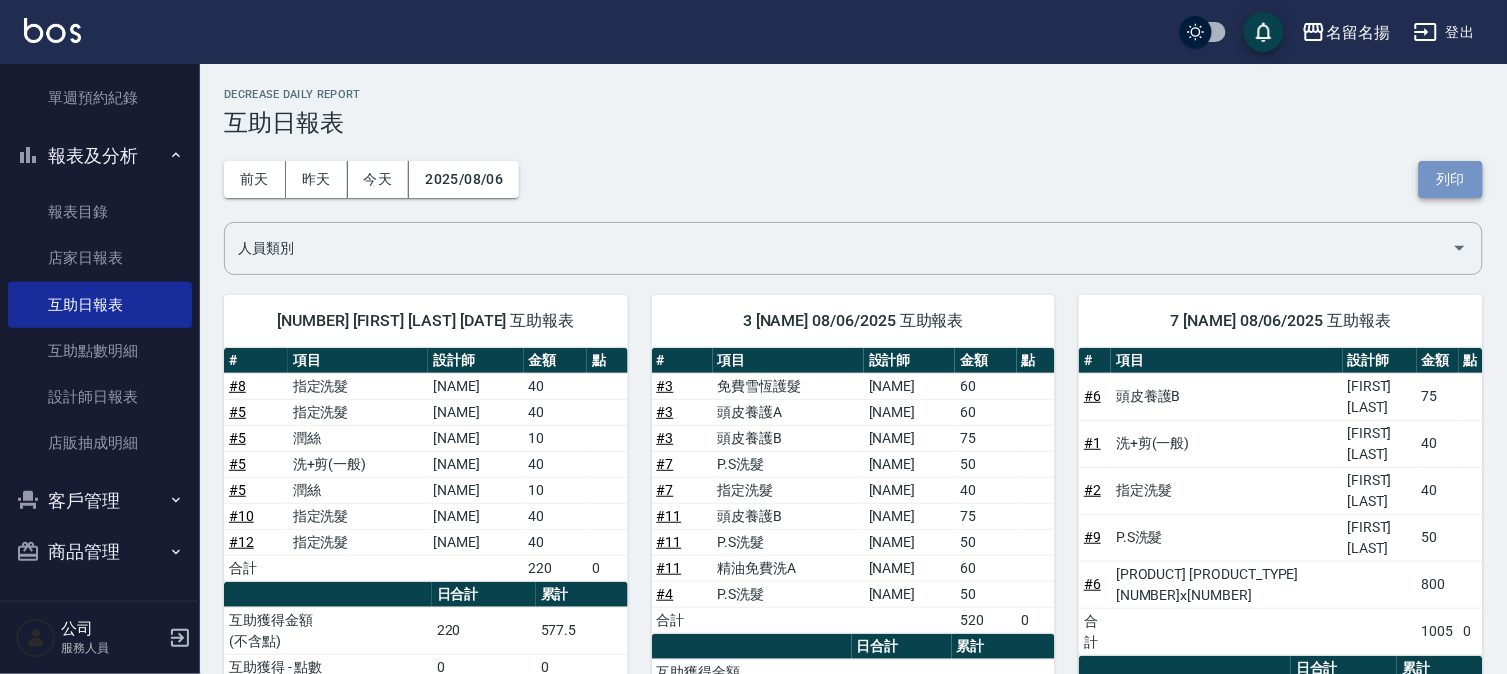 click on "列印" at bounding box center [1451, 179] 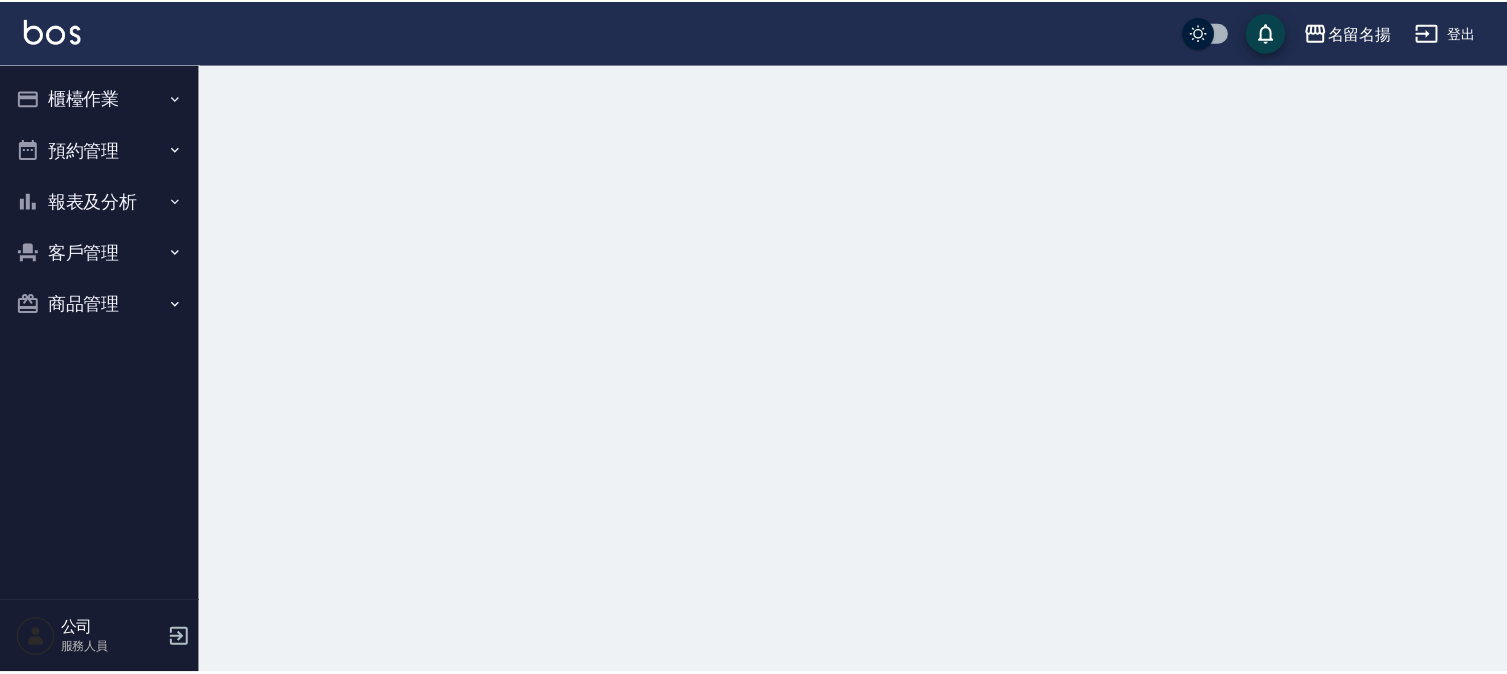 scroll, scrollTop: 0, scrollLeft: 0, axis: both 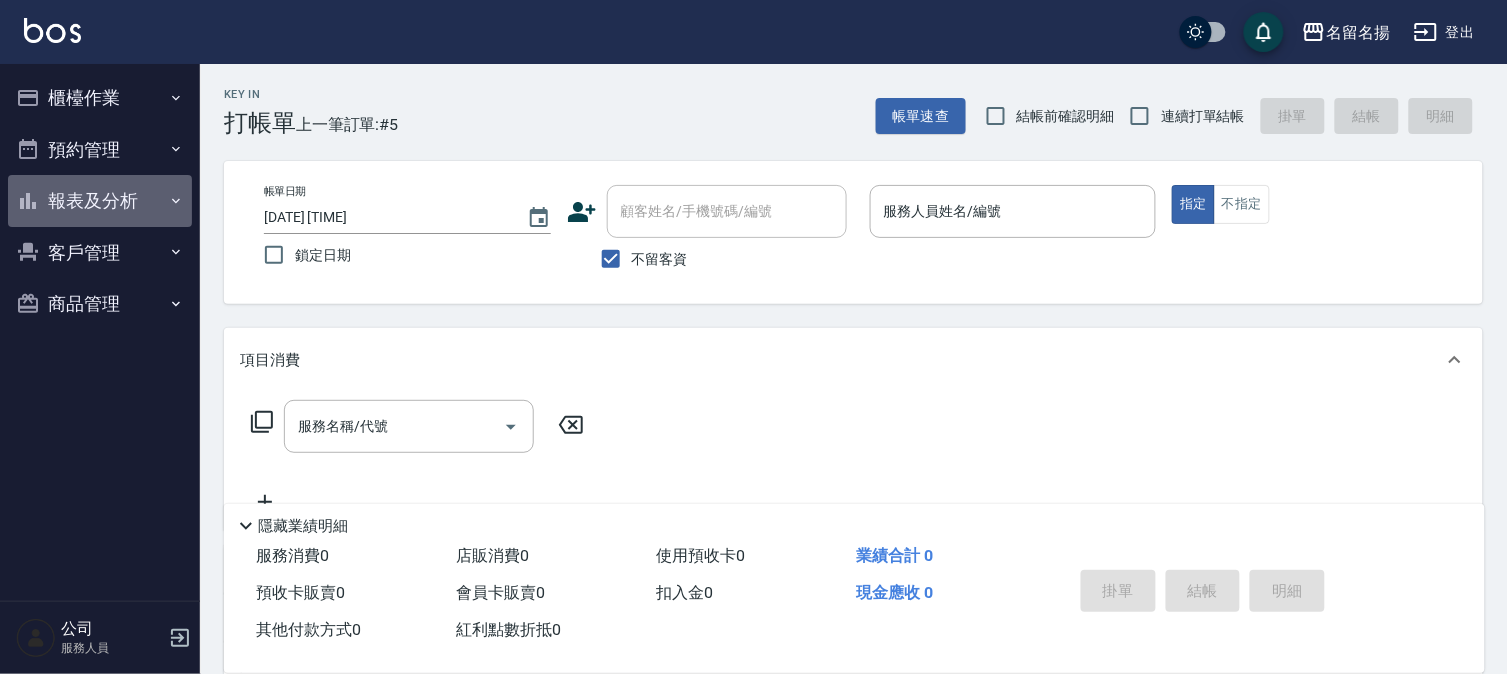 click on "報表及分析" at bounding box center (100, 201) 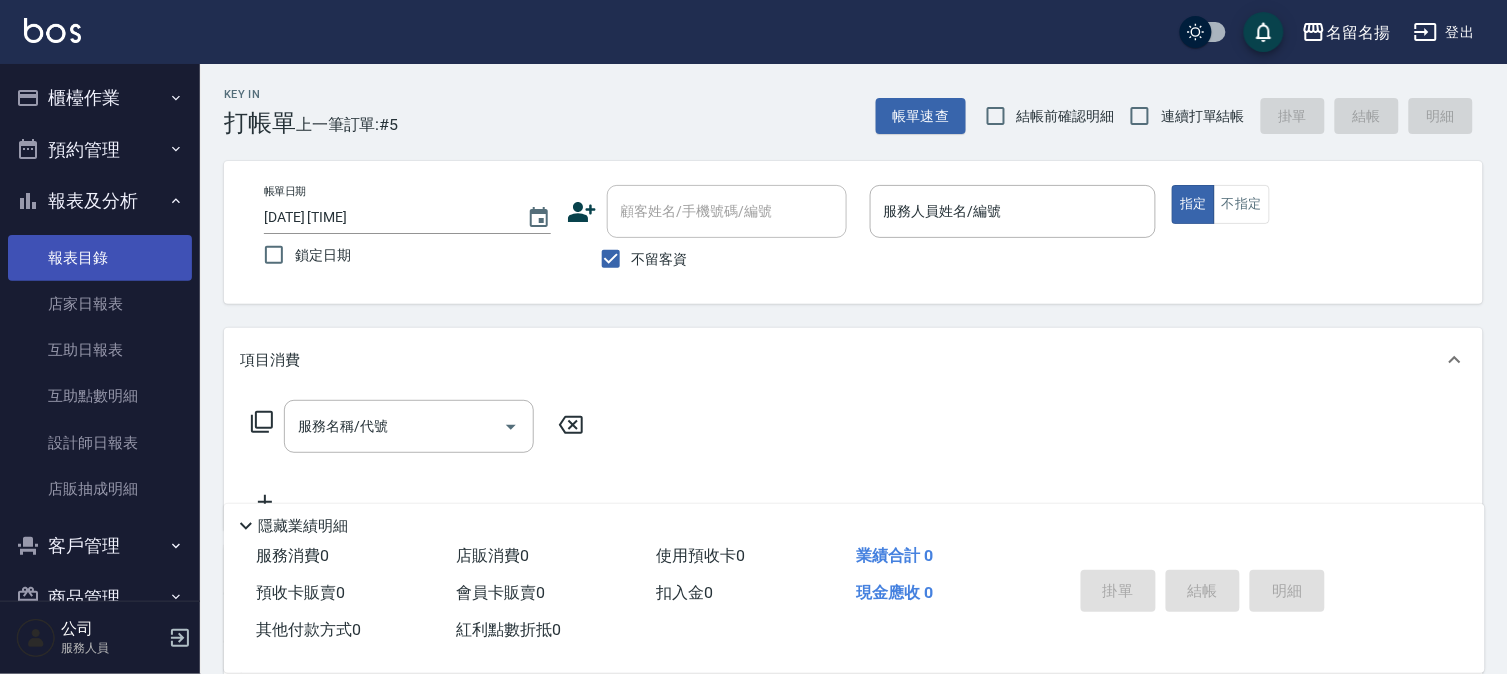 click on "報表目錄" at bounding box center (100, 258) 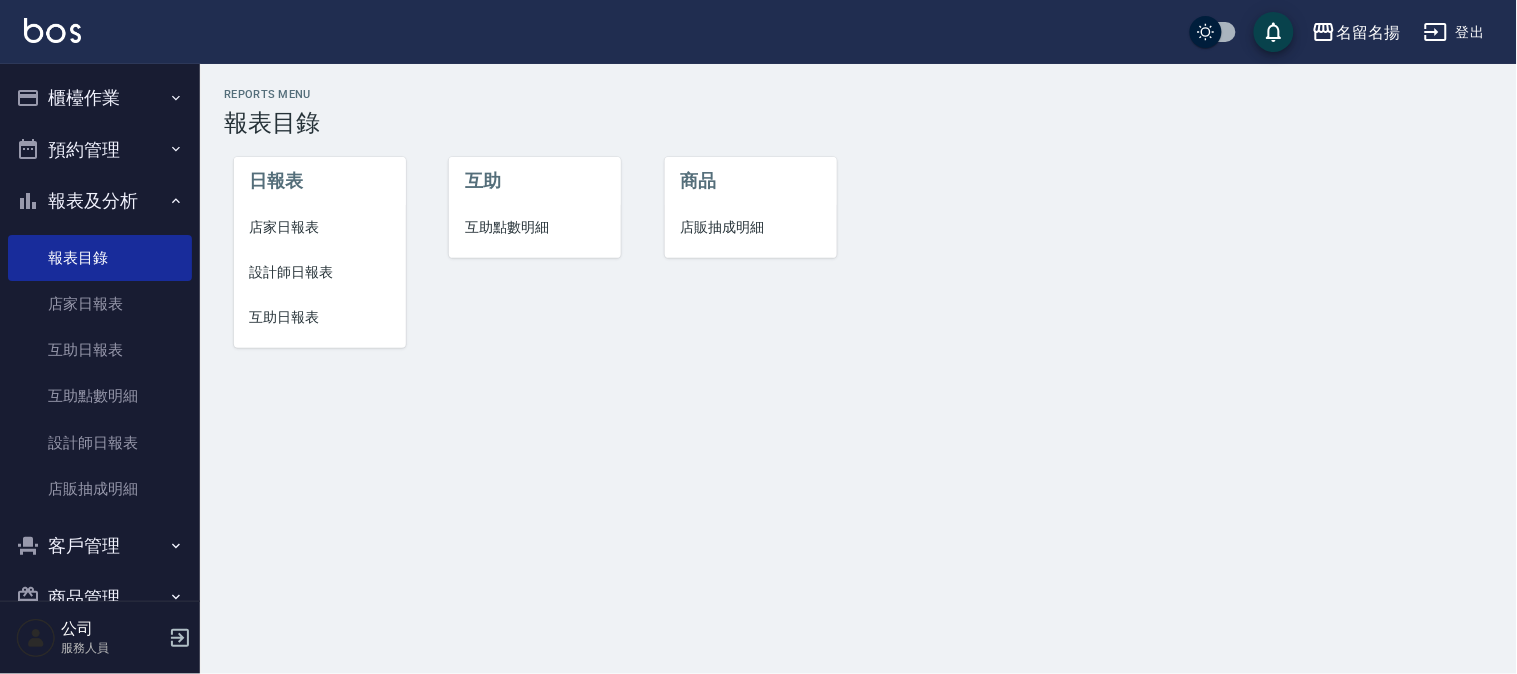 click on "互助日報表" at bounding box center [320, 317] 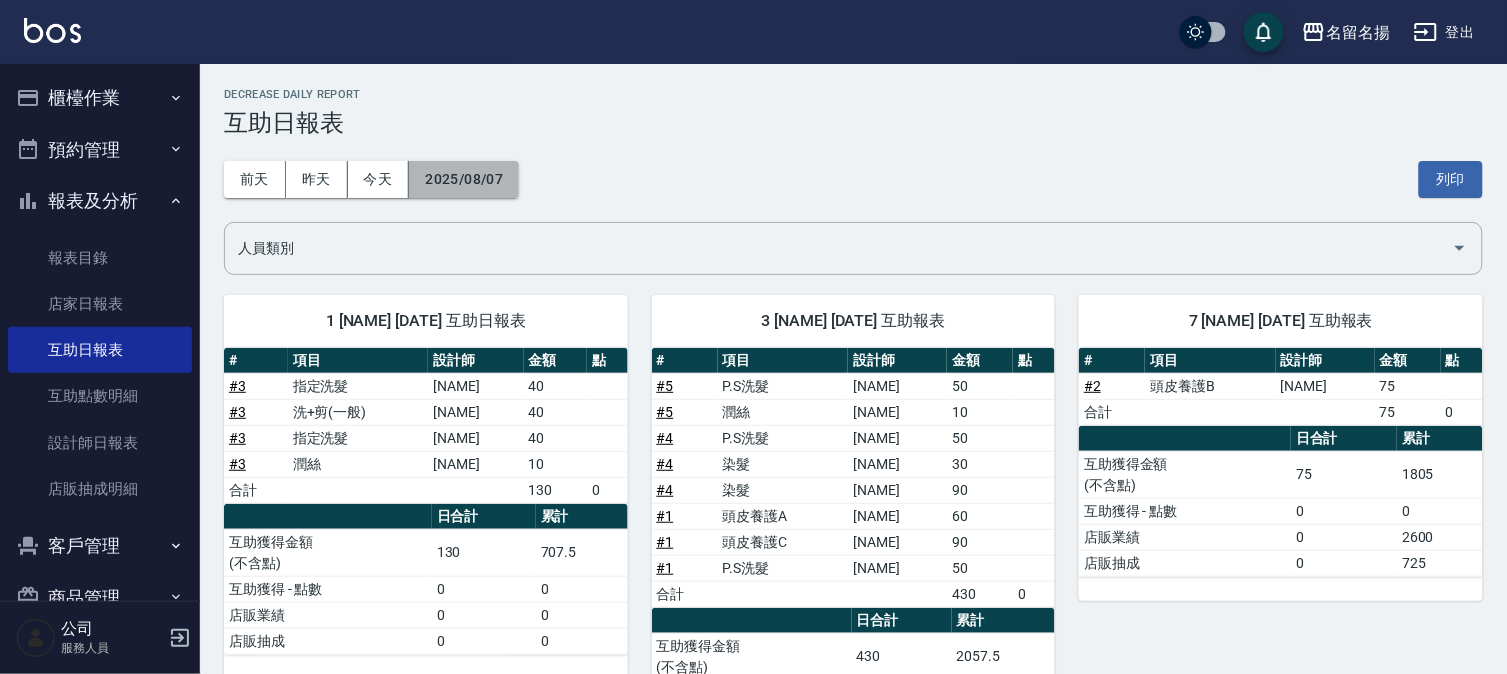 click on "2025/08/07" at bounding box center [464, 179] 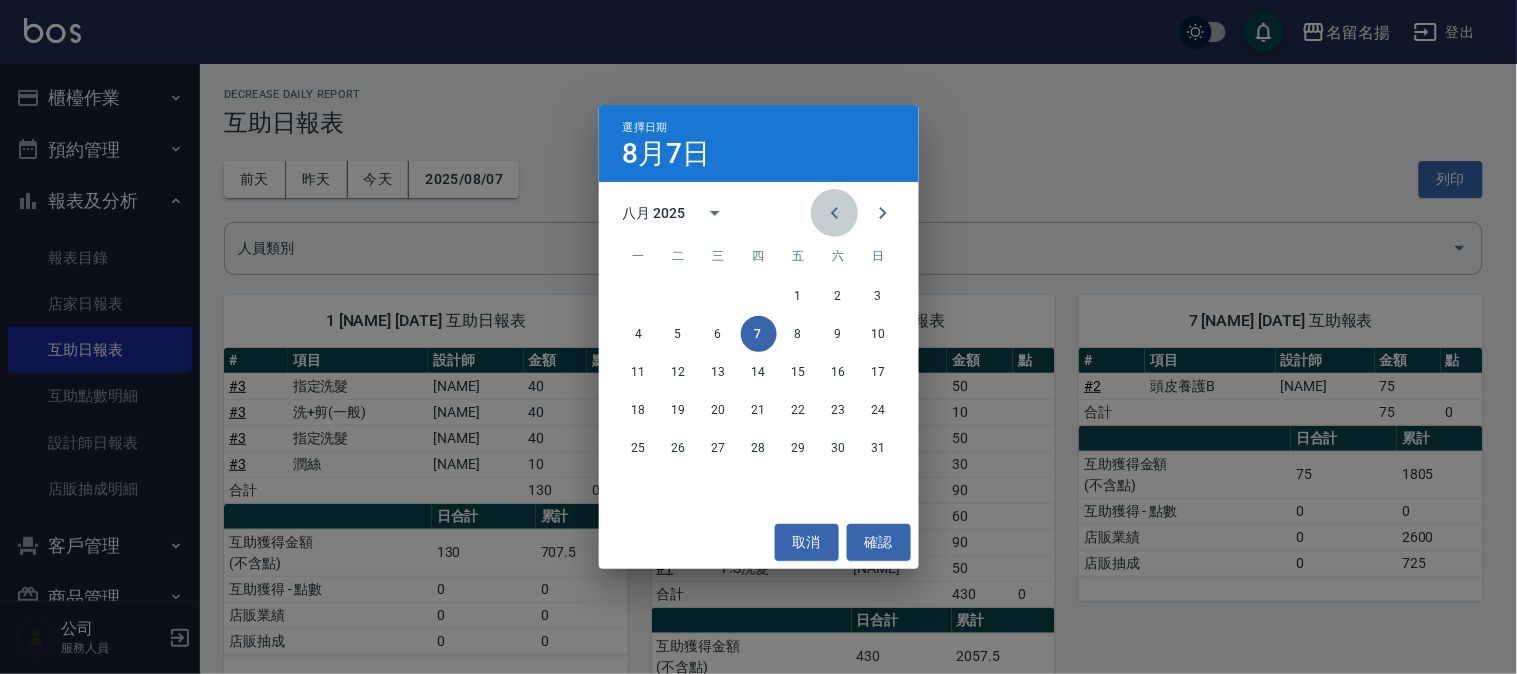 click 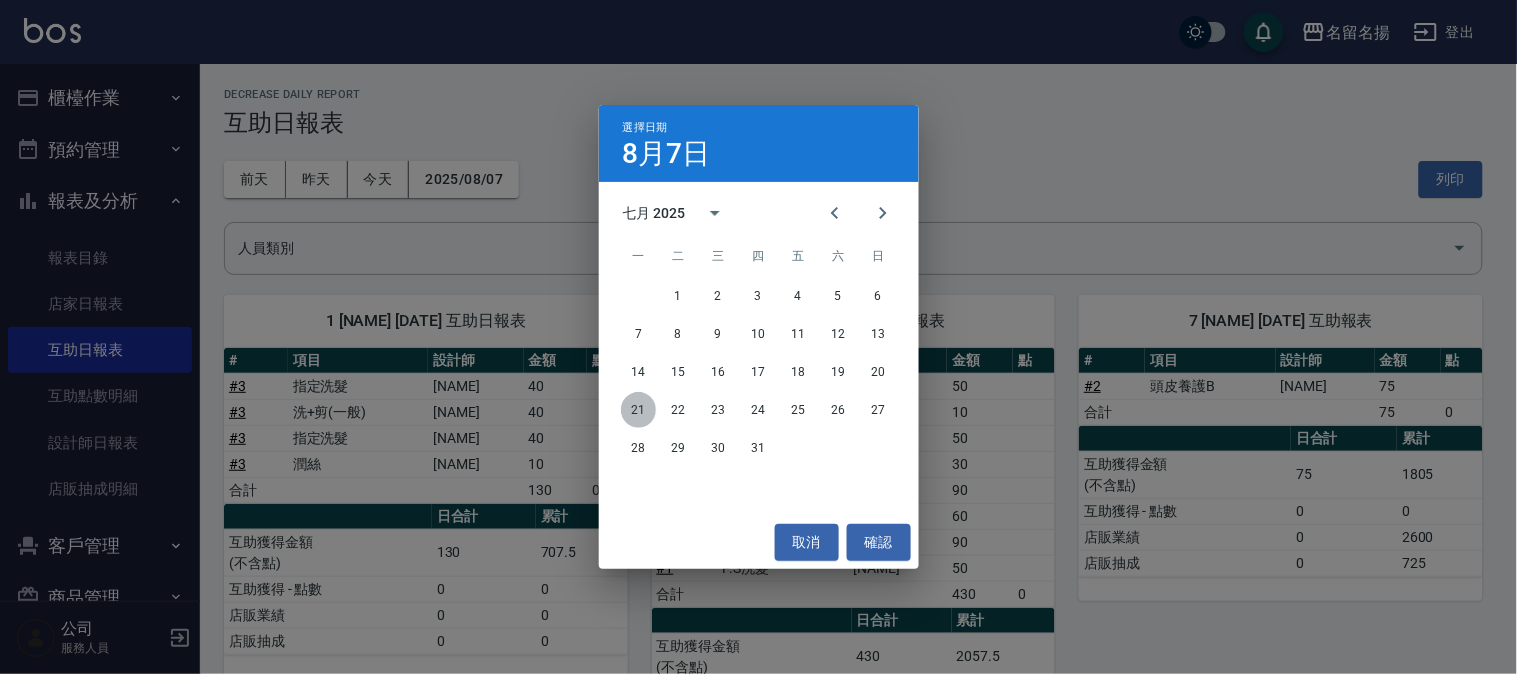 click on "21" at bounding box center [639, 410] 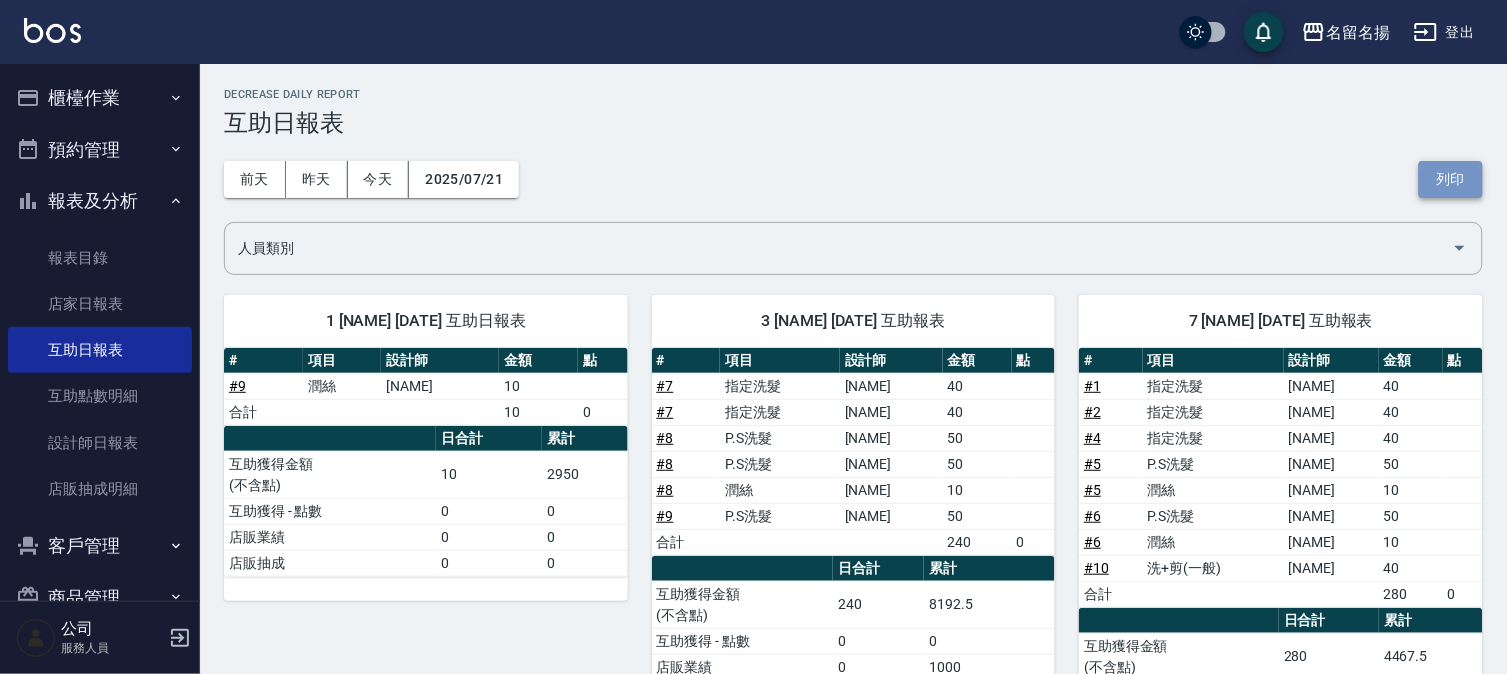 click on "列印" at bounding box center [1451, 179] 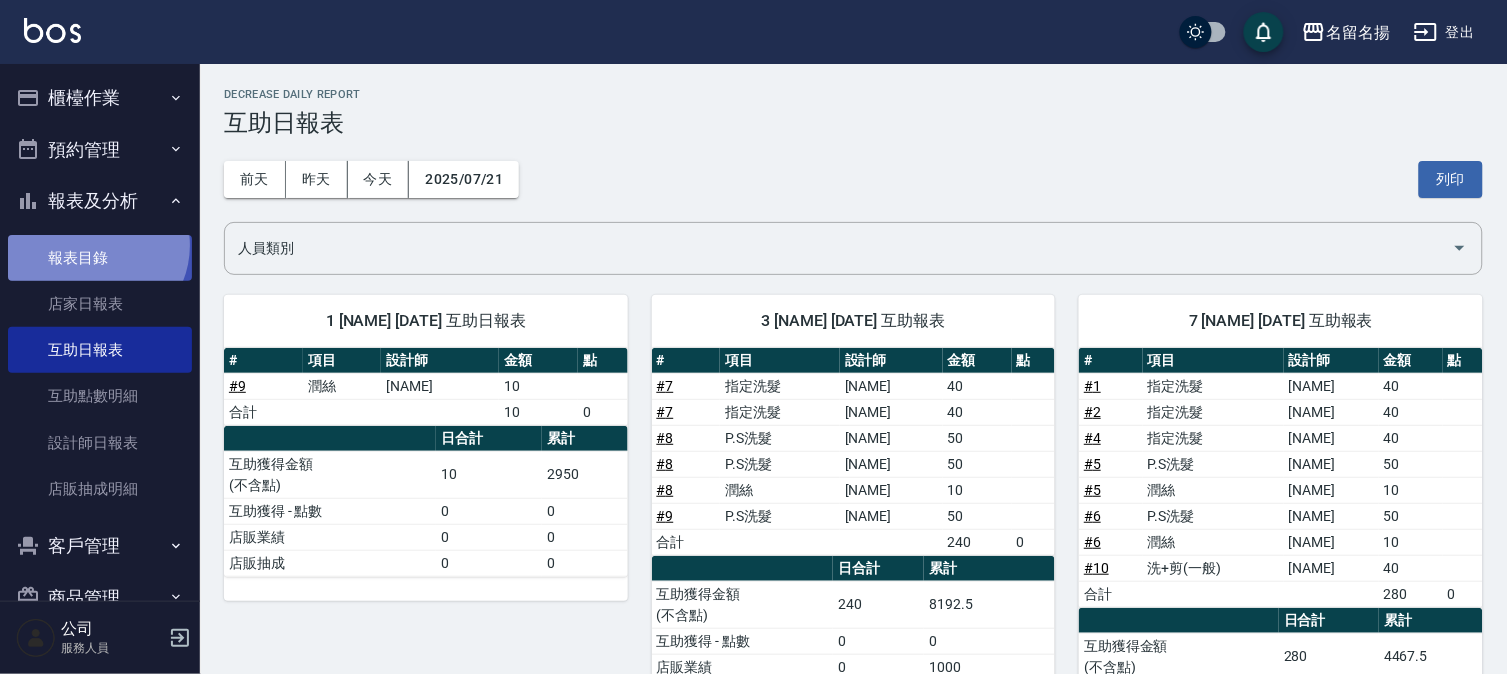click on "報表目錄" at bounding box center (100, 258) 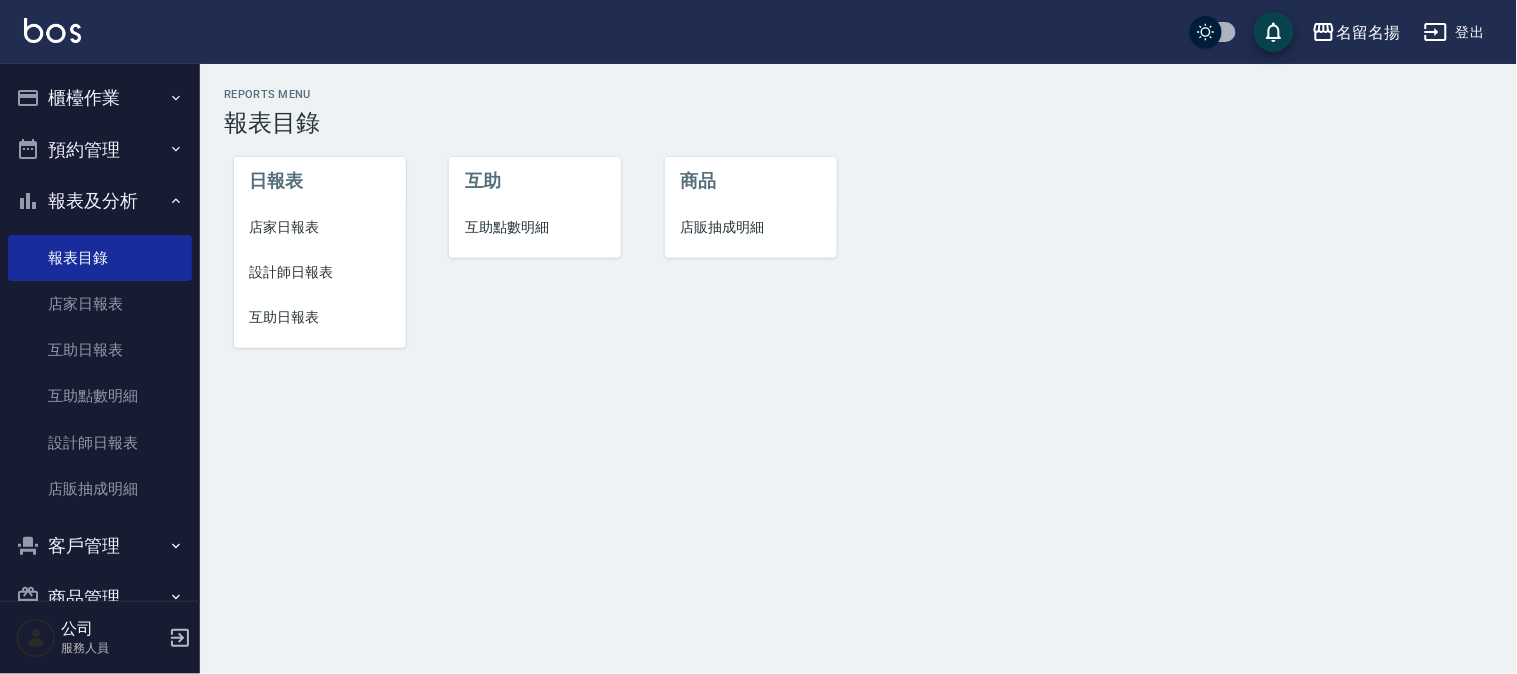 click on "設計師日報表" at bounding box center [320, 272] 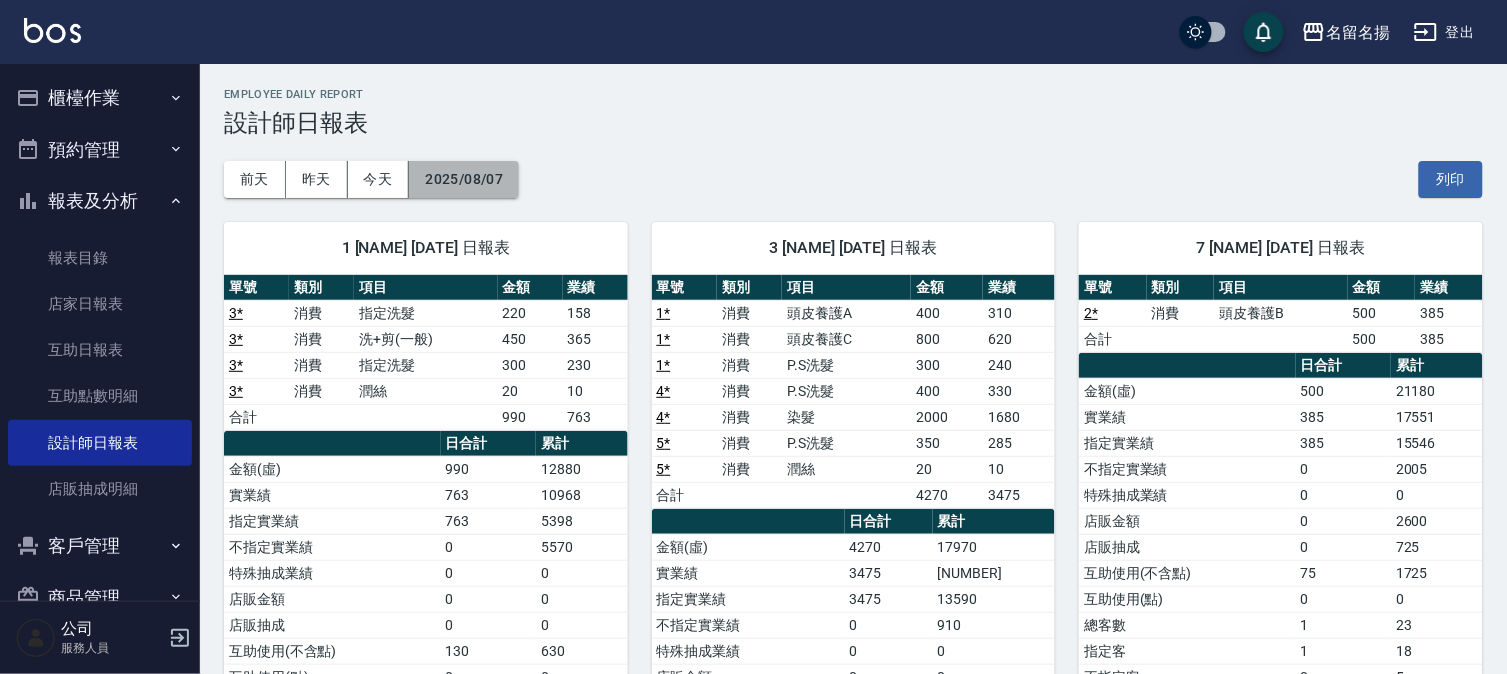 click on "2025/08/07" at bounding box center (464, 179) 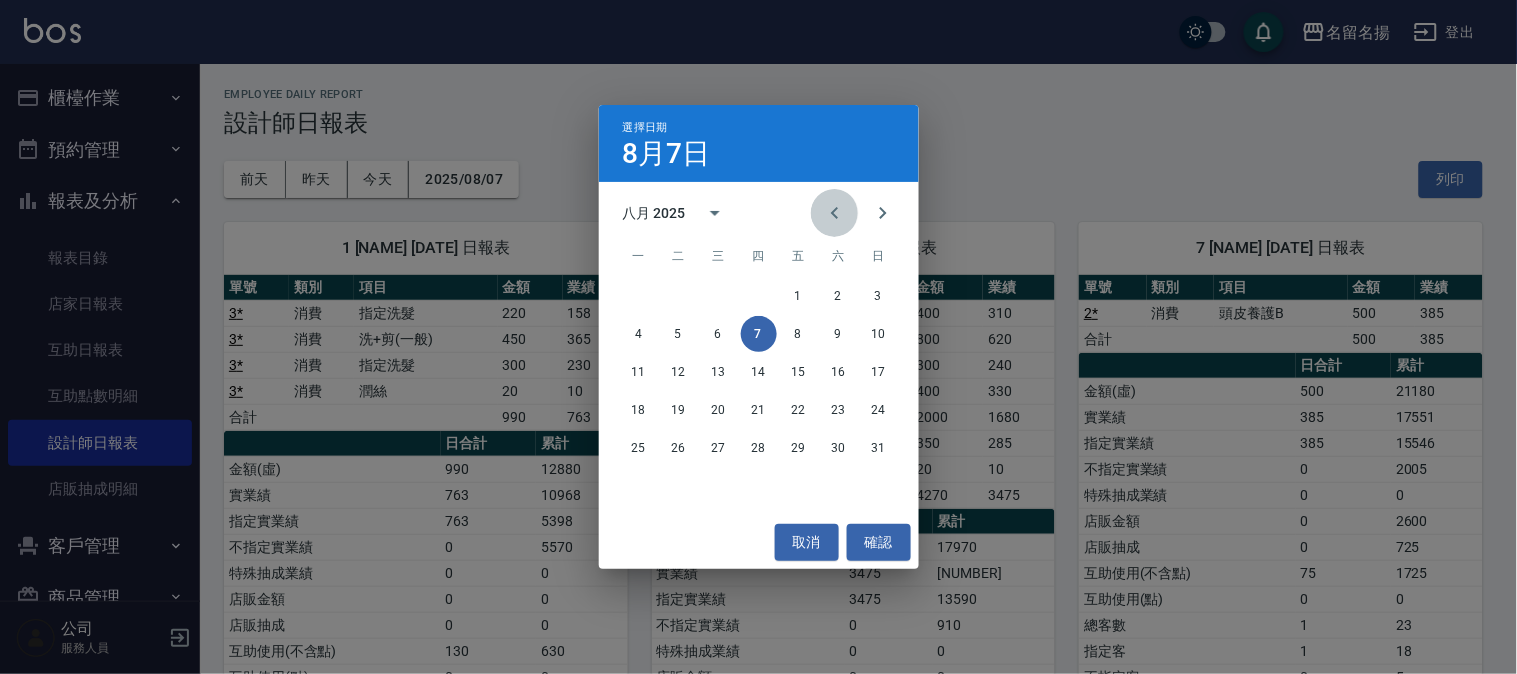 click 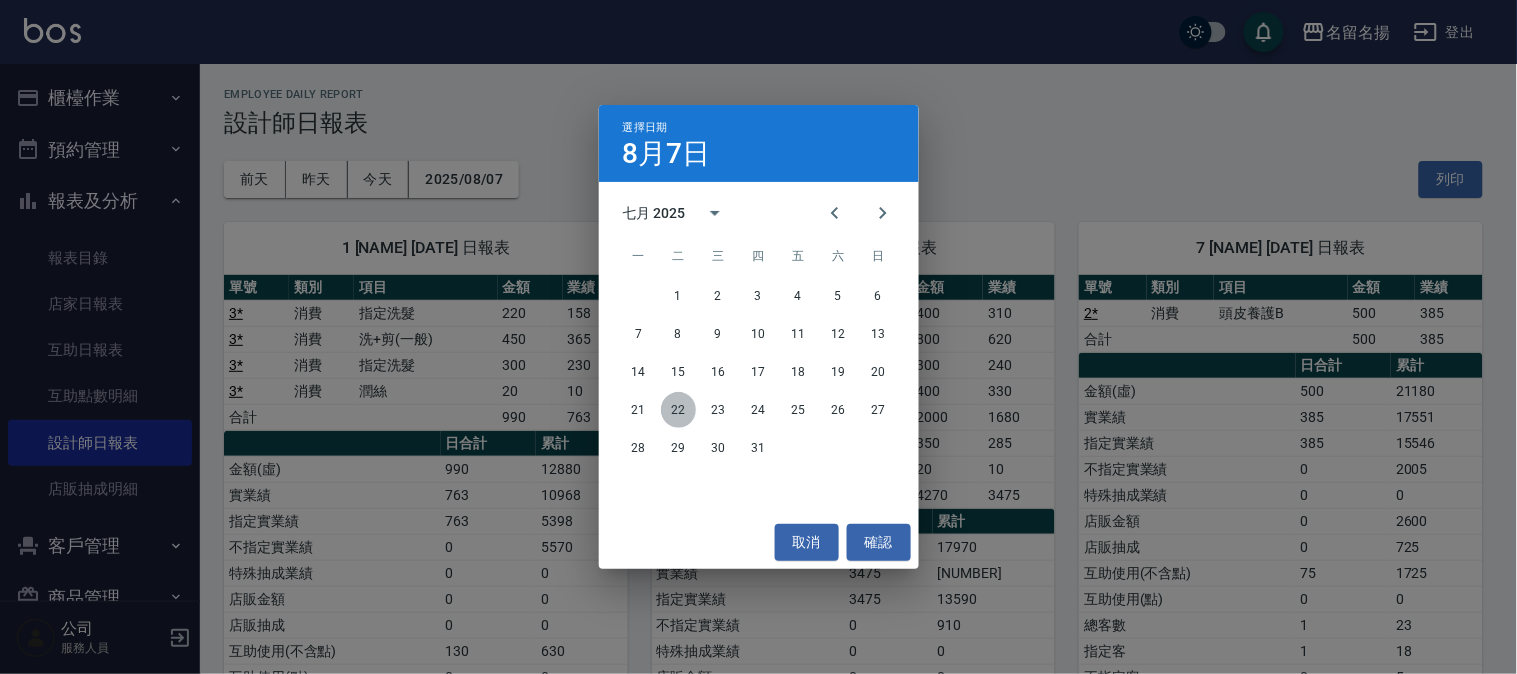 click on "22" at bounding box center [679, 410] 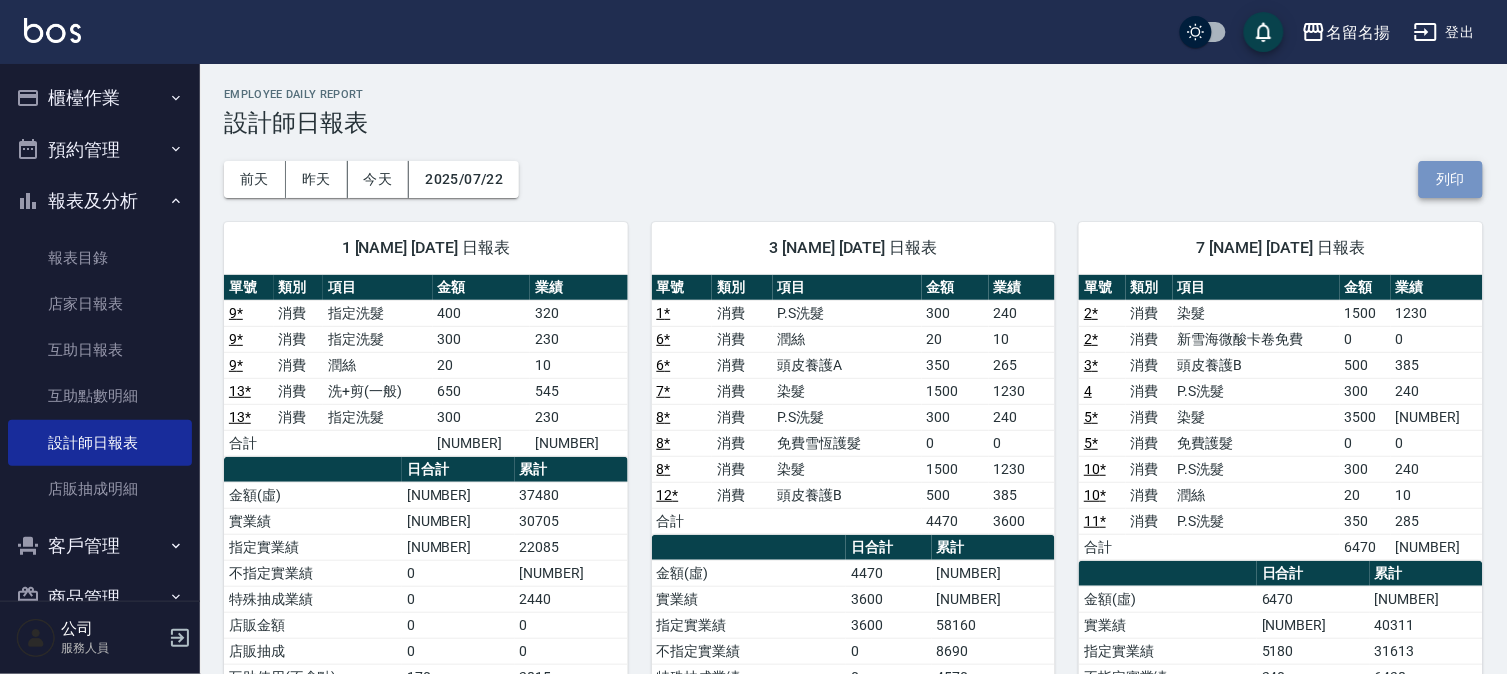 click on "列印" at bounding box center (1451, 179) 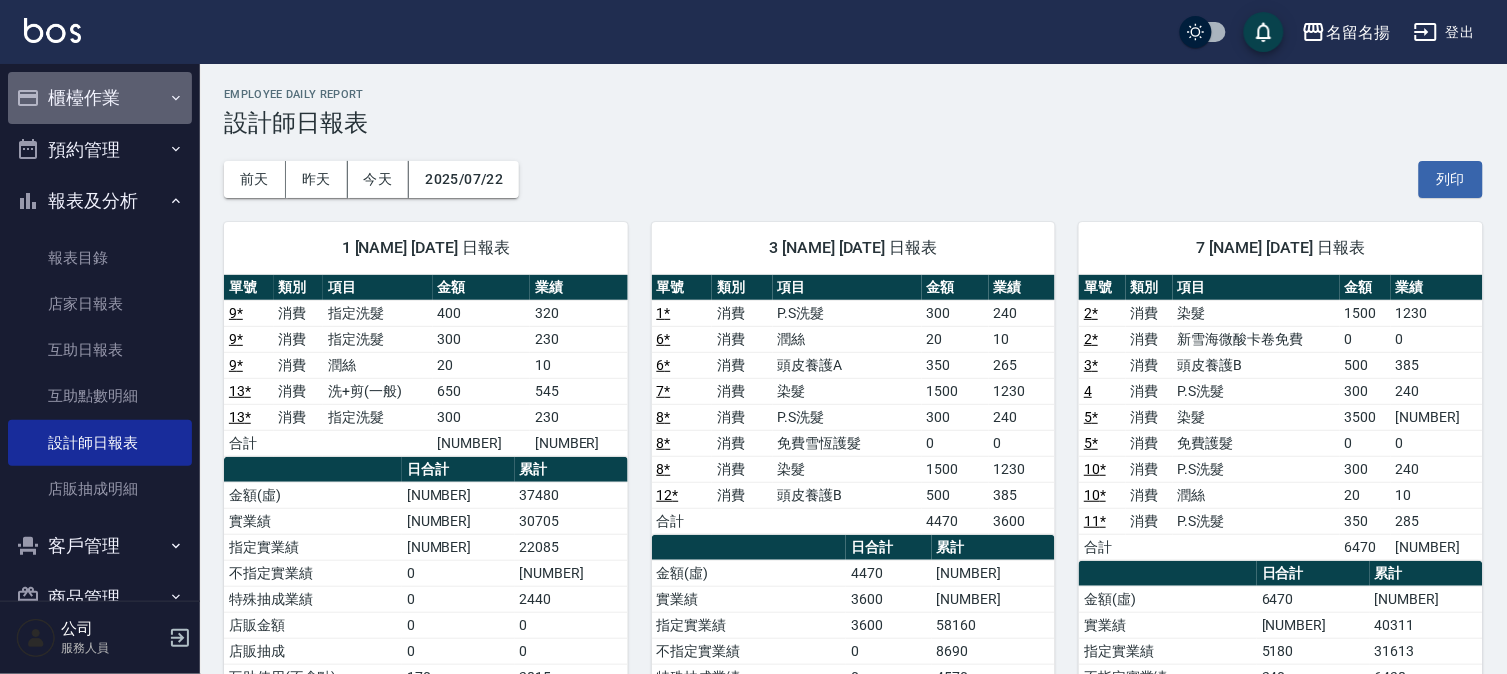 click on "櫃檯作業" at bounding box center [100, 98] 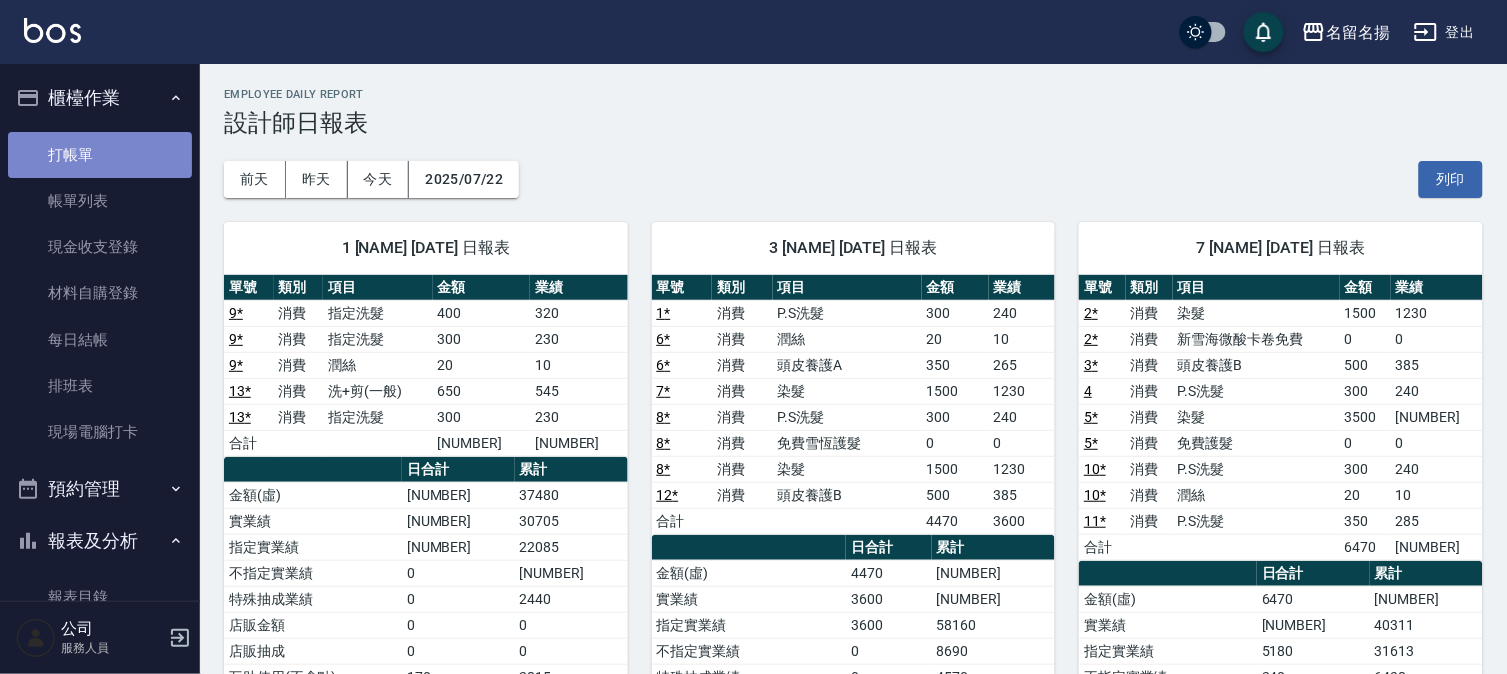 click on "打帳單" at bounding box center (100, 155) 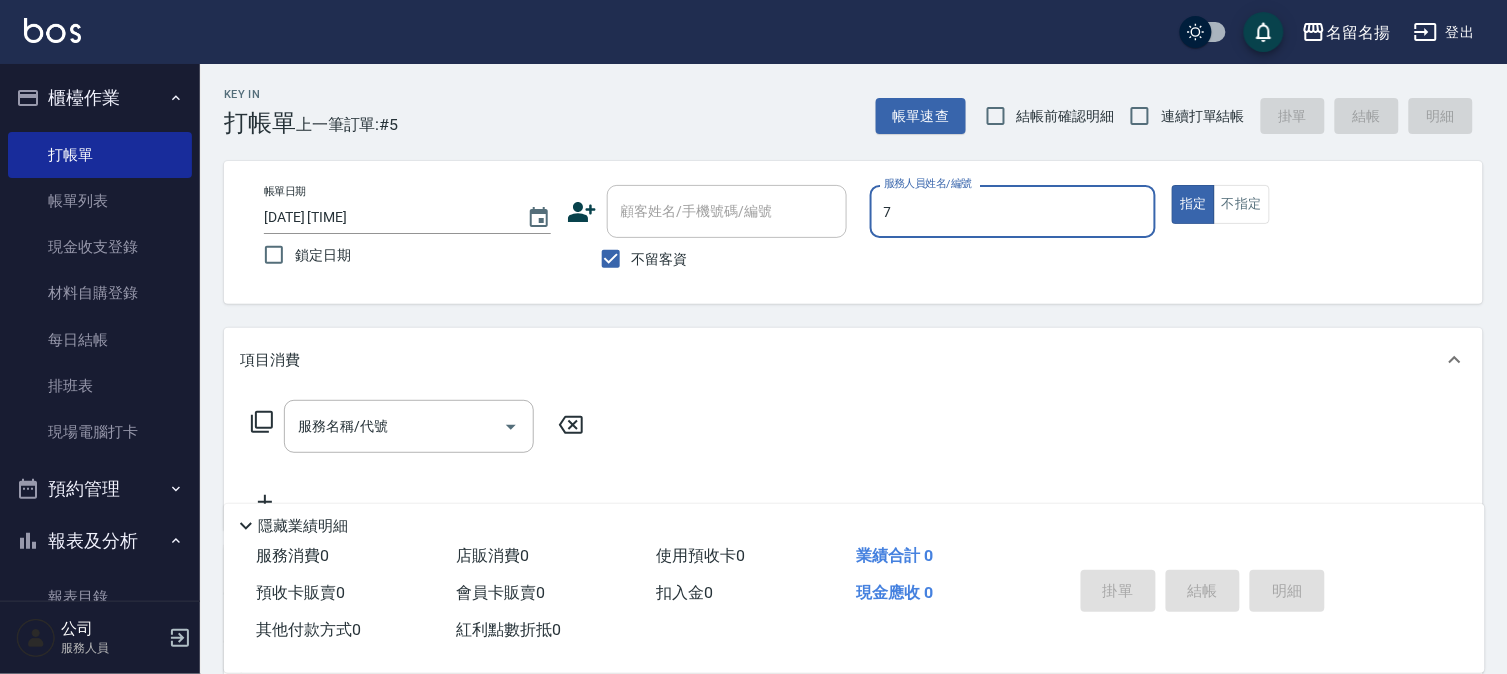 type on "陳怡伶-7" 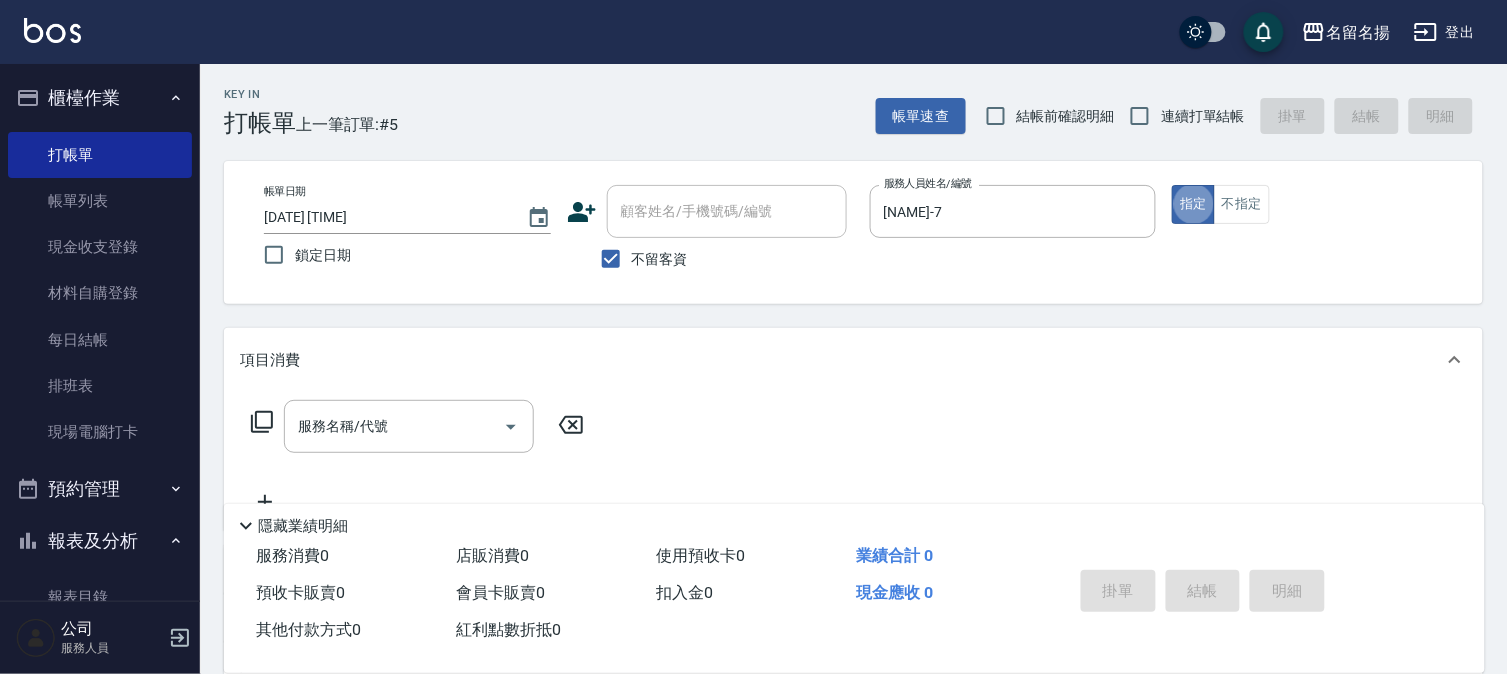 type on "true" 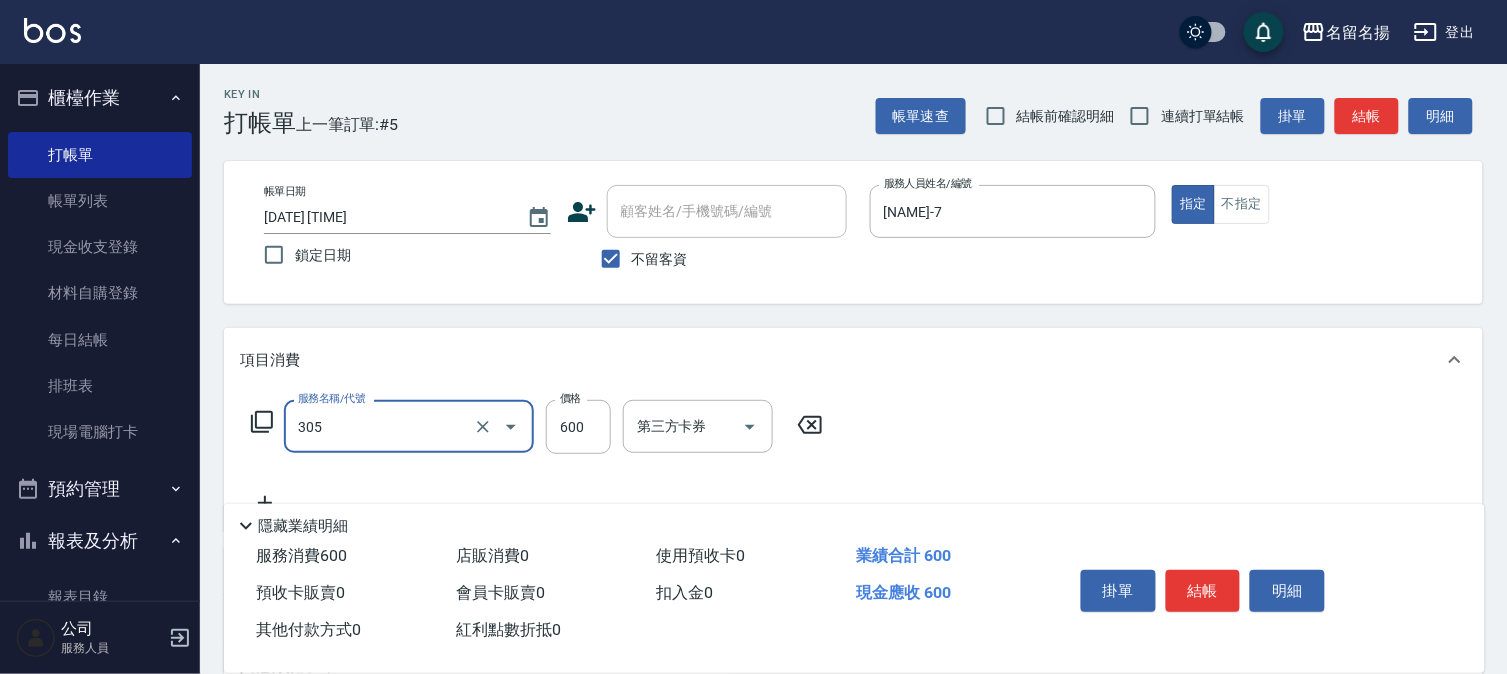type on "洗+剪(一般)(305)" 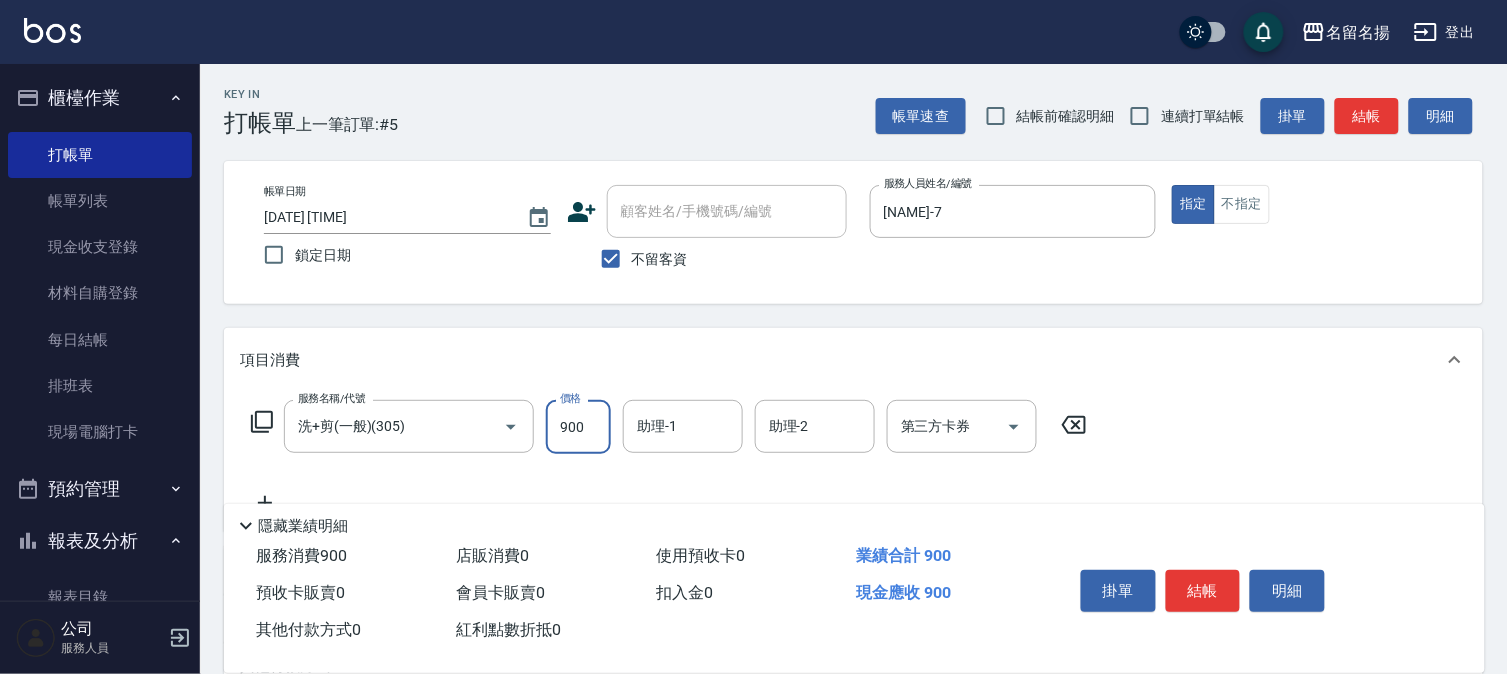 type on "900" 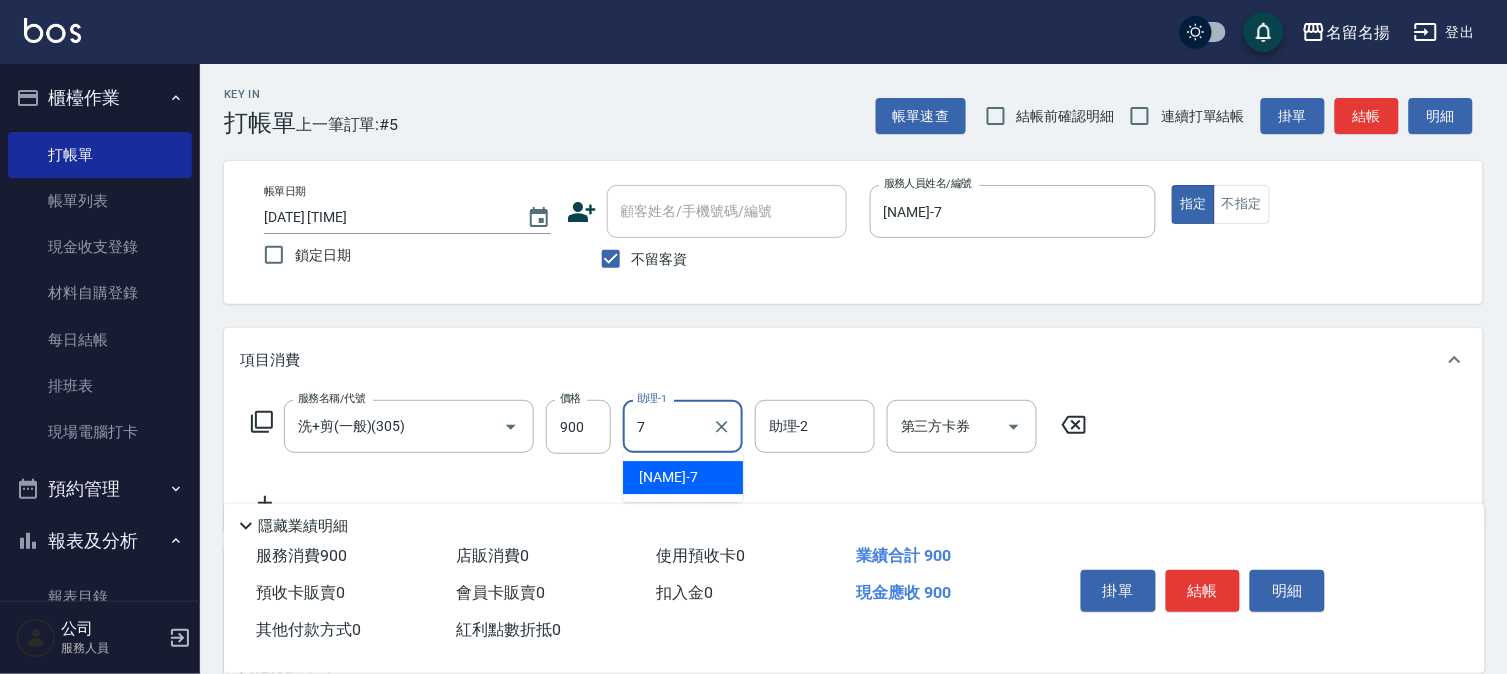 type on "陳怡伶-7" 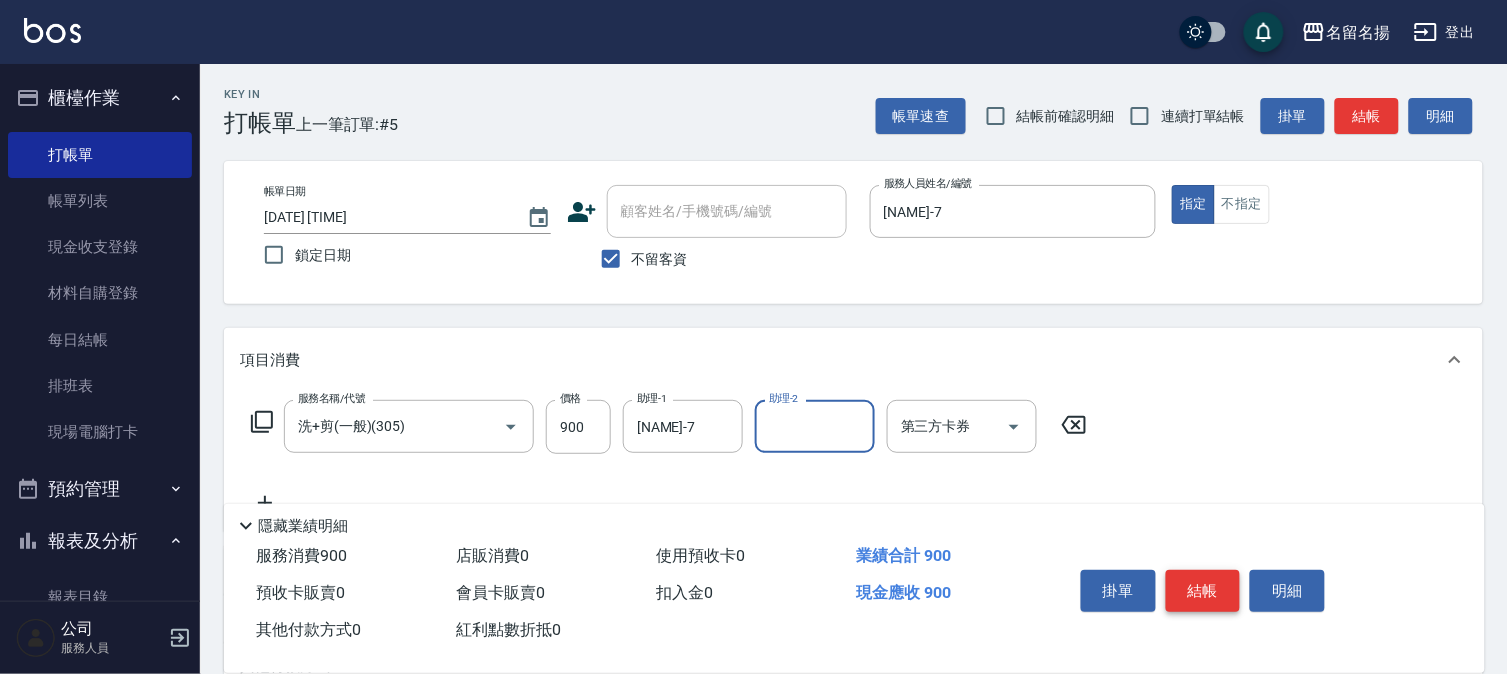 click on "結帳" at bounding box center (1203, 591) 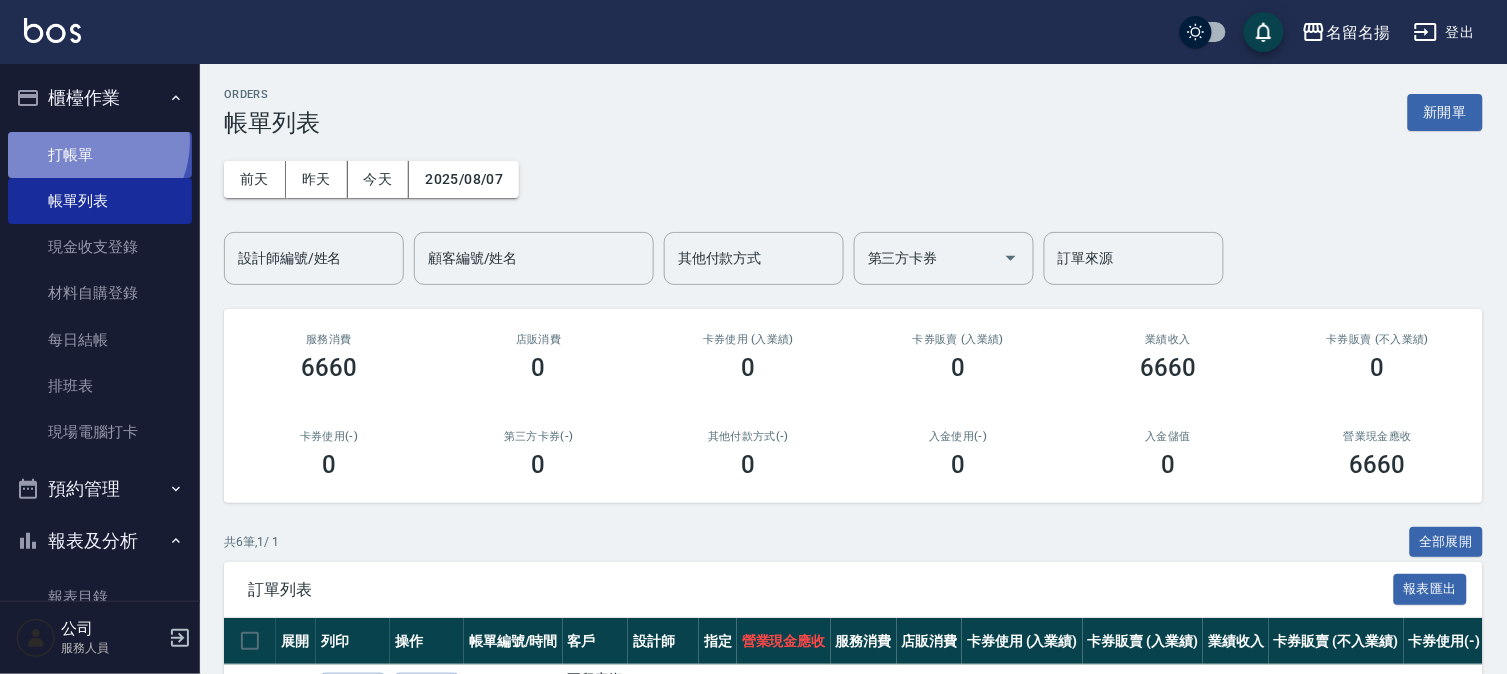 click on "打帳單" at bounding box center (100, 155) 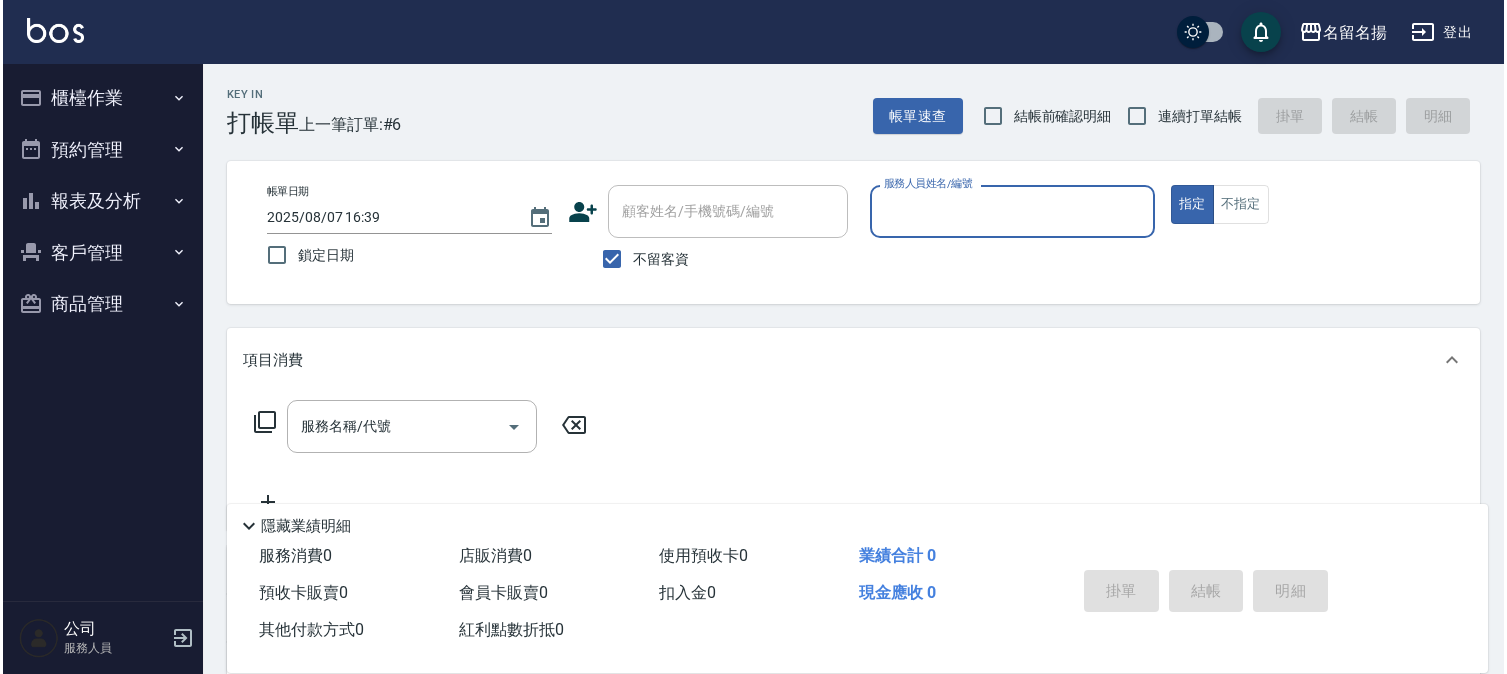 scroll, scrollTop: 0, scrollLeft: 0, axis: both 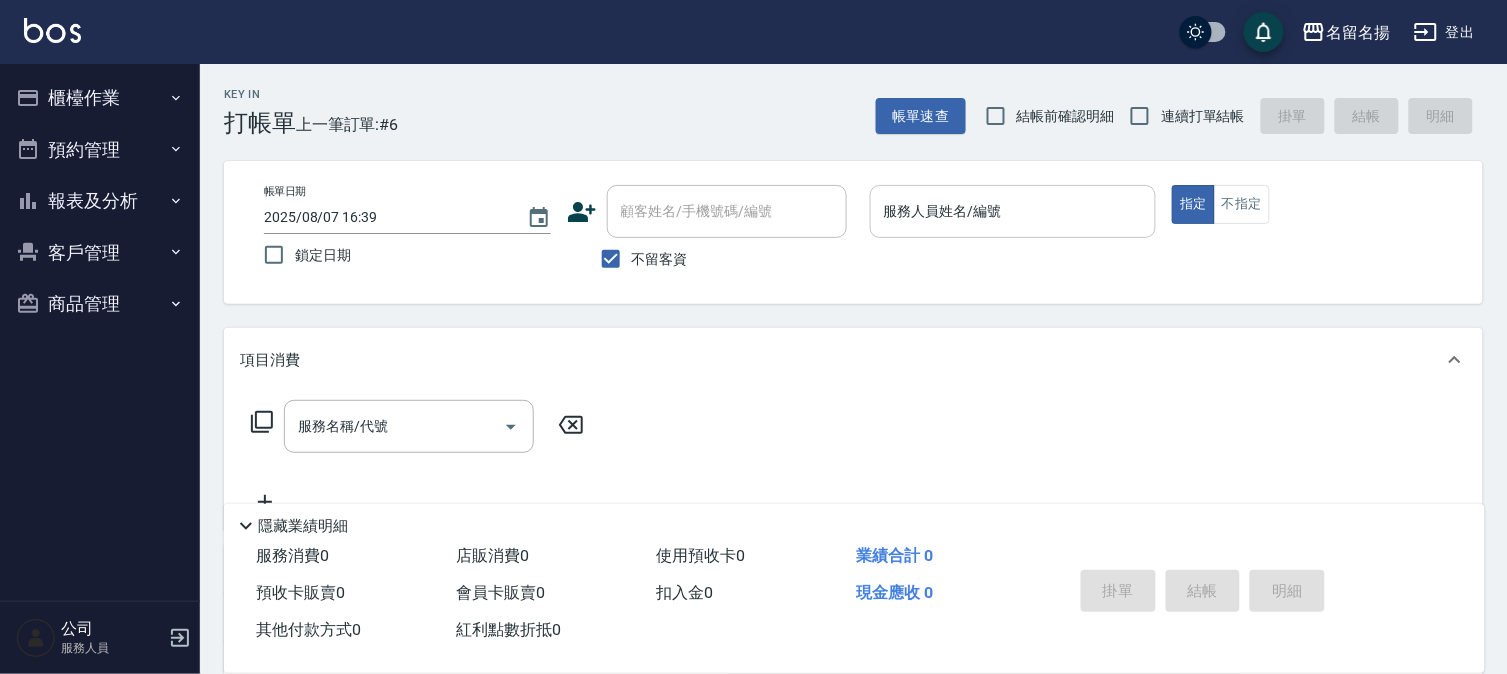 drag, startPoint x: 983, startPoint y: 196, endPoint x: 986, endPoint y: 213, distance: 17.262676 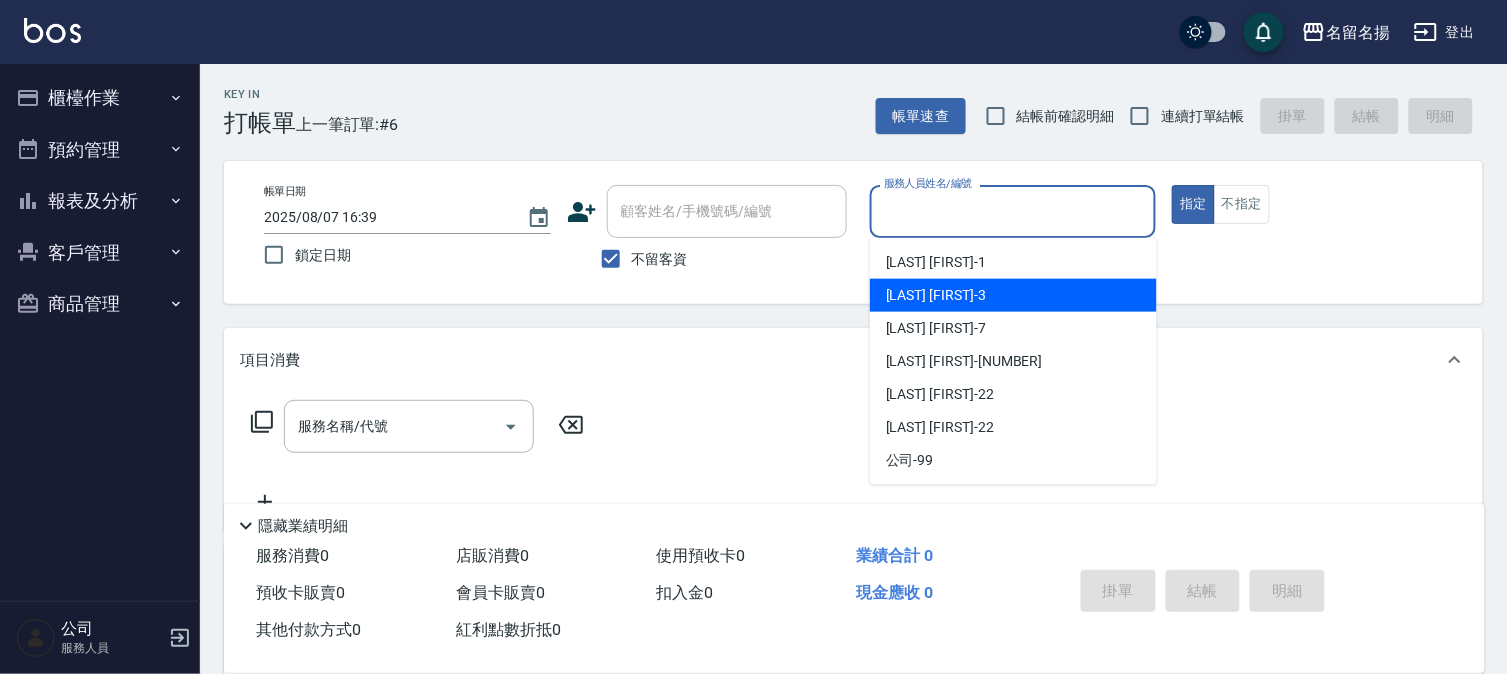 drag, startPoint x: 970, startPoint y: 290, endPoint x: 858, endPoint y: 301, distance: 112.53888 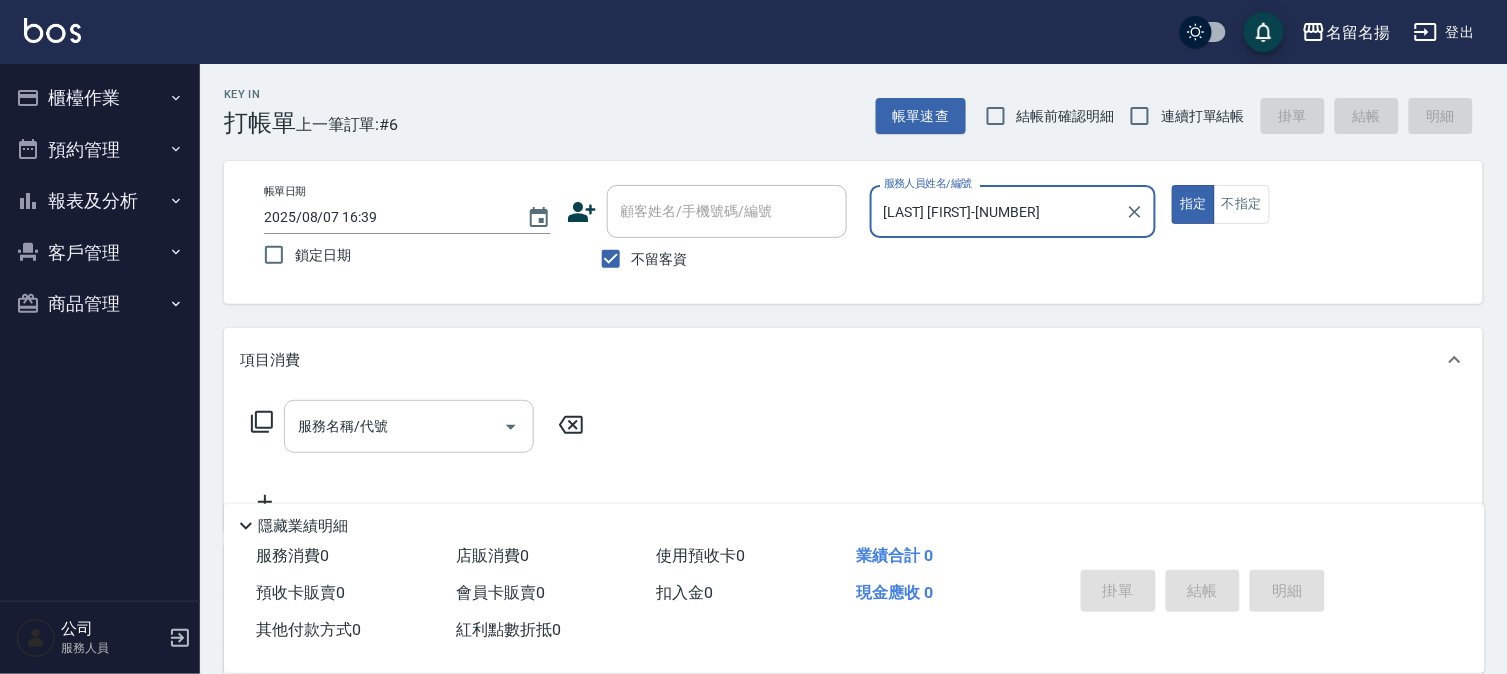 drag, startPoint x: 355, startPoint y: 431, endPoint x: 358, endPoint y: 410, distance: 21.213203 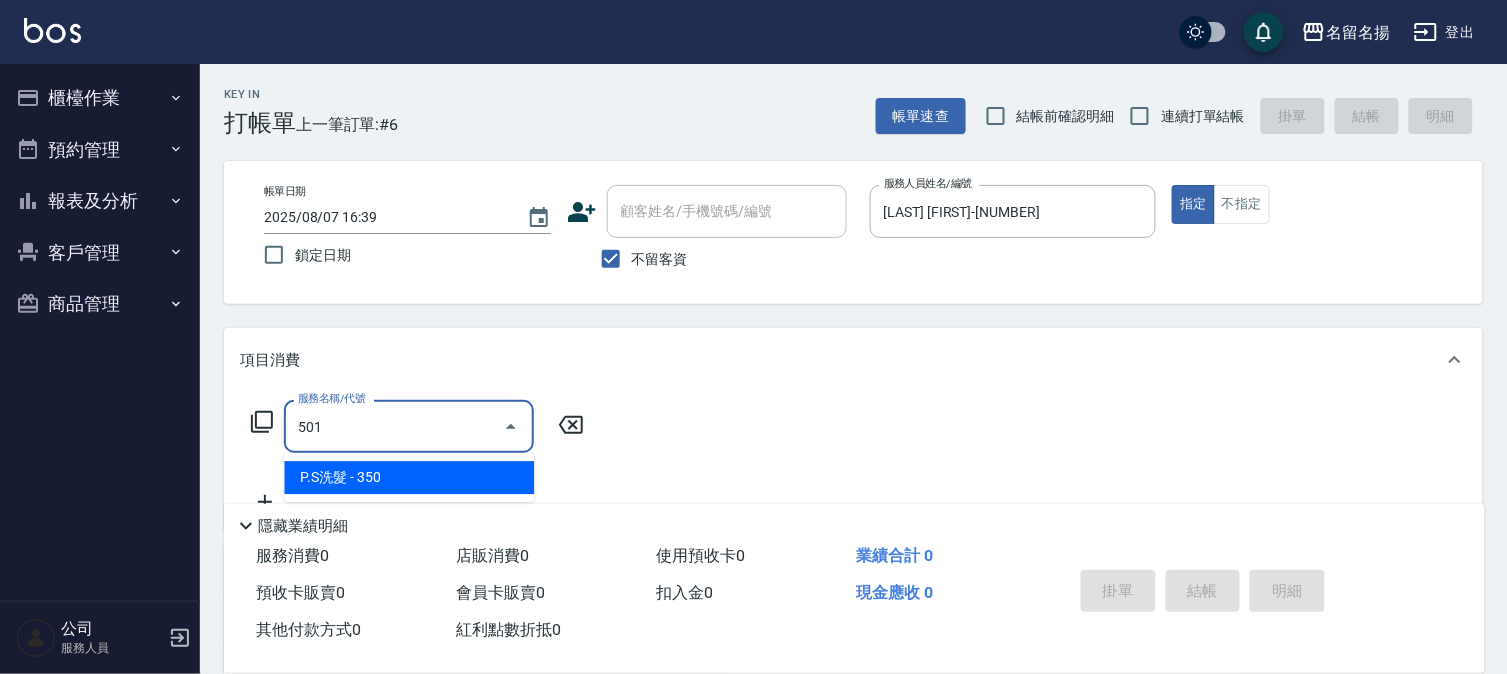 type on "P.S洗髮(501)" 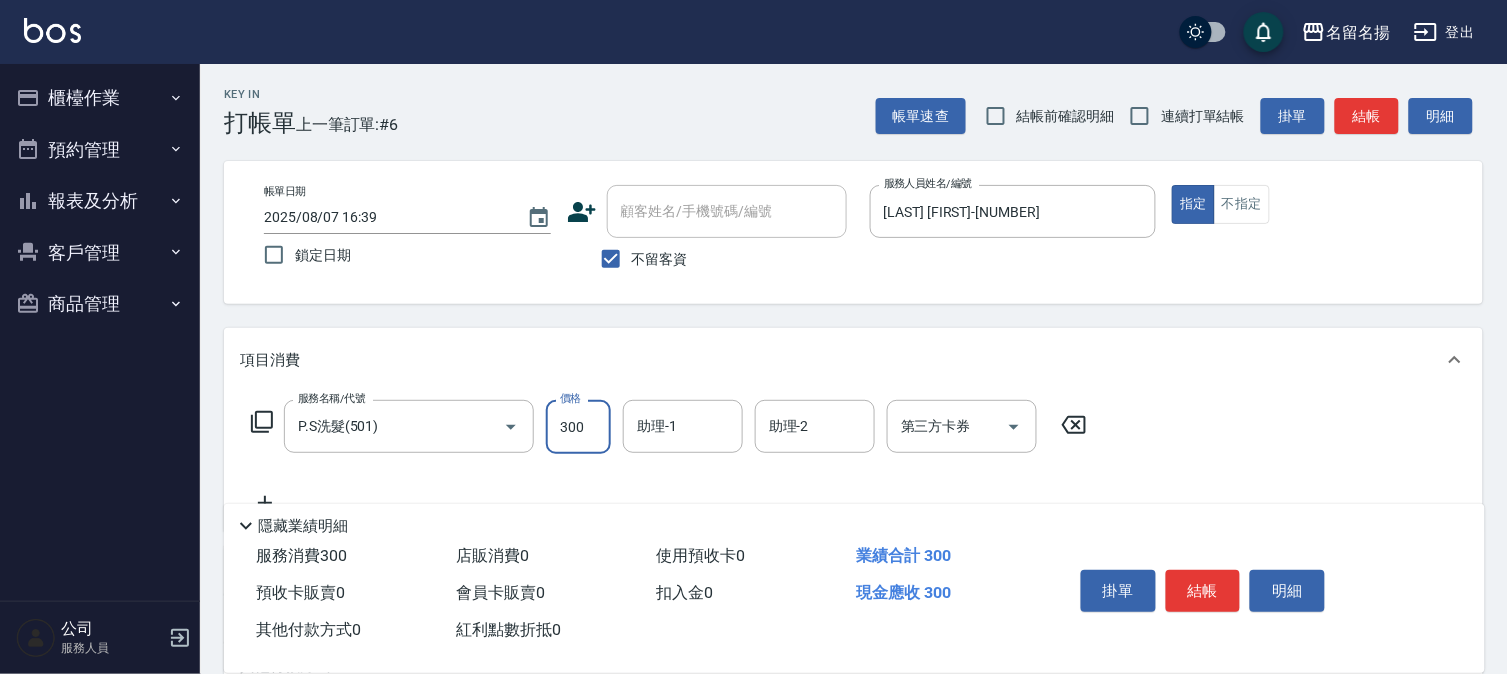 type on "300" 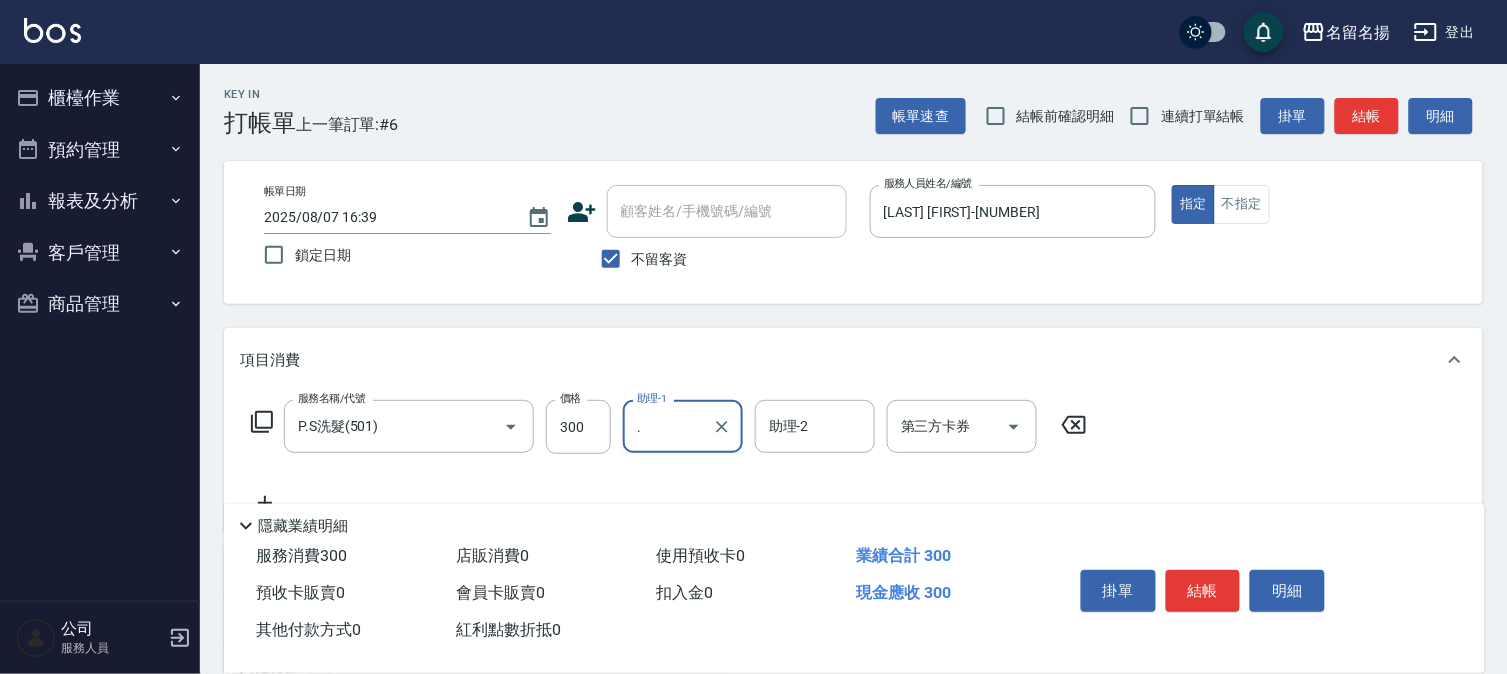 drag, startPoint x: 672, startPoint y: 427, endPoint x: 695, endPoint y: 383, distance: 49.648766 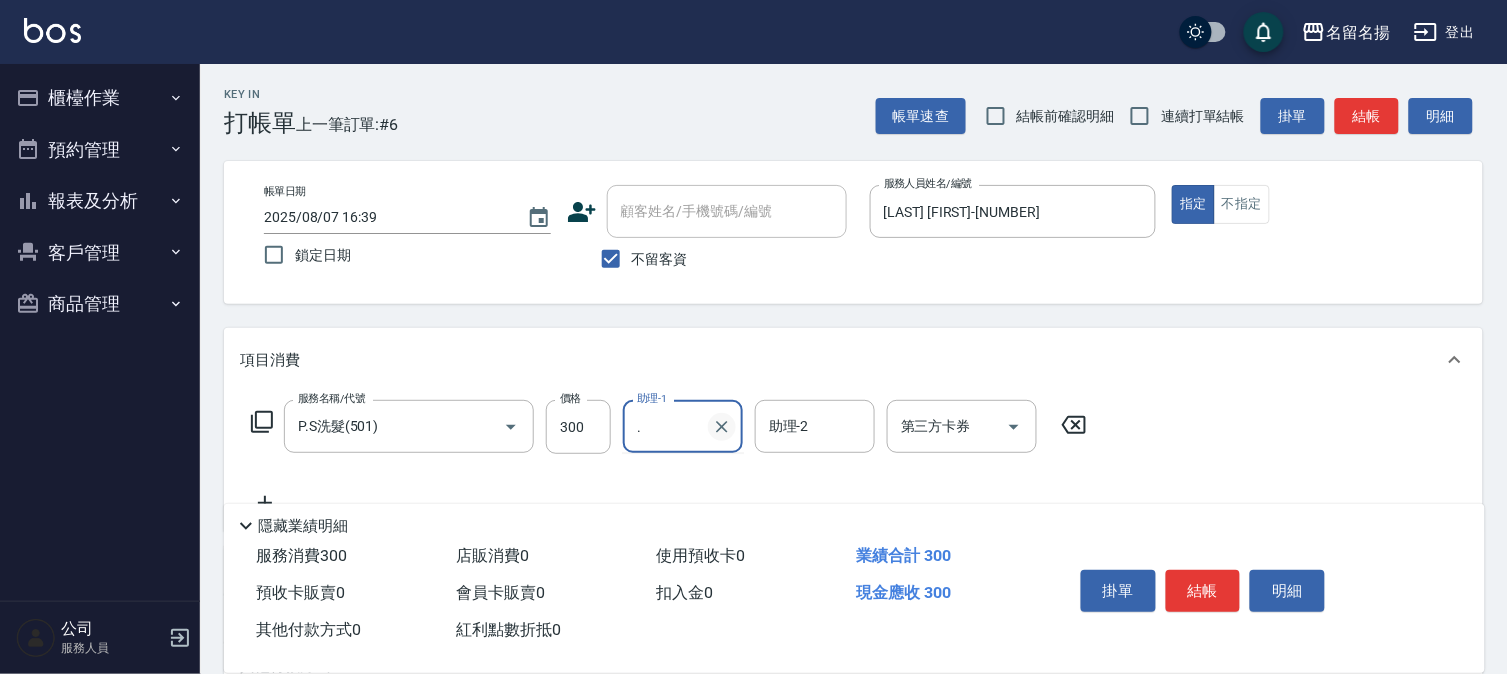 drag, startPoint x: 716, startPoint y: 431, endPoint x: 734, endPoint y: 431, distance: 18 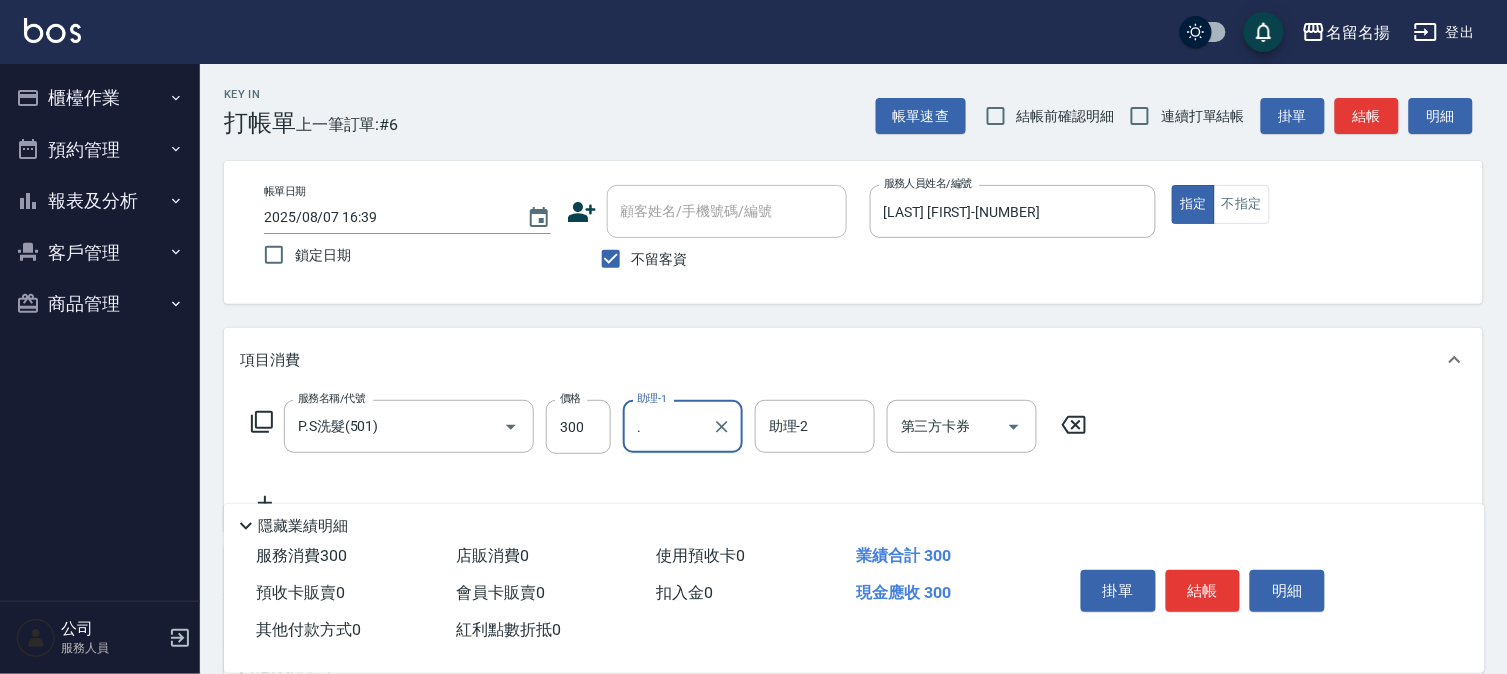 click at bounding box center (722, 427) 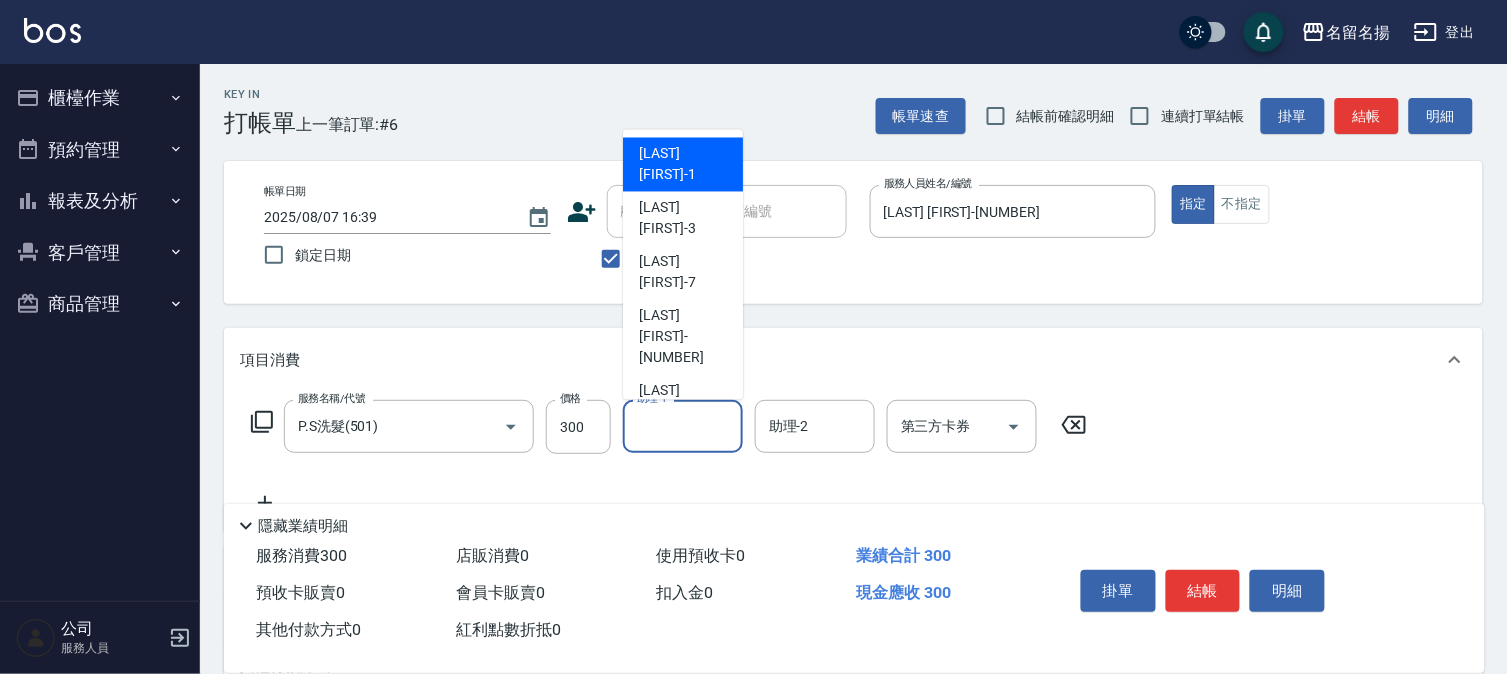 click on "助理-1" at bounding box center (683, 426) 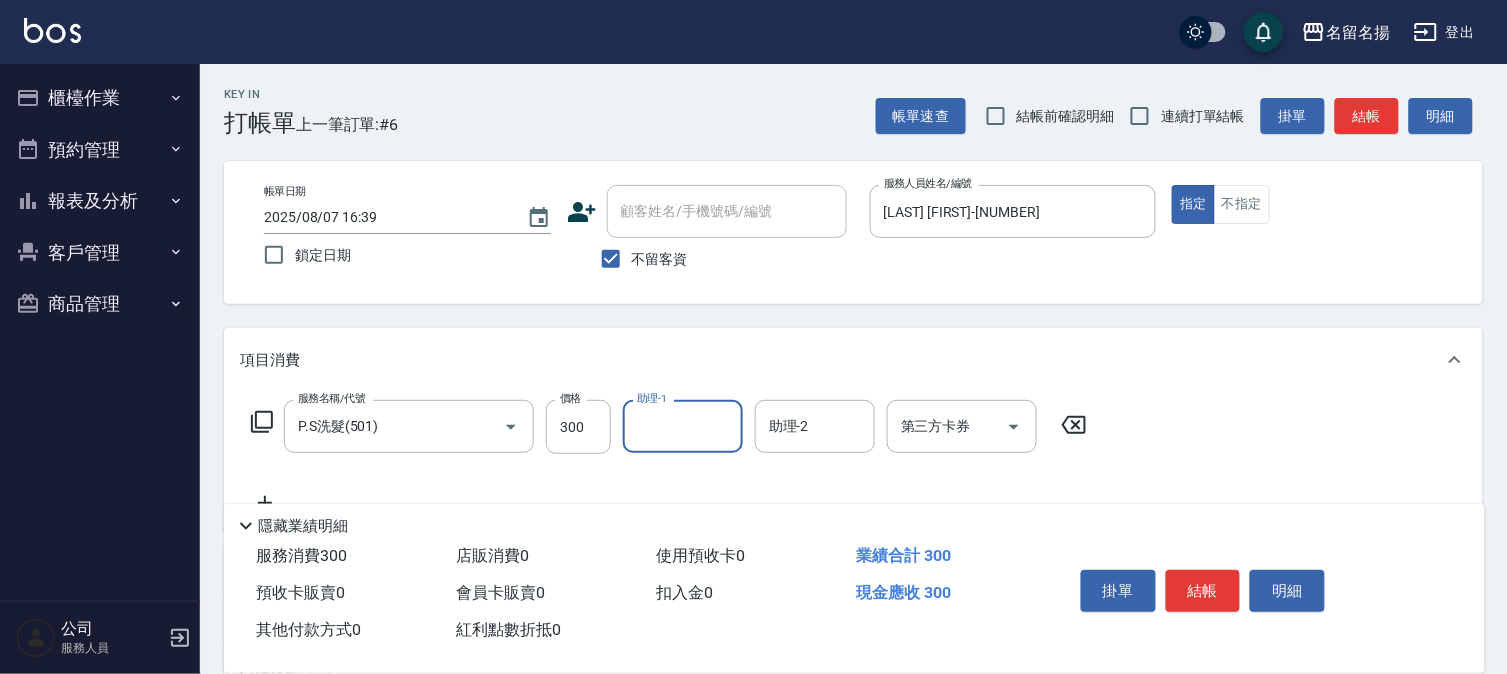 click on "助理-1" at bounding box center [683, 426] 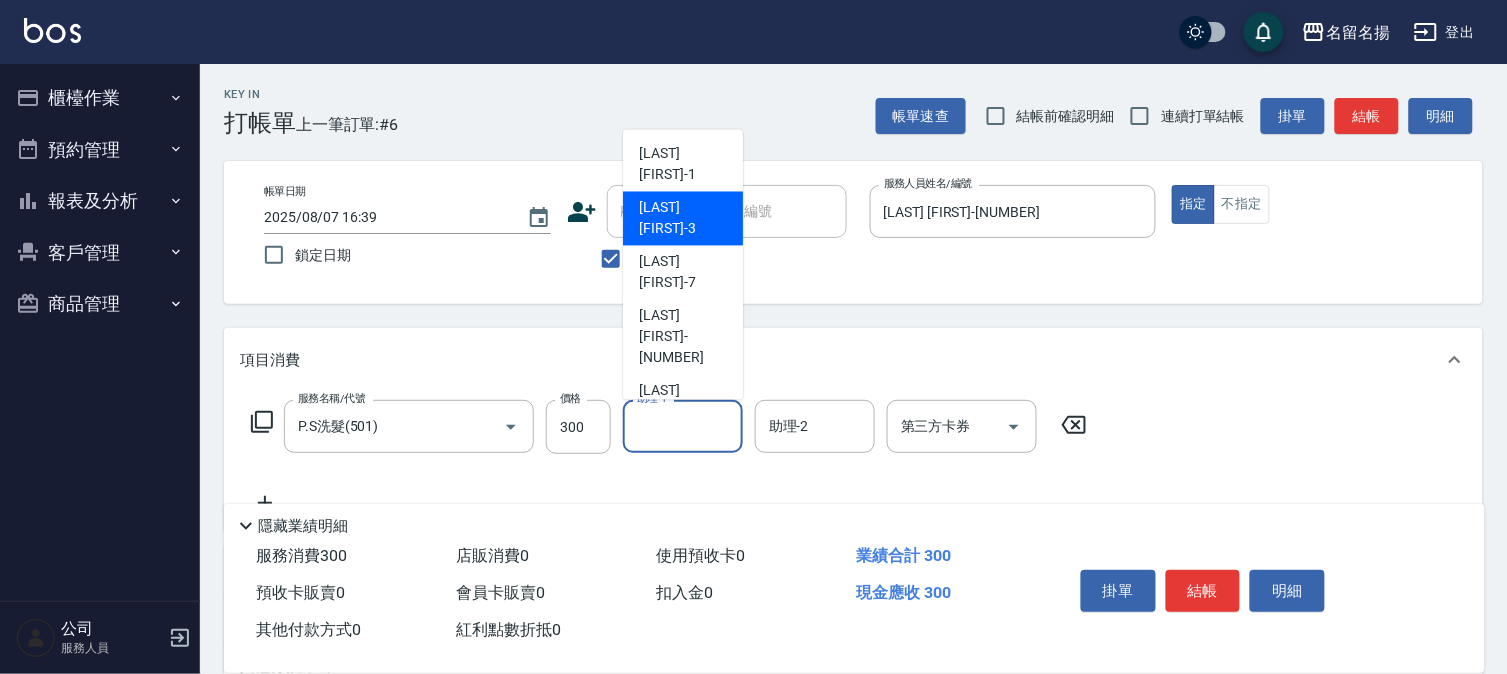 drag, startPoint x: 675, startPoint y: 210, endPoint x: 875, endPoint y: 361, distance: 250.60127 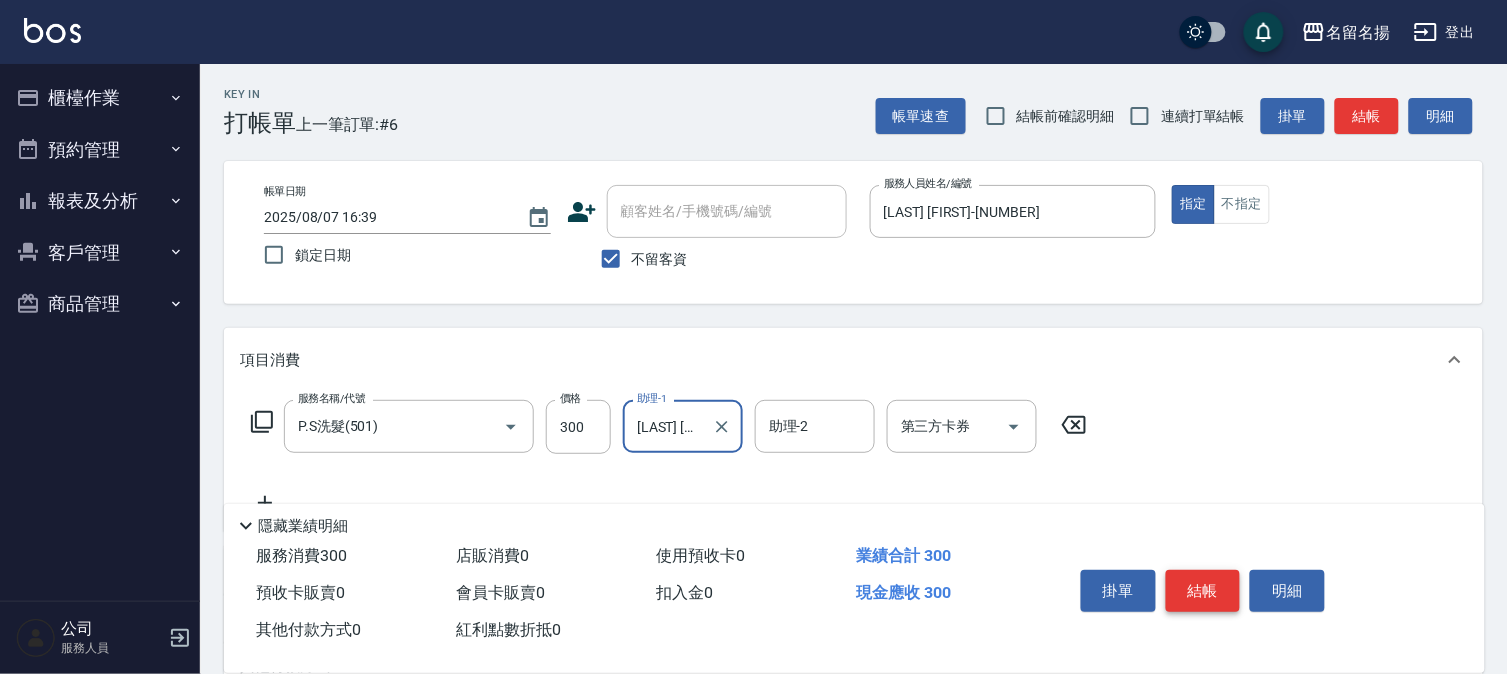 type on "[FIRST] [LAST]-[NUMBER]" 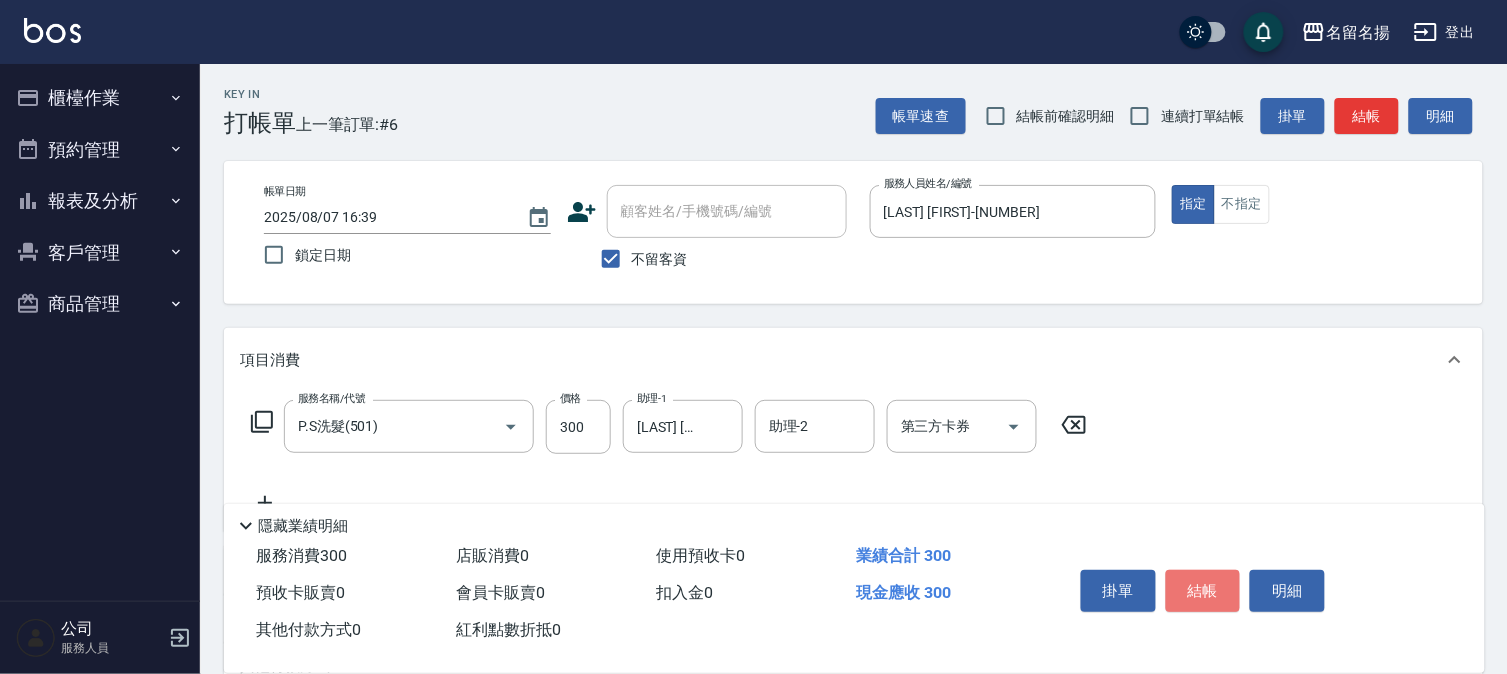 drag, startPoint x: 1205, startPoint y: 581, endPoint x: 1222, endPoint y: 581, distance: 17 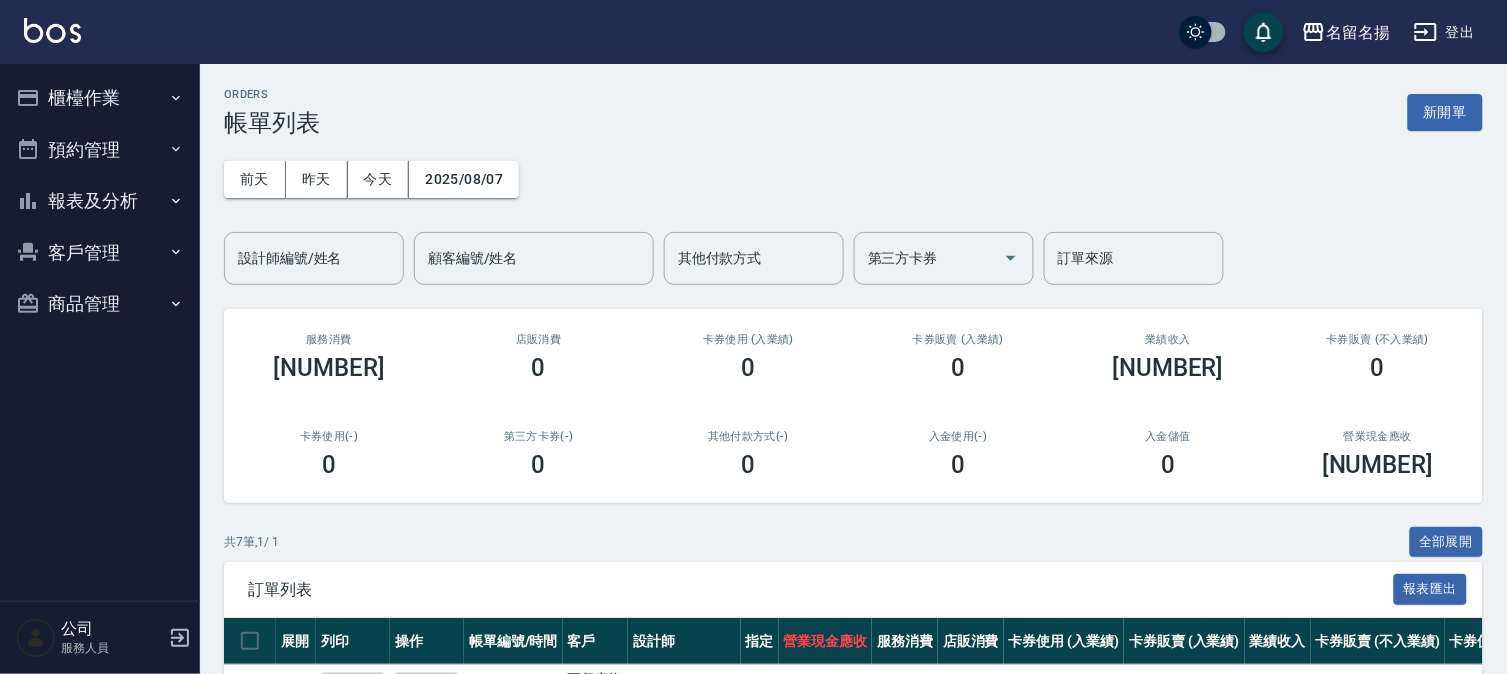 click on "報表及分析" at bounding box center [100, 201] 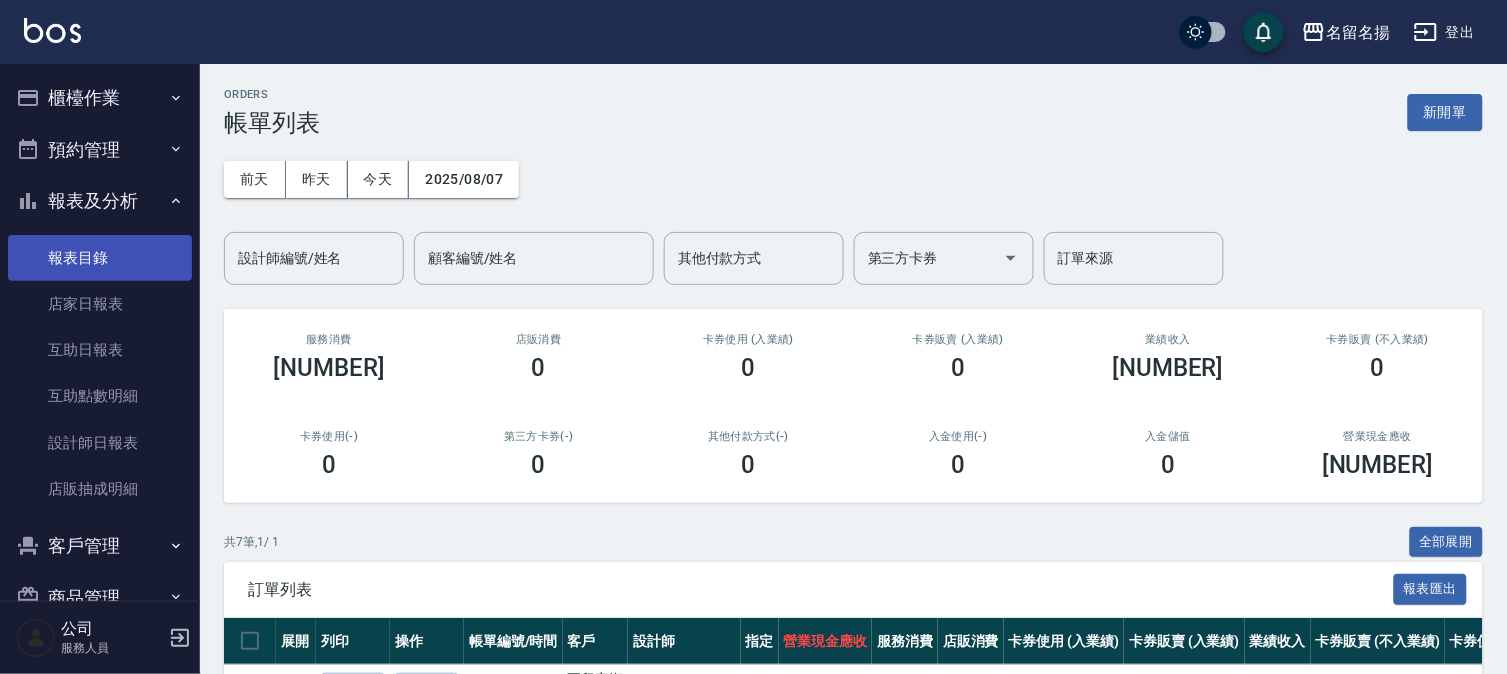 click on "報表目錄" at bounding box center [100, 258] 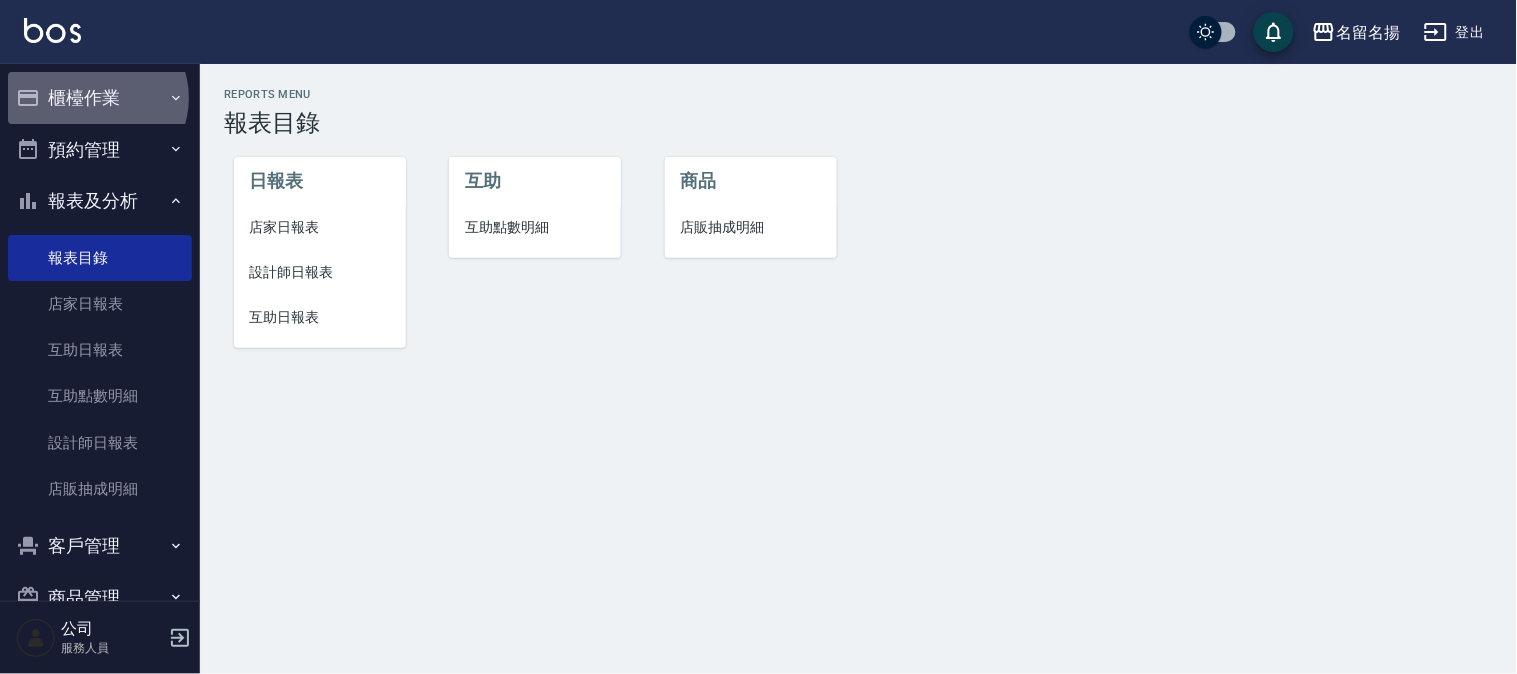 click on "櫃檯作業" at bounding box center (100, 98) 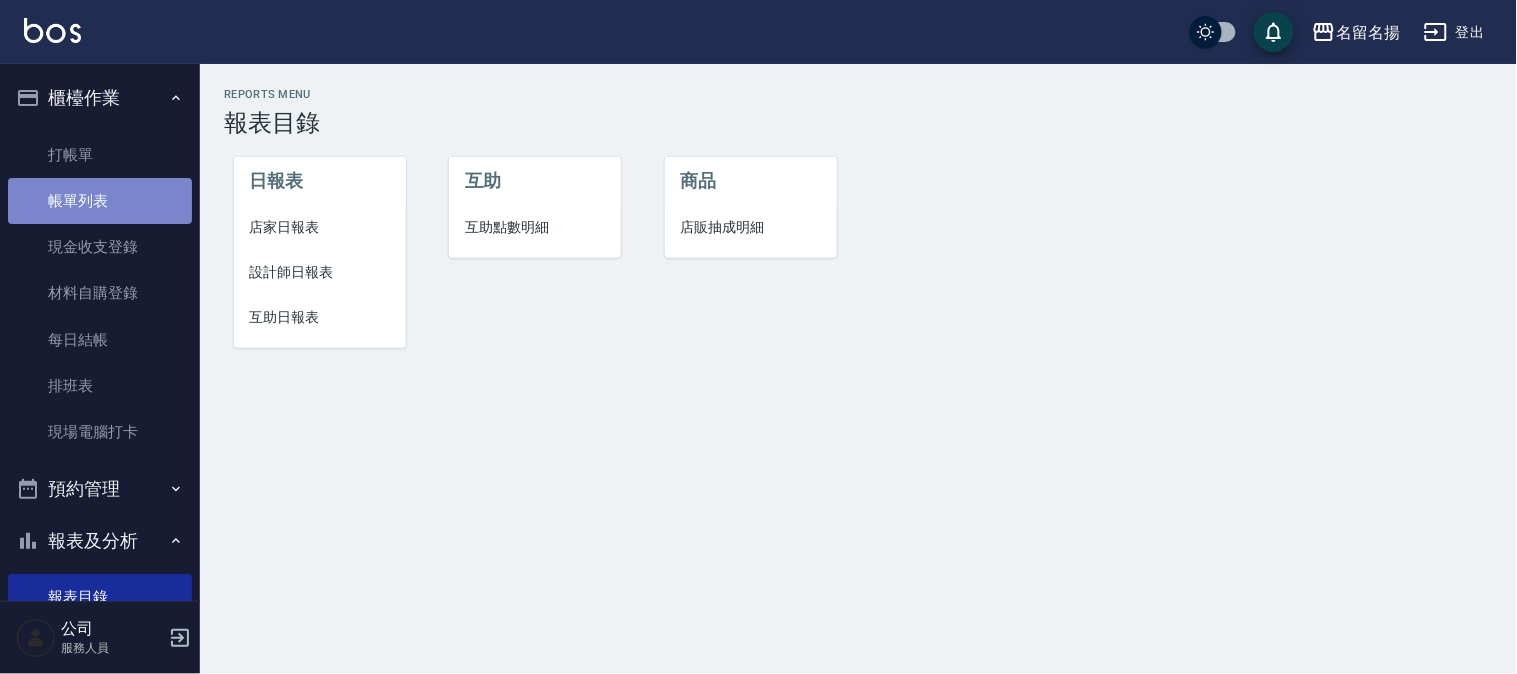 click on "帳單列表" at bounding box center [100, 201] 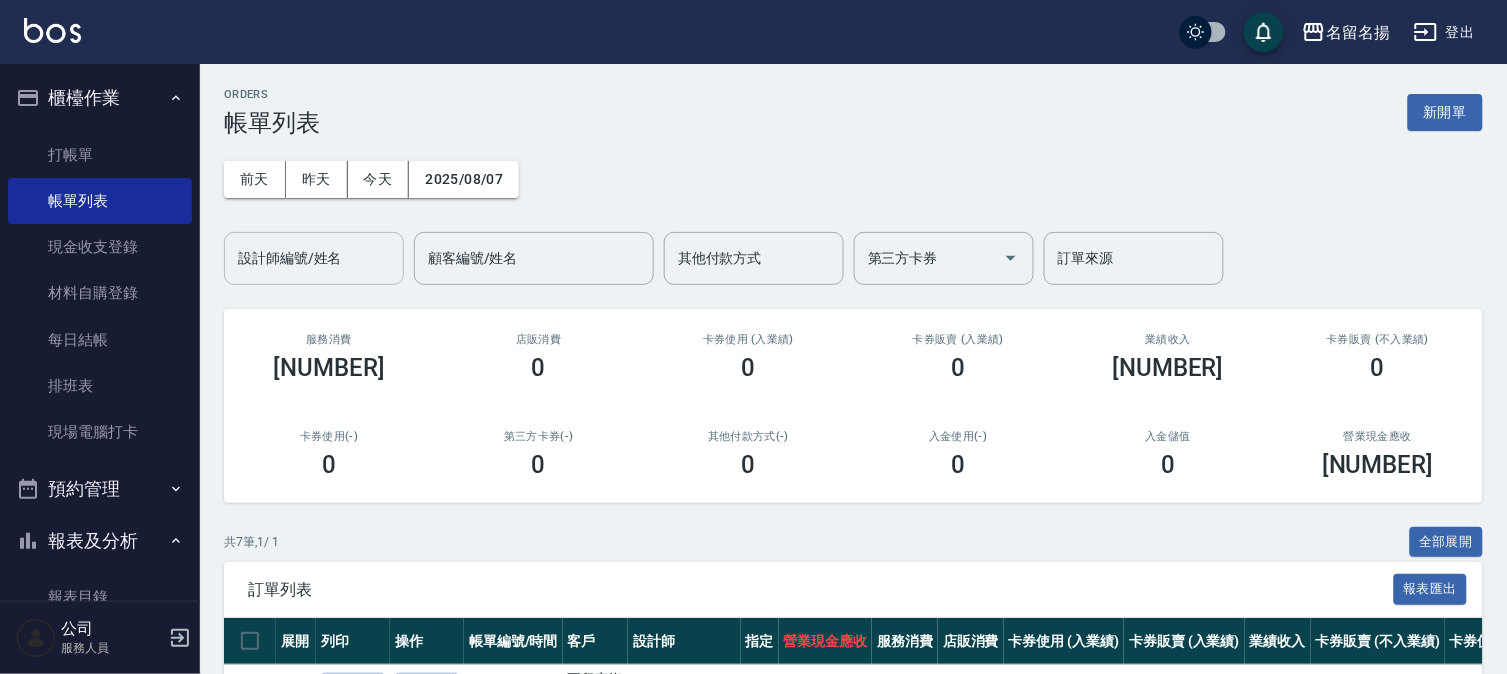 click on "設計師編號/姓名" at bounding box center (314, 258) 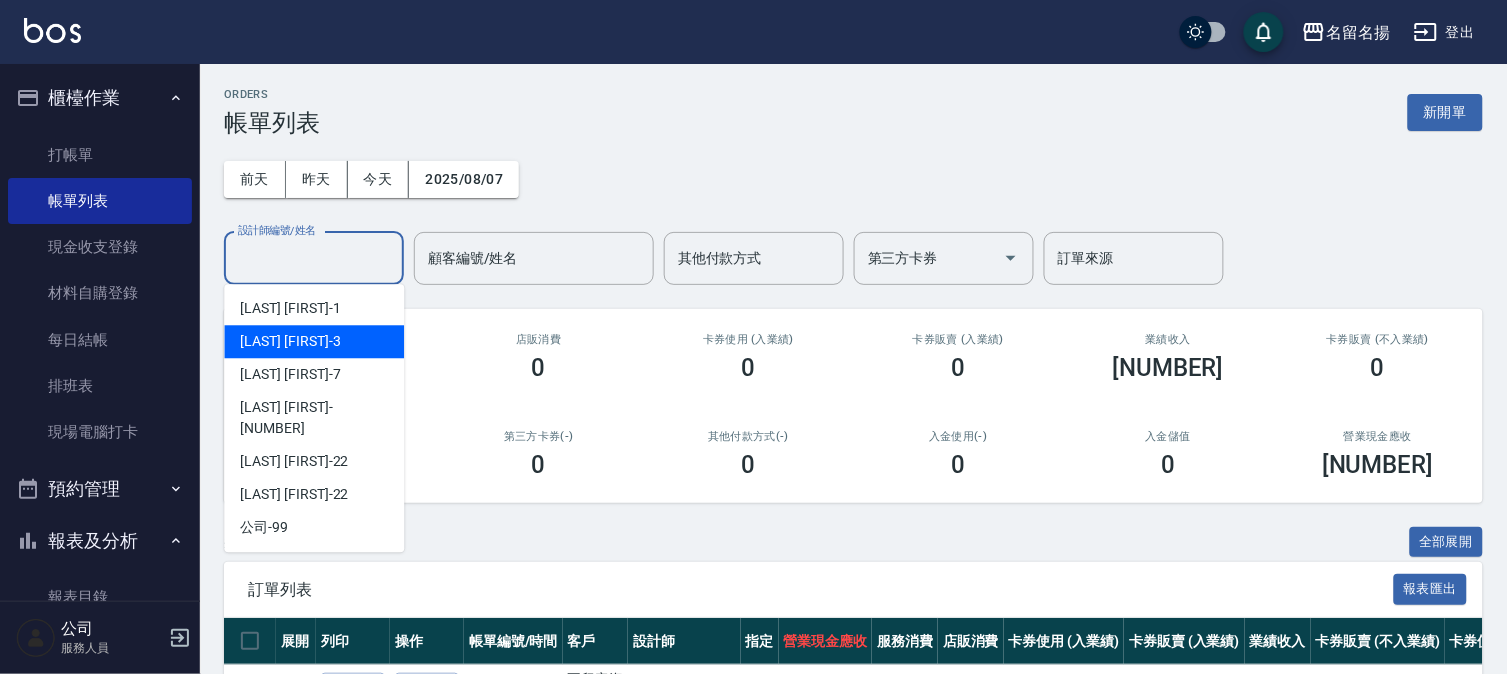 click on "[NAME] -3" at bounding box center (314, 341) 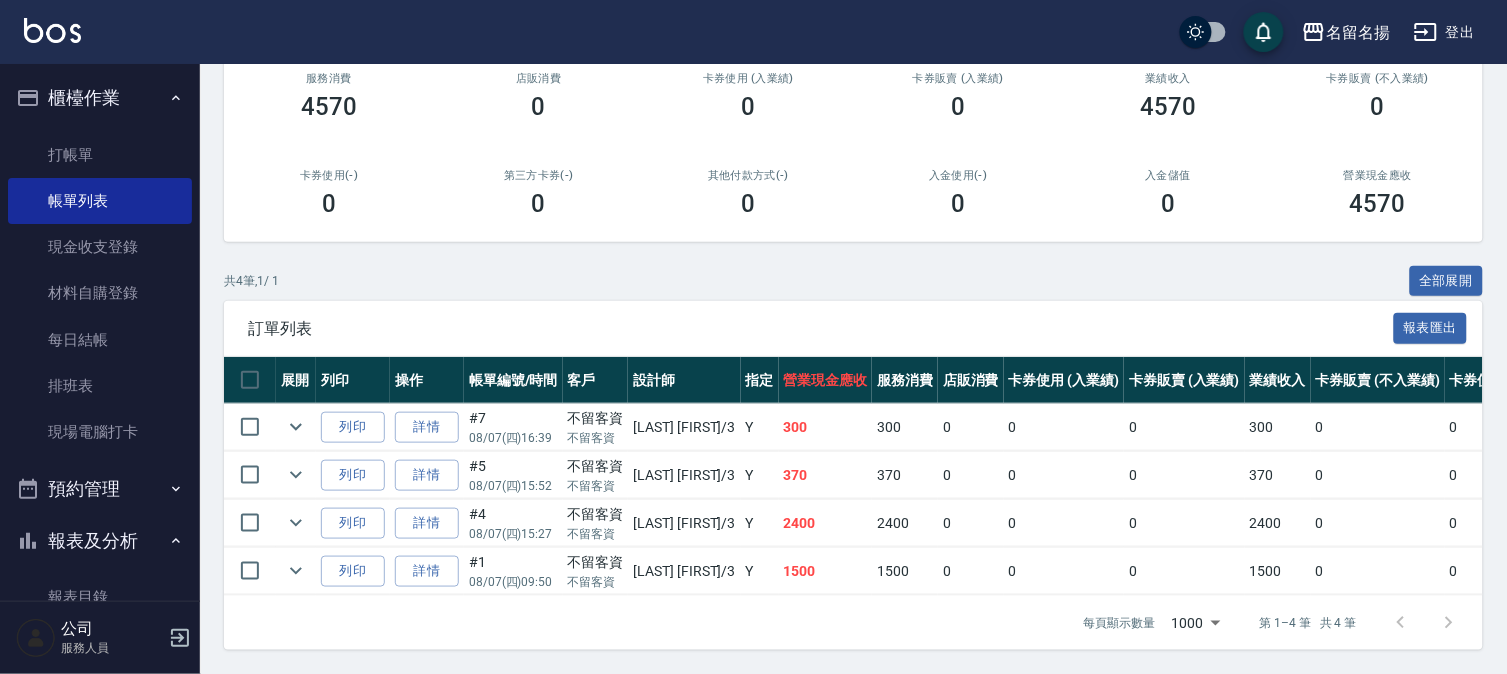 scroll, scrollTop: 277, scrollLeft: 0, axis: vertical 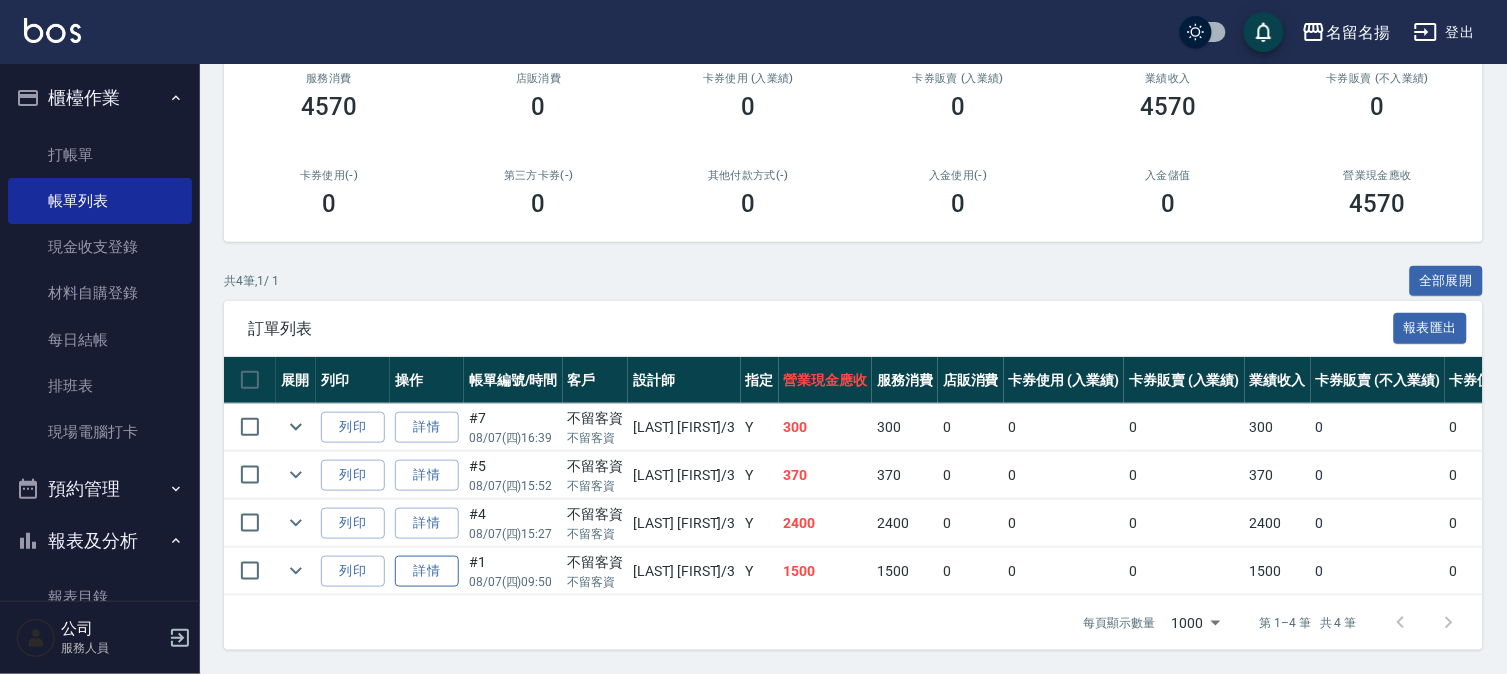 click on "詳情" at bounding box center [427, 571] 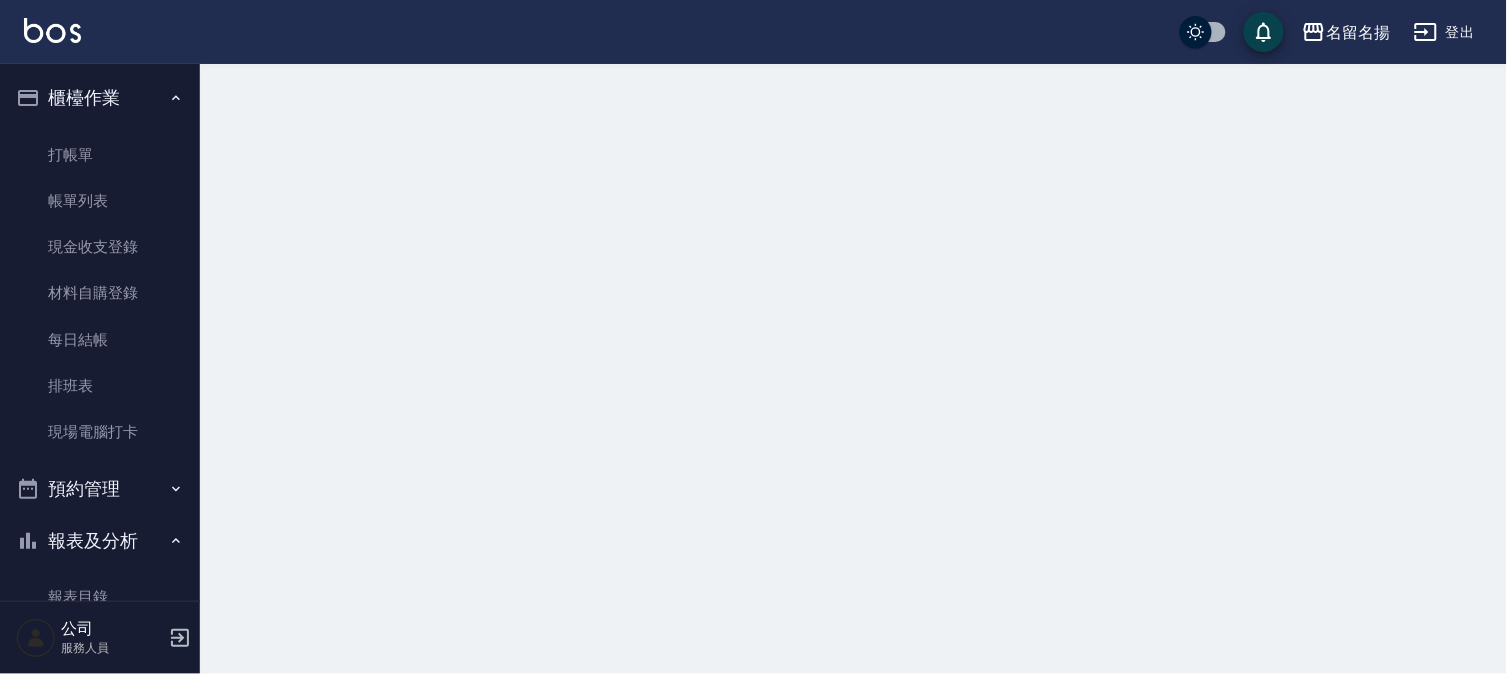 scroll, scrollTop: 0, scrollLeft: 0, axis: both 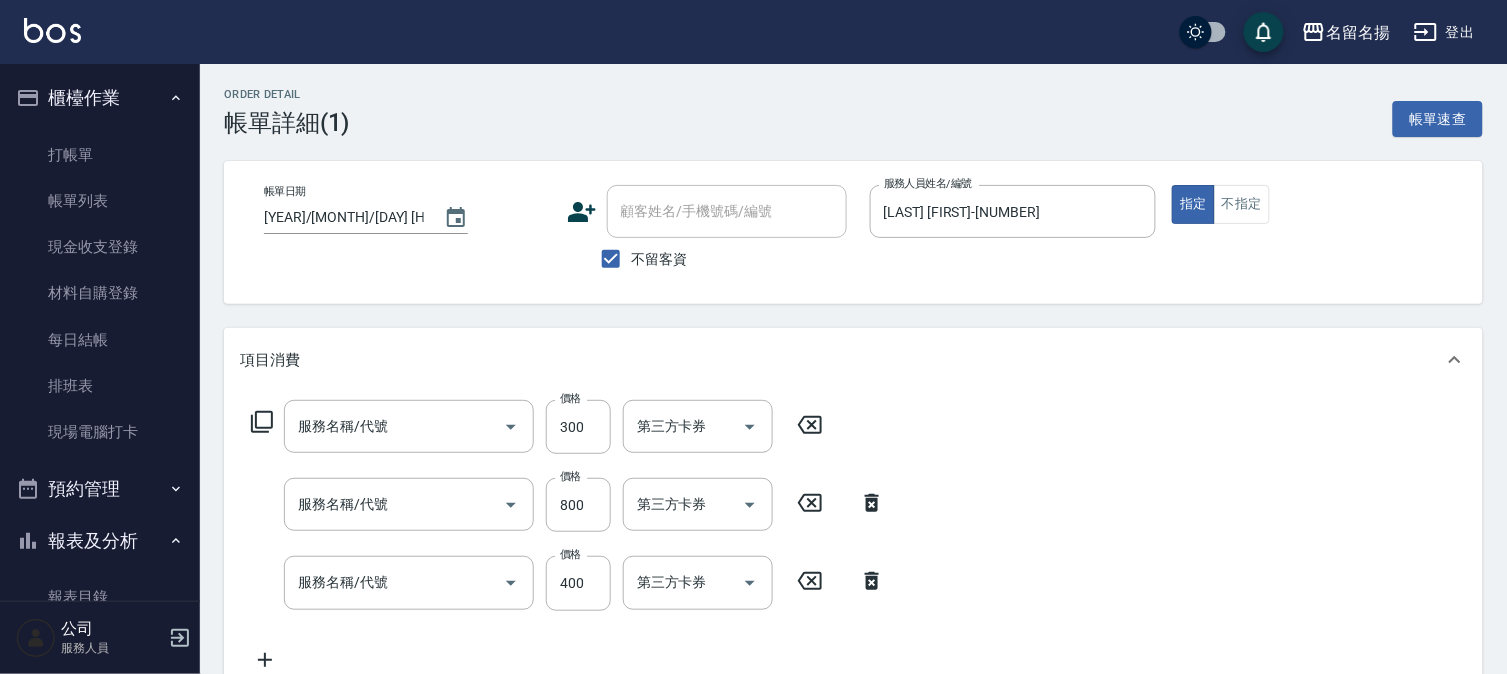 type on "2025/08/07 09:50" 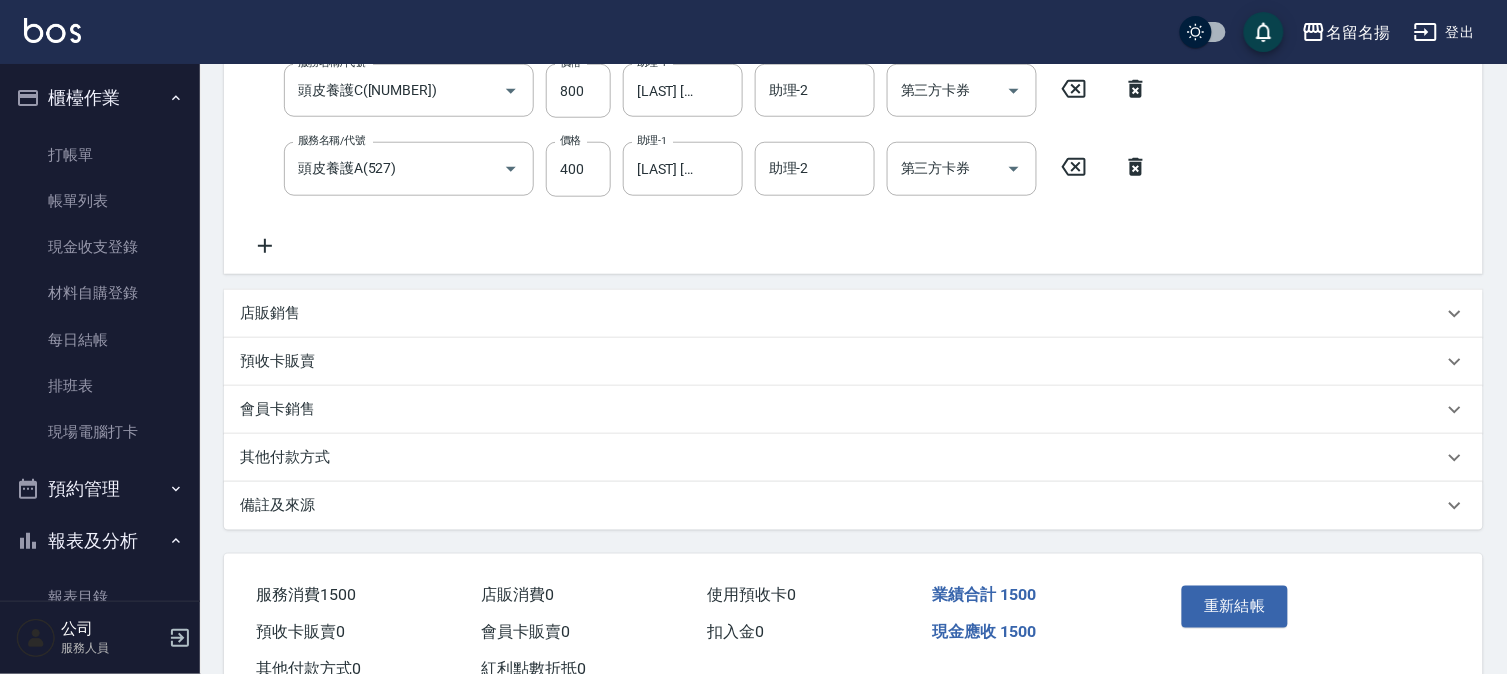 scroll, scrollTop: 482, scrollLeft: 0, axis: vertical 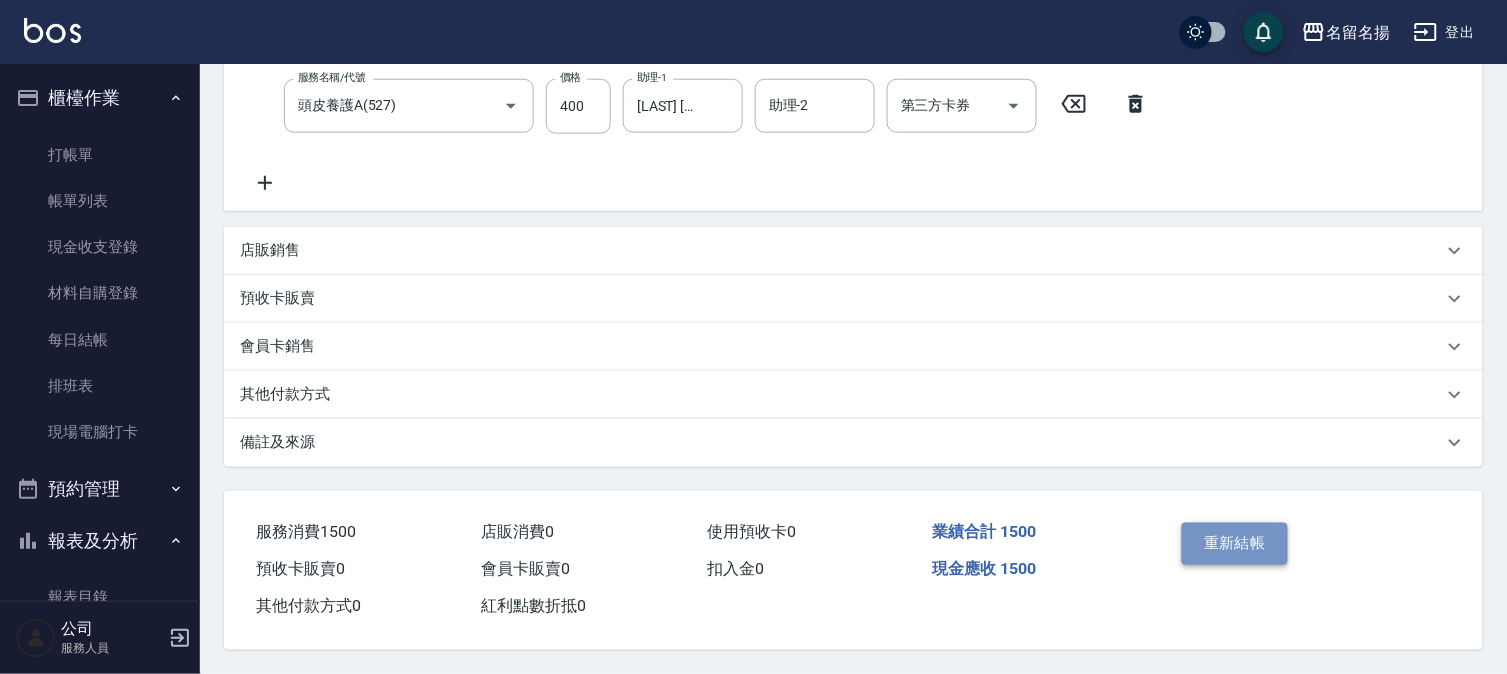click on "重新結帳" at bounding box center [1235, 544] 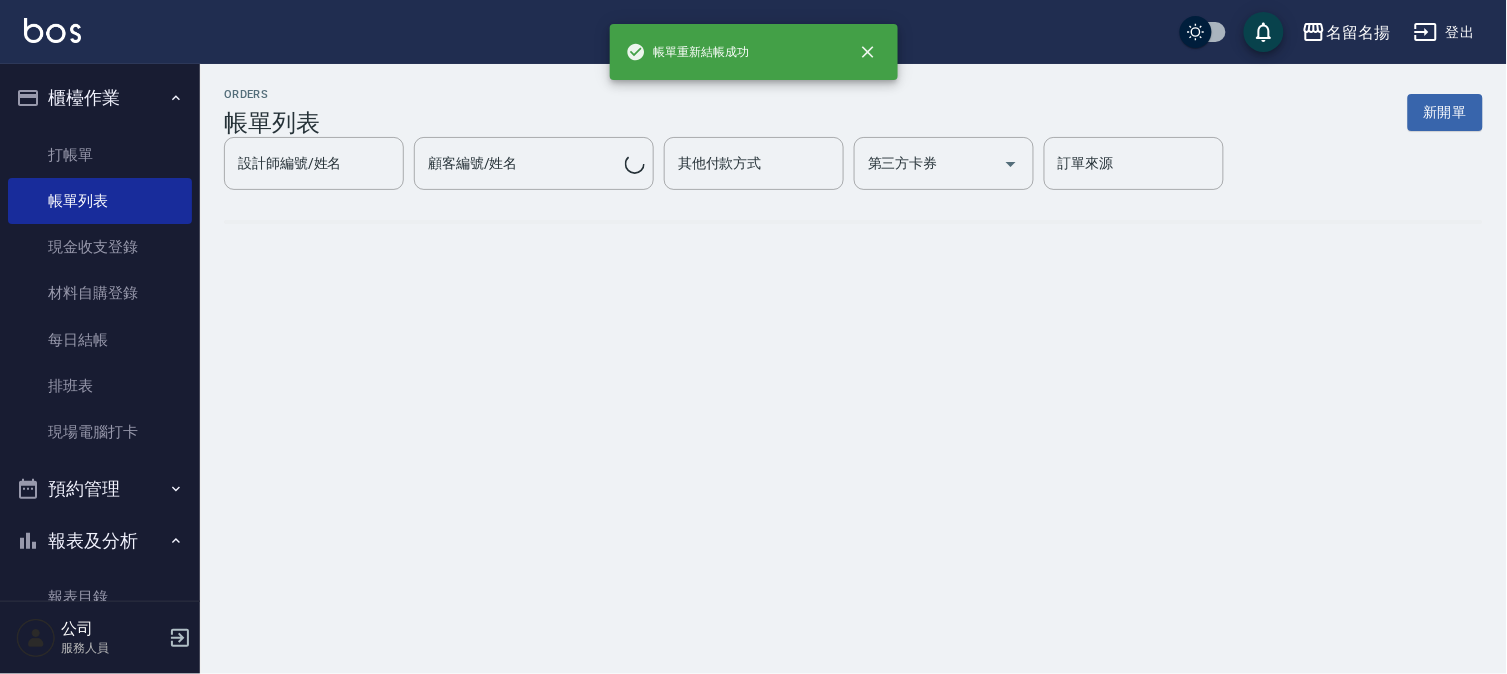 scroll, scrollTop: 0, scrollLeft: 0, axis: both 